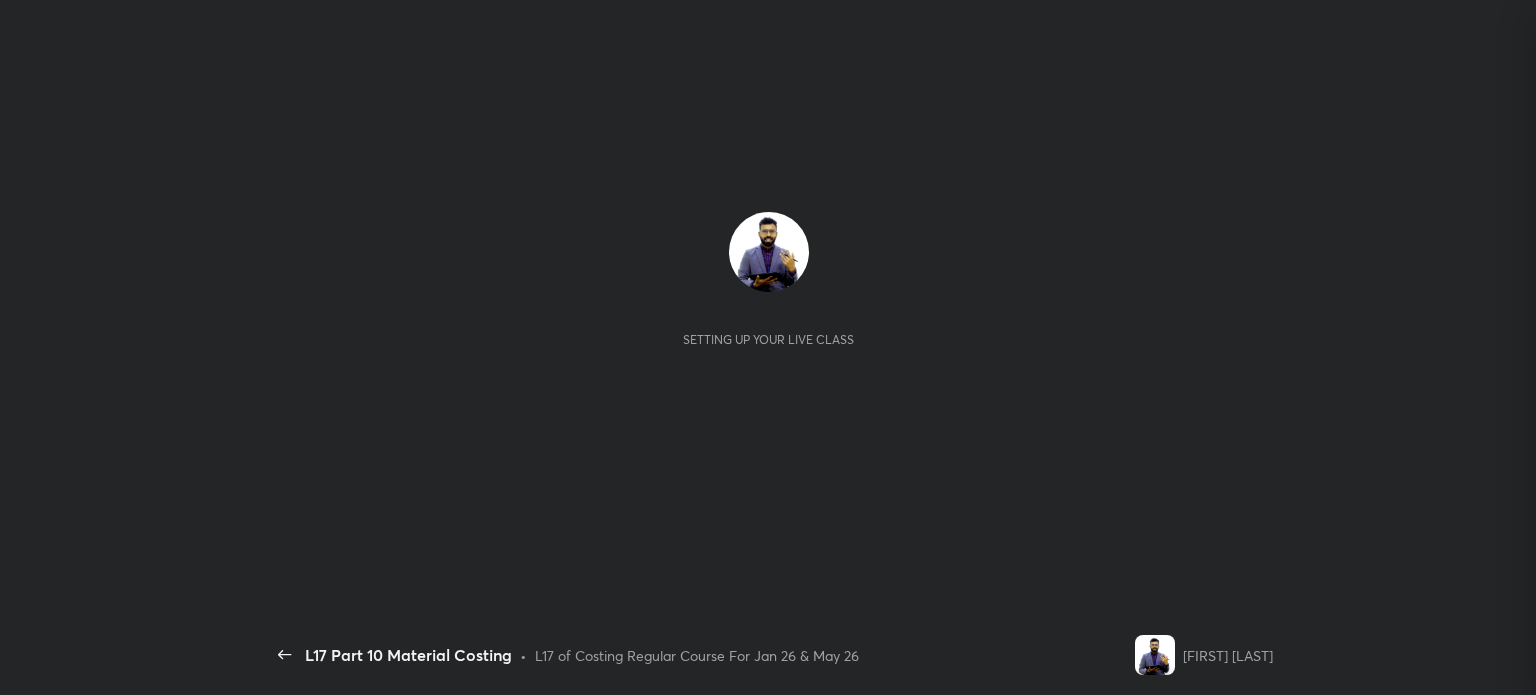 scroll, scrollTop: 0, scrollLeft: 0, axis: both 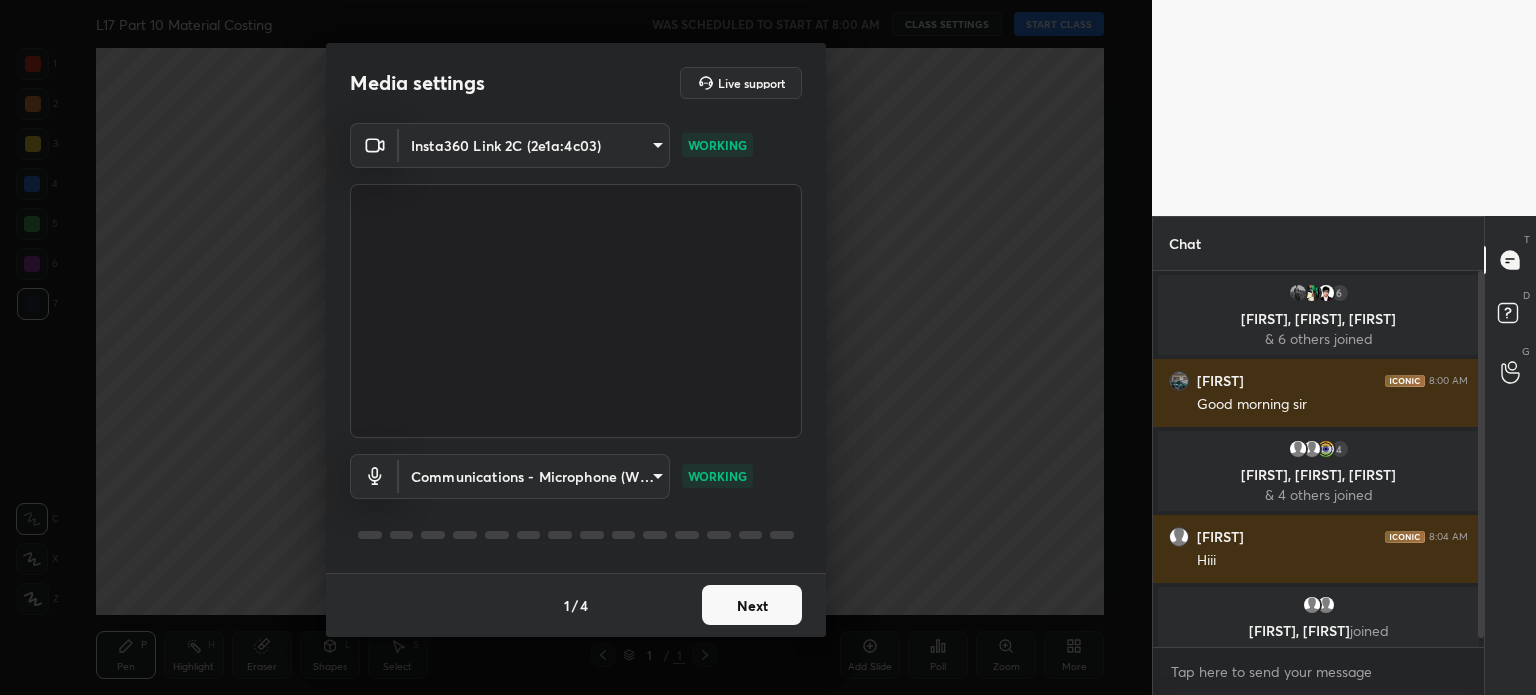 click on "Next" at bounding box center [752, 605] 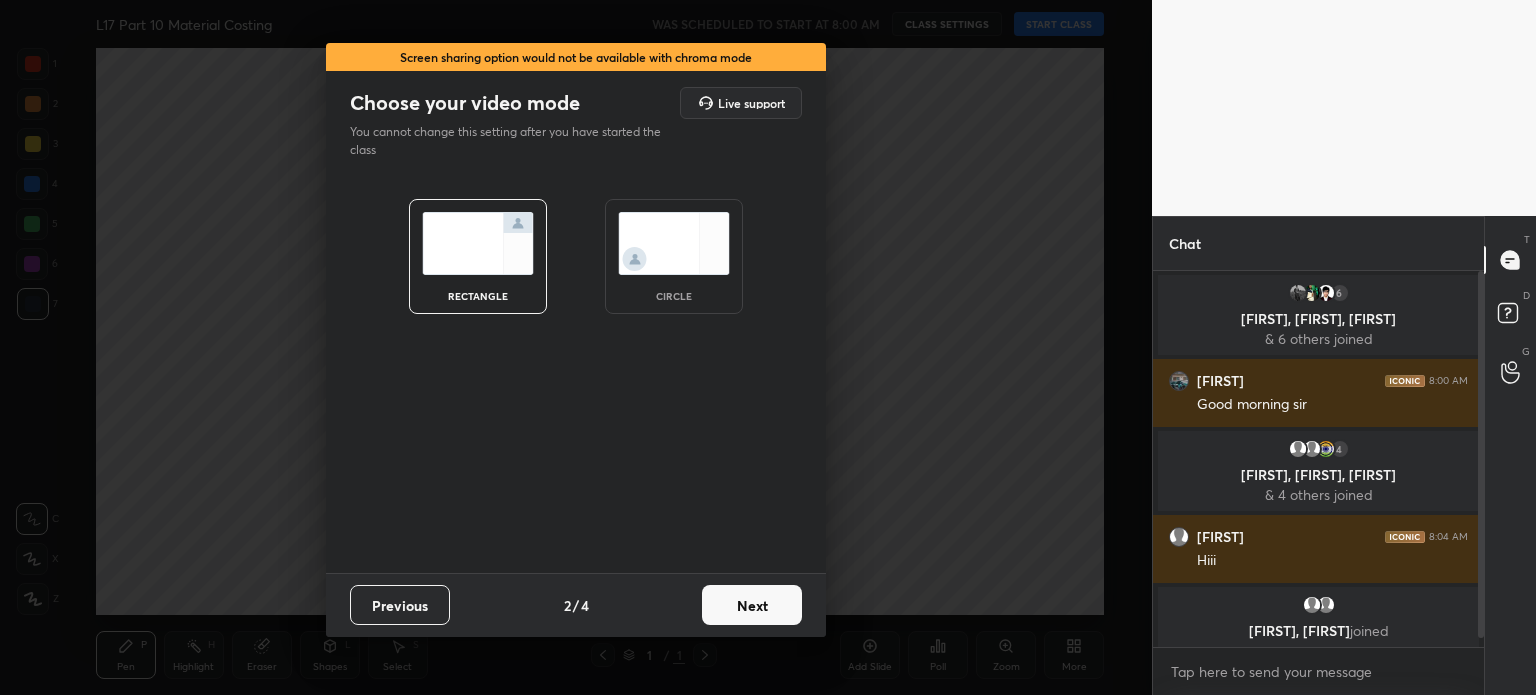 click on "Next" at bounding box center (752, 605) 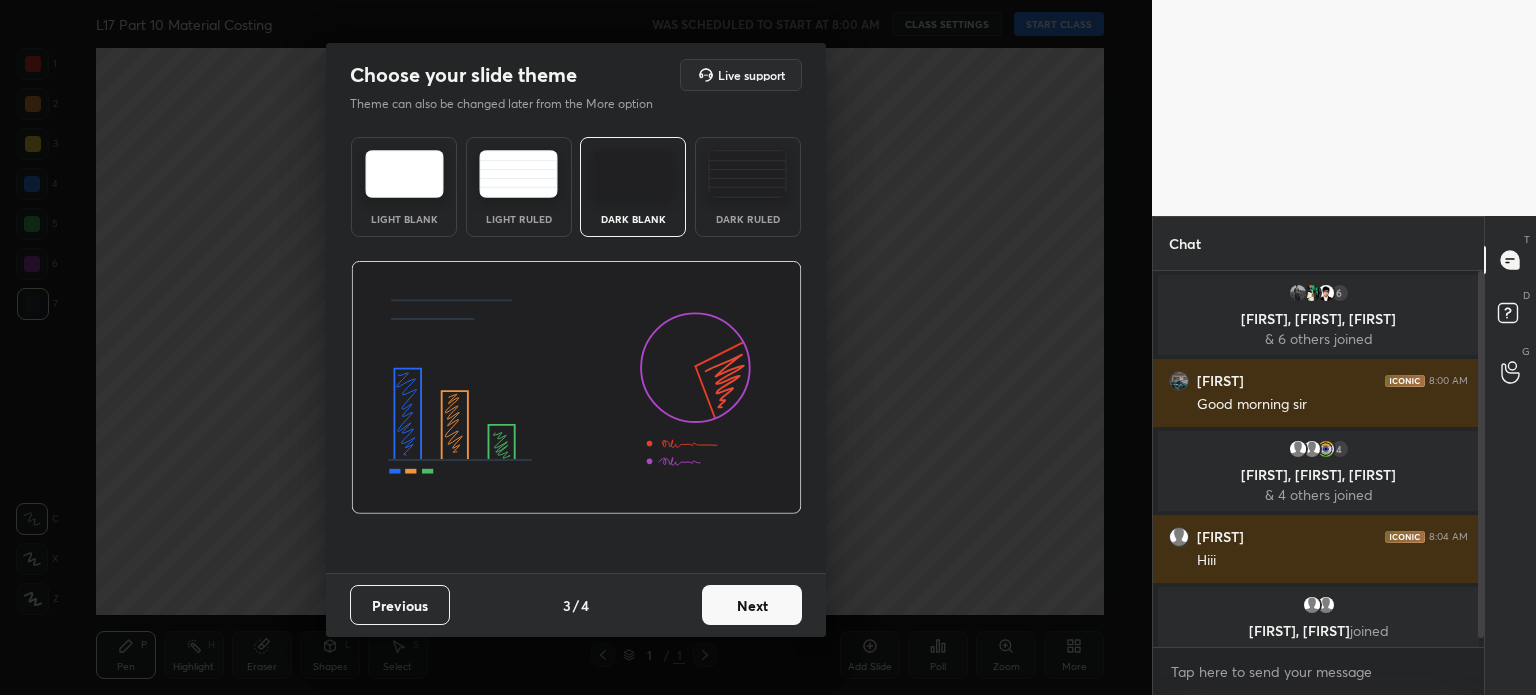 click on "Next" at bounding box center (752, 605) 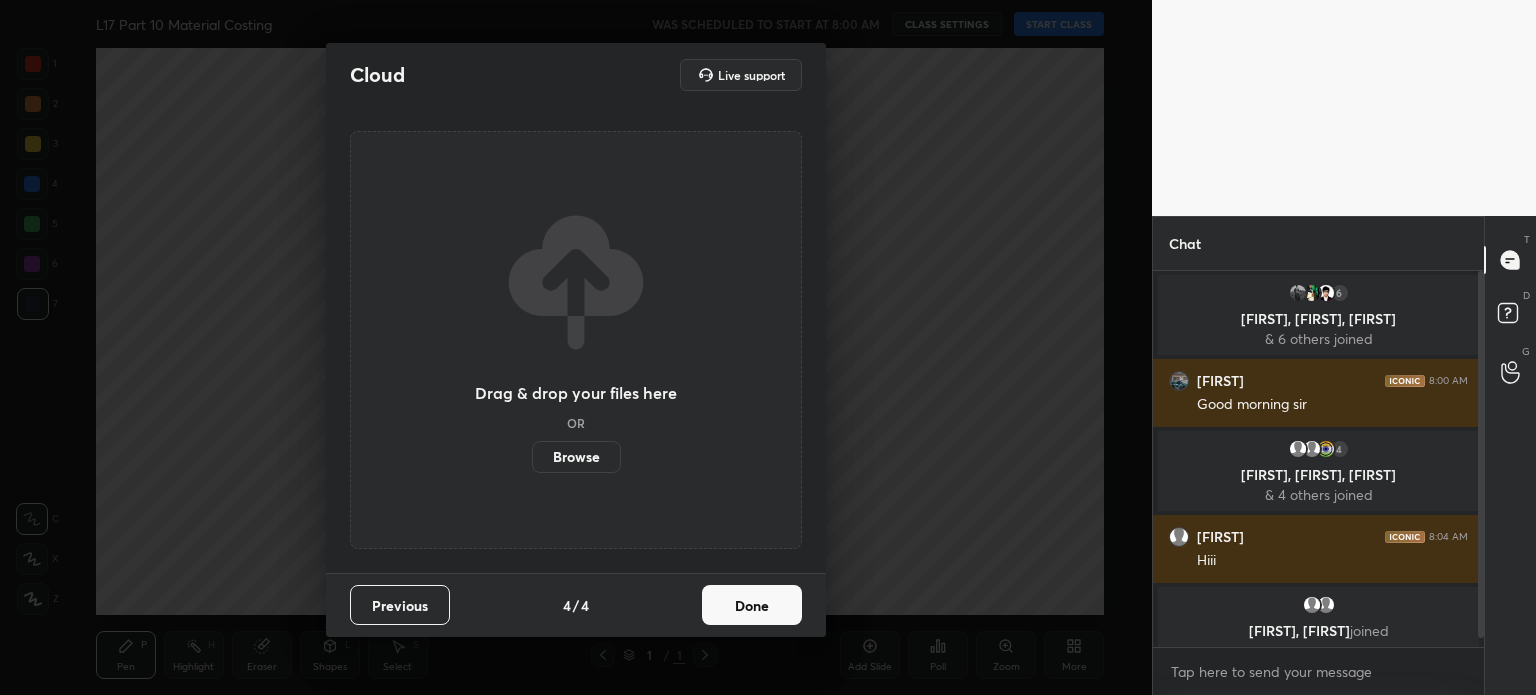 click on "Done" at bounding box center [752, 605] 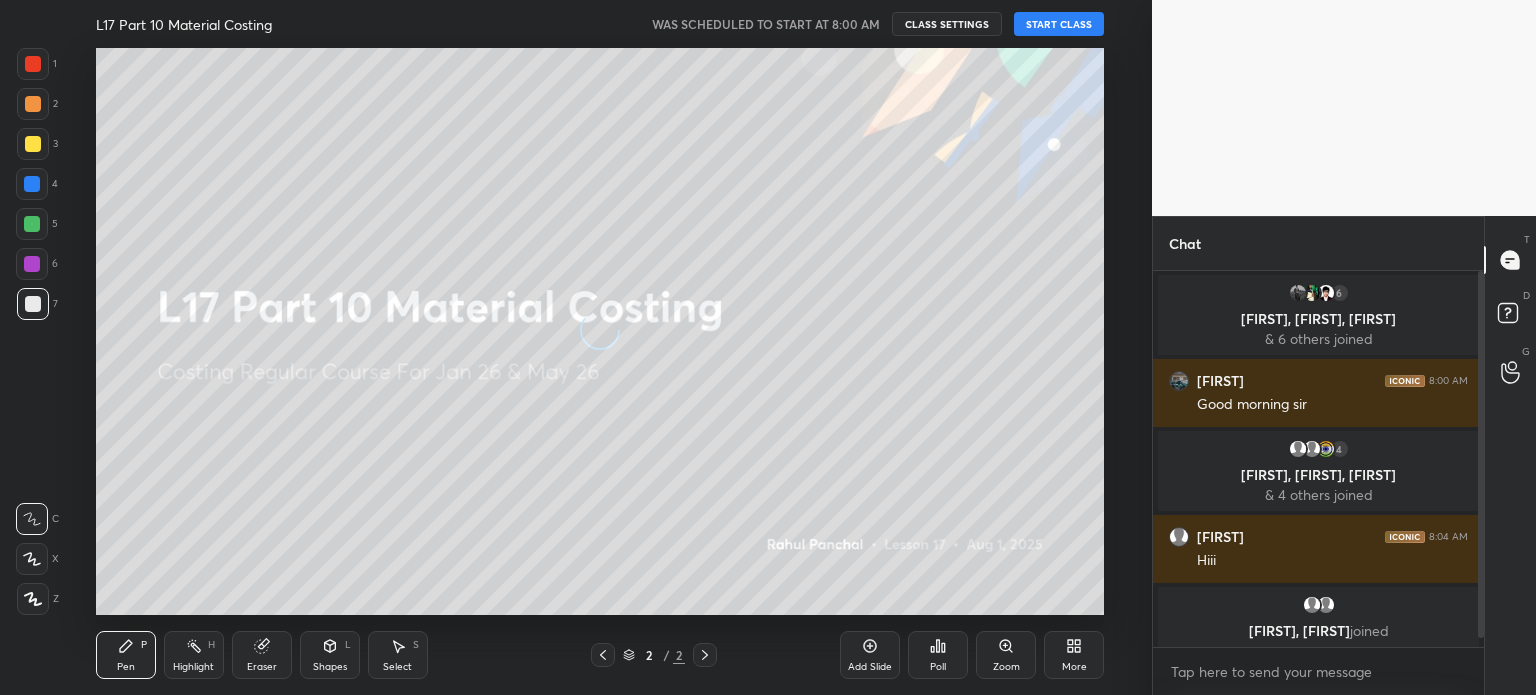click on "START CLASS" at bounding box center (1059, 24) 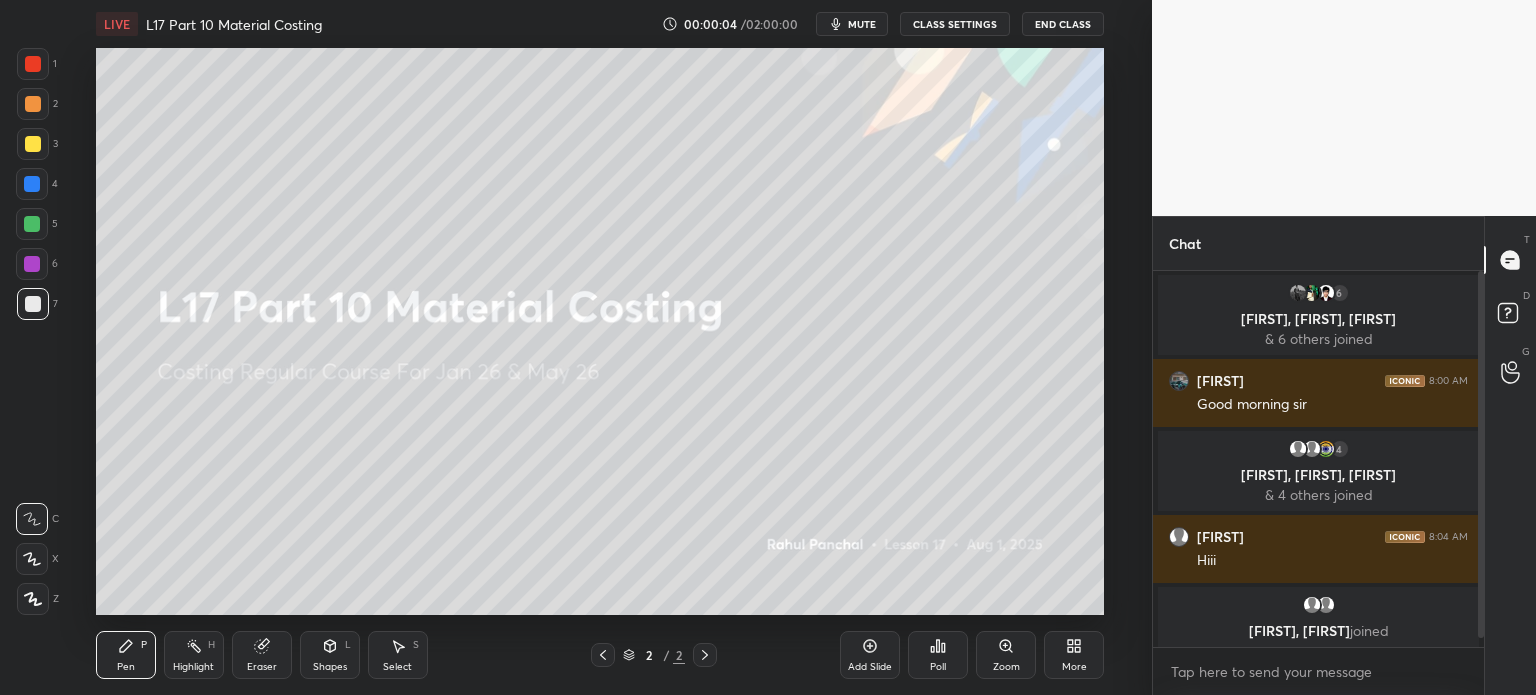 scroll, scrollTop: 52, scrollLeft: 0, axis: vertical 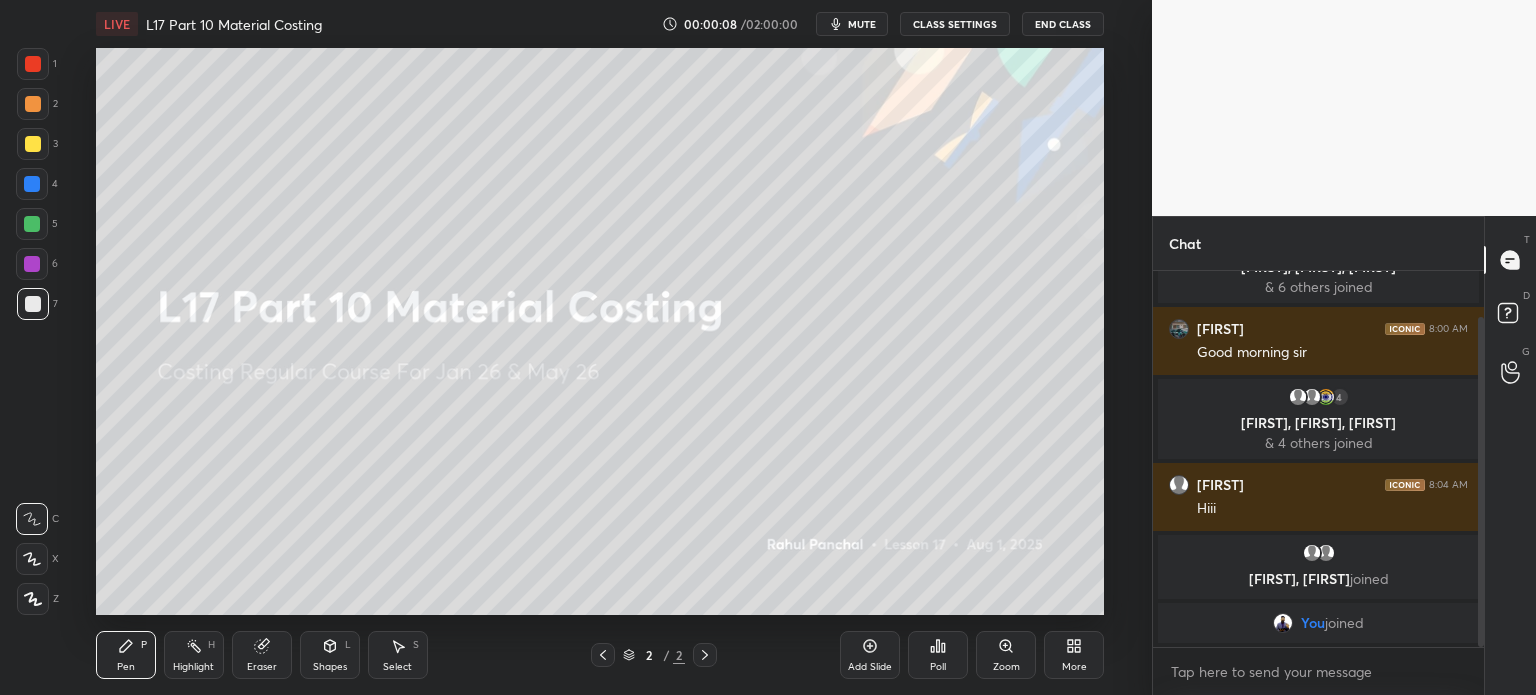 click on "More" at bounding box center (1074, 655) 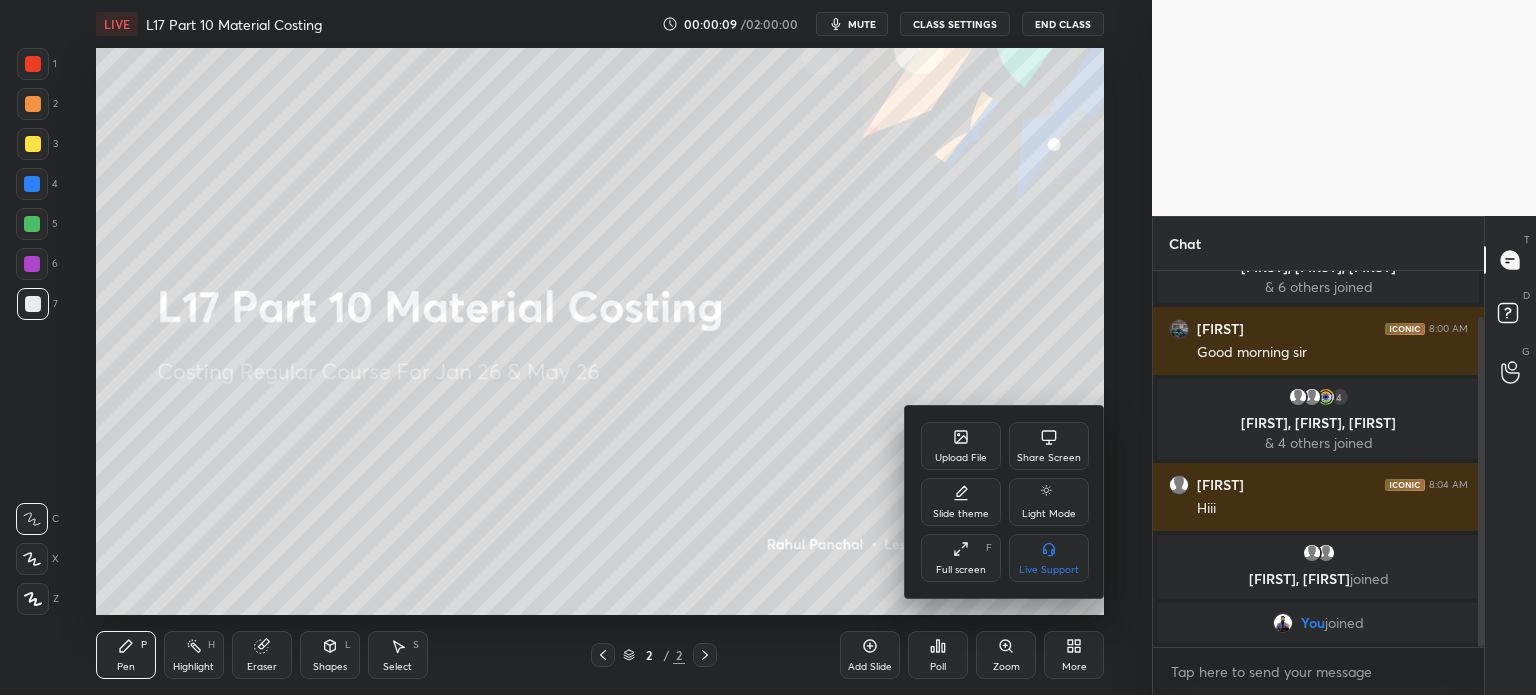 scroll, scrollTop: 120, scrollLeft: 0, axis: vertical 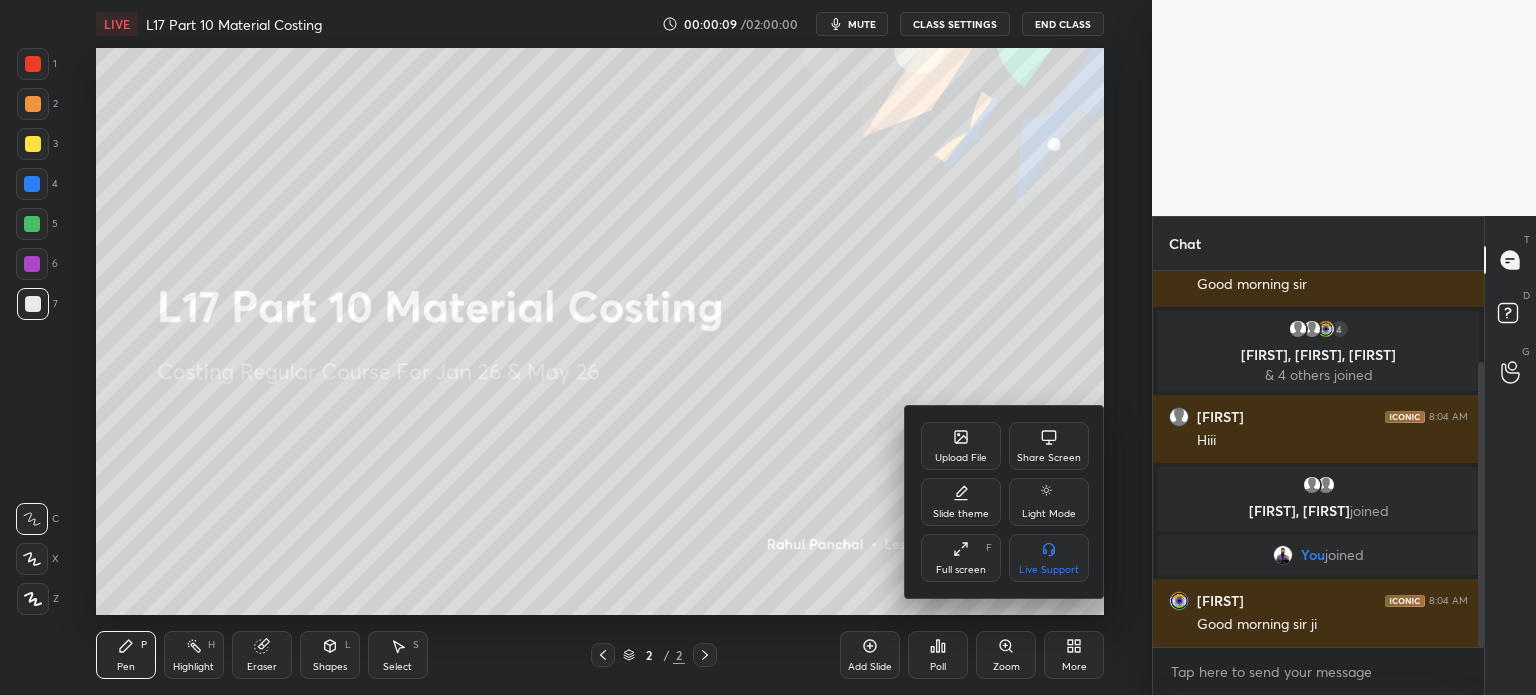 click 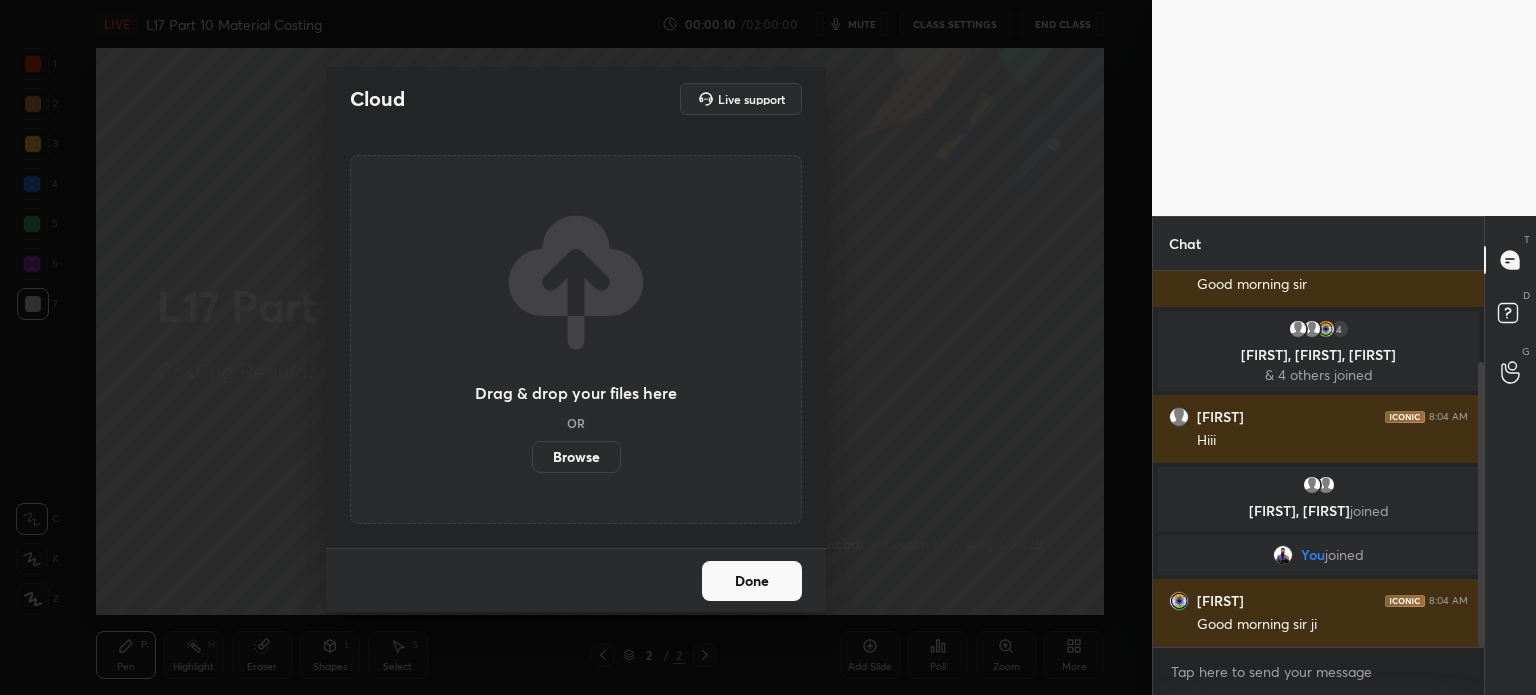 click on "Browse" at bounding box center [576, 457] 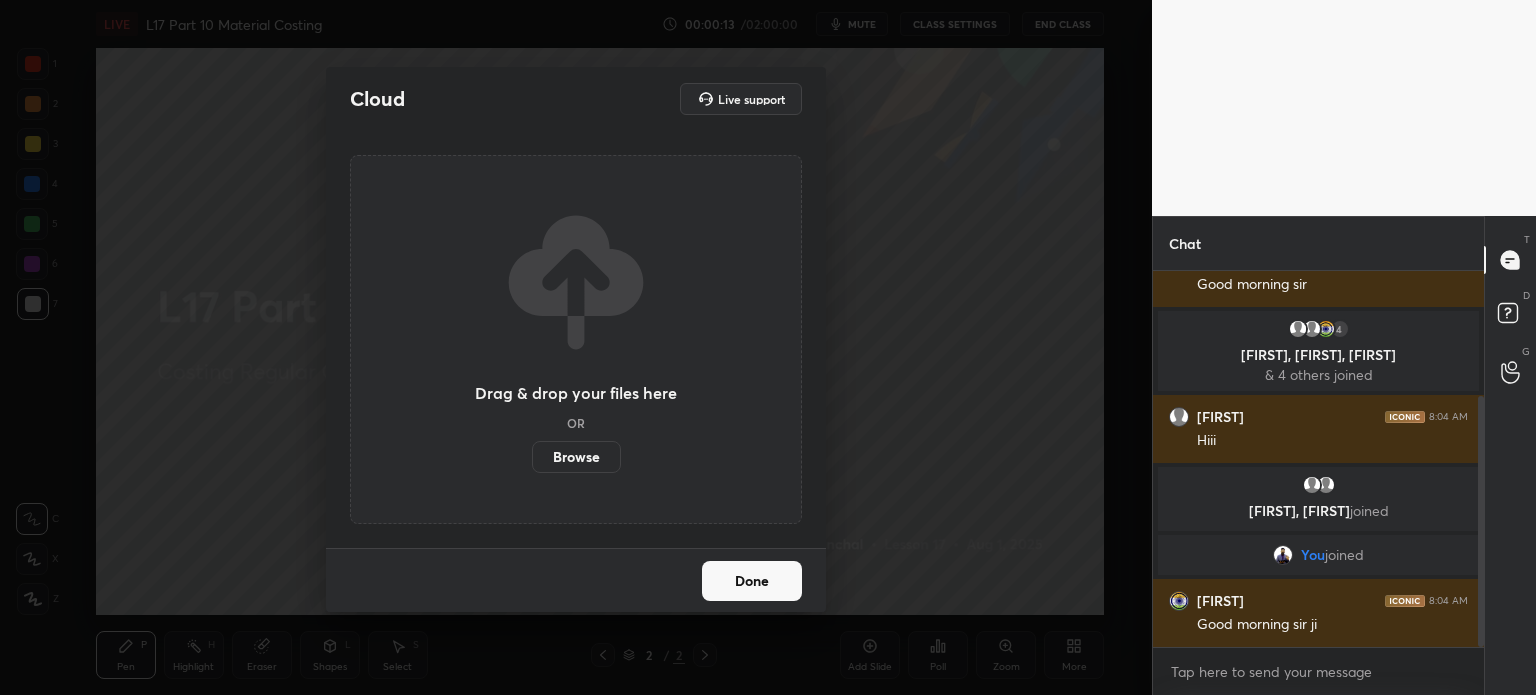 scroll, scrollTop: 188, scrollLeft: 0, axis: vertical 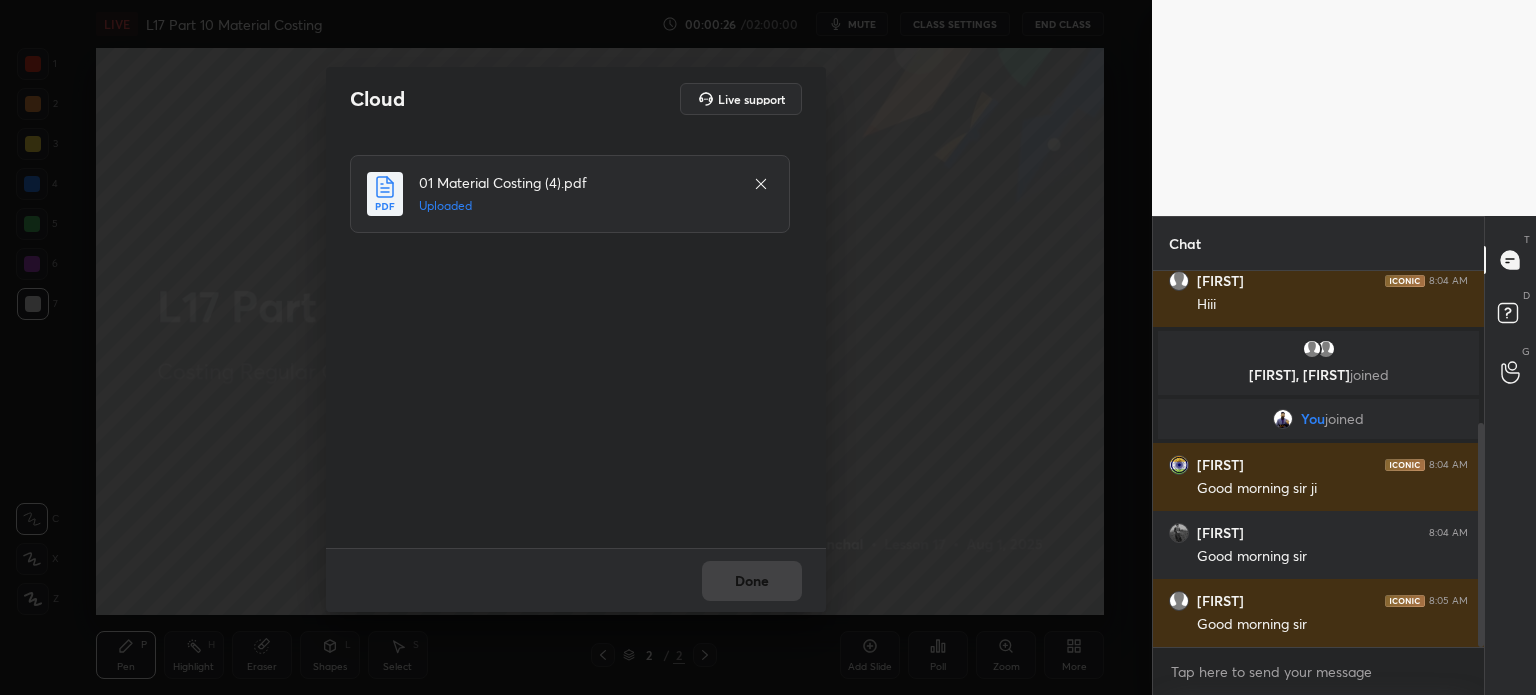 click on "Done" at bounding box center [752, 581] 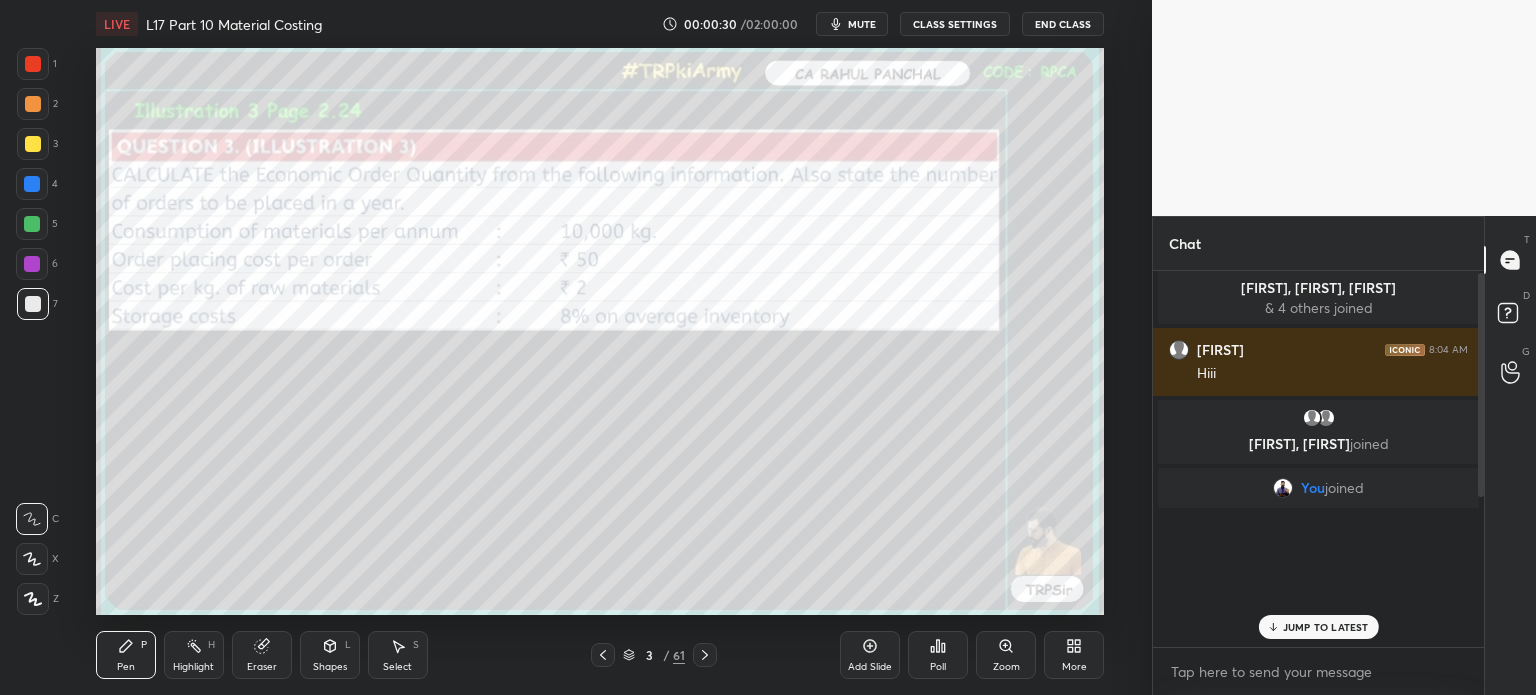 scroll, scrollTop: 256, scrollLeft: 0, axis: vertical 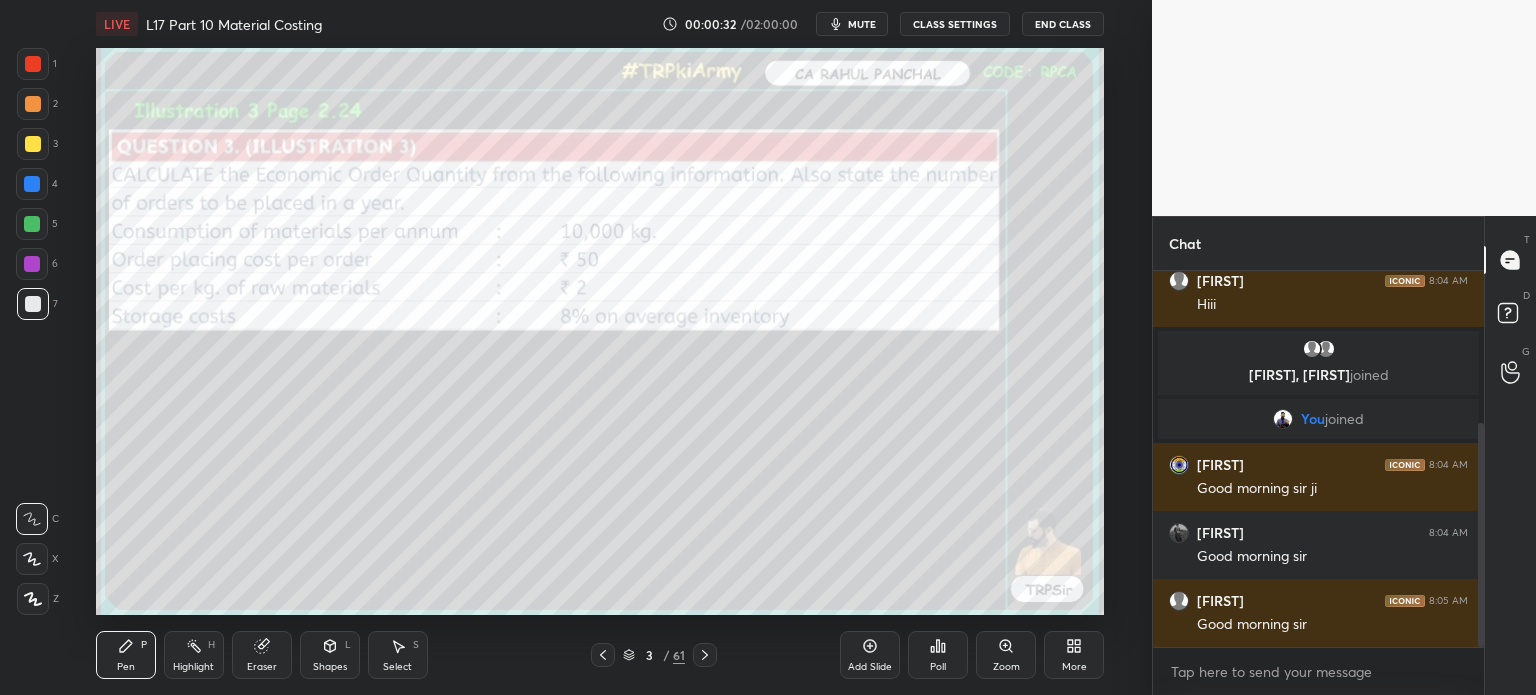 click 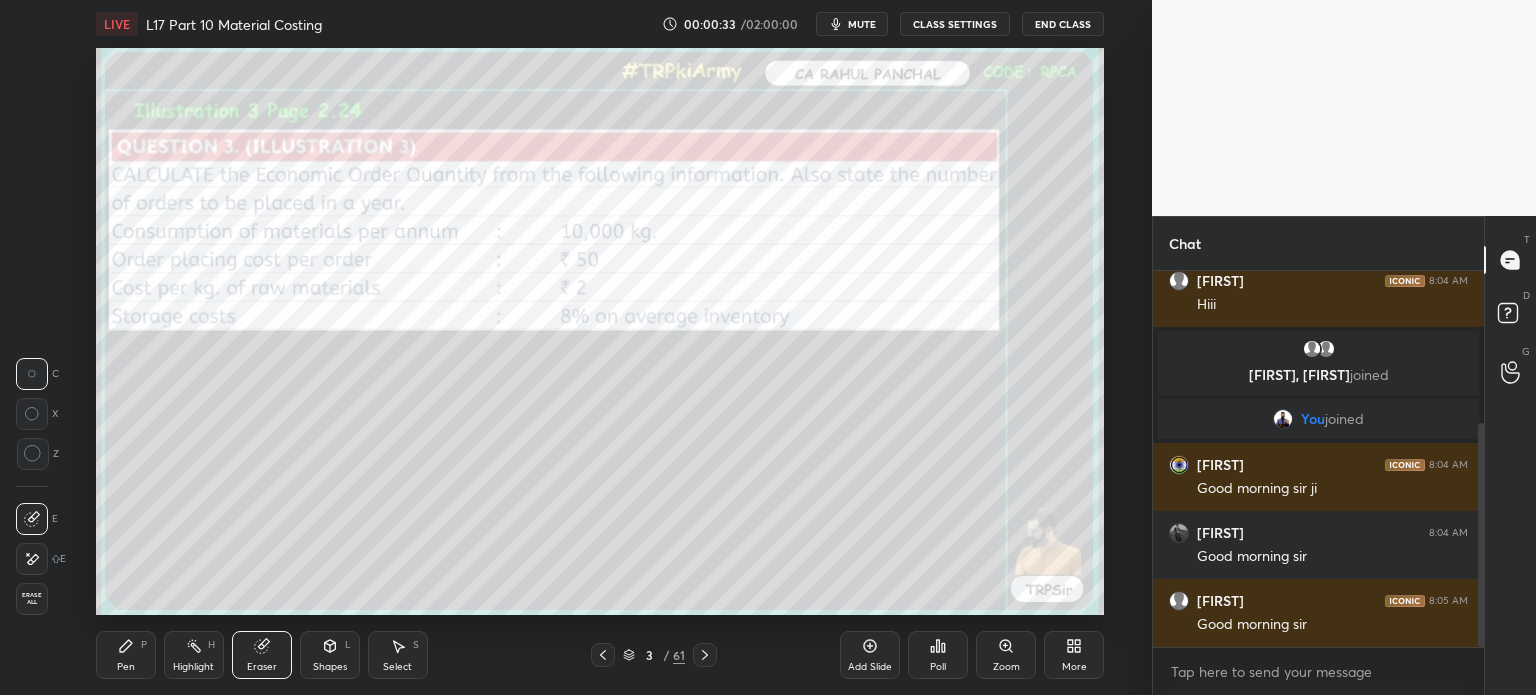 click on "Erase all" at bounding box center [32, 599] 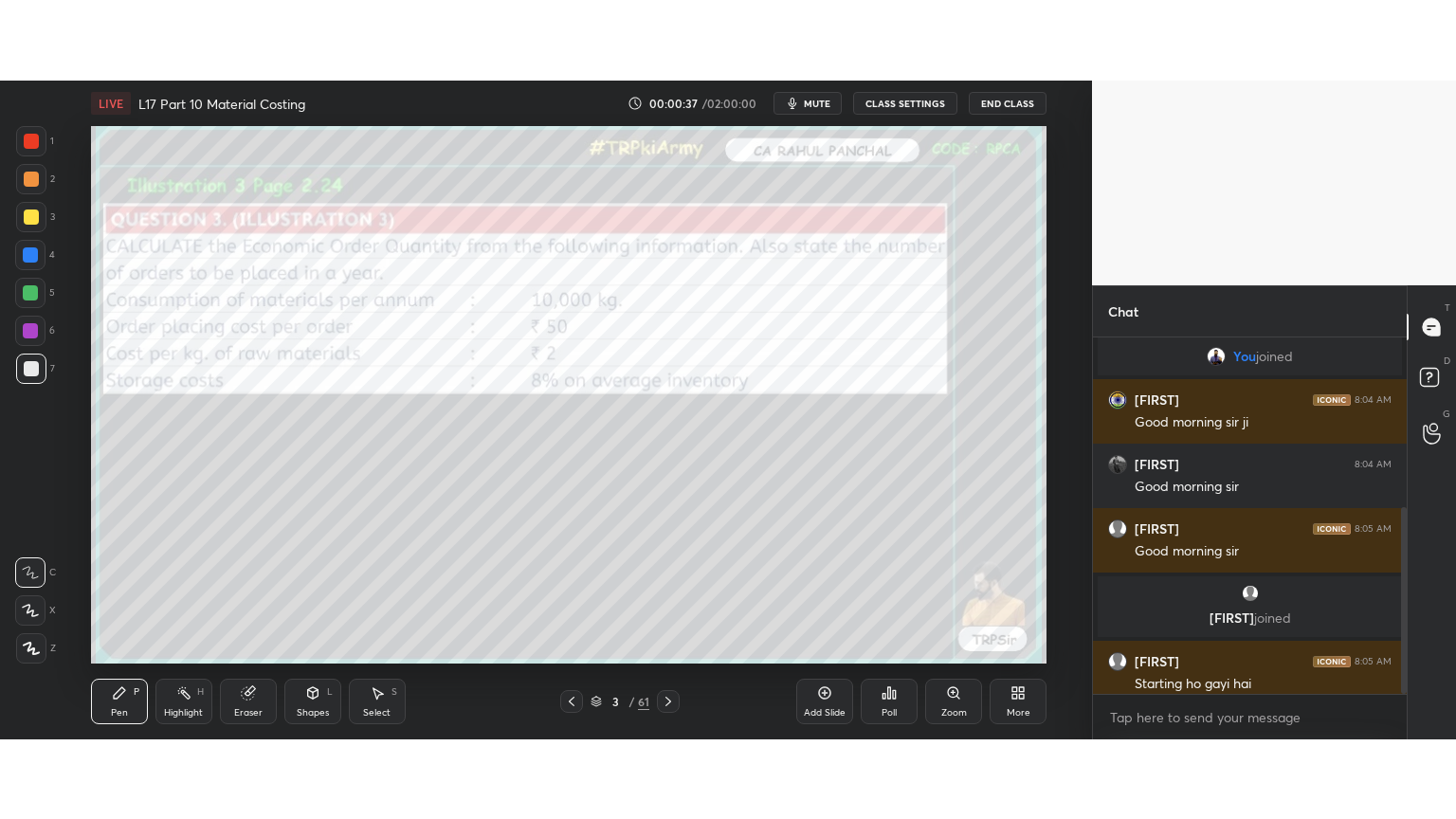 scroll, scrollTop: 322, scrollLeft: 0, axis: vertical 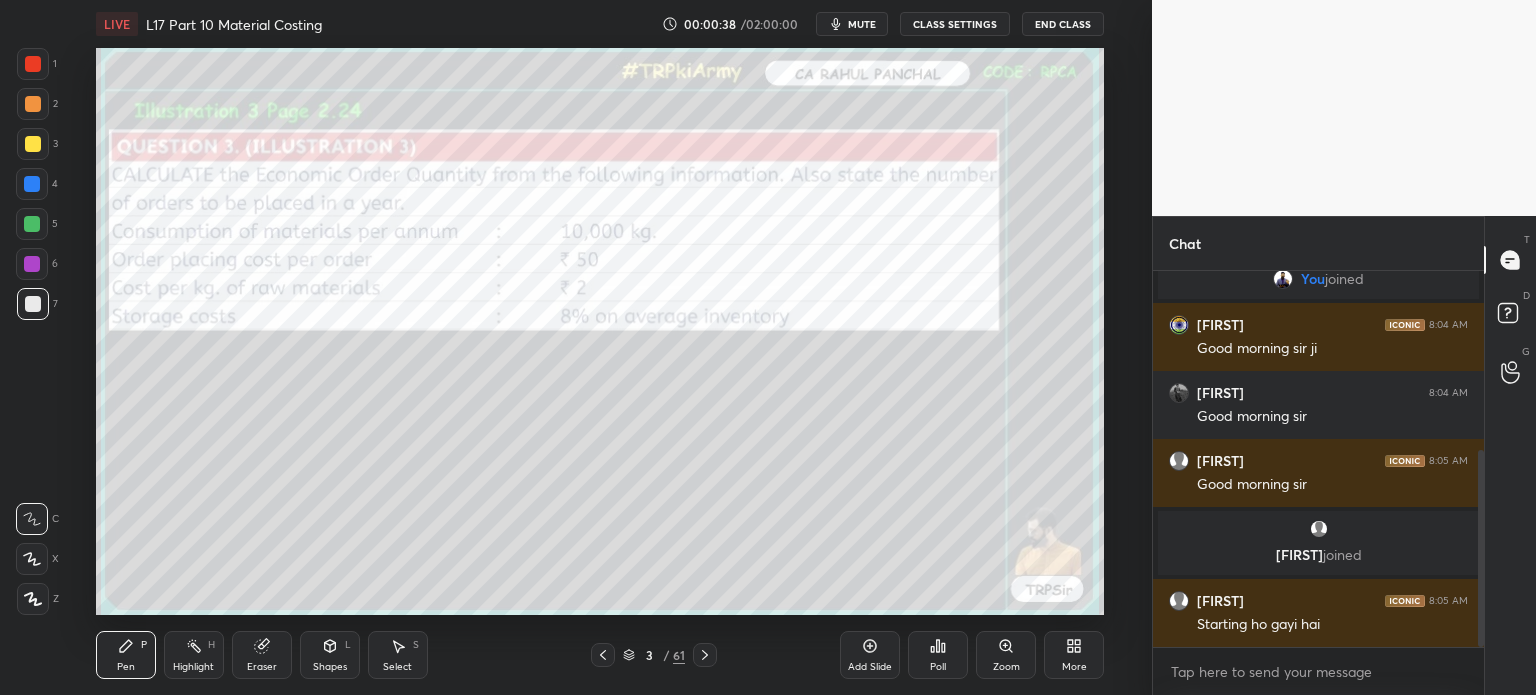 click on "More" at bounding box center (1074, 655) 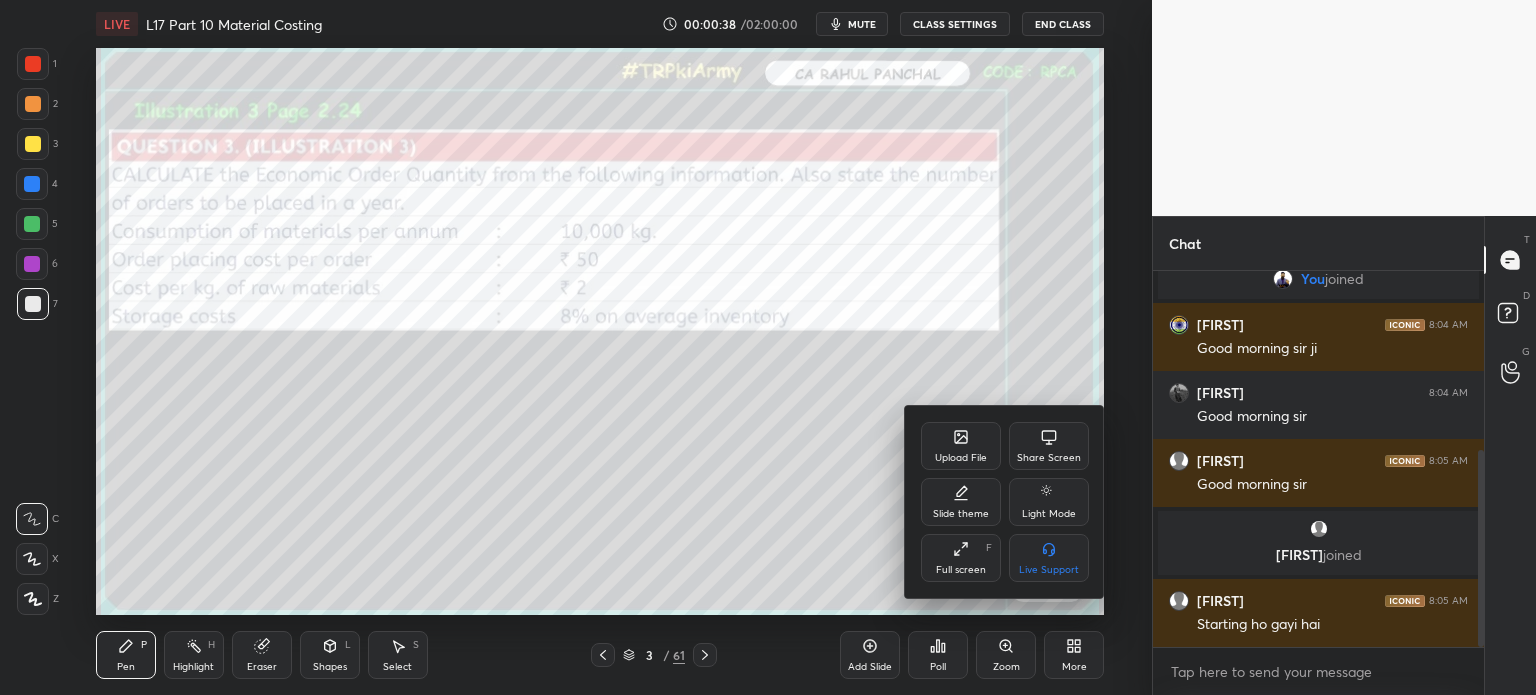 click on "Full screen F" at bounding box center [961, 558] 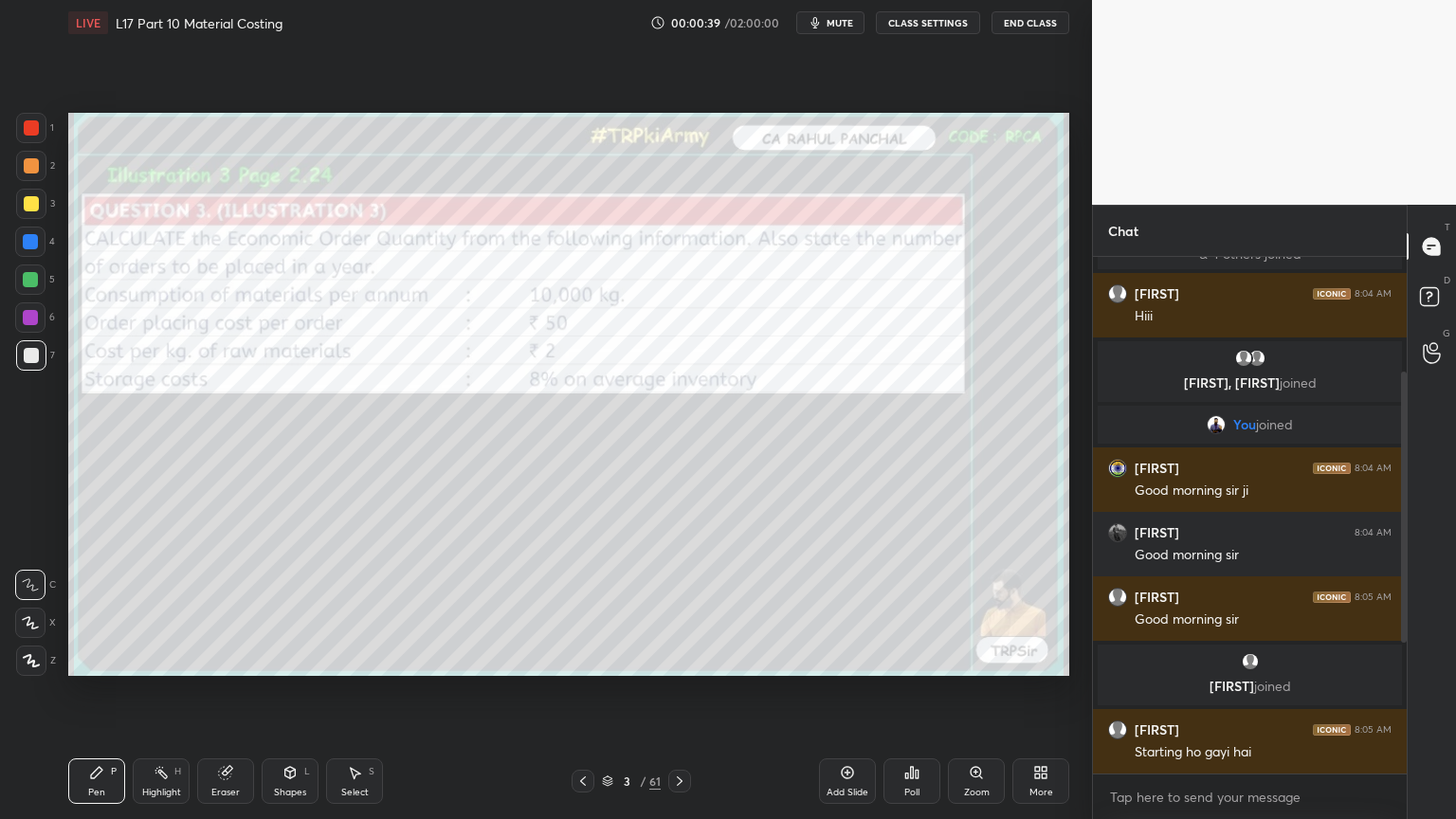 scroll, scrollTop: 94094, scrollLeft: 93776, axis: both 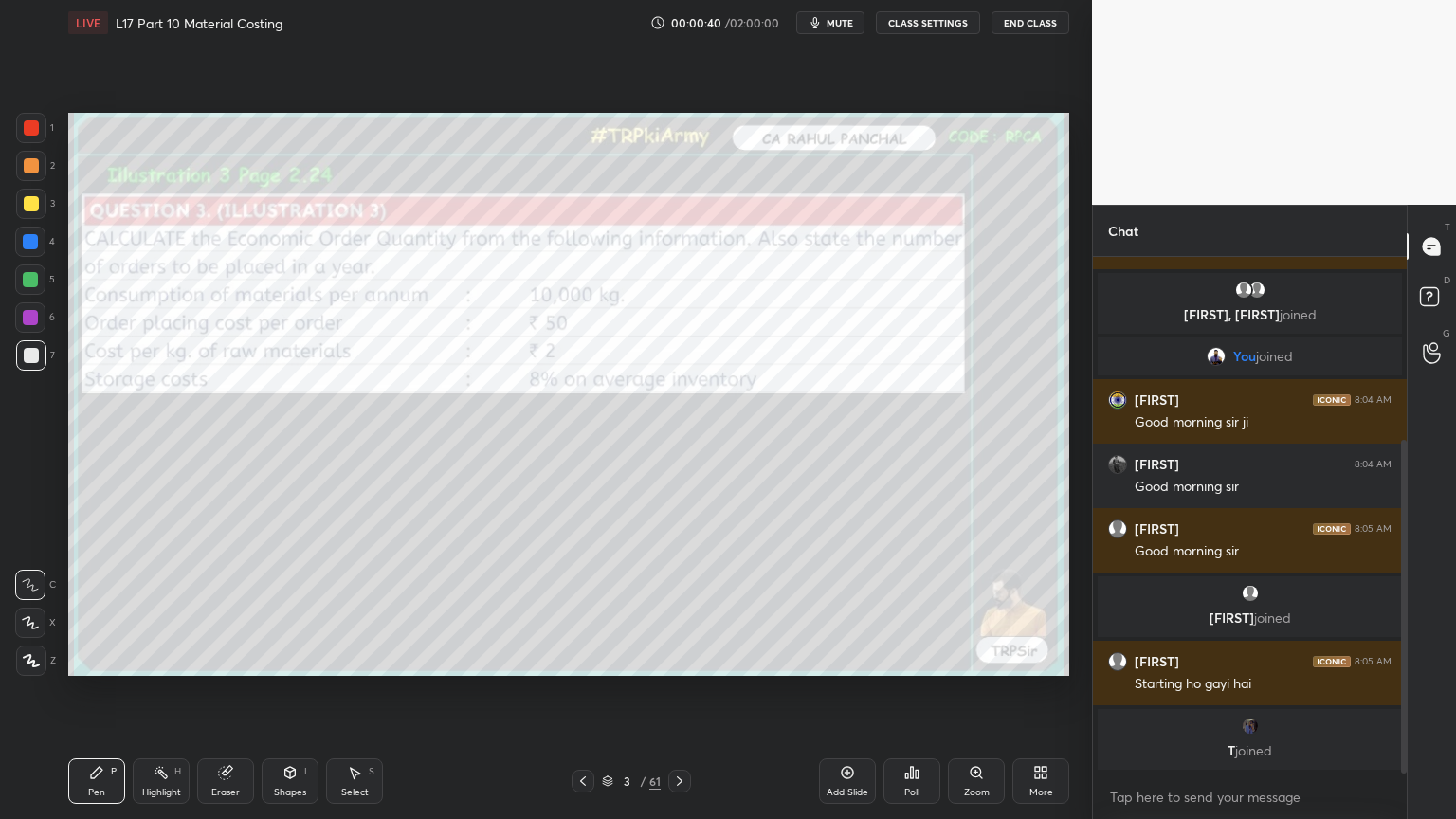 click 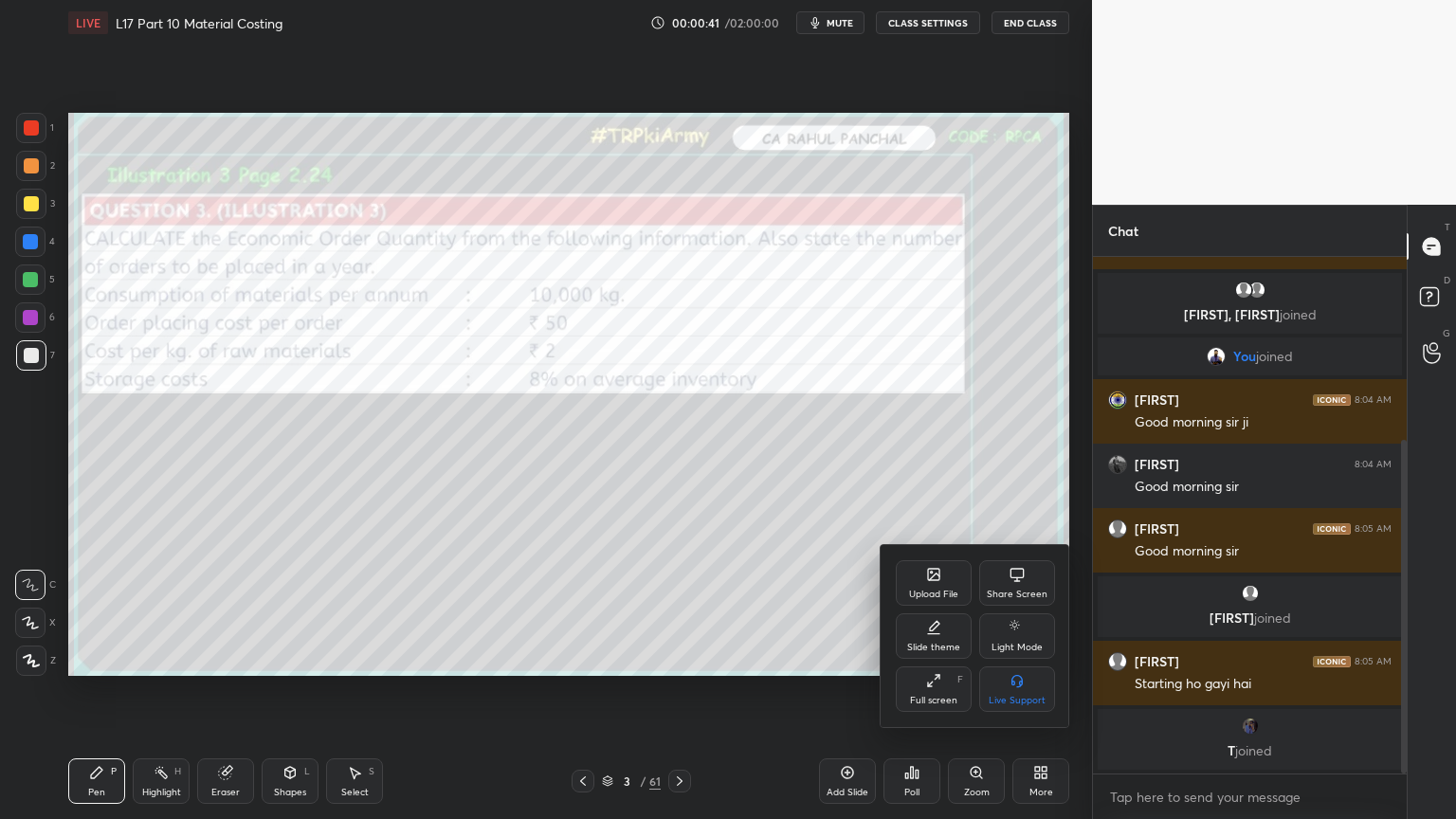 click on "Full screen" at bounding box center (934, 701) 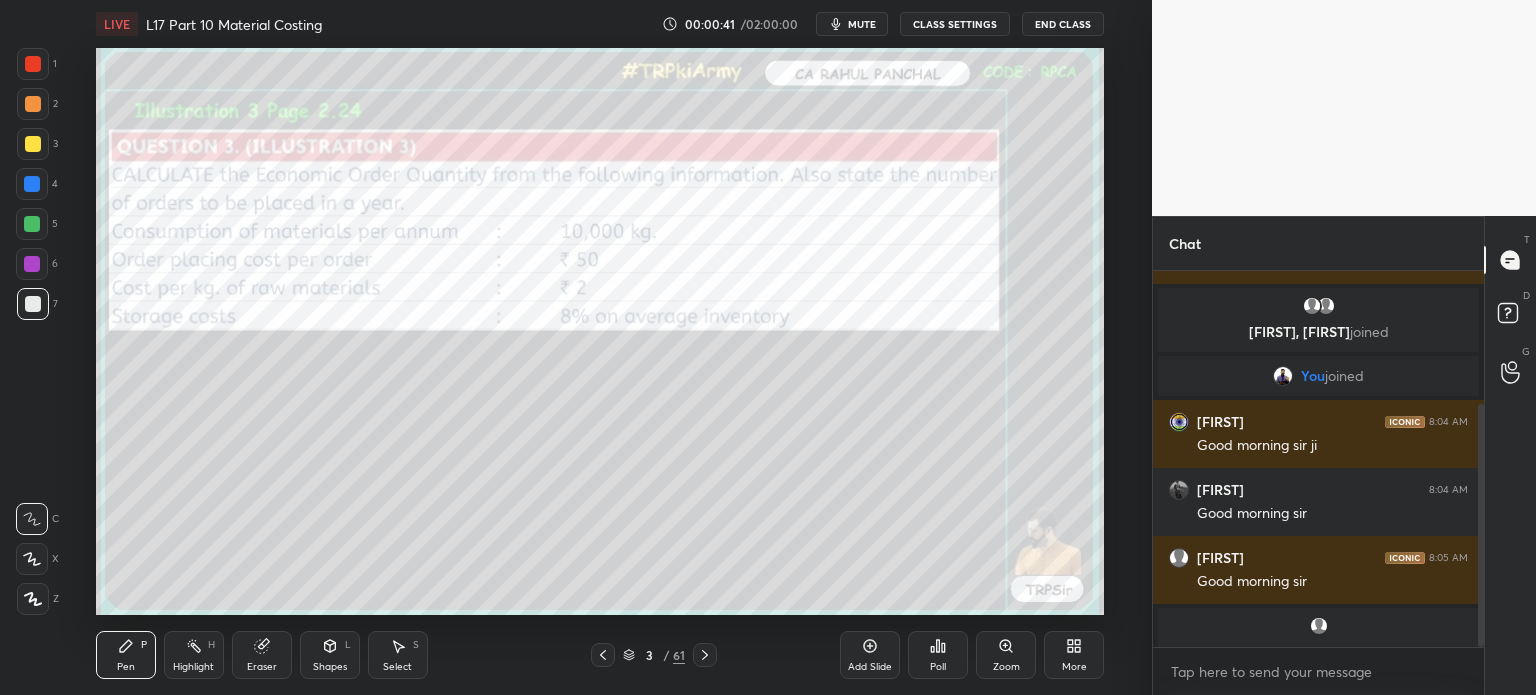 type on "x" 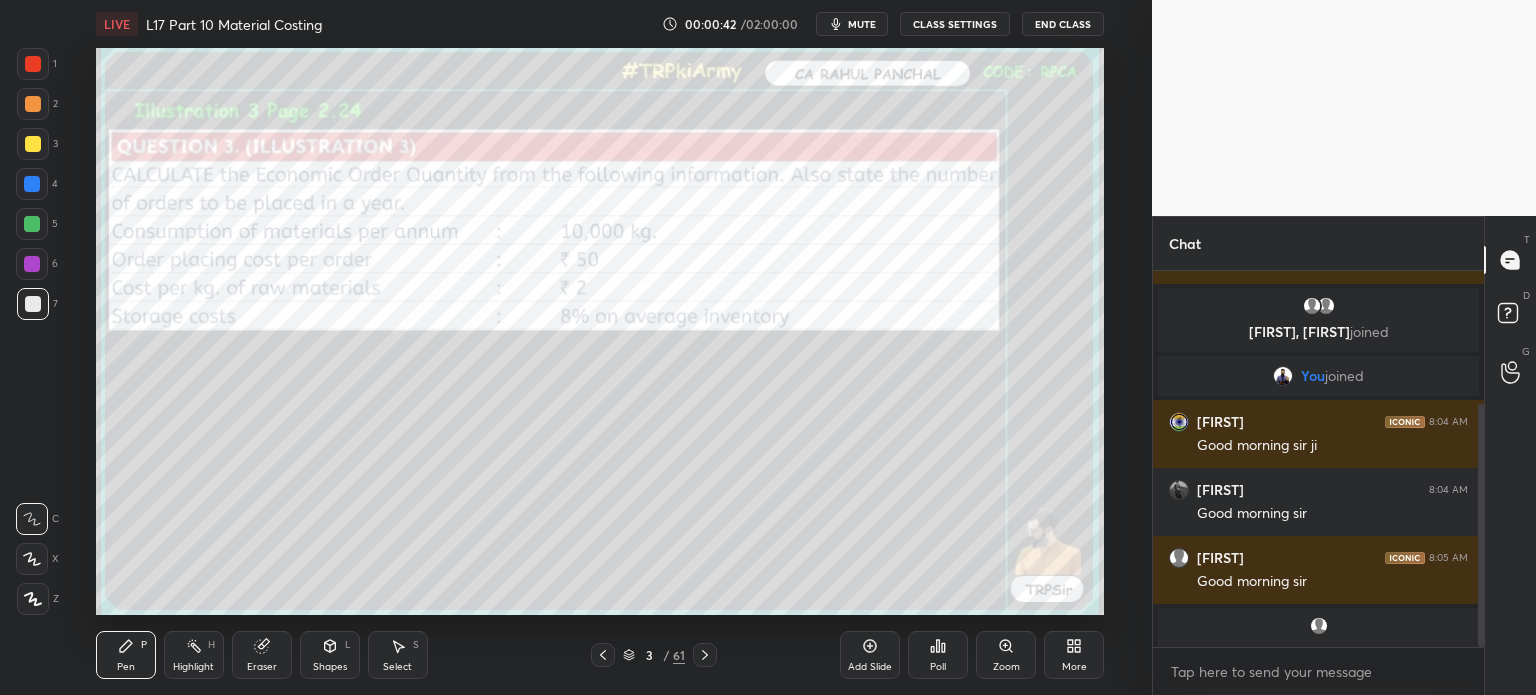 click on "More" at bounding box center [1074, 655] 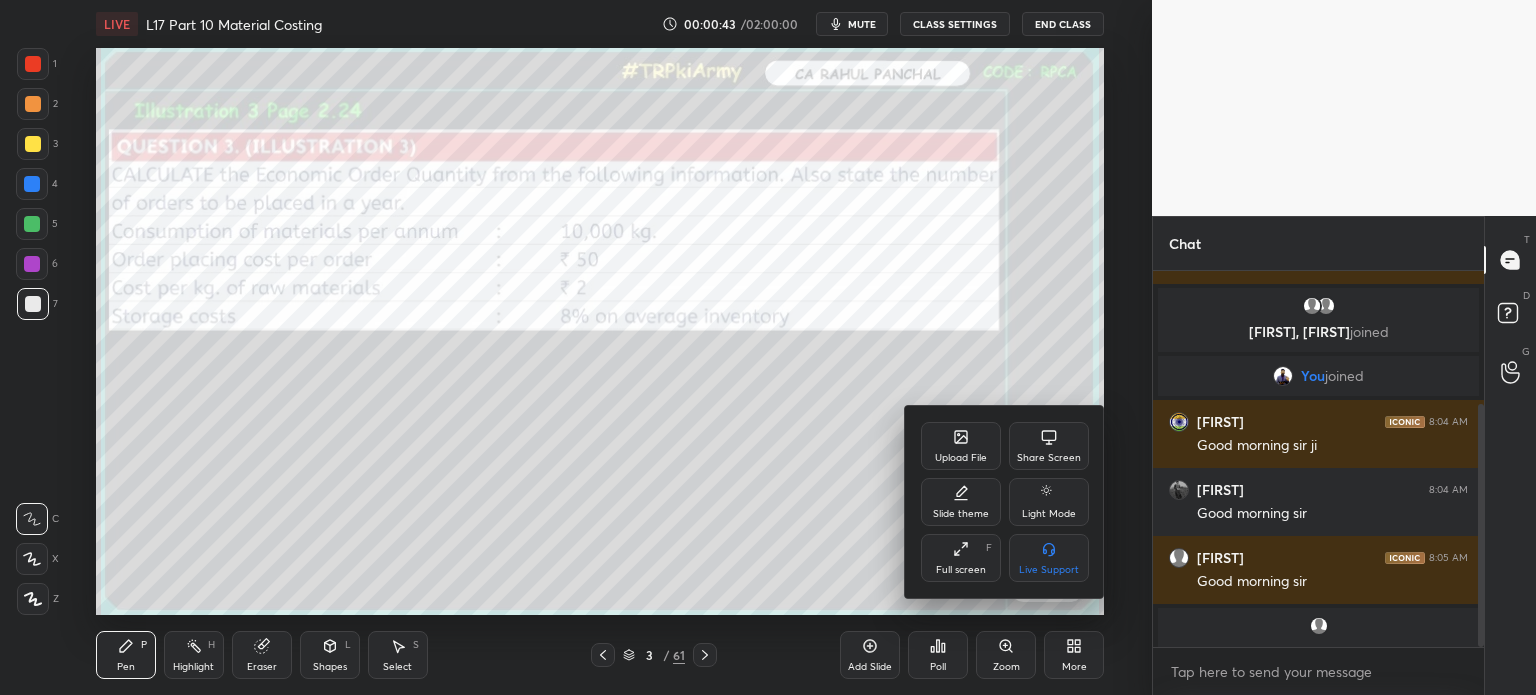 click at bounding box center (768, 347) 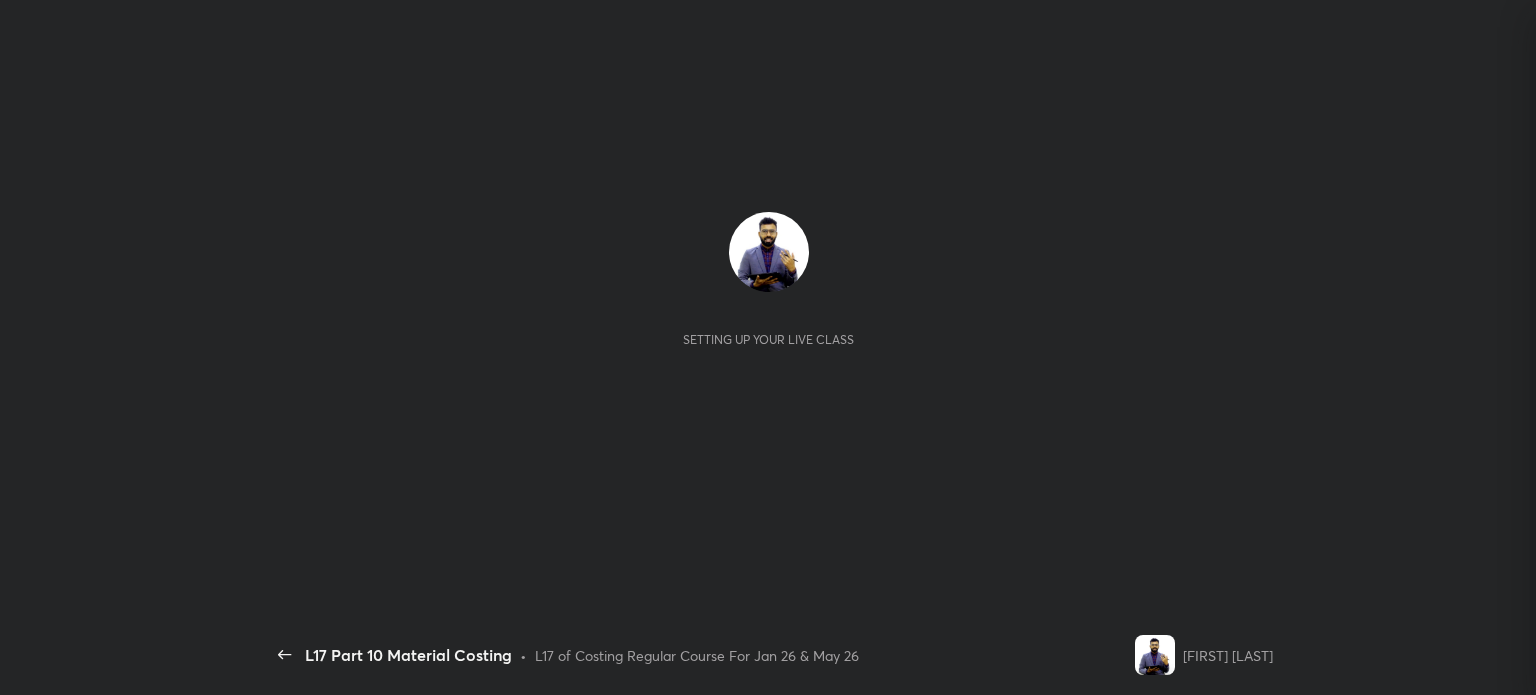 scroll, scrollTop: 0, scrollLeft: 0, axis: both 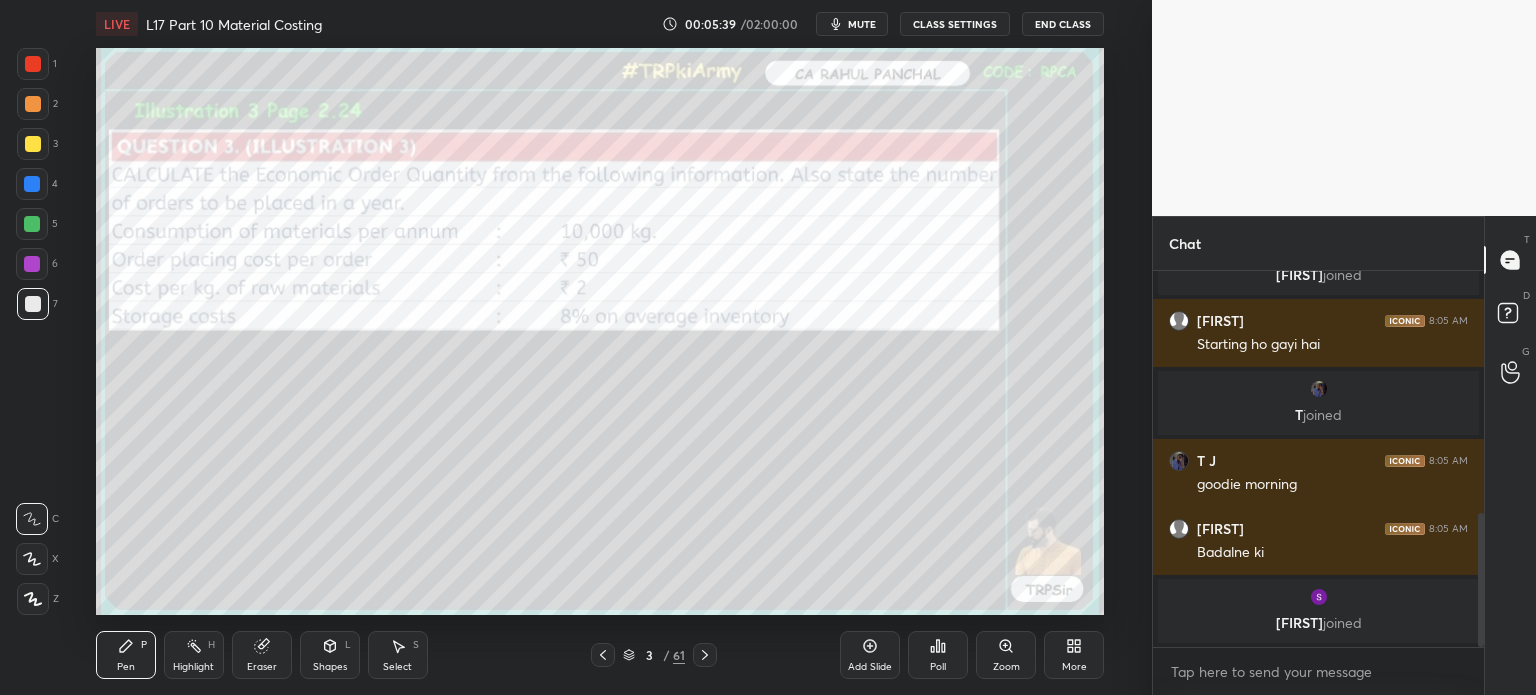 click on "More" at bounding box center [1074, 655] 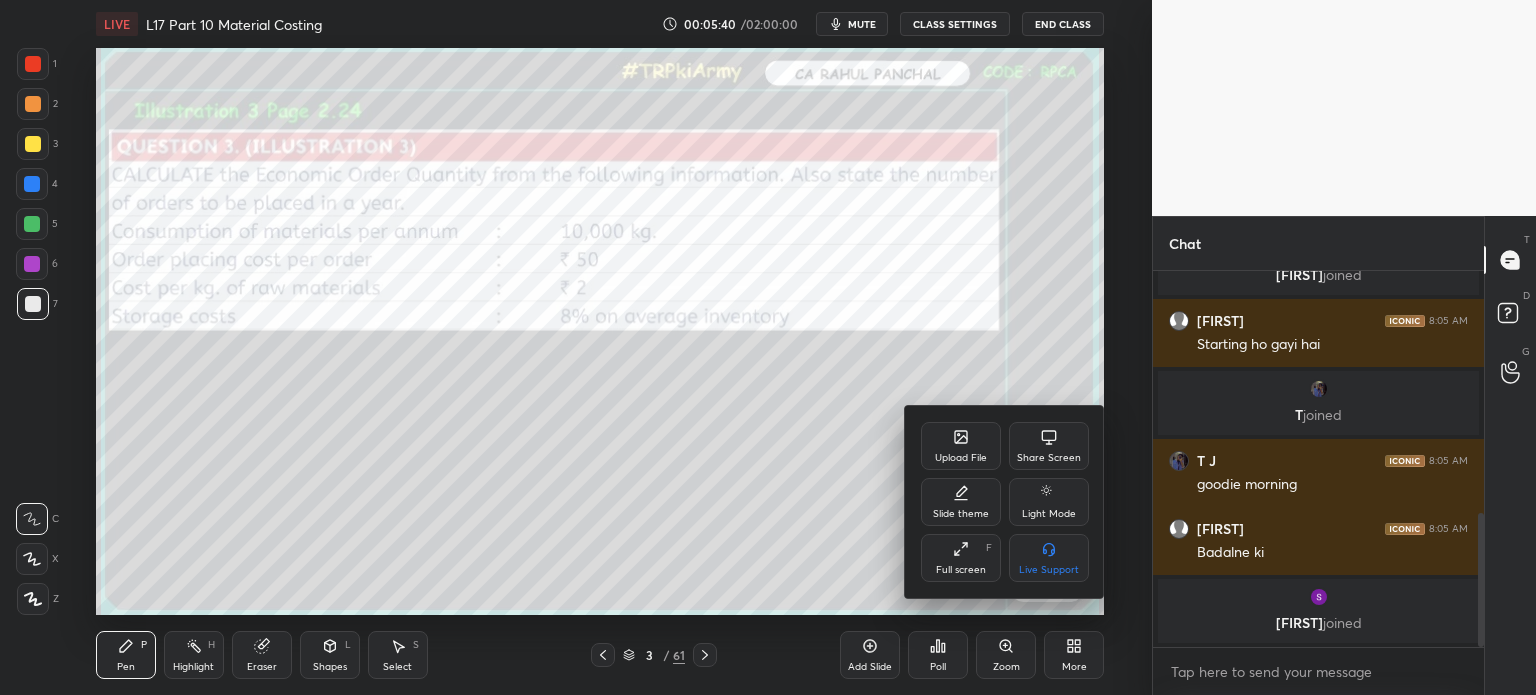 click on "Full screen F" at bounding box center (961, 558) 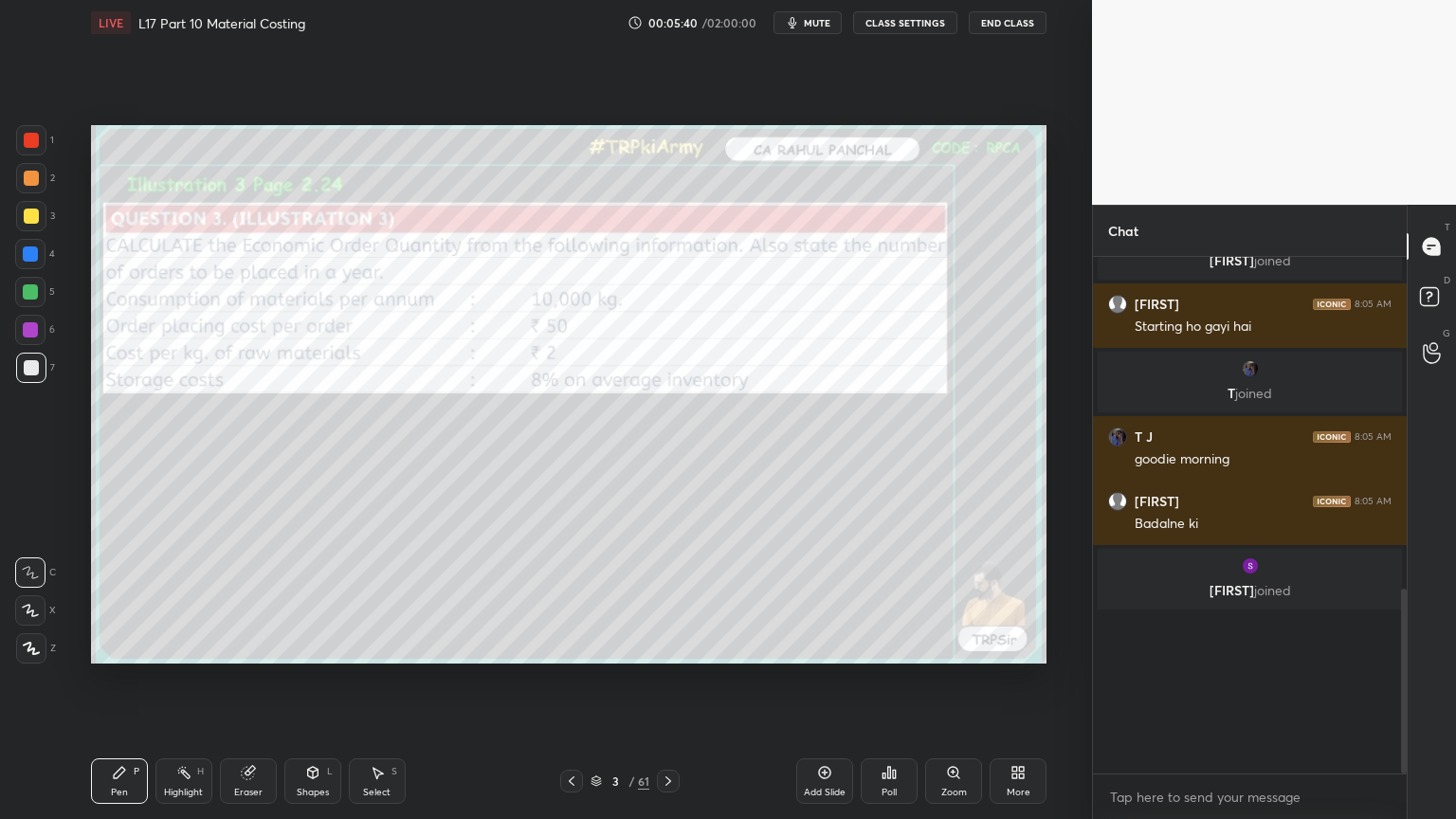 scroll, scrollTop: 94094, scrollLeft: 93776, axis: both 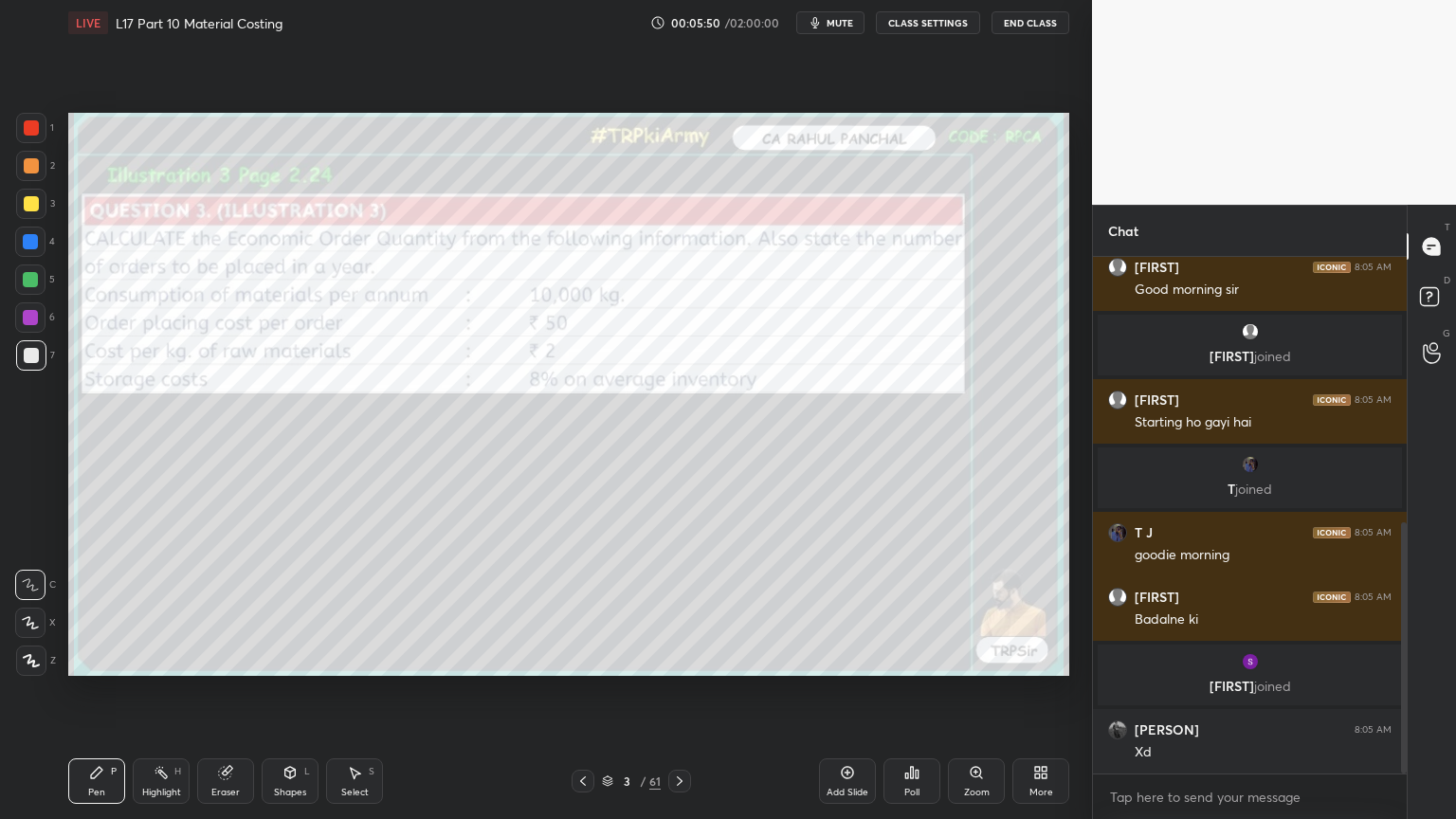 click on "Pen P" at bounding box center [97, 781] 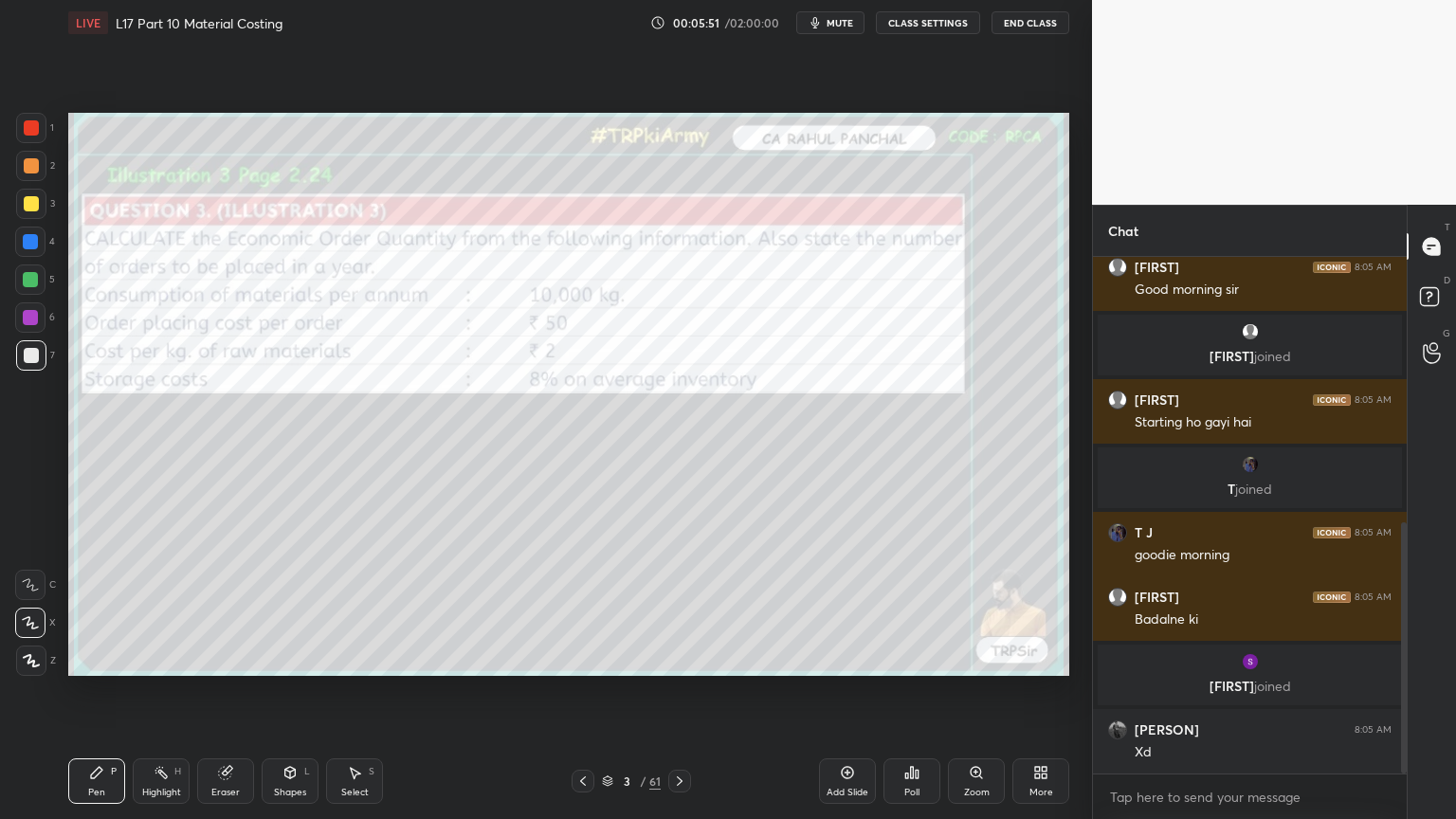 click at bounding box center (31, 204) 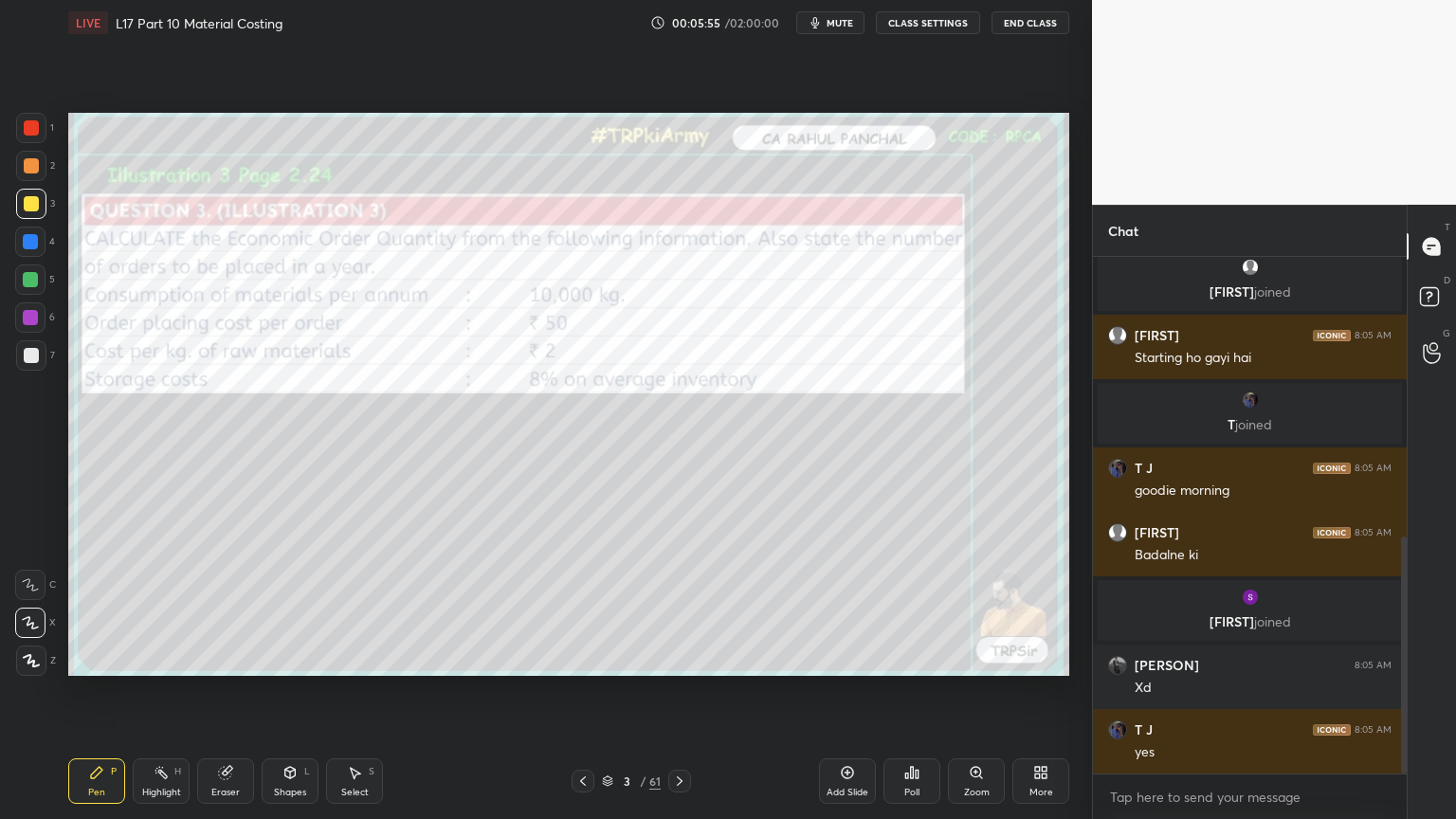 click on "Eraser" at bounding box center (226, 781) 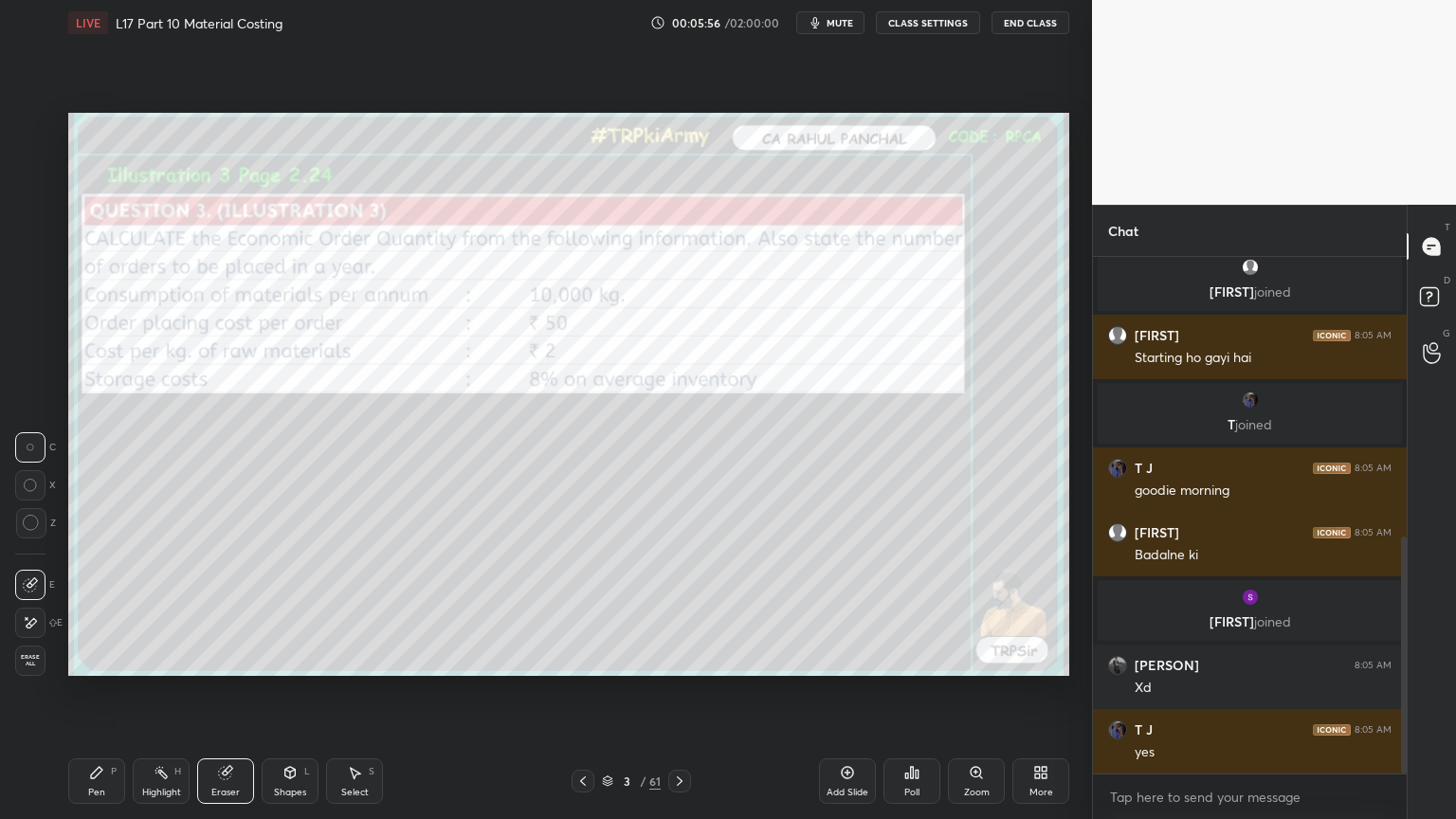 click on "Erase all" at bounding box center (30, 661) 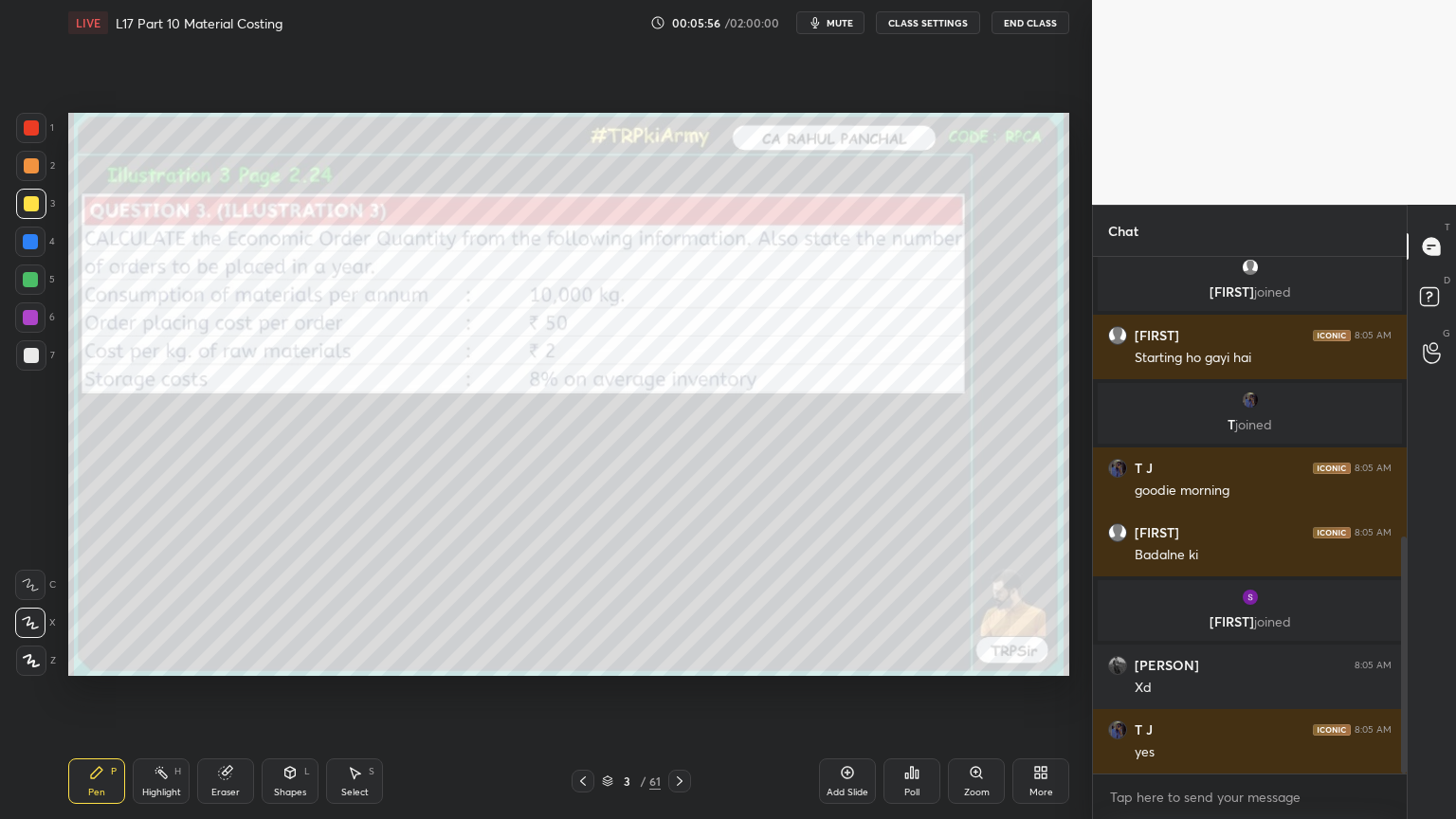 click on "Setting up your live class Poll for   secs No correct answer Start poll" at bounding box center (569, 394) 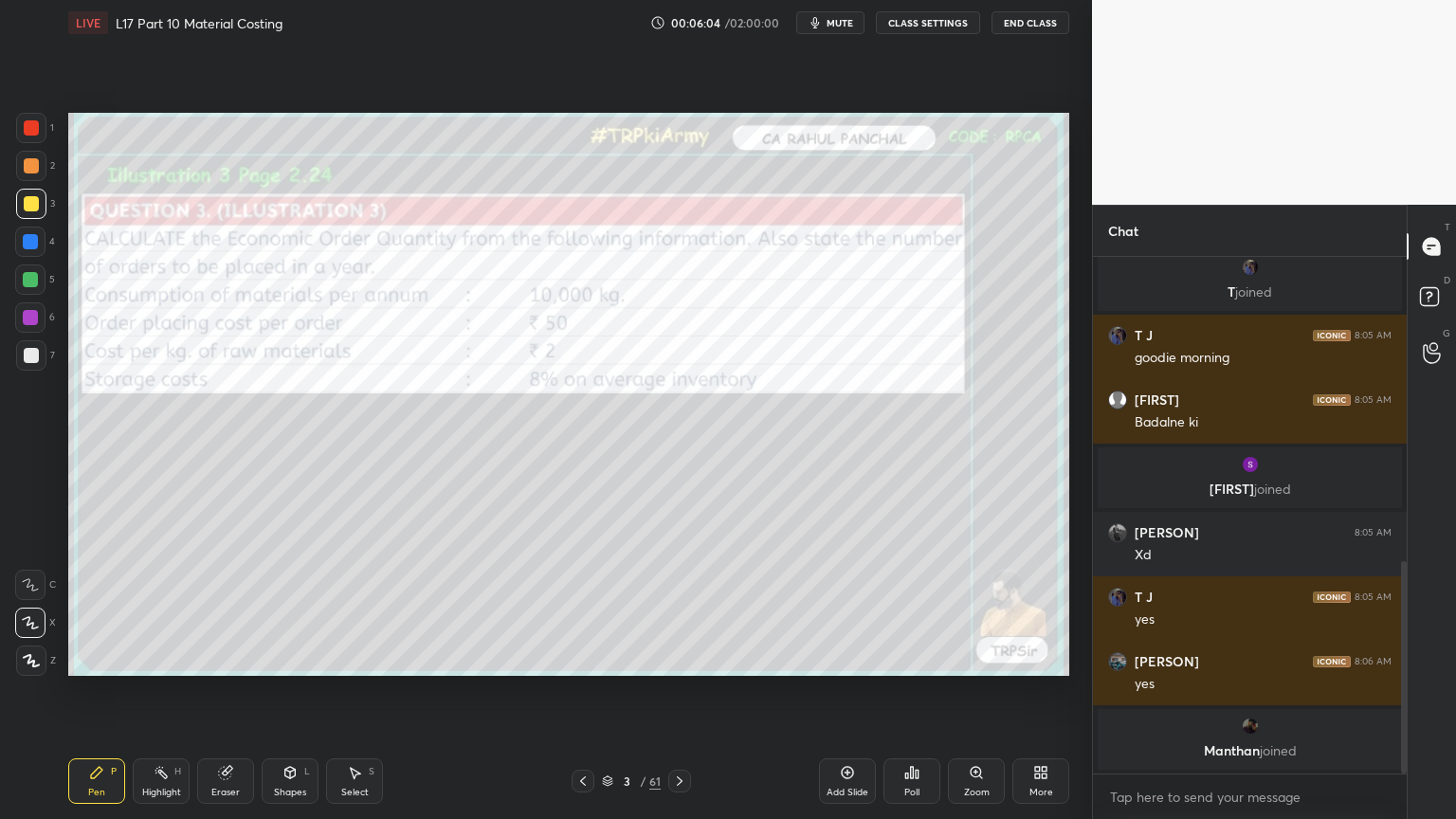click at bounding box center (31, 128) 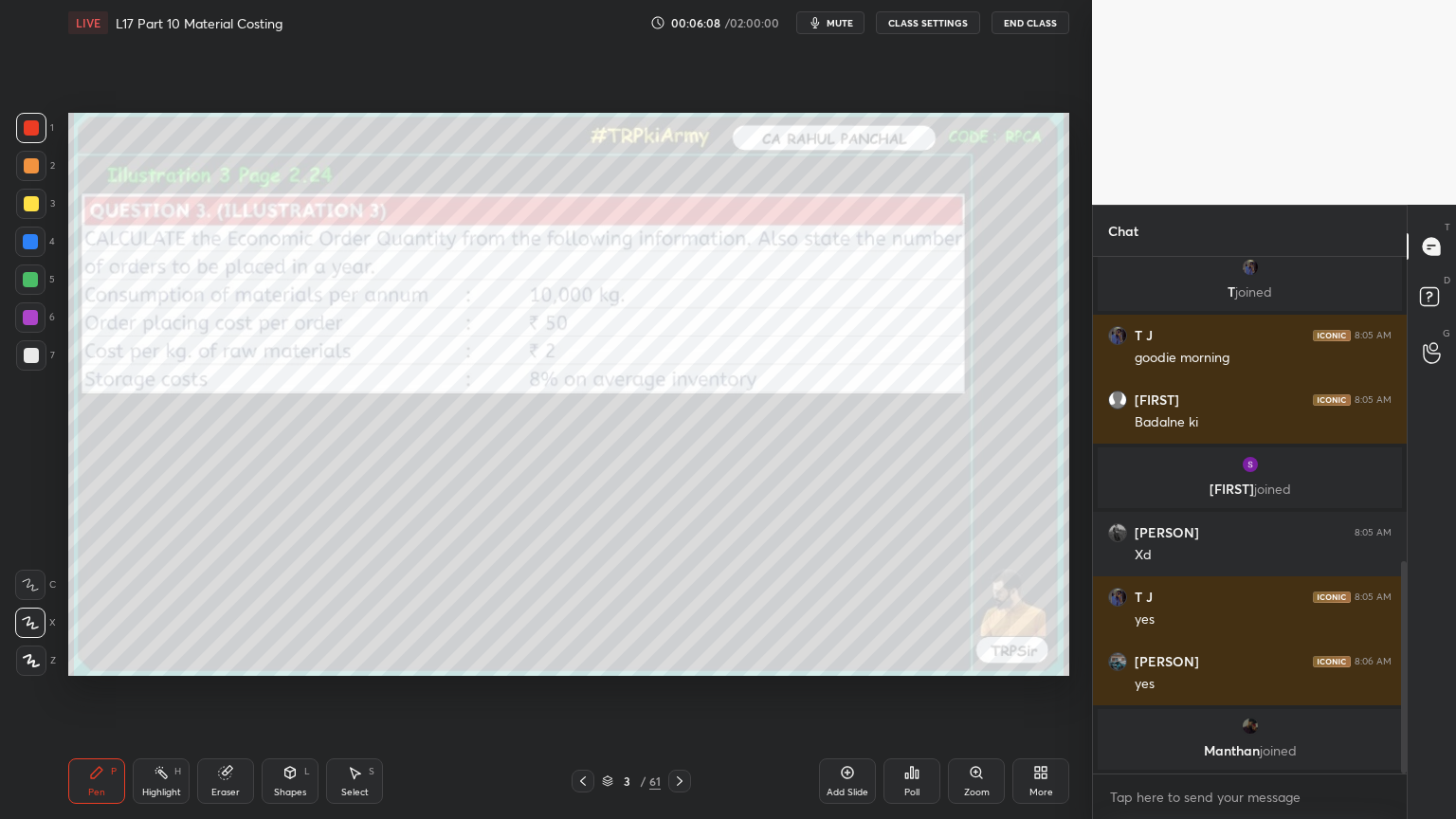 click 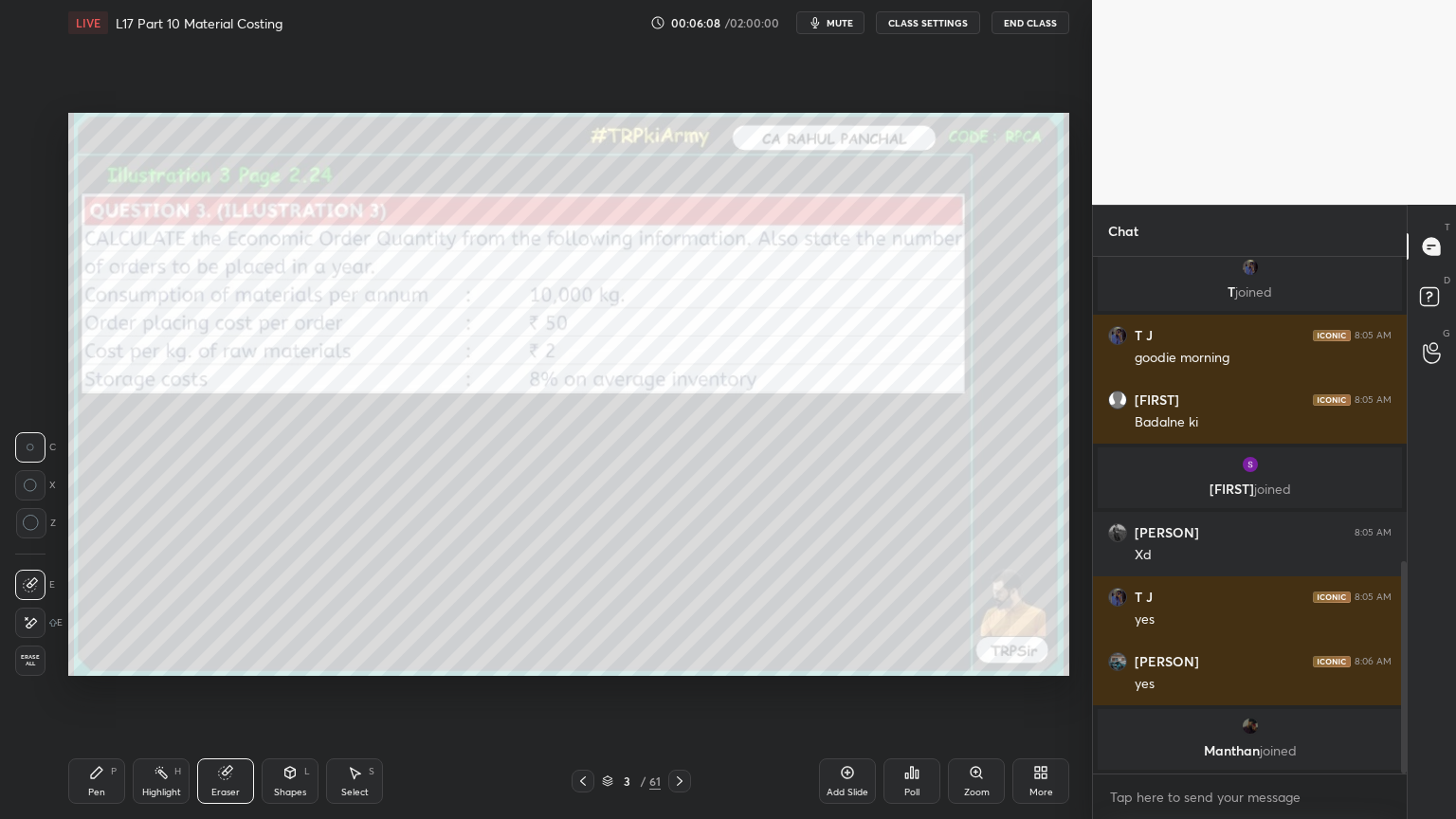 click on "Erase all" at bounding box center (30, 661) 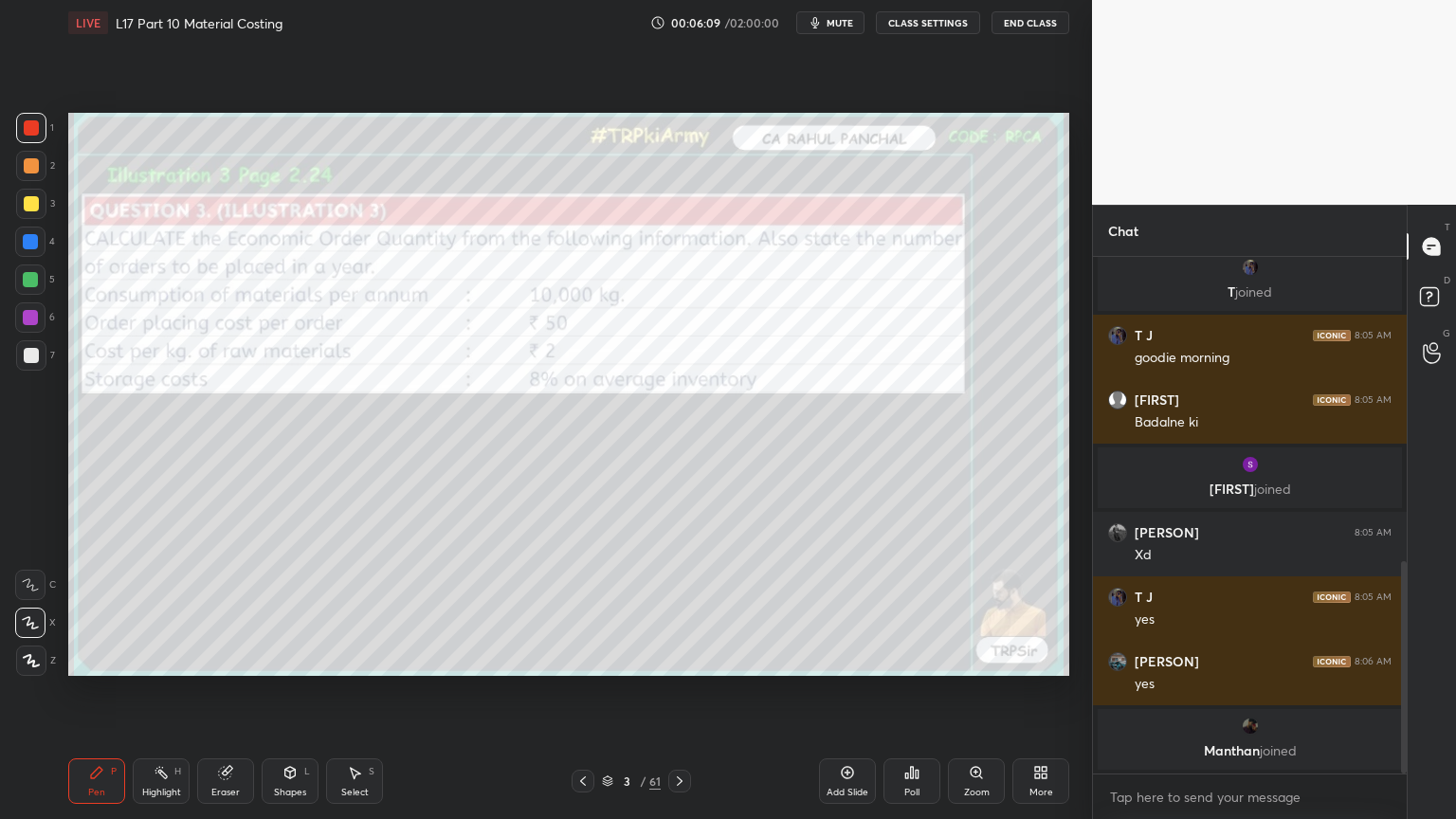 click on "Setting up your live class Poll for   secs No correct answer Start poll" at bounding box center (569, 394) 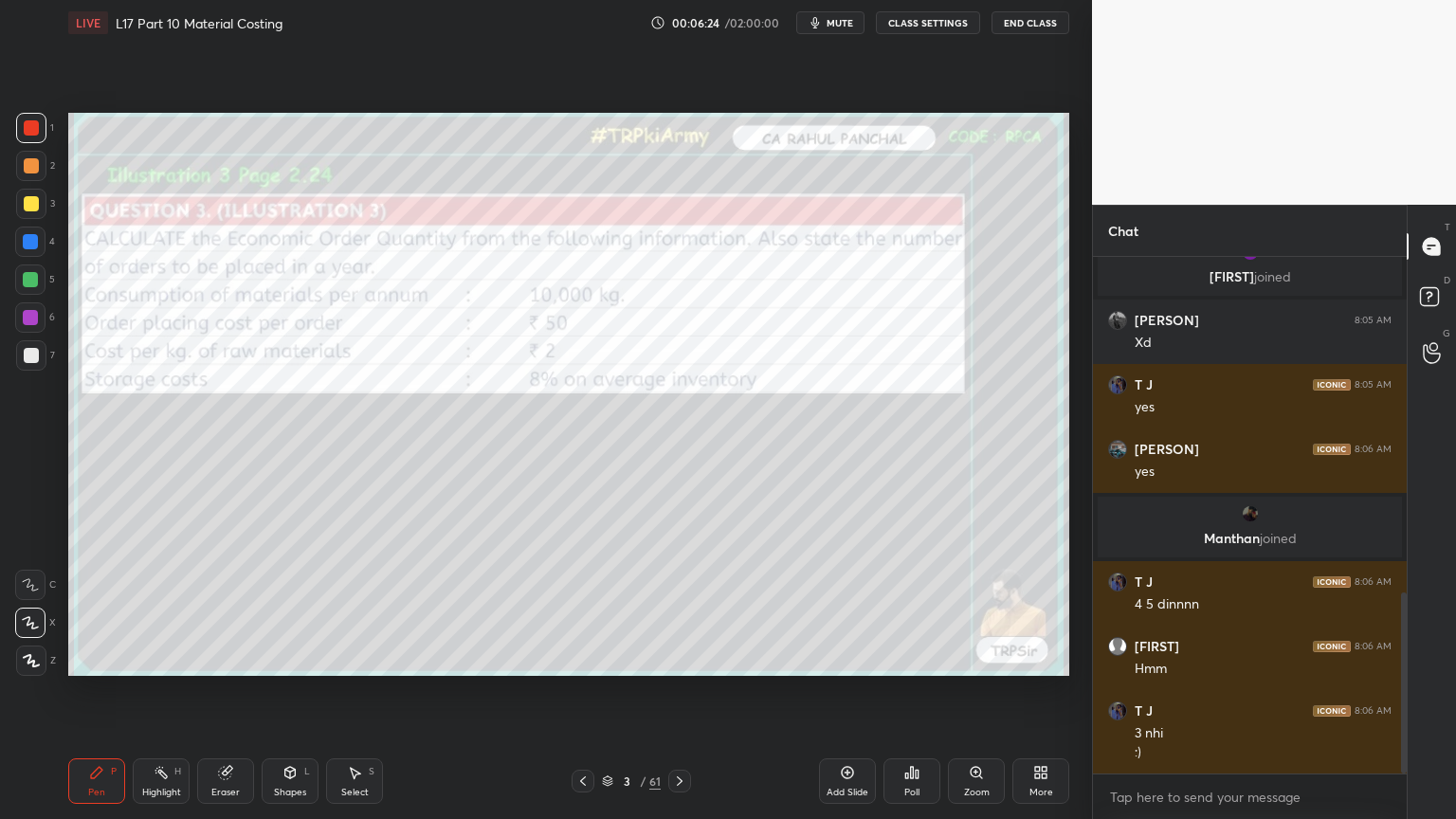click 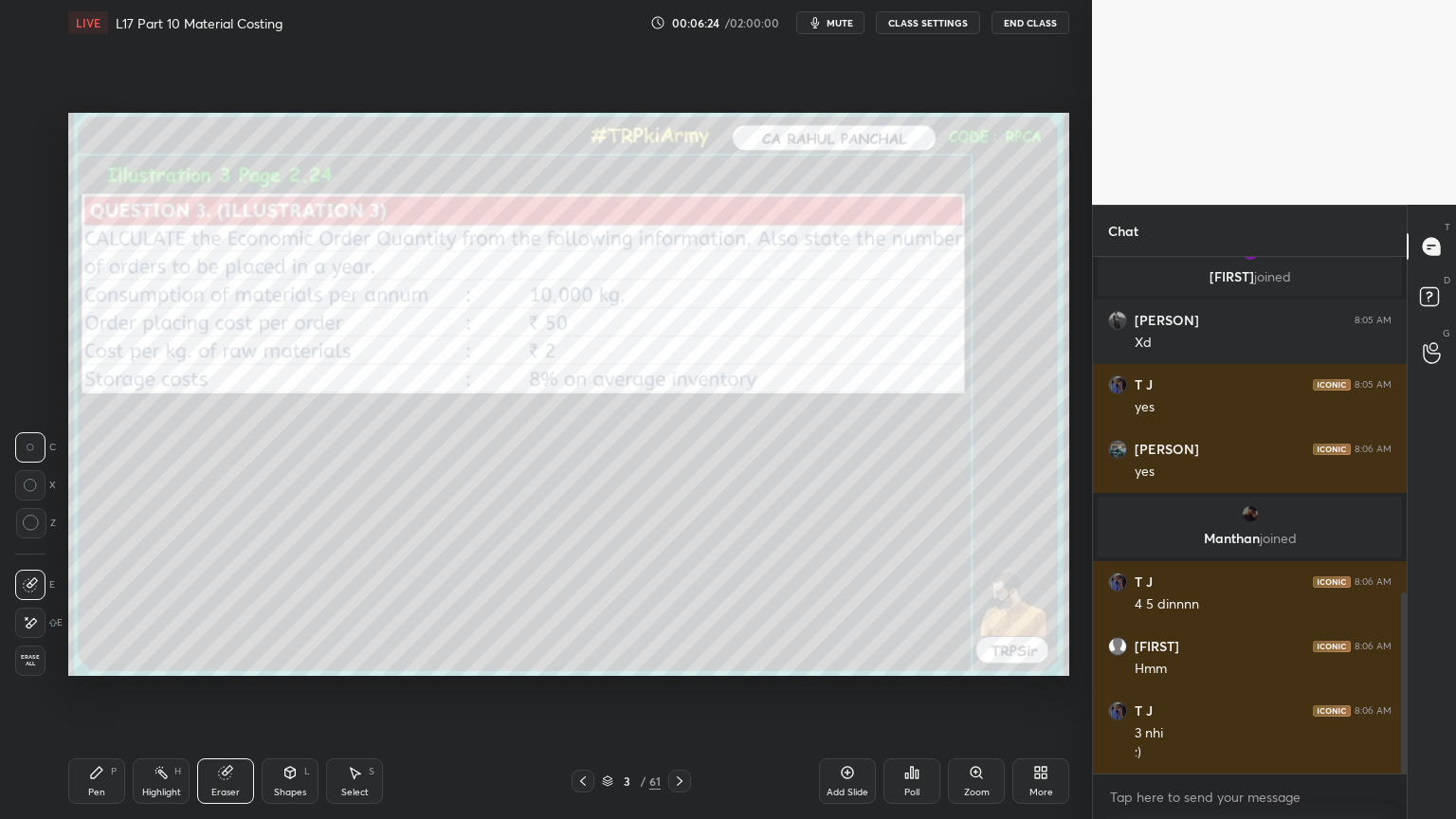 click on "Erase all" at bounding box center (30, 661) 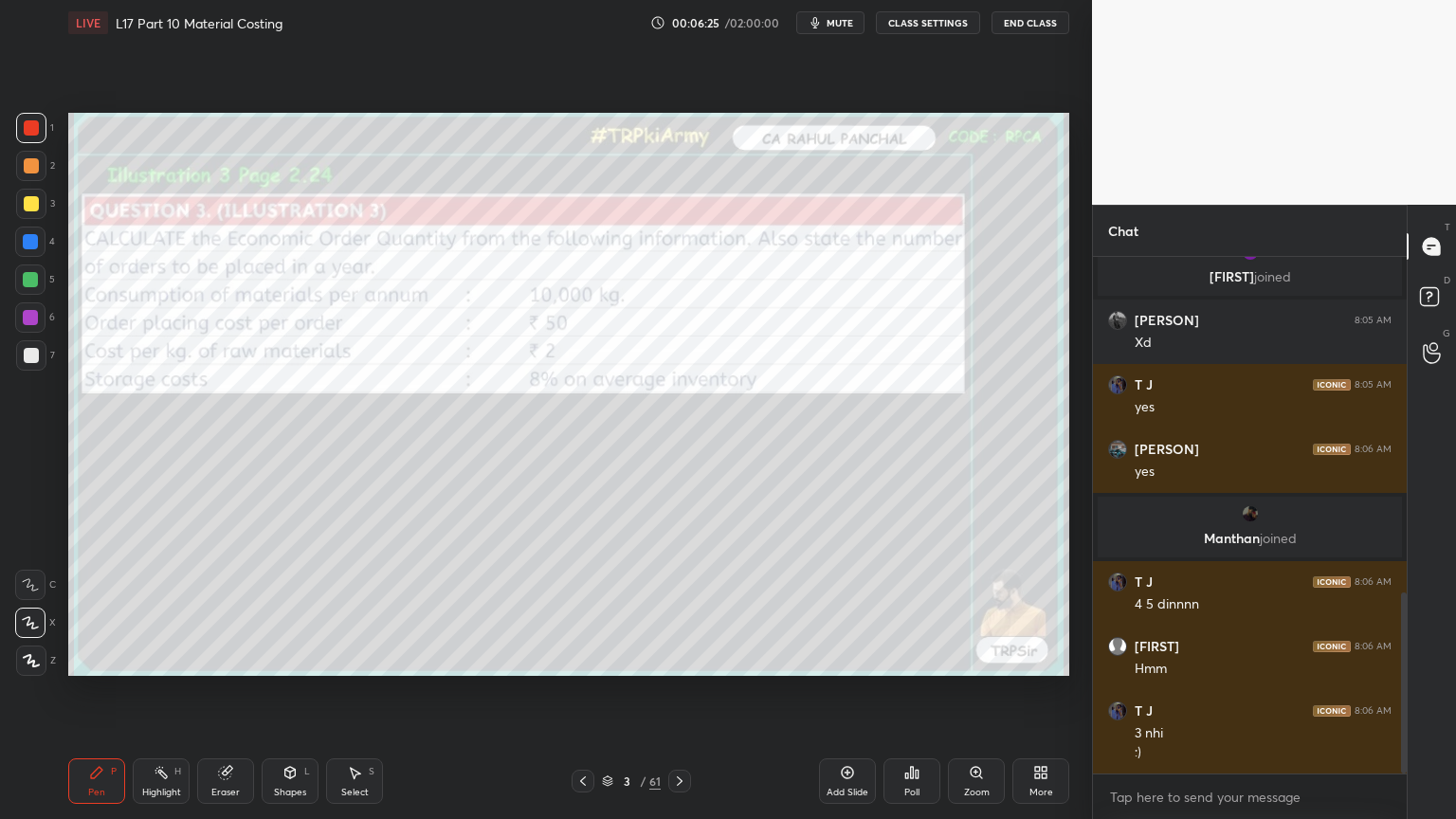 click on "Setting up your live class Poll for   secs No correct answer Start poll" at bounding box center [569, 394] 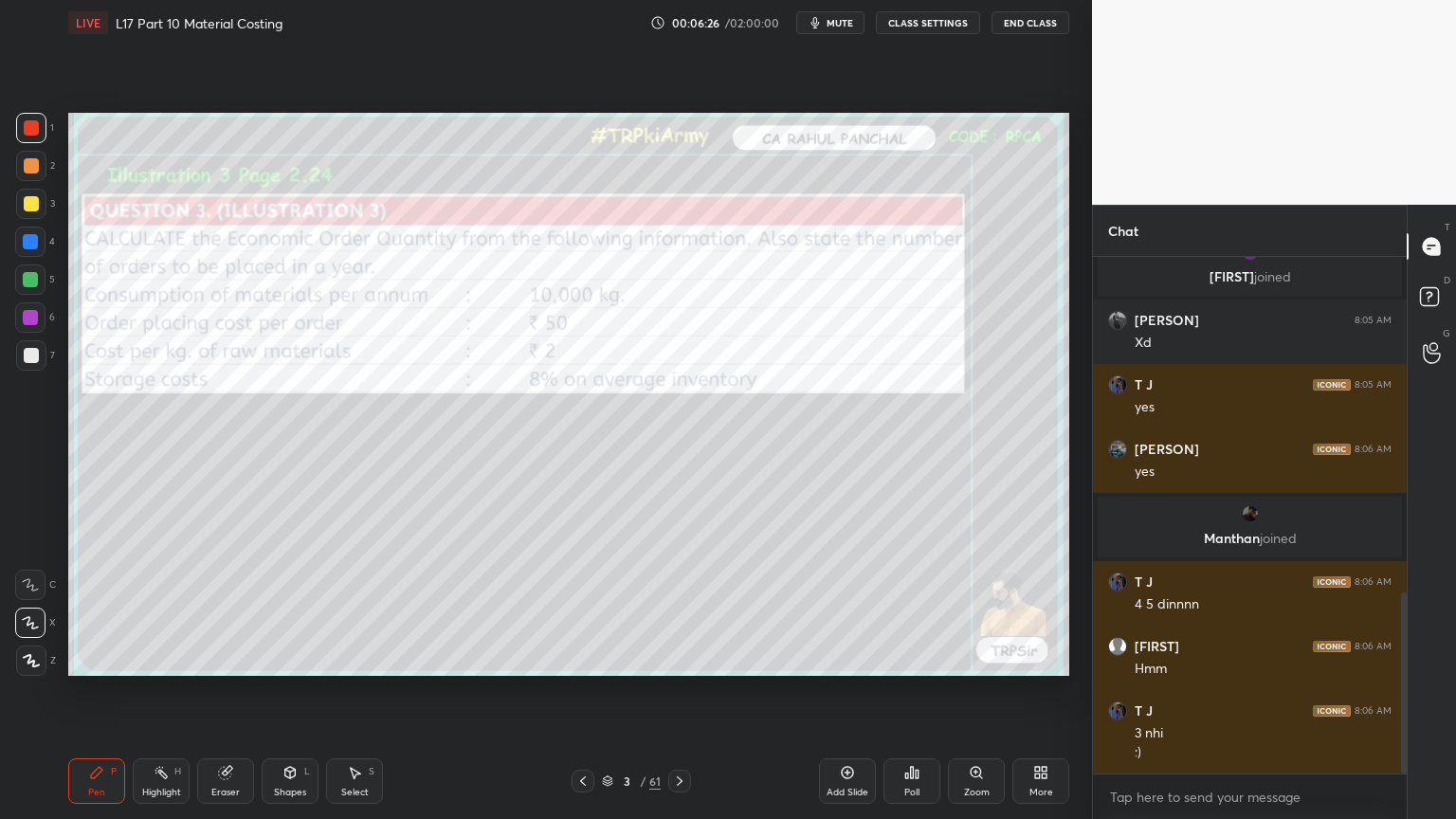 click on "2" at bounding box center [35, 166] 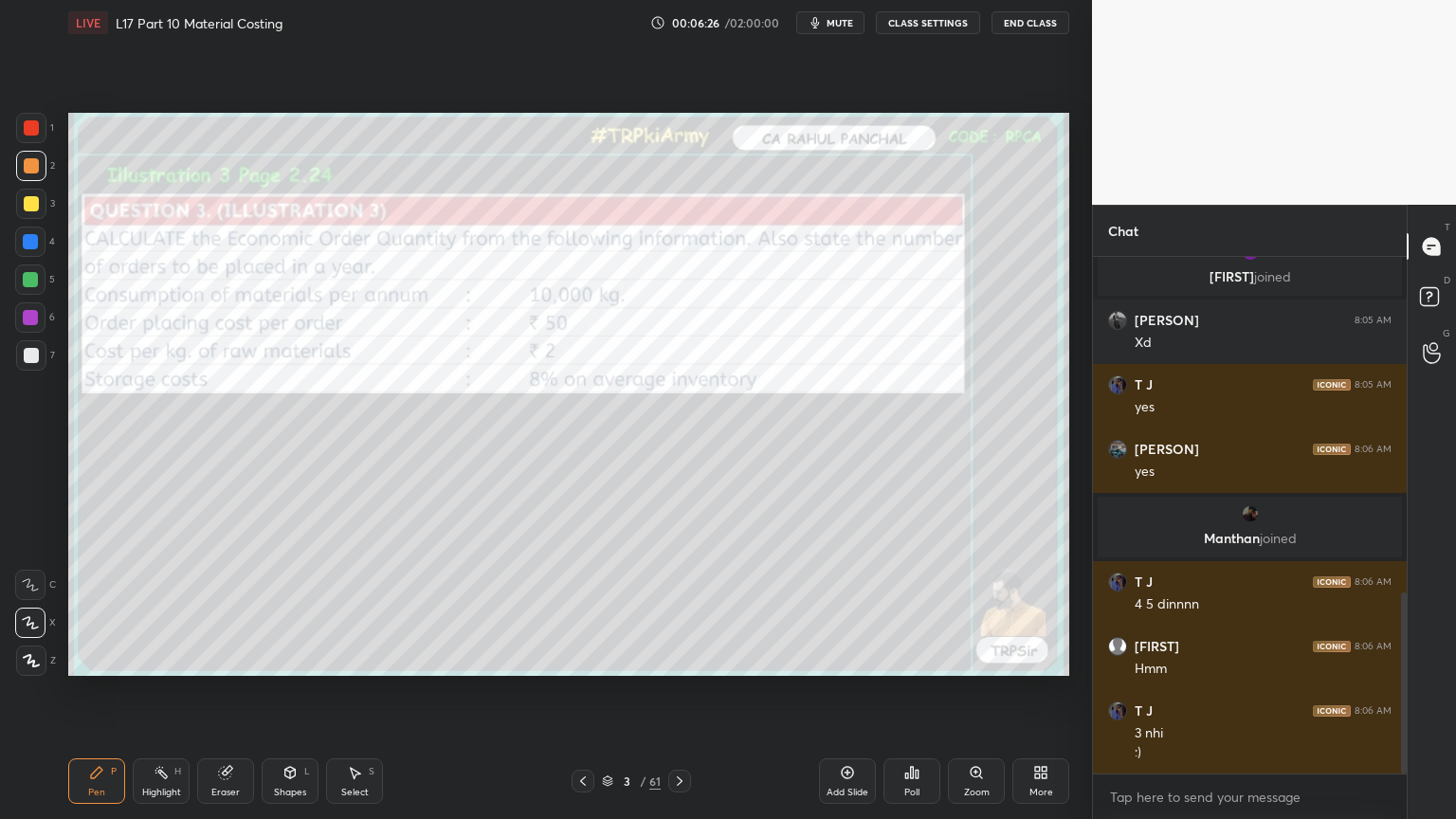 click at bounding box center [30, 280] 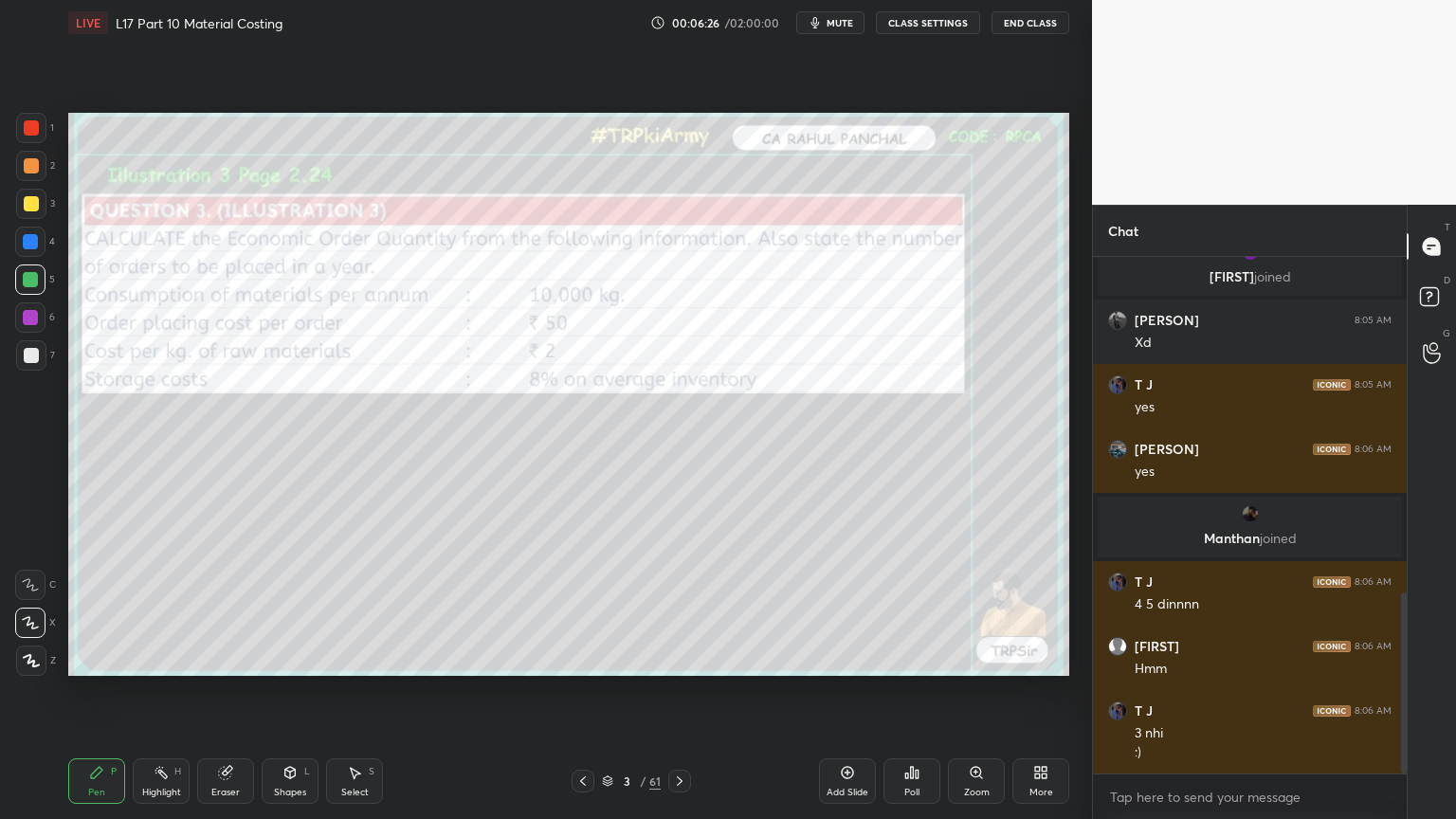 click on "6" at bounding box center [35, 318] 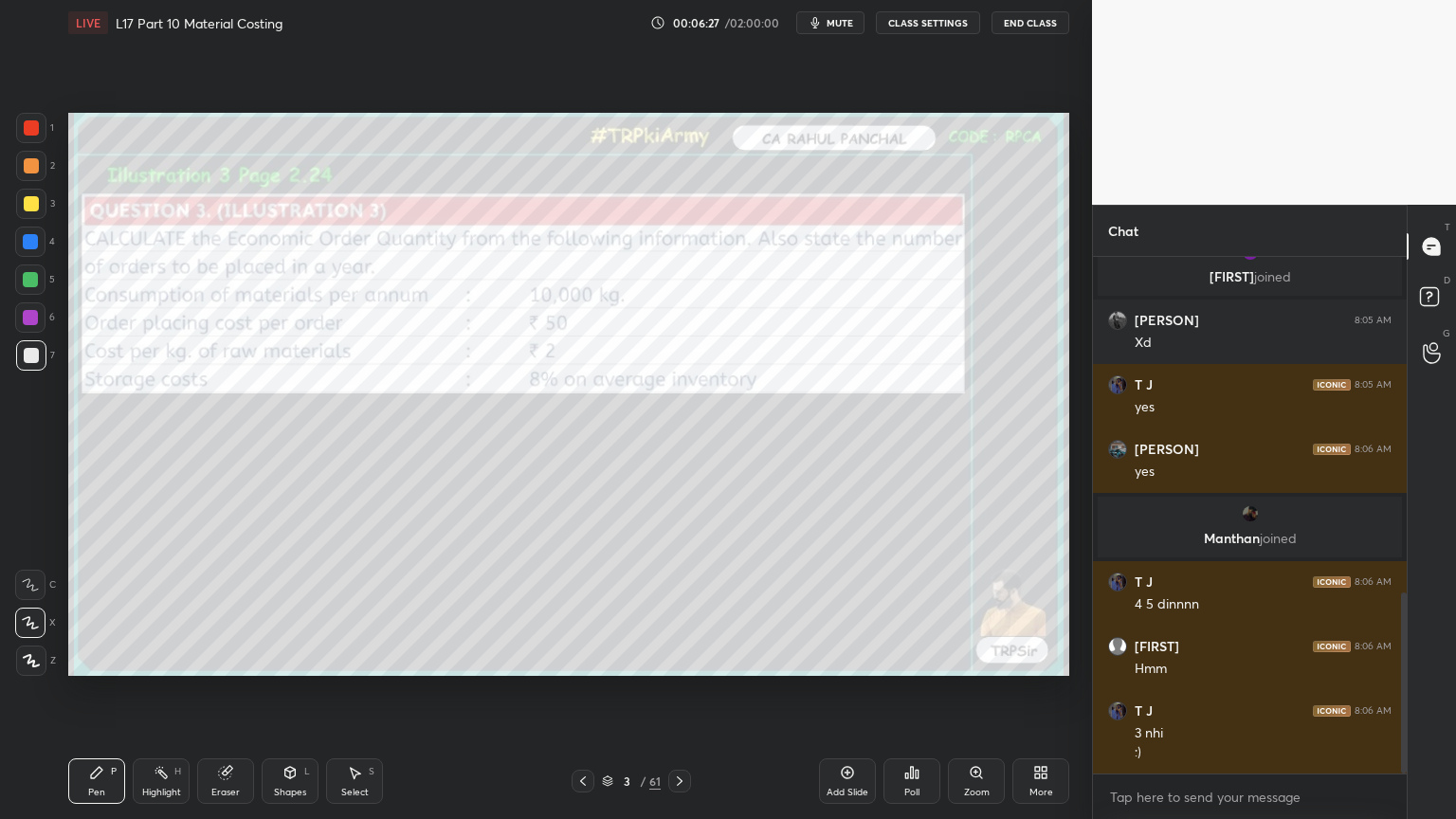 click at bounding box center (30, 242) 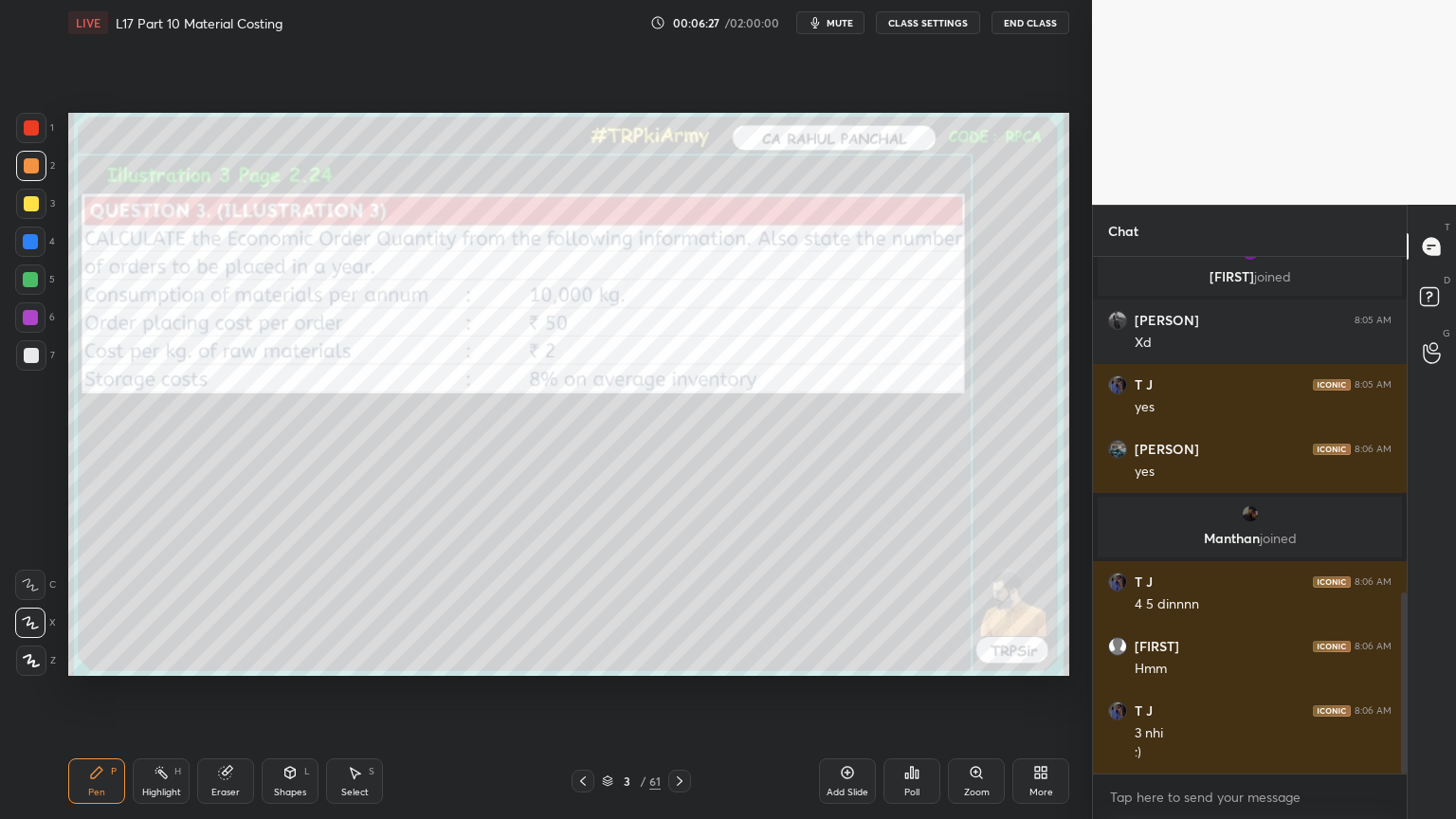 click at bounding box center [31, 128] 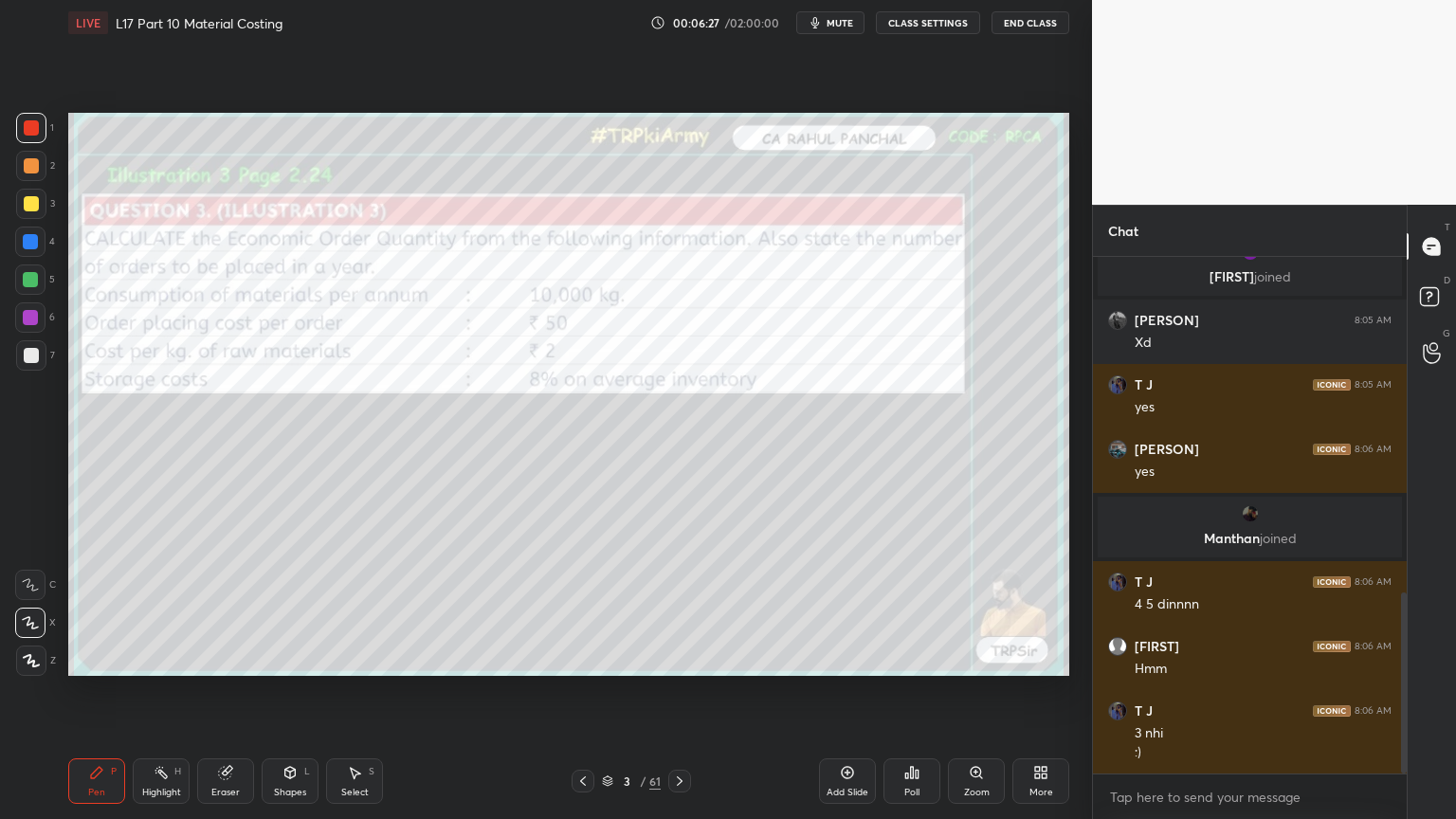 click on "1" at bounding box center (35, 128) 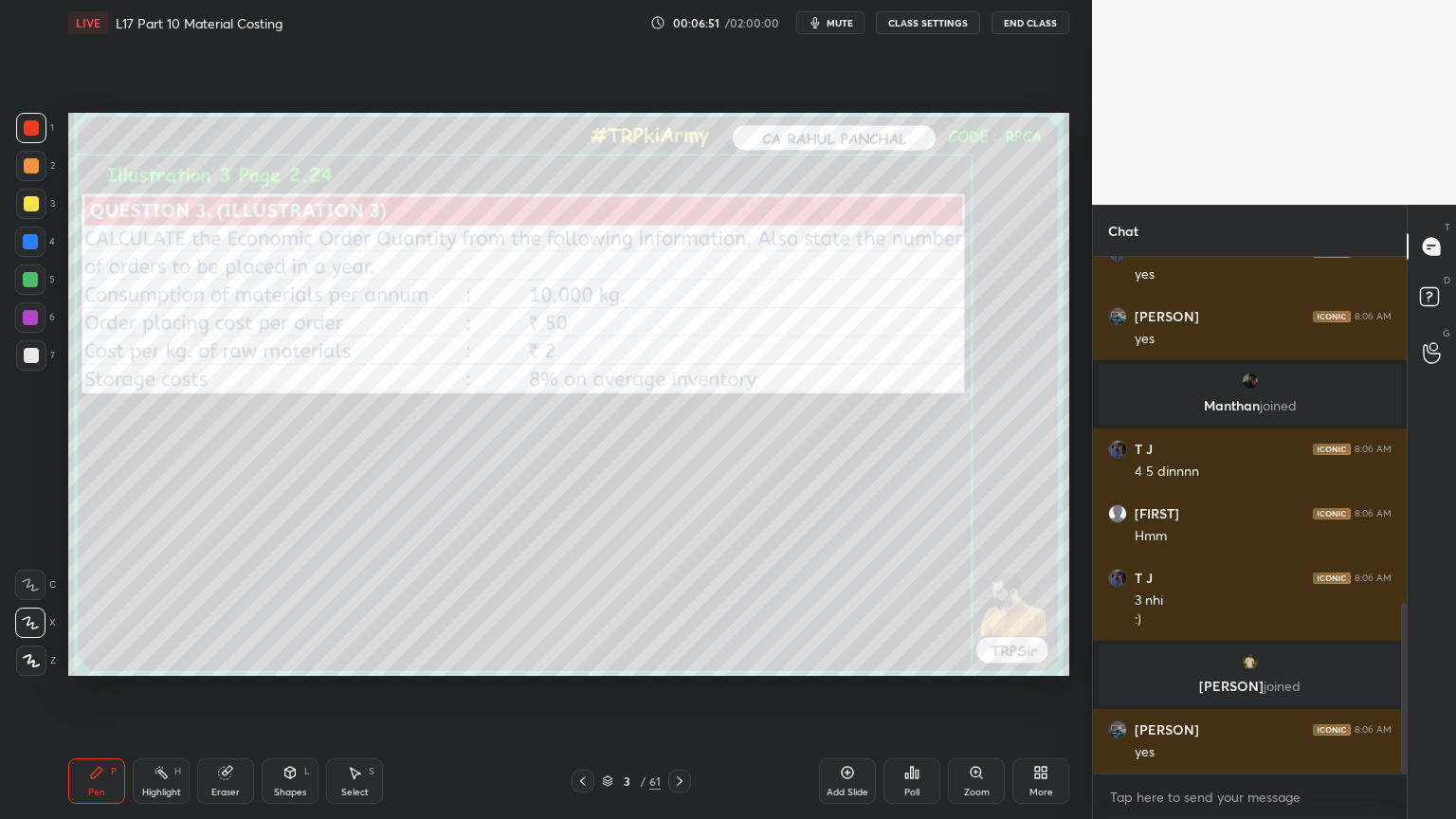 scroll, scrollTop: 1046, scrollLeft: 0, axis: vertical 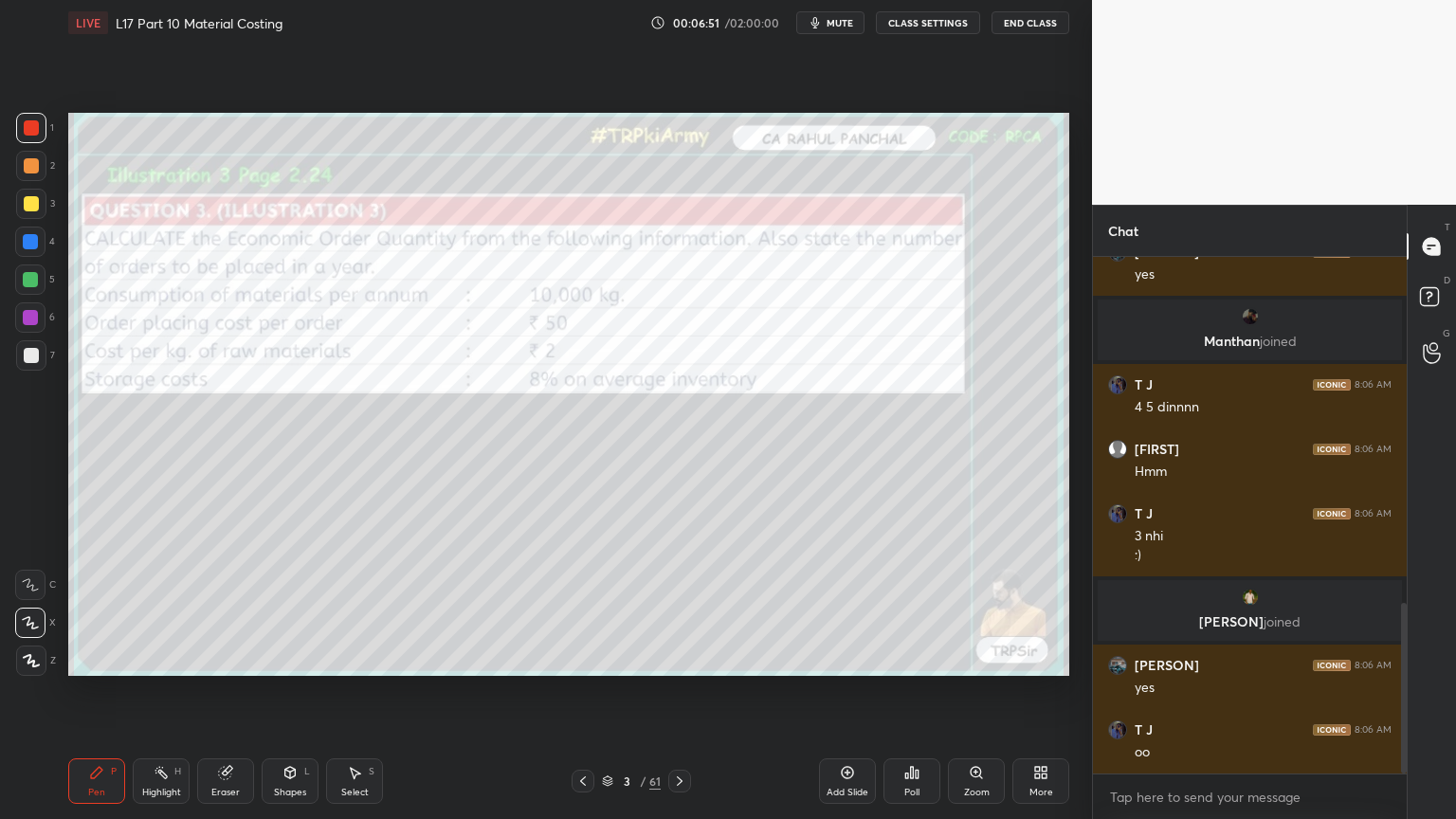 click on "Eraser" at bounding box center (226, 781) 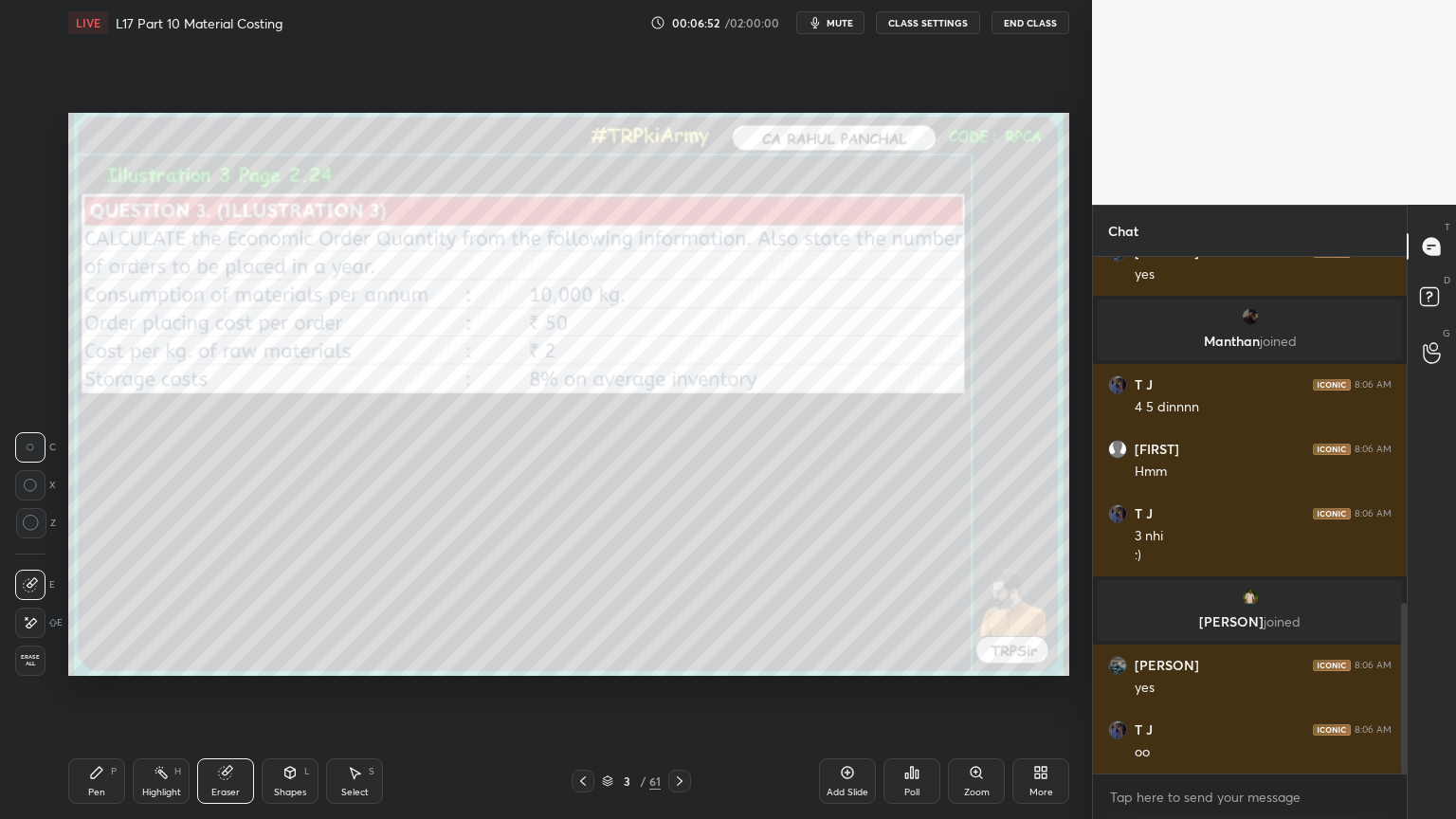 click on "Erase all" at bounding box center [30, 661] 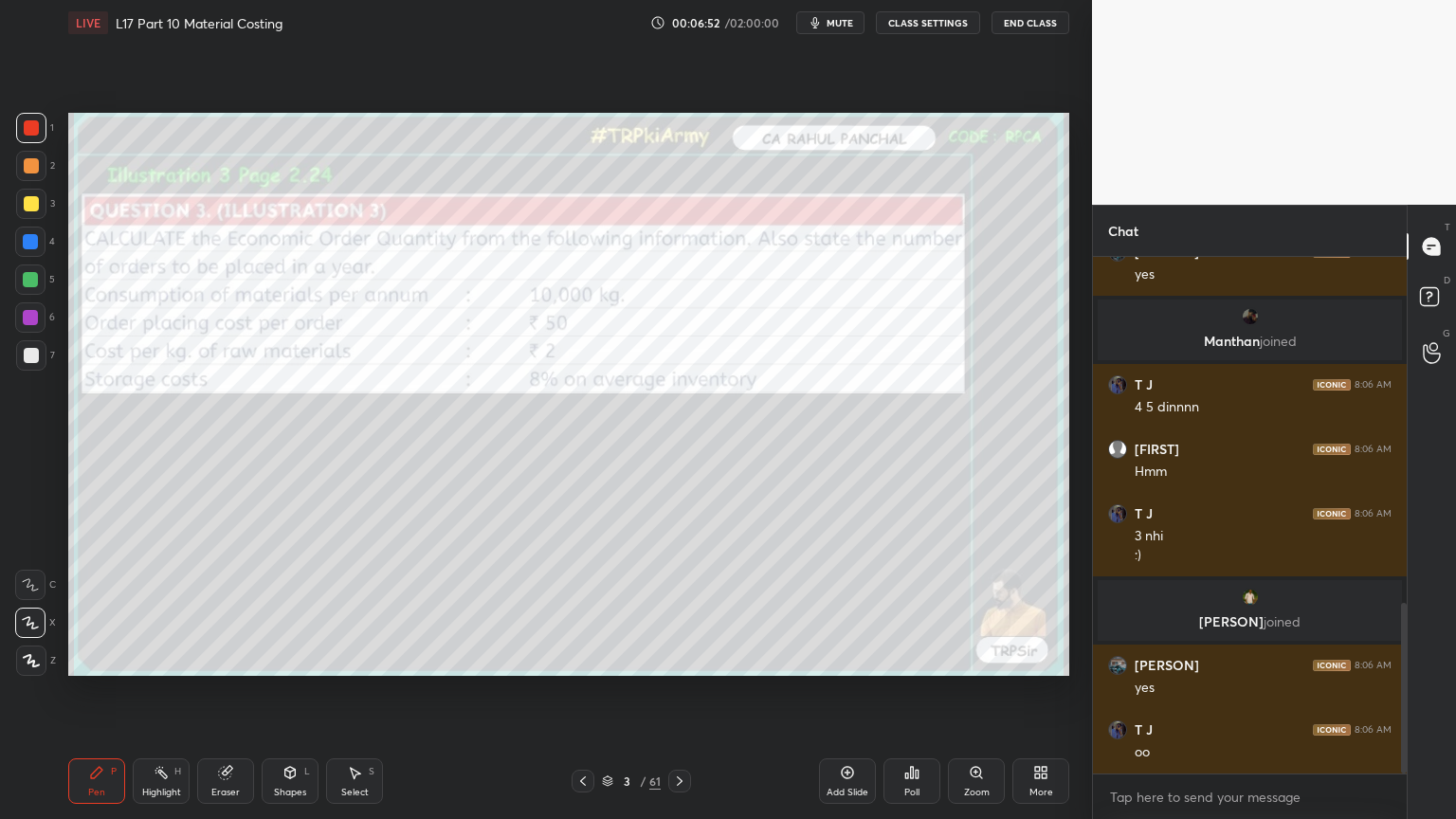 click on "Setting up your live class Poll for   secs No correct answer Start poll" at bounding box center (569, 394) 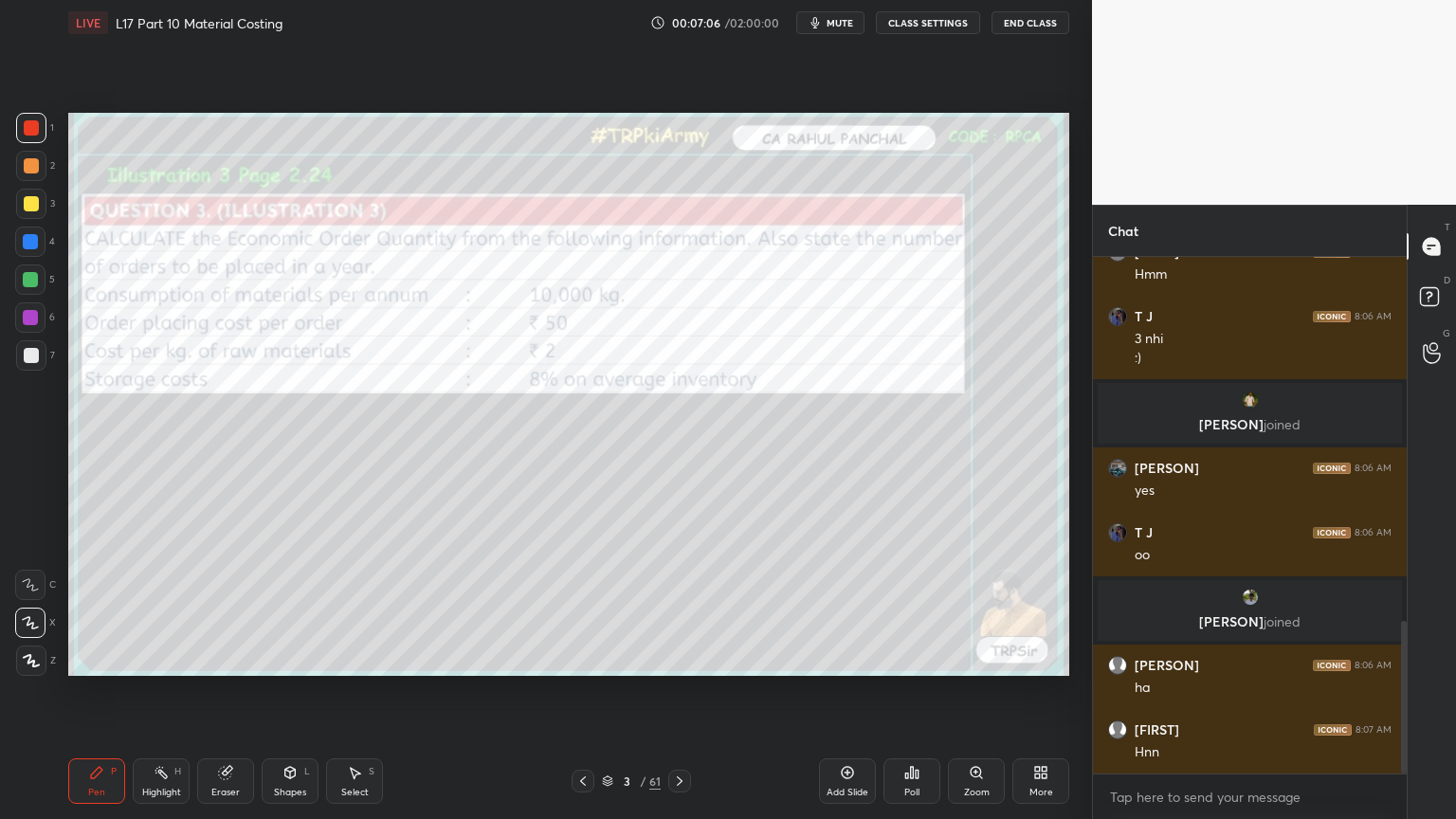 scroll, scrollTop: 1292, scrollLeft: 0, axis: vertical 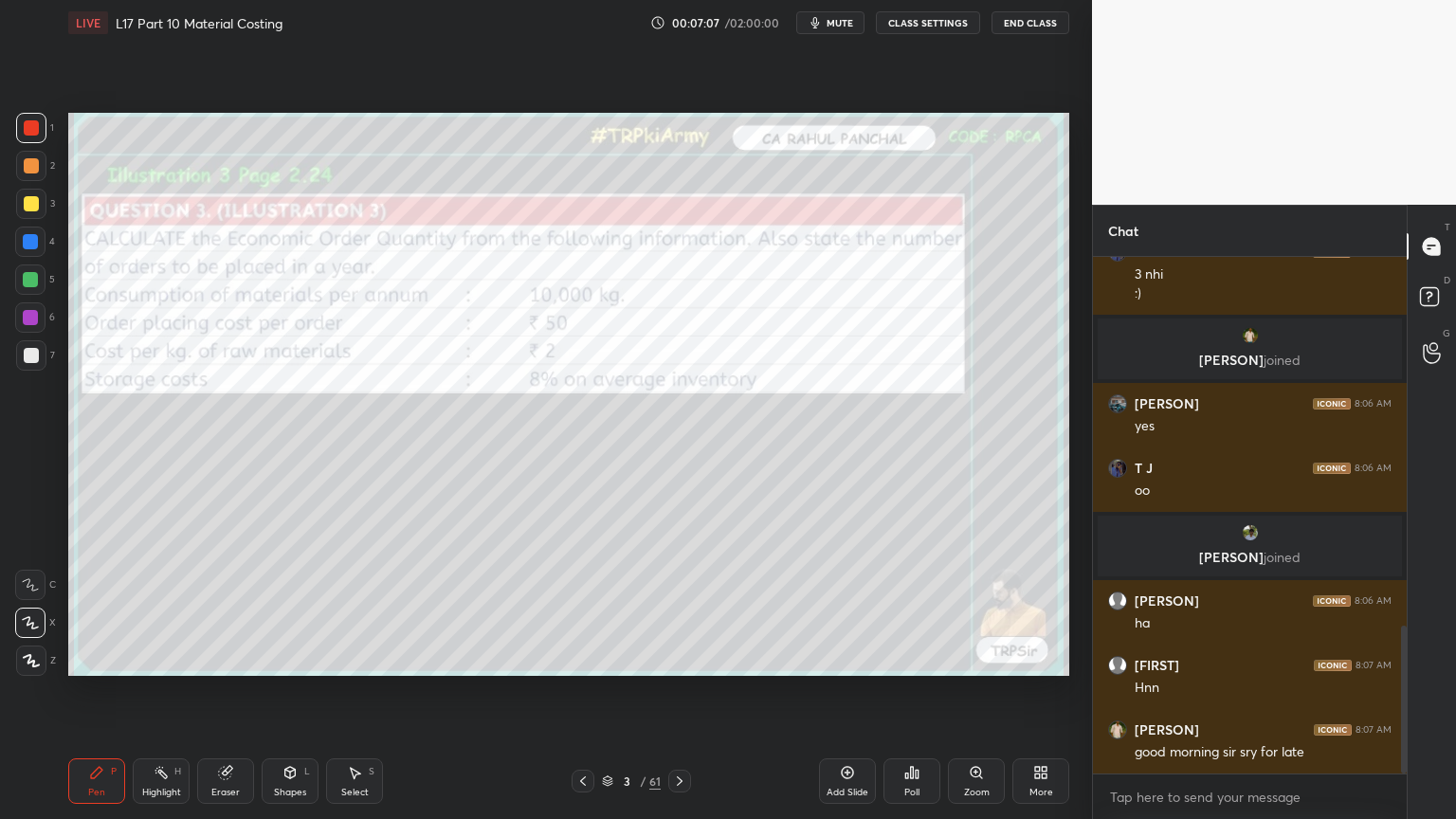 click 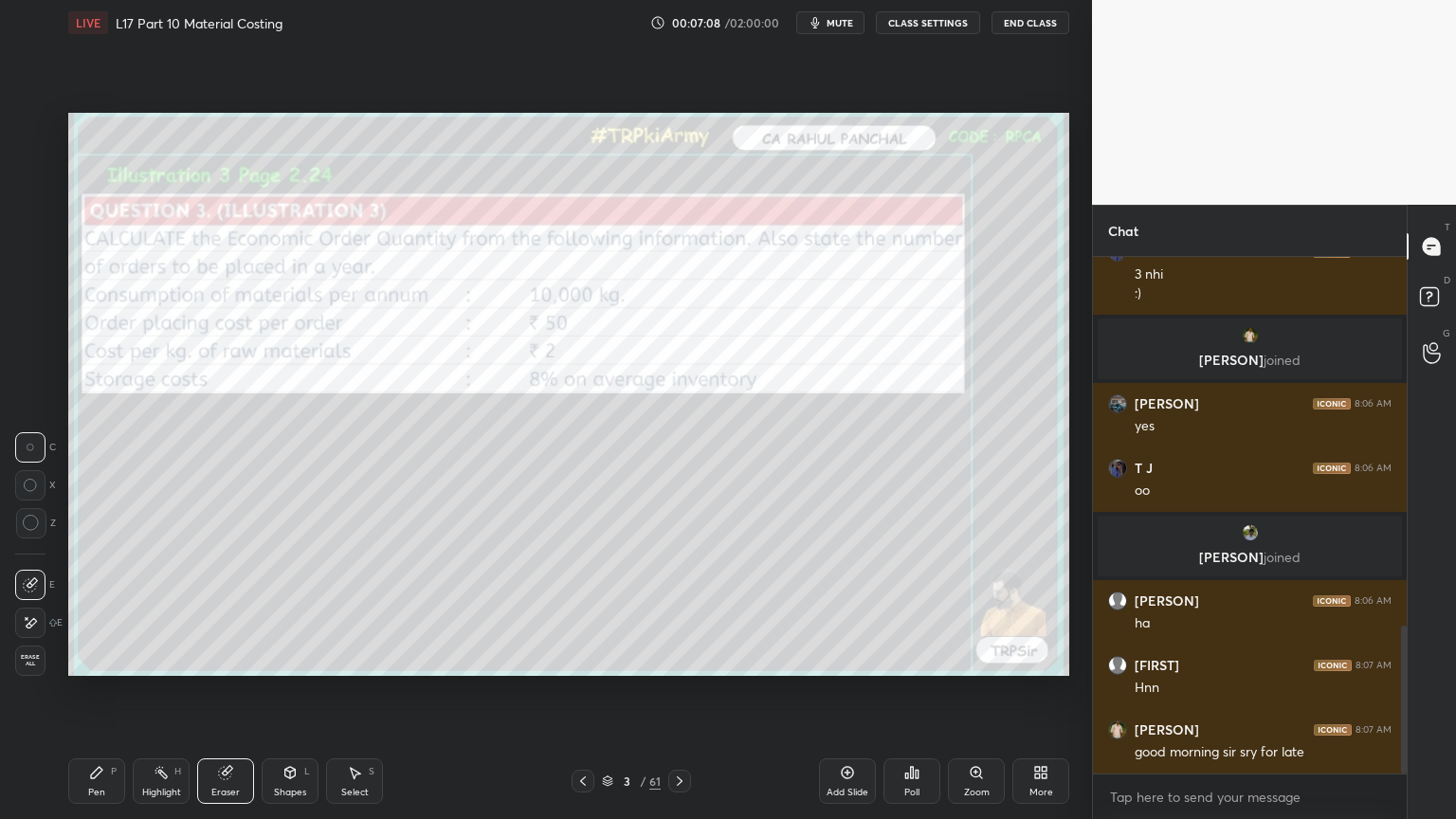 click on "Erase all" at bounding box center [30, 661] 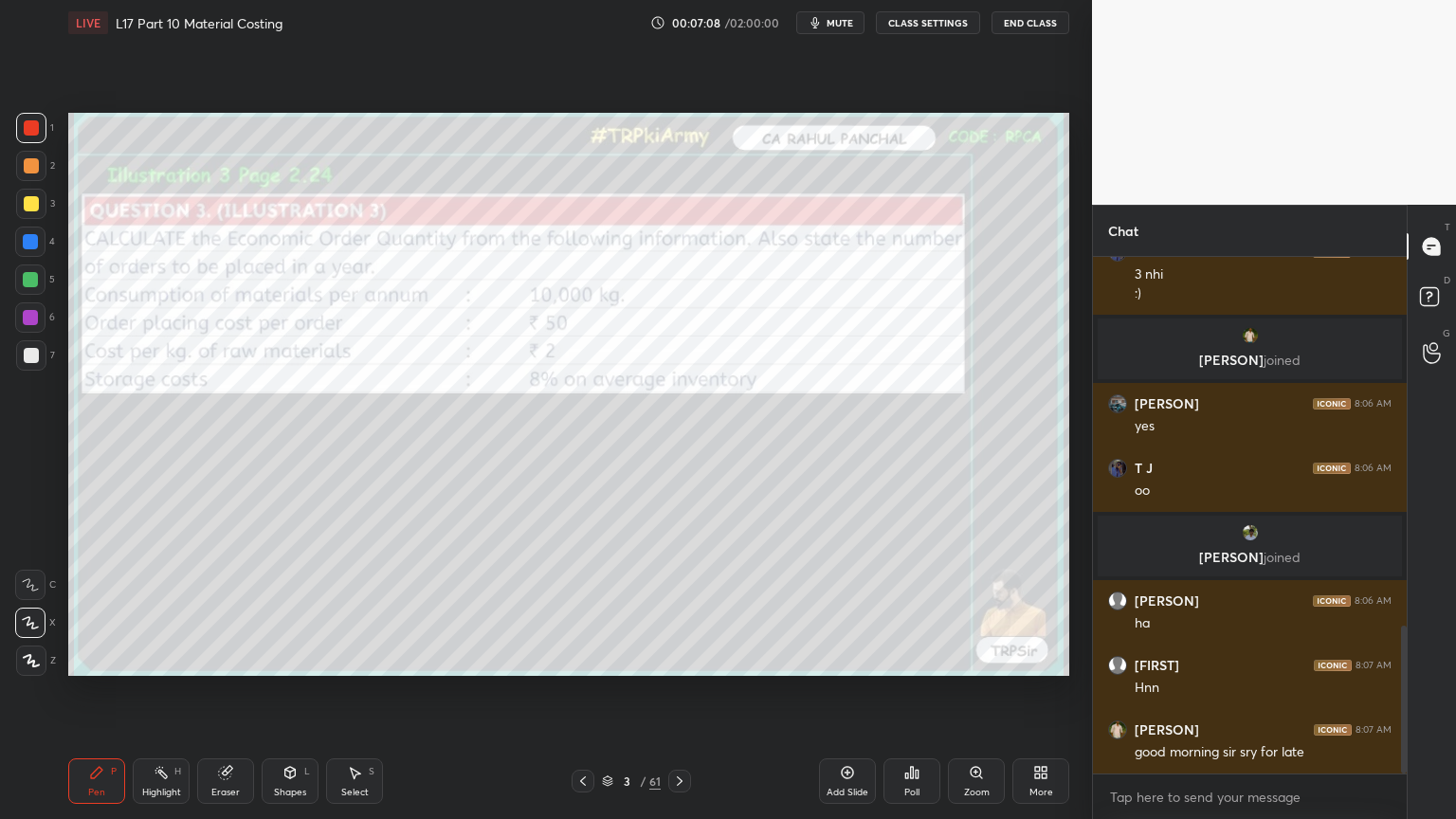 click on "Setting up your live class Poll for   secs No correct answer Start poll" at bounding box center (569, 394) 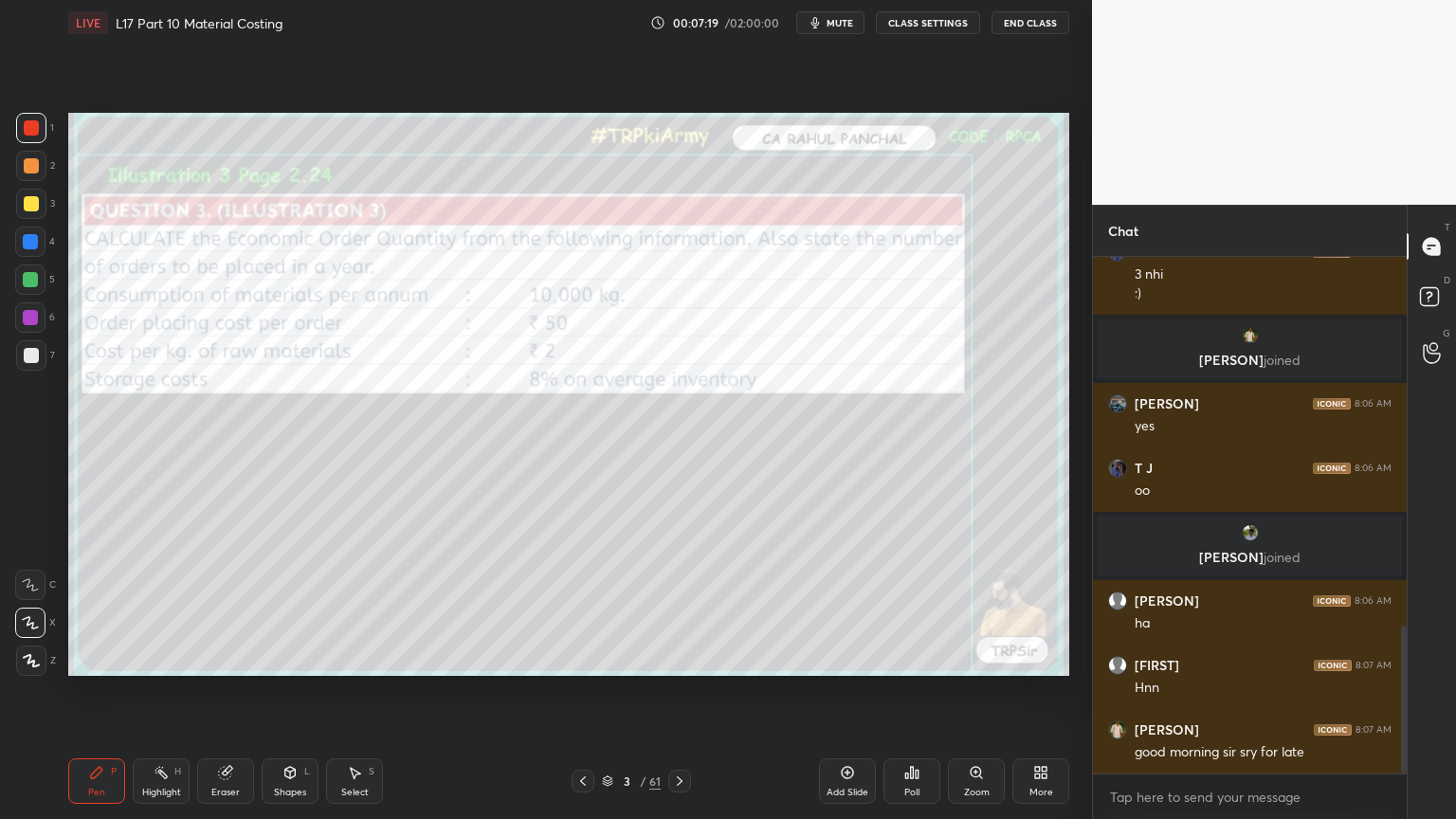 click on "Eraser" at bounding box center (226, 792) 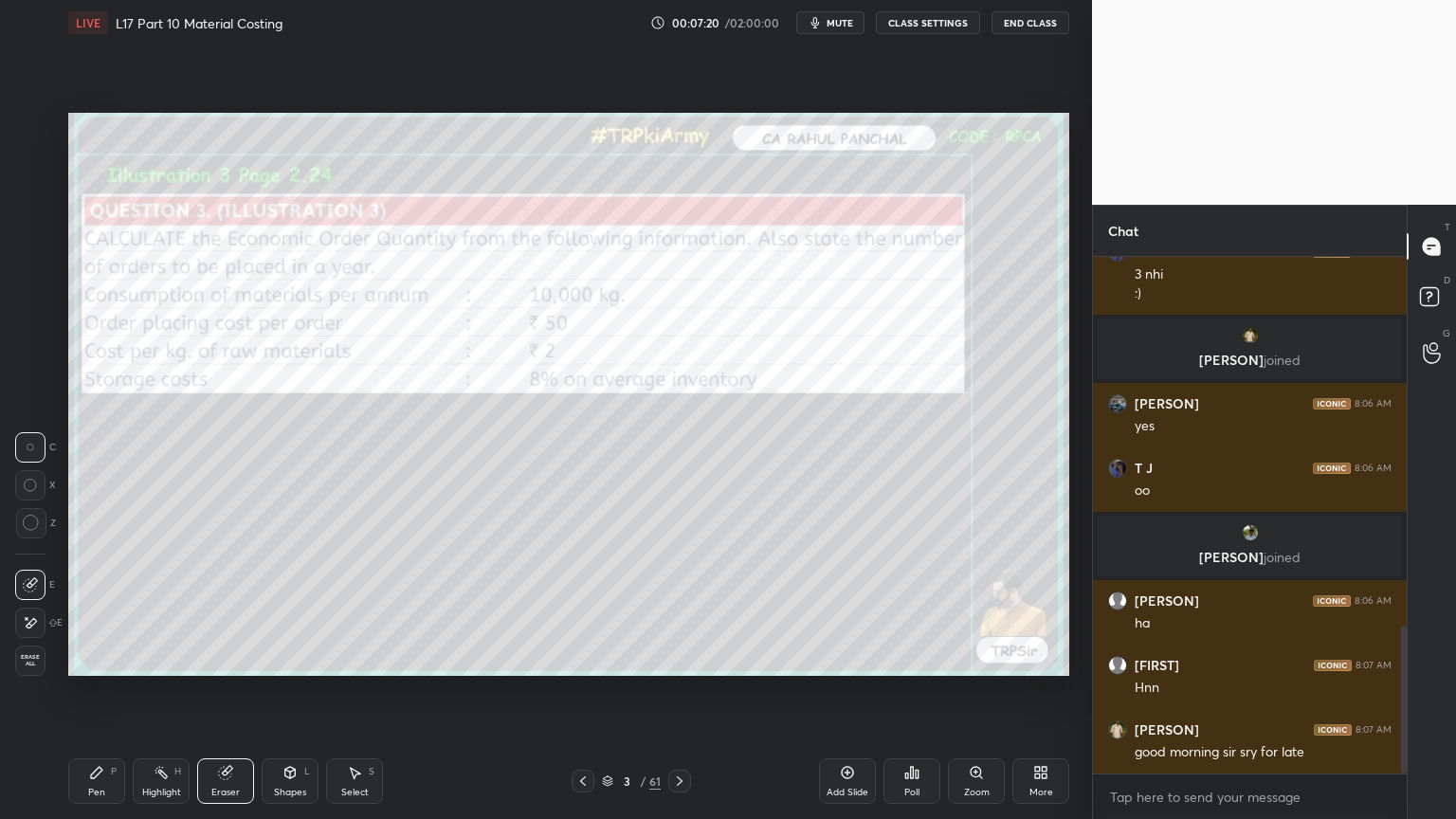 click on "Erase all" at bounding box center [32, 657] 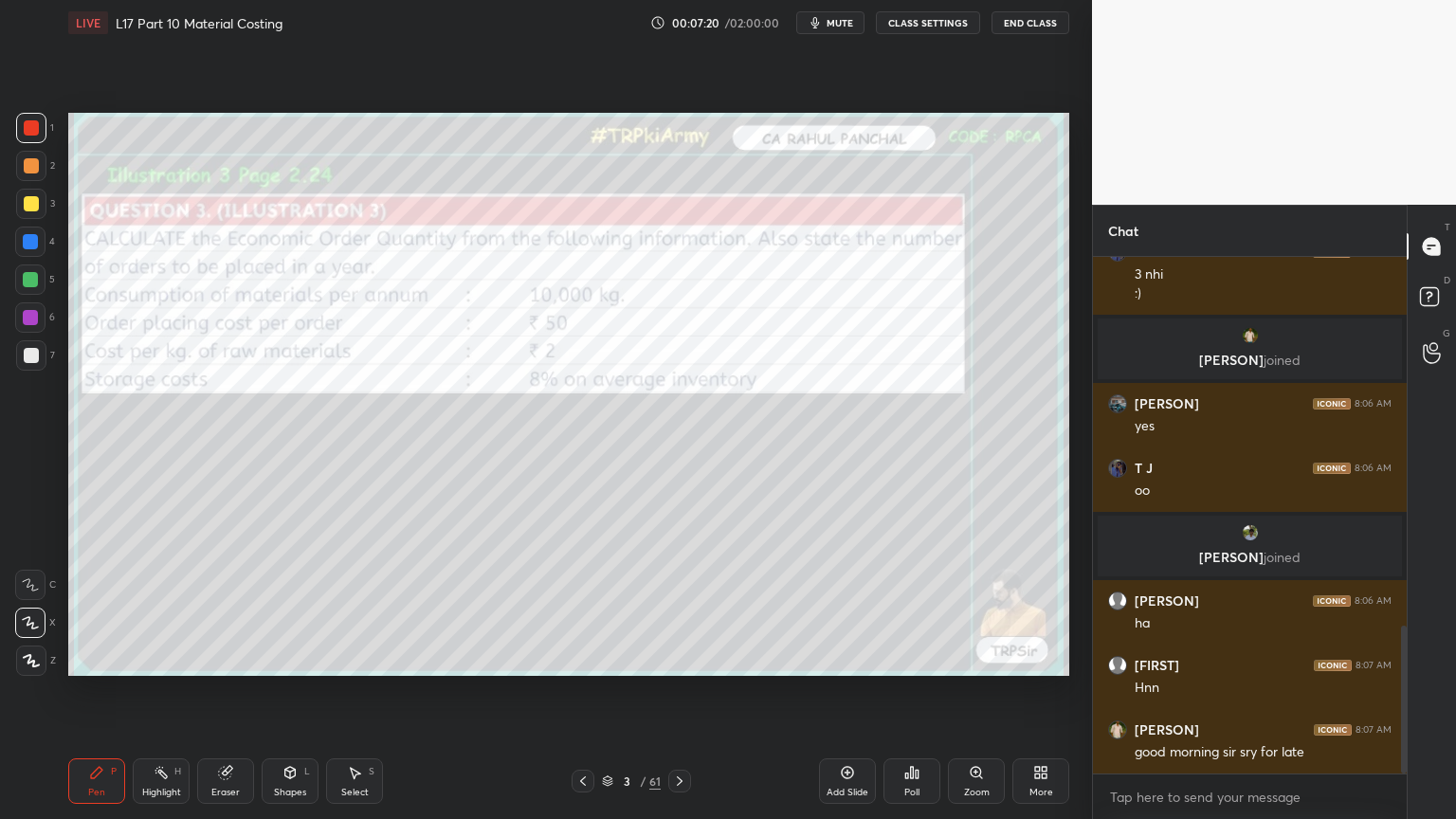 click on "Setting up your live class Poll for   secs No correct answer Start poll" at bounding box center [569, 394] 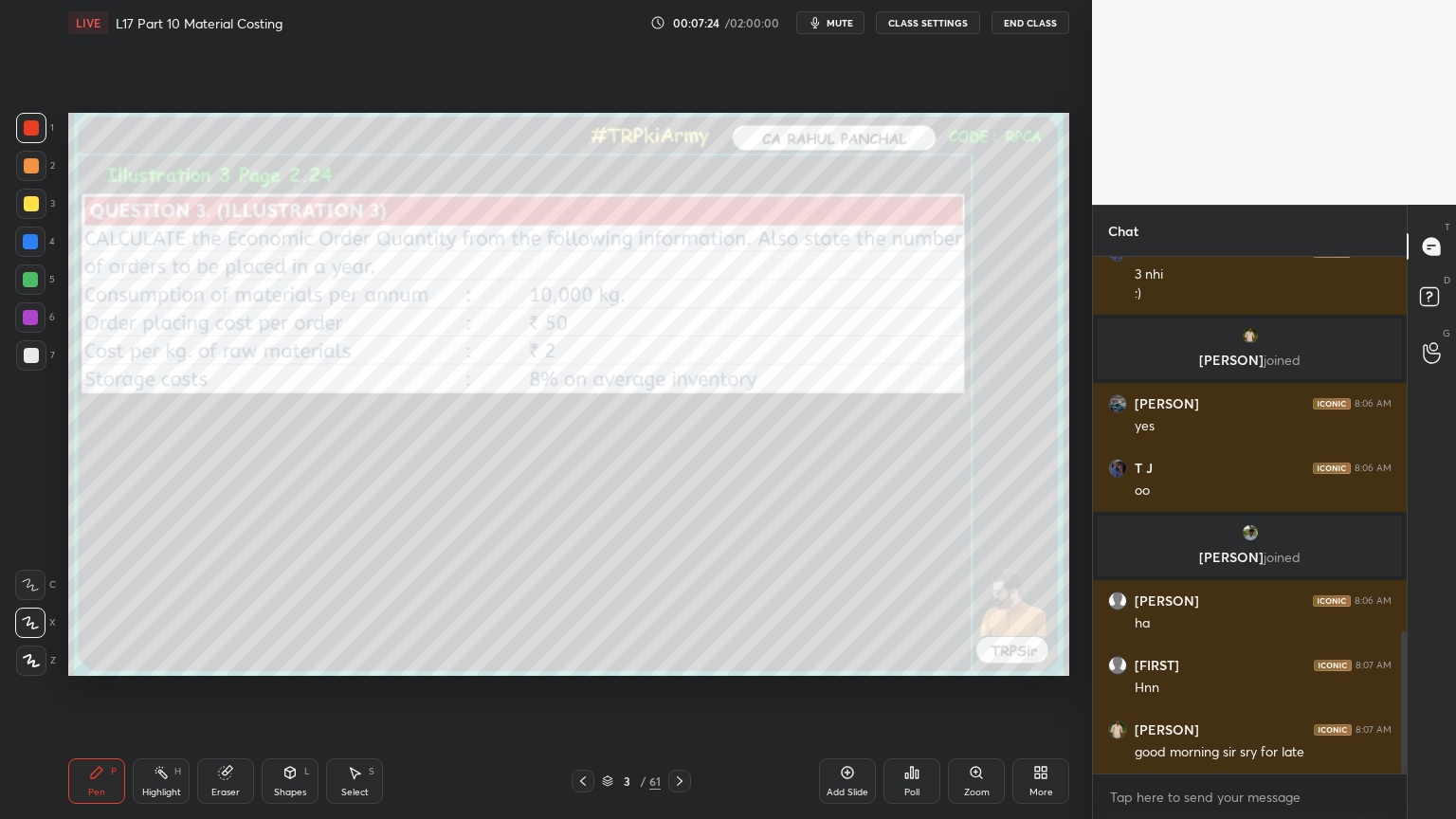 scroll, scrollTop: 1356, scrollLeft: 0, axis: vertical 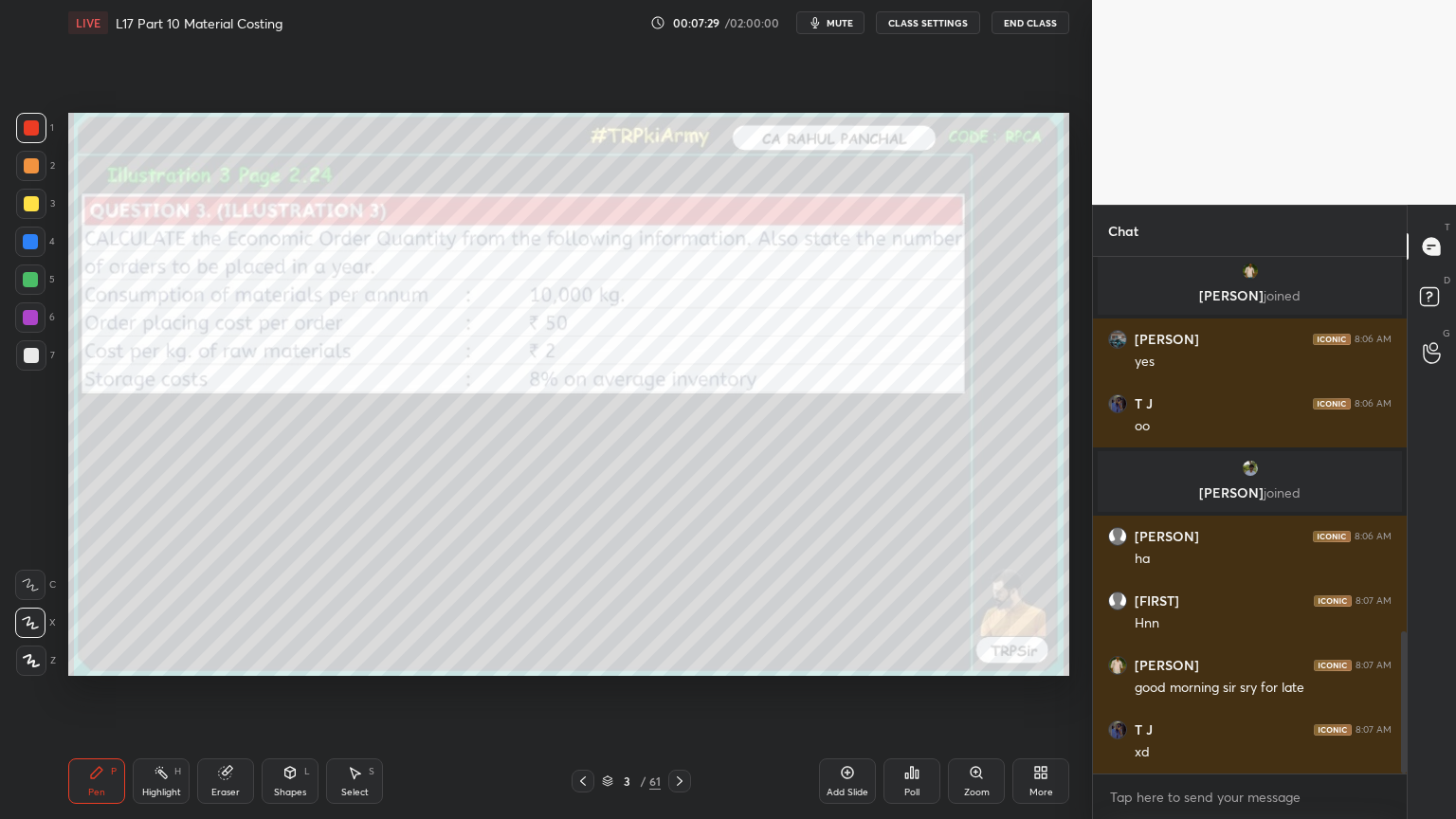 click 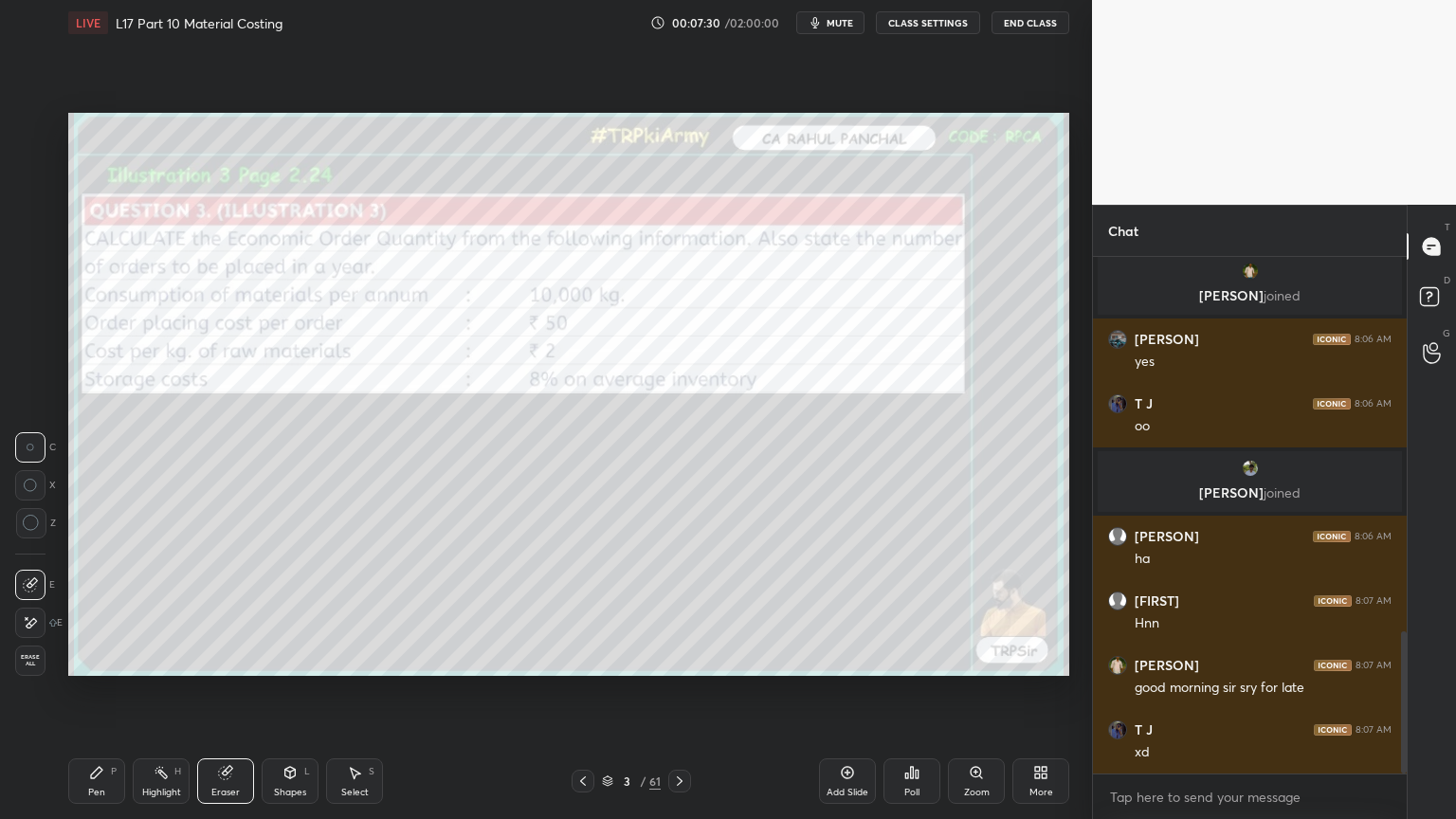 click on "Erase all" at bounding box center [30, 661] 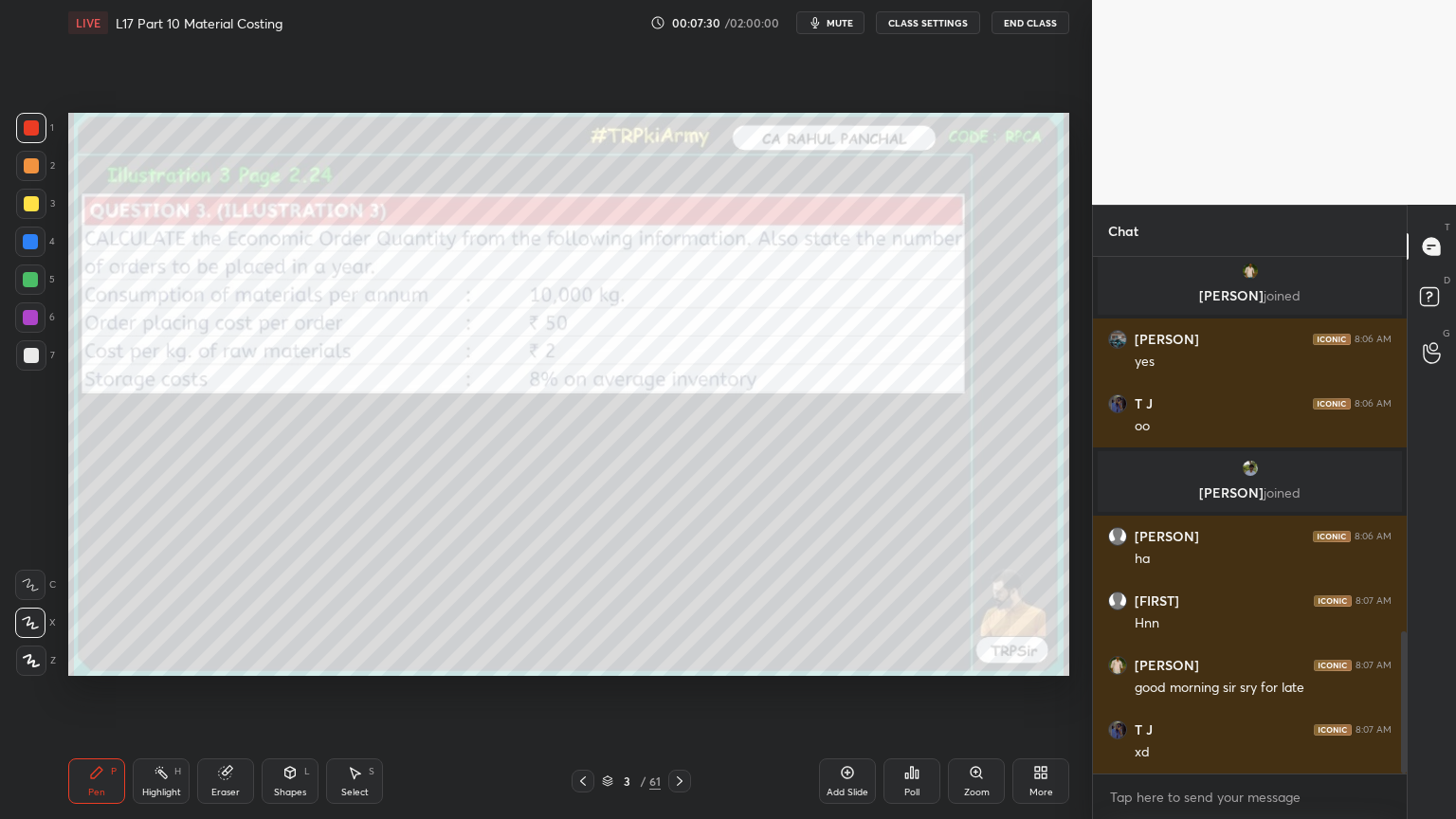 click on "Pen P" at bounding box center [97, 781] 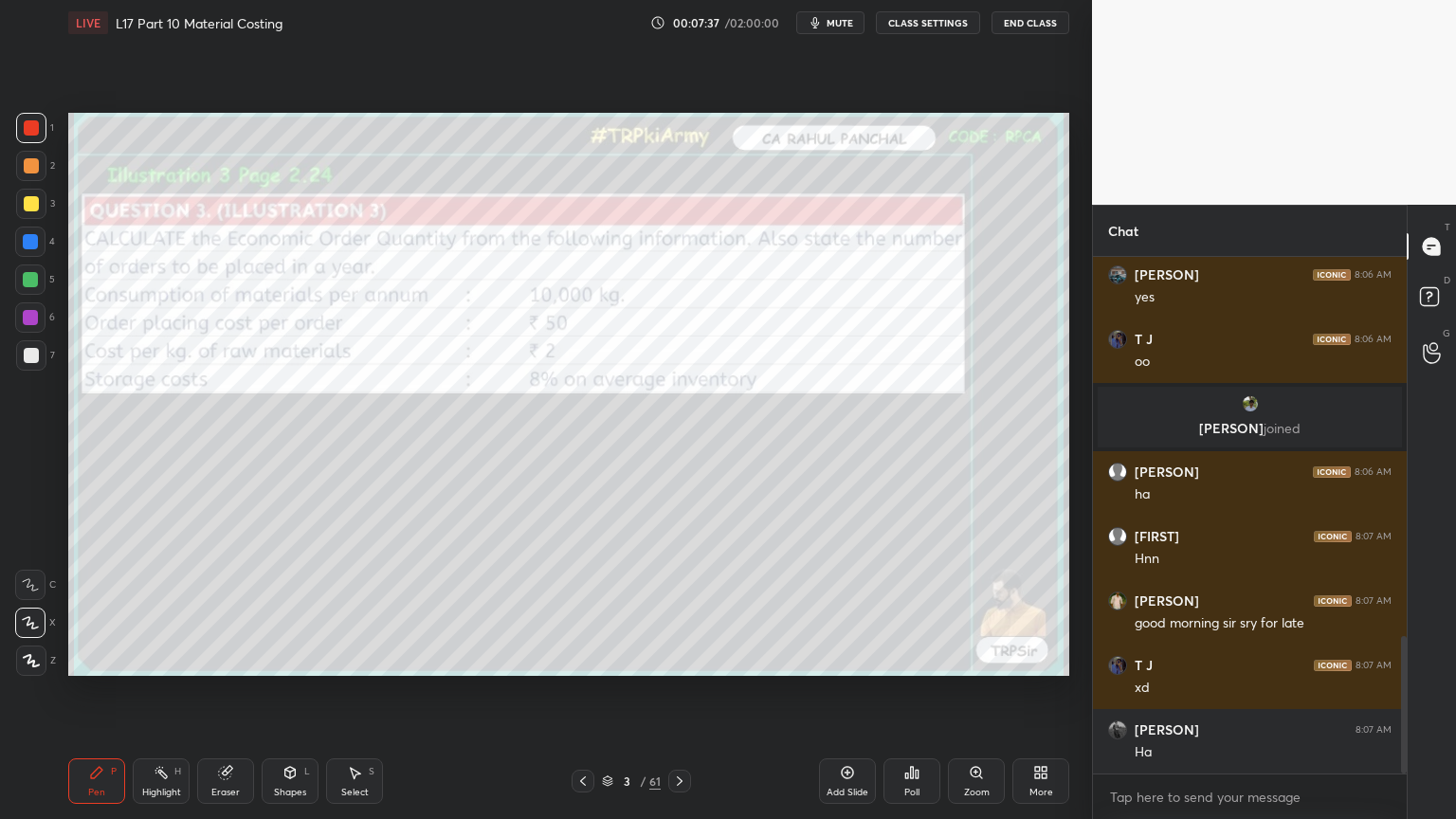 scroll, scrollTop: 1485, scrollLeft: 0, axis: vertical 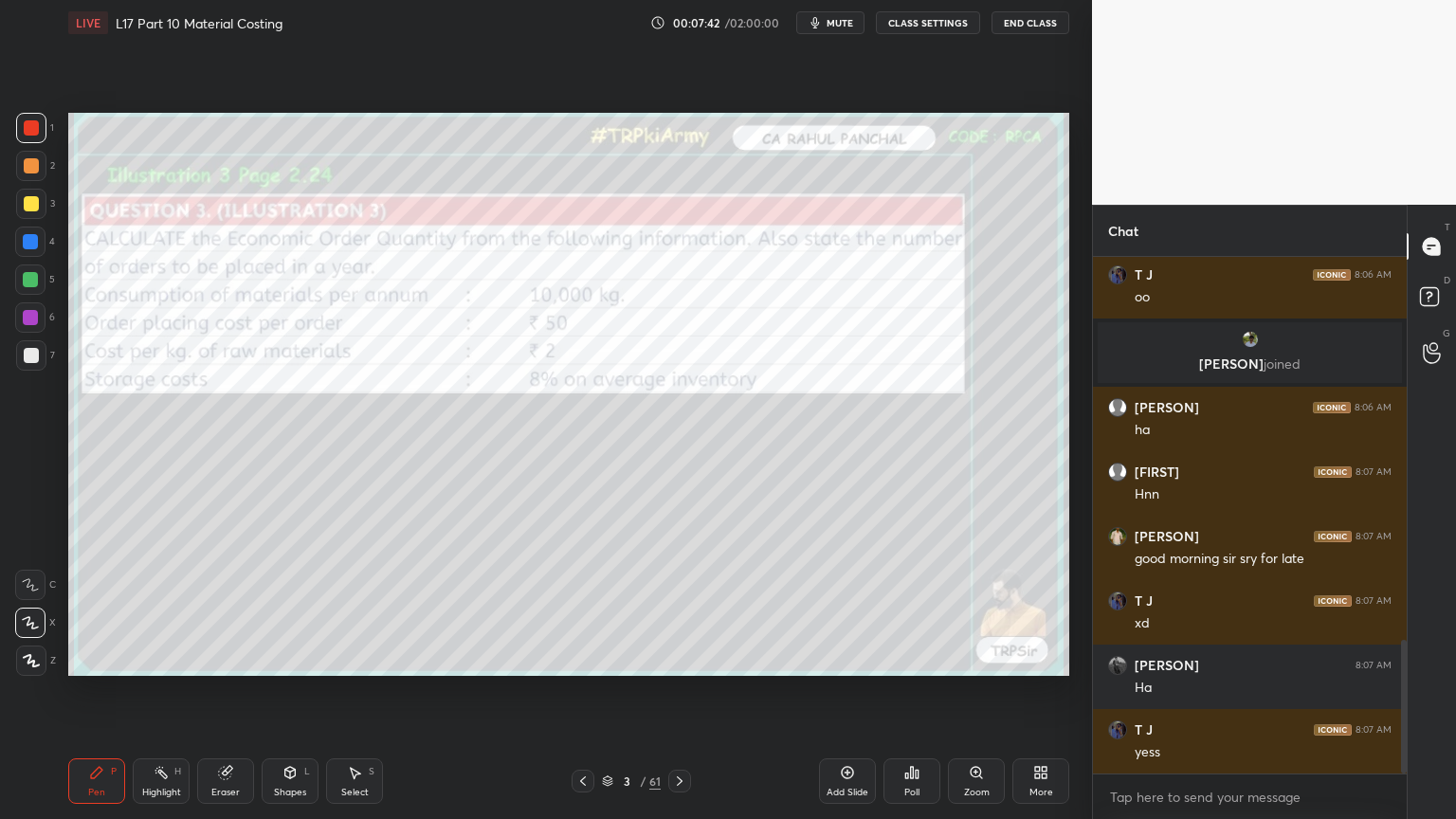 click on "Eraser" at bounding box center [226, 792] 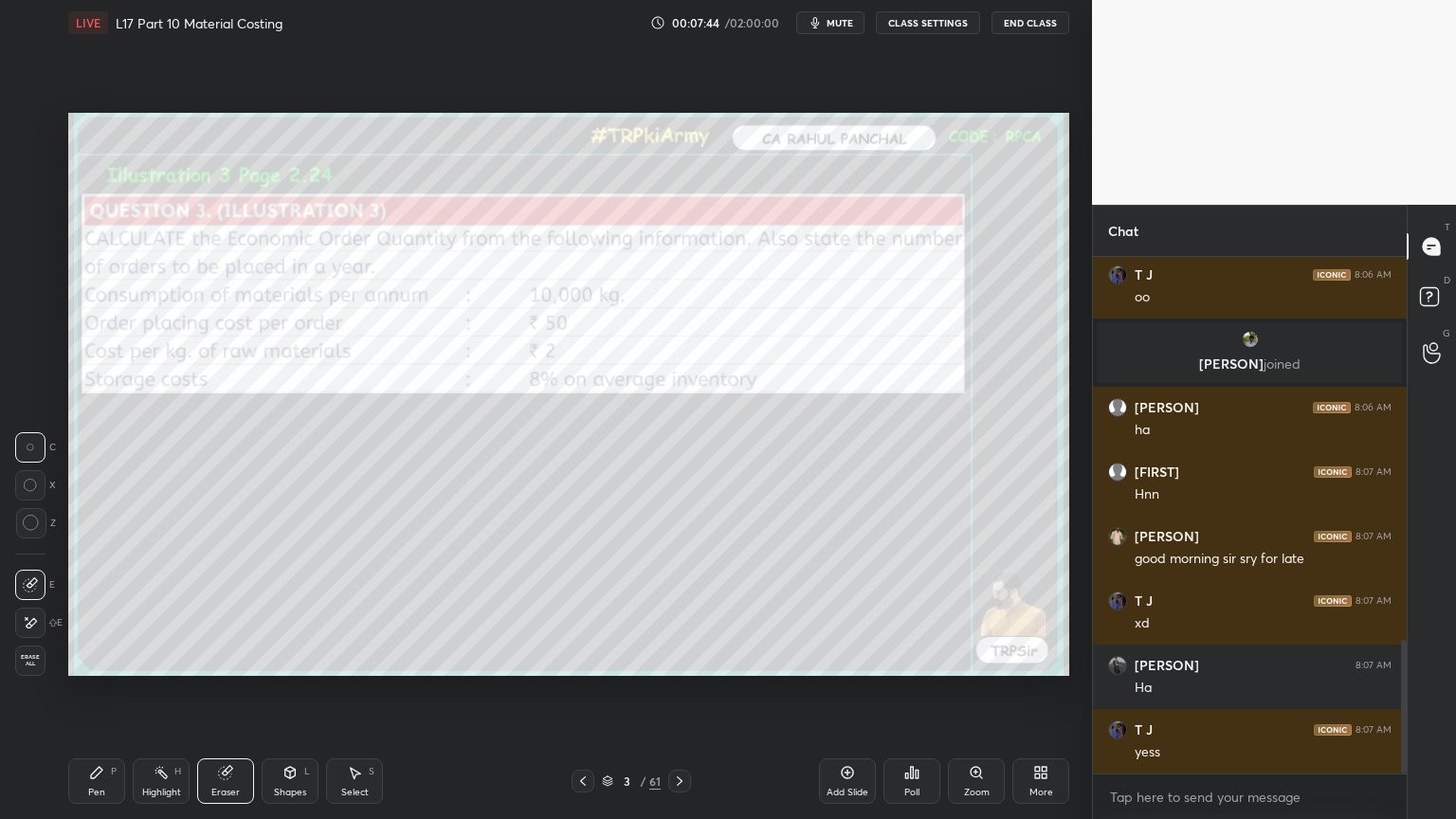 click 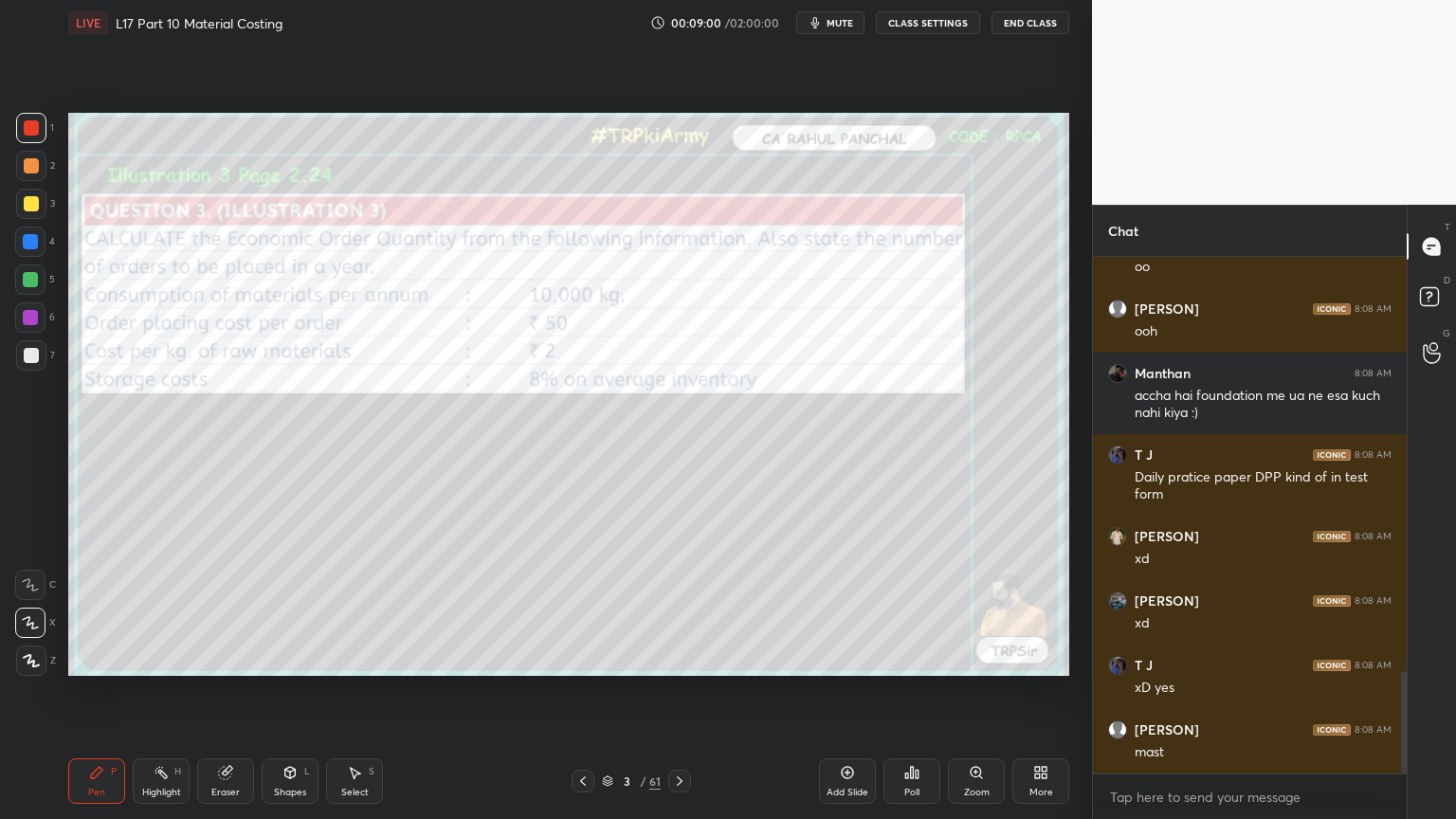 scroll, scrollTop: 2164, scrollLeft: 0, axis: vertical 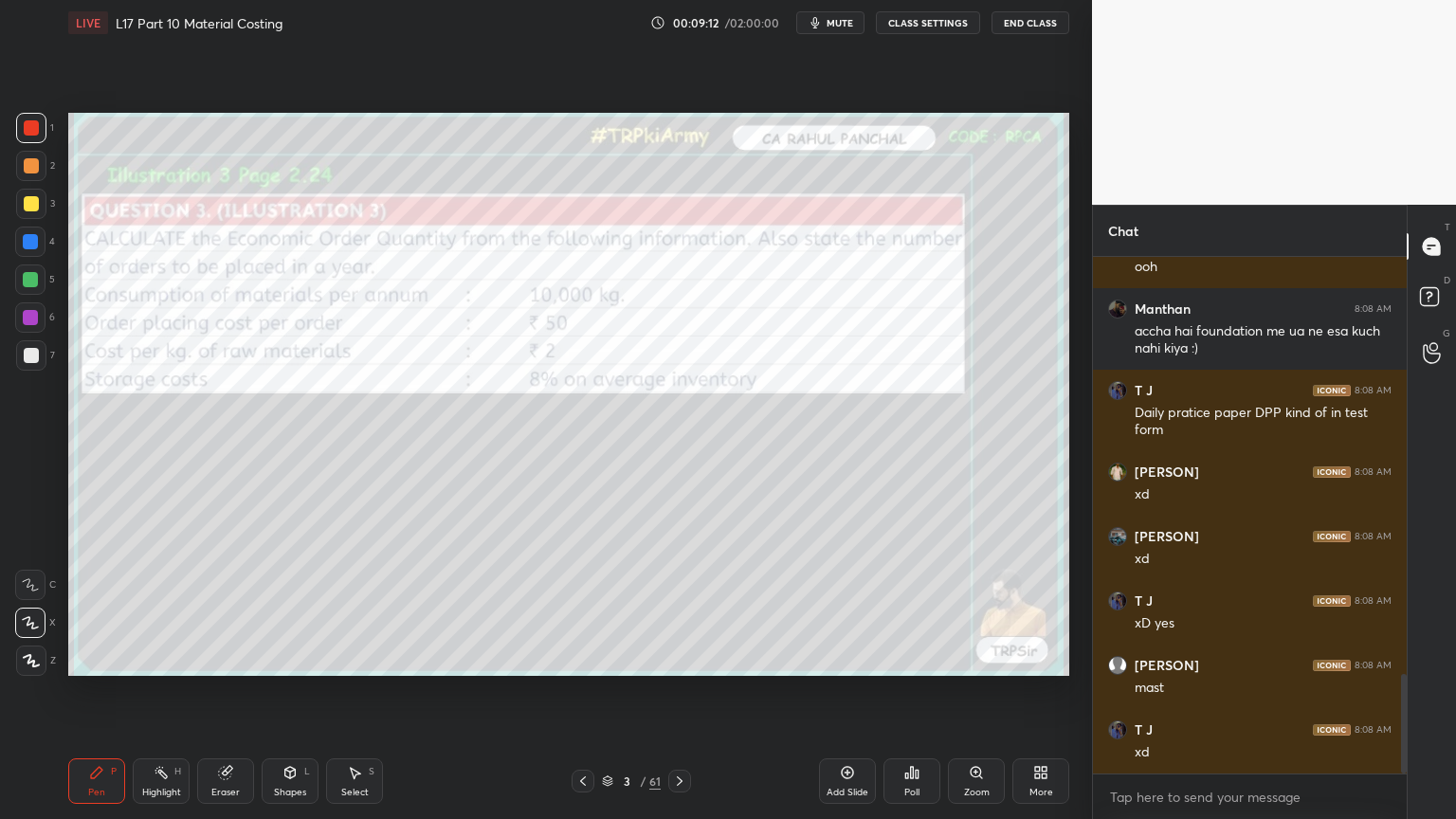 click on "Eraser" at bounding box center (226, 792) 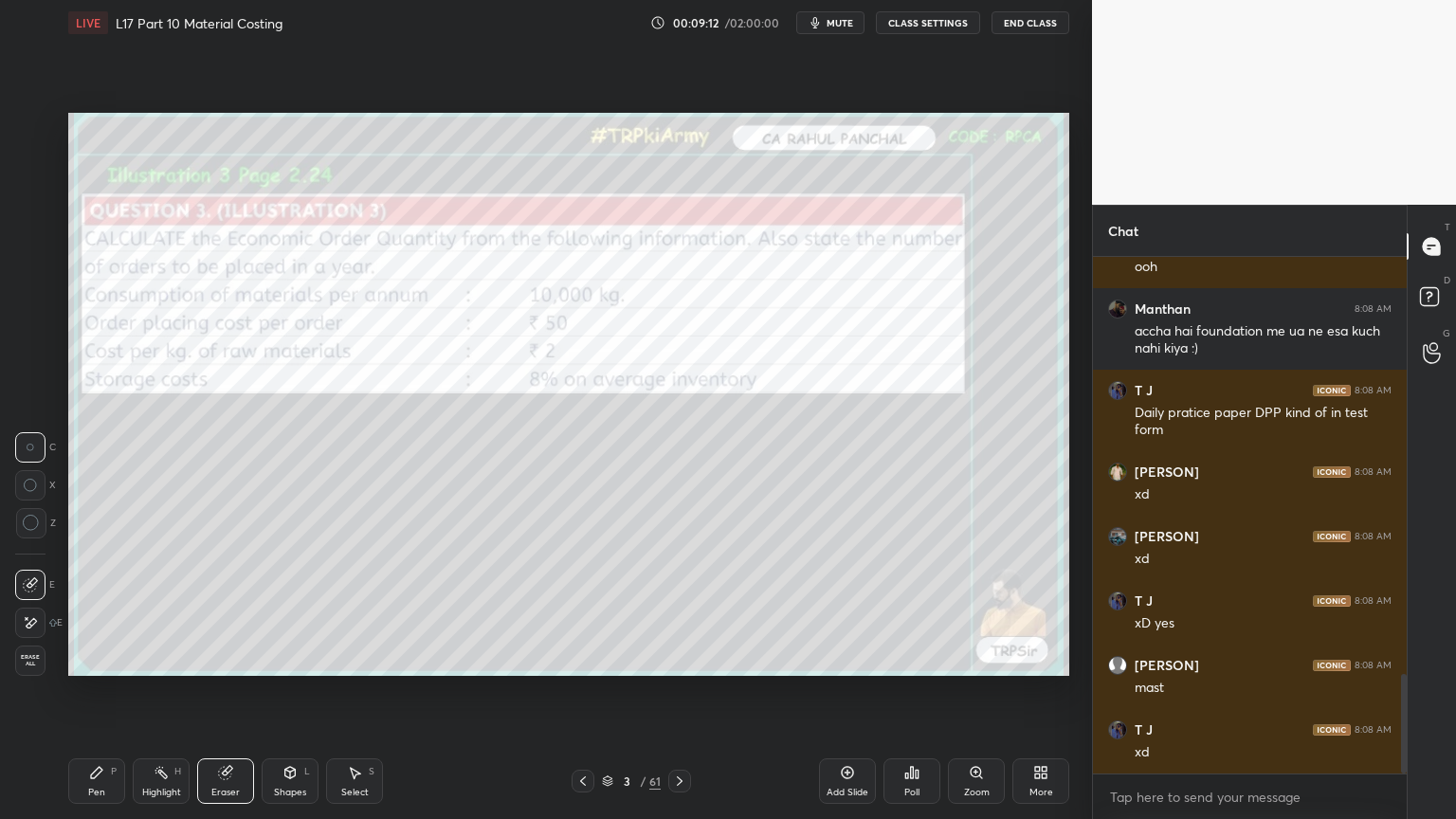 click on "Erase all" at bounding box center [30, 661] 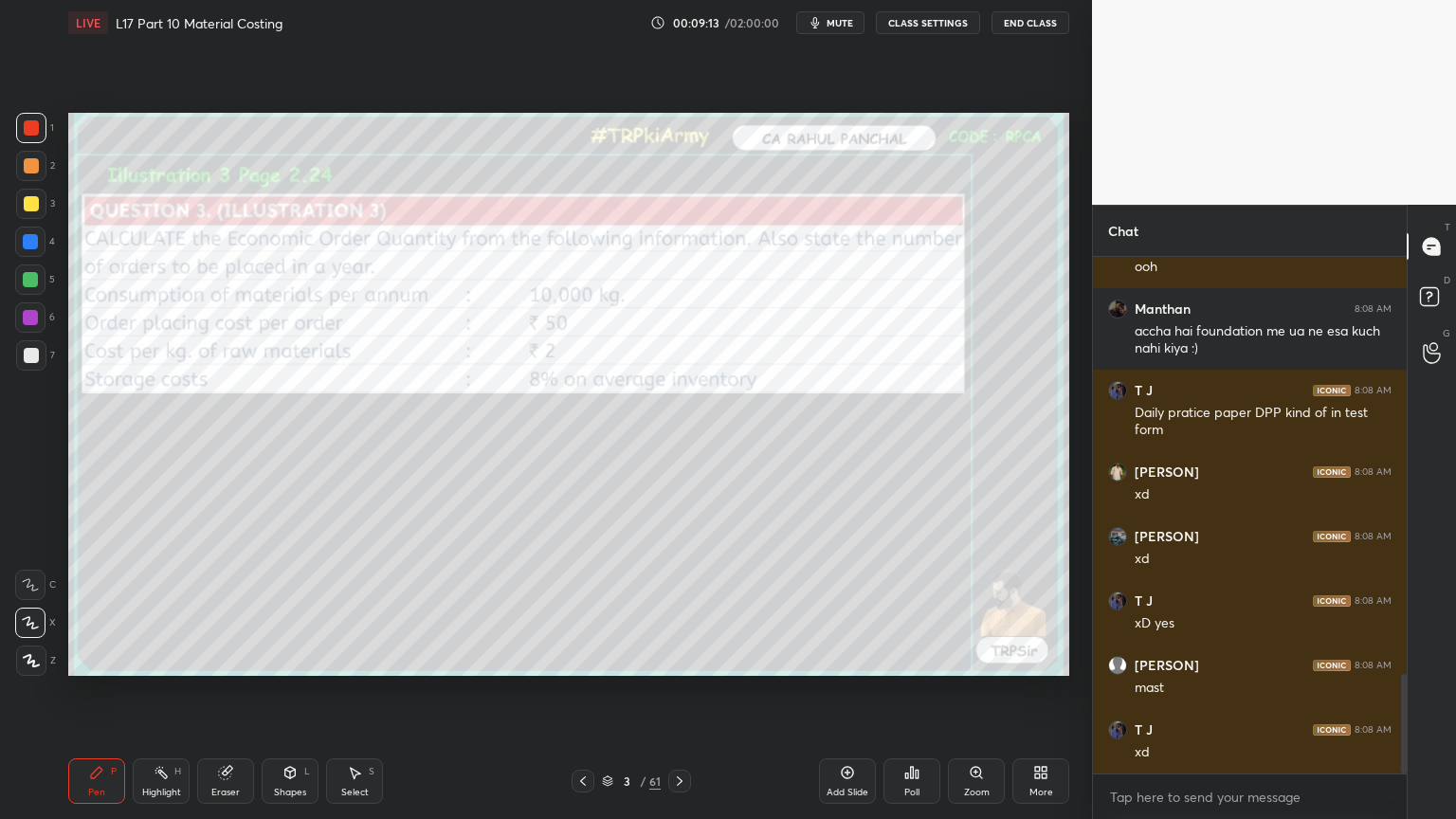 click on "Pen P" at bounding box center [97, 781] 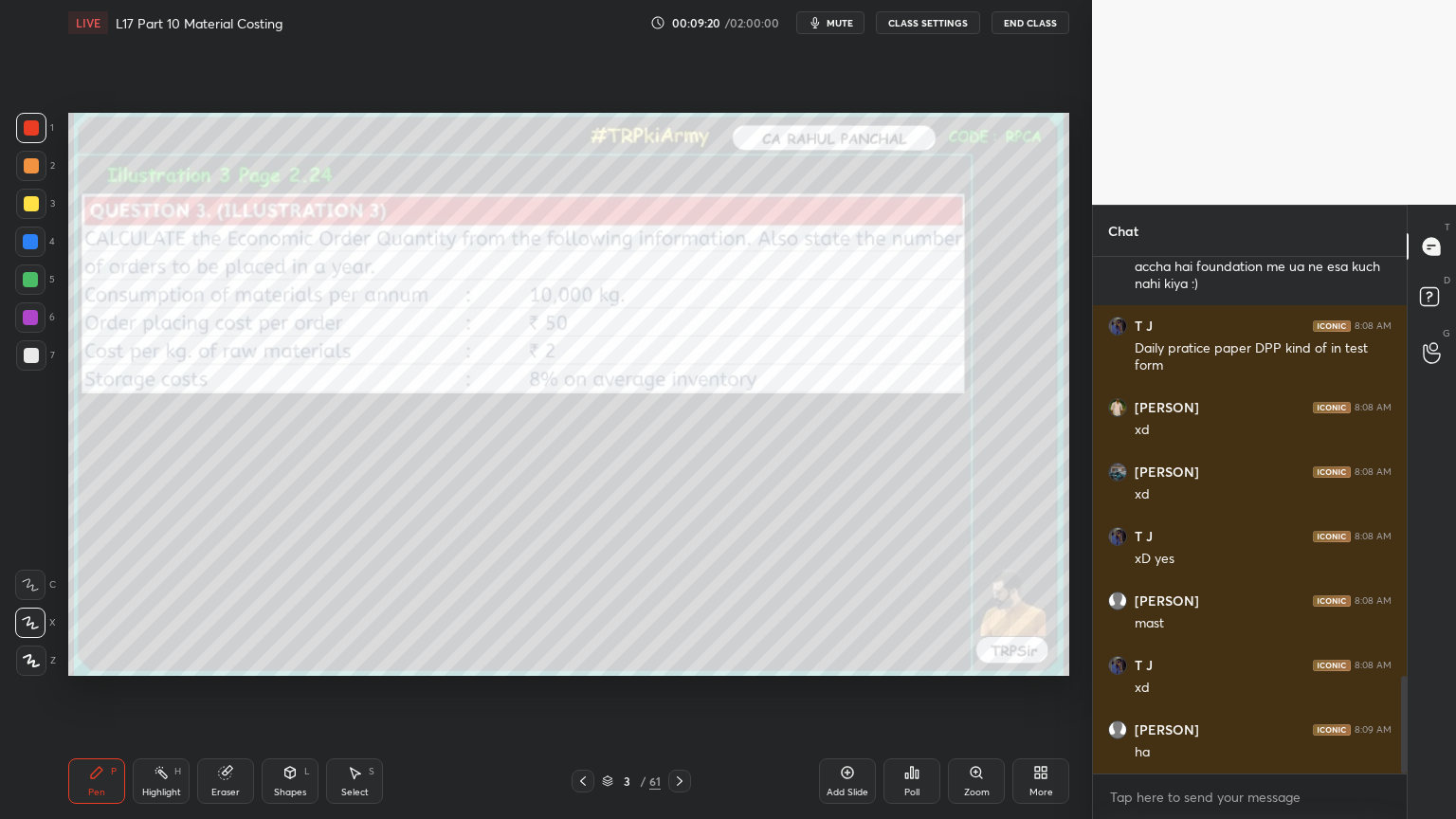 scroll, scrollTop: 2293, scrollLeft: 0, axis: vertical 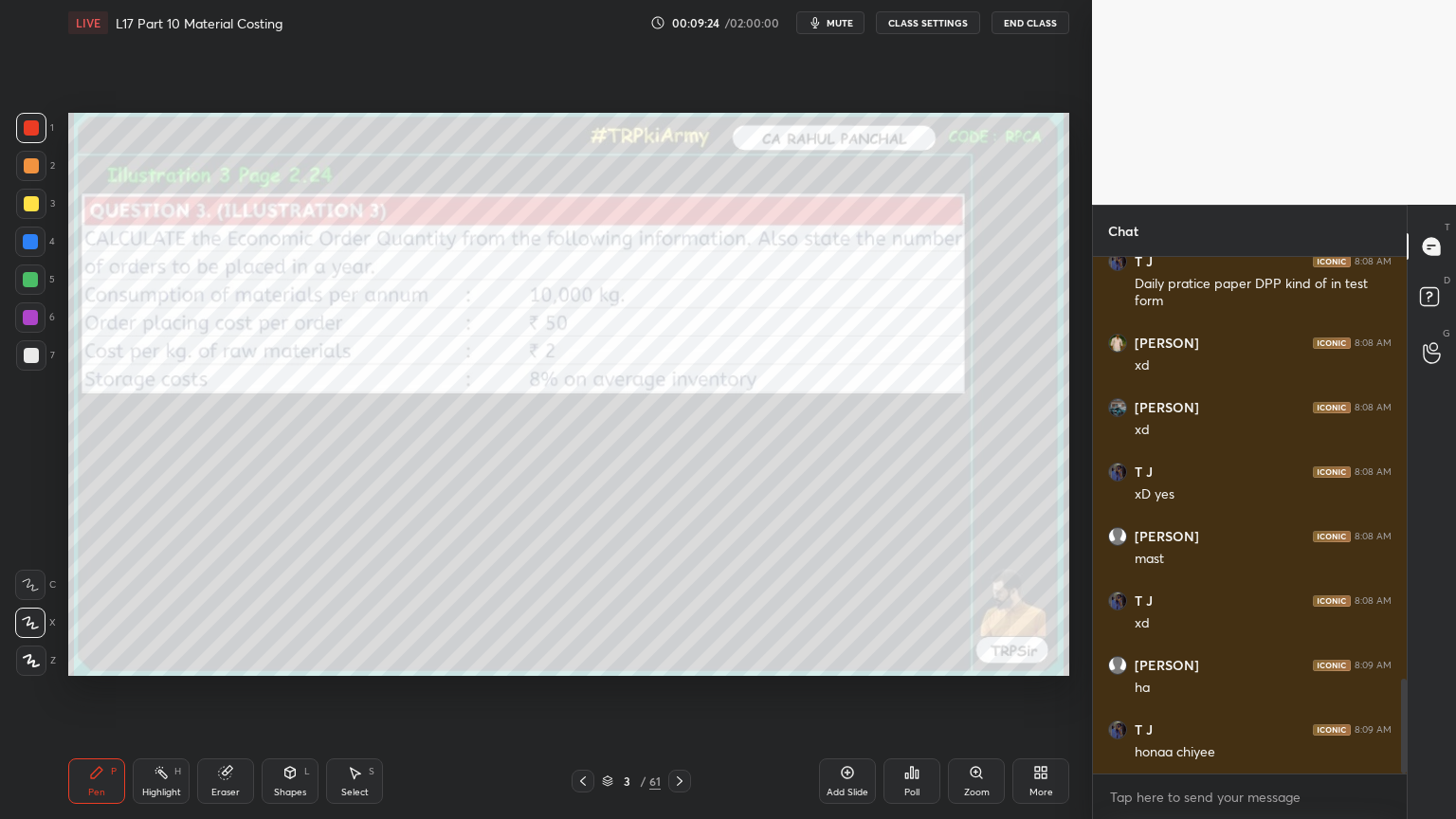 click at bounding box center (31, 204) 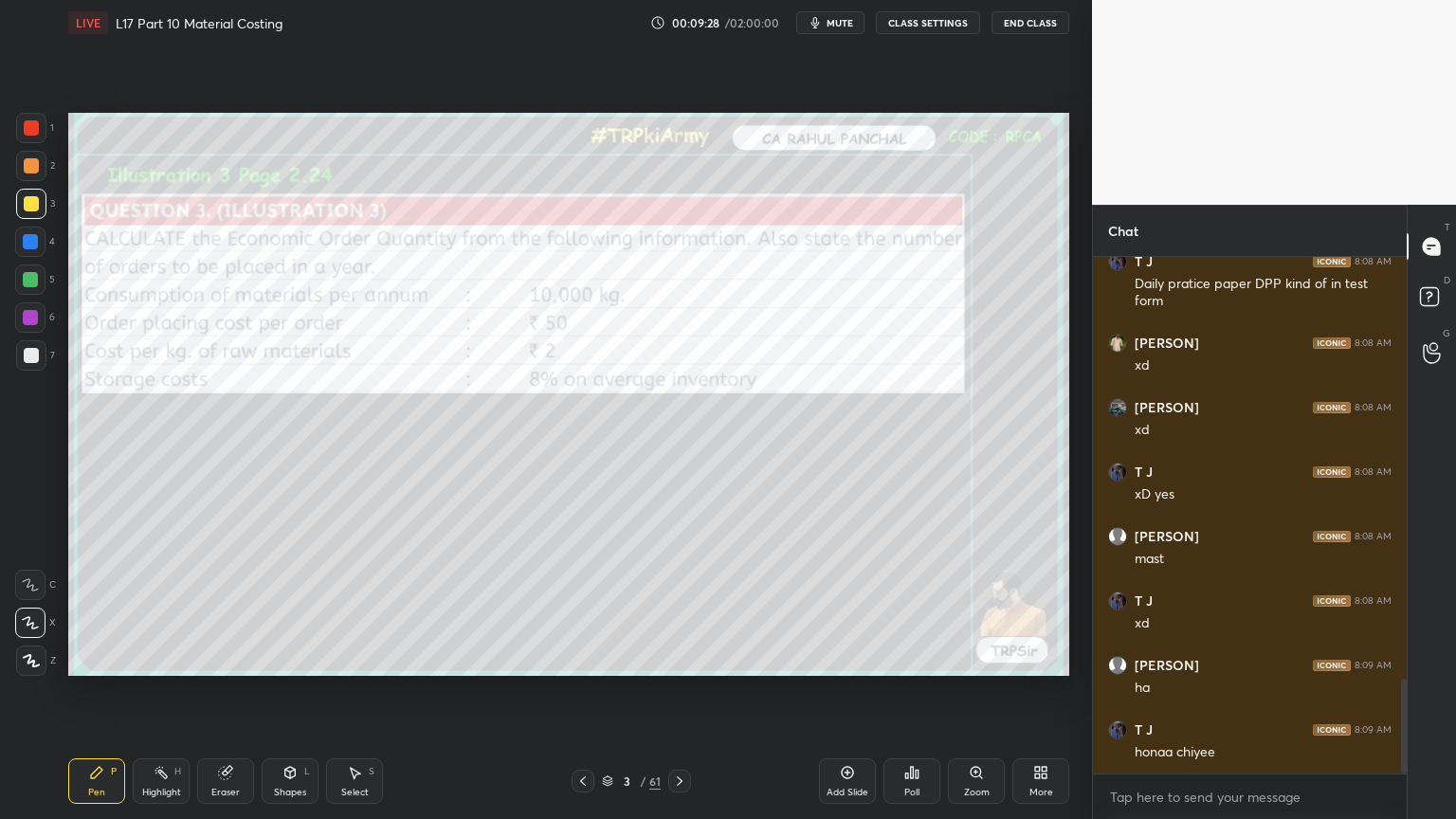 click 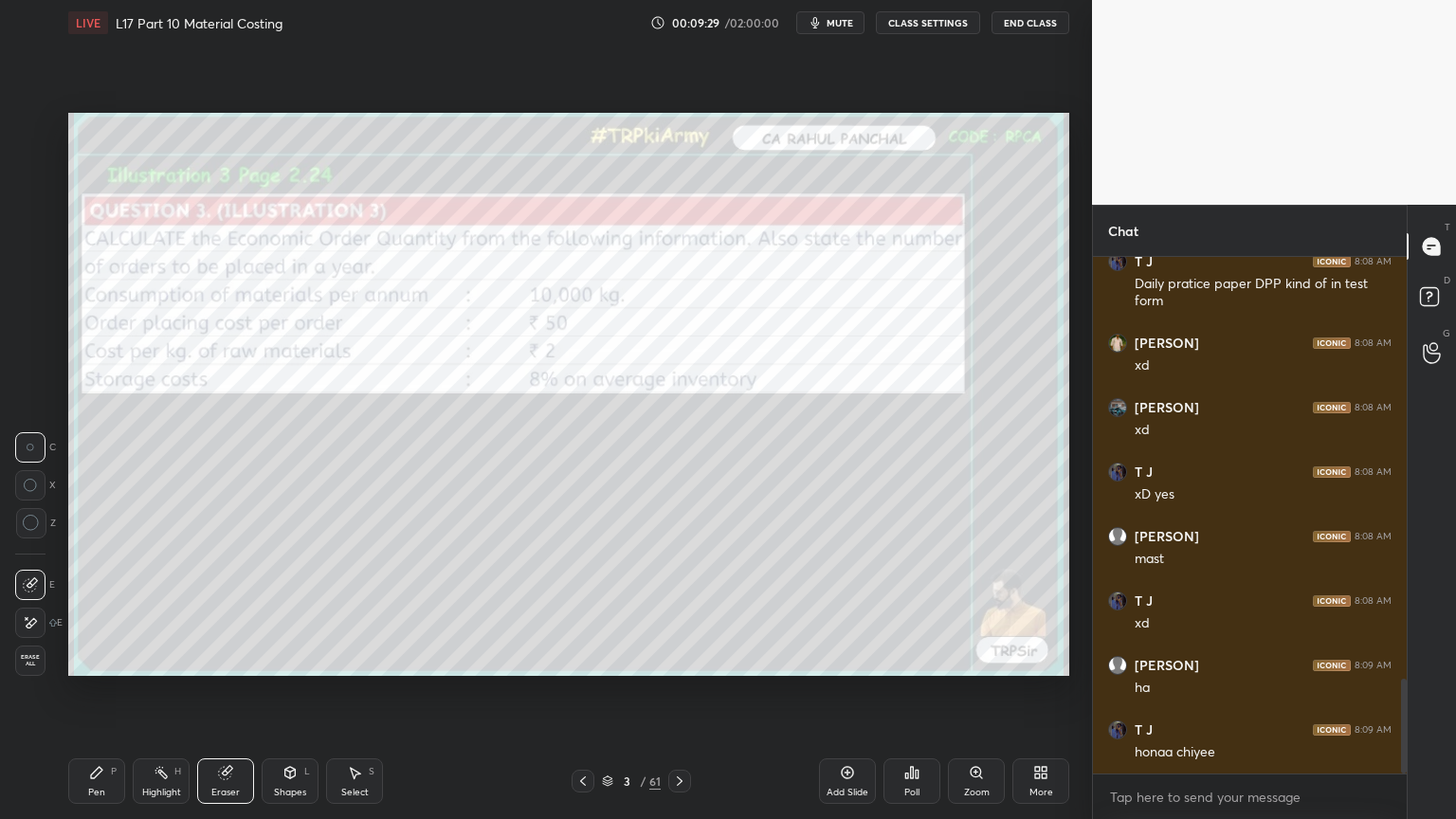 click on "Erase all" at bounding box center (30, 661) 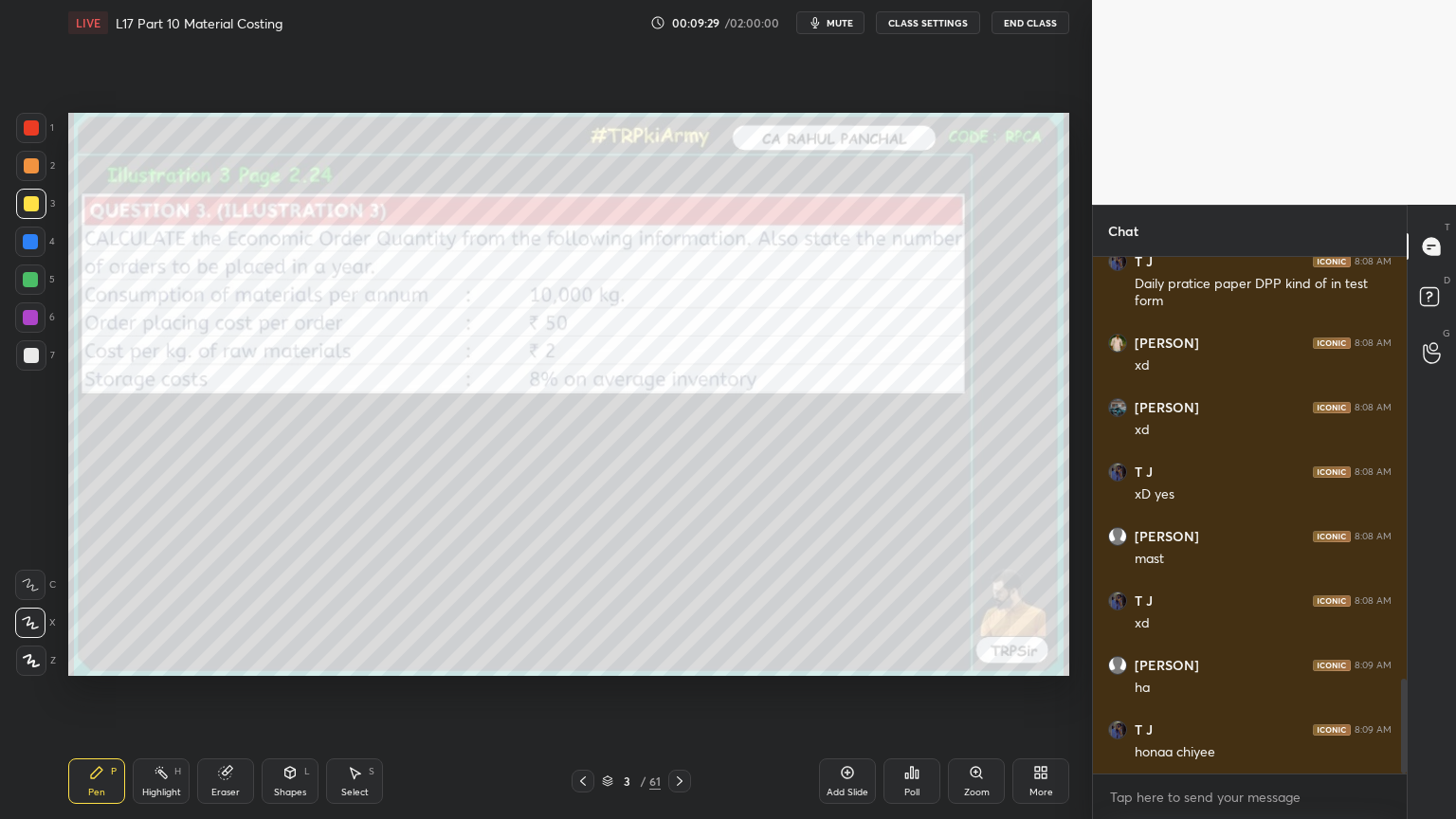 click on "Setting up your live class Poll for   secs No correct answer Start poll" at bounding box center [569, 394] 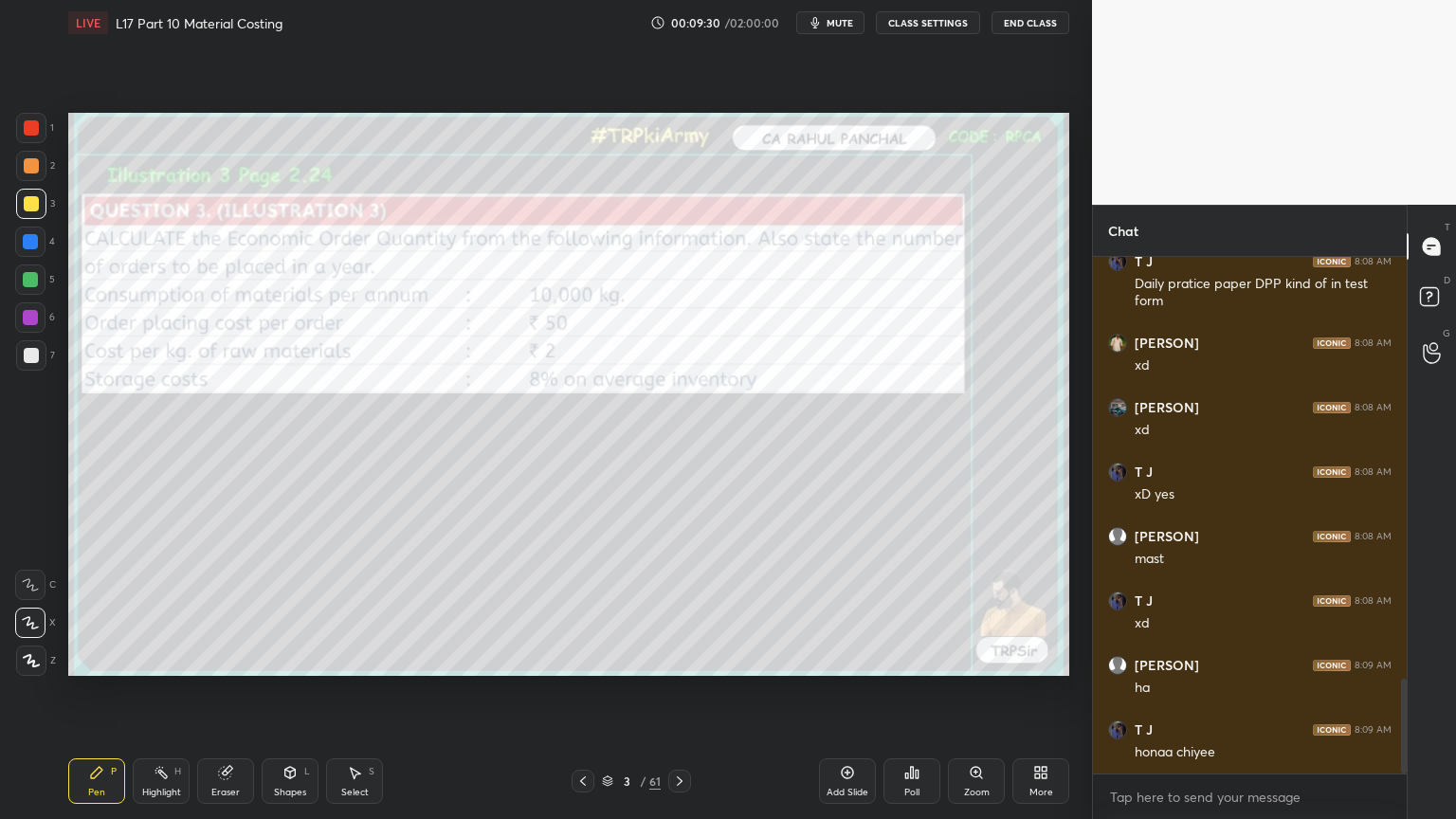 click at bounding box center [31, 128] 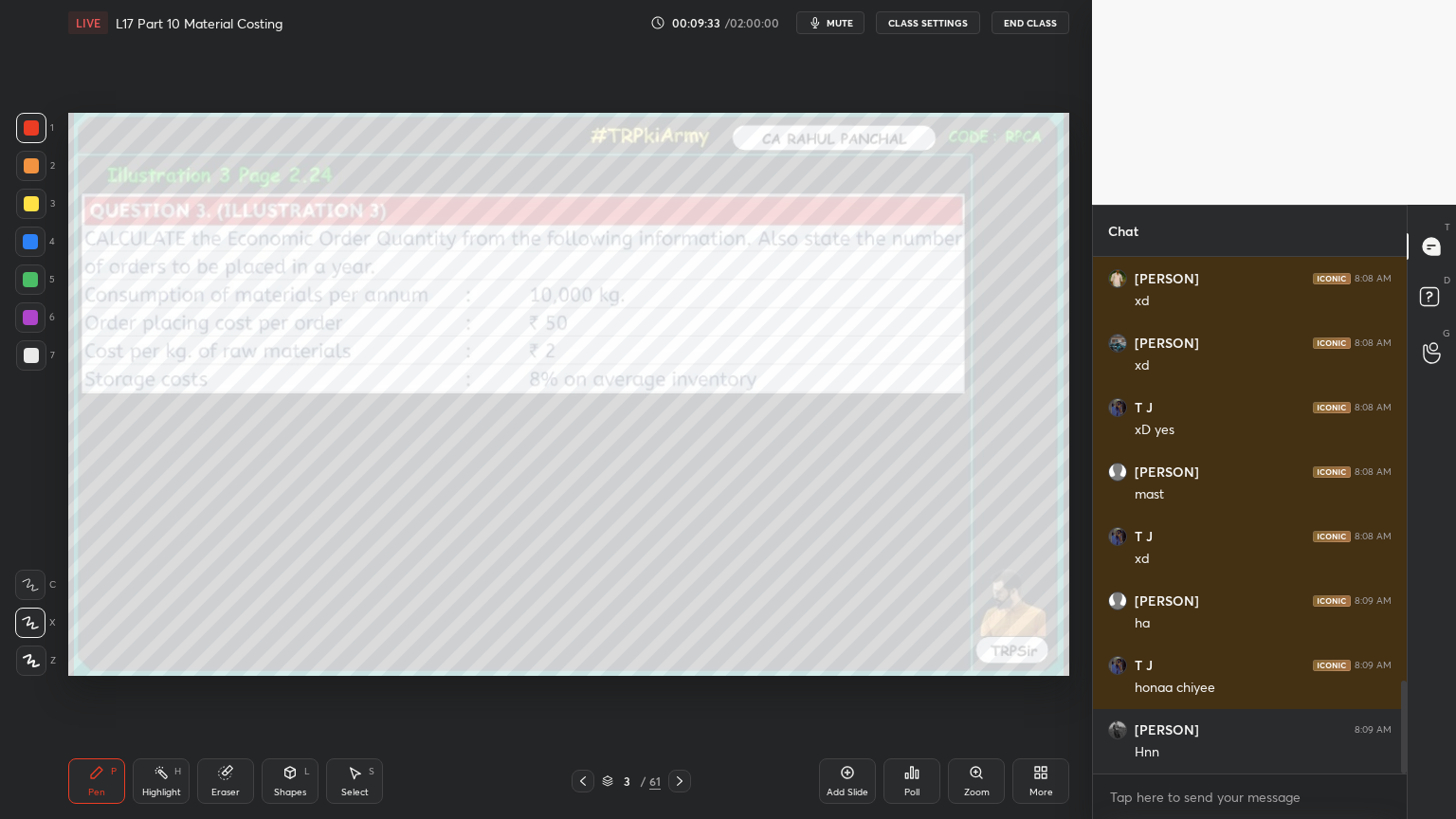 scroll, scrollTop: 2422, scrollLeft: 0, axis: vertical 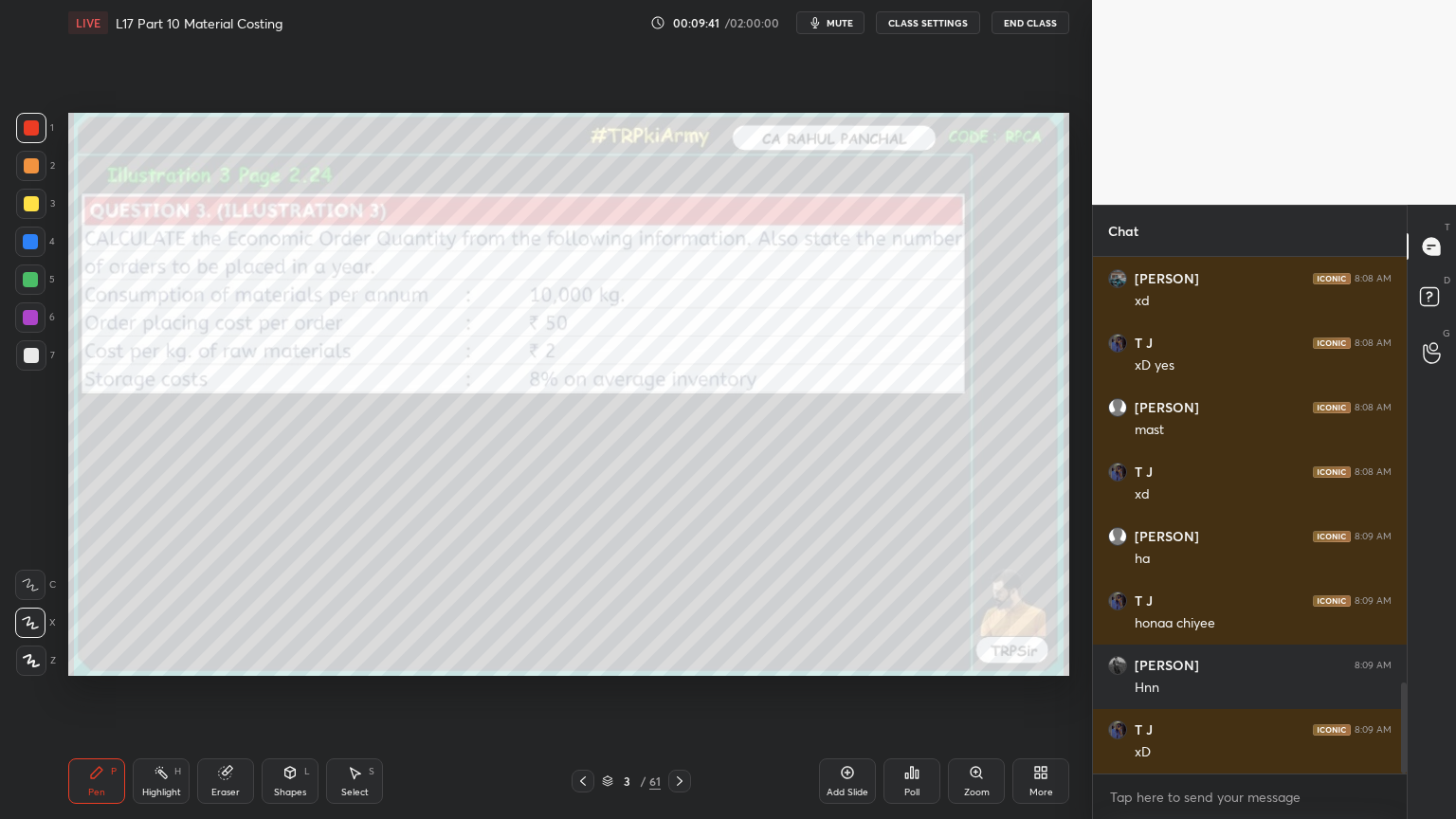 click on "Eraser" at bounding box center (226, 781) 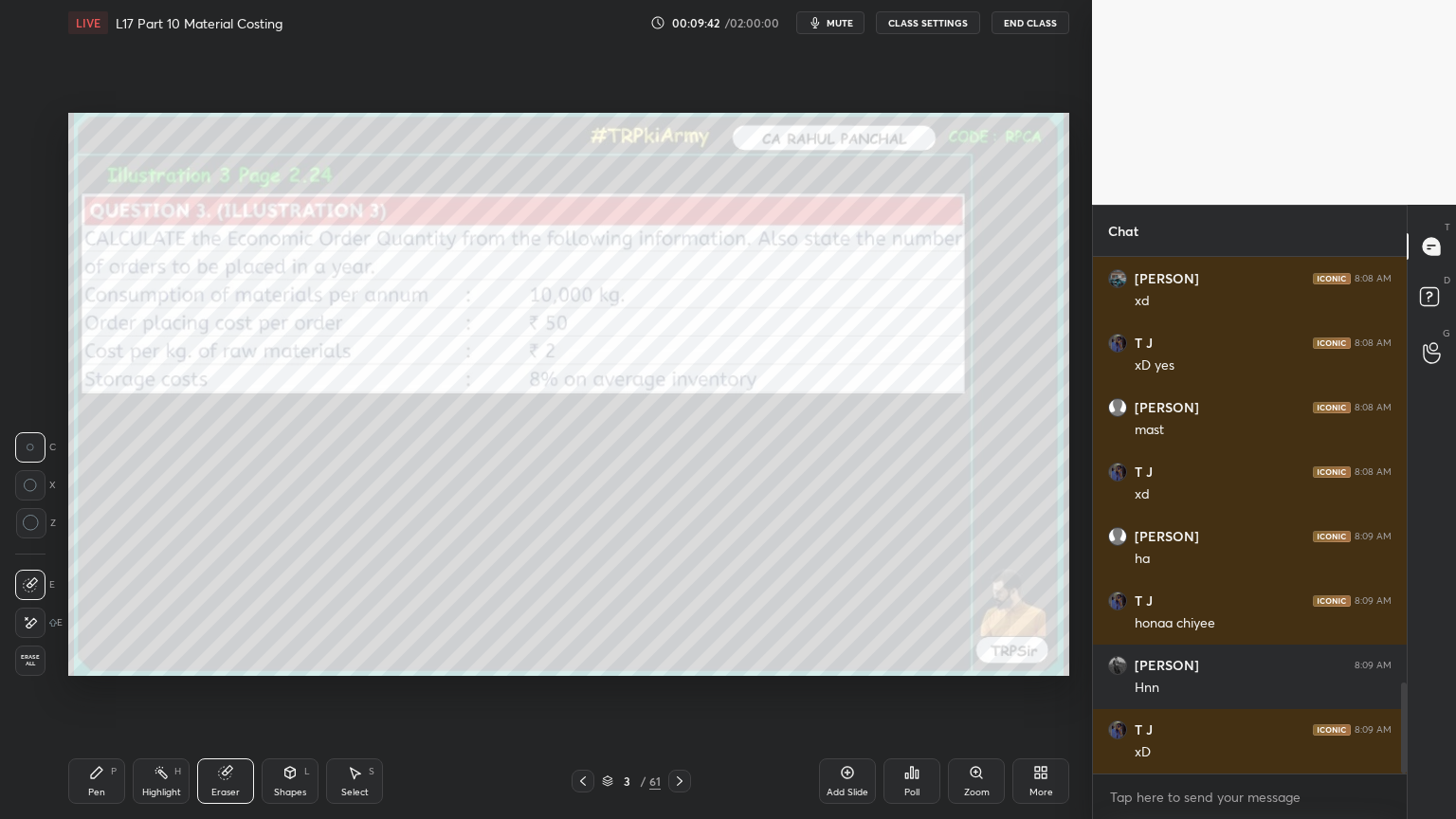 click on "Erase all" at bounding box center (30, 661) 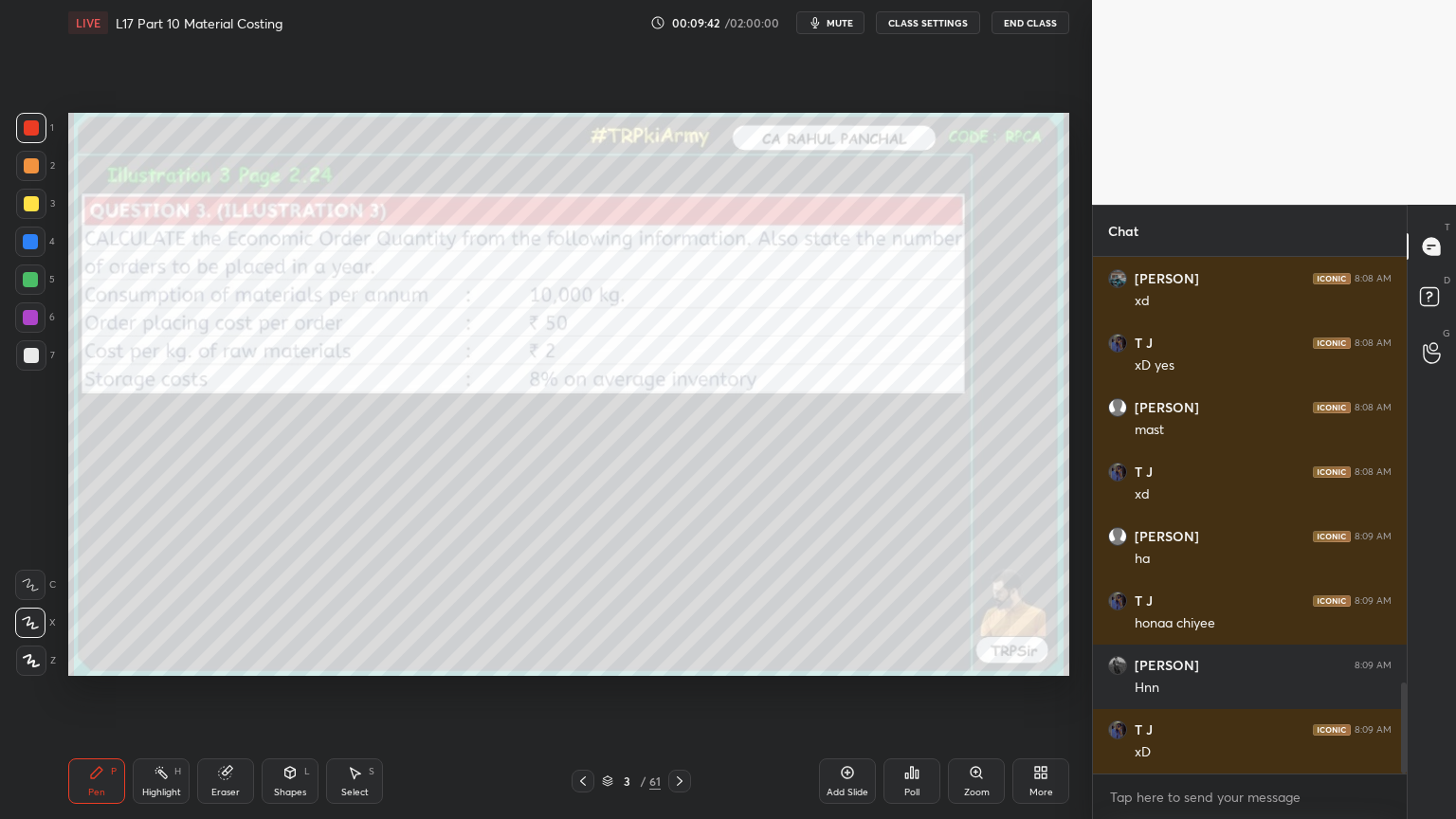 click on "Setting up your live class Poll for   secs No correct answer Start poll" at bounding box center [569, 394] 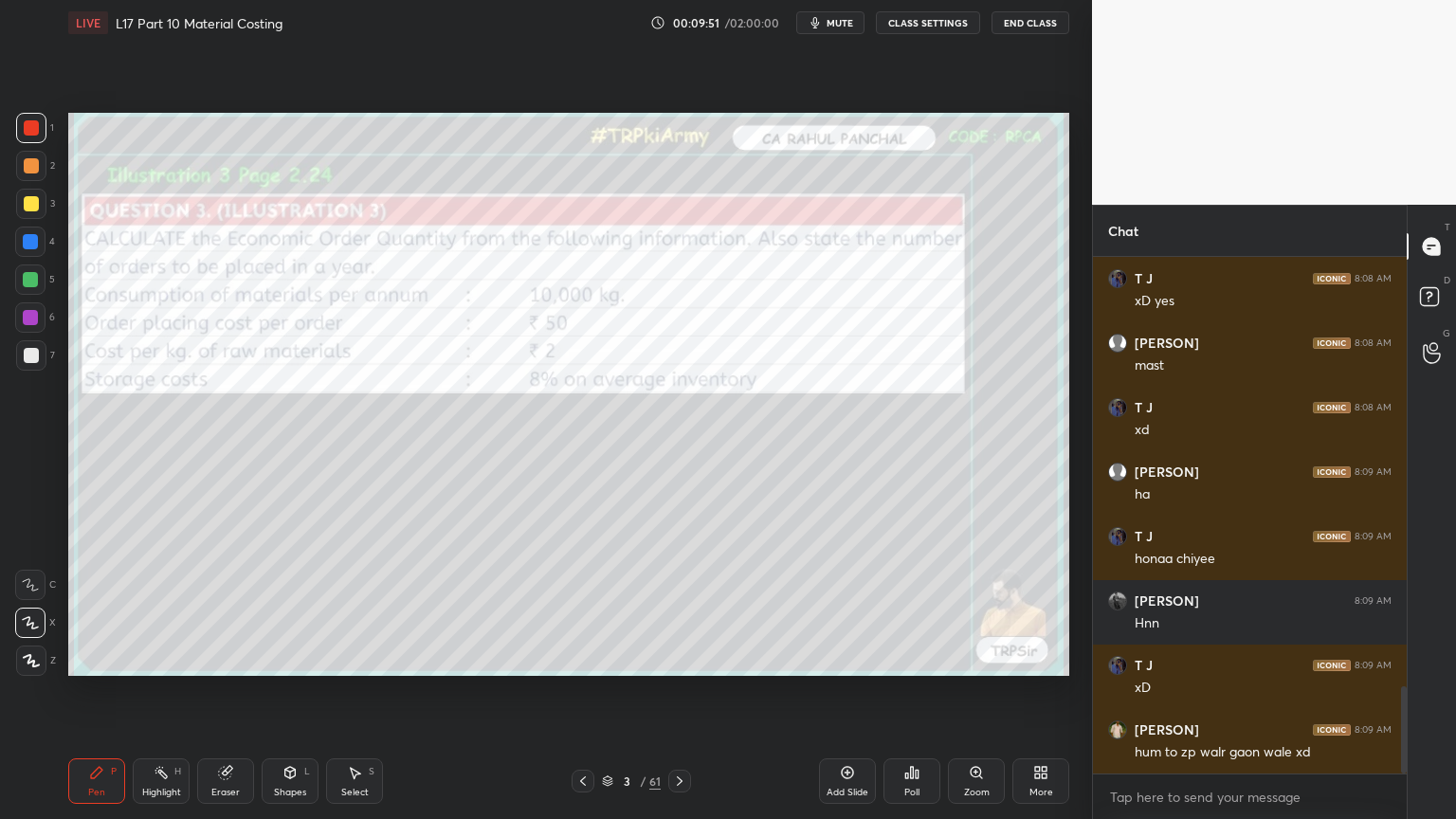 scroll, scrollTop: 2551, scrollLeft: 0, axis: vertical 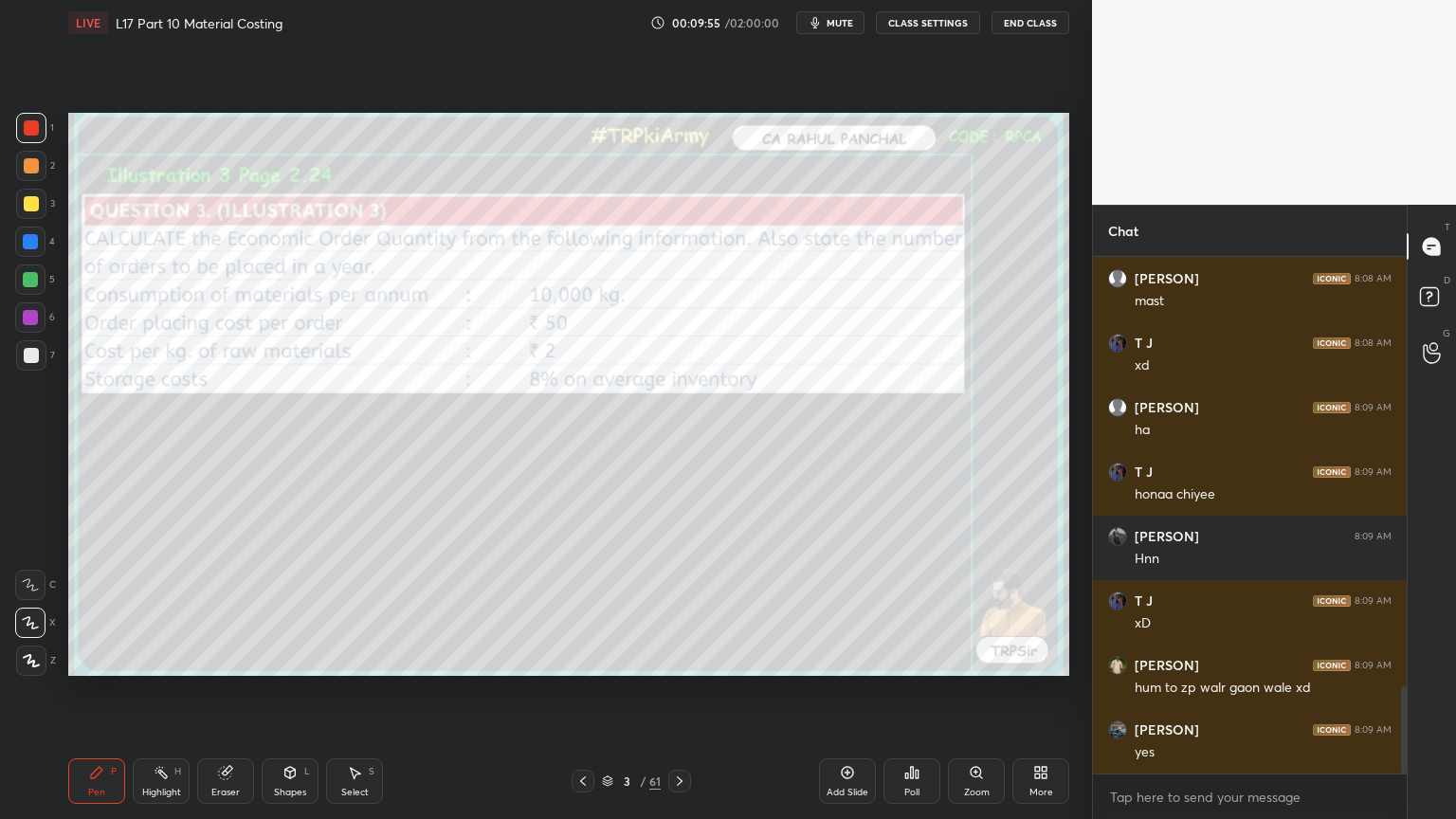 click 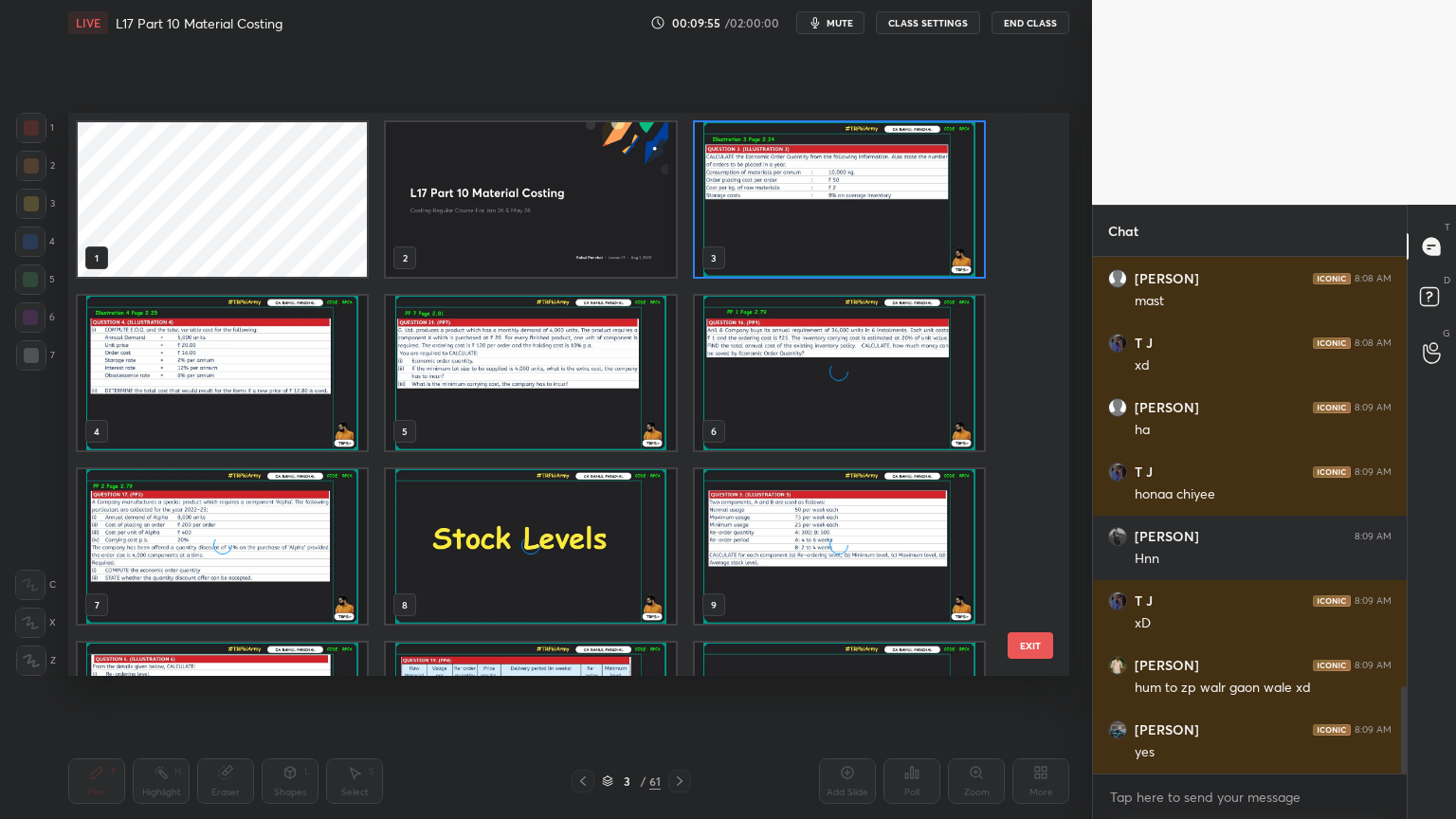 scroll, scrollTop: 6, scrollLeft: 9, axis: both 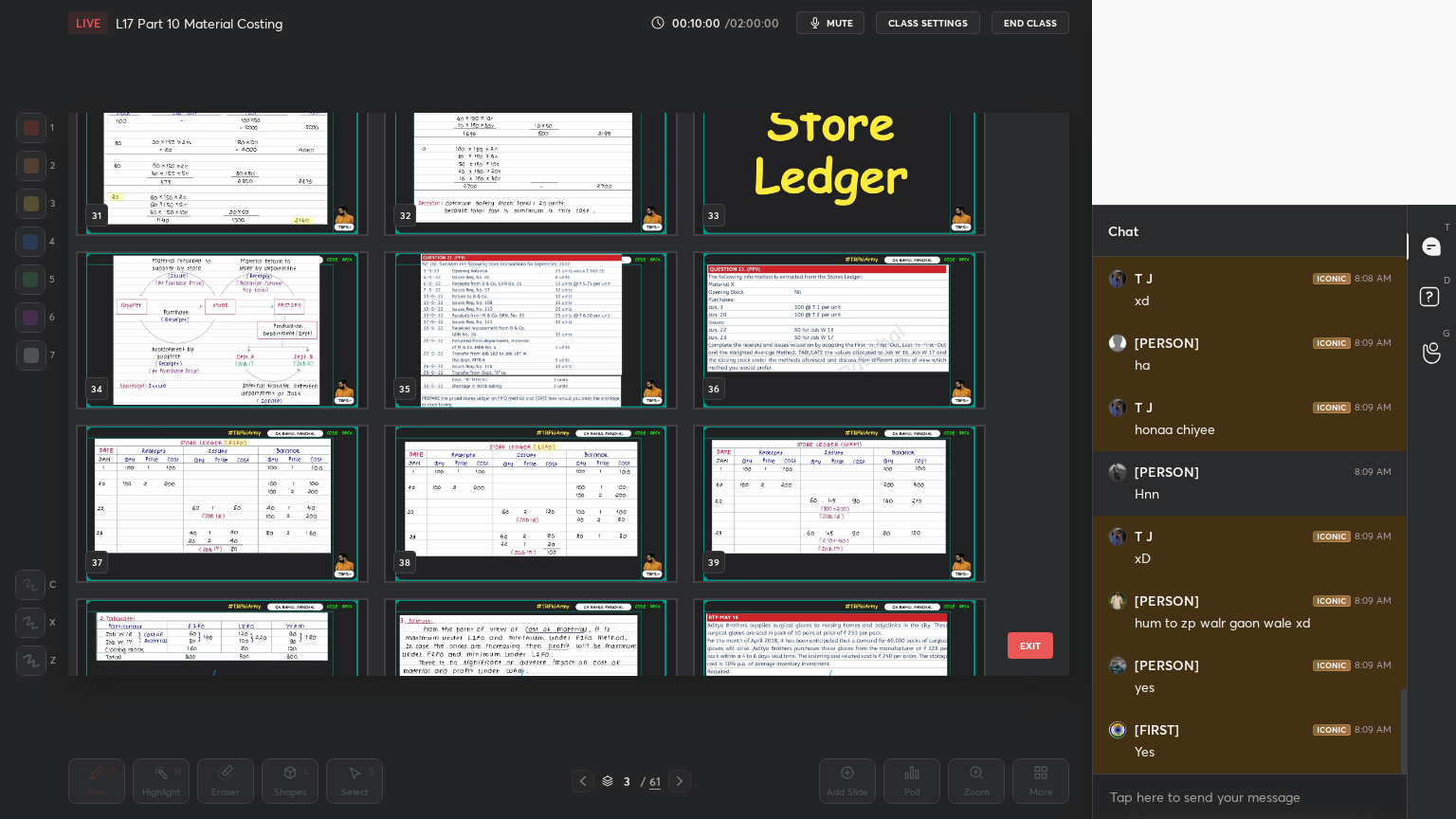 click at bounding box center (530, 330) 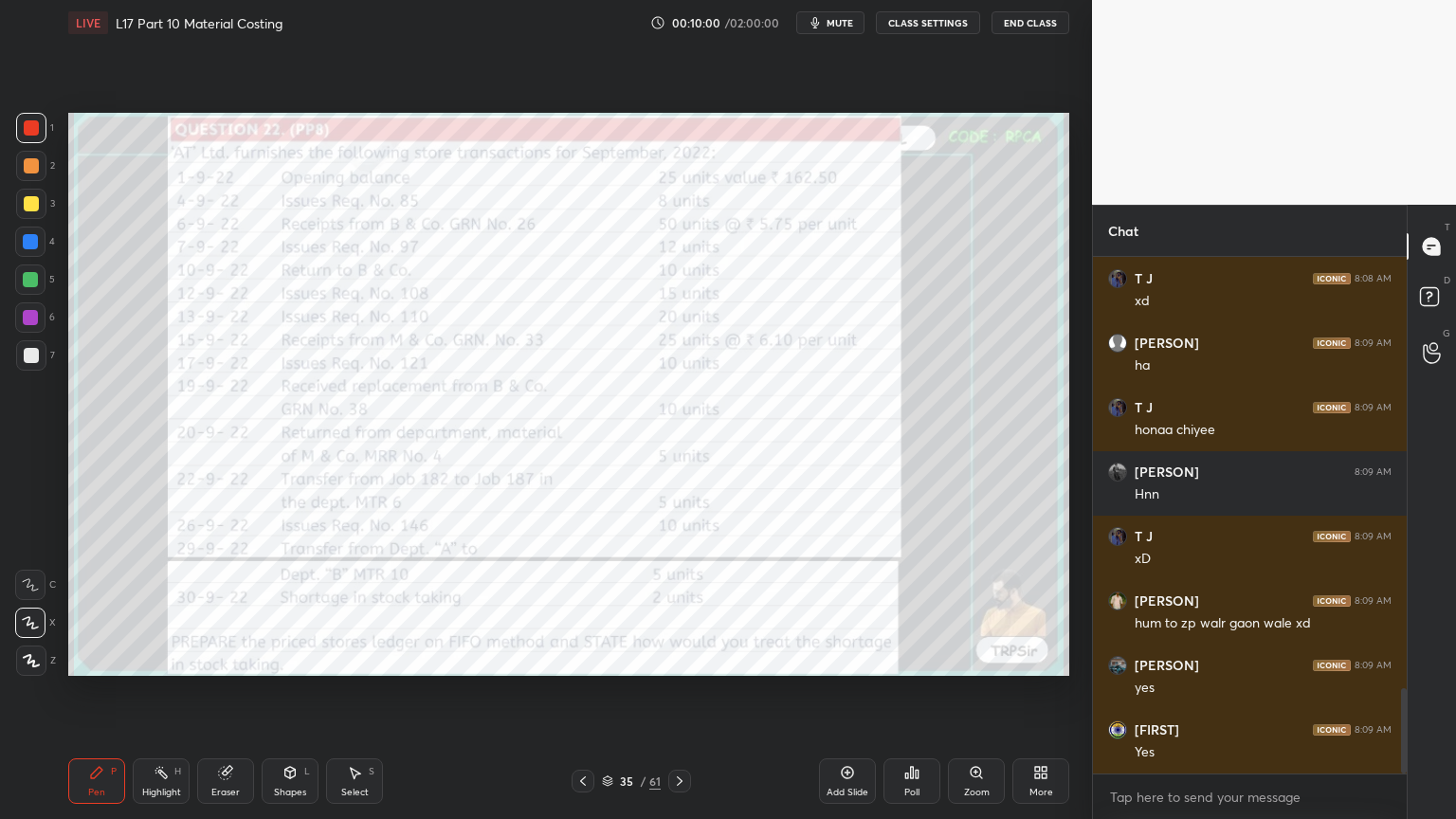click at bounding box center (530, 330) 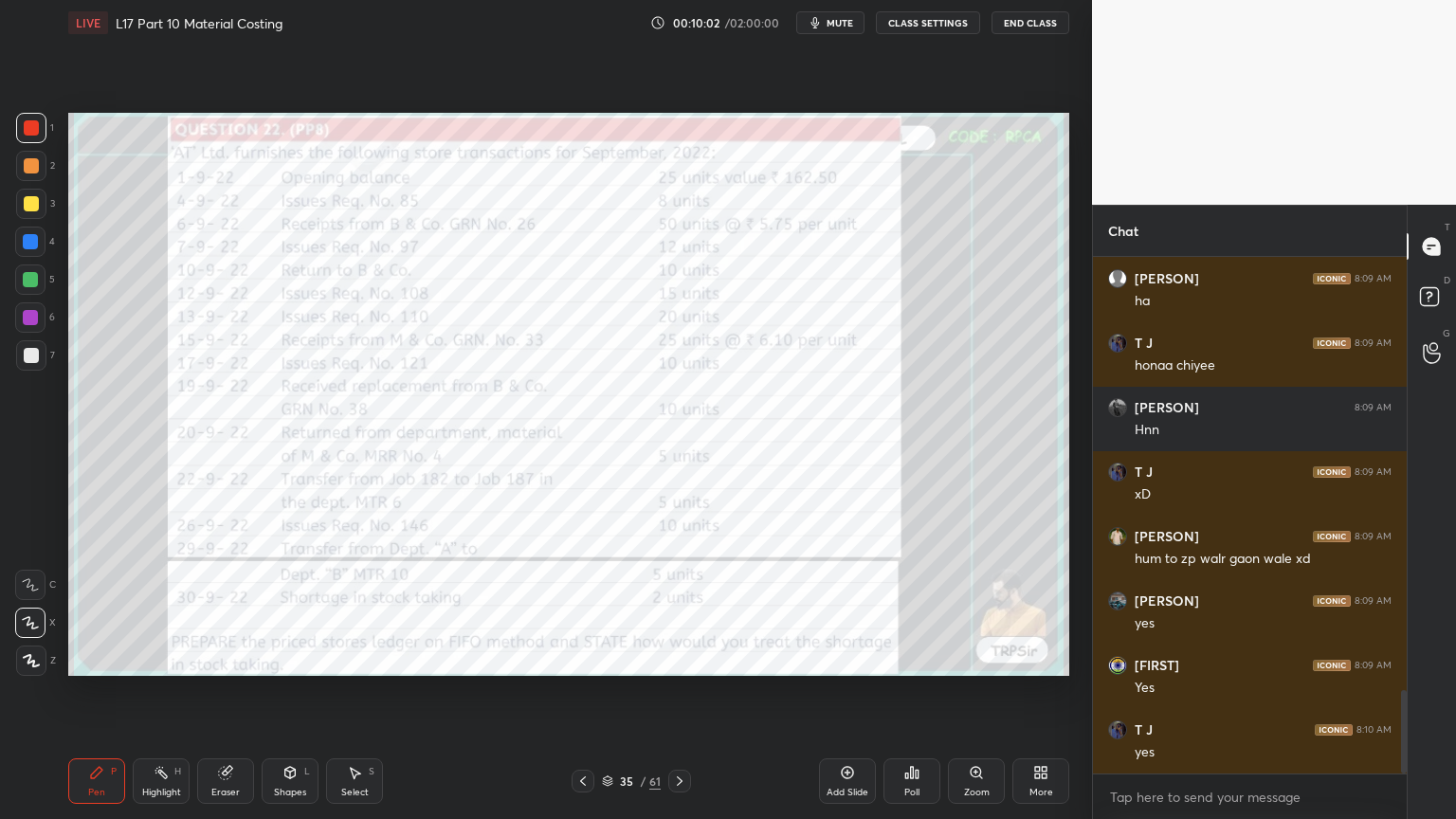click 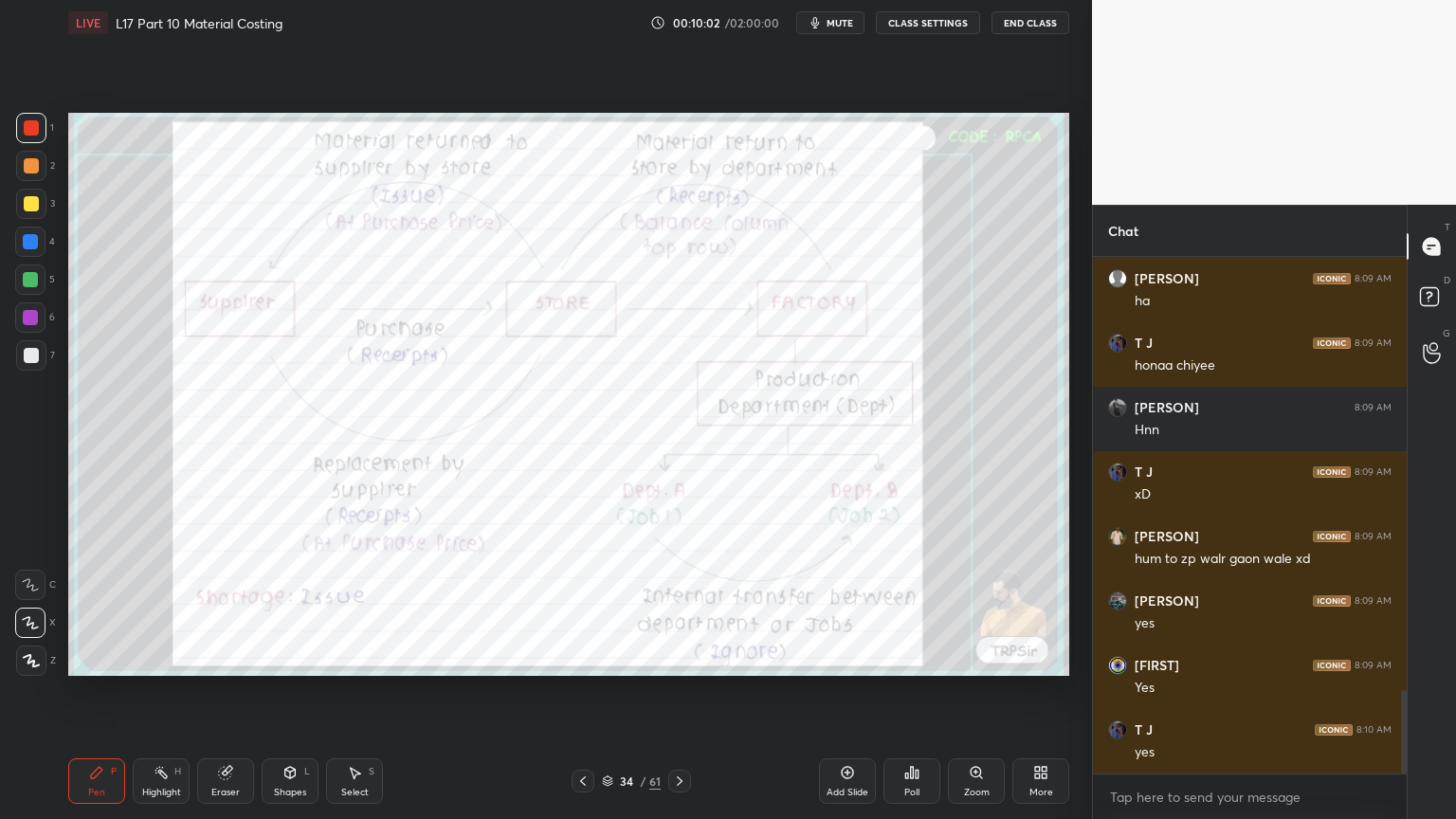 click 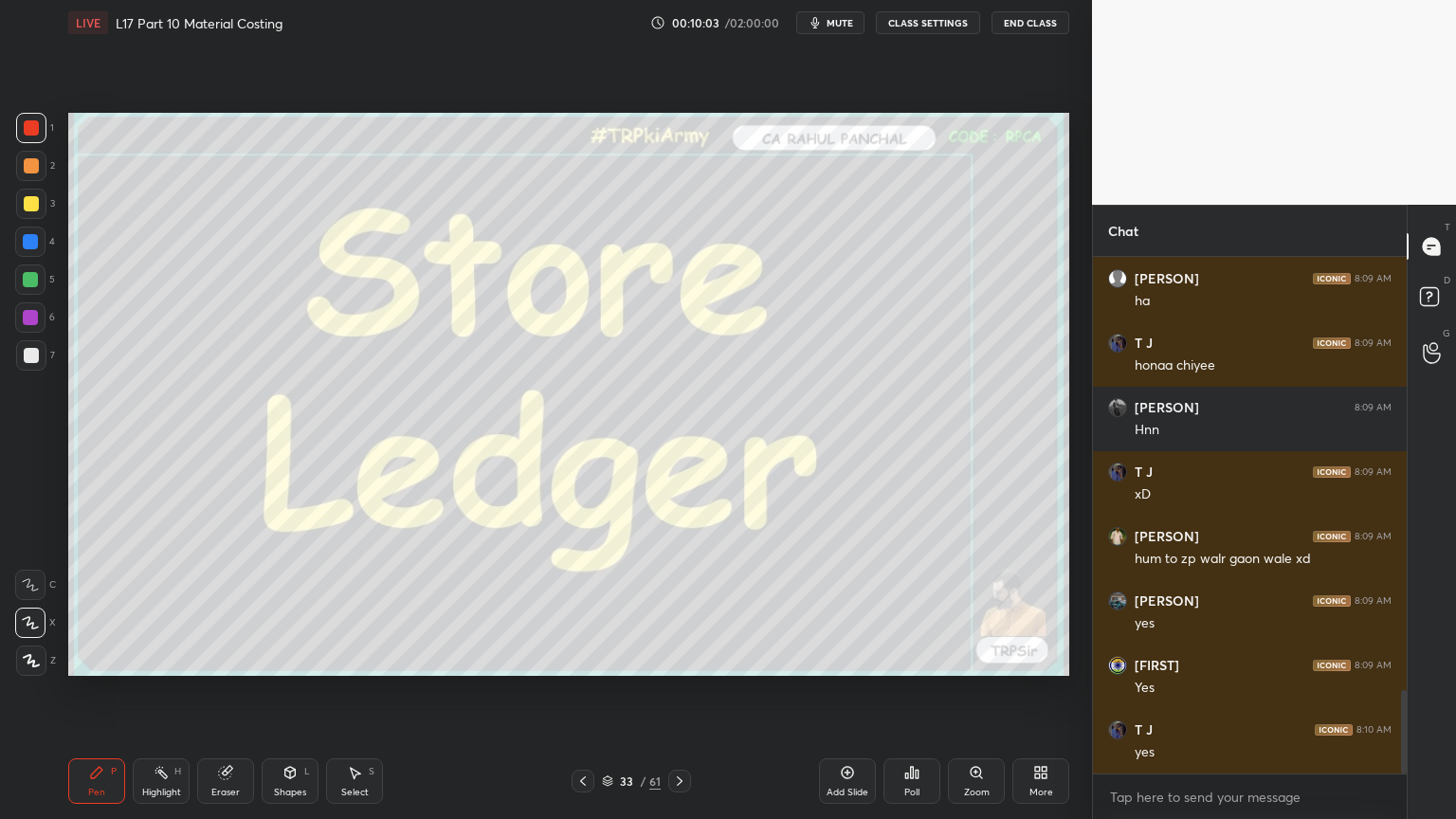 click 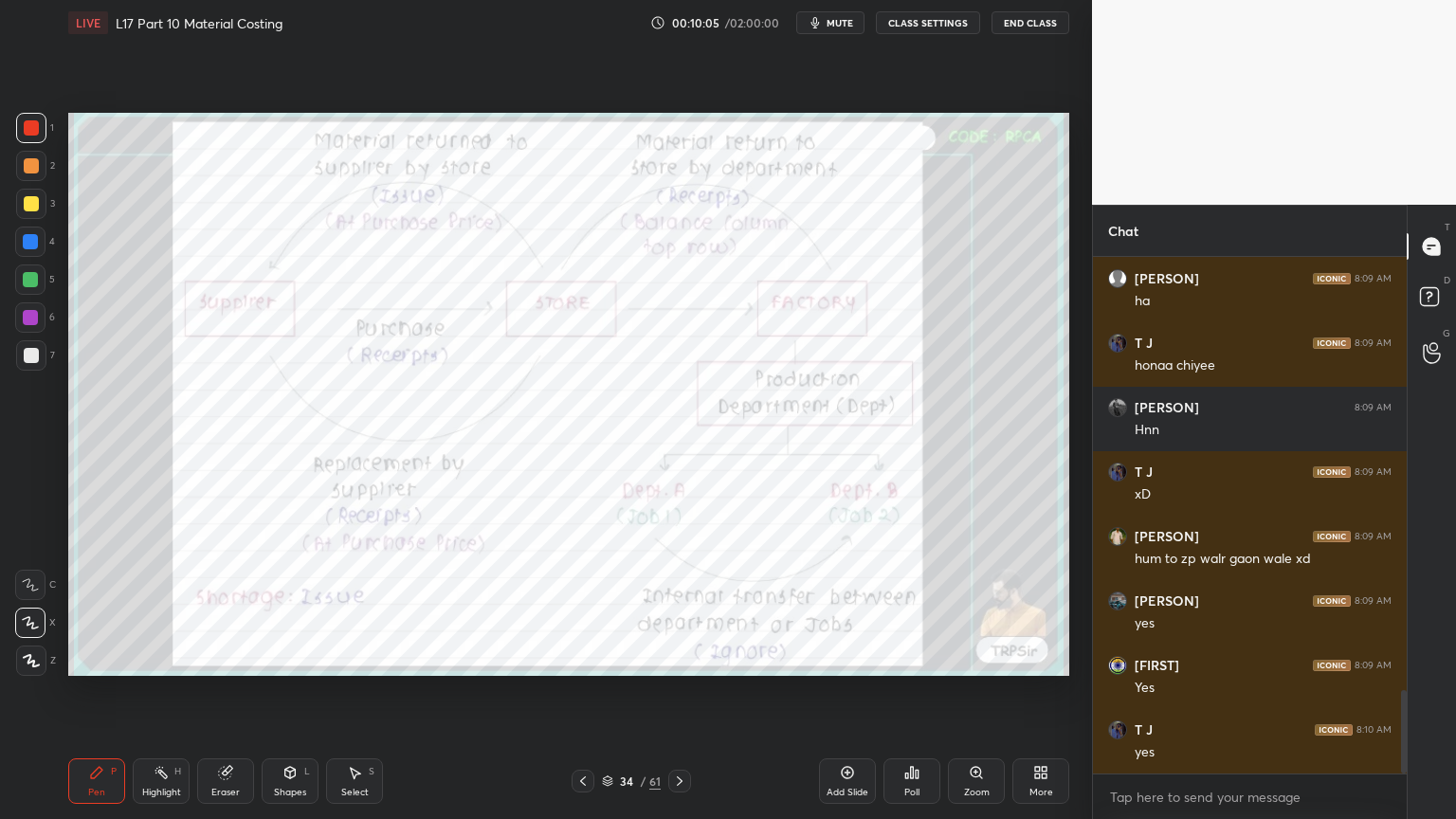 scroll, scrollTop: 2748, scrollLeft: 0, axis: vertical 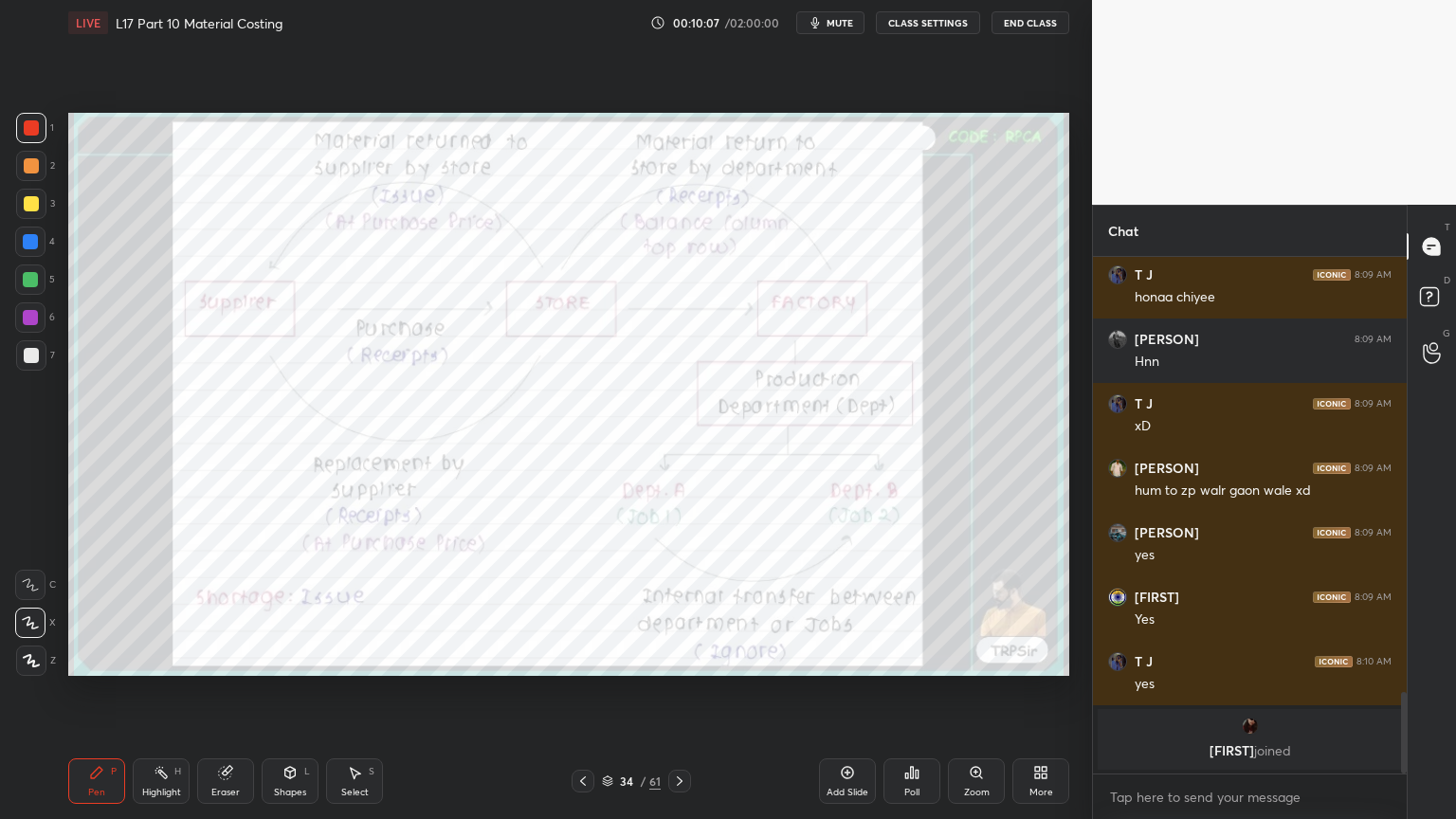 click 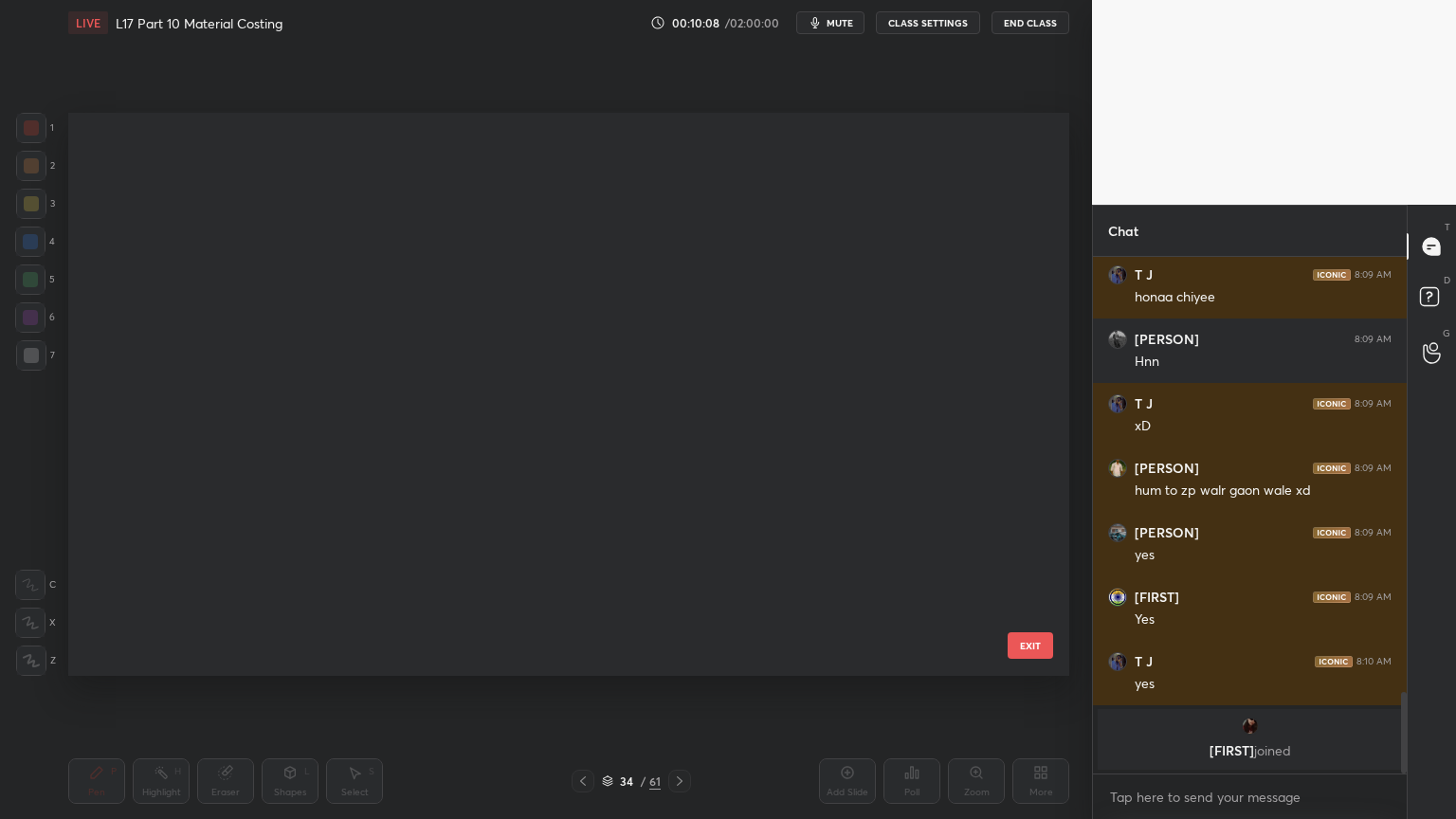 scroll, scrollTop: 1519, scrollLeft: 0, axis: vertical 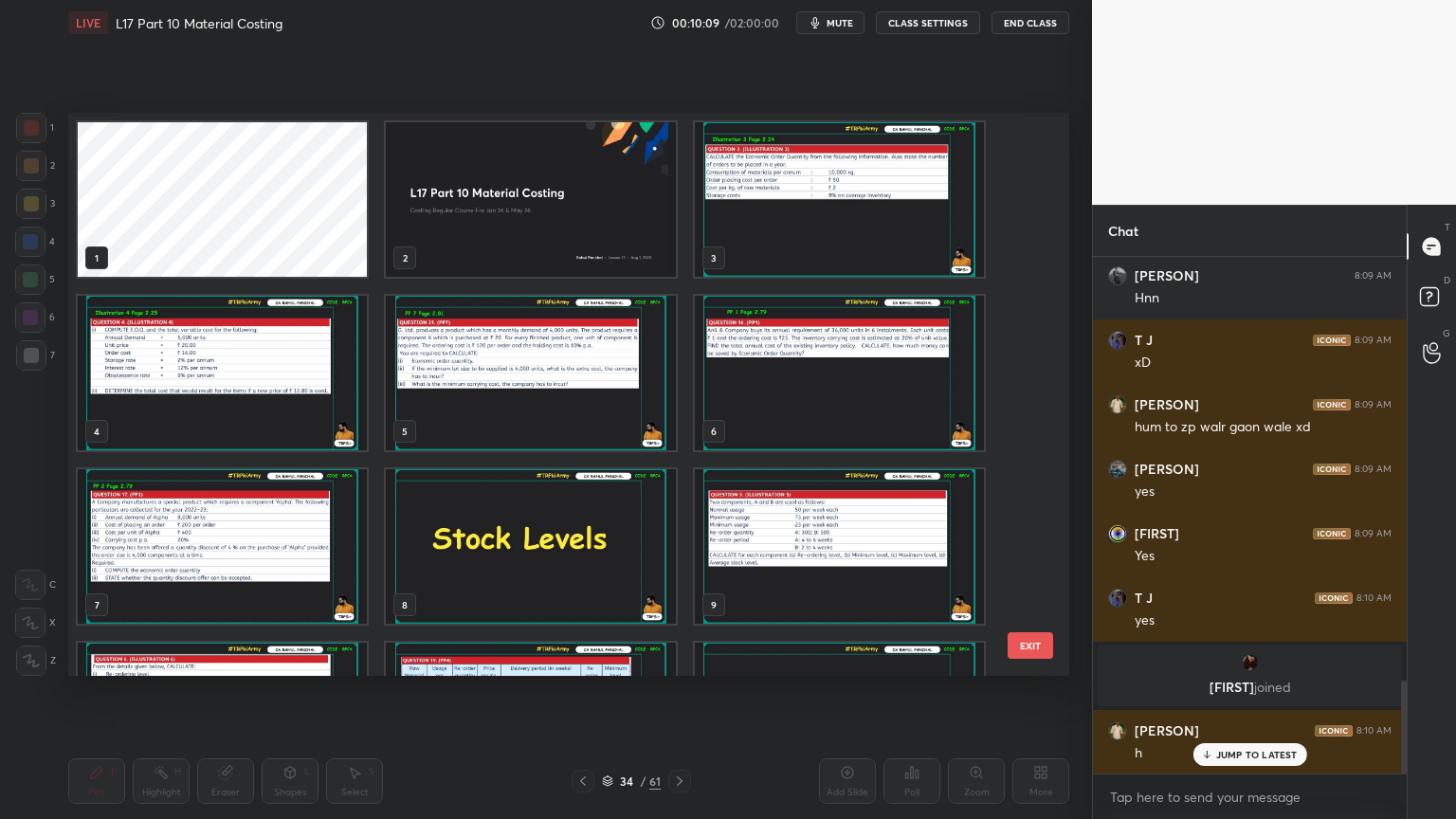 click at bounding box center [530, 199] 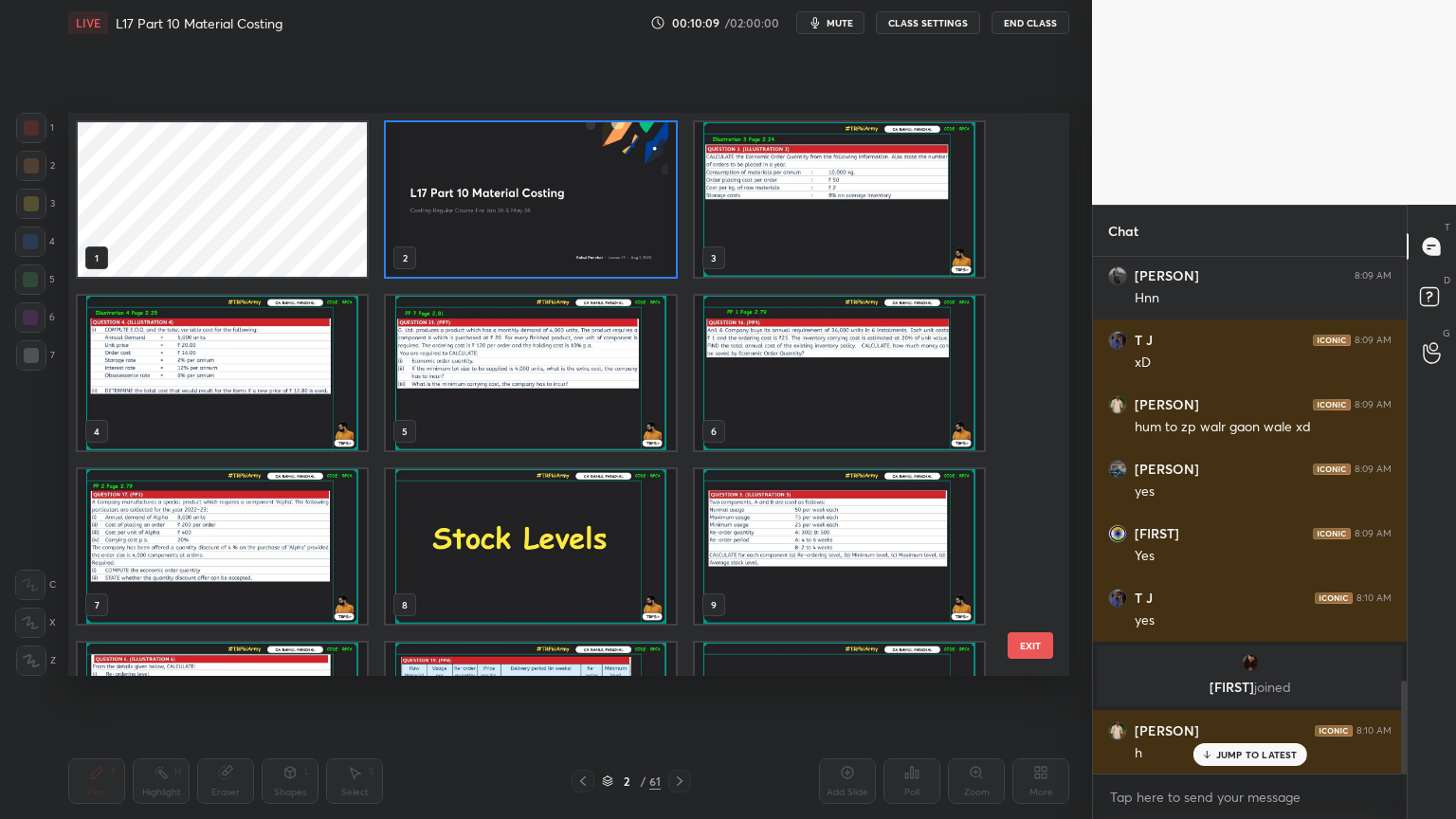 click at bounding box center [530, 199] 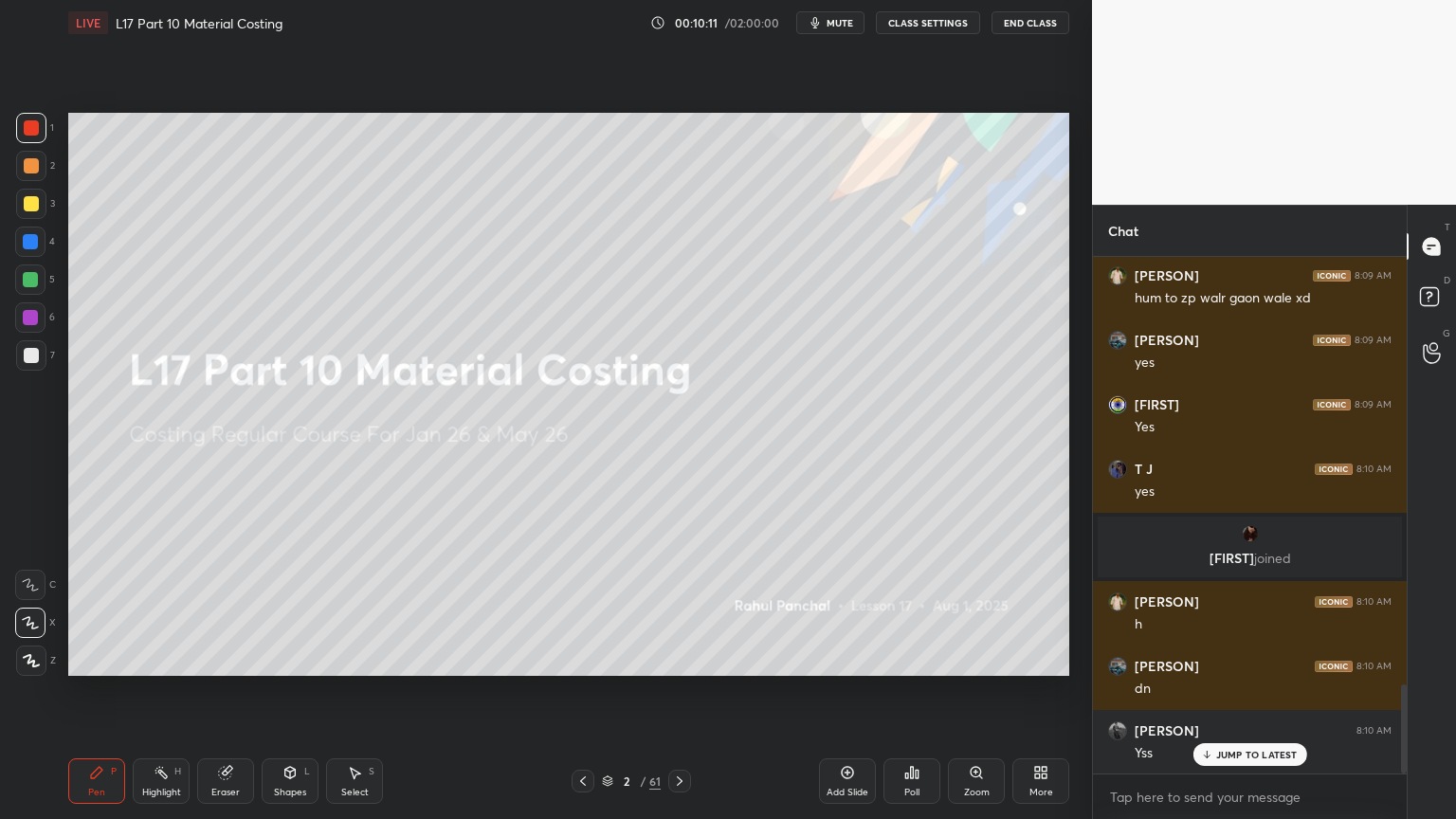 scroll, scrollTop: 2537, scrollLeft: 0, axis: vertical 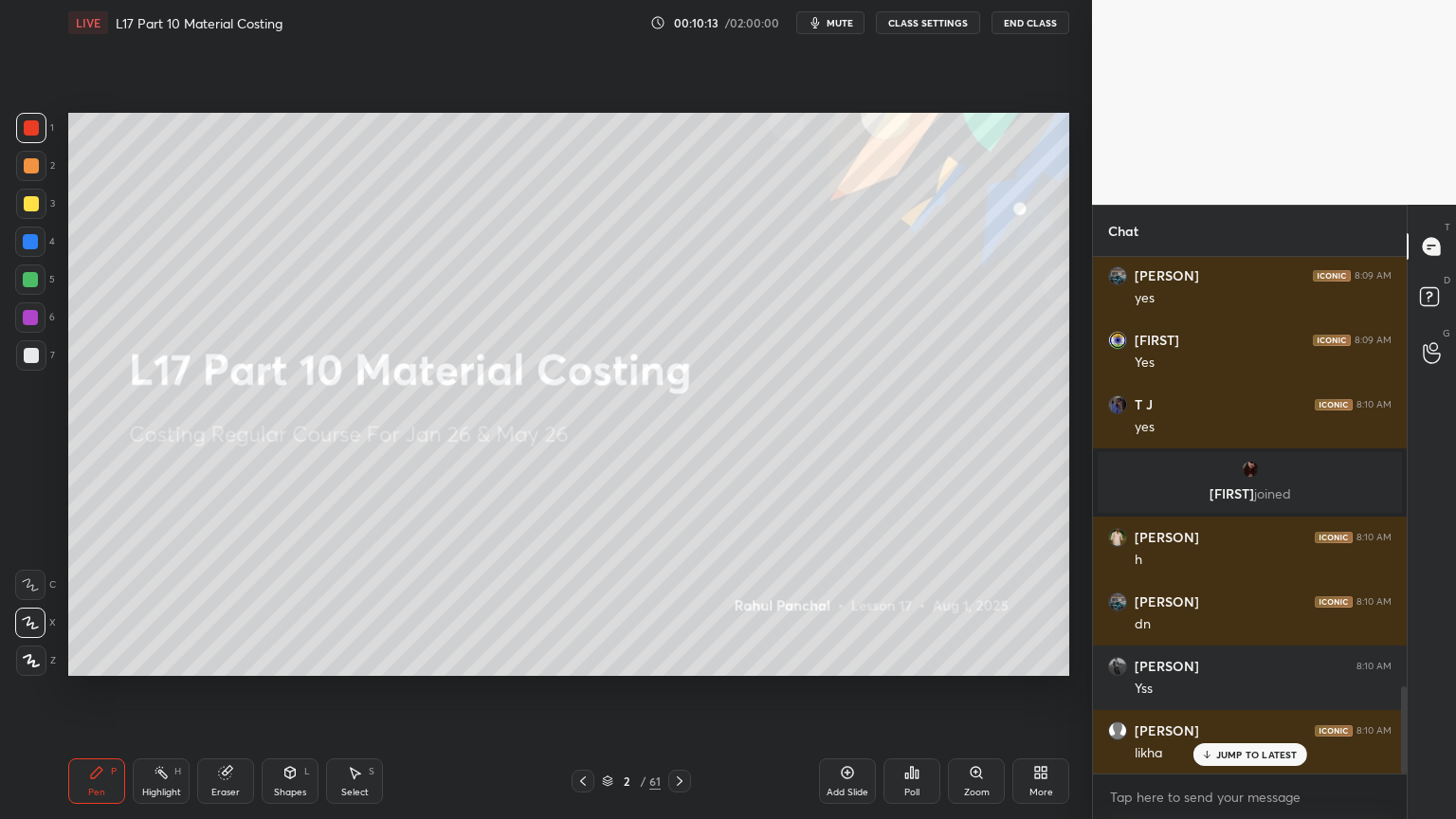 click on "2 / 61" at bounding box center (631, 781) 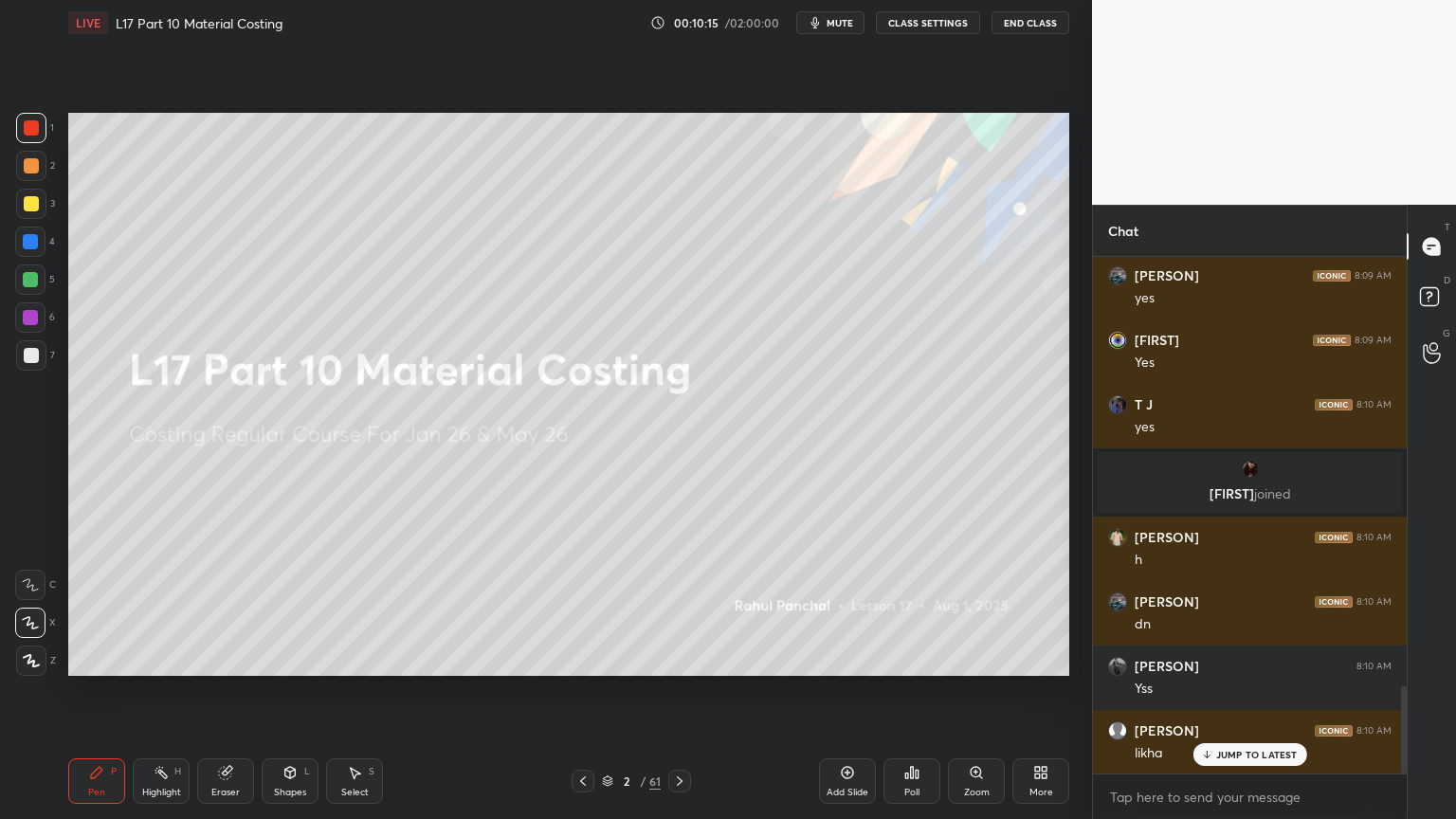 click 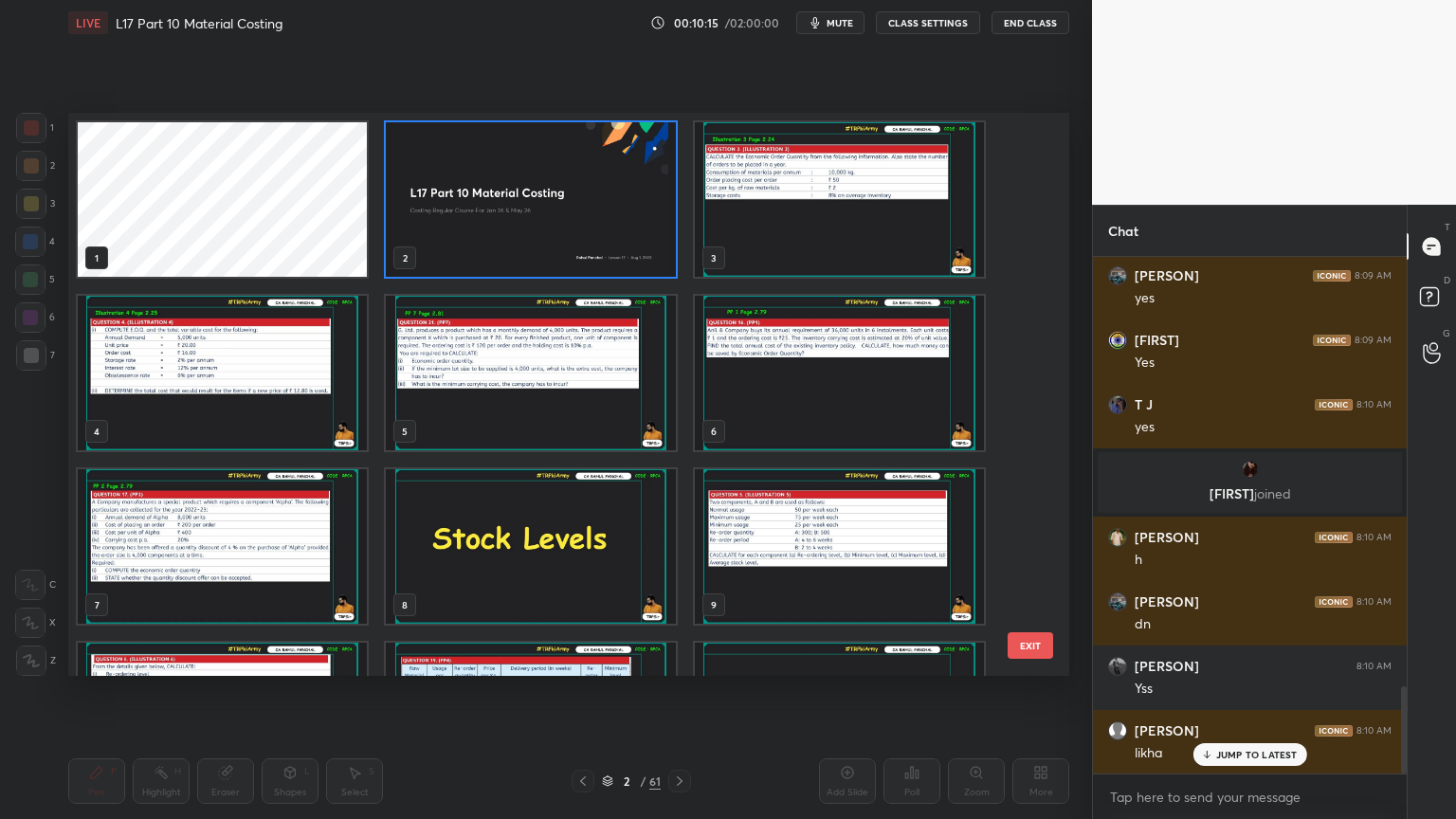 scroll, scrollTop: 6, scrollLeft: 9, axis: both 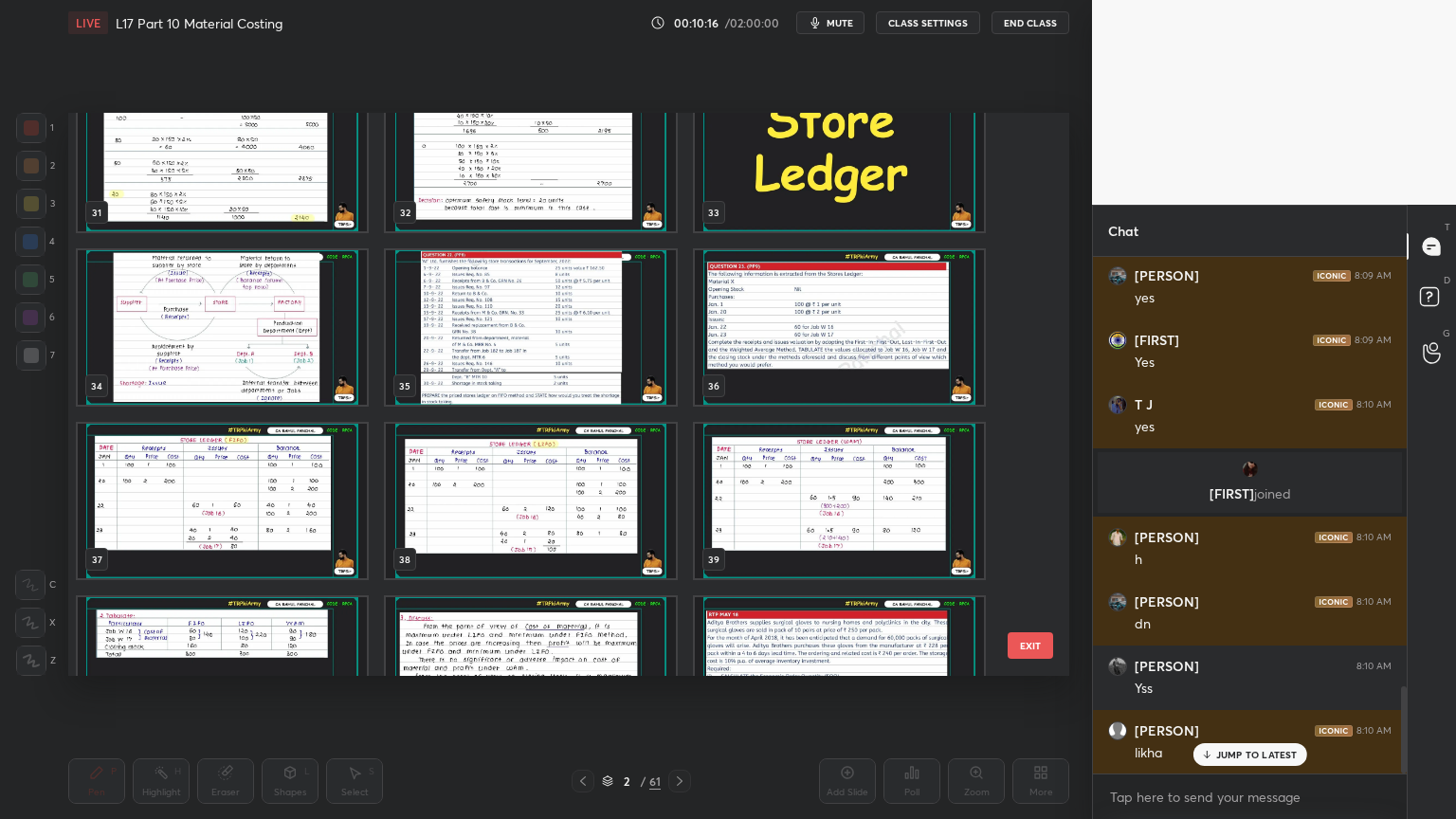 click at bounding box center (530, 500) 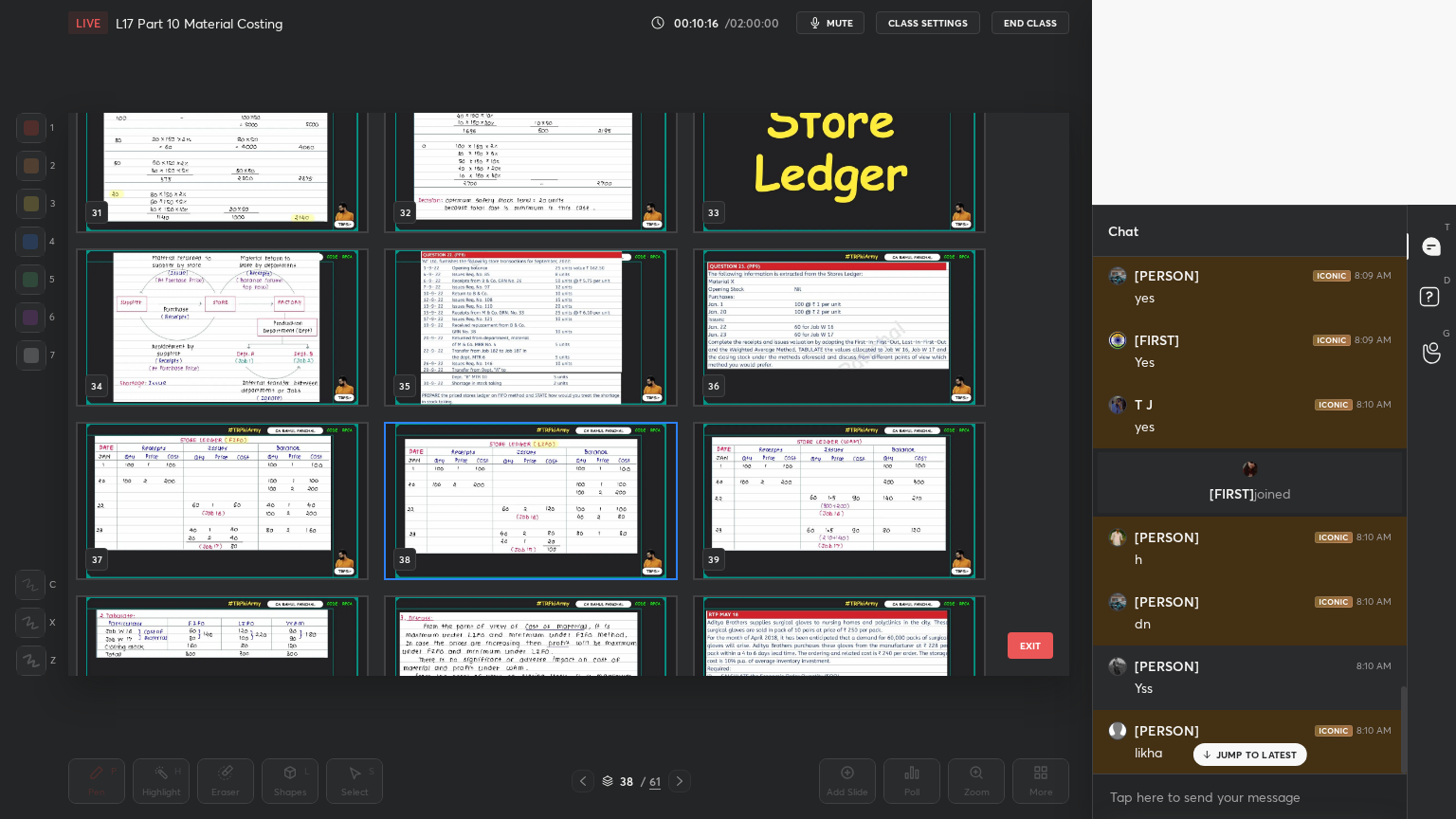 click at bounding box center [530, 500] 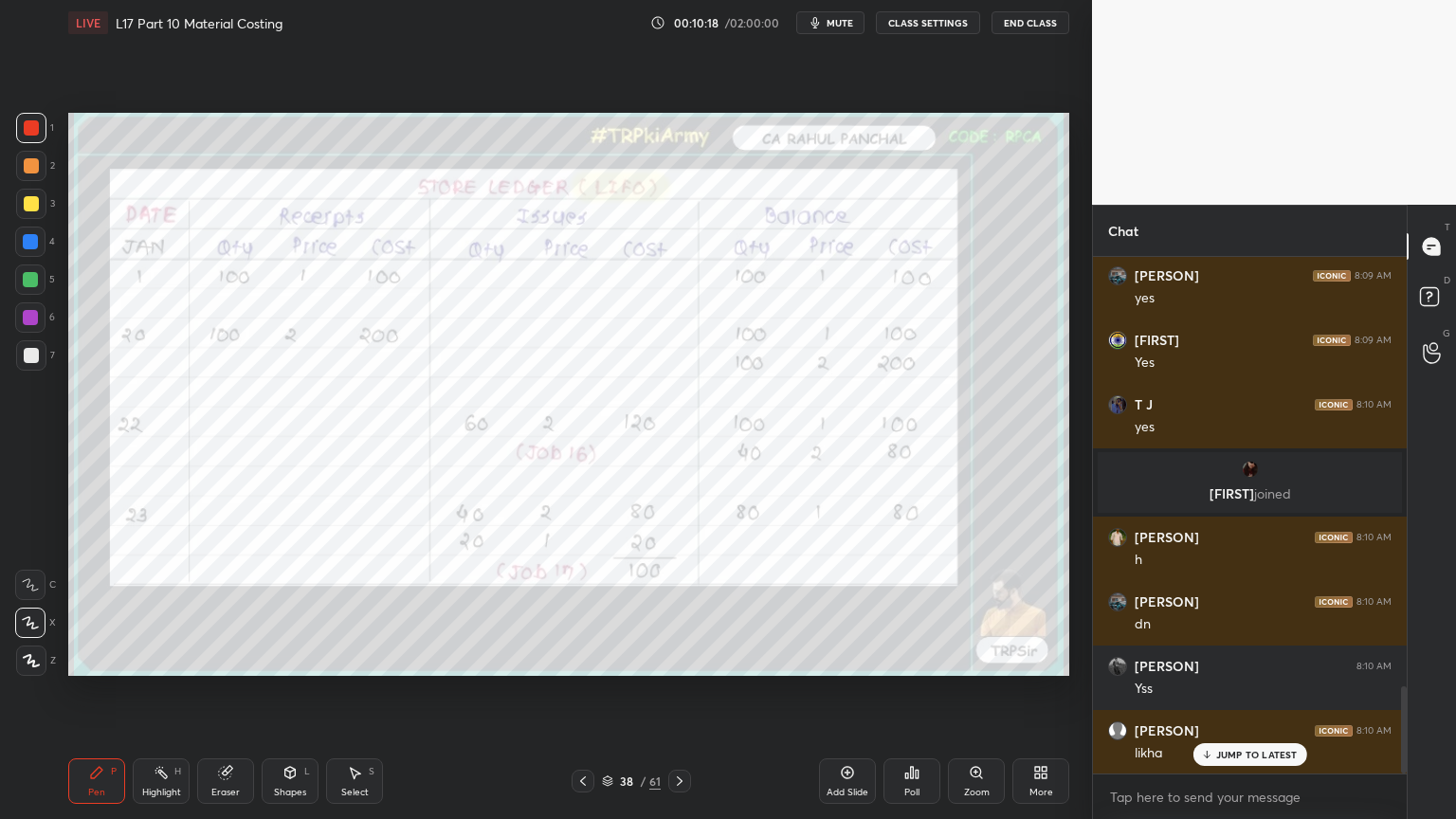 click 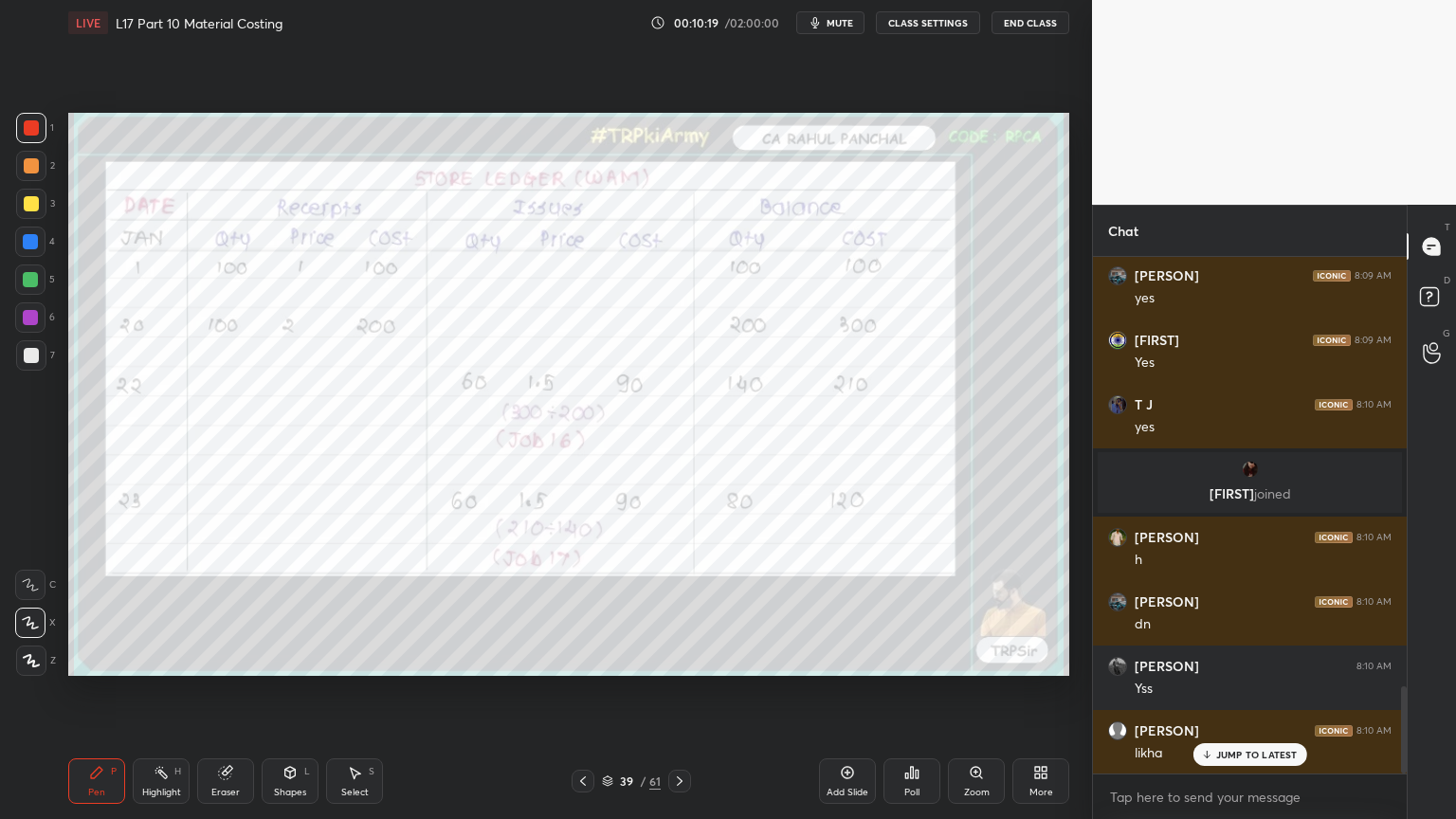 click at bounding box center [680, 781] 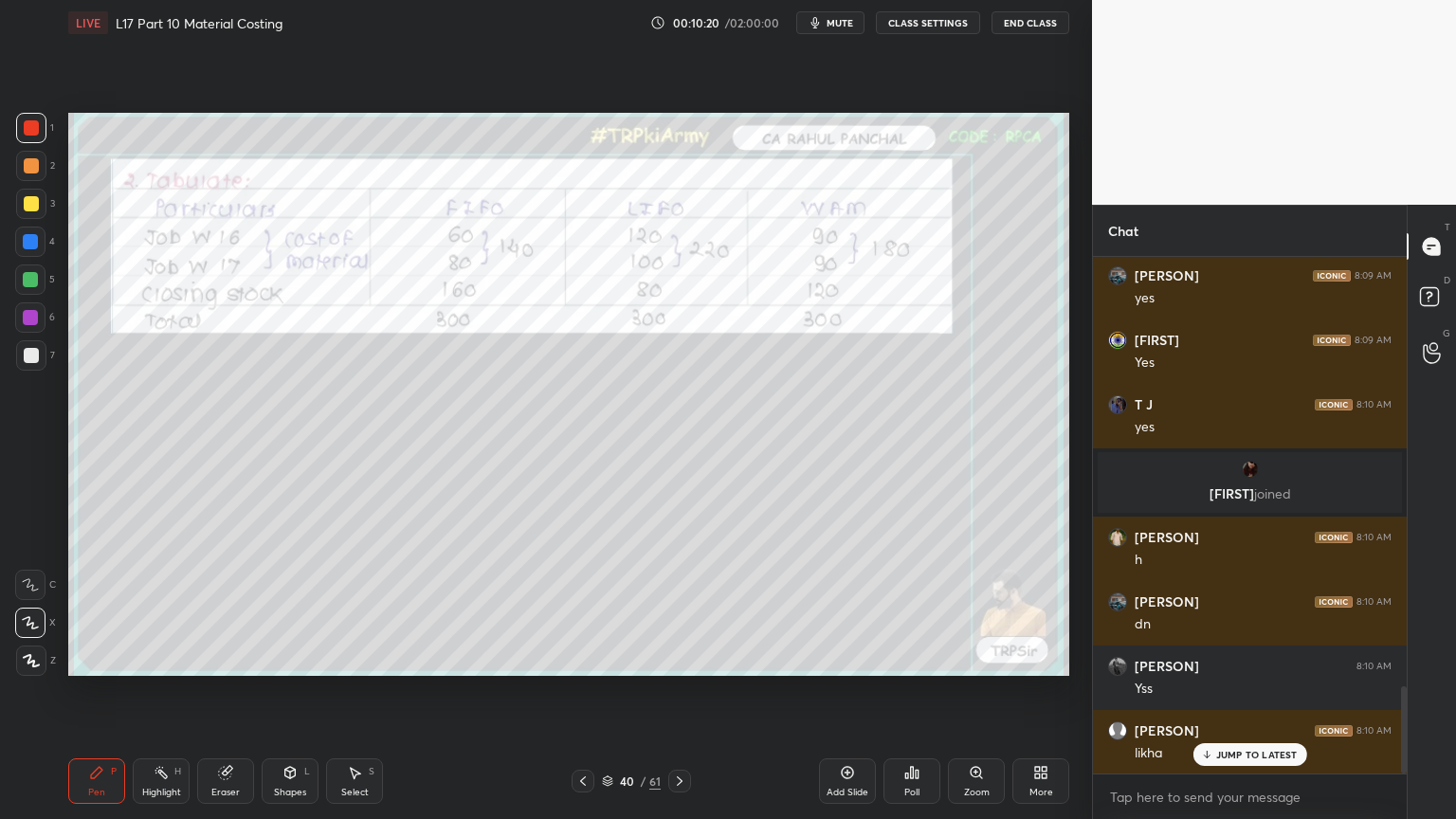 click 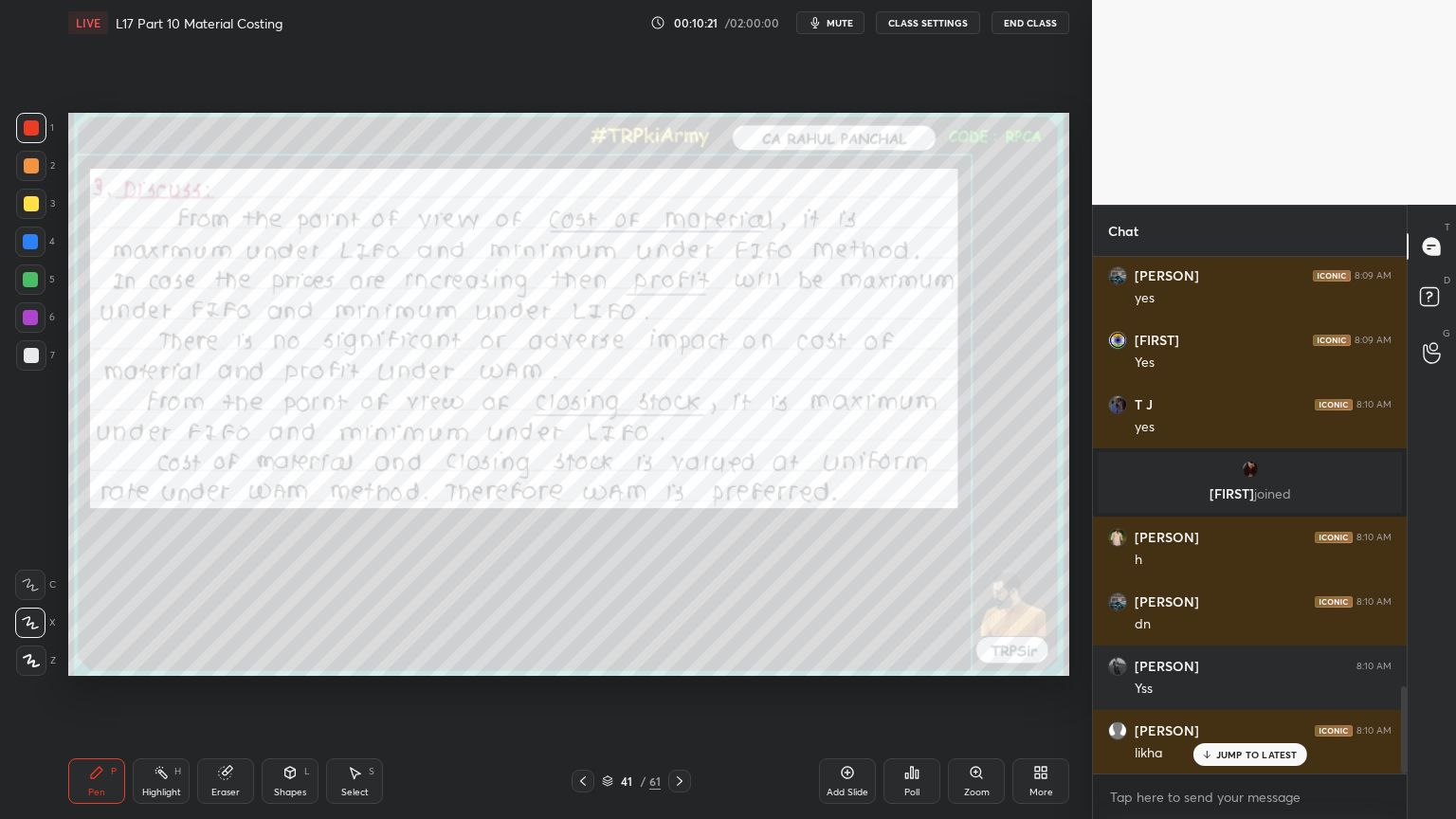click 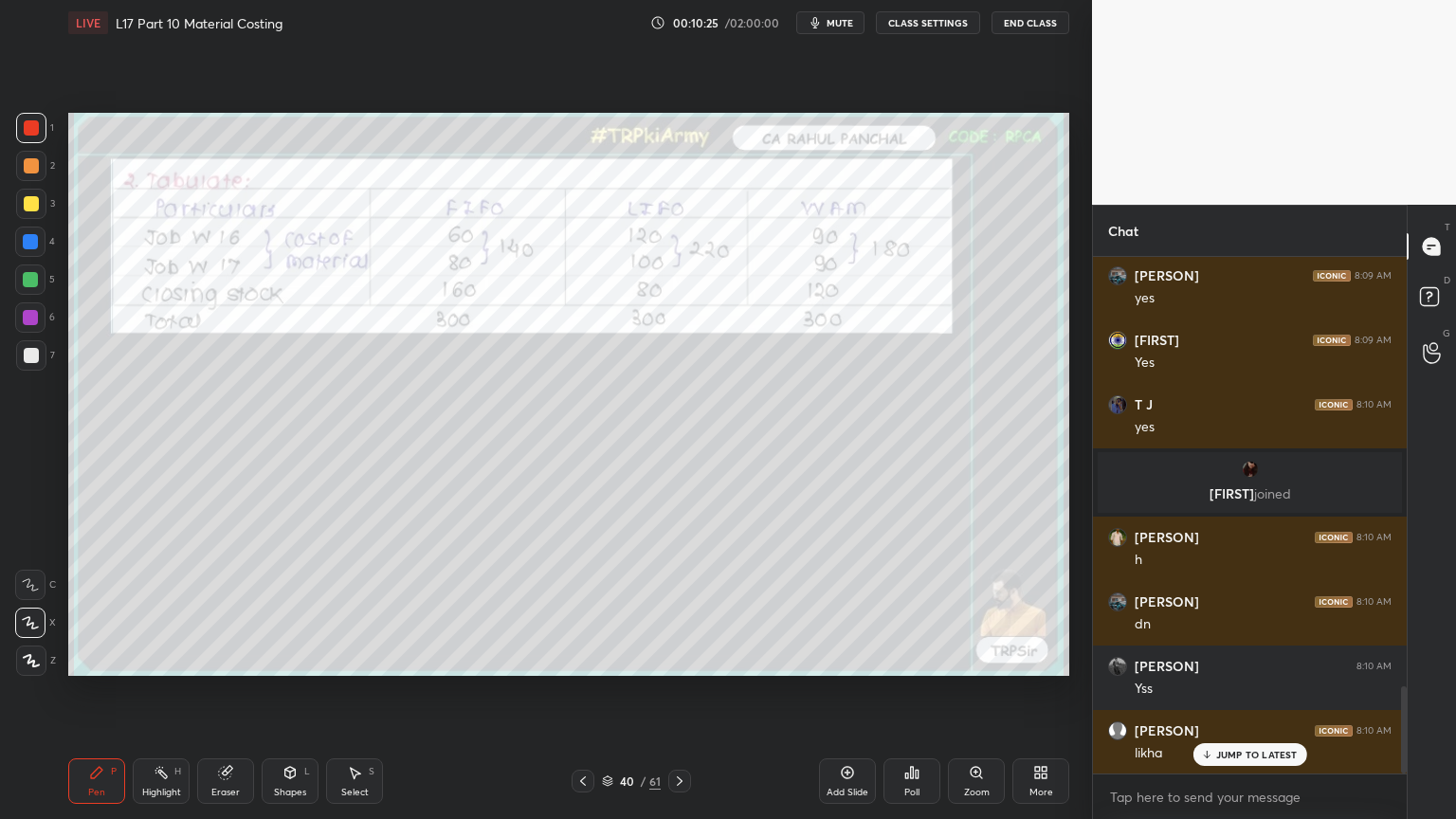 click 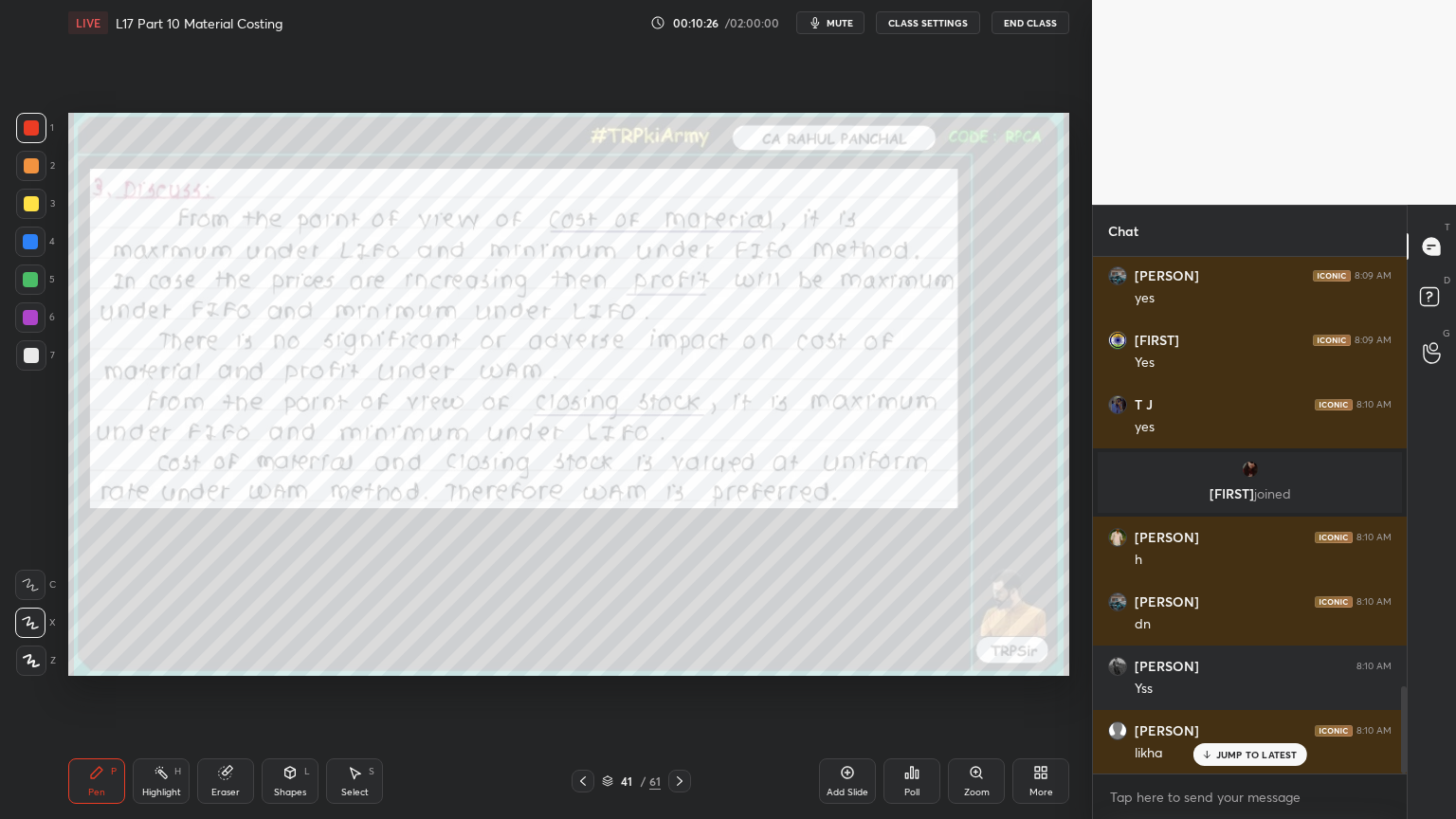 click at bounding box center [583, 781] 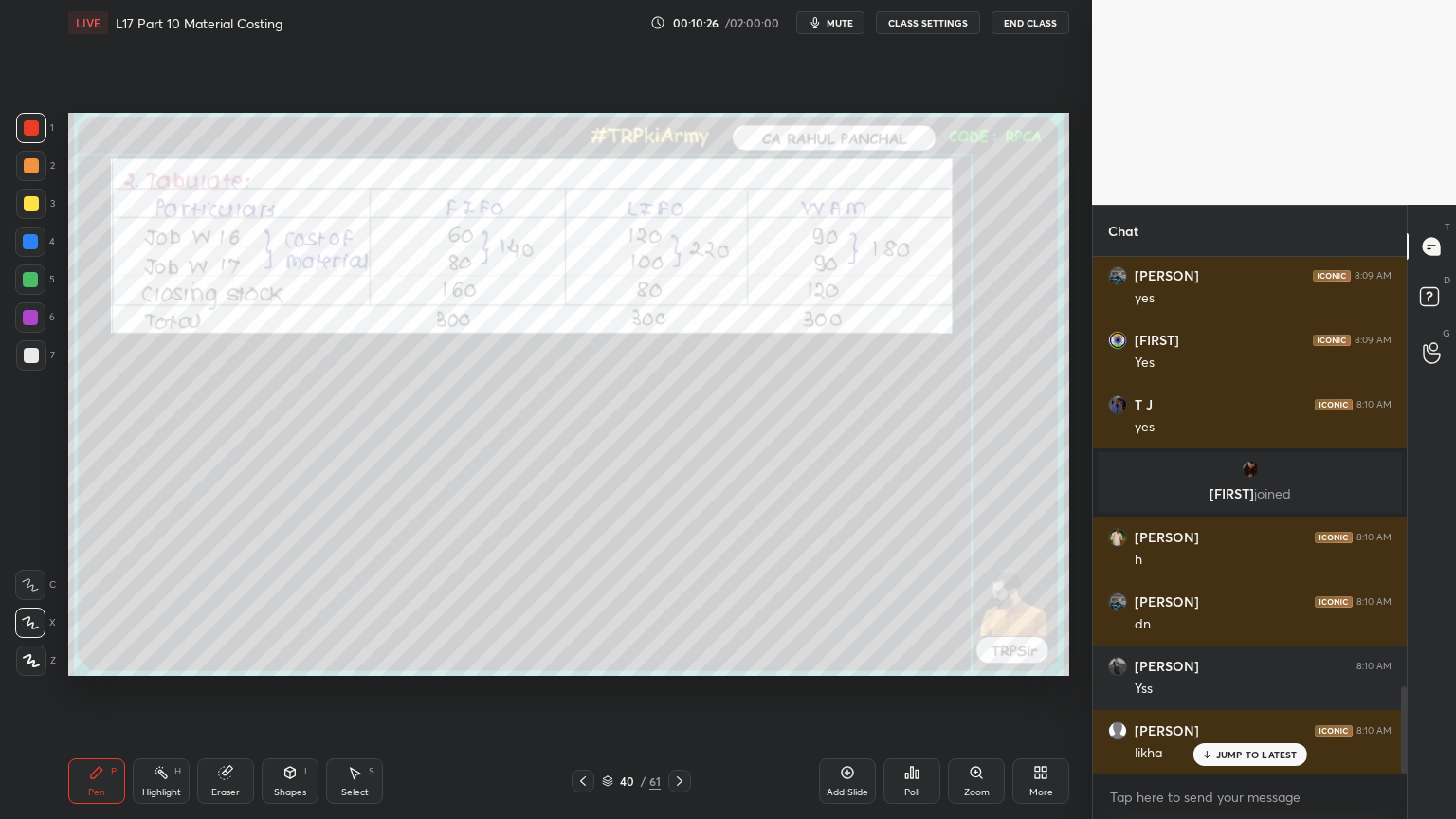 click at bounding box center (583, 781) 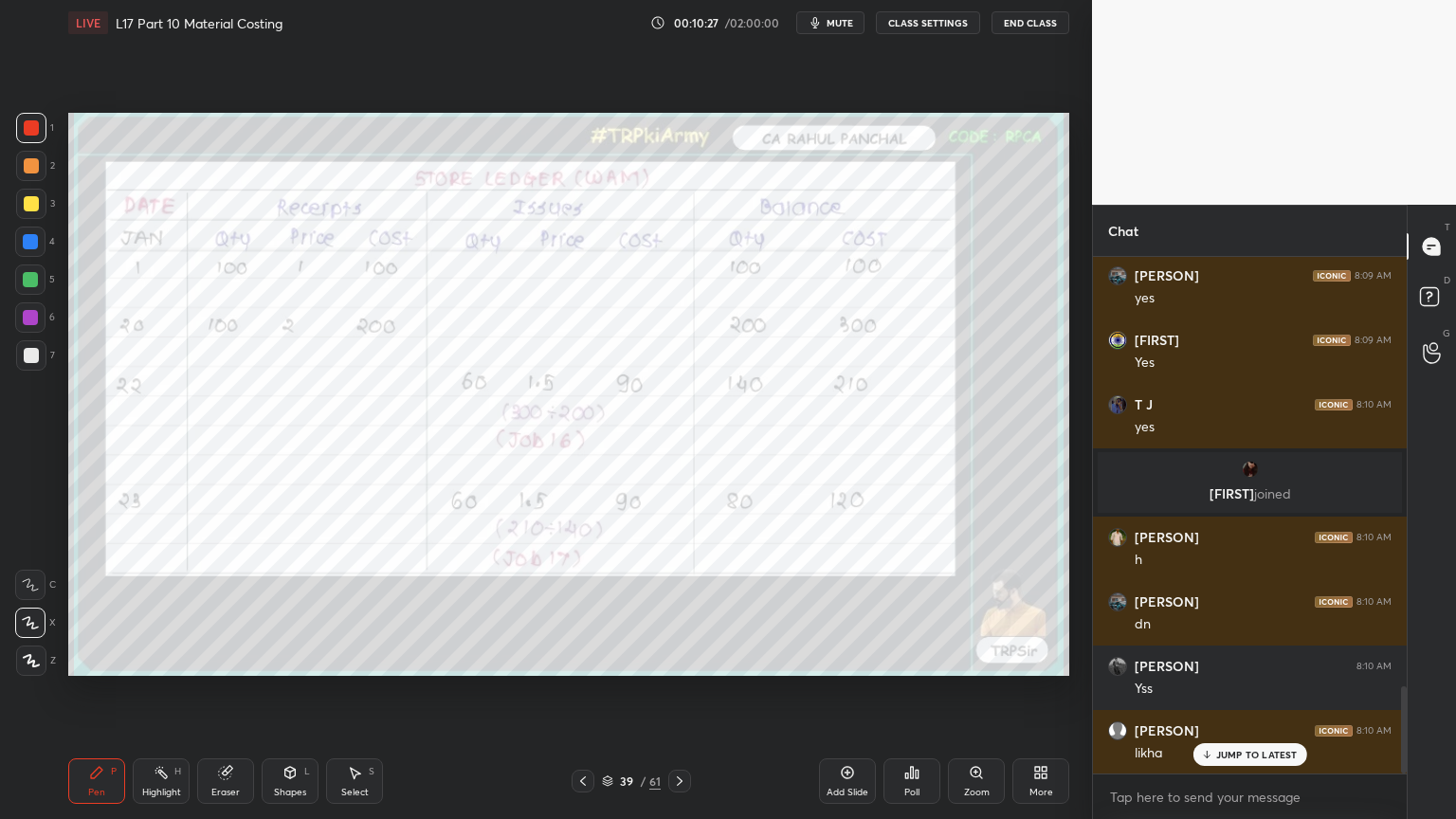 click 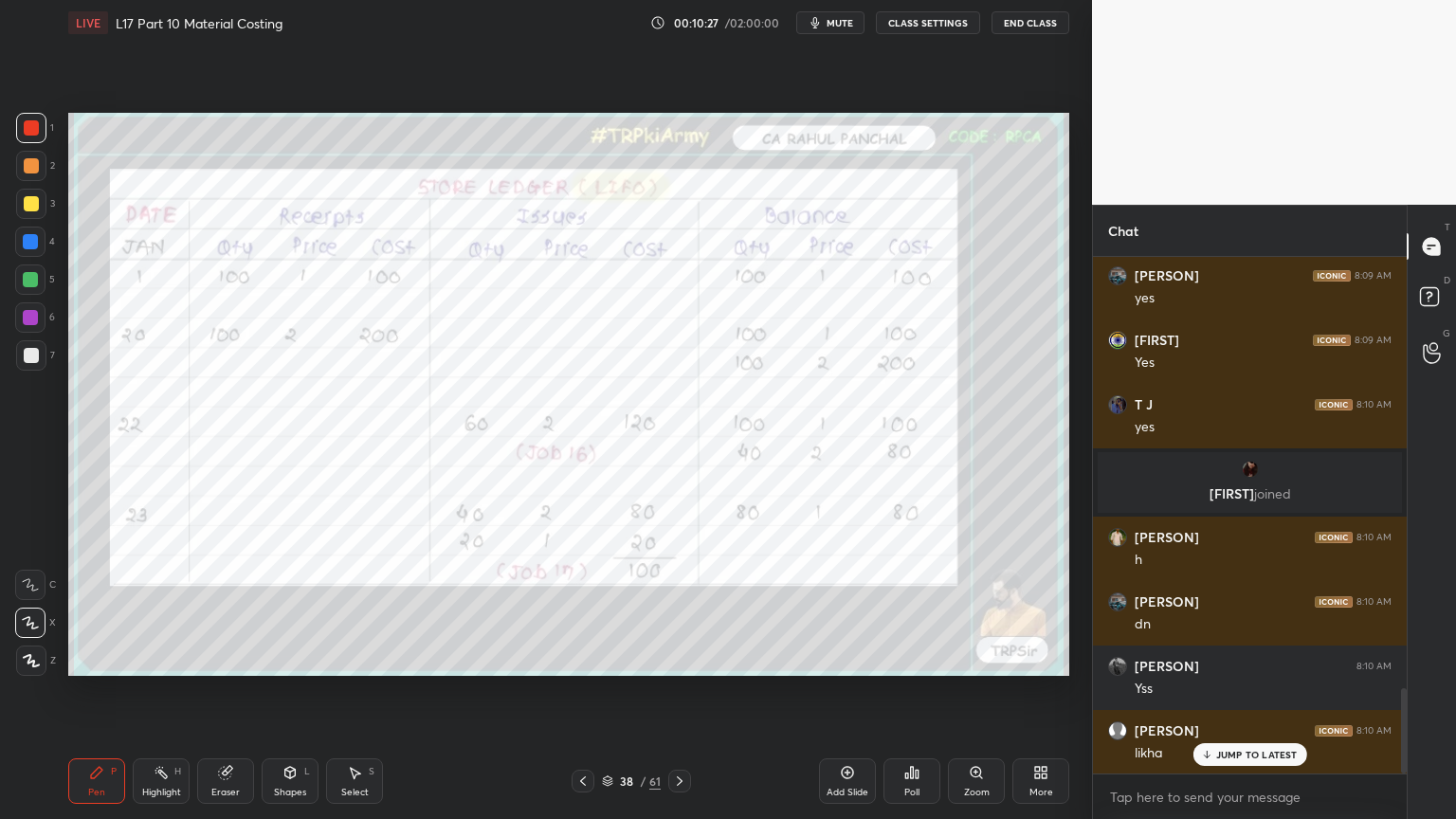 scroll, scrollTop: 2601, scrollLeft: 0, axis: vertical 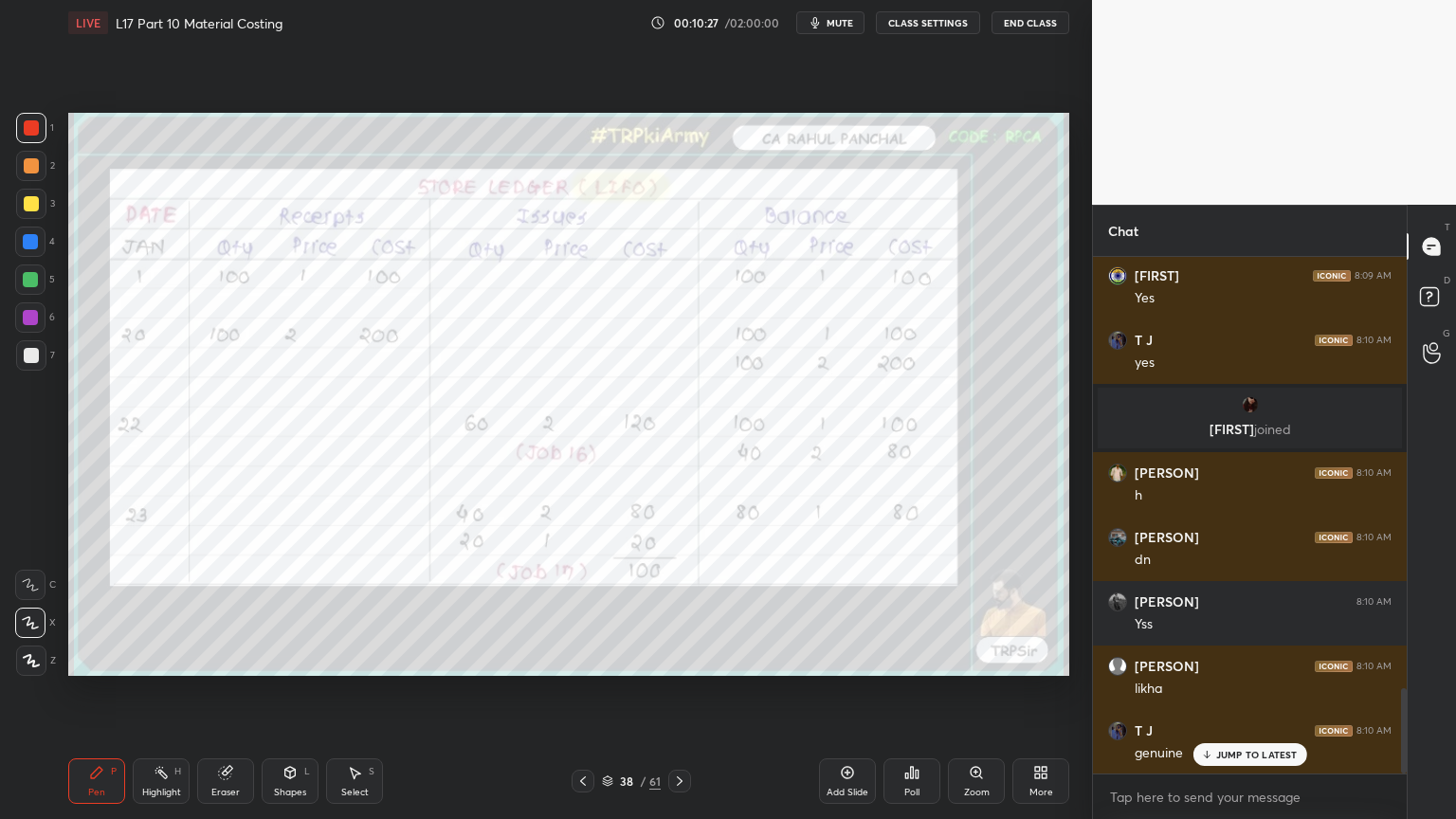 click 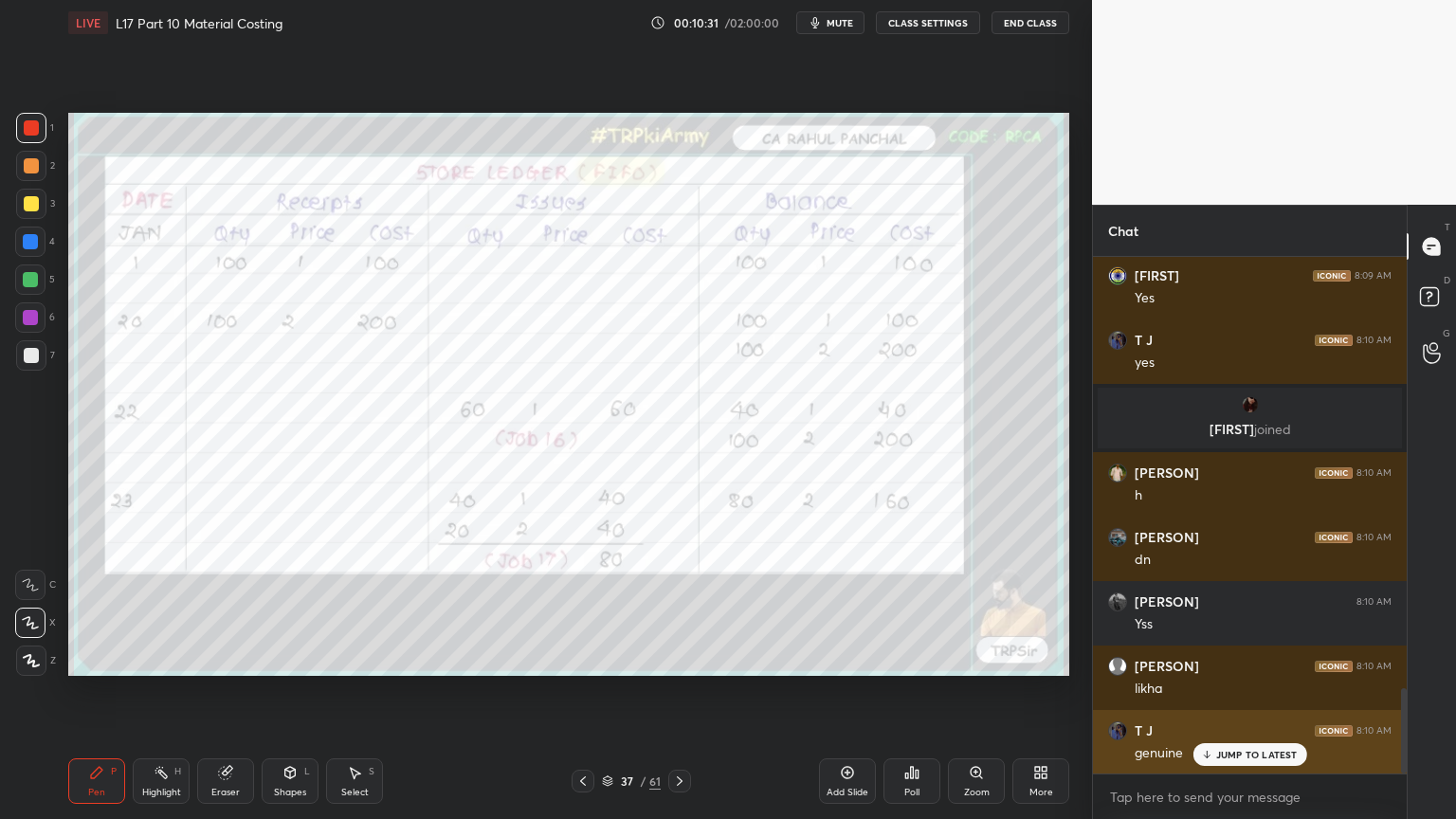click 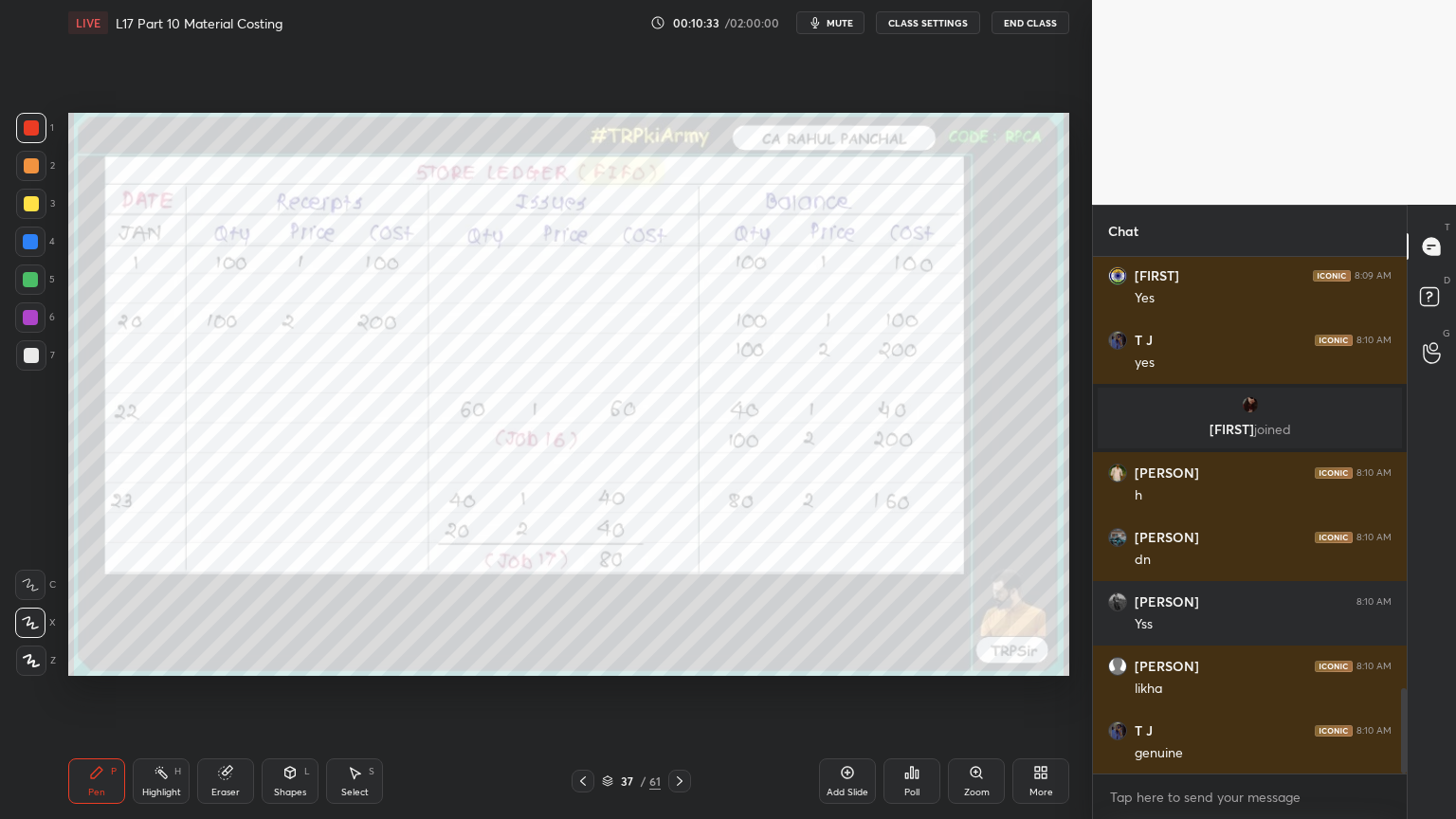 click on "37 / 61" at bounding box center (631, 781) 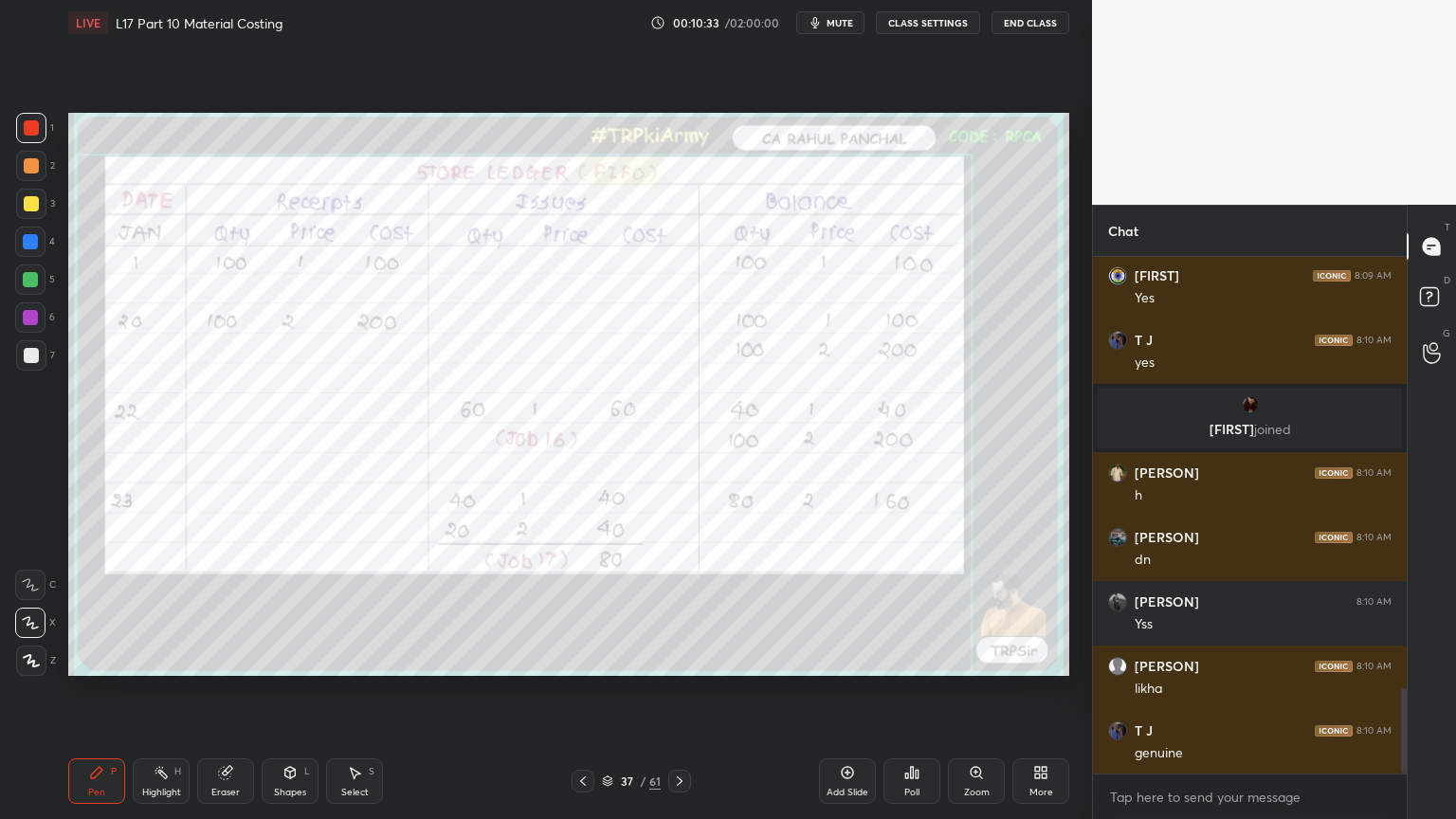 click 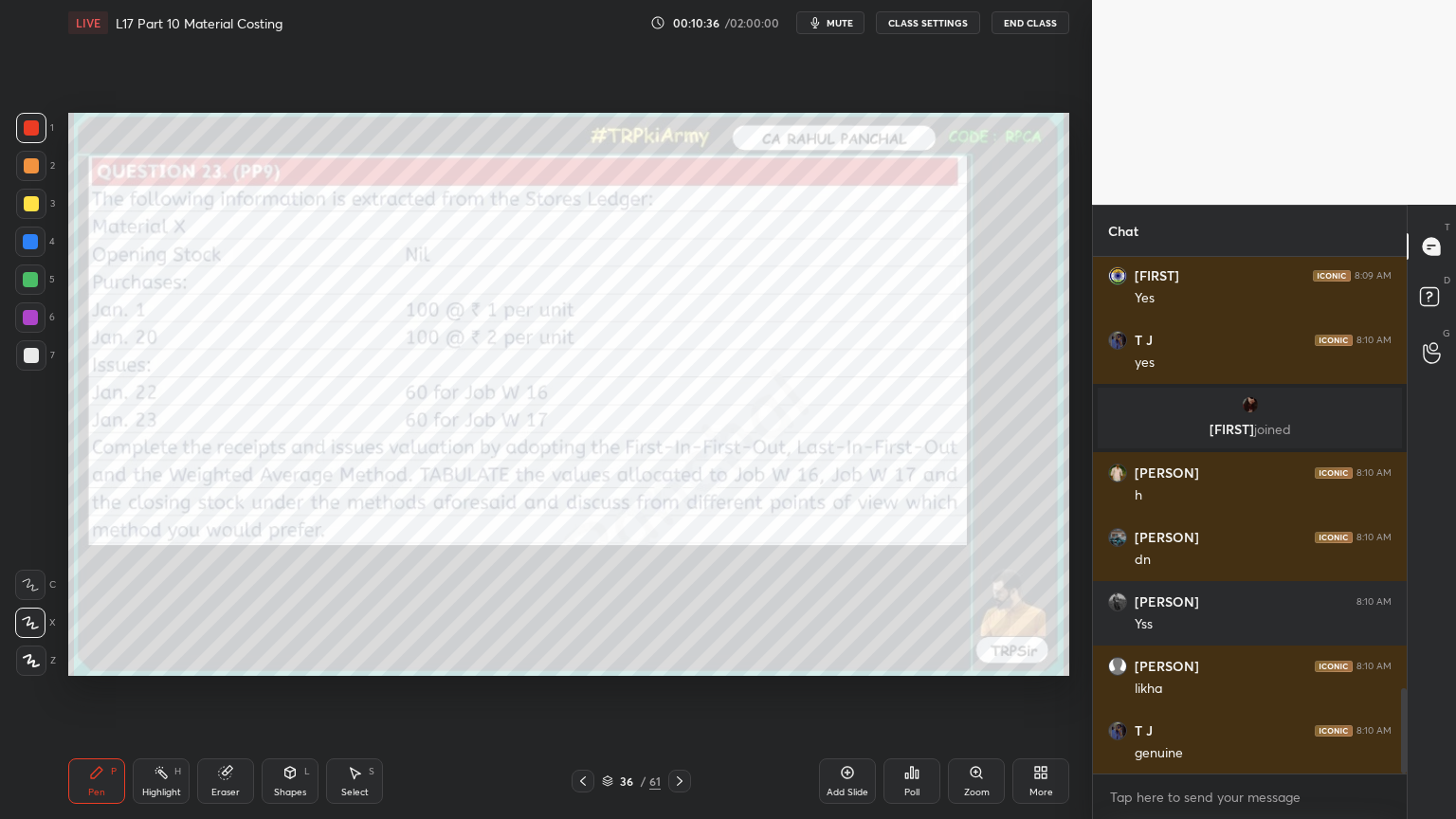 scroll, scrollTop: 2666, scrollLeft: 0, axis: vertical 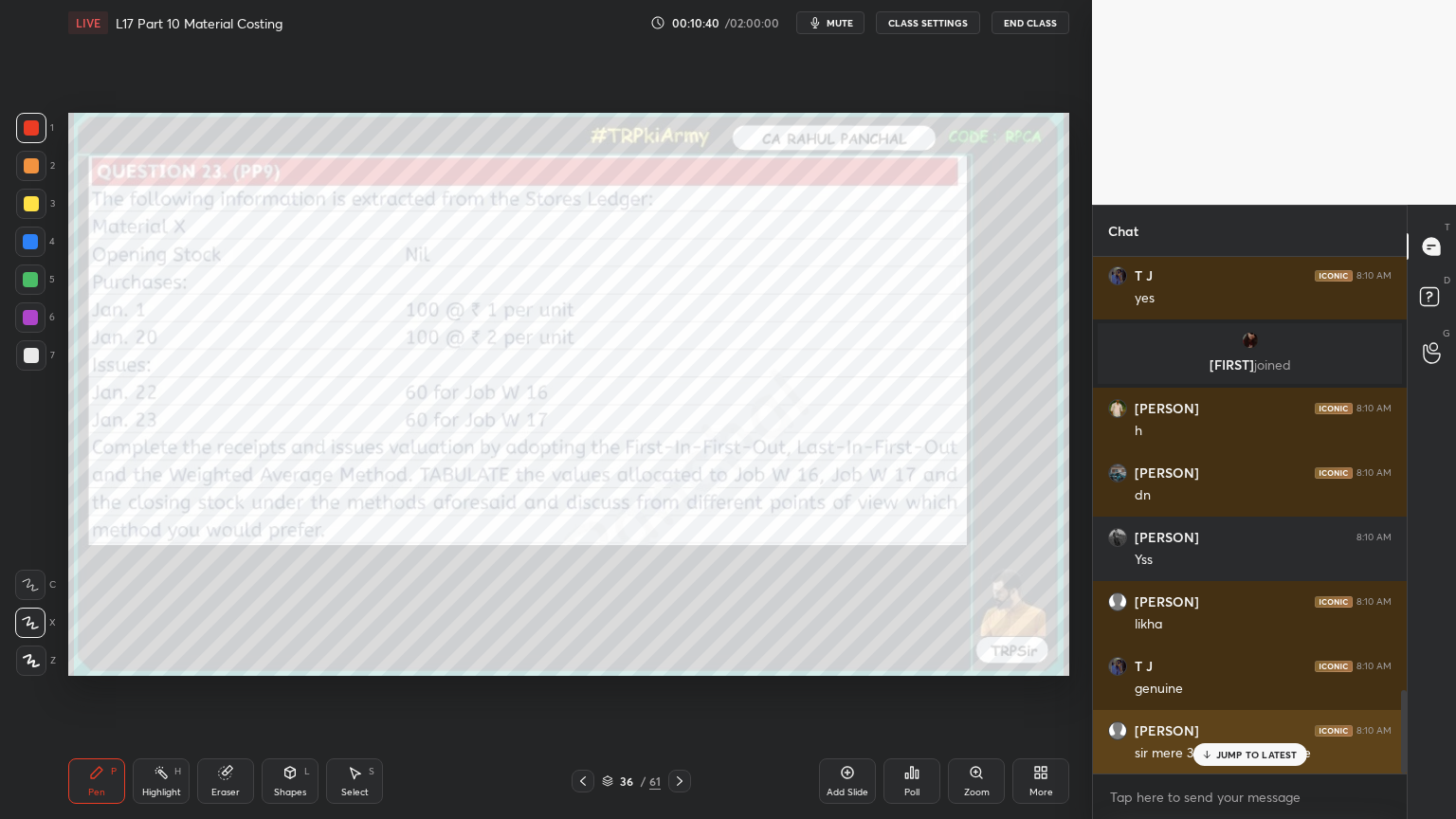 click 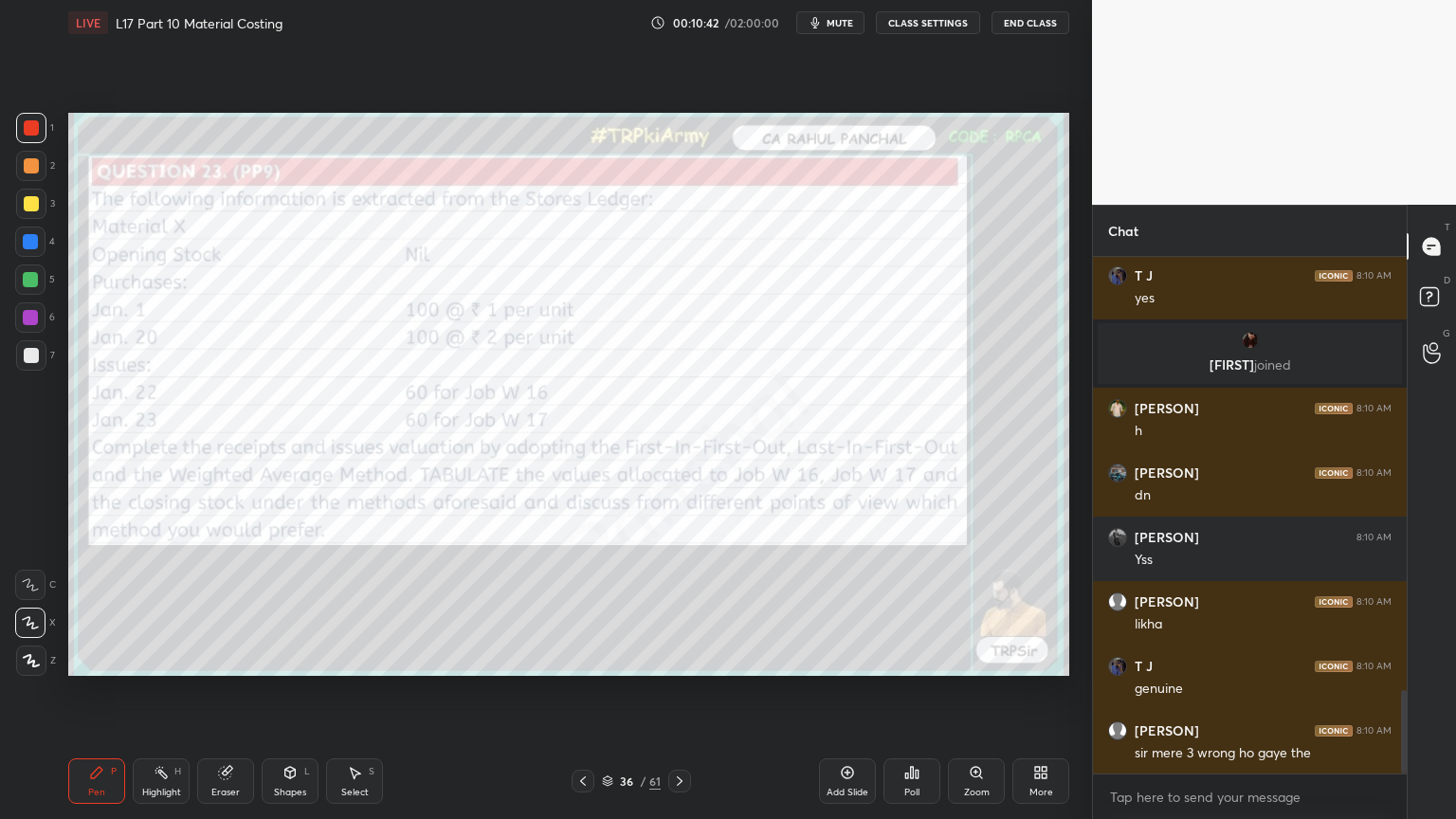 click on "Pen P" at bounding box center (97, 781) 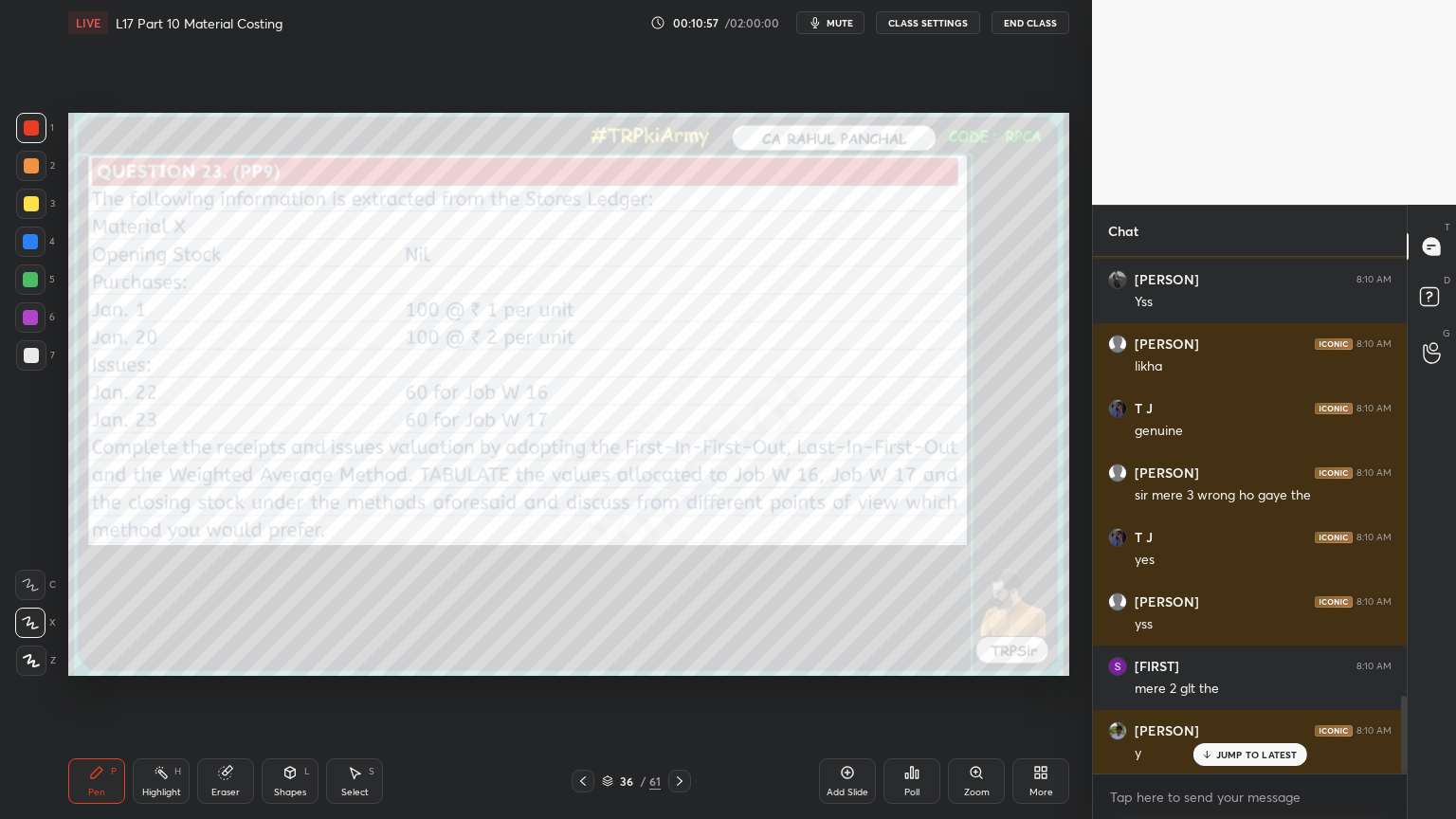 scroll, scrollTop: 2988, scrollLeft: 0, axis: vertical 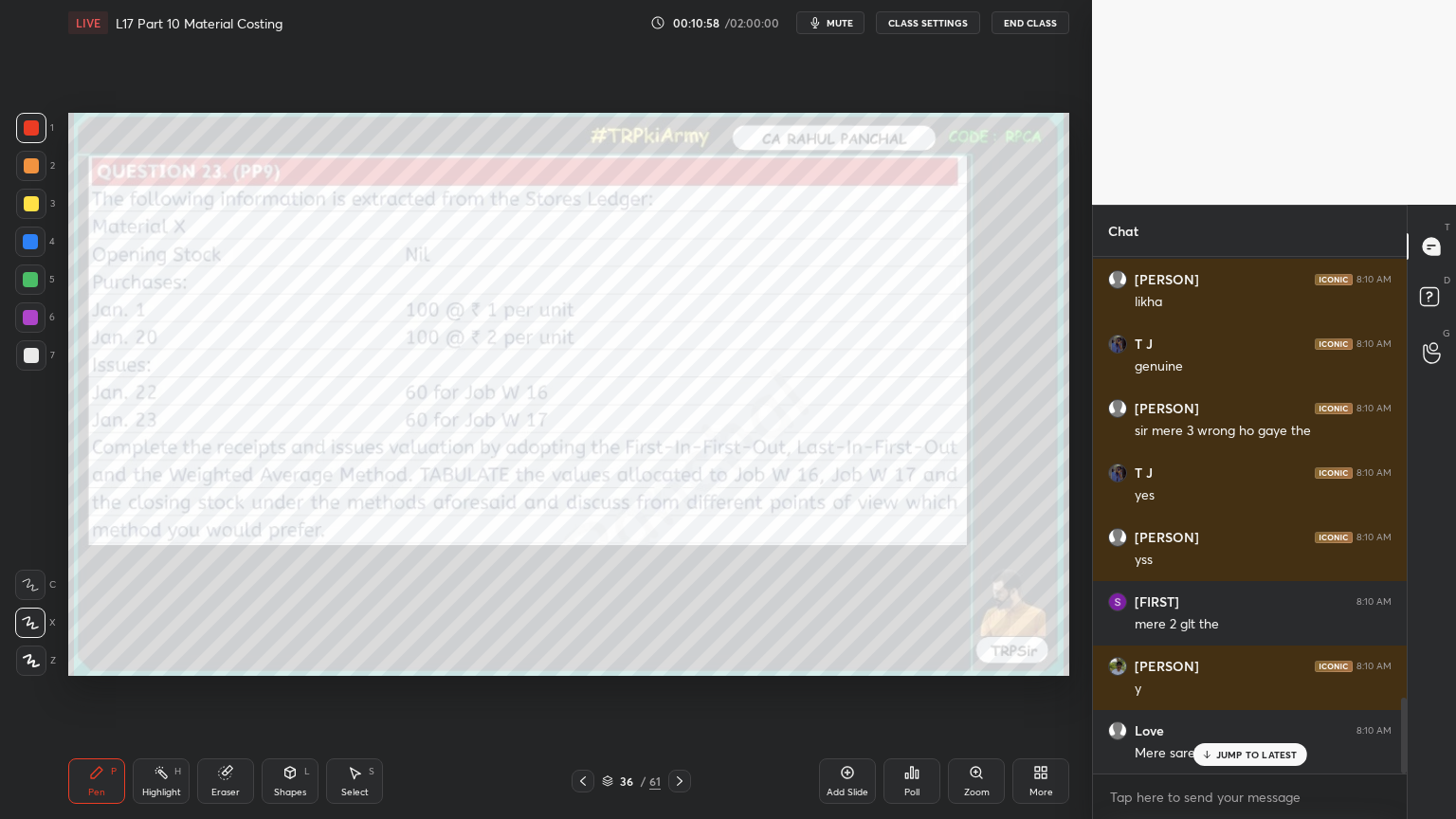 click on "Eraser" at bounding box center [226, 792] 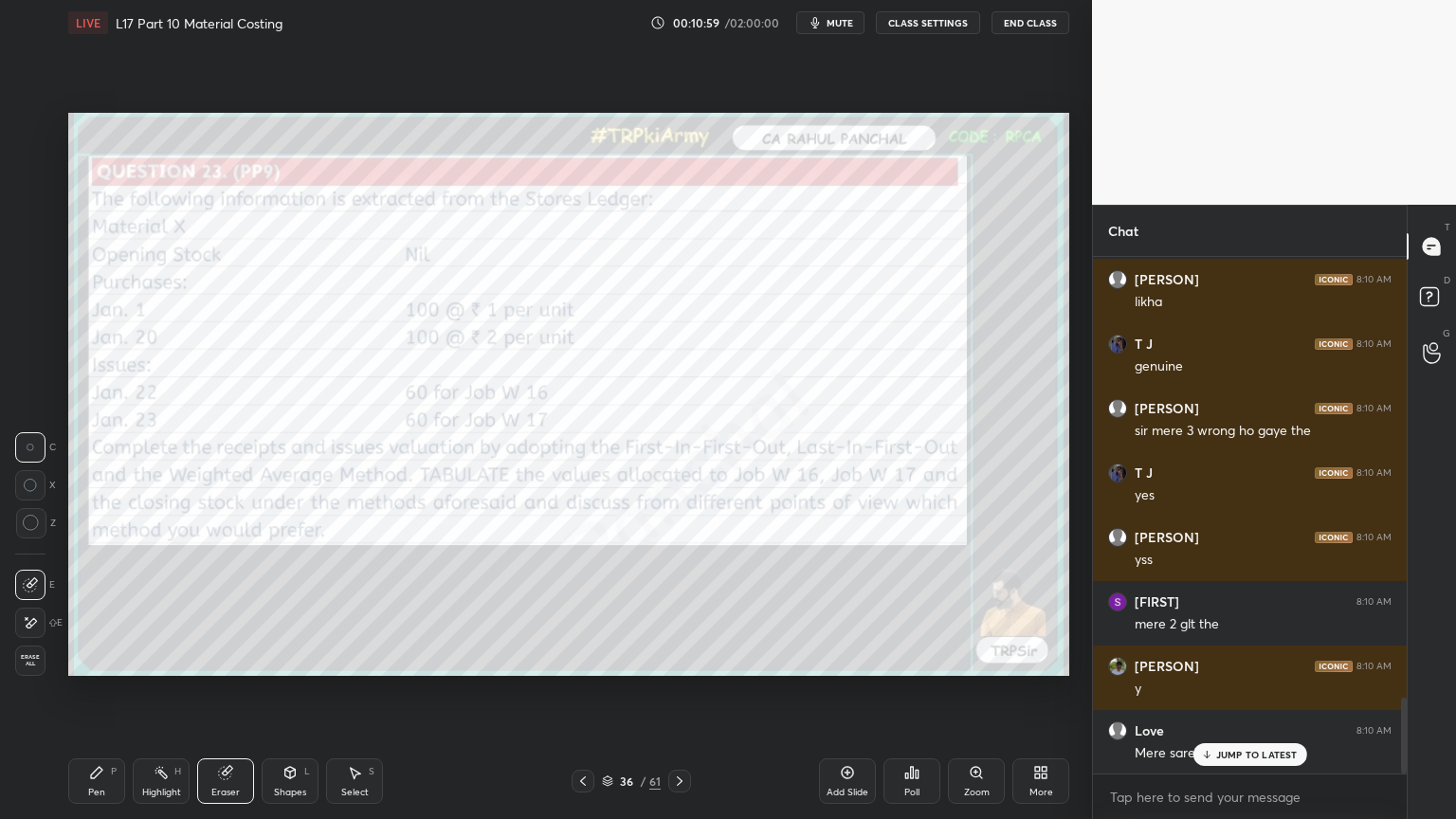 click on "Erase all" at bounding box center [30, 661] 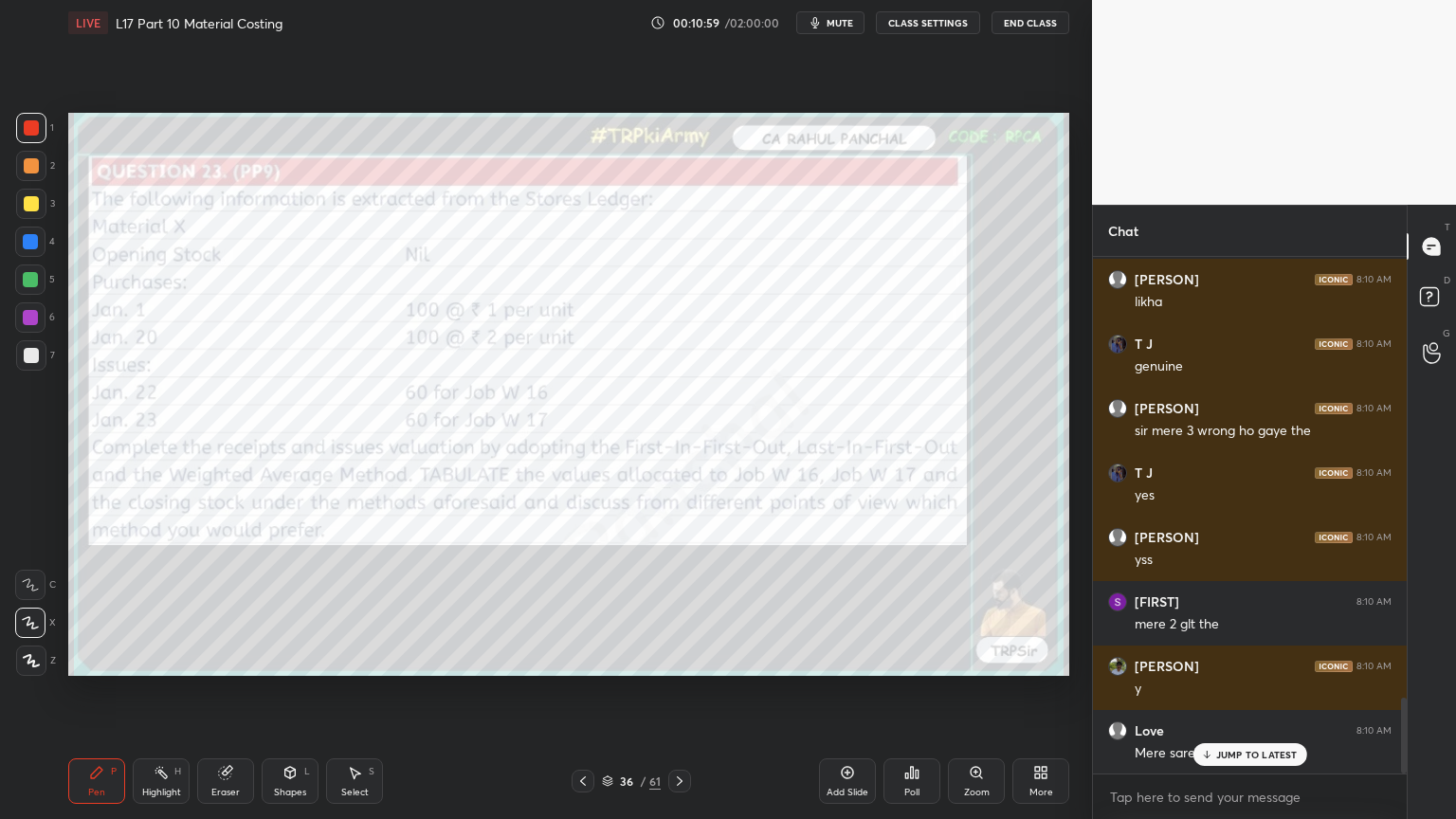 click on "P" at bounding box center [114, 772] 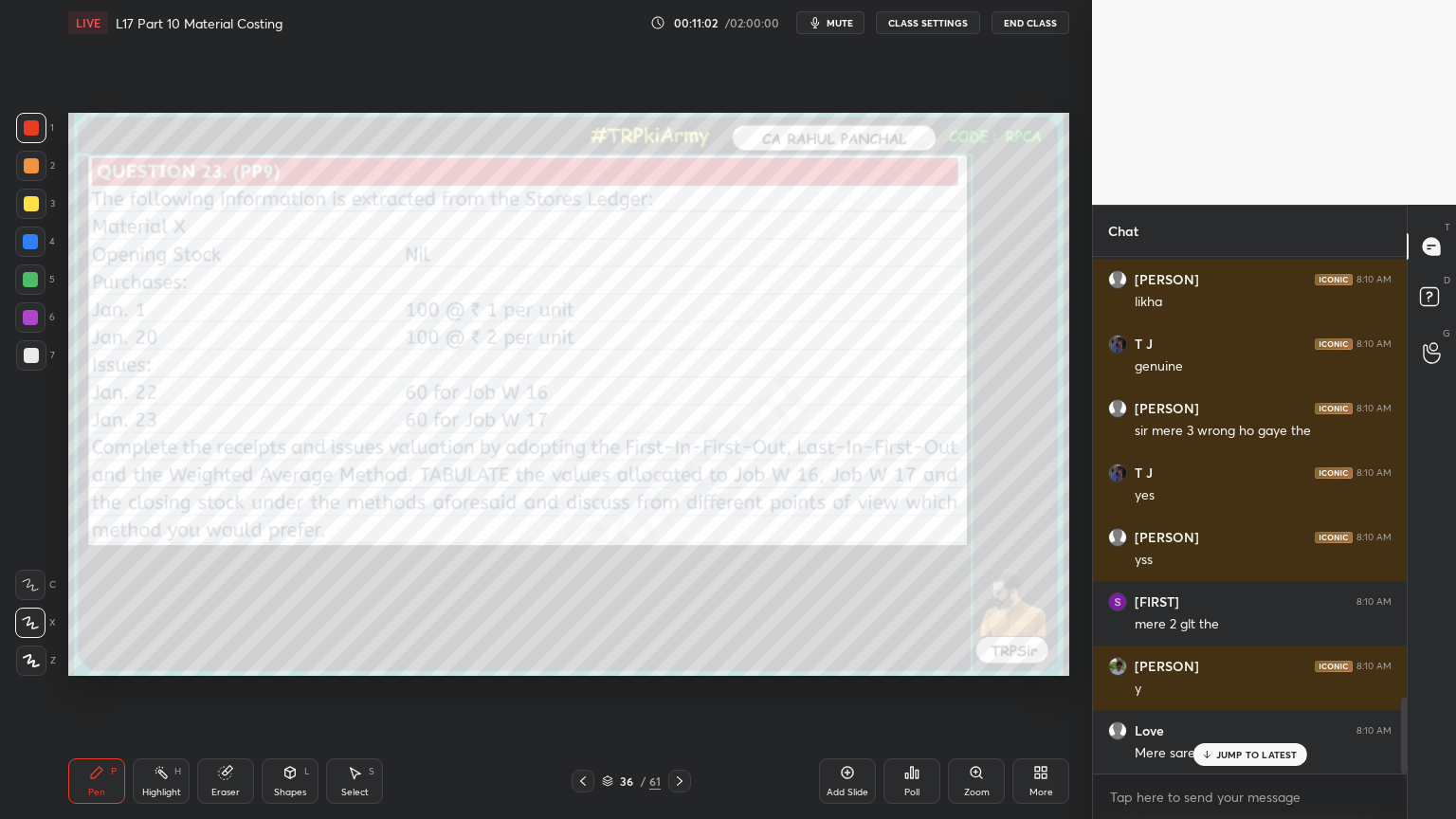 click 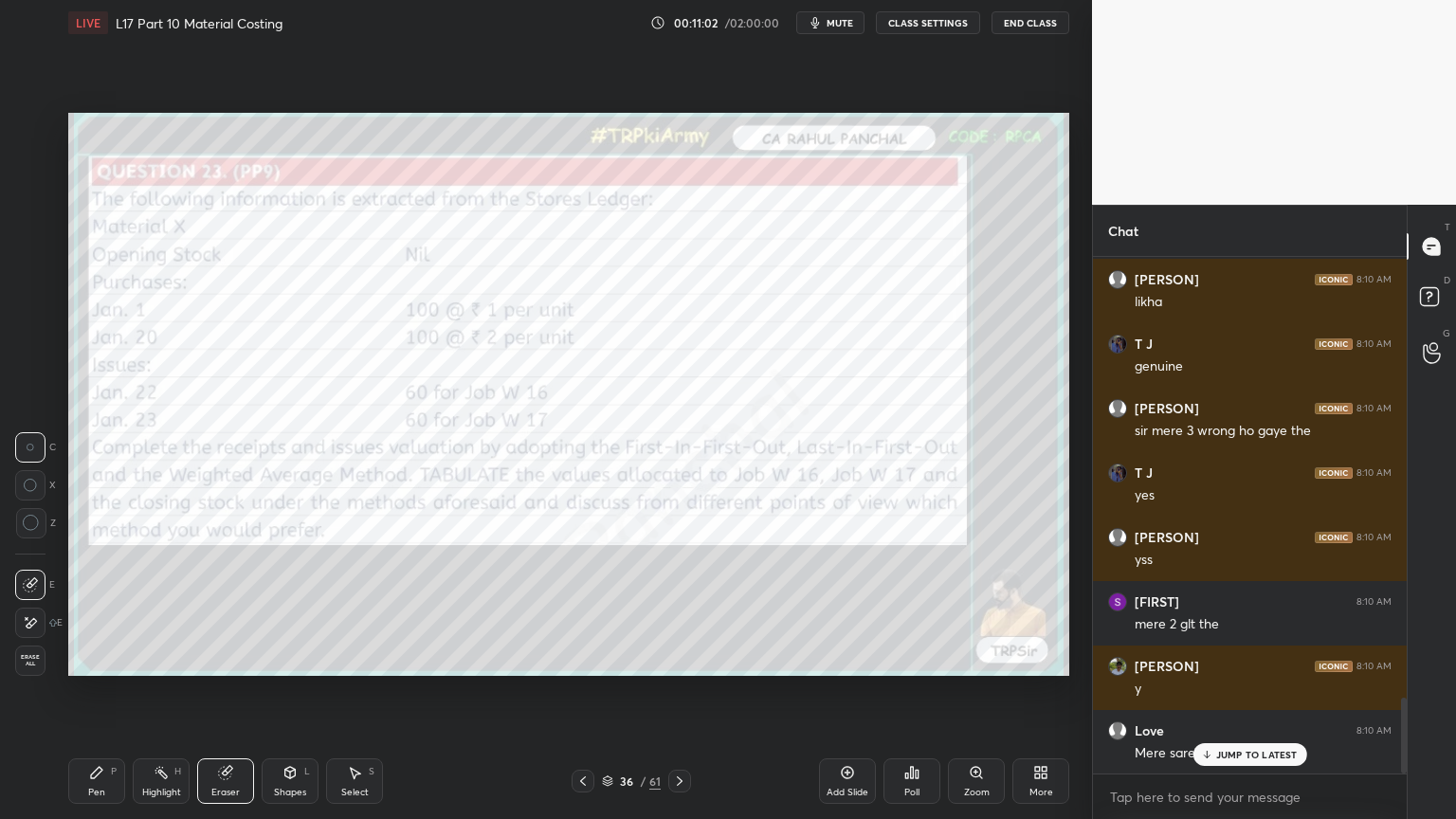 click on "1 2 3 4 5 6 7 C X Z C X Z E E Erase all   H H" at bounding box center (30, 394) 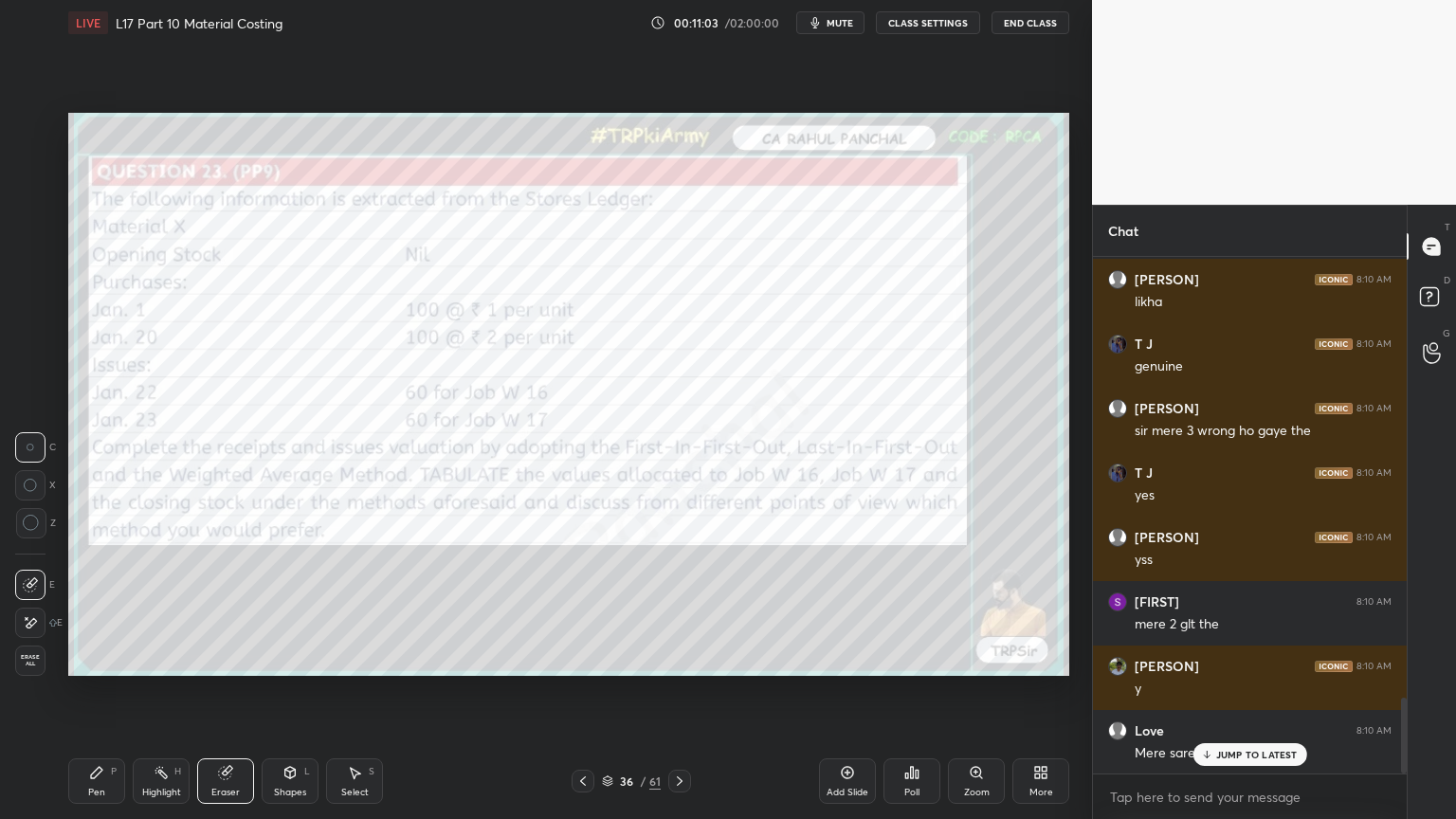 click on "Pen P Highlight H Eraser Shapes L Select S 36 / 61 Add Slide Poll Zoom More" at bounding box center (569, 781) 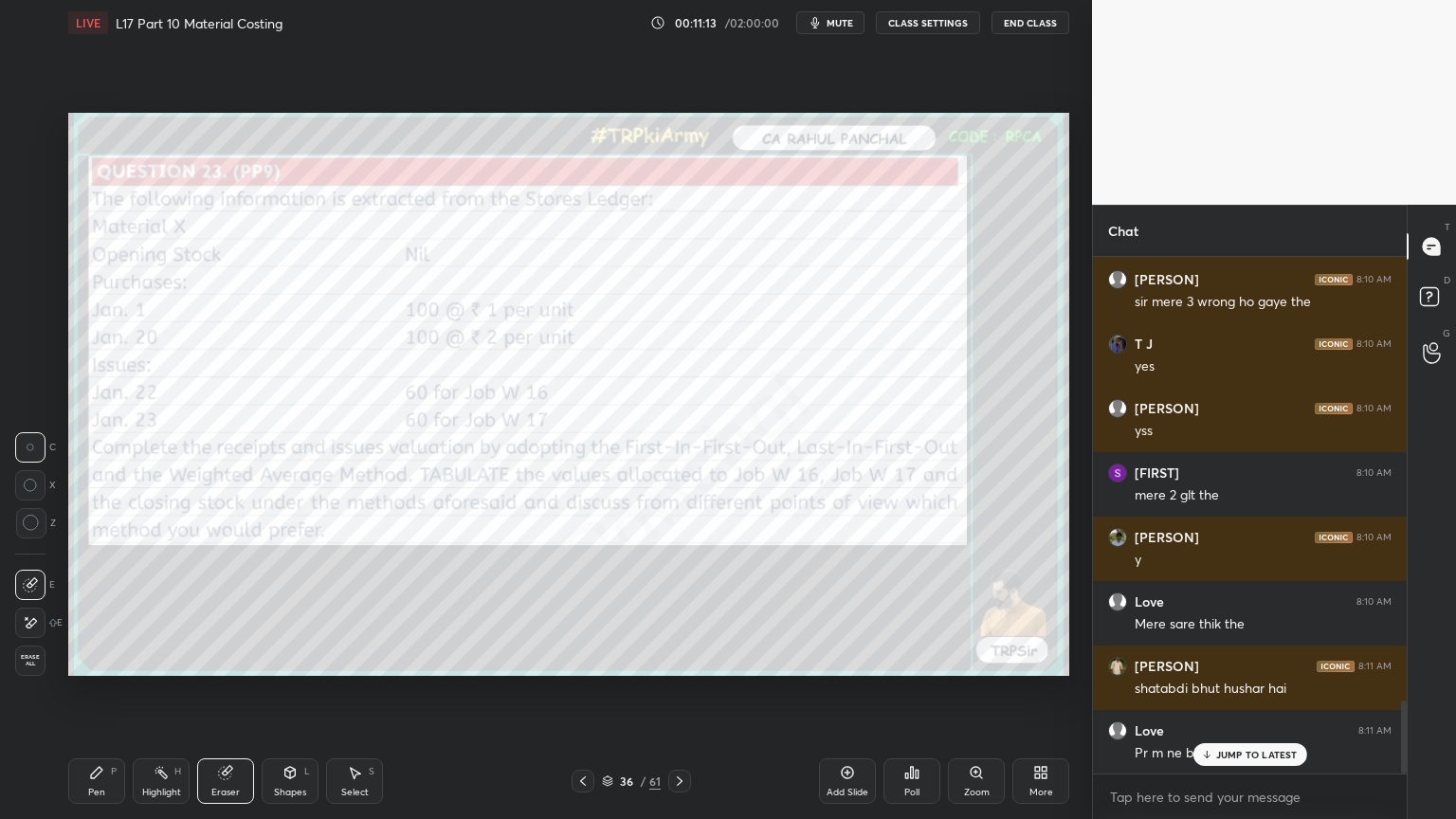 scroll, scrollTop: 3181, scrollLeft: 0, axis: vertical 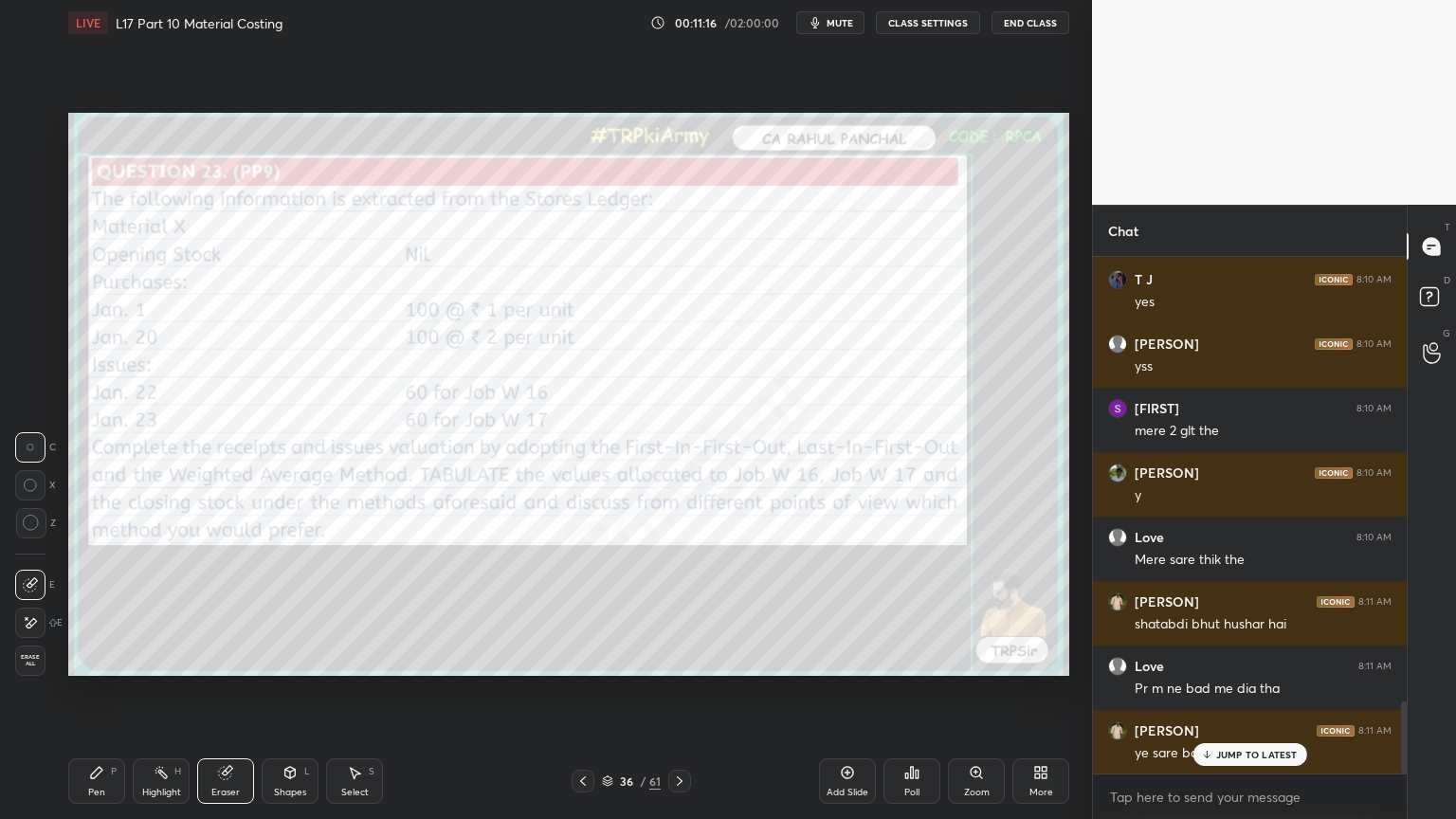 click on "Pen P" at bounding box center [97, 781] 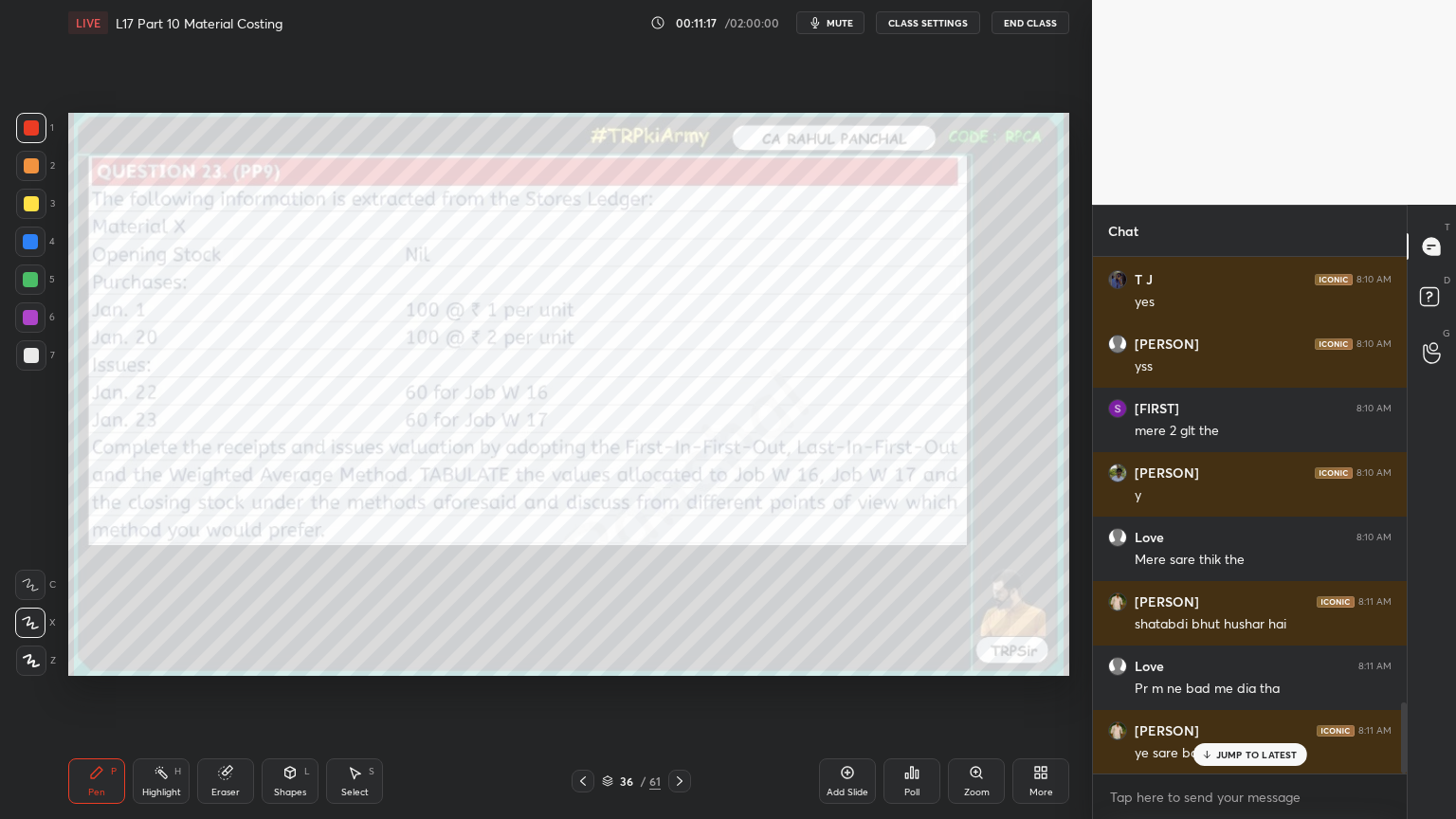 scroll, scrollTop: 3246, scrollLeft: 0, axis: vertical 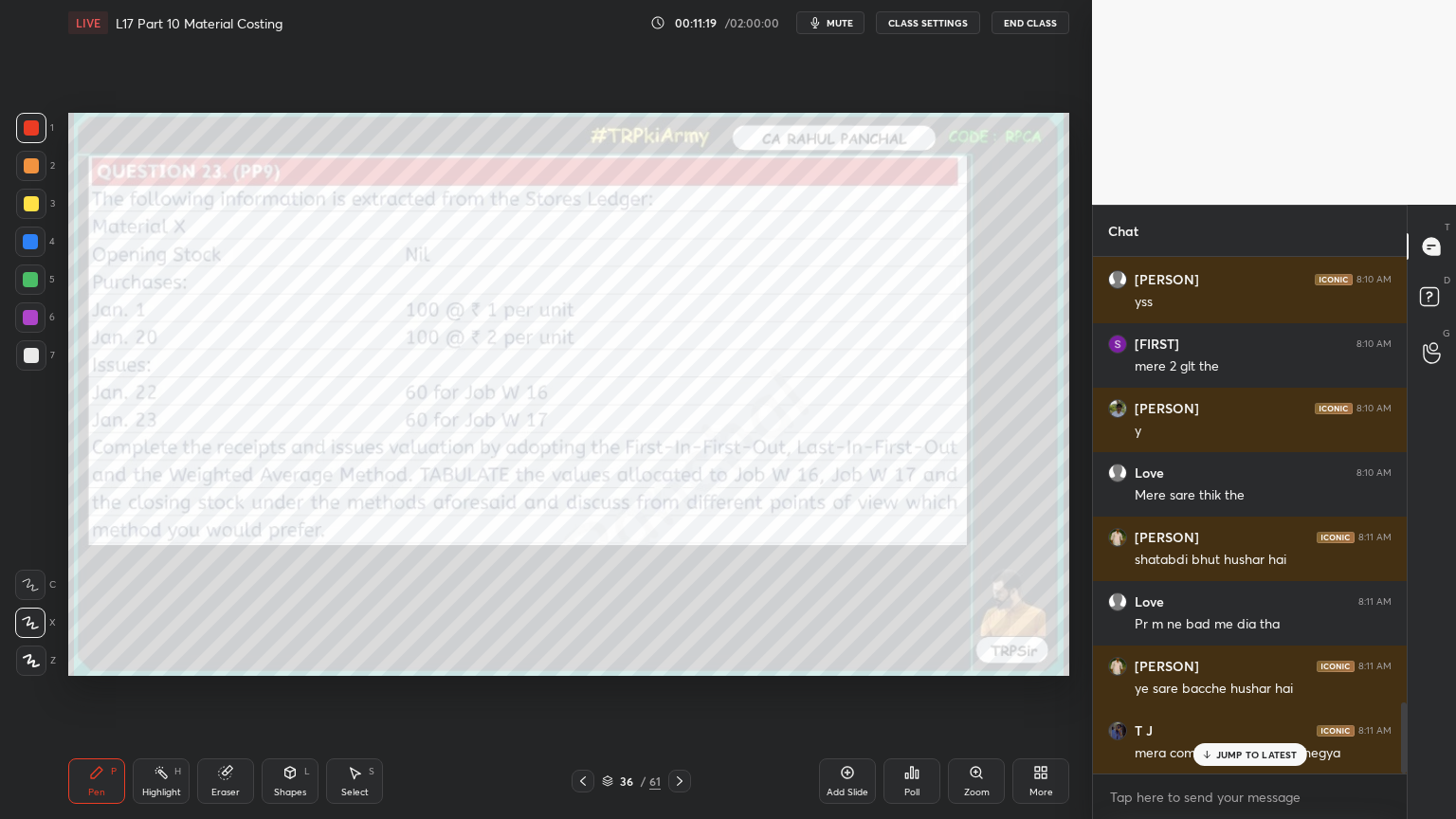 click at bounding box center [30, 280] 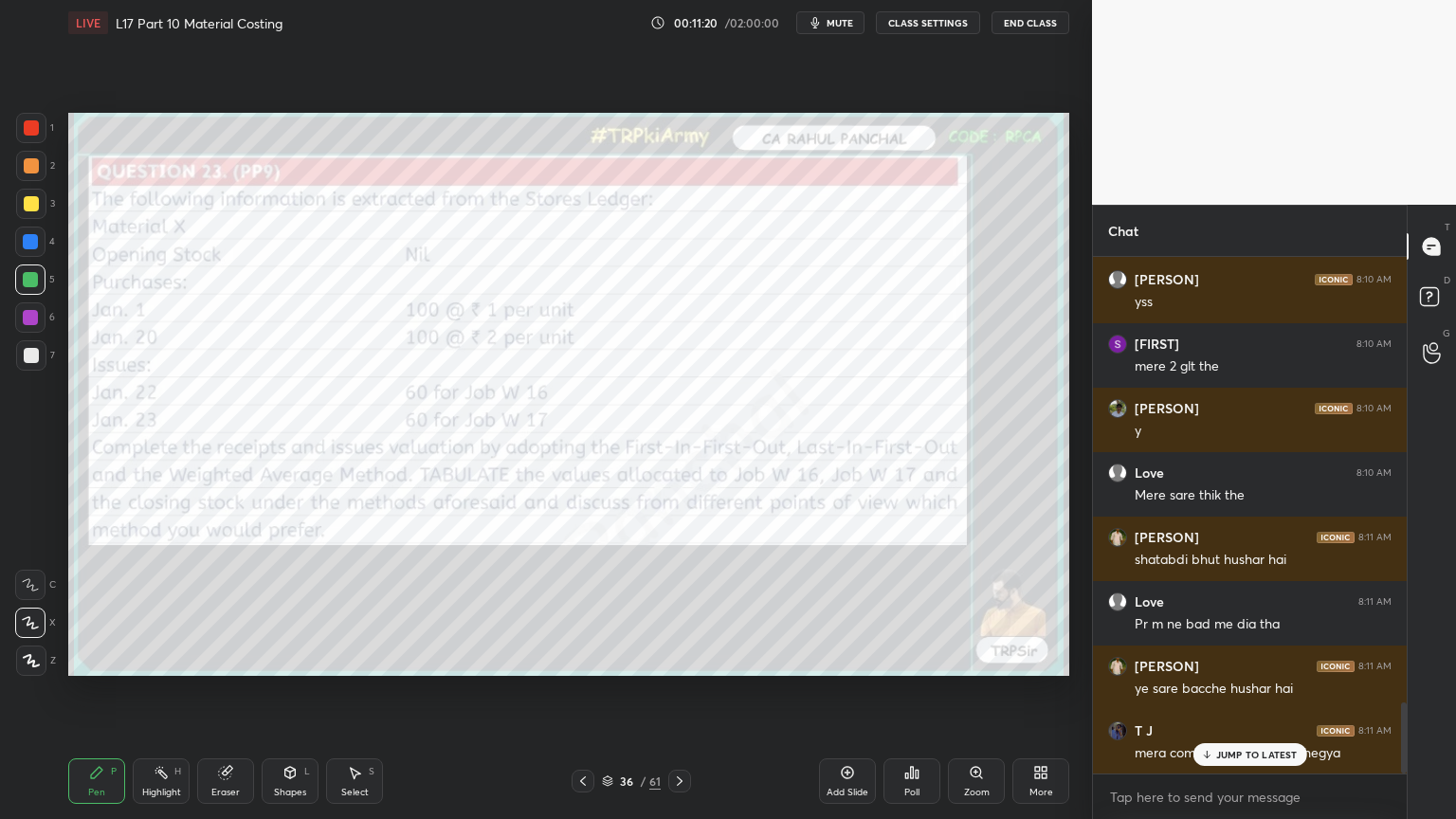 click on "Eraser" at bounding box center (226, 781) 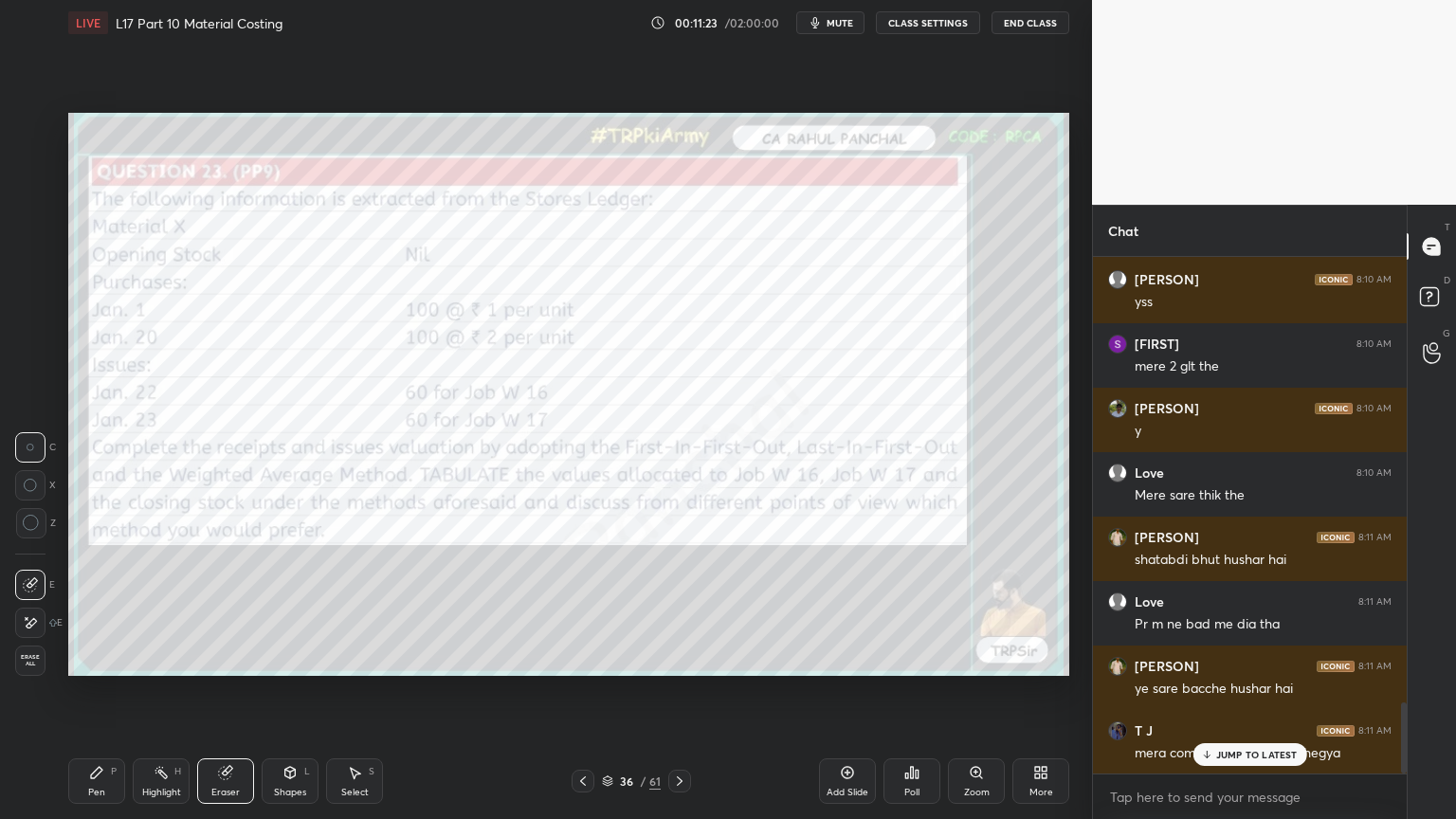 click on "Erase all" at bounding box center (30, 661) 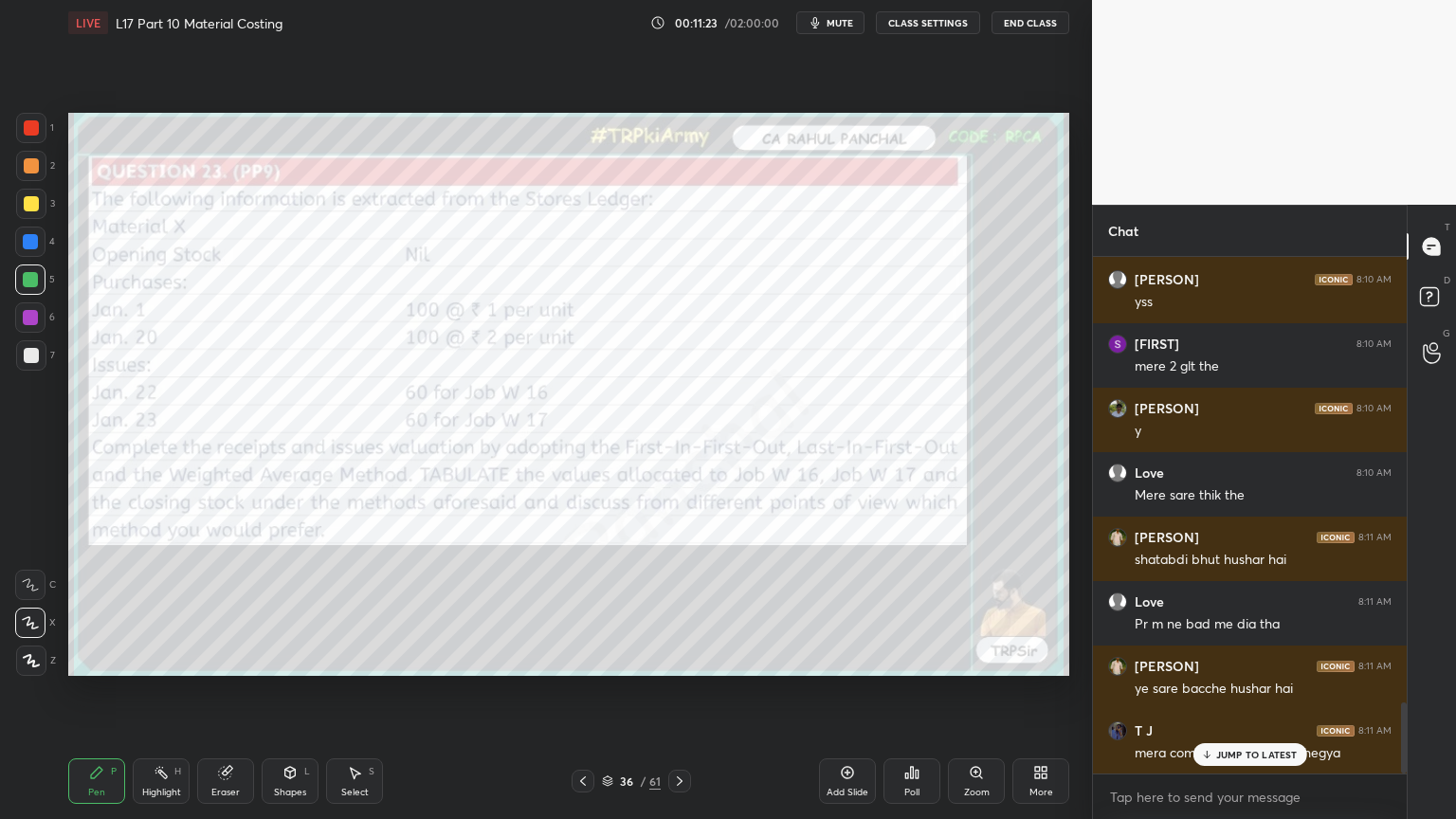 click on "Pen P Highlight H Eraser Shapes L Select S 36 / 61 Add Slide Poll Zoom More" at bounding box center [569, 781] 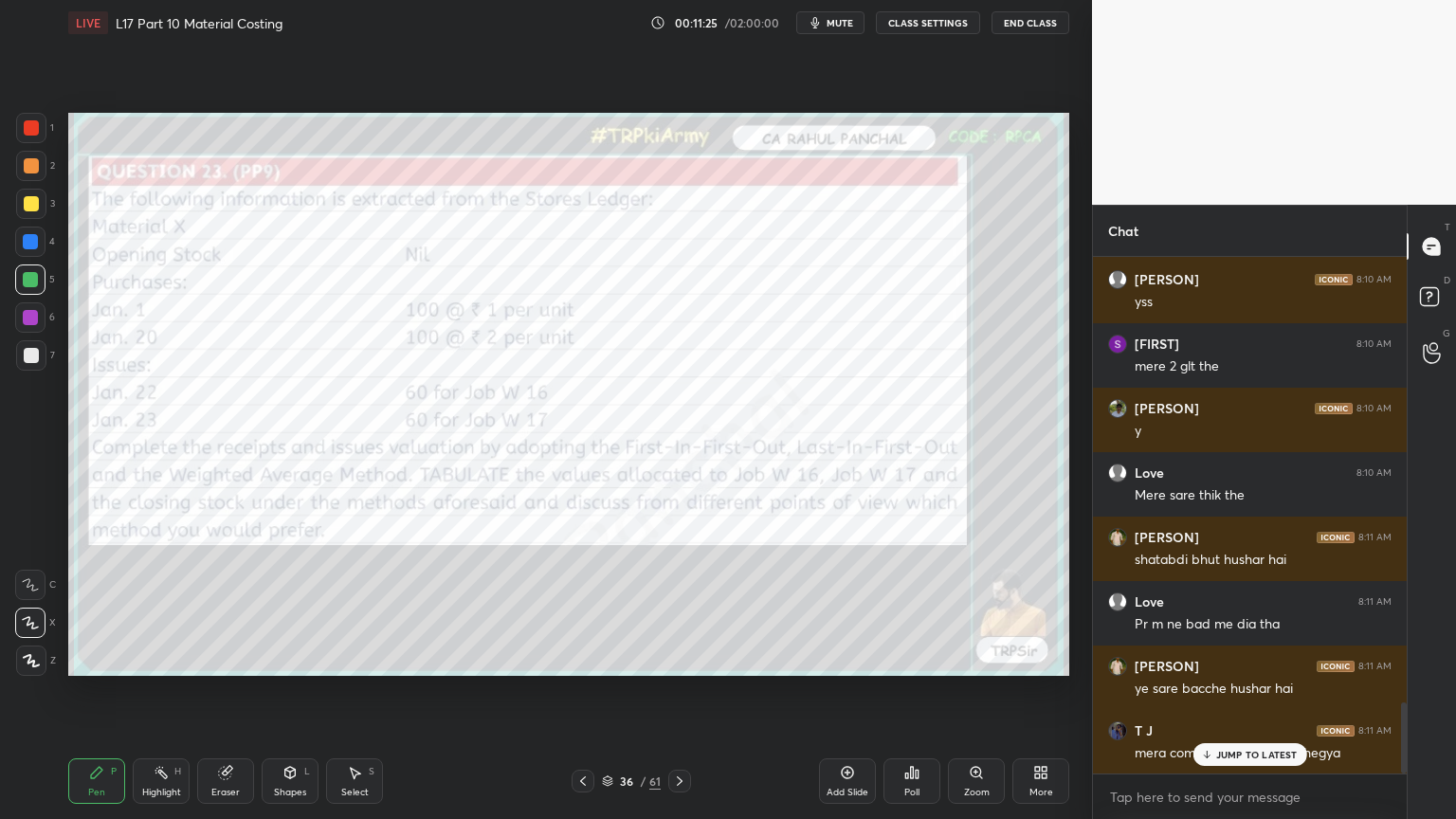 click at bounding box center [30, 318] 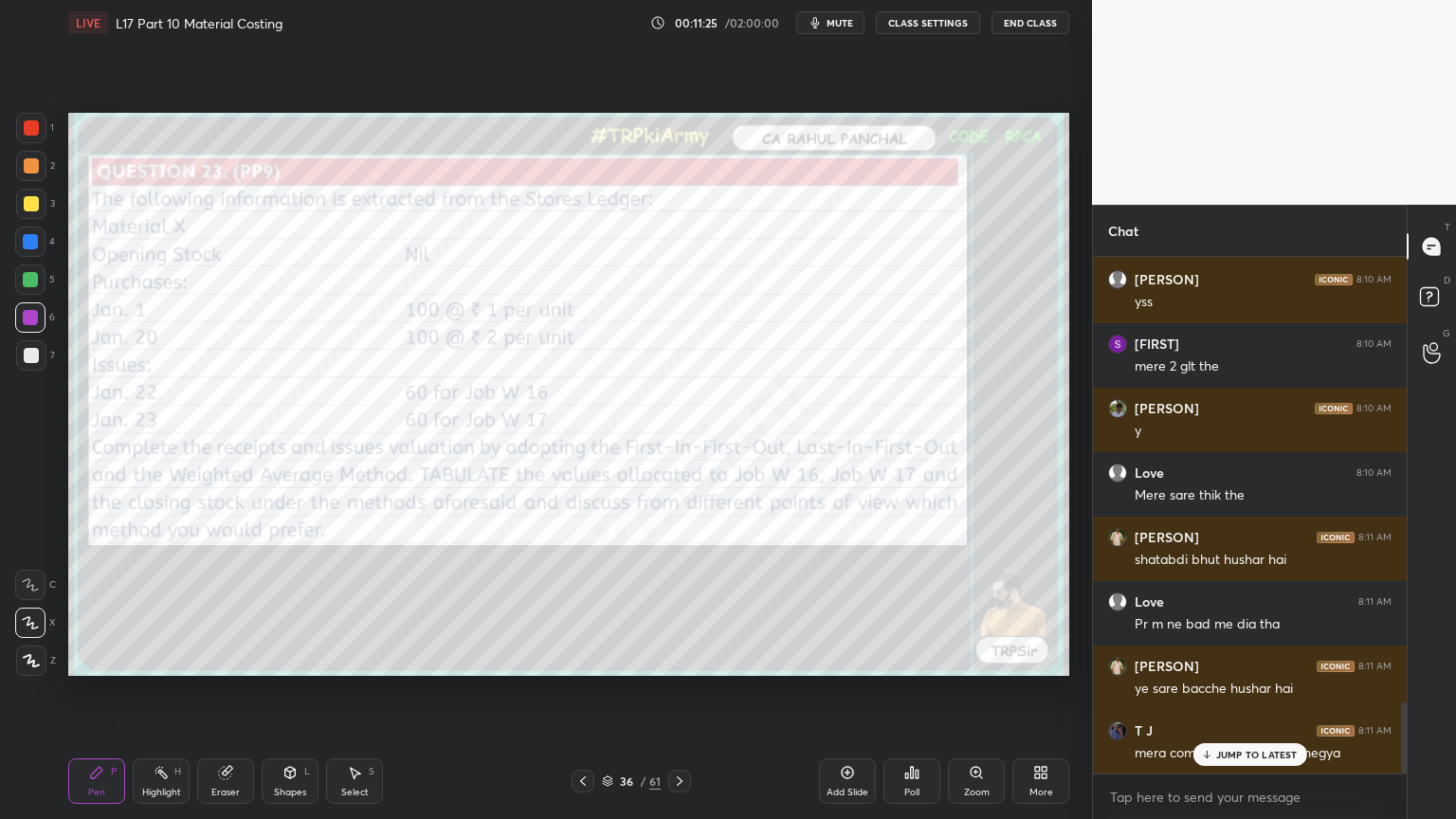 click 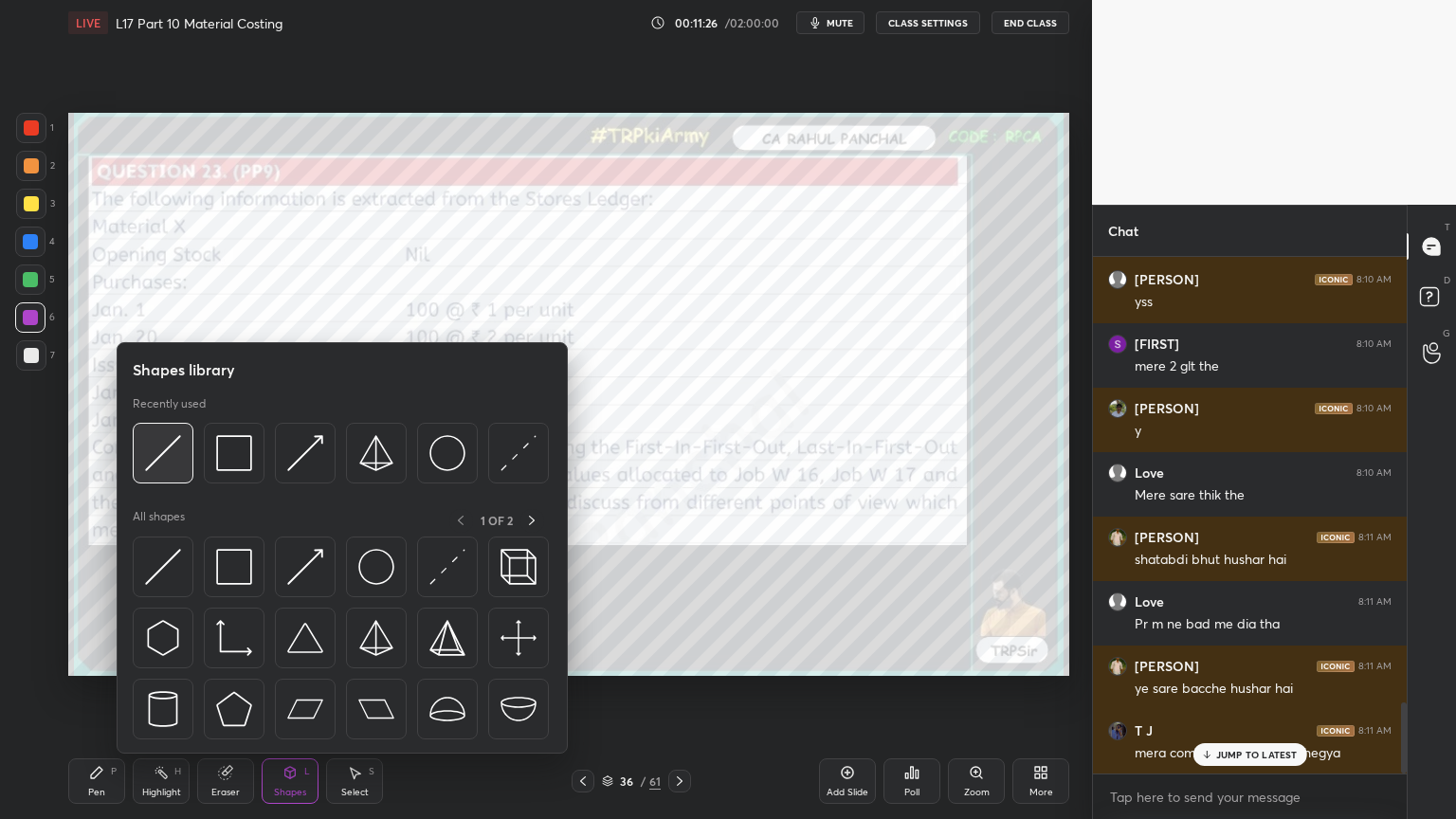 click at bounding box center (163, 453) 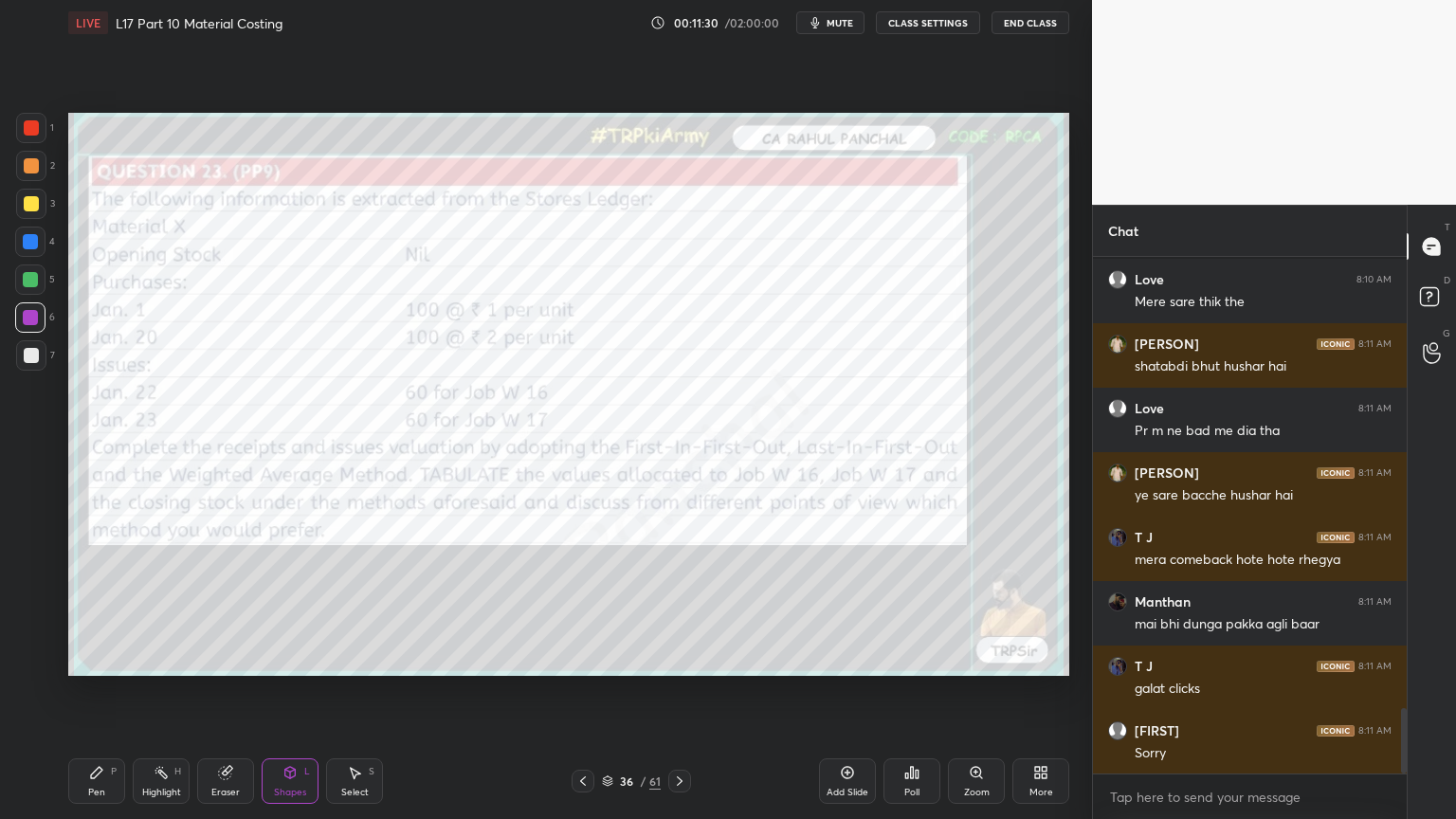 scroll, scrollTop: 3568, scrollLeft: 0, axis: vertical 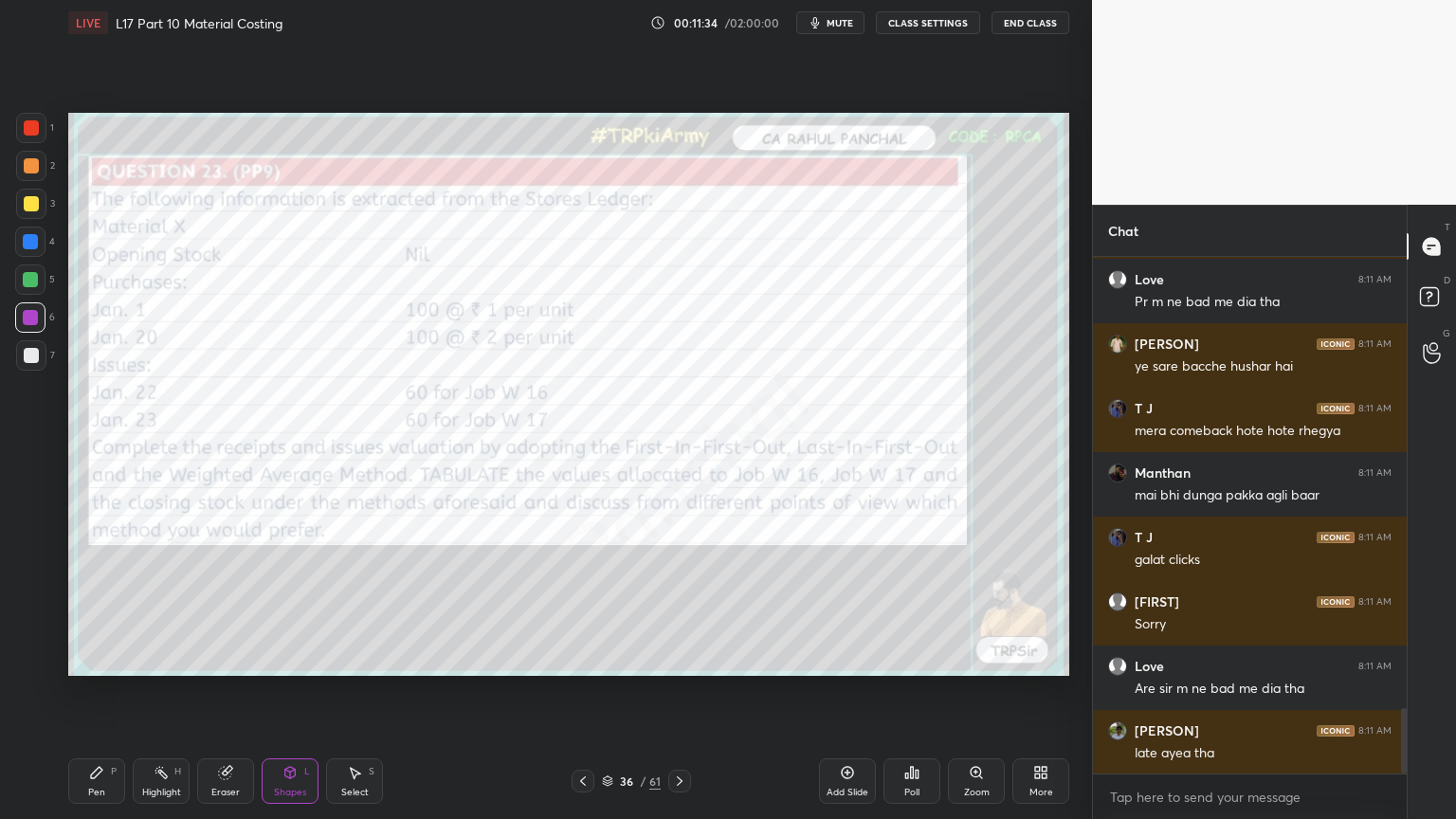 click on "1 2 3 4 5 6 7 C X Z C X Z E E Erase all   H H LIVE L17 Part 10 Material Costing 00:11:34 /  02:00:00 mute CLASS SETTINGS End Class Setting up your live class Poll for   secs No correct answer Start poll Back L17 Part 10 Material Costing • L17 of Costing Regular Course For Jan 26 & May 26 [PERSON] Pen P Highlight H Eraser Shapes L Select S 36 / 61 Add Slide Poll Zoom More" at bounding box center [538, 410] 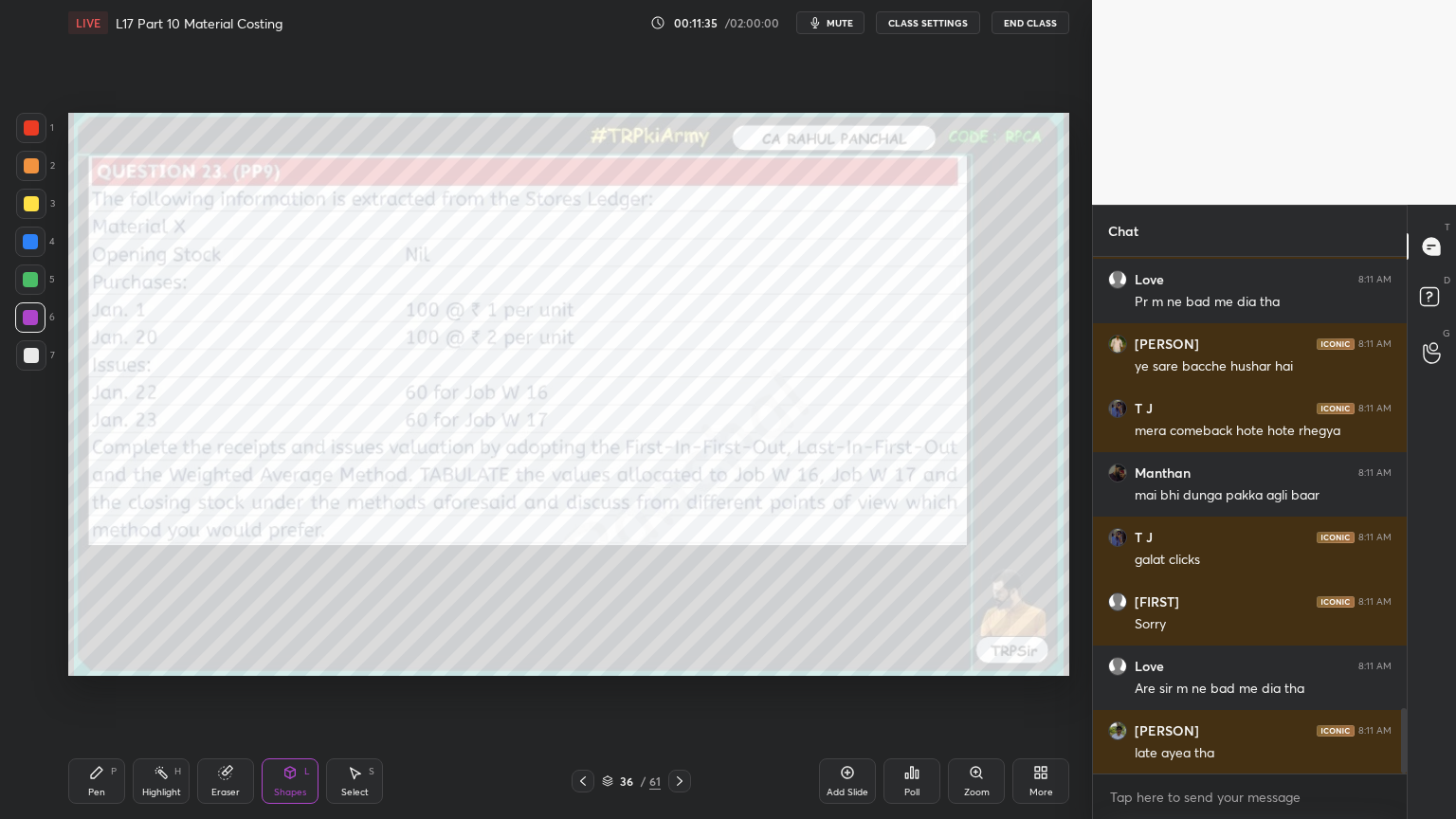 click on "Pen" at bounding box center (97, 792) 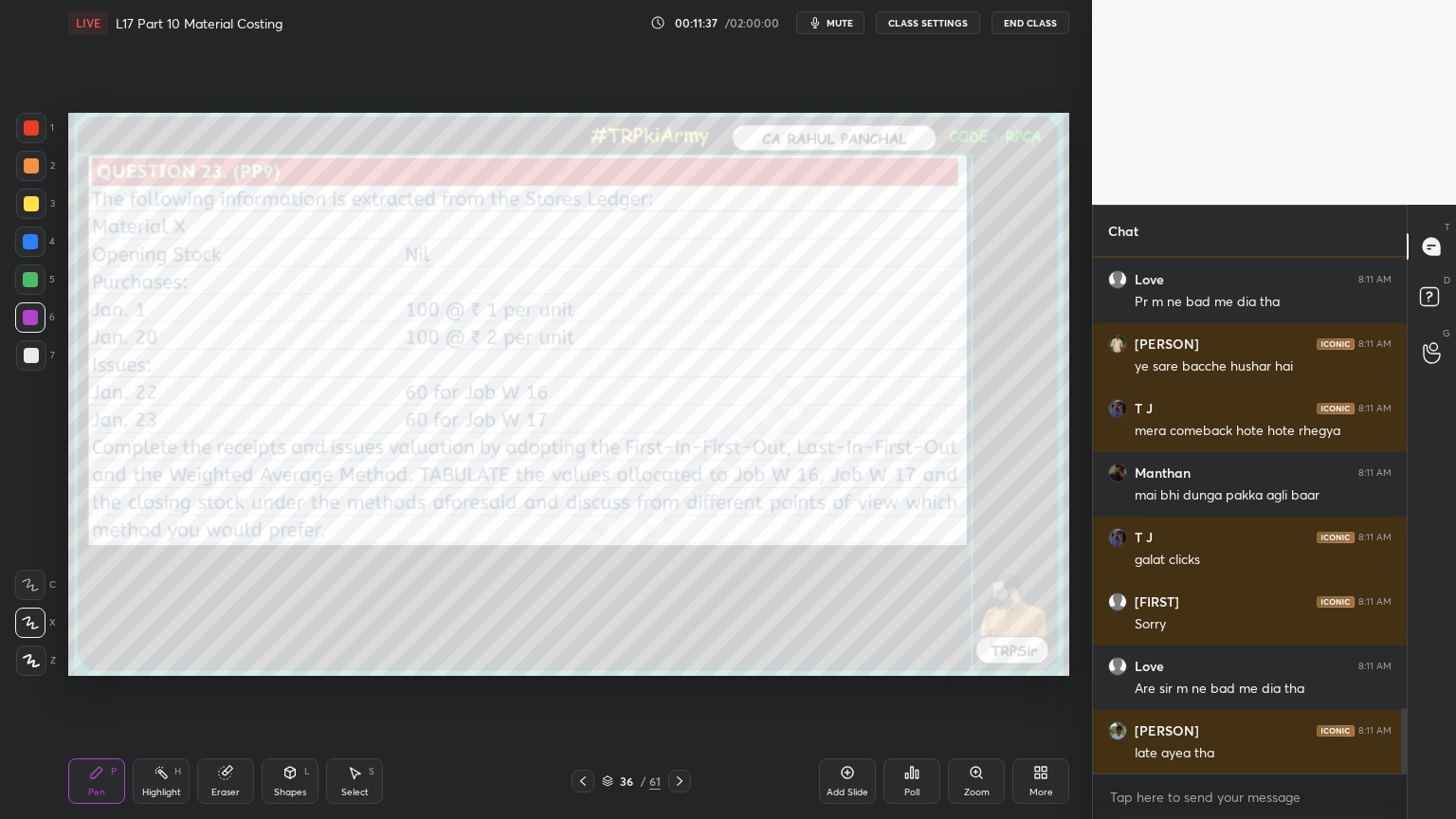 click at bounding box center (31, 355) 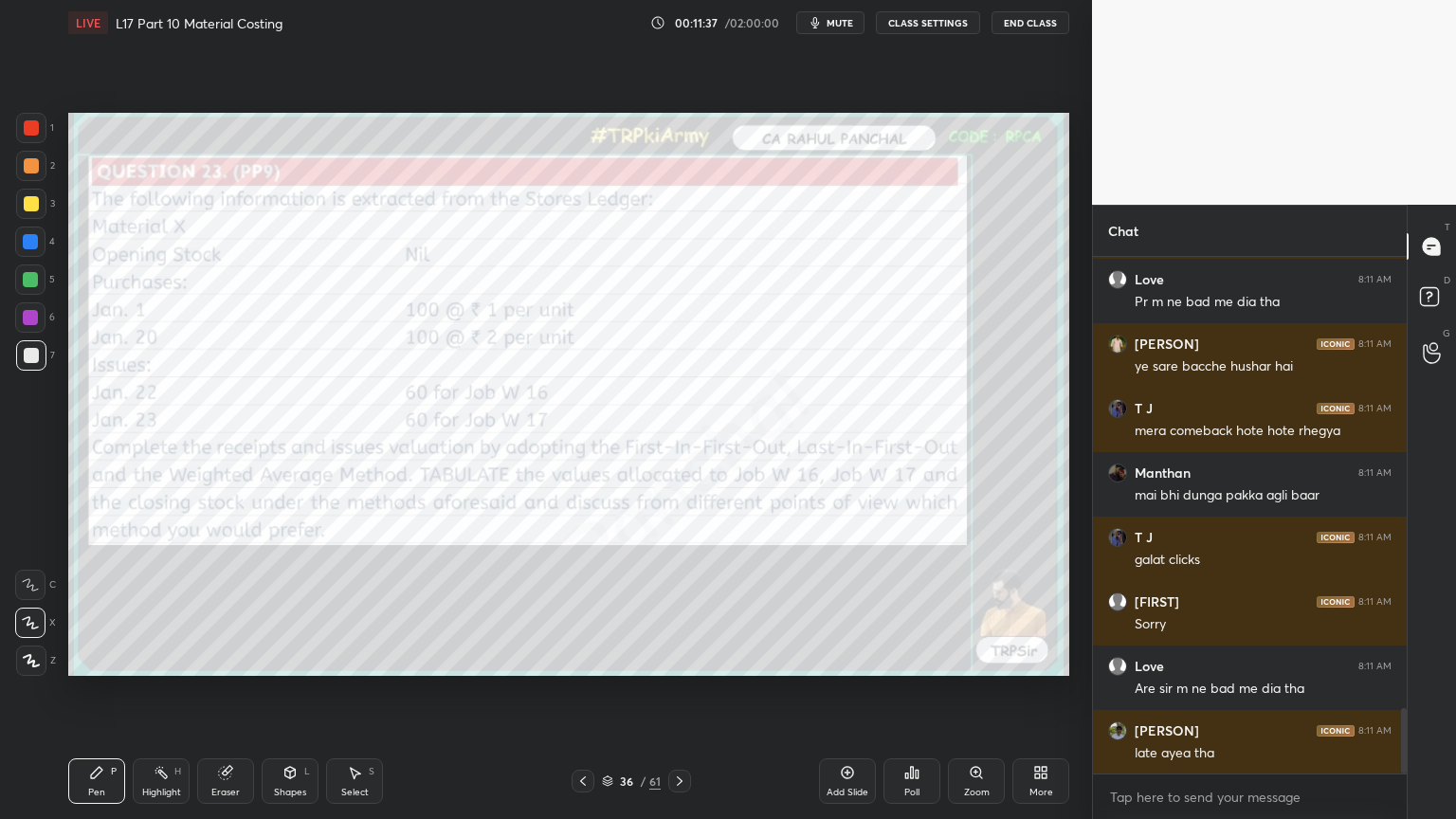 click on "1 2 3 4 5 6 7 C X Z C X Z E E Erase all   H H" at bounding box center [30, 394] 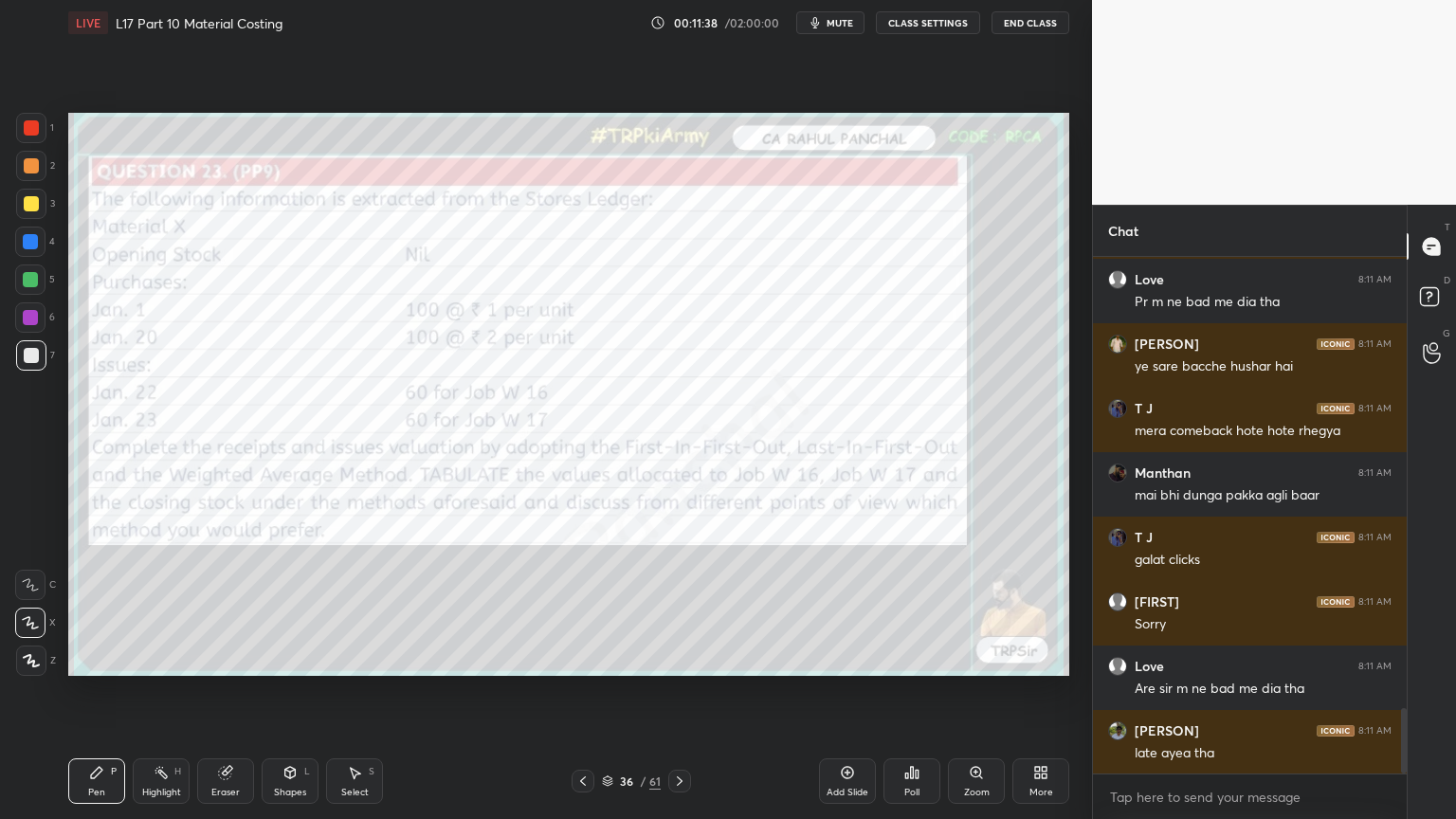 click at bounding box center [31, 355] 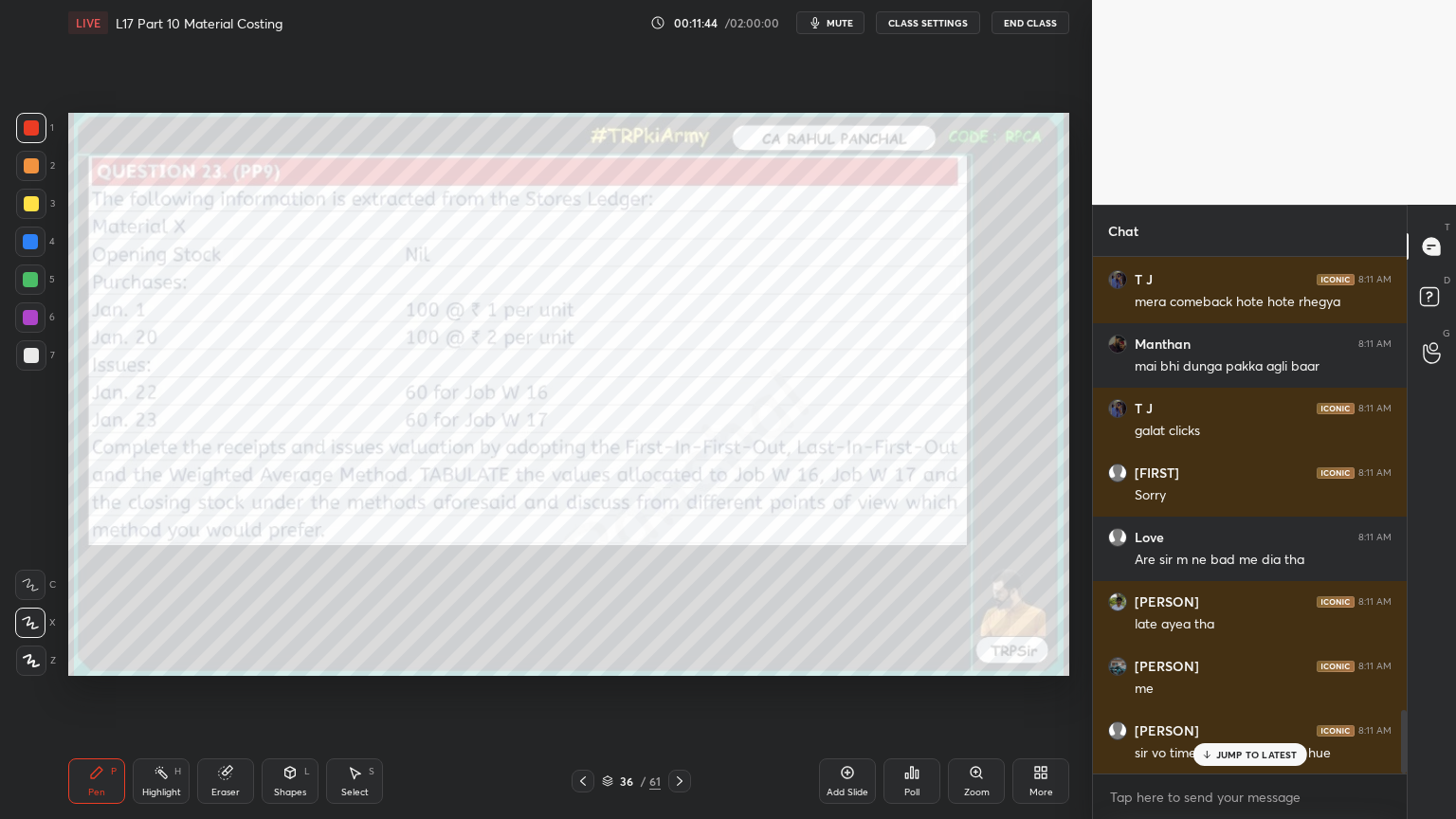 scroll, scrollTop: 3761, scrollLeft: 0, axis: vertical 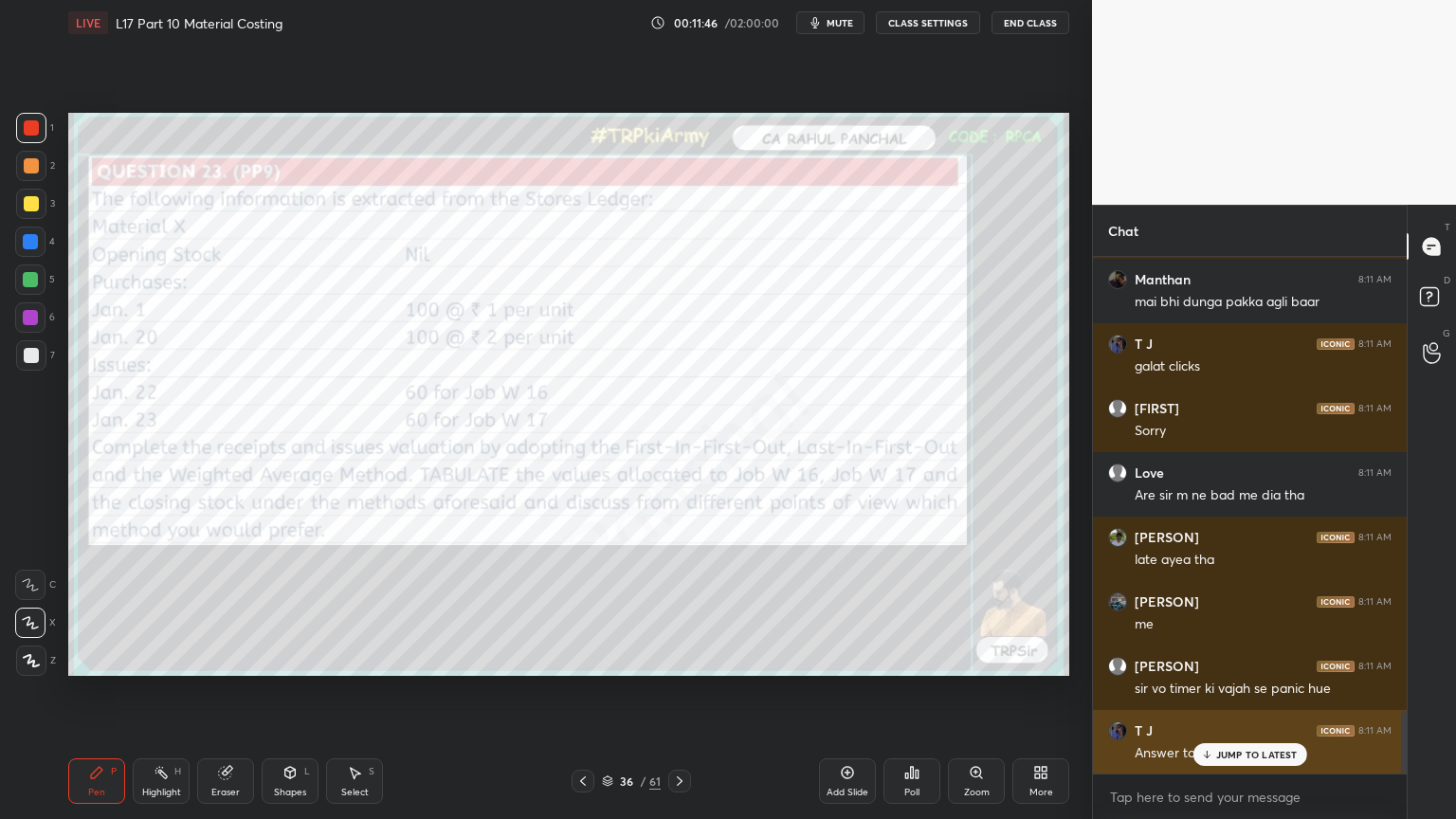 click on "T J 8:11 AM Answer toh sab aagye the" at bounding box center [1249, 742] 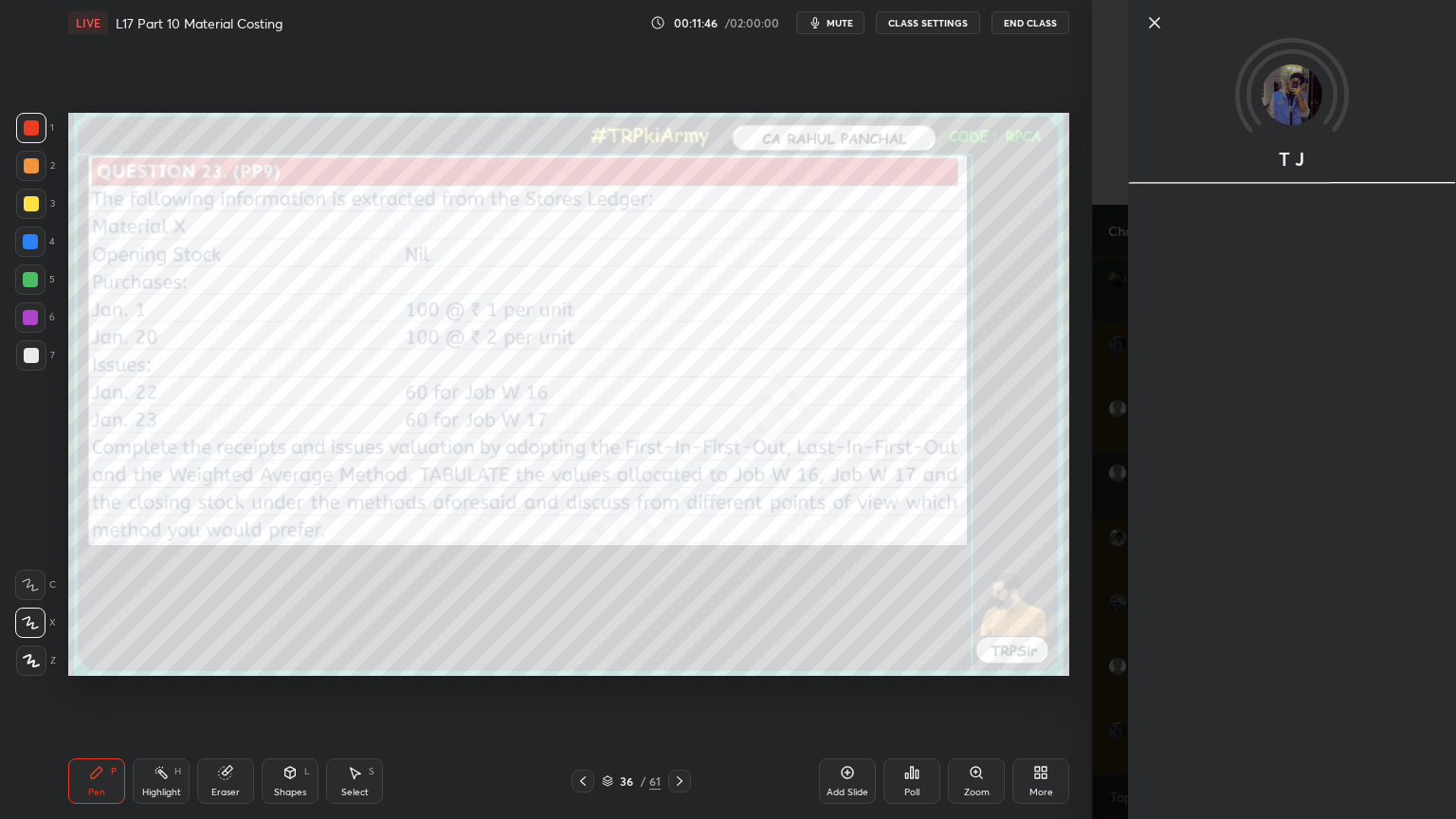 click on "1 2 3 4 5 6 7 C X Z C X Z E E Erase all   H H LIVE L17 Part 10 Material Costing 00:11:46 /  02:00:00 mute CLASS SETTINGS End Class Setting up your live class Poll for   secs No correct answer Start poll Back L17 Part 10 Material Costing • L17 of Costing Regular Course For Jan 26 & May 26 [PERSON] Pen P Highlight H Eraser Shapes L Select S 36 / 61 Add Slide Poll Zoom More" at bounding box center (546, 410) 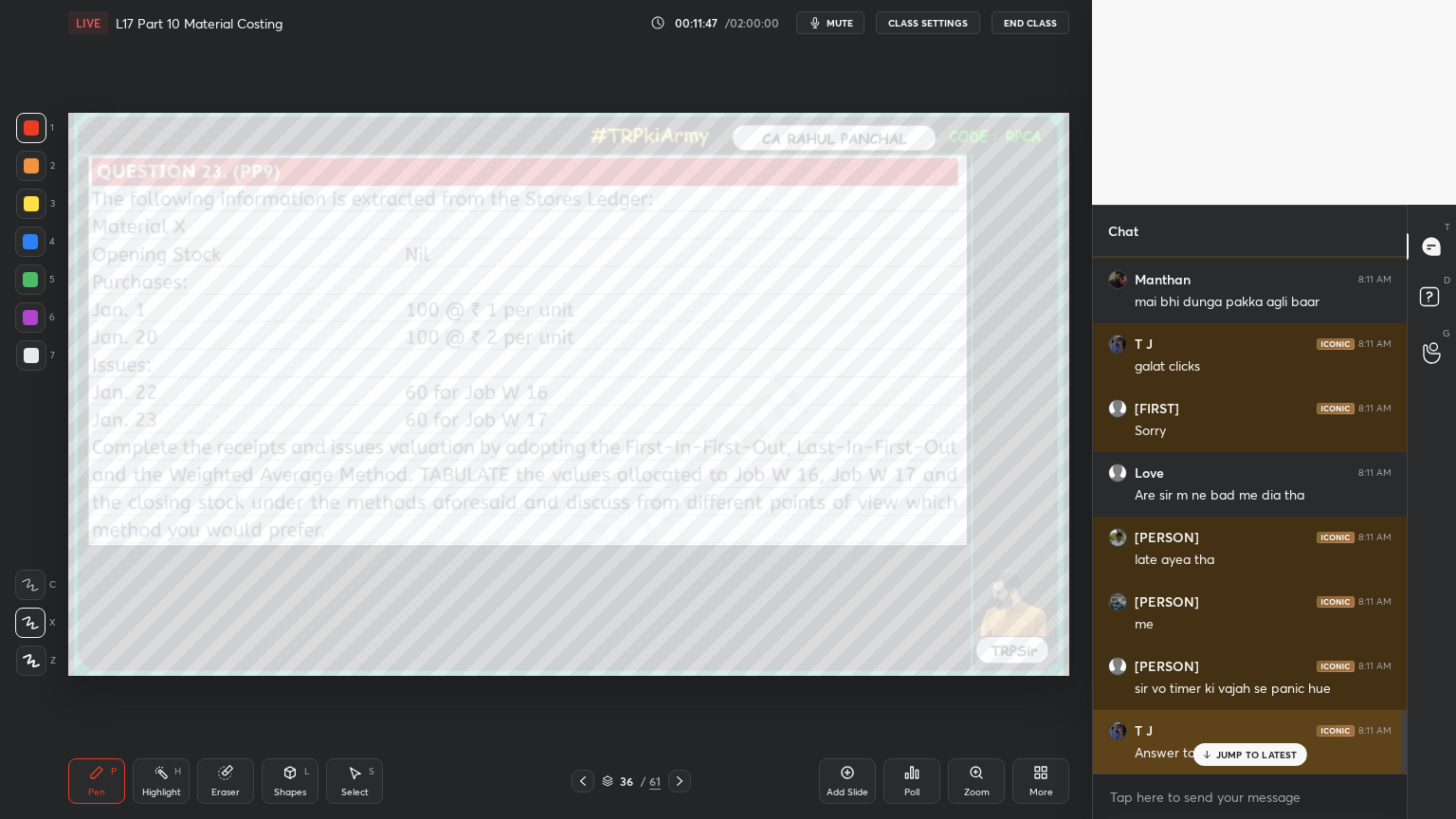 click on "JUMP TO LATEST" at bounding box center (1249, 755) 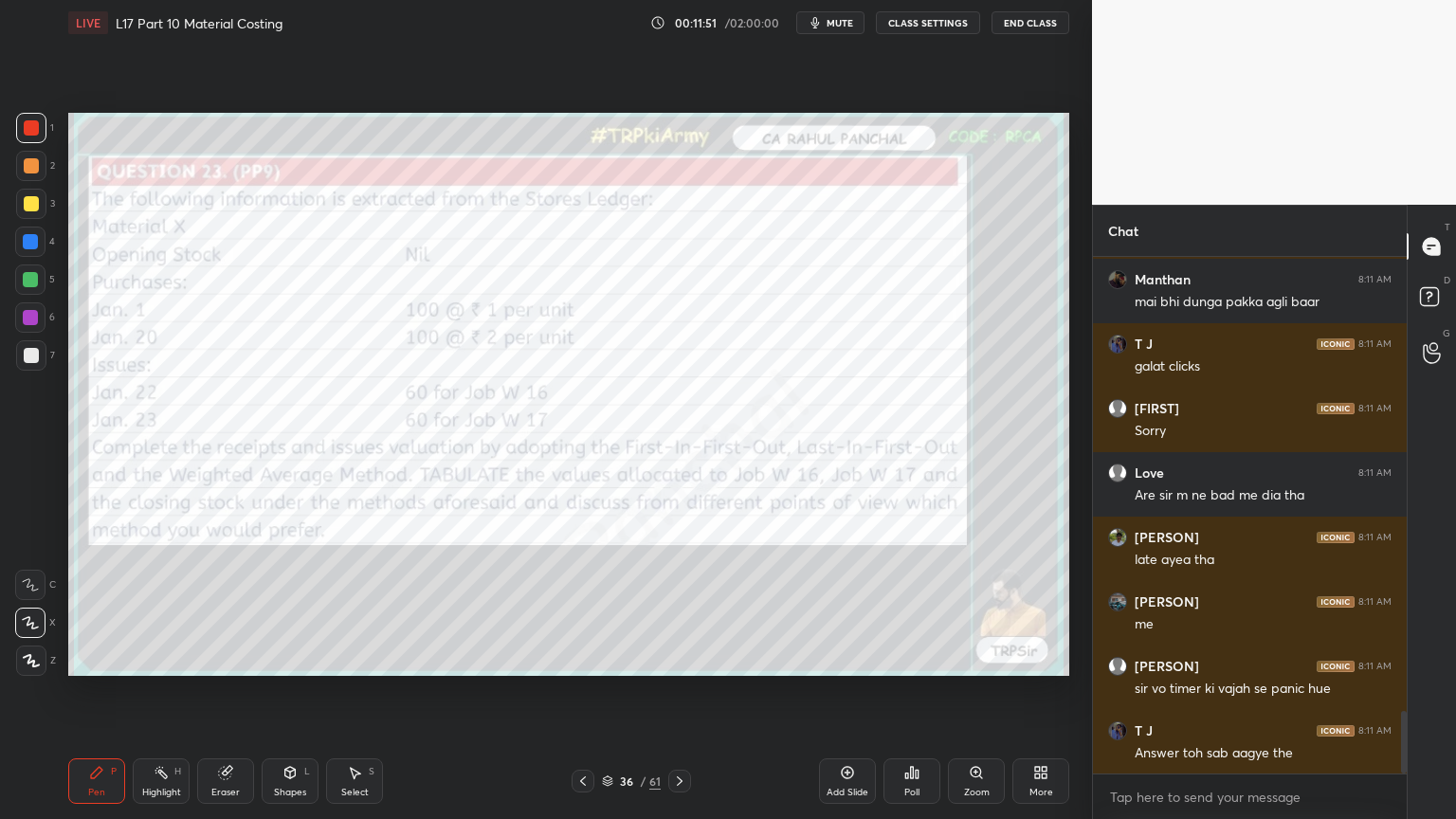 click on "Pen P" at bounding box center [97, 781] 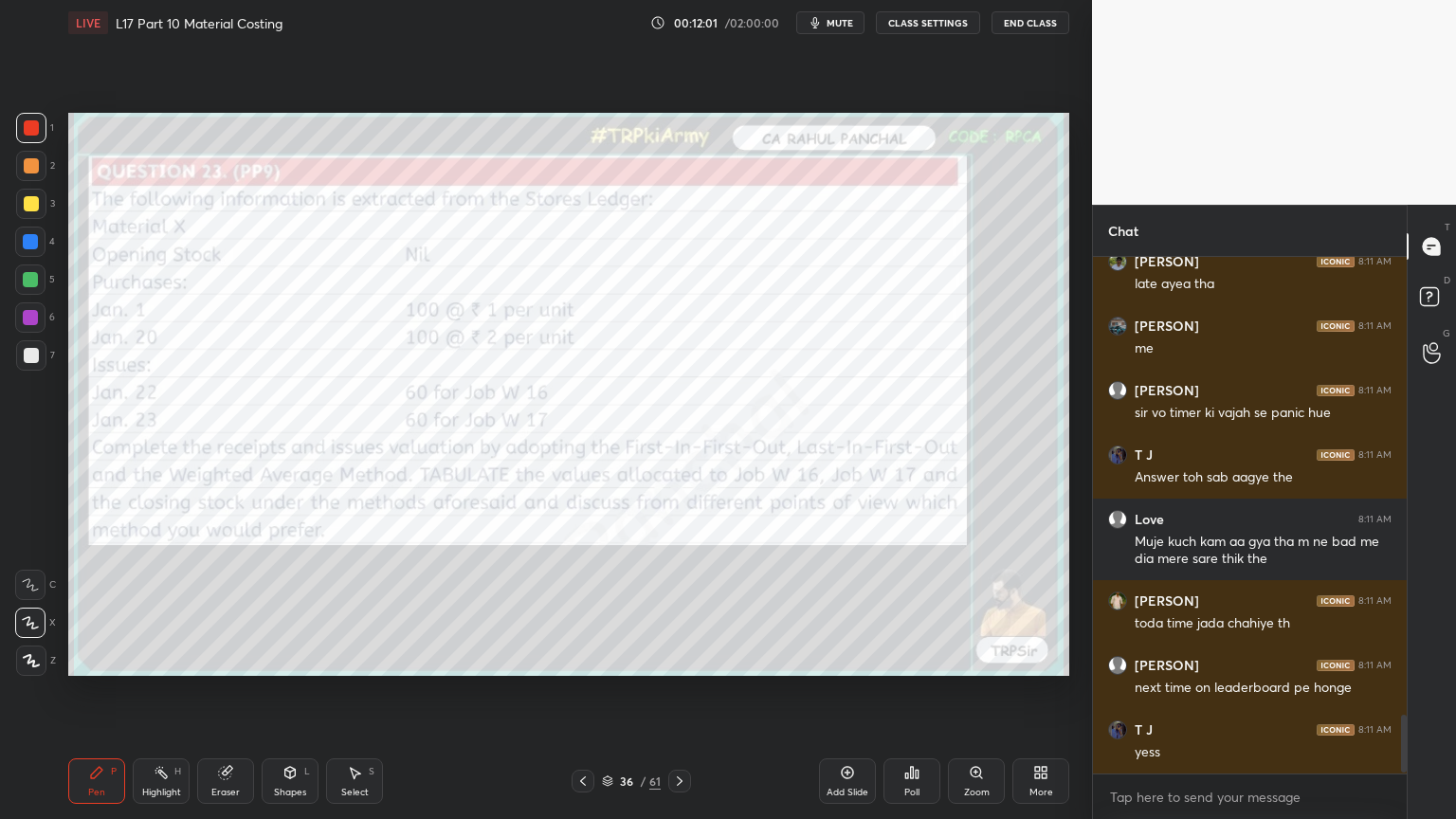 scroll, scrollTop: 4102, scrollLeft: 0, axis: vertical 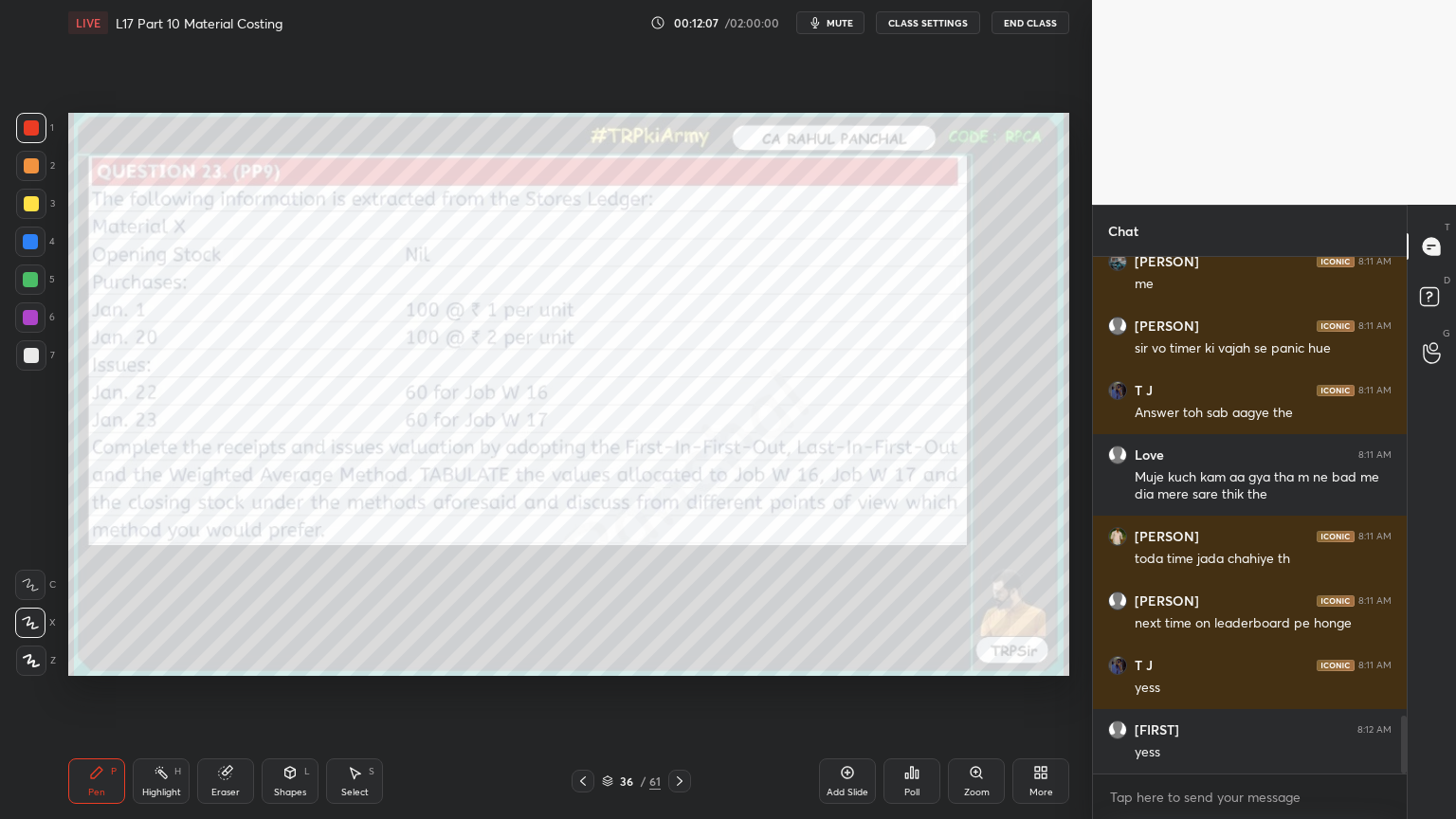 click on "Pen P" at bounding box center (97, 781) 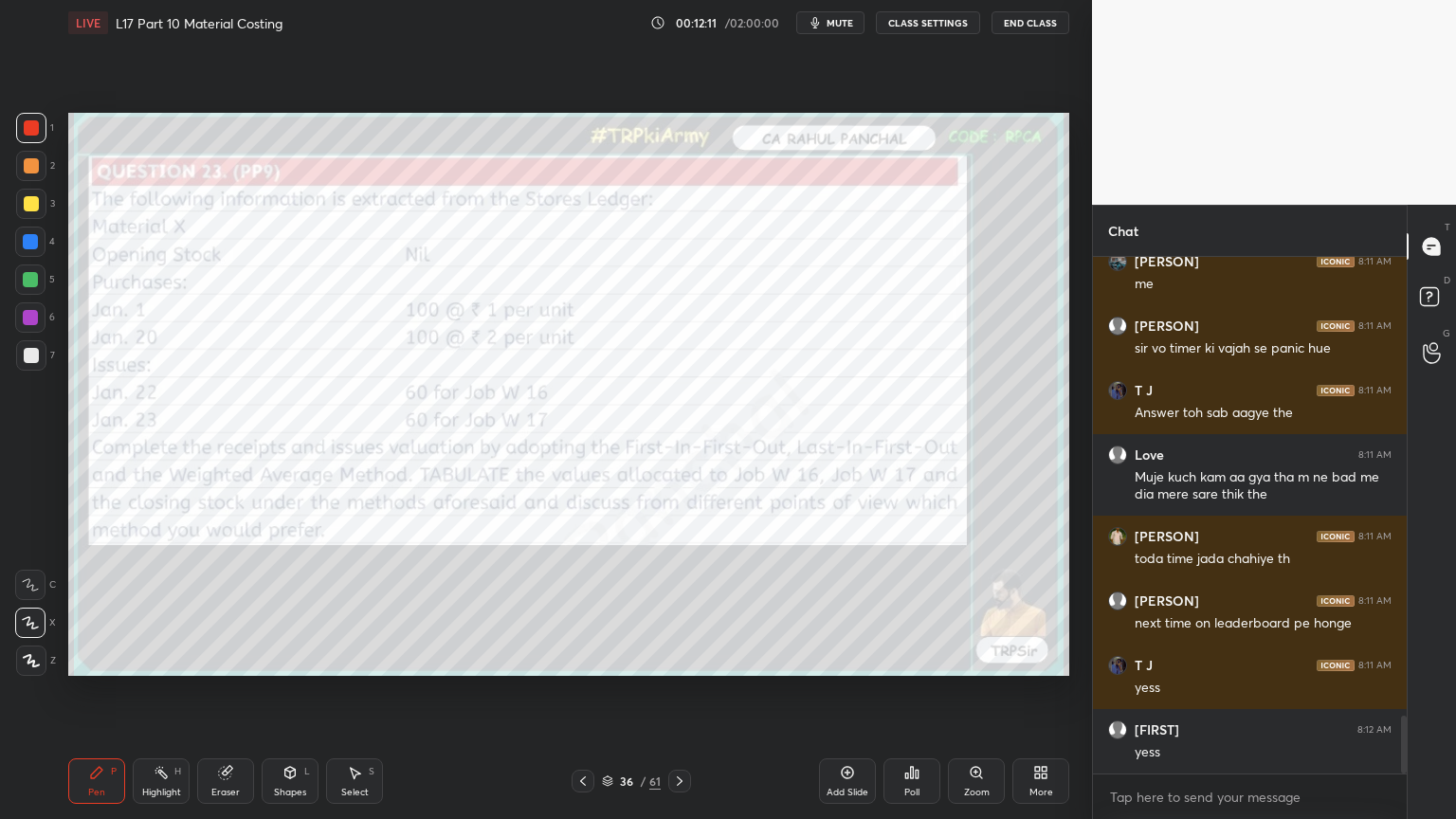 click 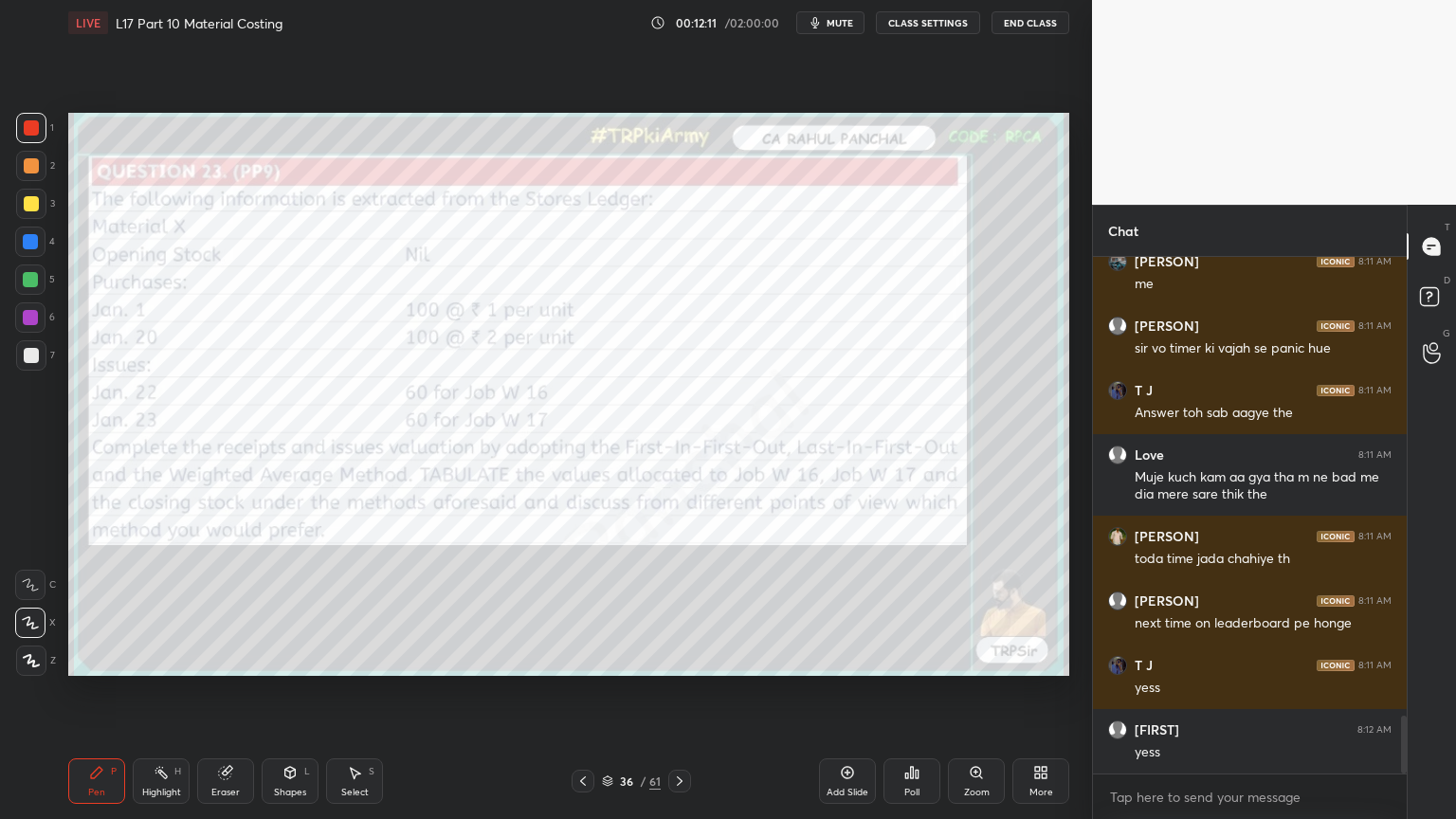 click on "6" at bounding box center [35, 318] 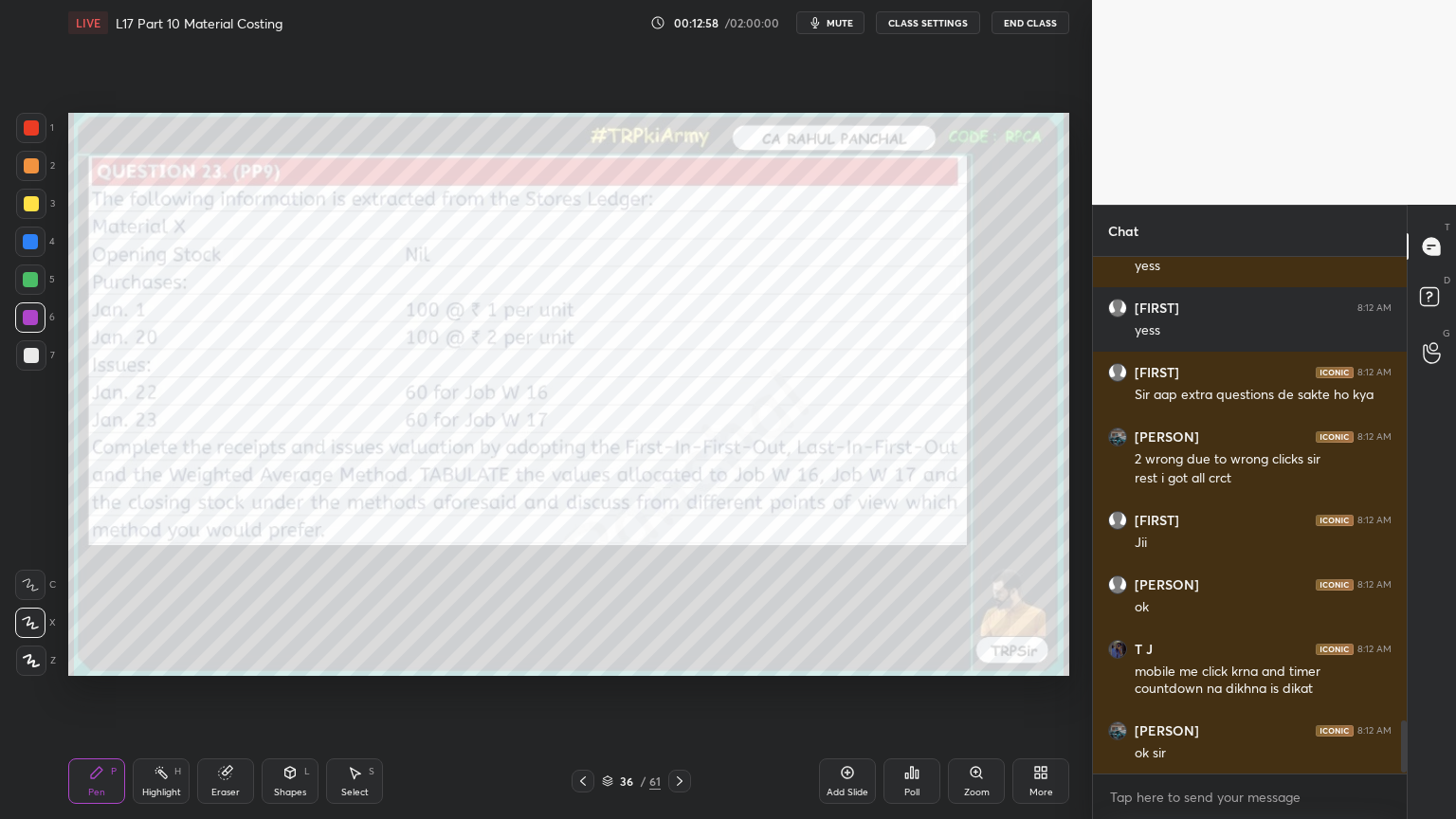 scroll, scrollTop: 4588, scrollLeft: 0, axis: vertical 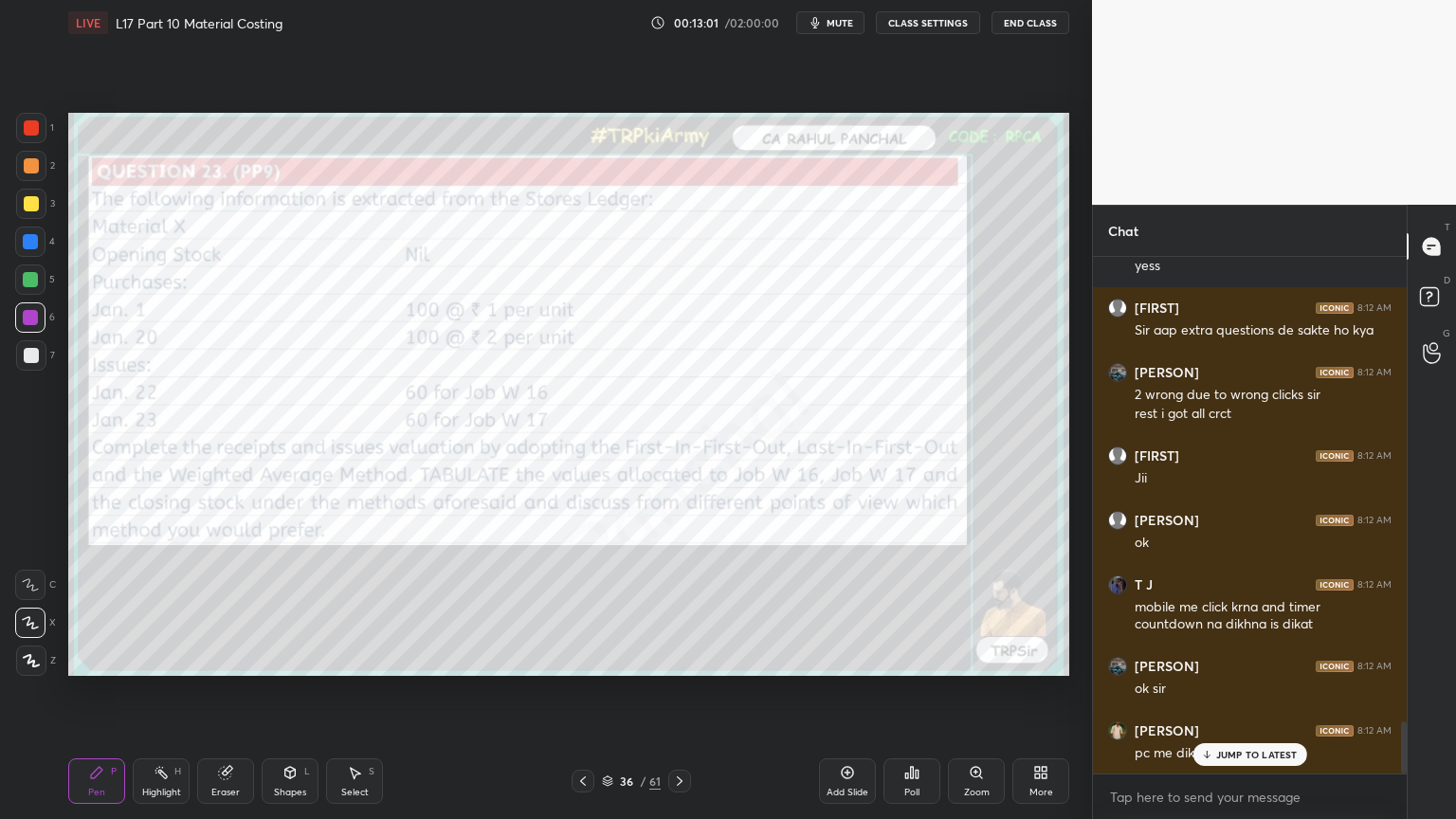 click 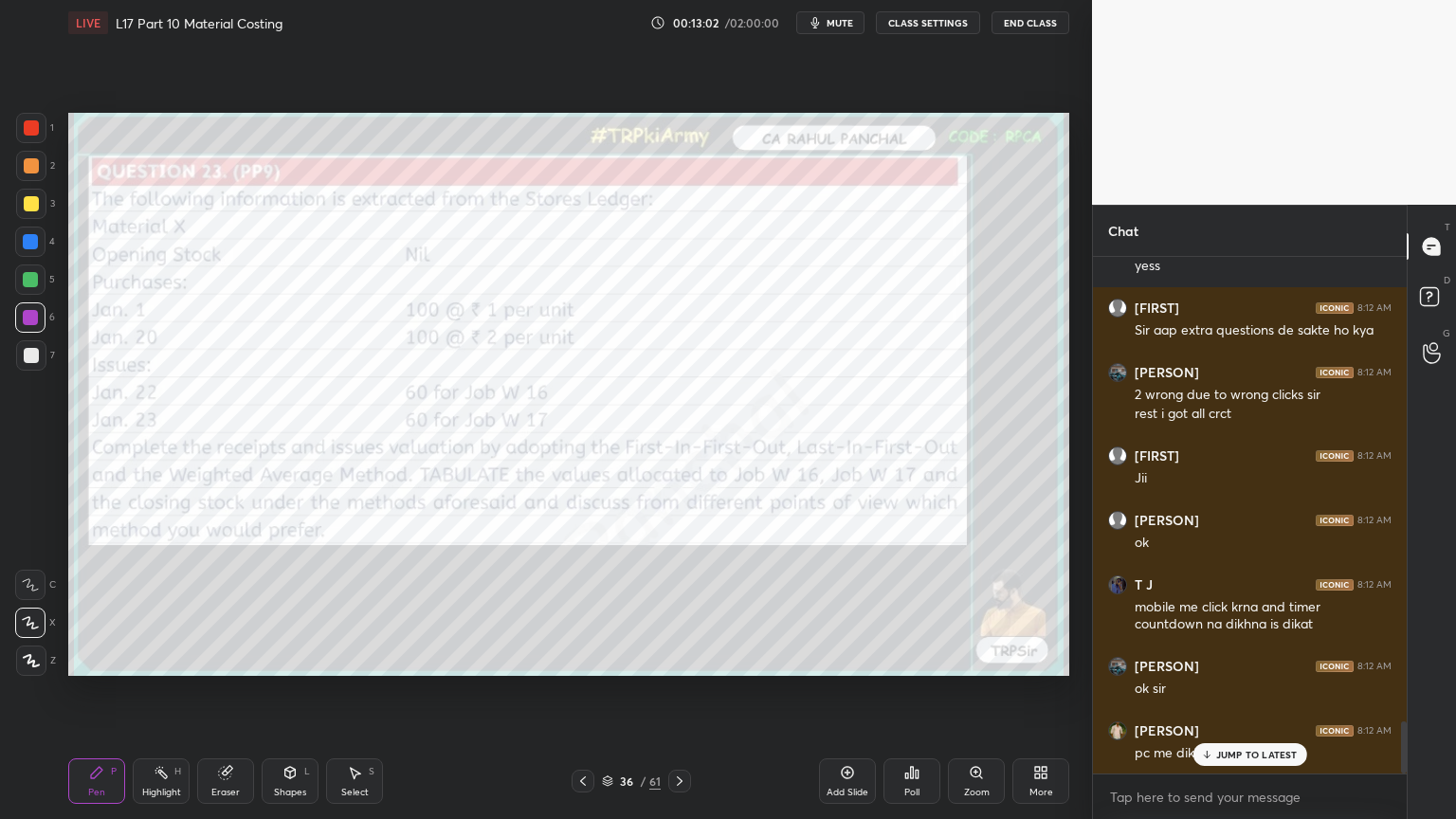 click at bounding box center (31, 128) 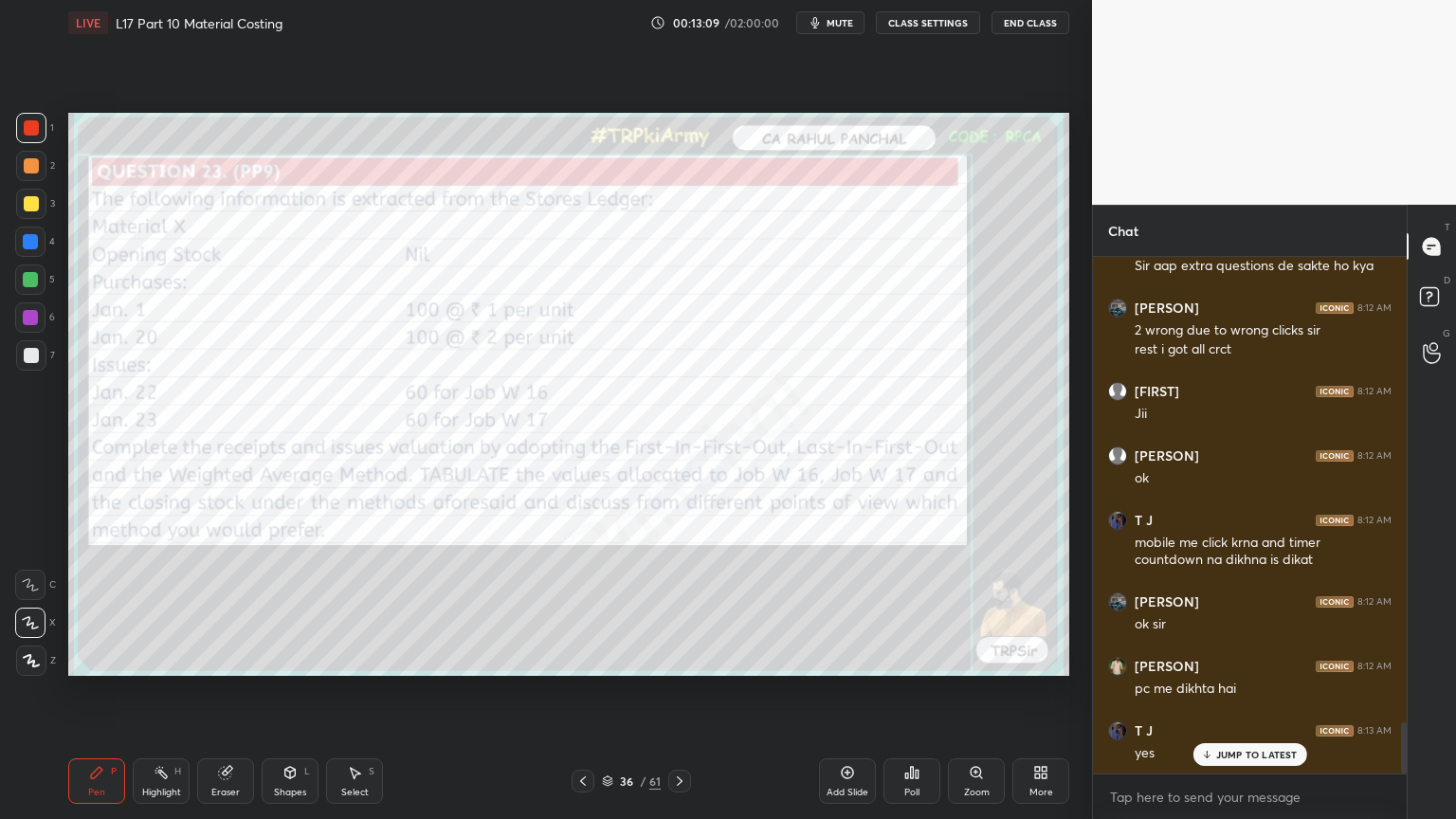 scroll, scrollTop: 4671, scrollLeft: 0, axis: vertical 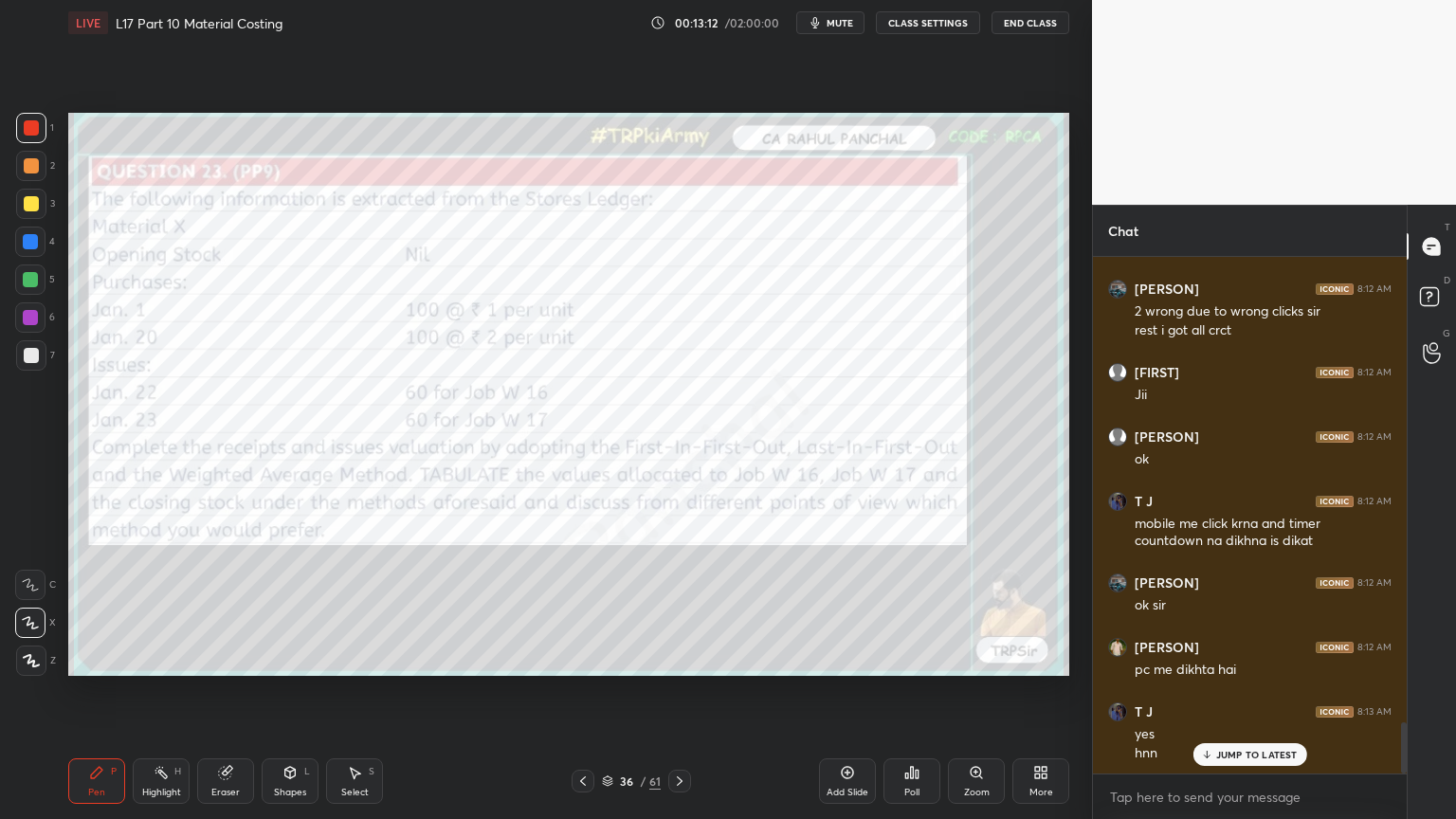 click on "Eraser" at bounding box center (226, 781) 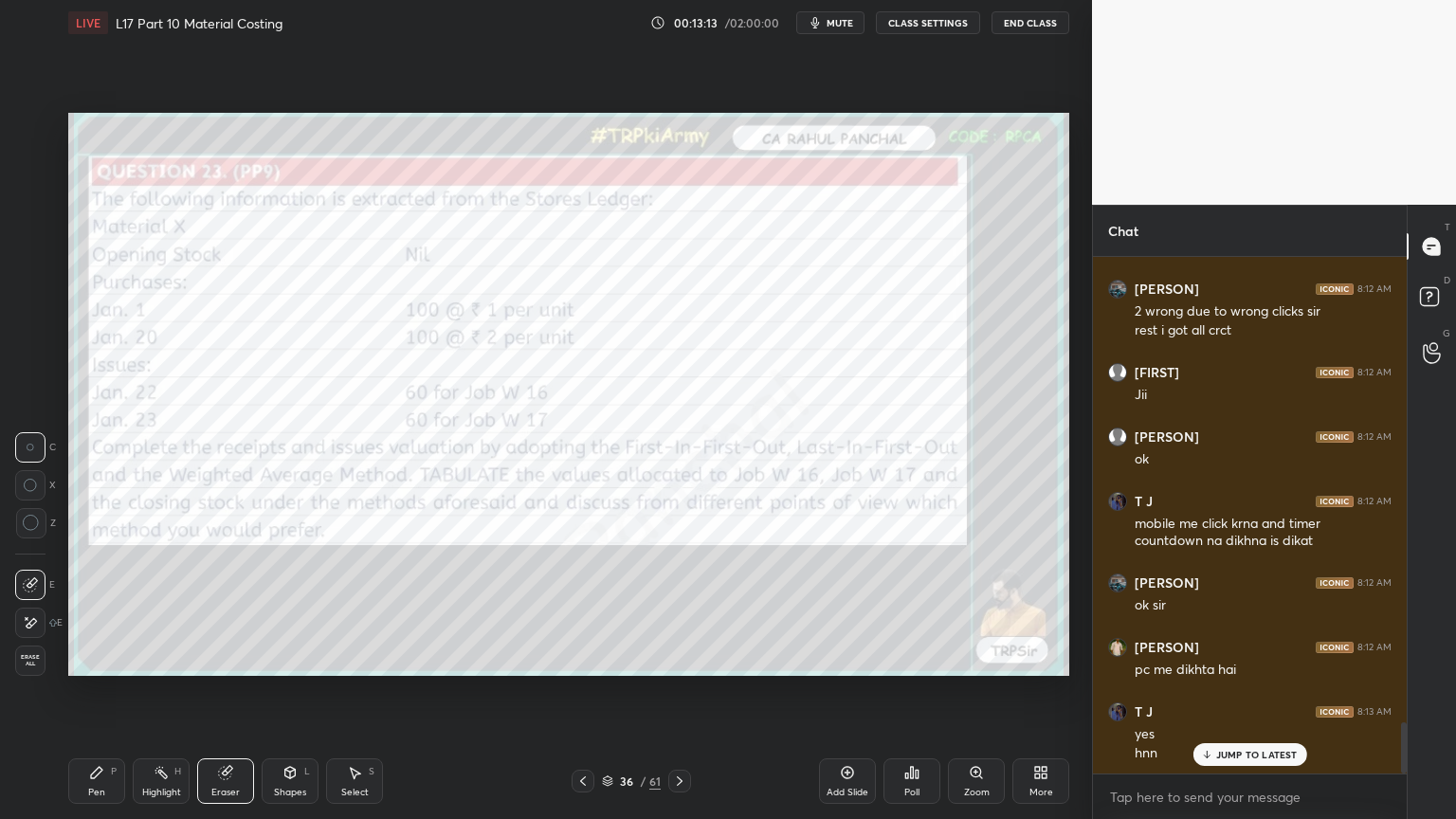 click on "Erase all" at bounding box center [30, 661] 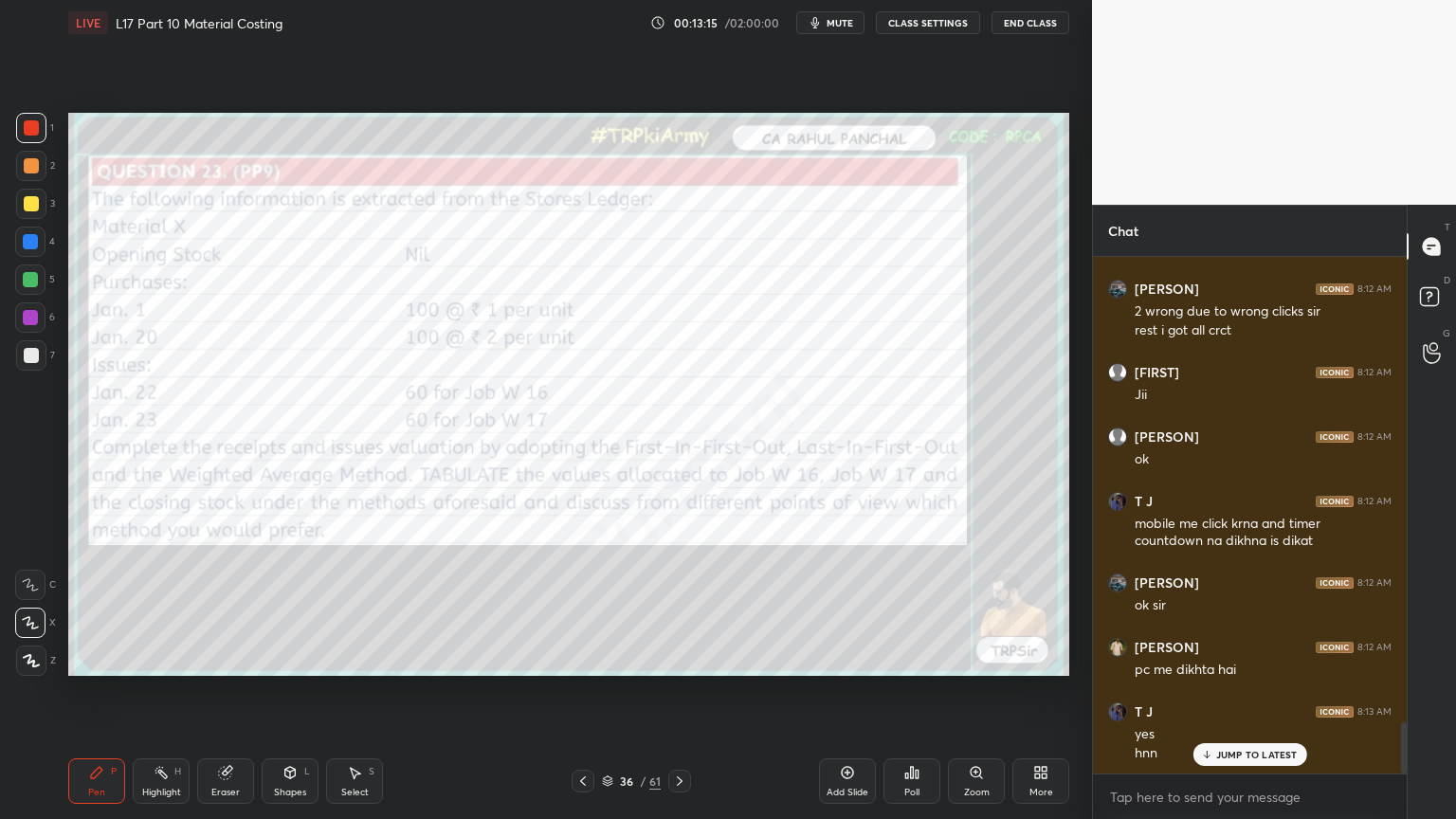 click on "1 2 3 4 5 6 7 C X Z C X Z E E Erase all H H LIVE L17 Part 10 Material Costing 00:13:15 / 02:00:00 mute CLASS SETTINGS End Class Setting up your live class Poll for secs No correct answer Start poll Back L17 Part 10 Material Costing • L17 of Costing Regular Course For Jan 26 & May 26 [FIRST] Pen P Highlight H Eraser Shapes L Select S 36 / 61 Add Slide Poll Zoom More" at bounding box center (538, 410) 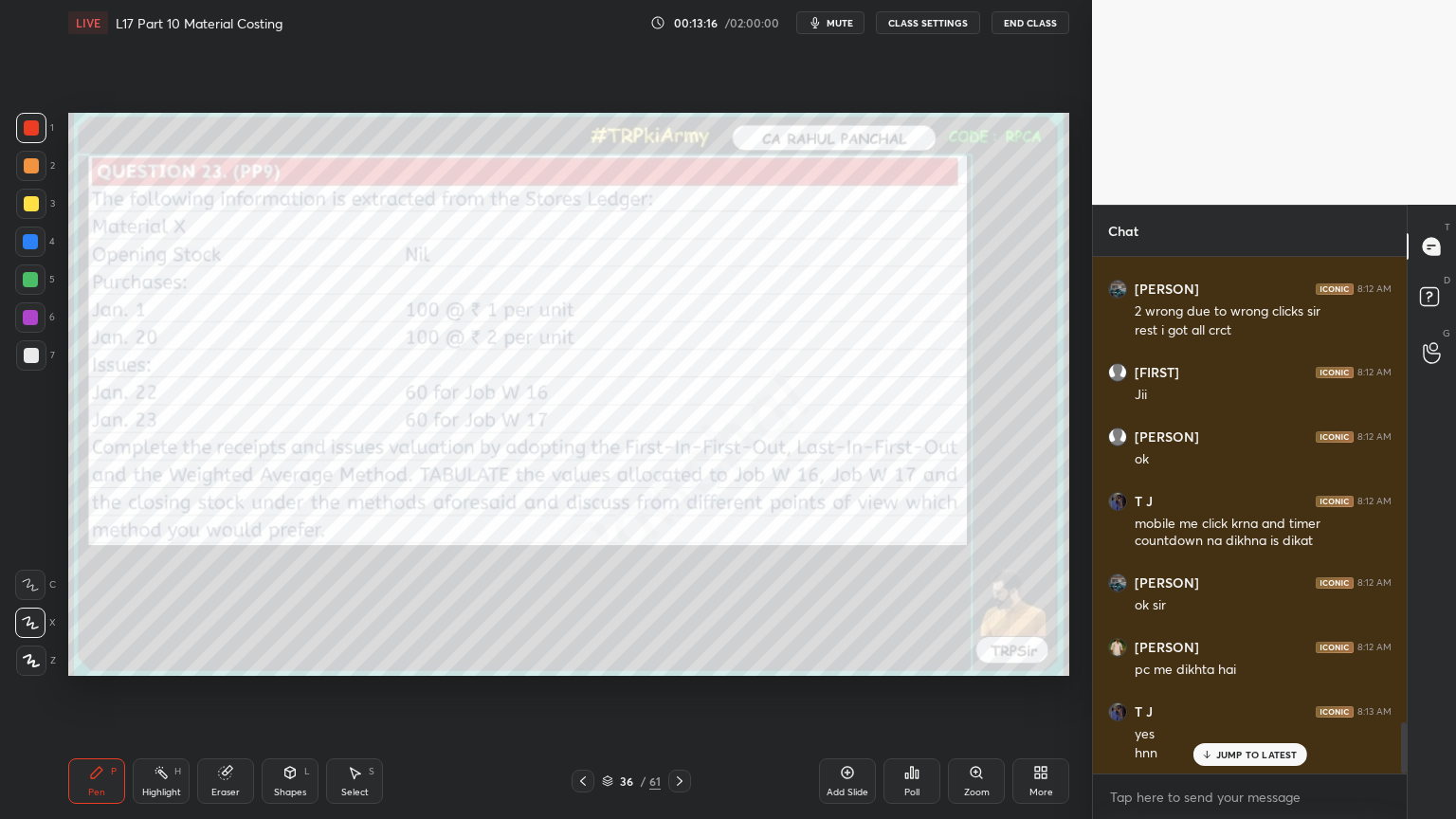 click at bounding box center (31, 128) 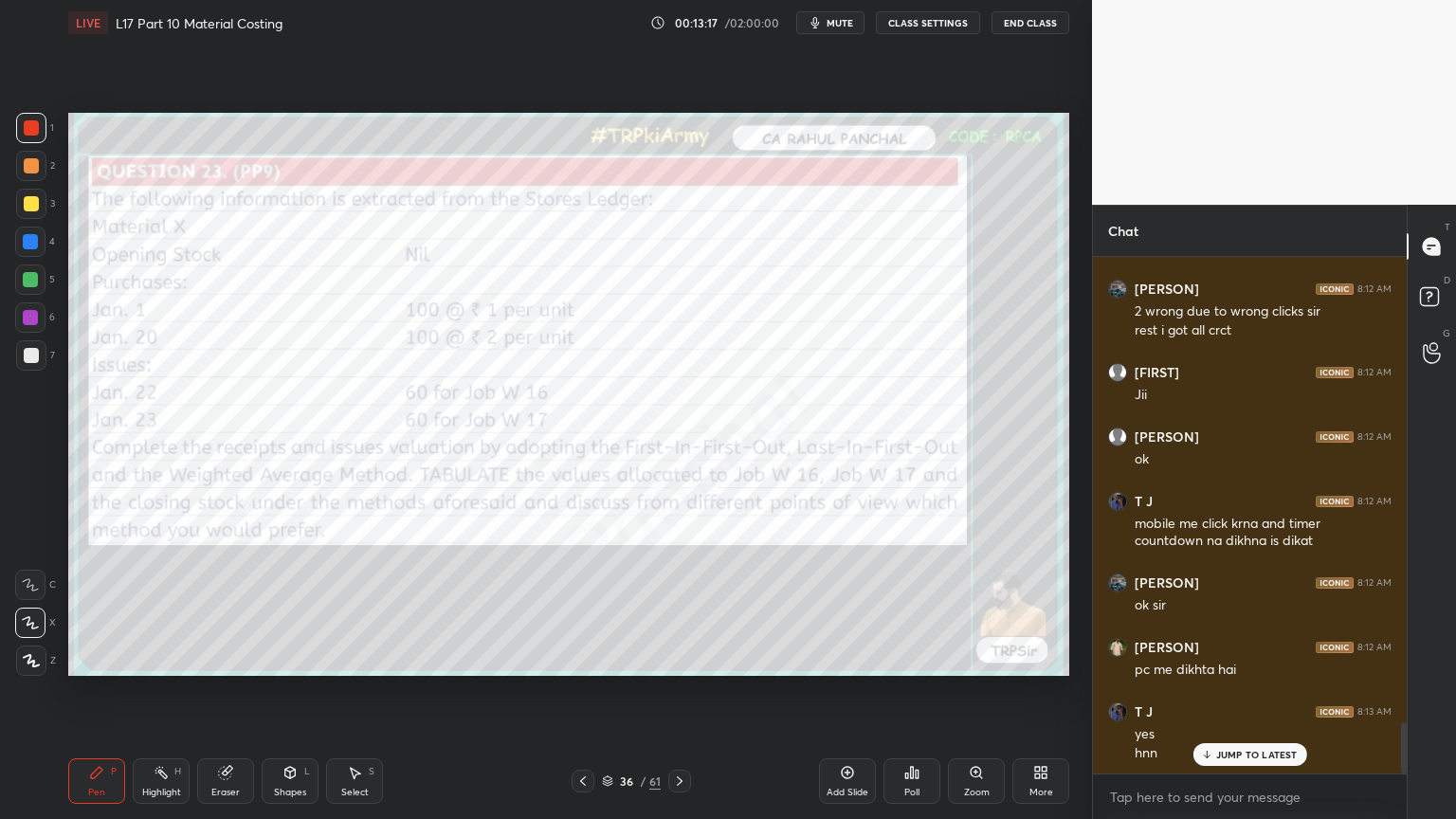 click on "Shapes L" at bounding box center [290, 781] 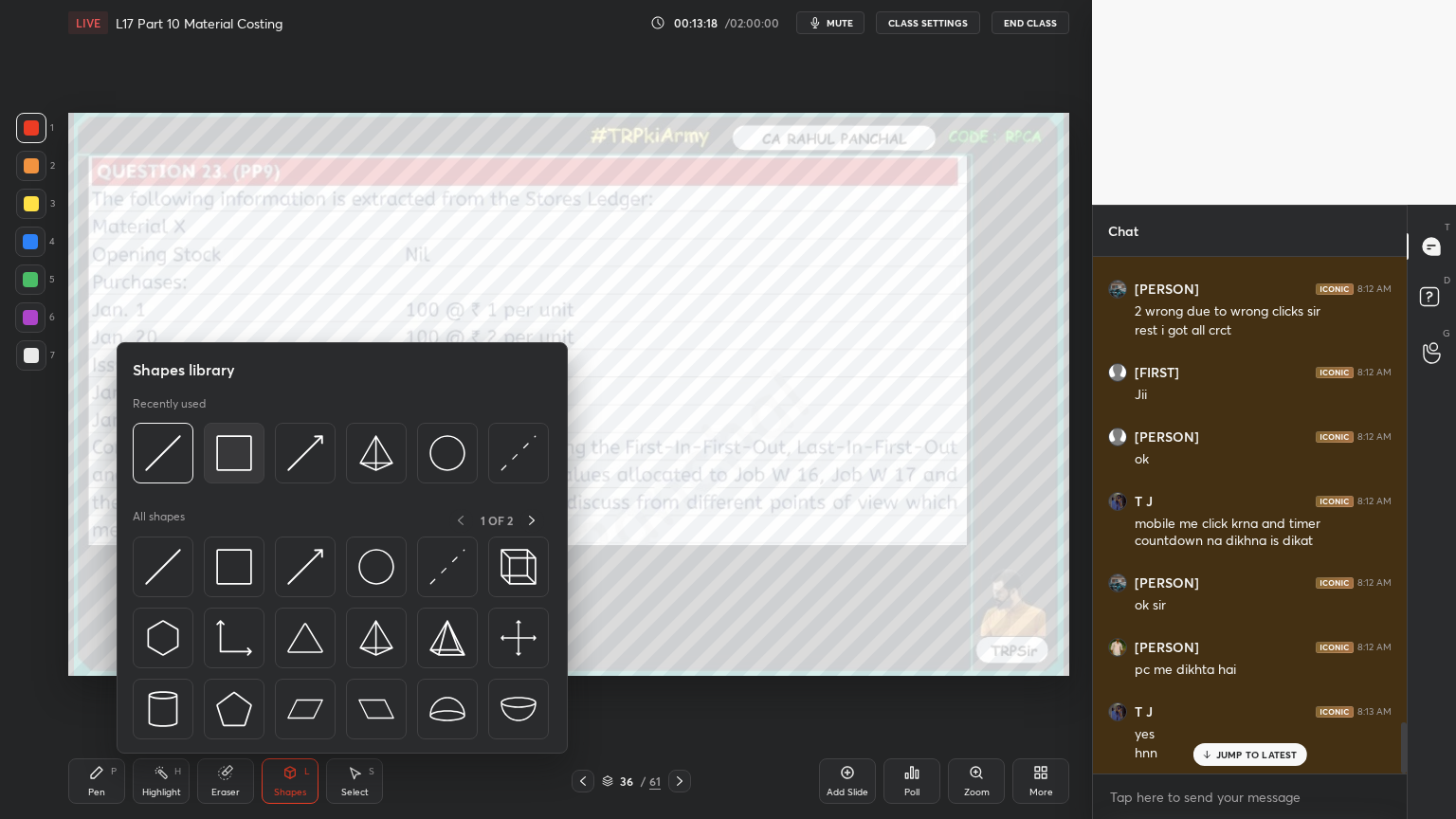 click at bounding box center (234, 453) 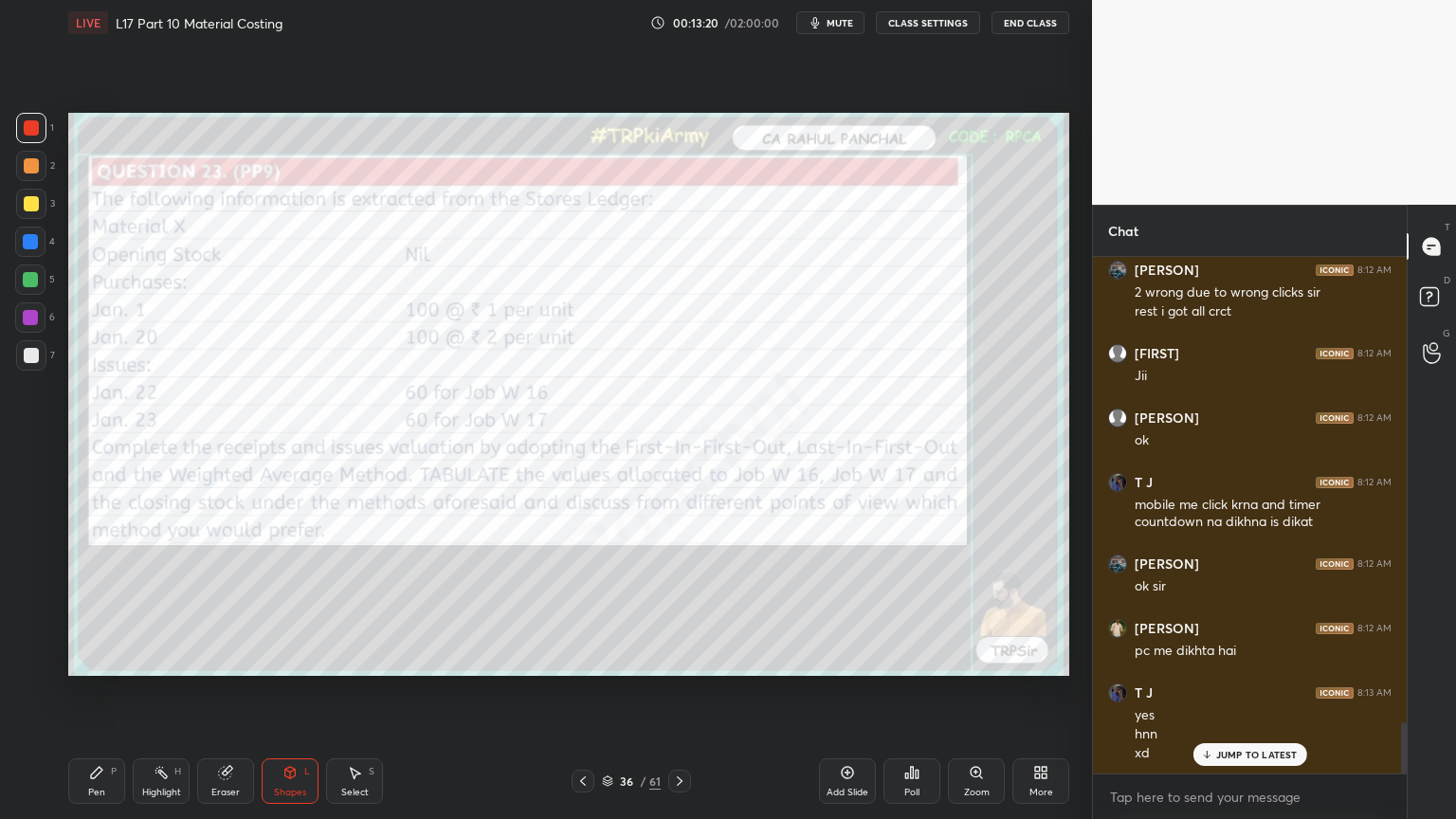 scroll, scrollTop: 4819, scrollLeft: 0, axis: vertical 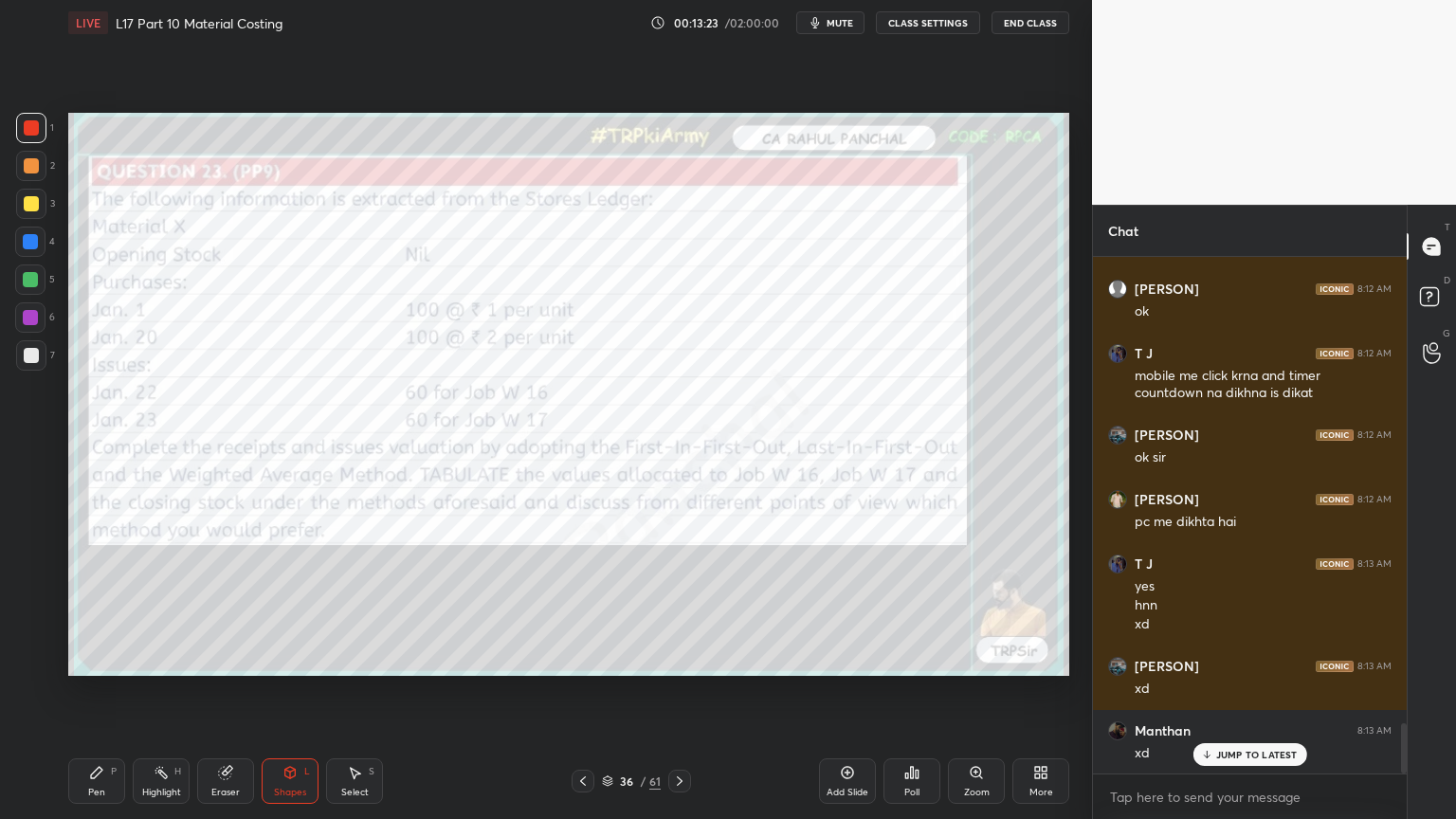 click on "Pen P" at bounding box center [97, 781] 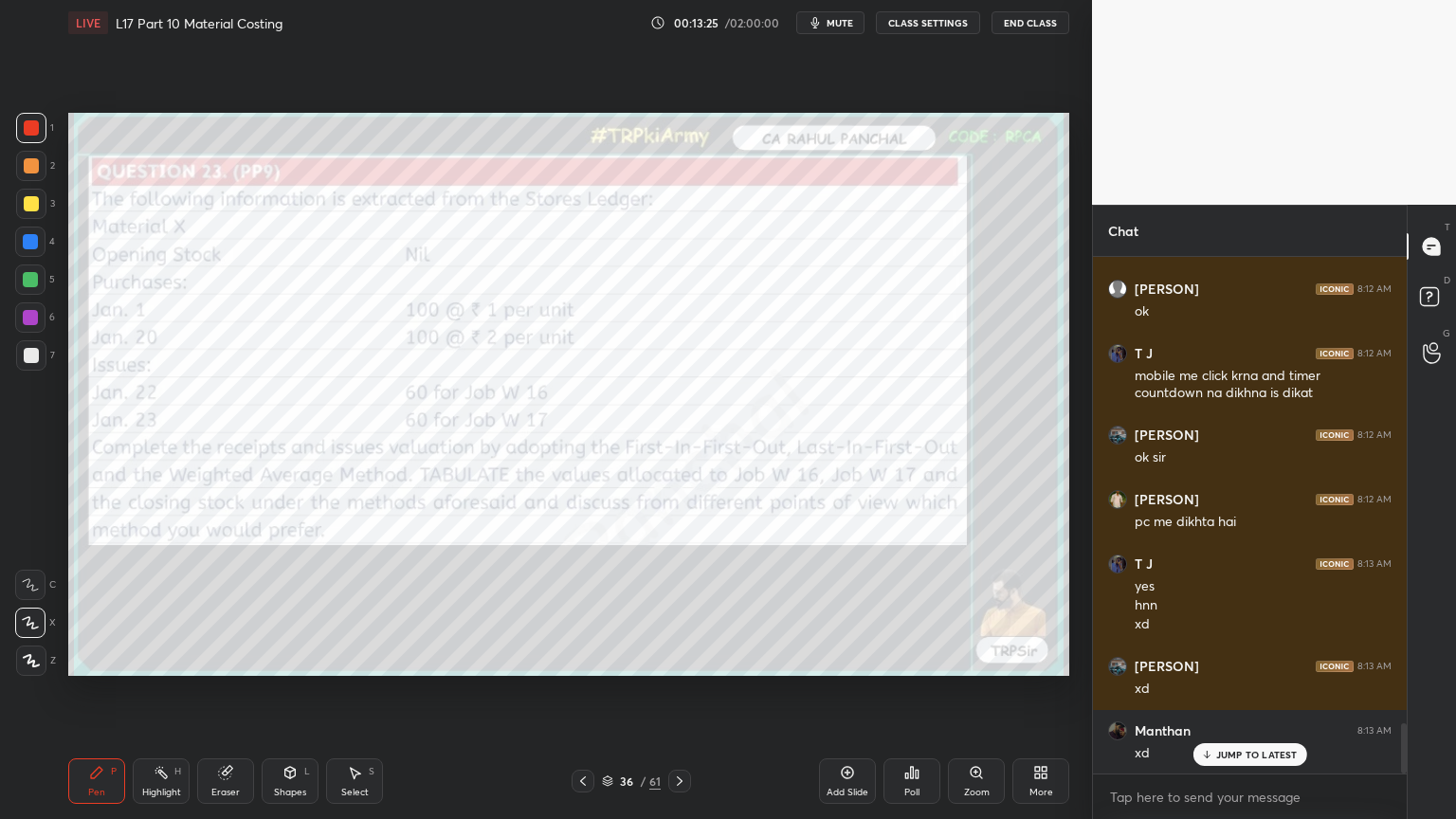 click 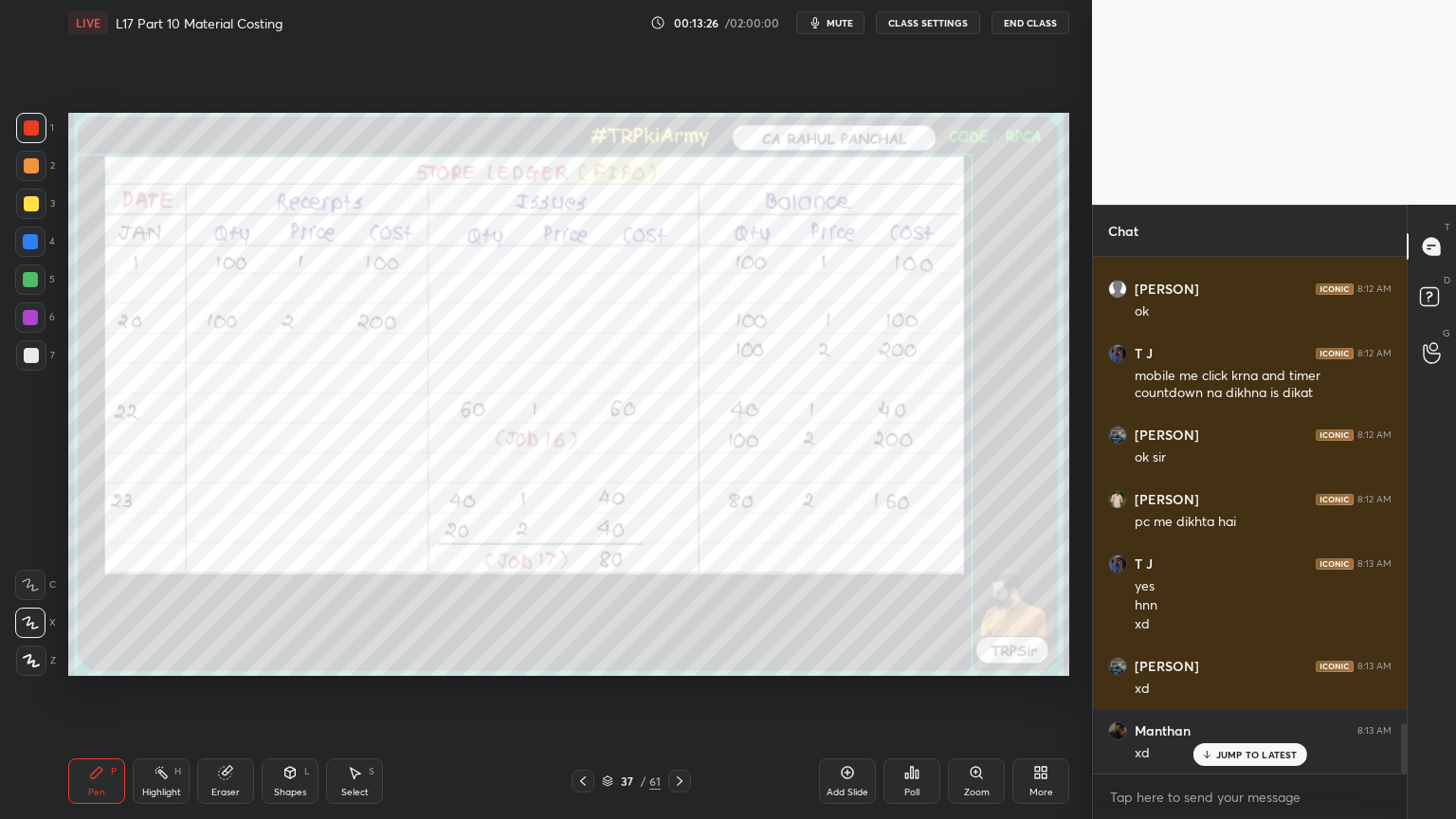 click 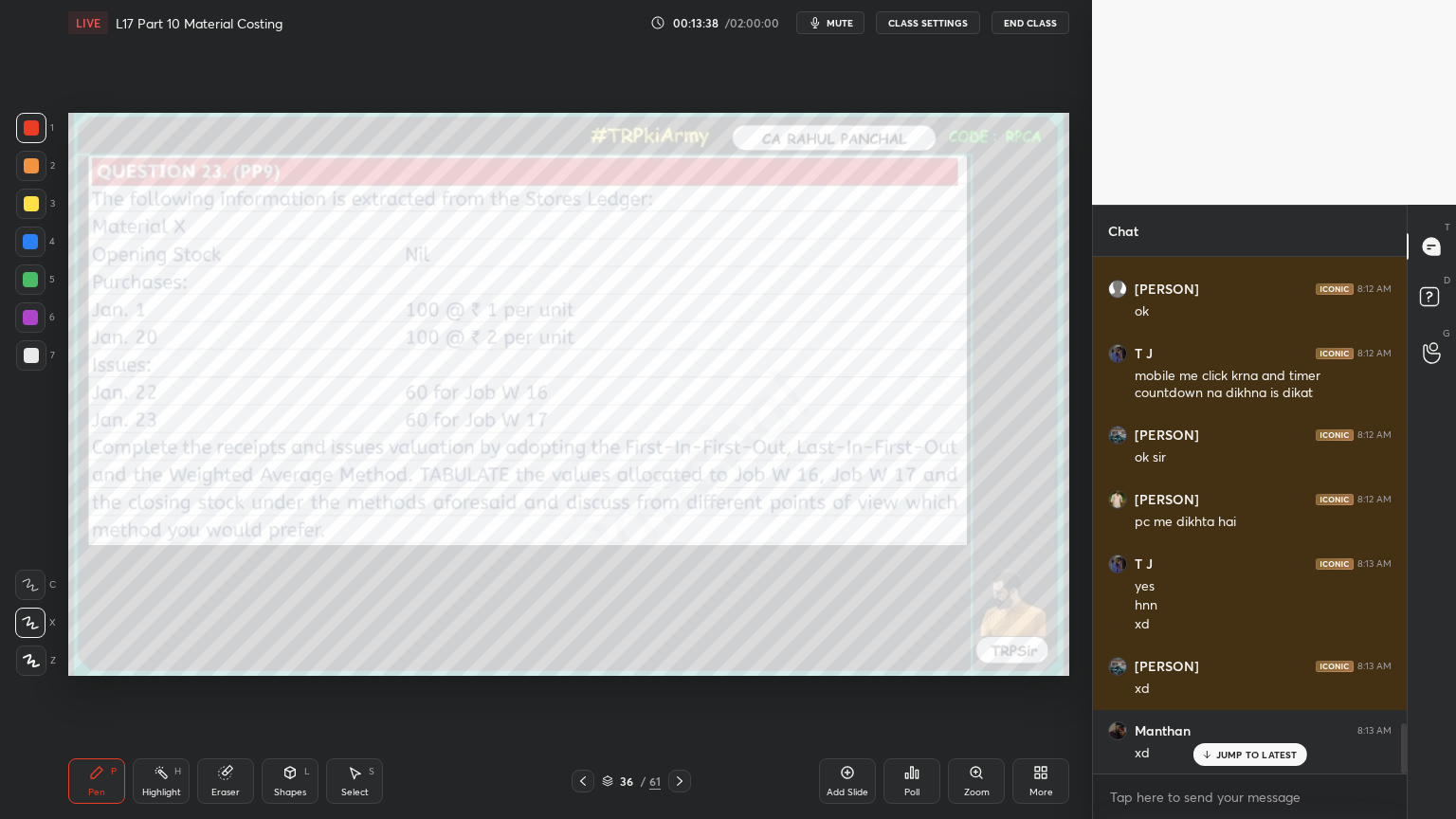 click at bounding box center [583, 781] 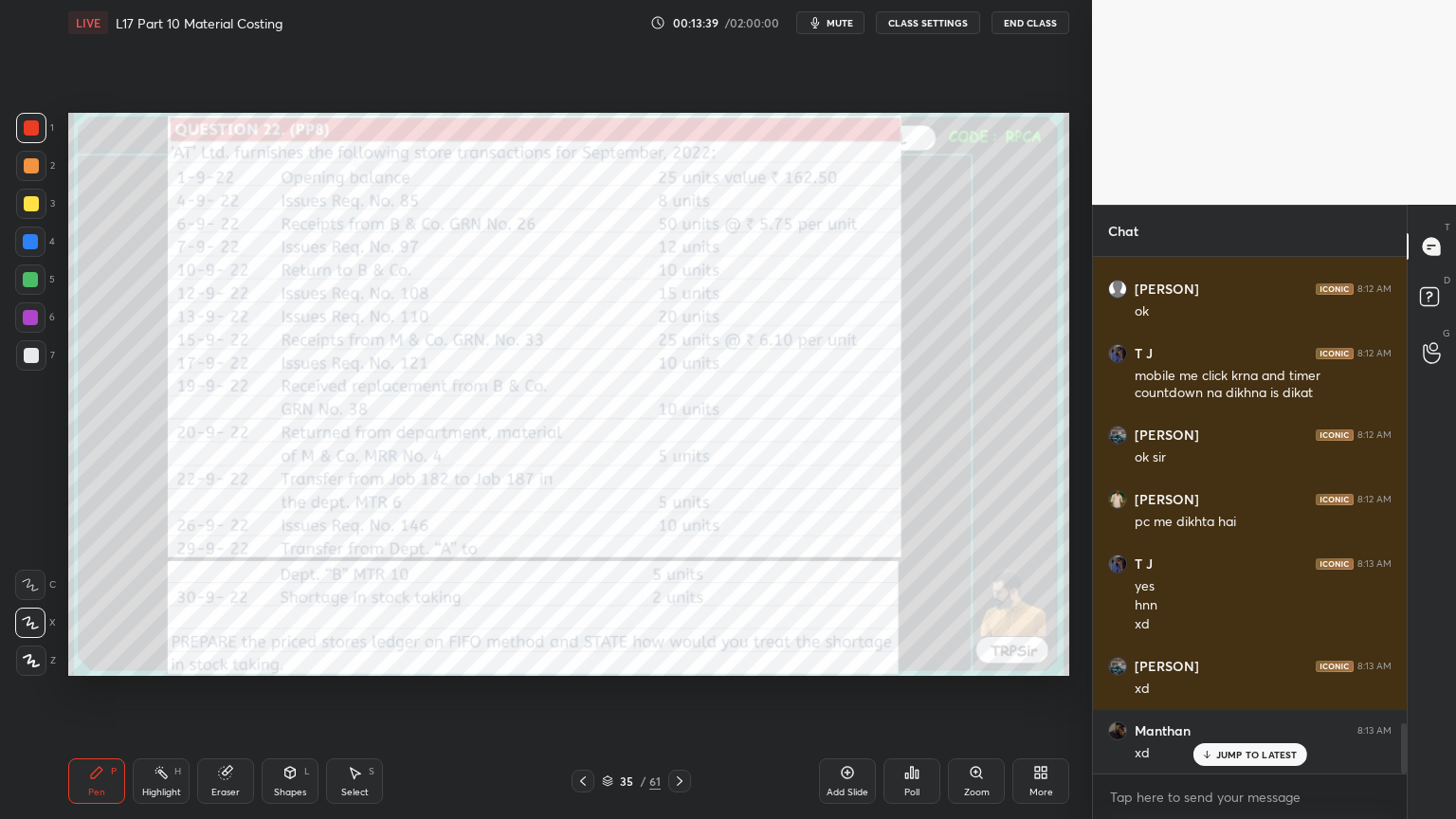 click on "Add Slide" at bounding box center (847, 781) 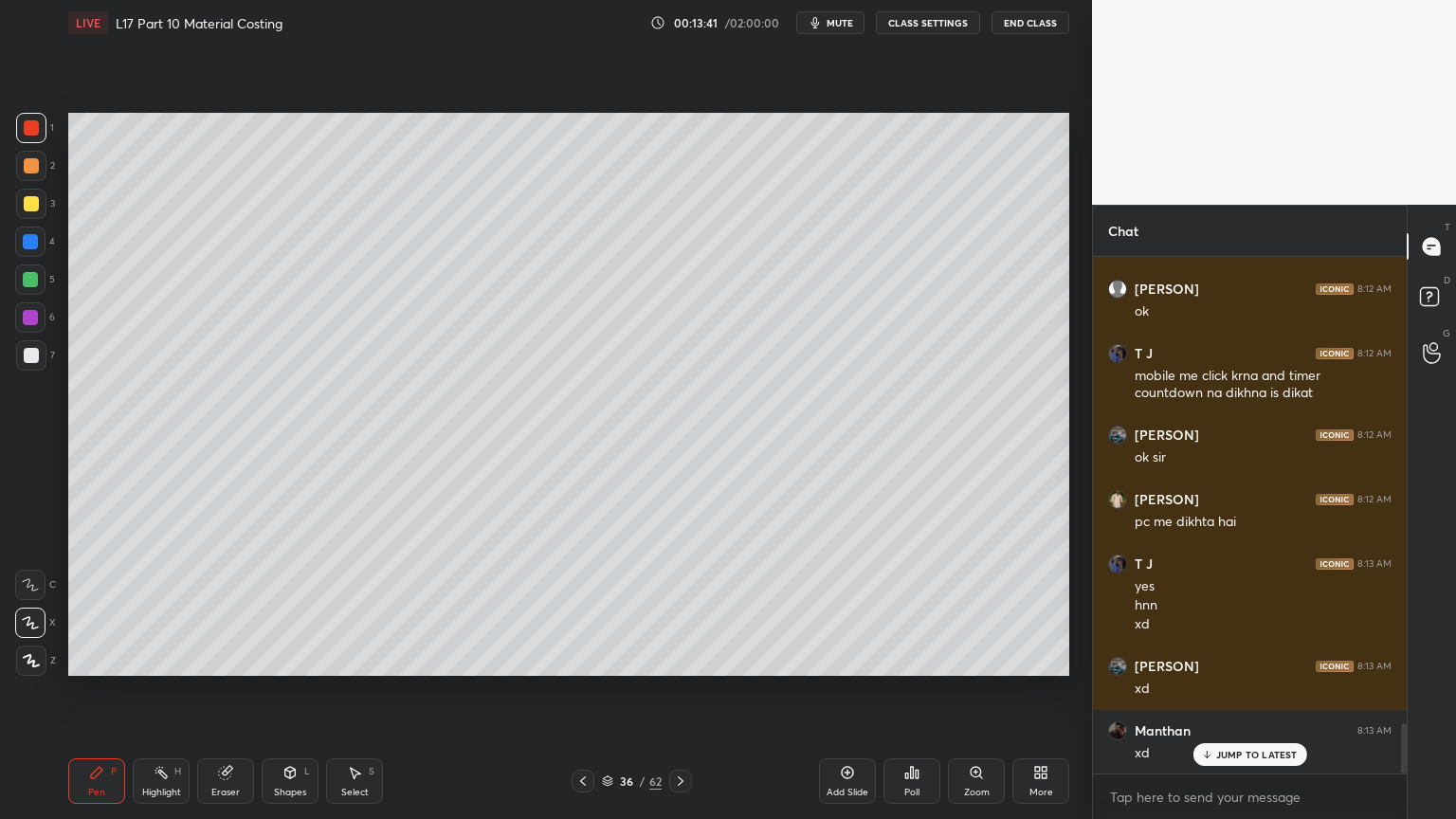 click on "More" at bounding box center (1041, 792) 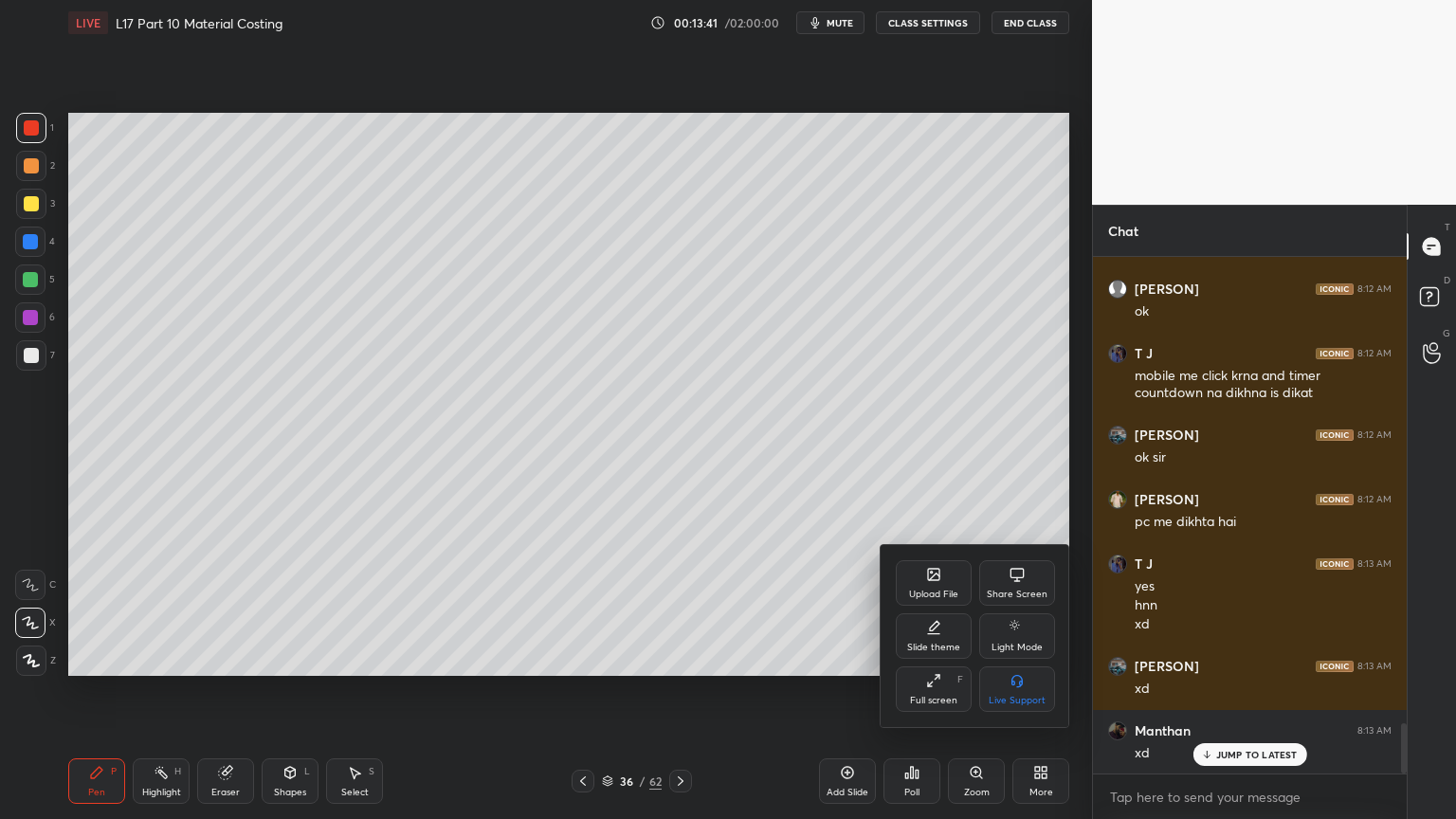 click 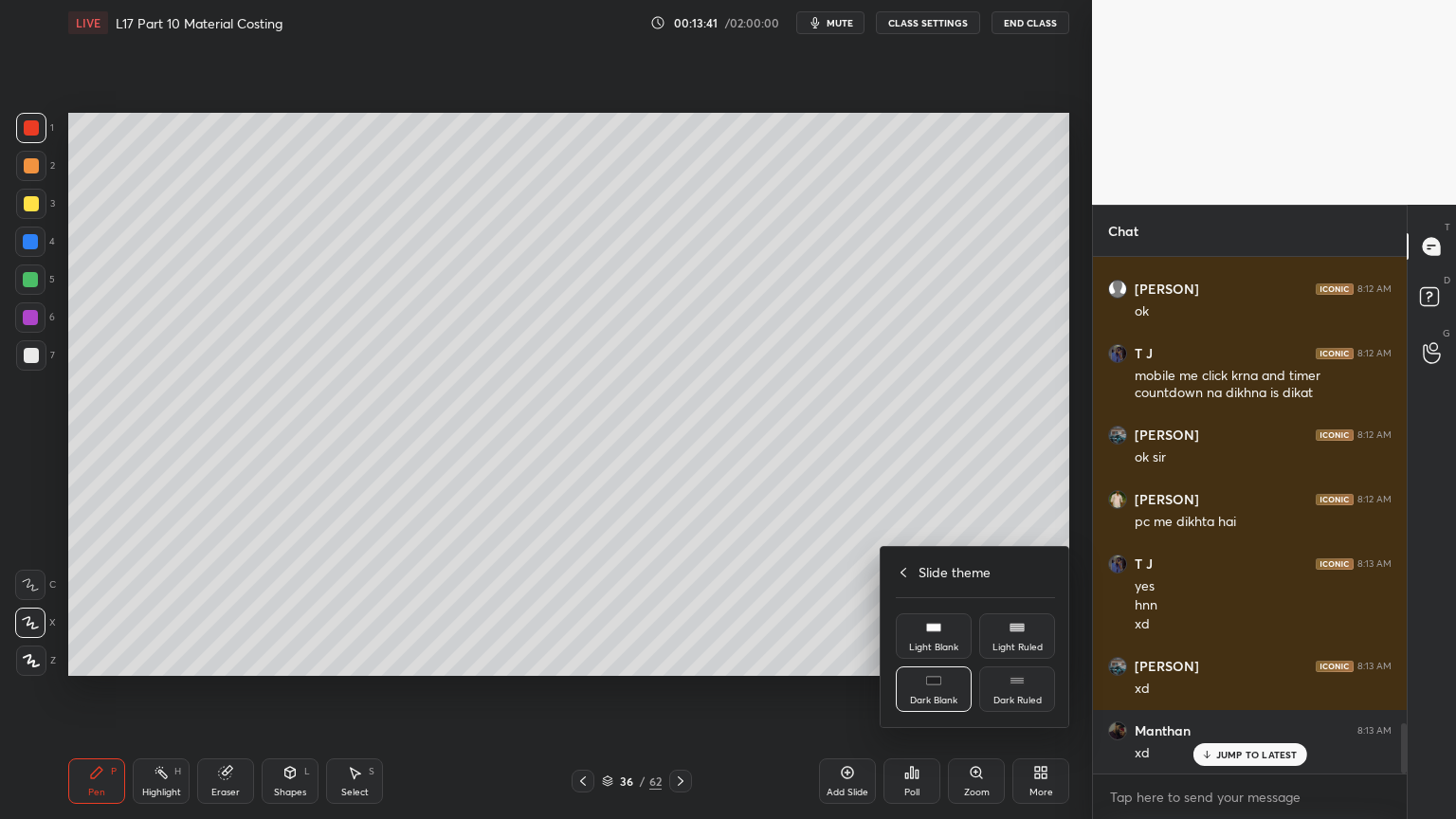 click on "Dark Ruled" at bounding box center [1017, 689] 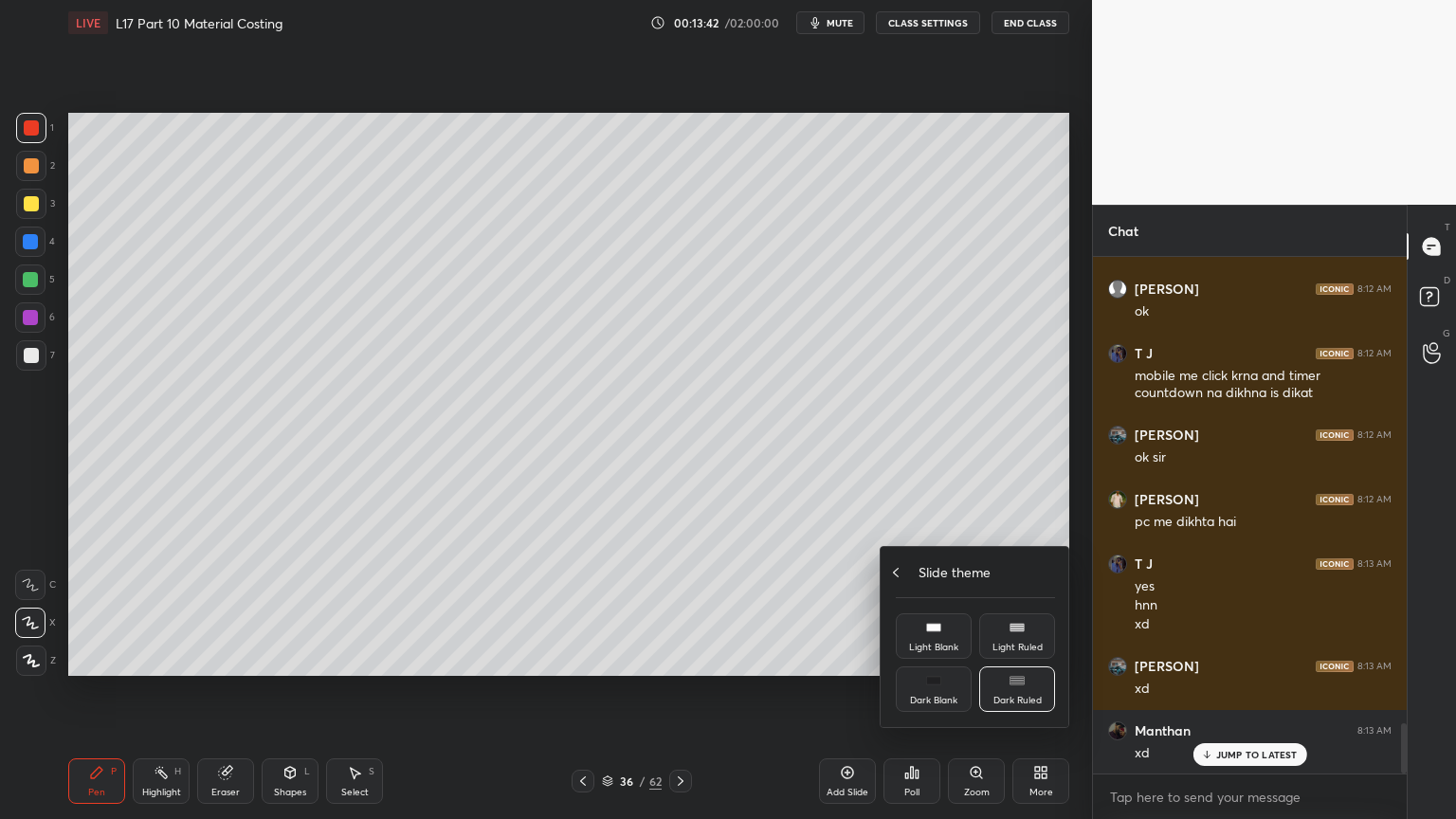 click 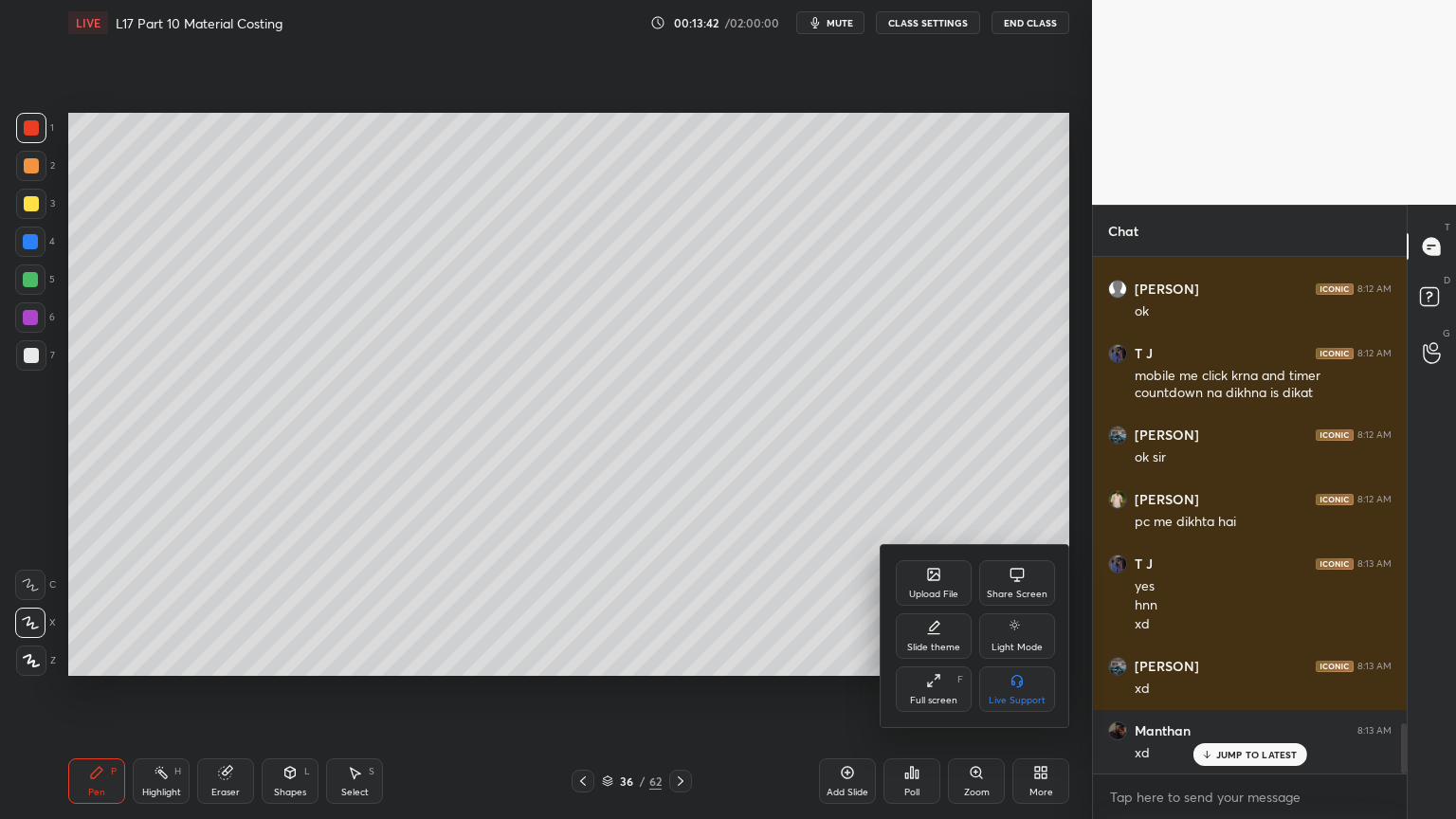 click at bounding box center (728, 410) 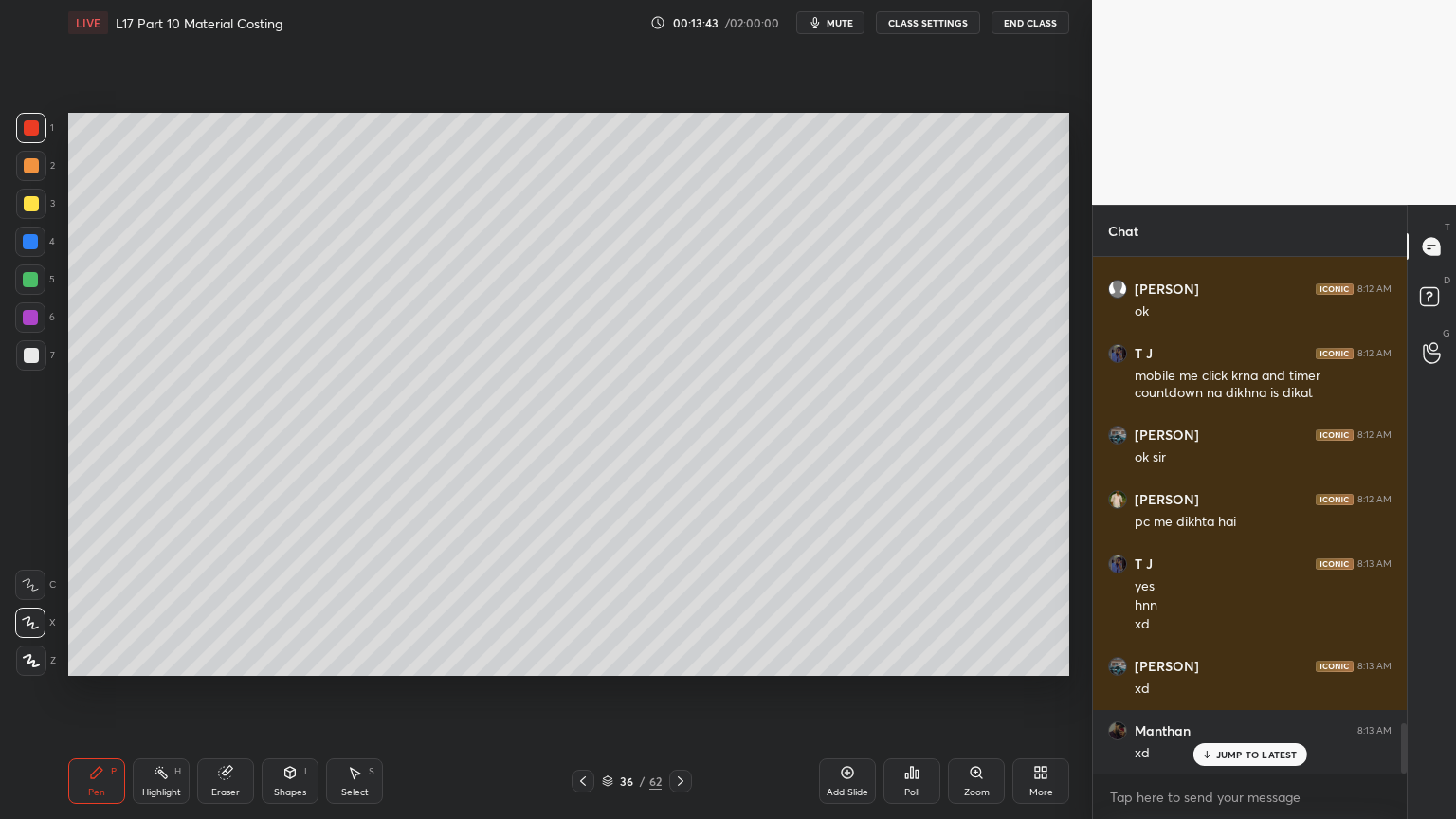 click on "Add Slide" at bounding box center [847, 781] 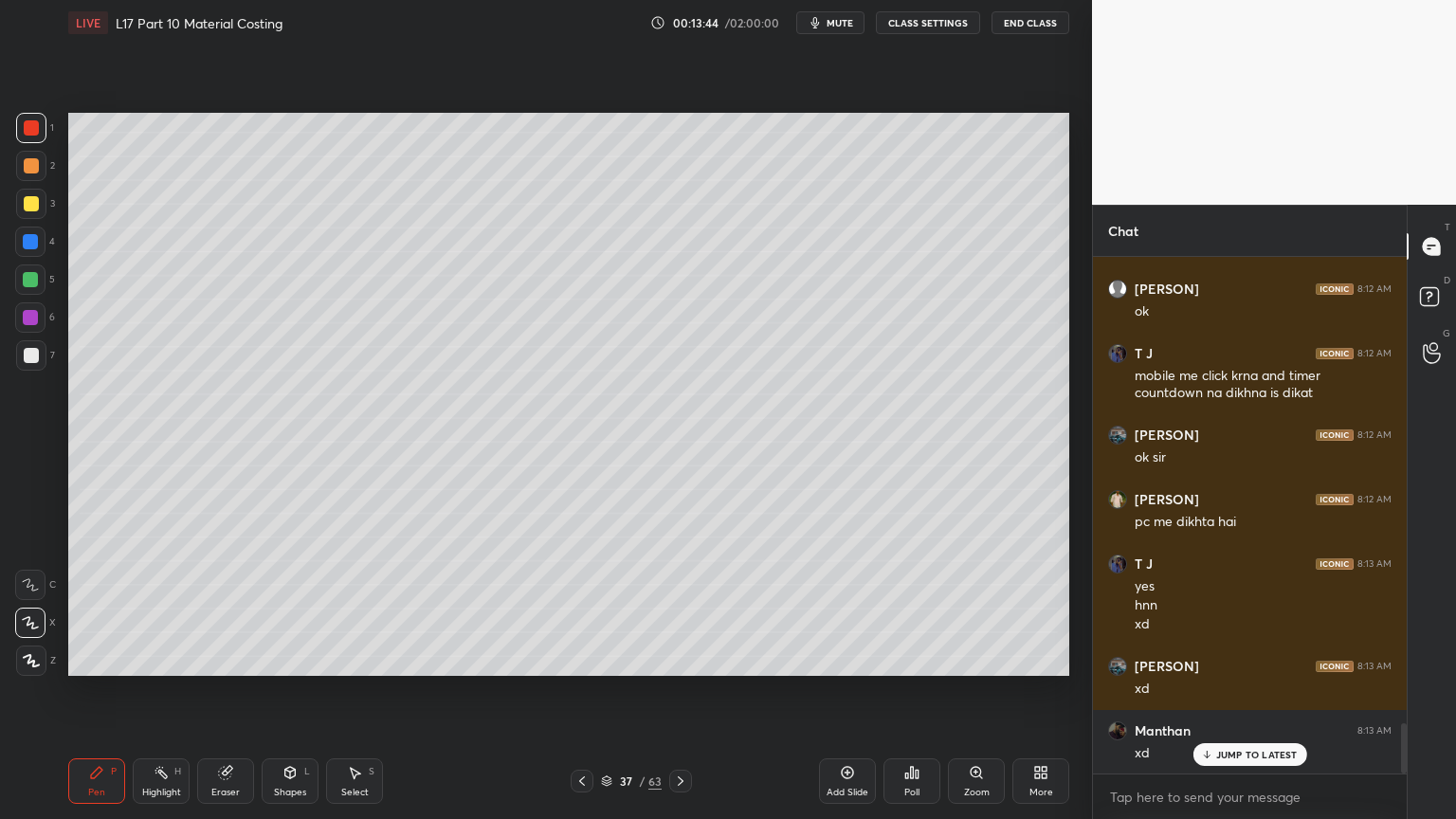 click at bounding box center [30, 242] 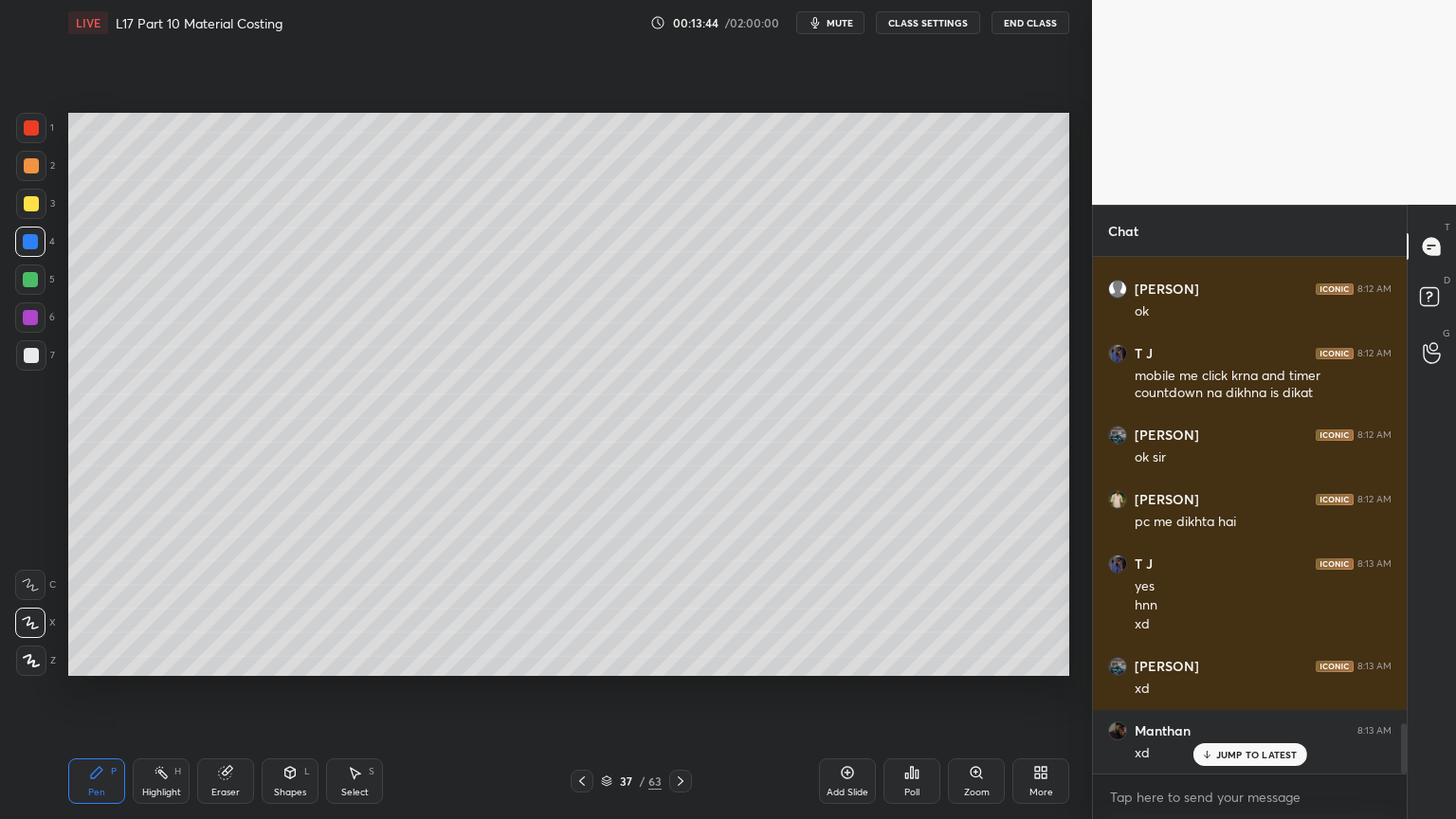 click on "Shapes L" at bounding box center [290, 781] 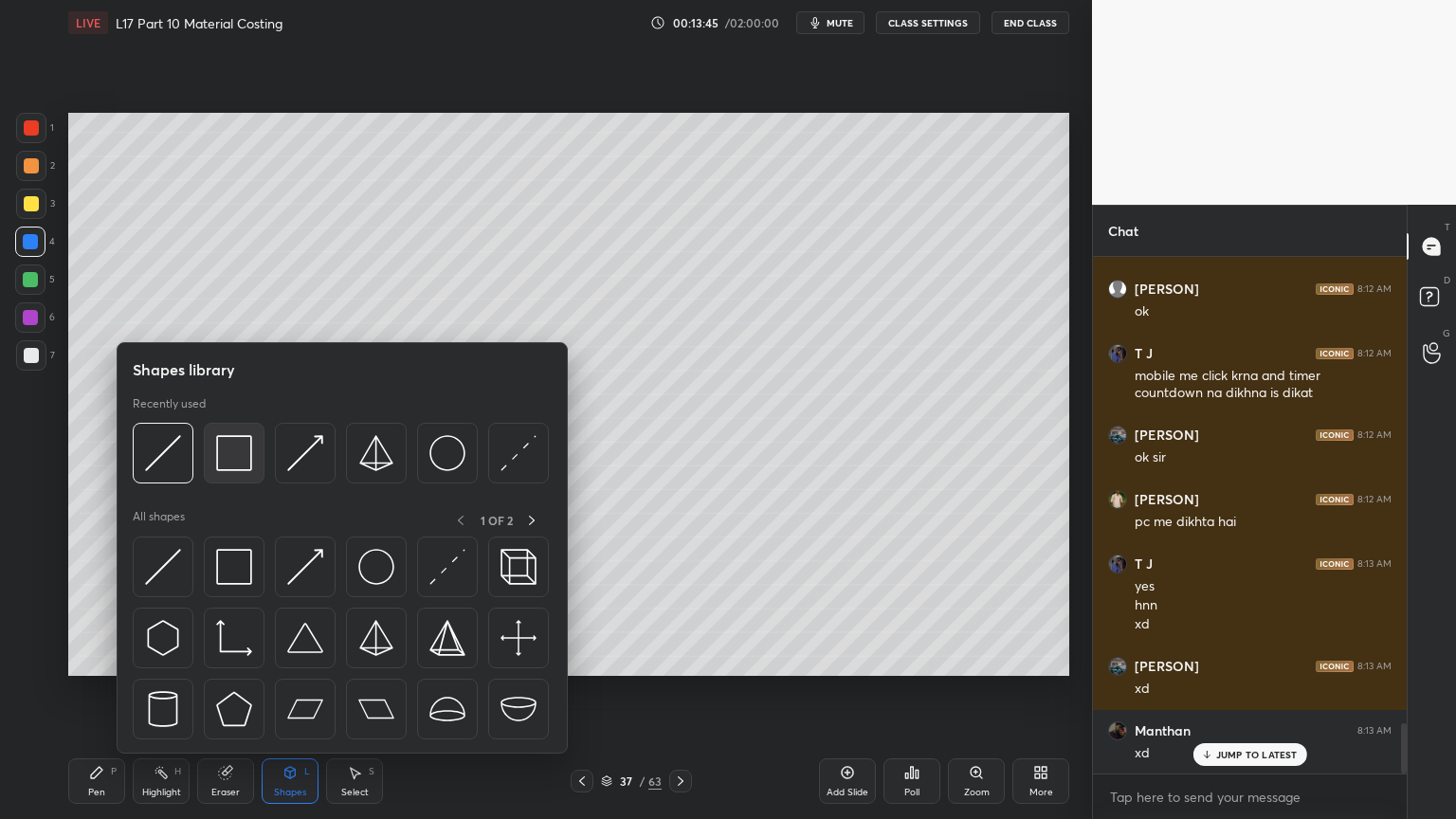 click at bounding box center (234, 453) 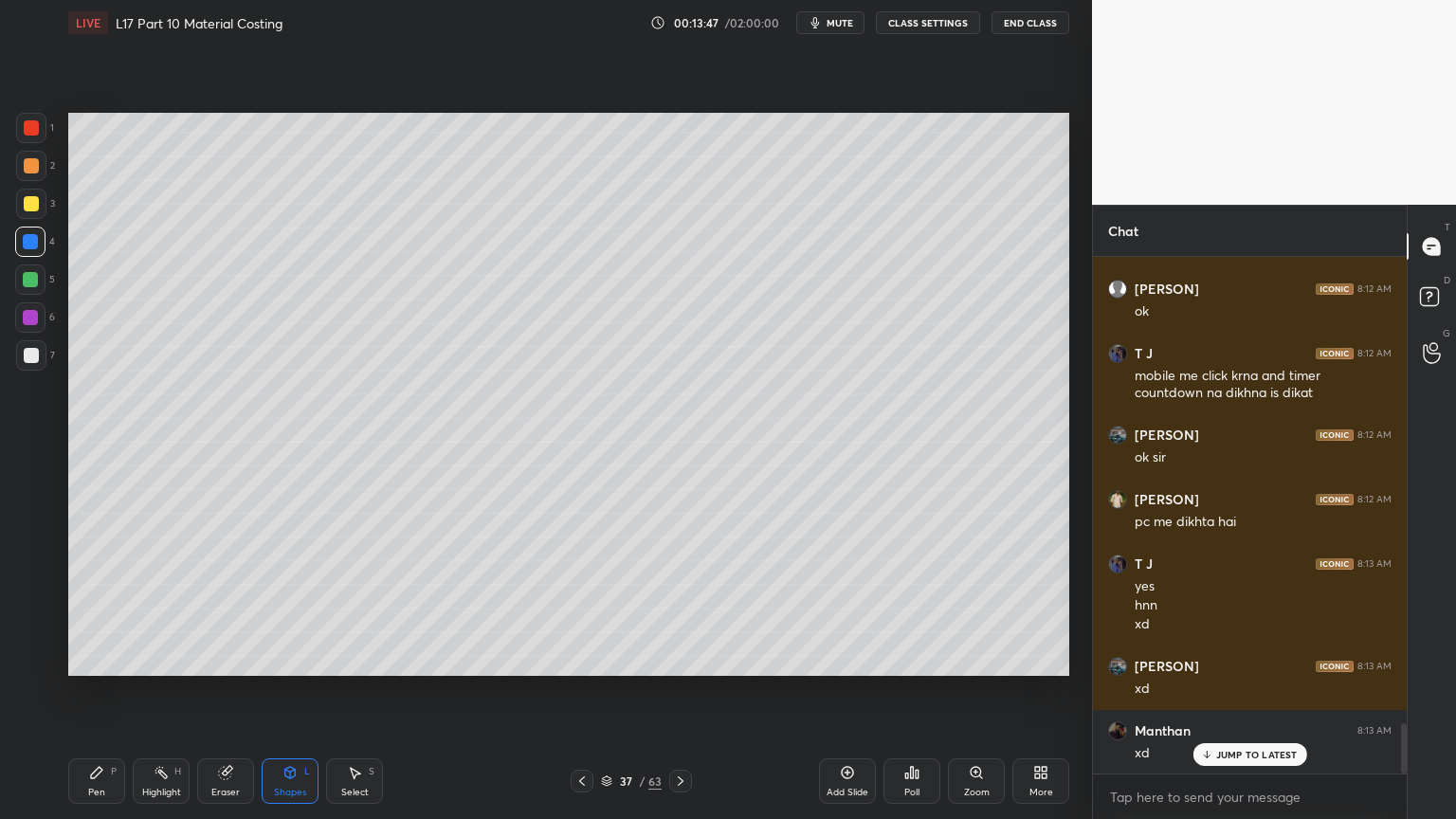 scroll, scrollTop: 4884, scrollLeft: 0, axis: vertical 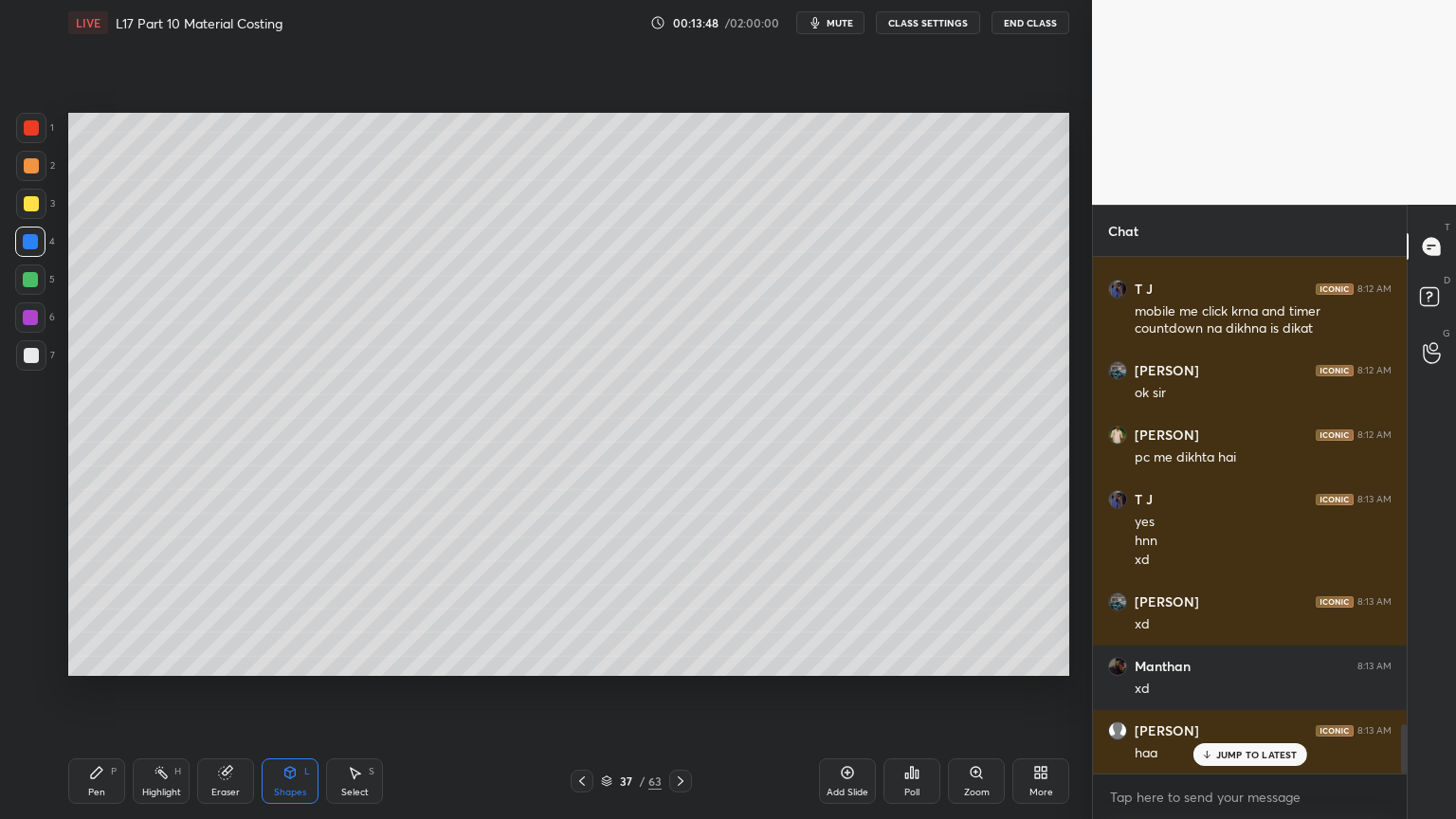 click on "Pen" at bounding box center [97, 792] 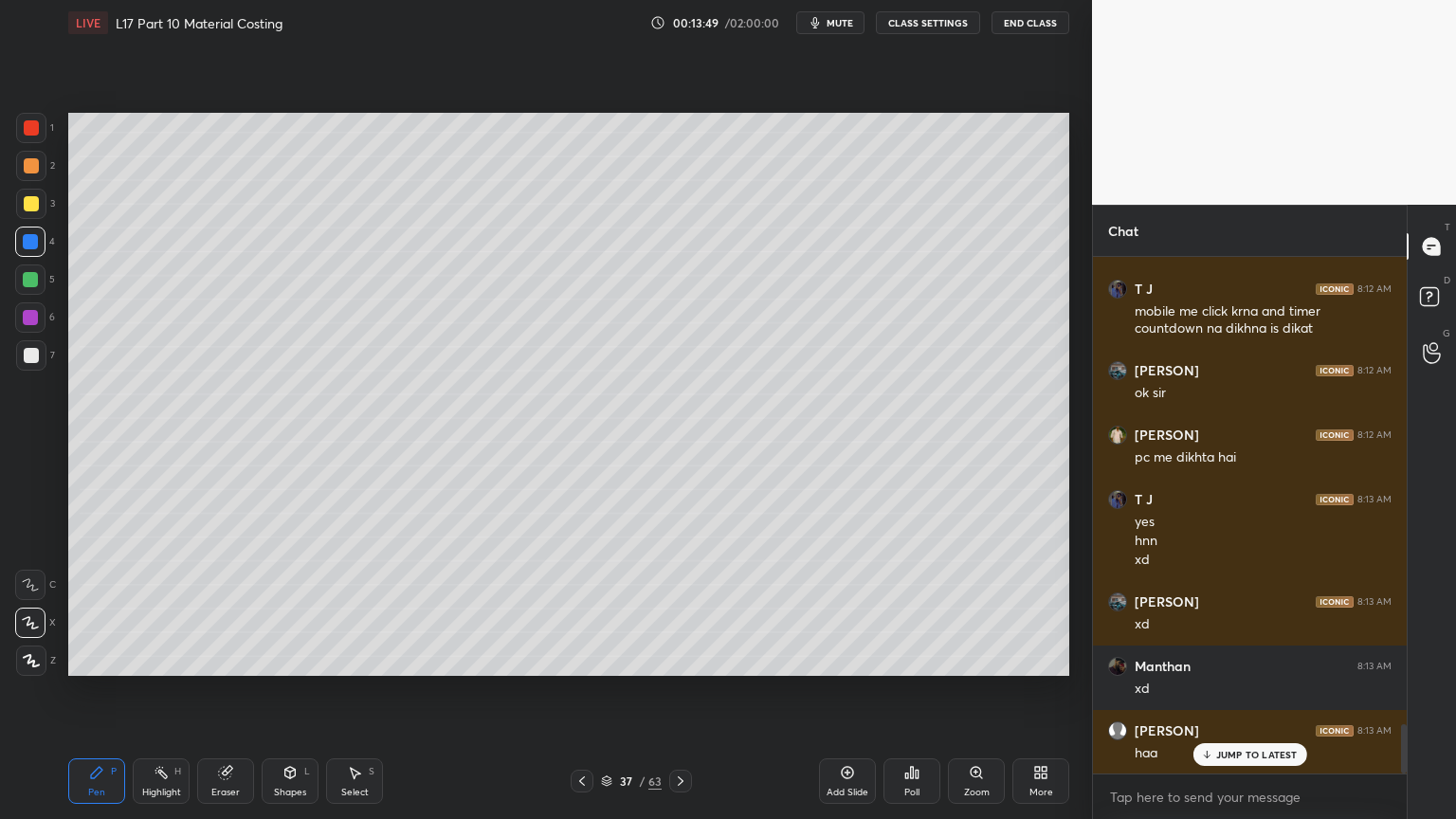 click at bounding box center [31, 204] 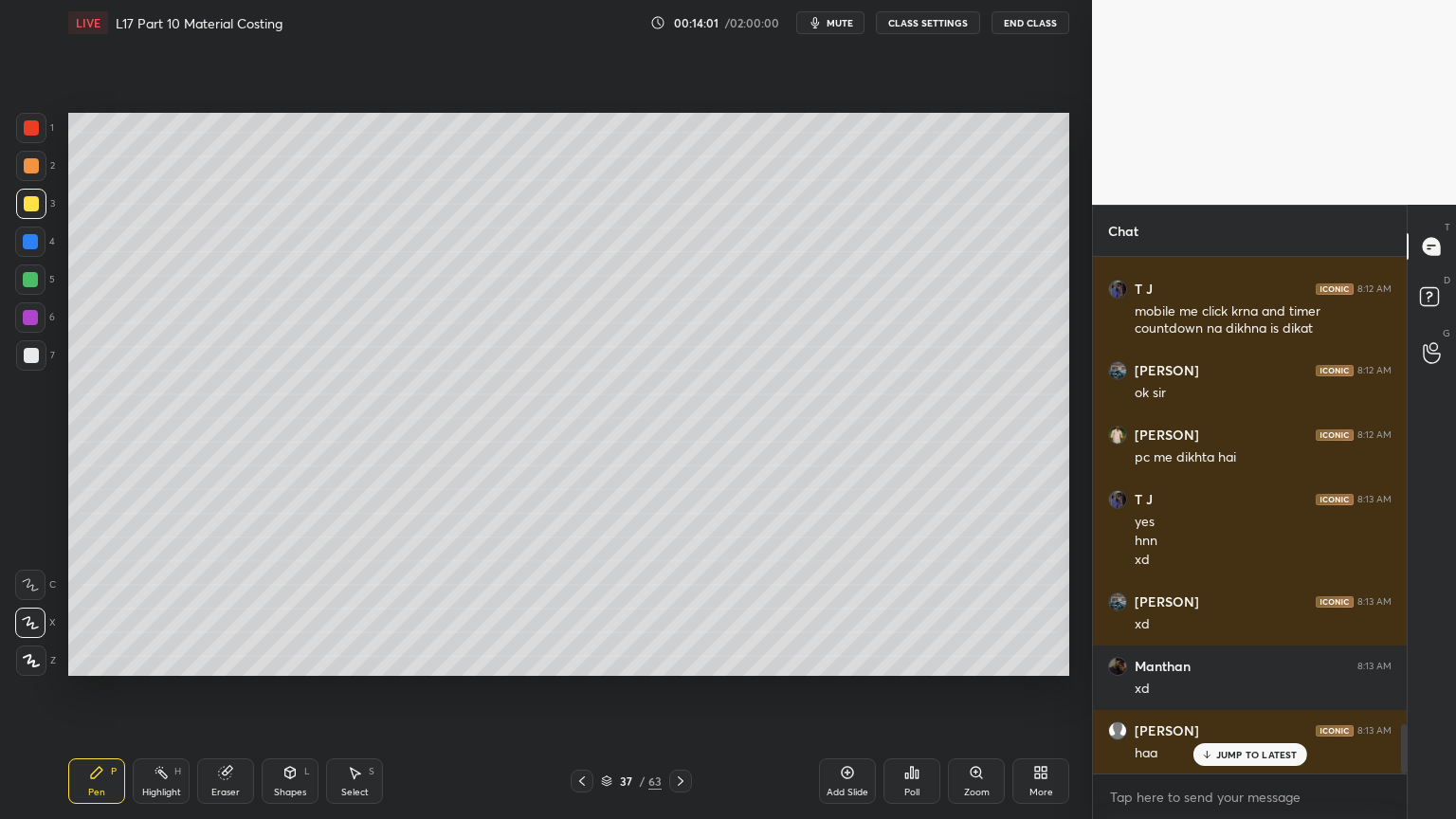 click 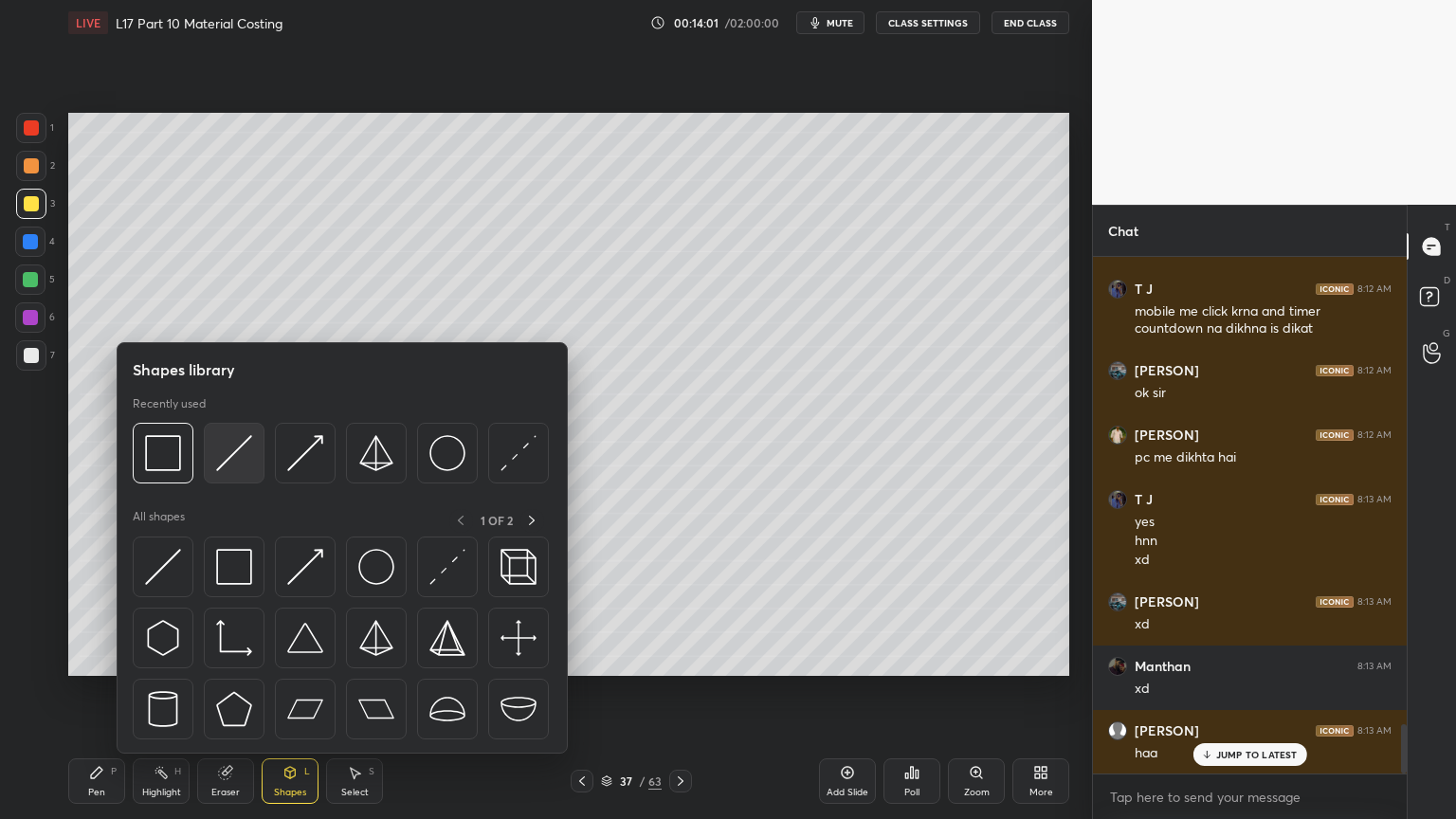 click at bounding box center (234, 453) 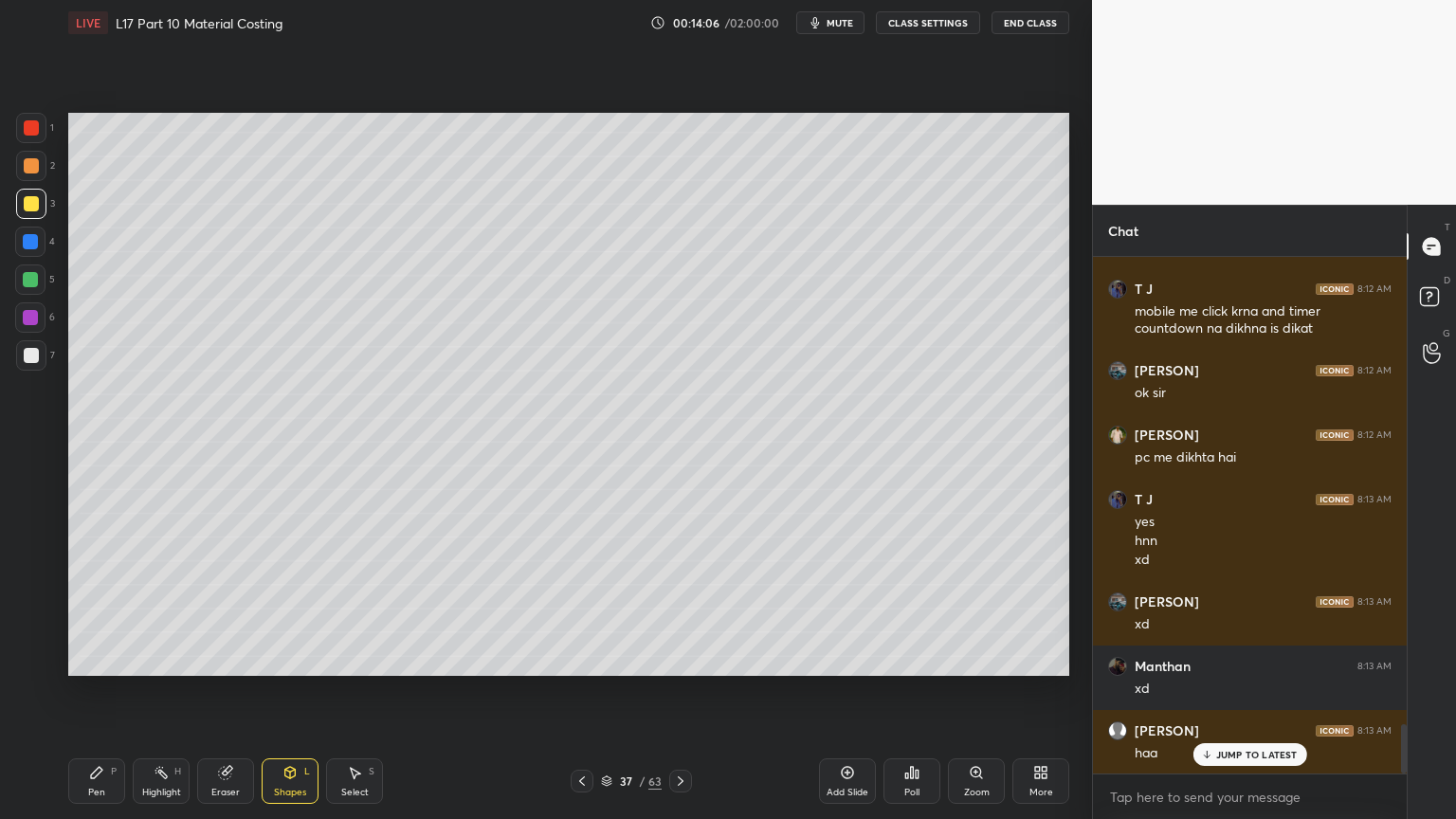 click on "Pen P" at bounding box center (97, 781) 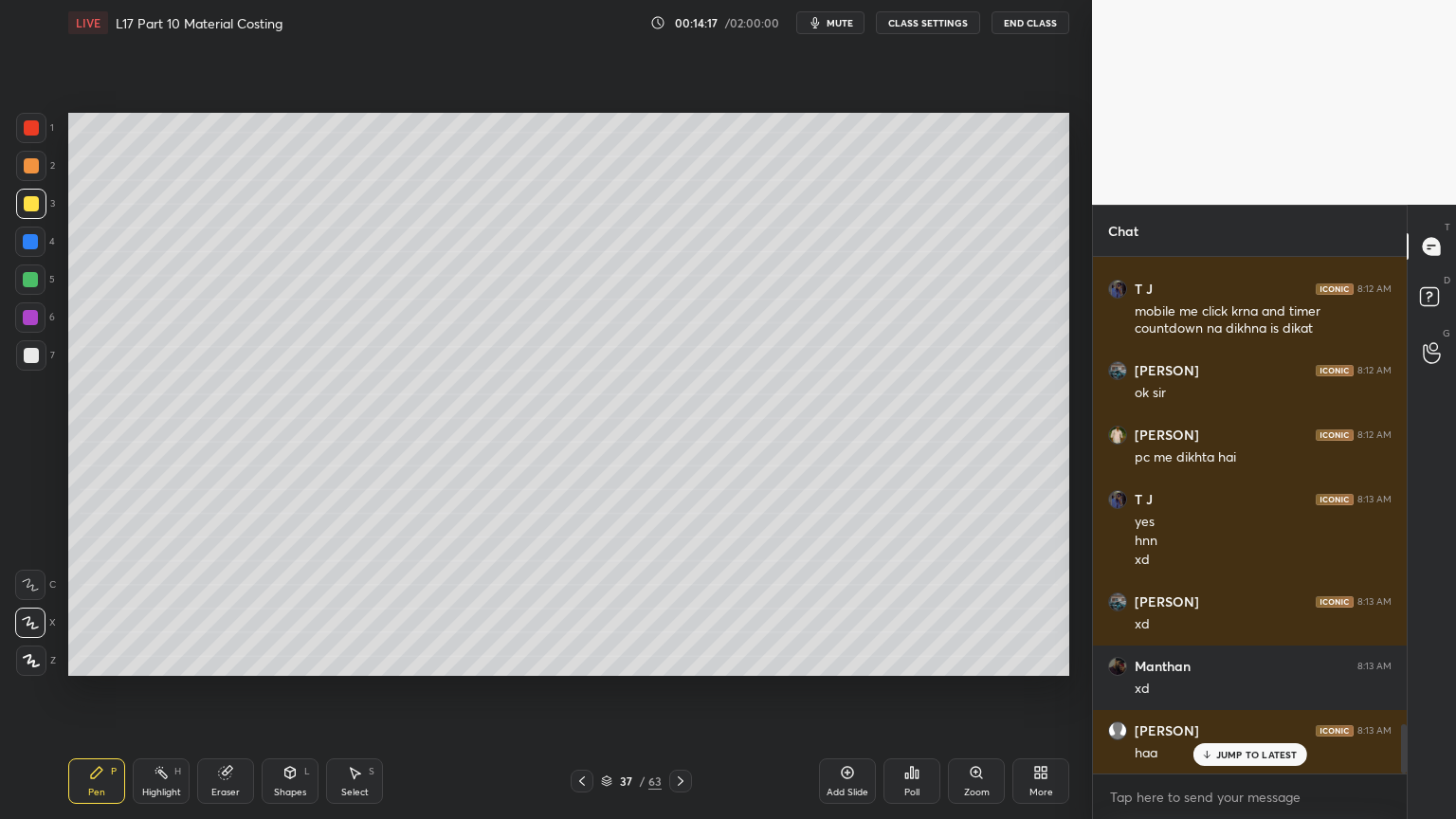 click at bounding box center [31, 128] 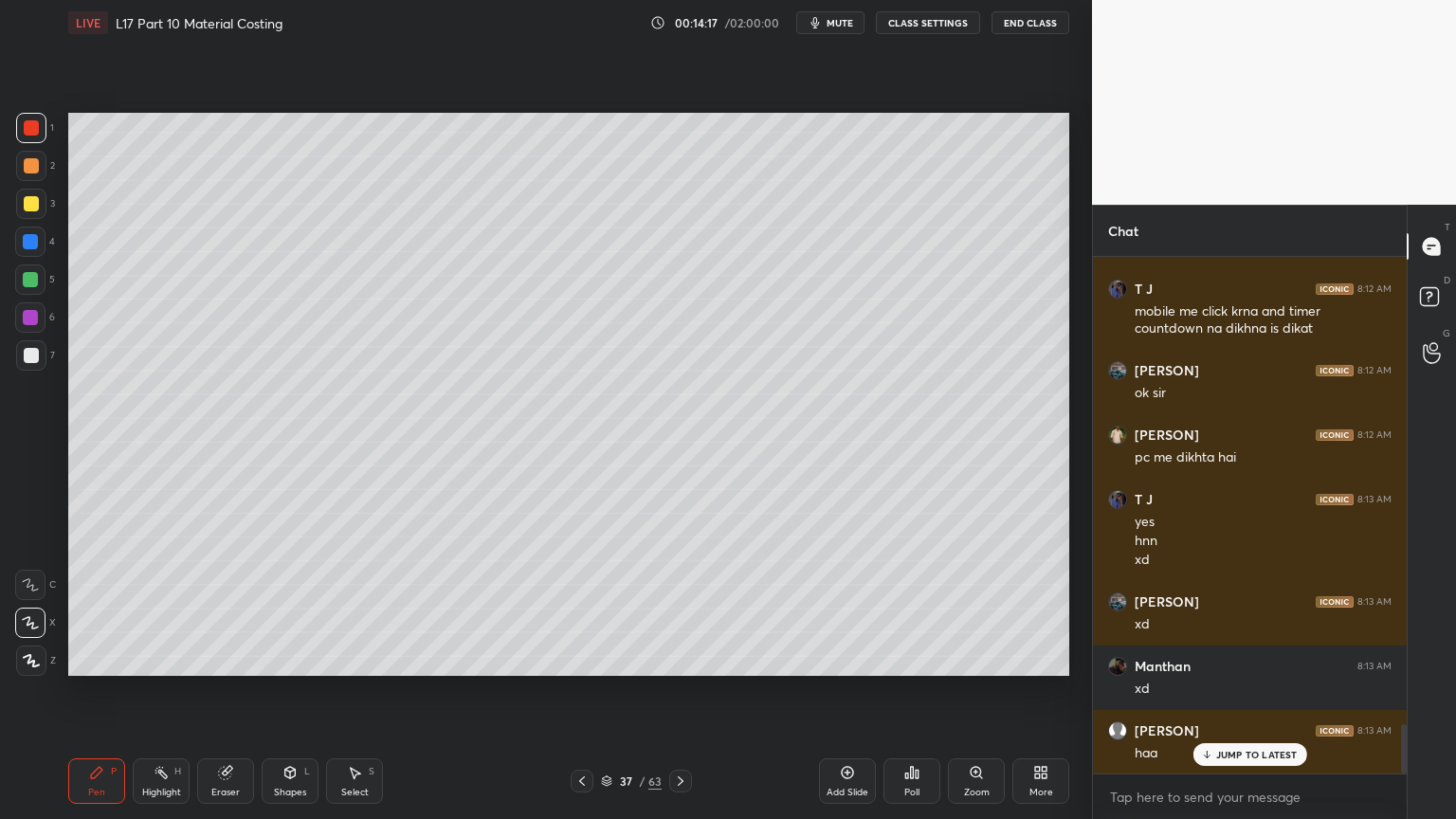 click at bounding box center (30, 280) 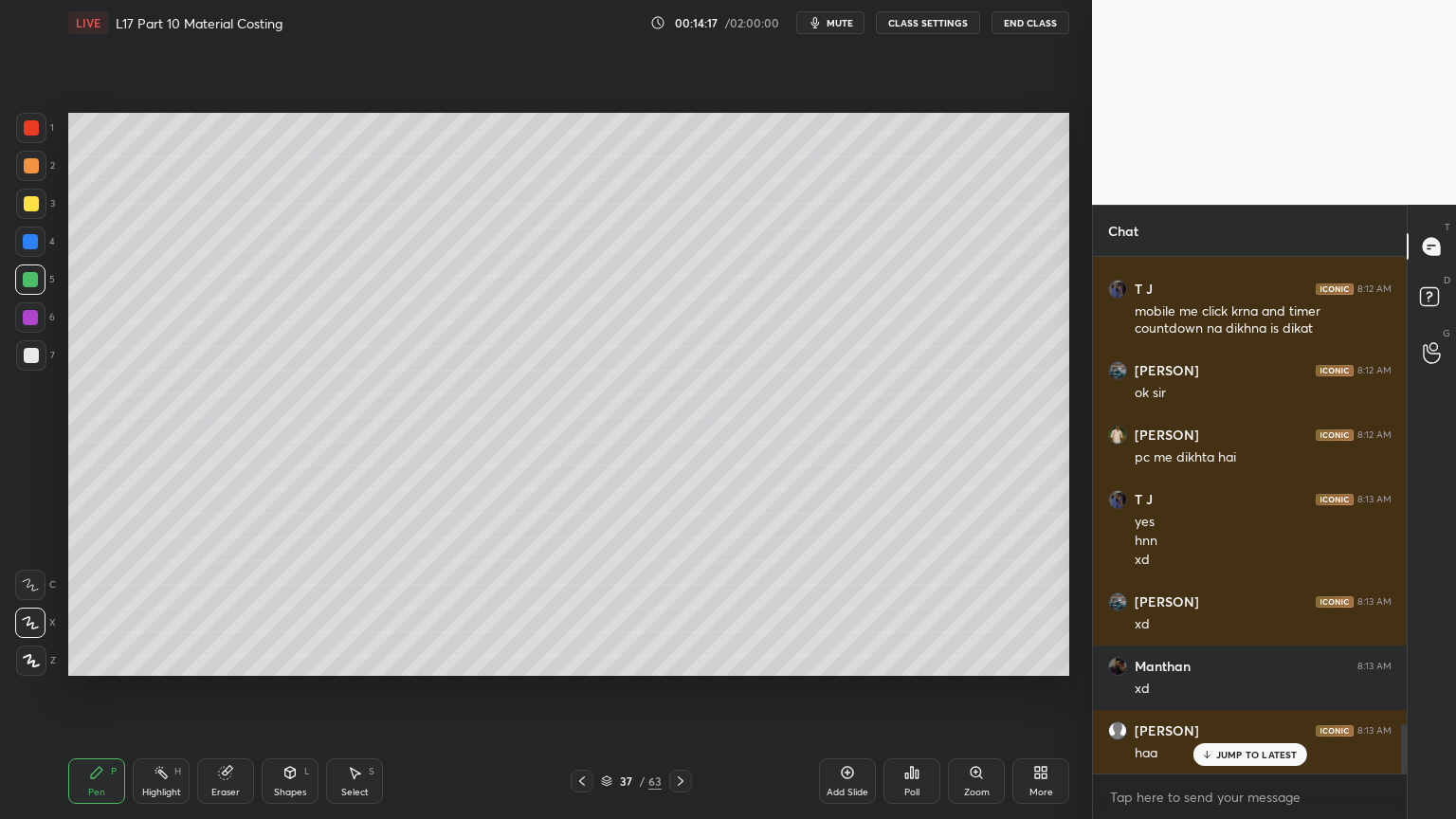 click on "5" at bounding box center [35, 283] 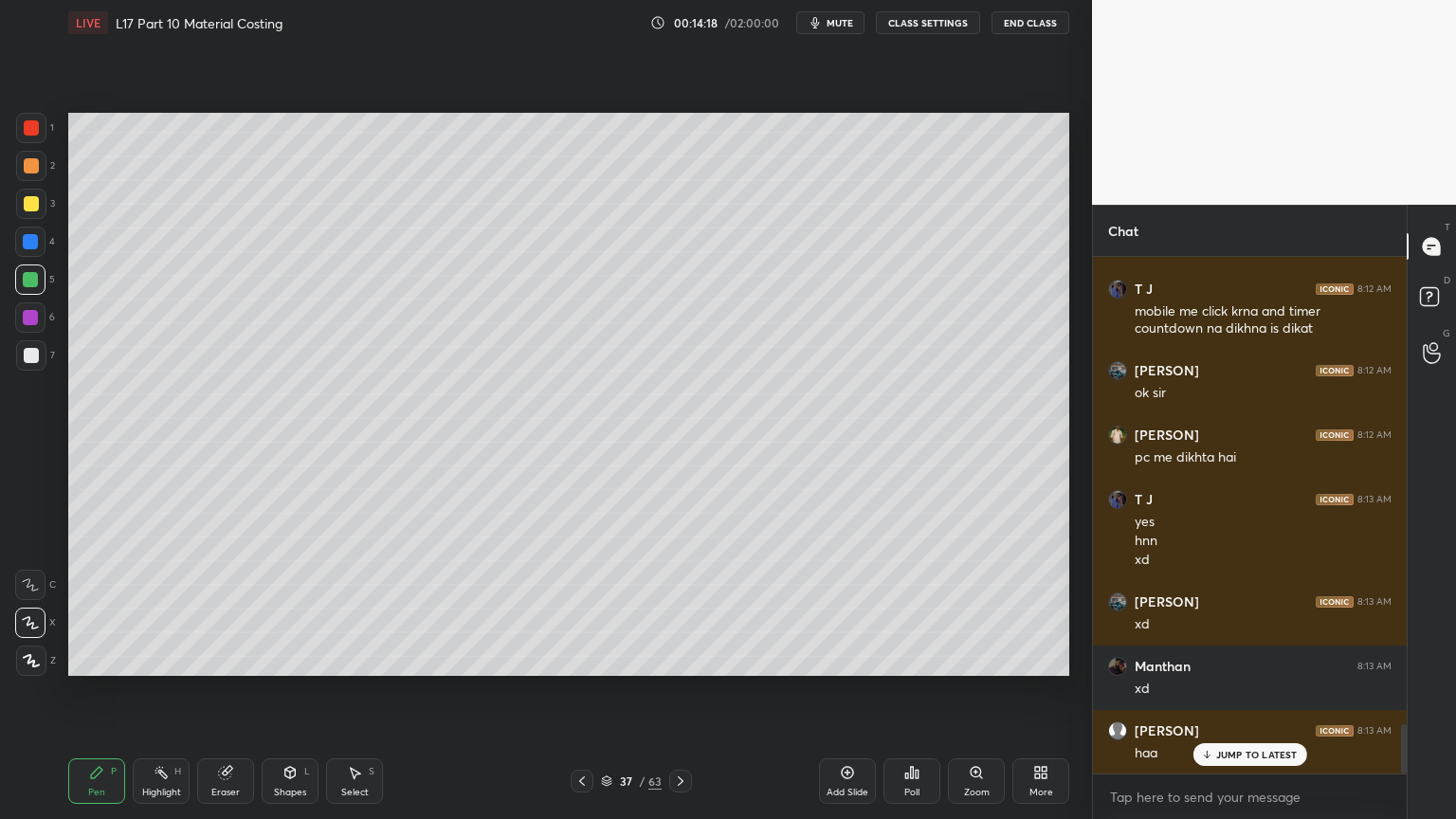 click at bounding box center [30, 318] 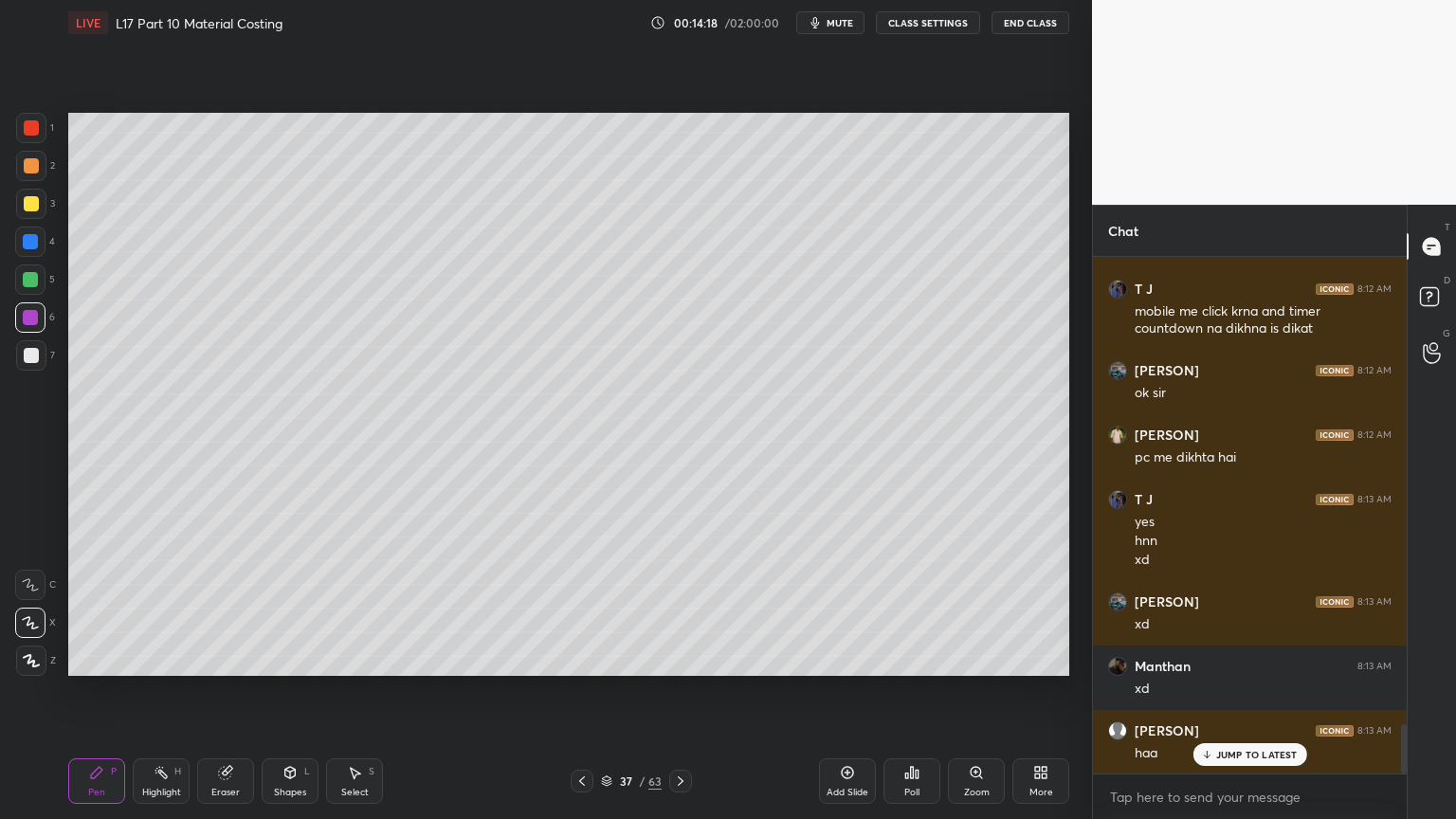 scroll, scrollTop: 4948, scrollLeft: 0, axis: vertical 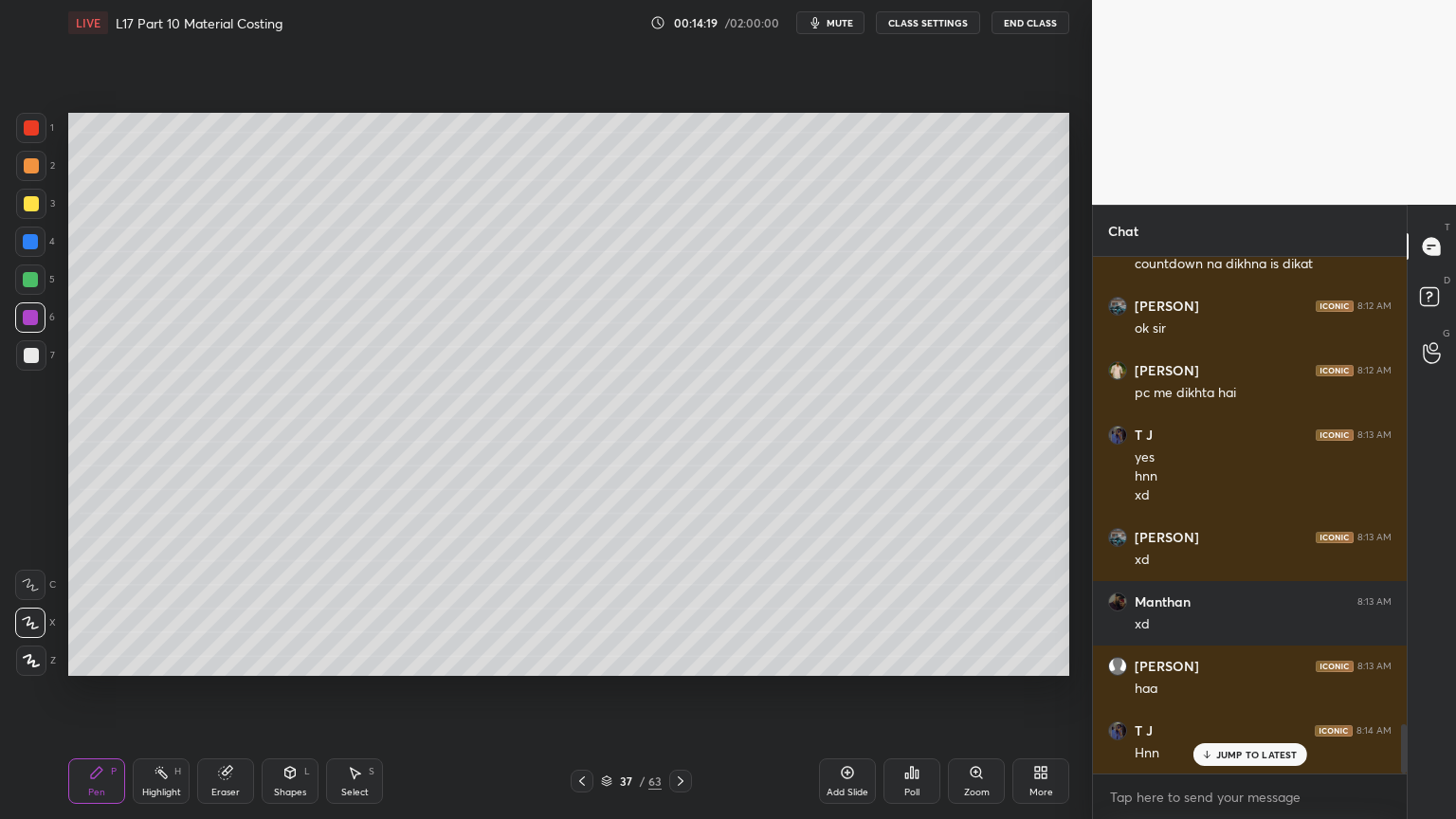 click 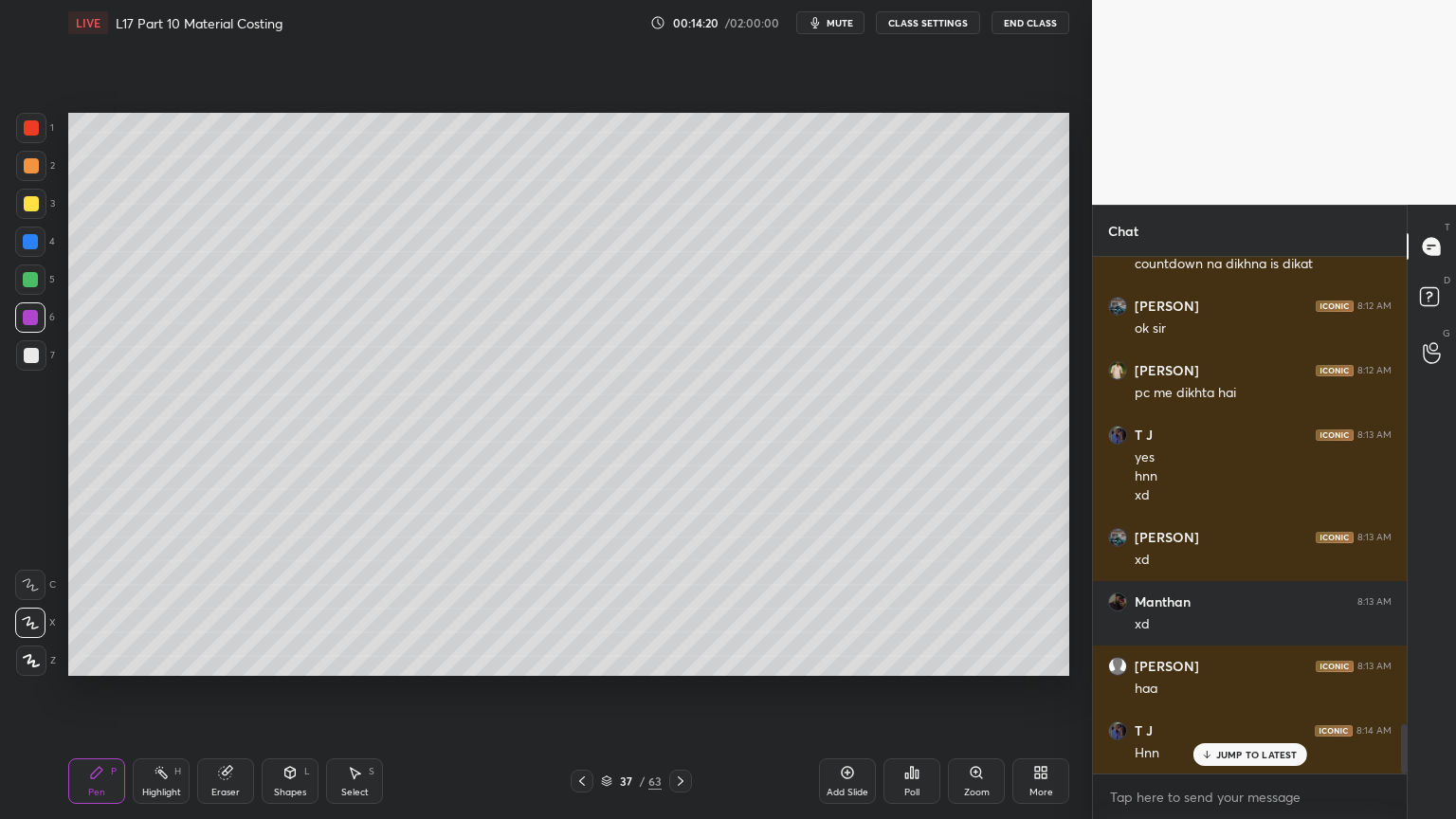 click at bounding box center (30, 318) 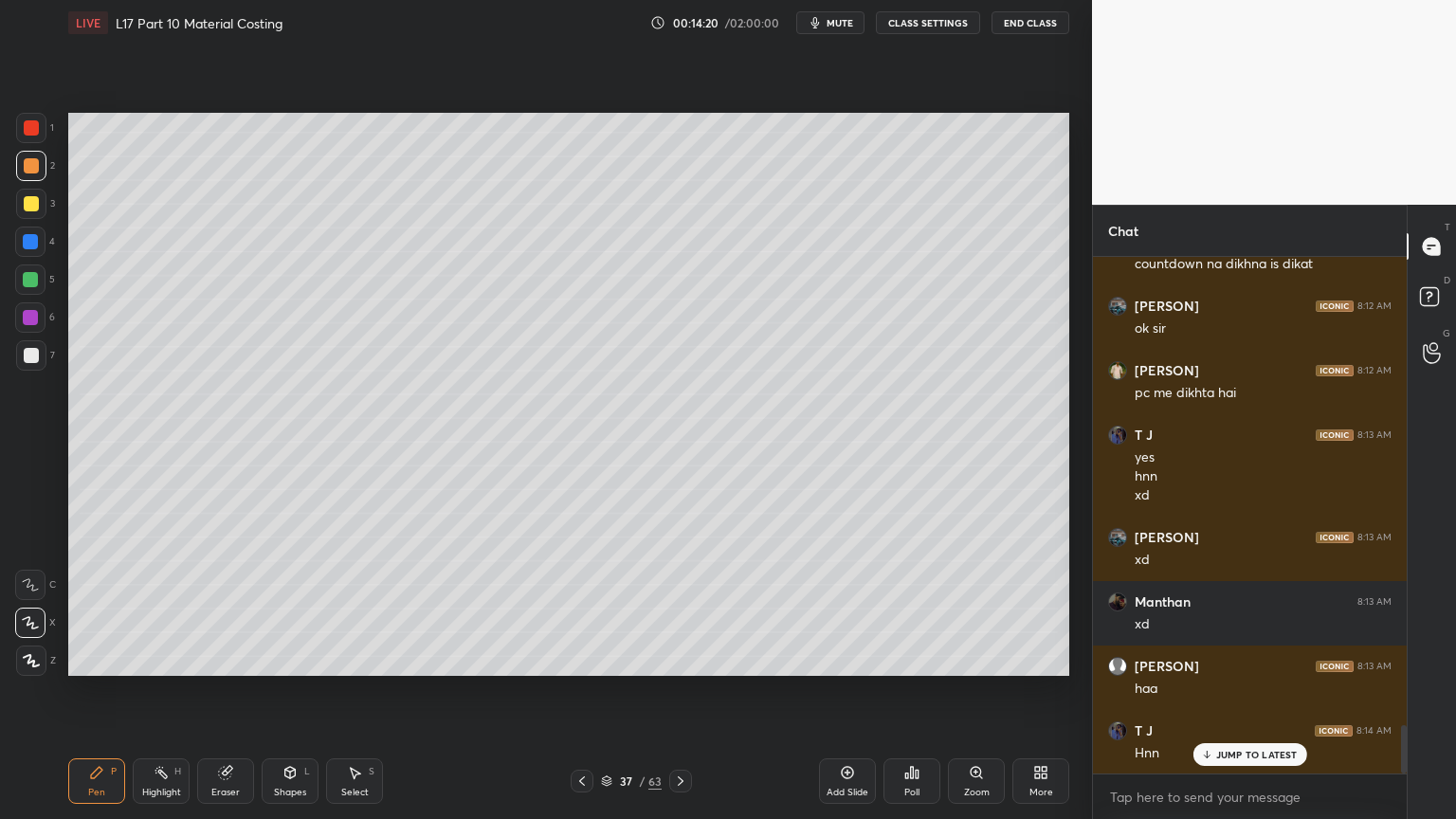 scroll, scrollTop: 5013, scrollLeft: 0, axis: vertical 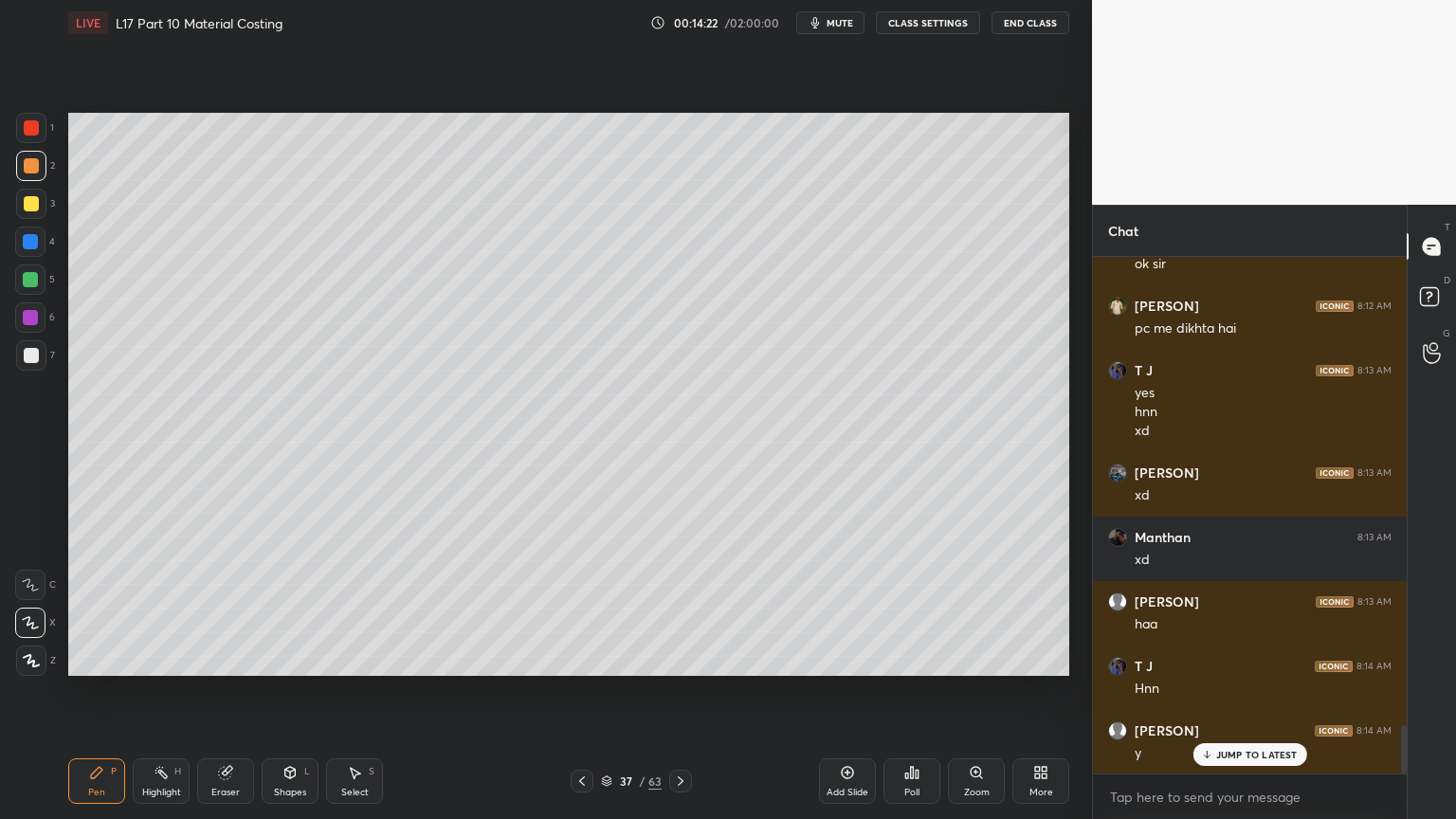 click 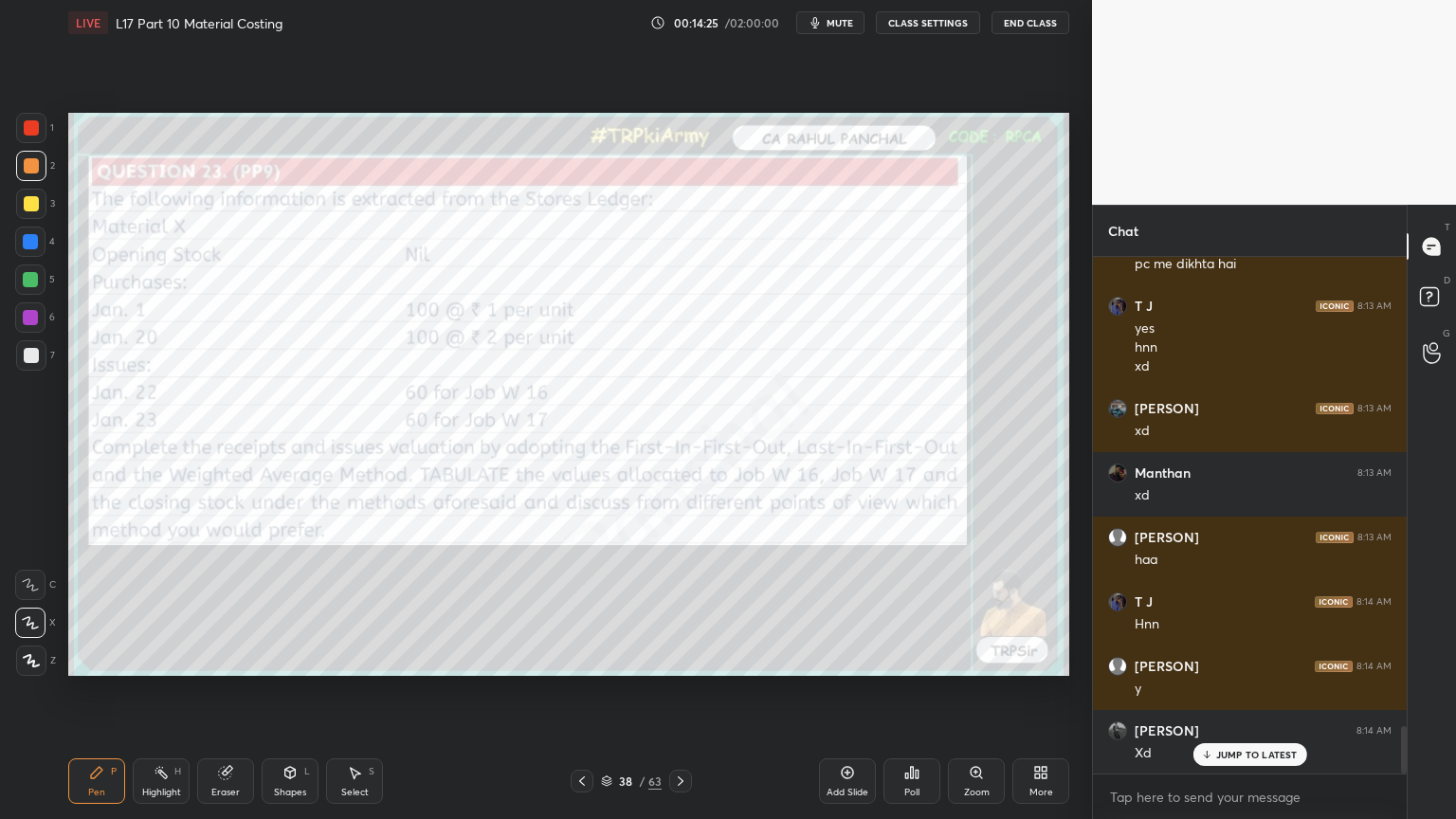scroll, scrollTop: 5142, scrollLeft: 0, axis: vertical 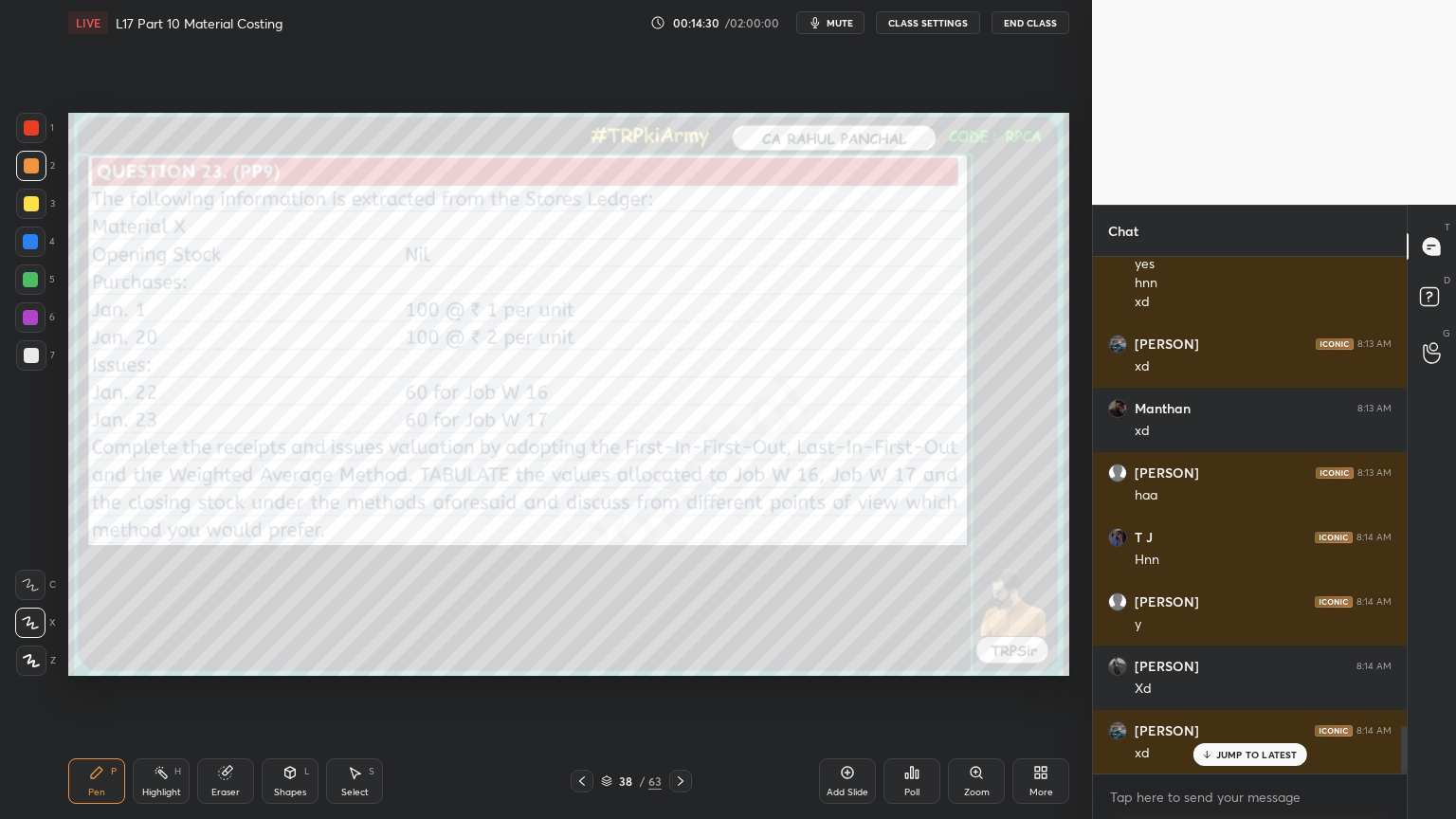 click 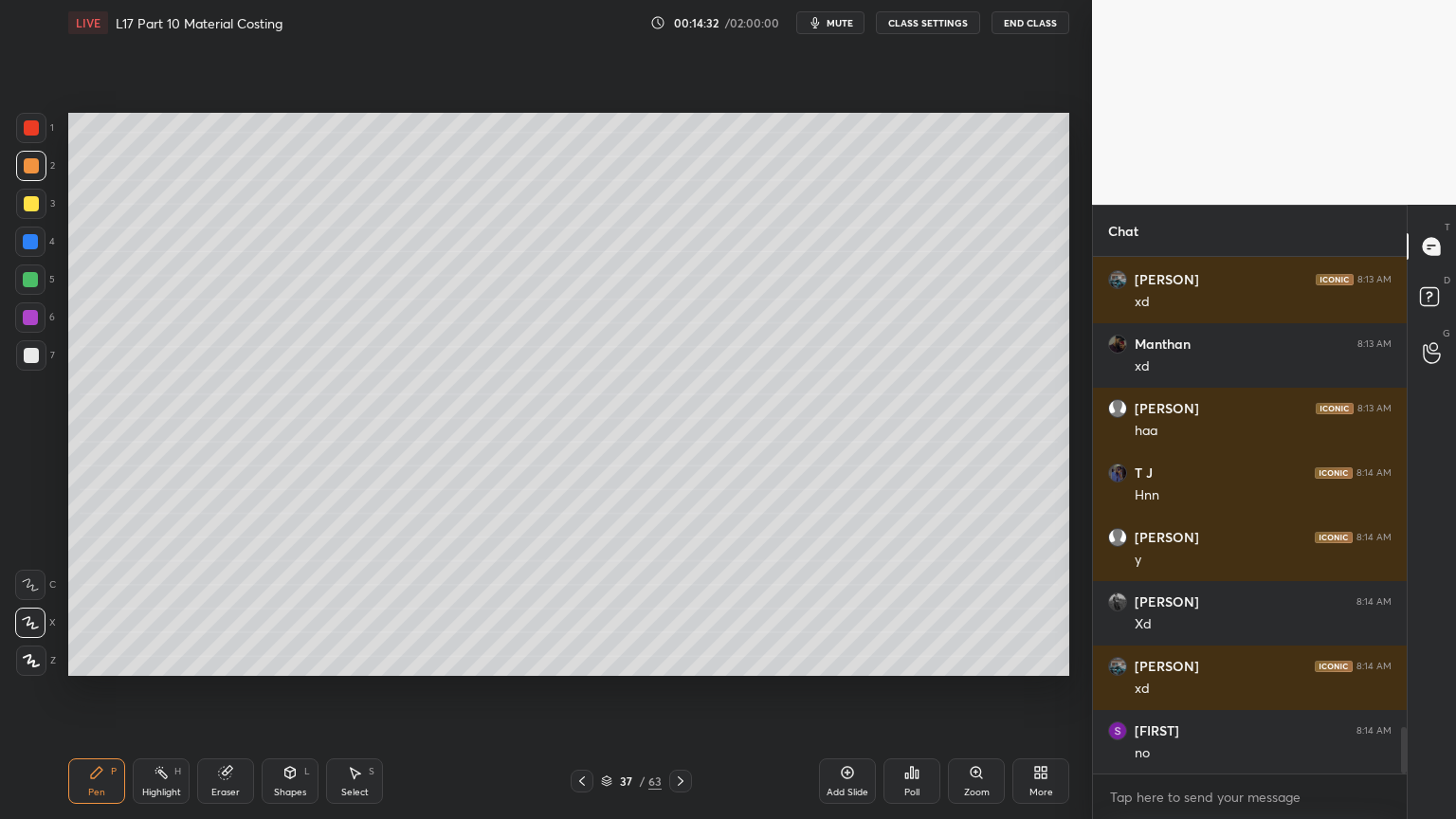 scroll, scrollTop: 5270, scrollLeft: 0, axis: vertical 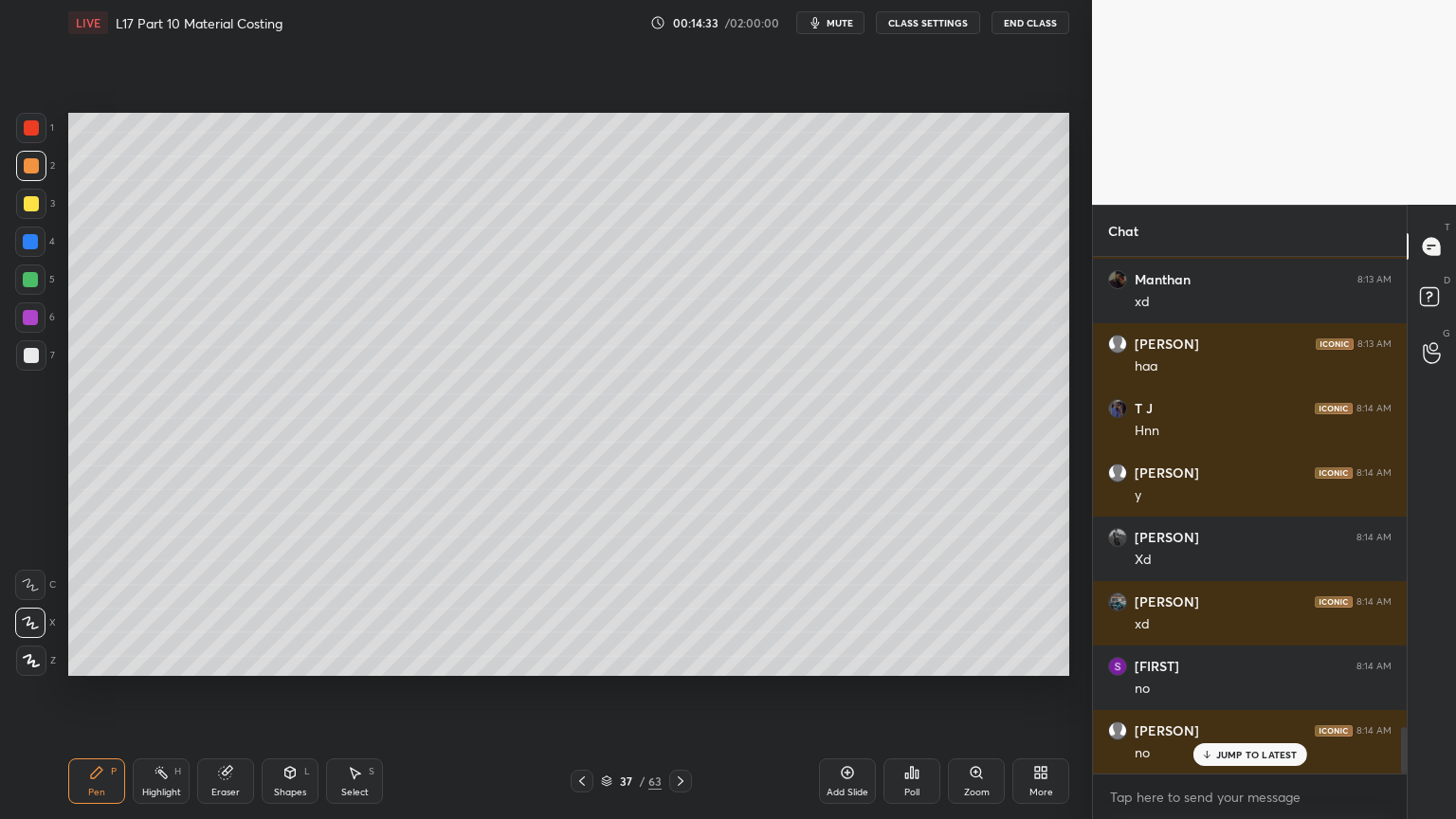 click on "Shapes L" at bounding box center (290, 781) 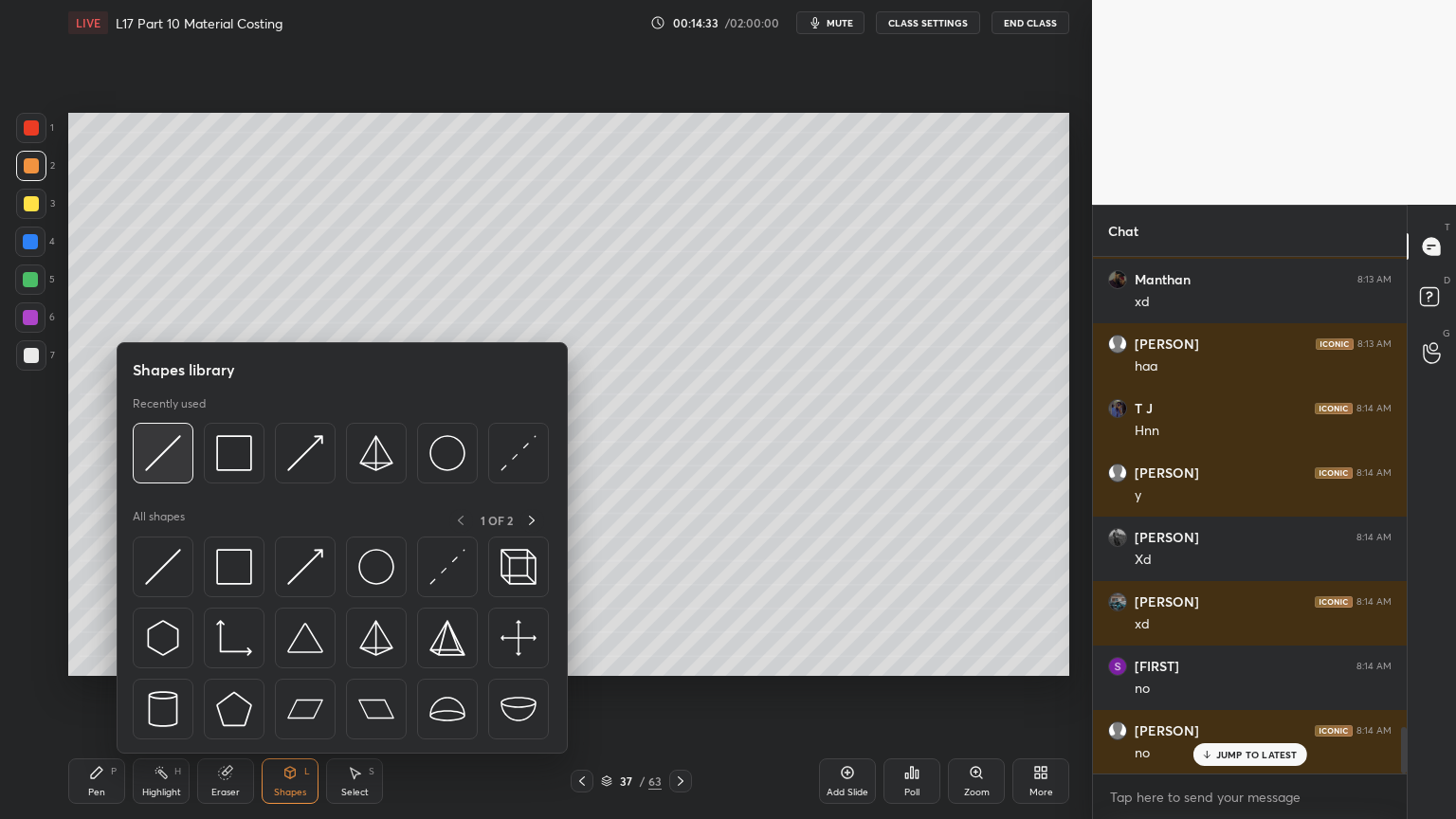 click at bounding box center [163, 453] 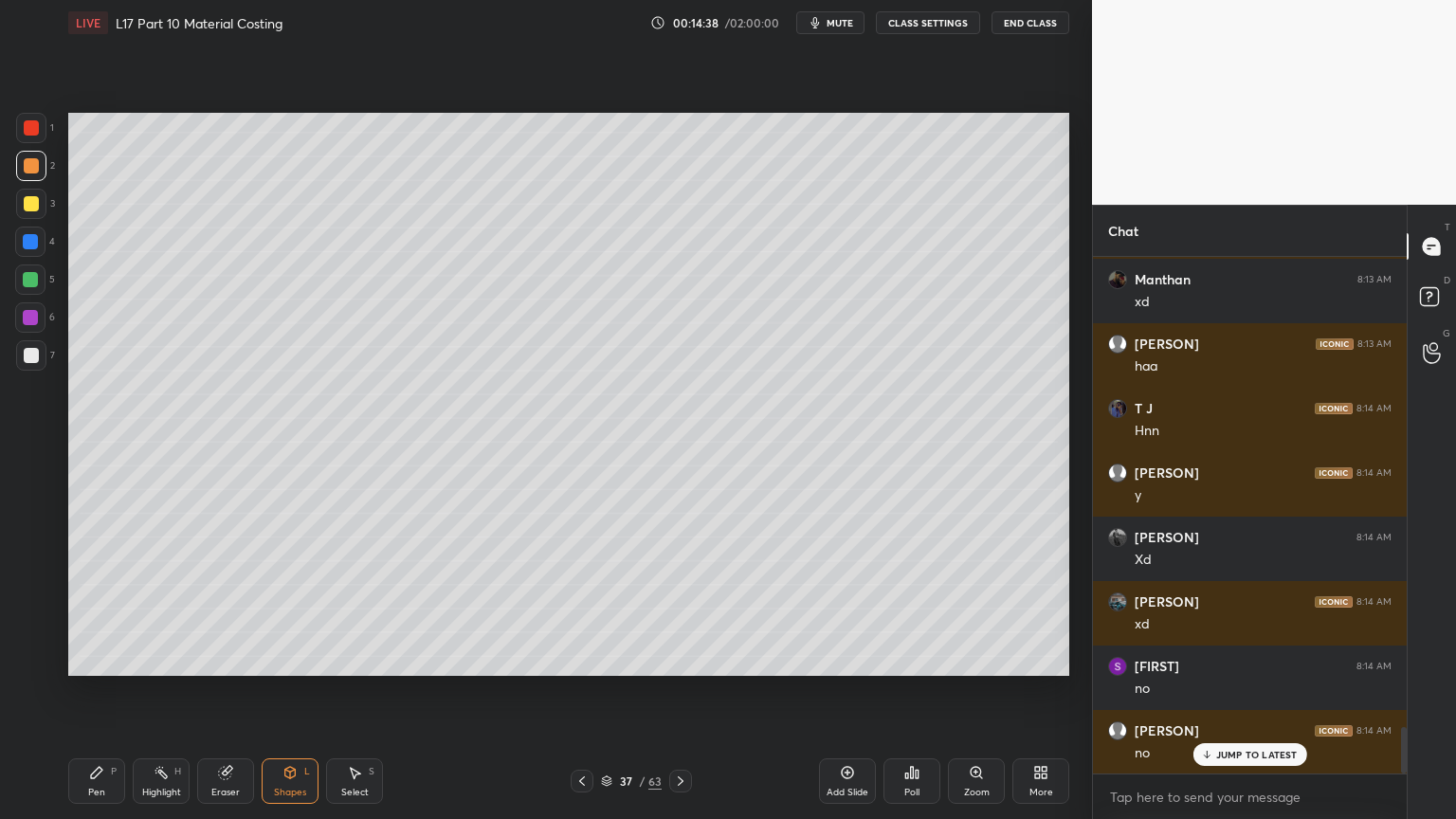 click 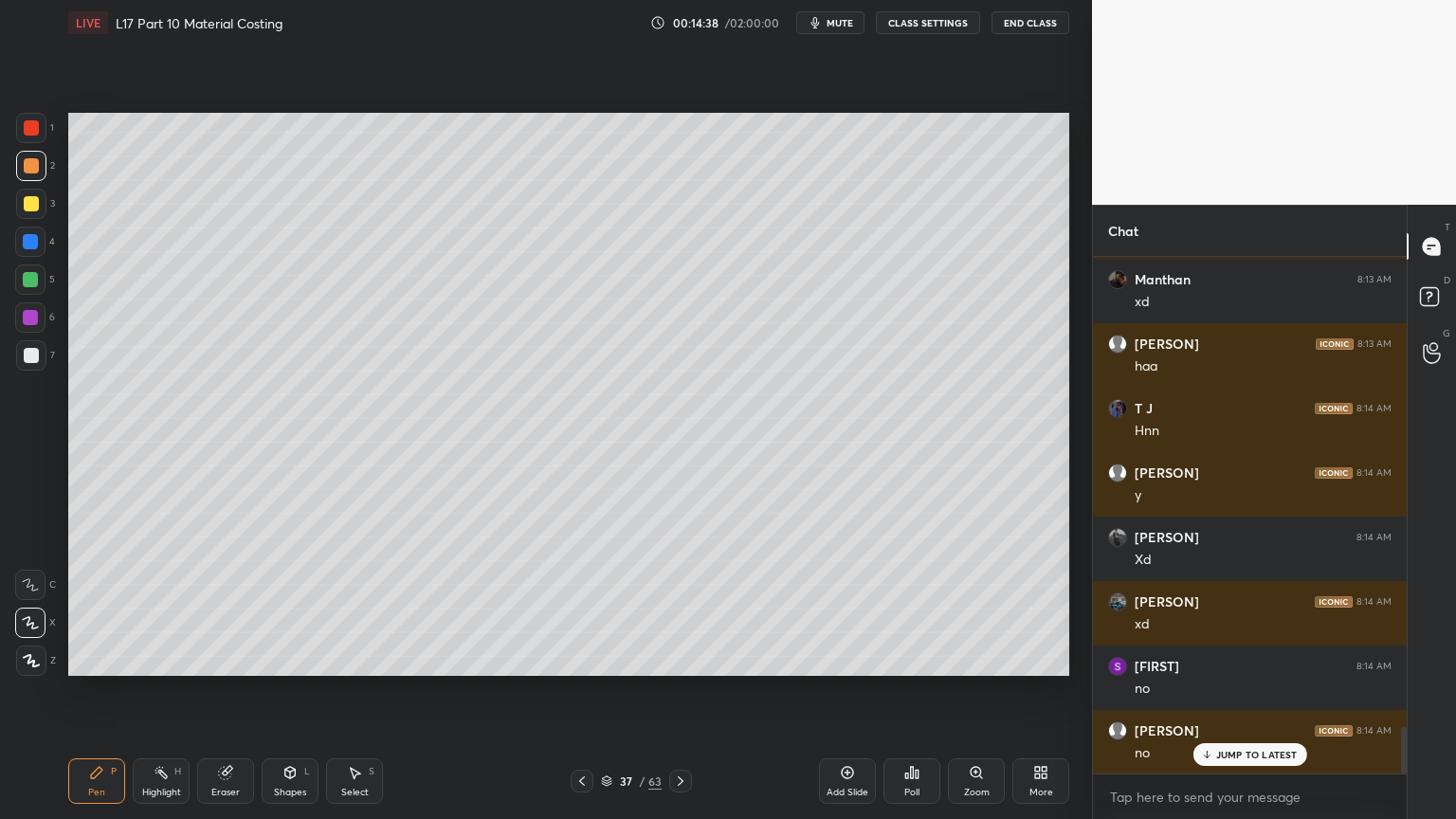 click 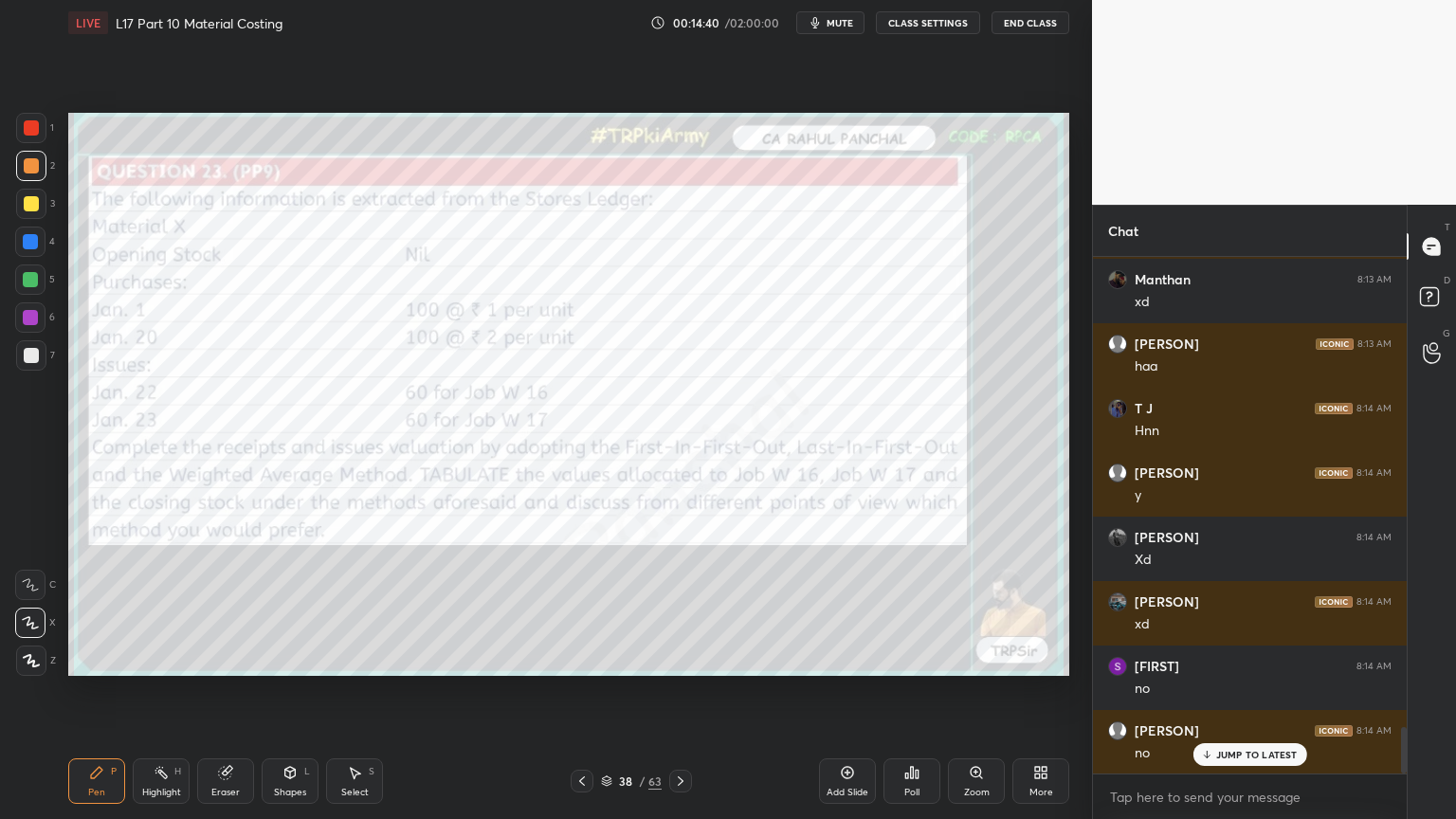 click 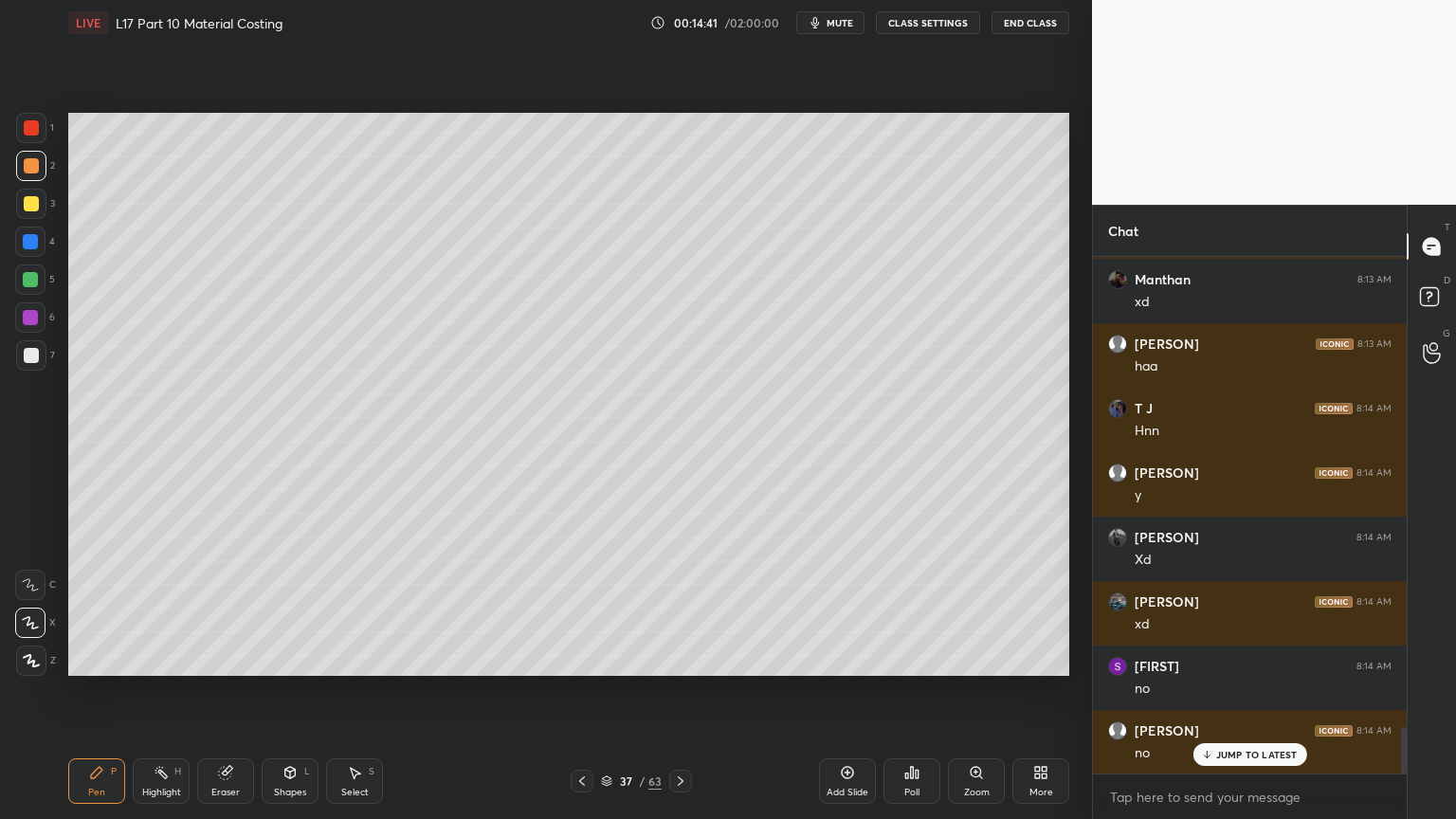 click 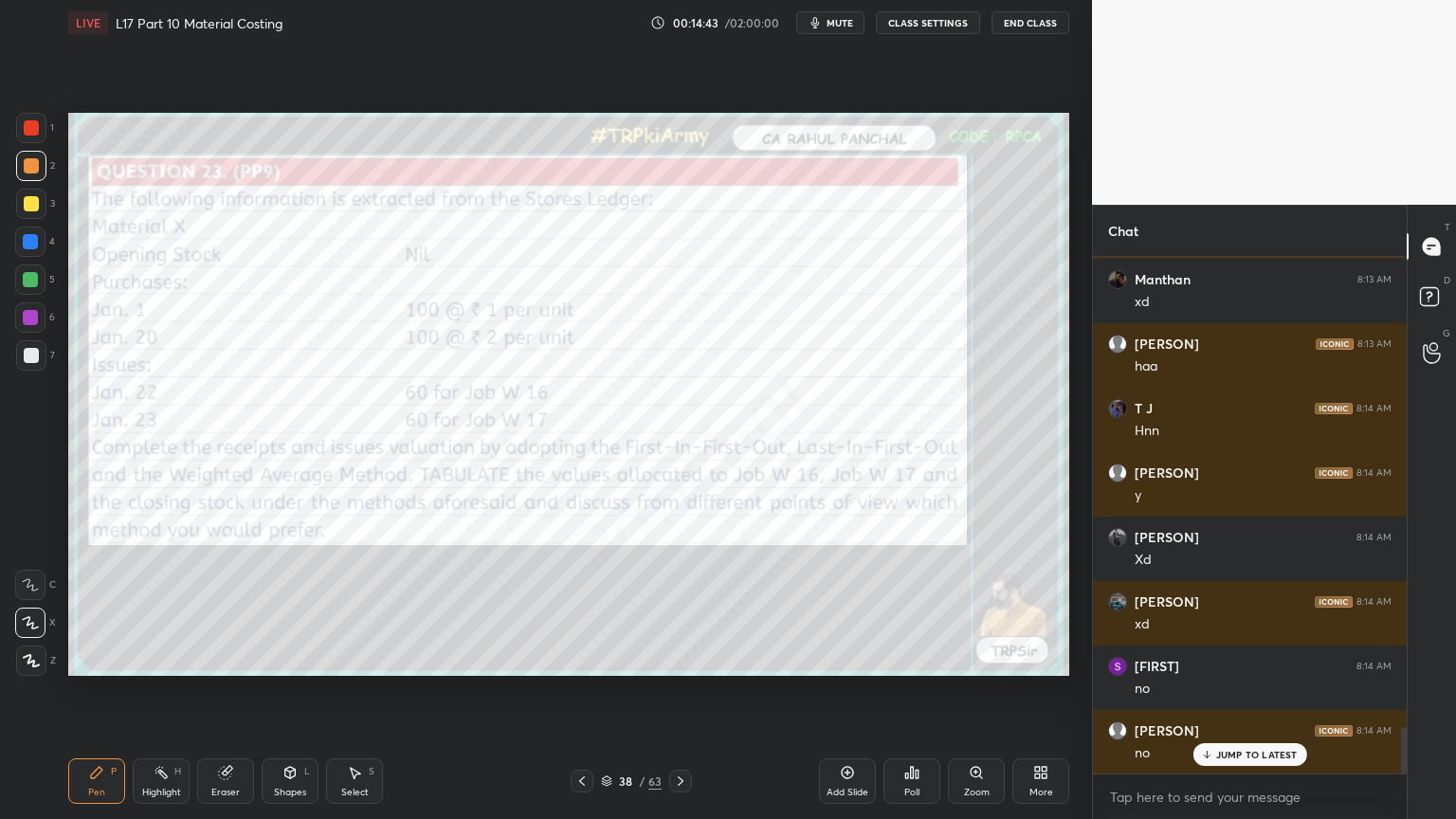 click 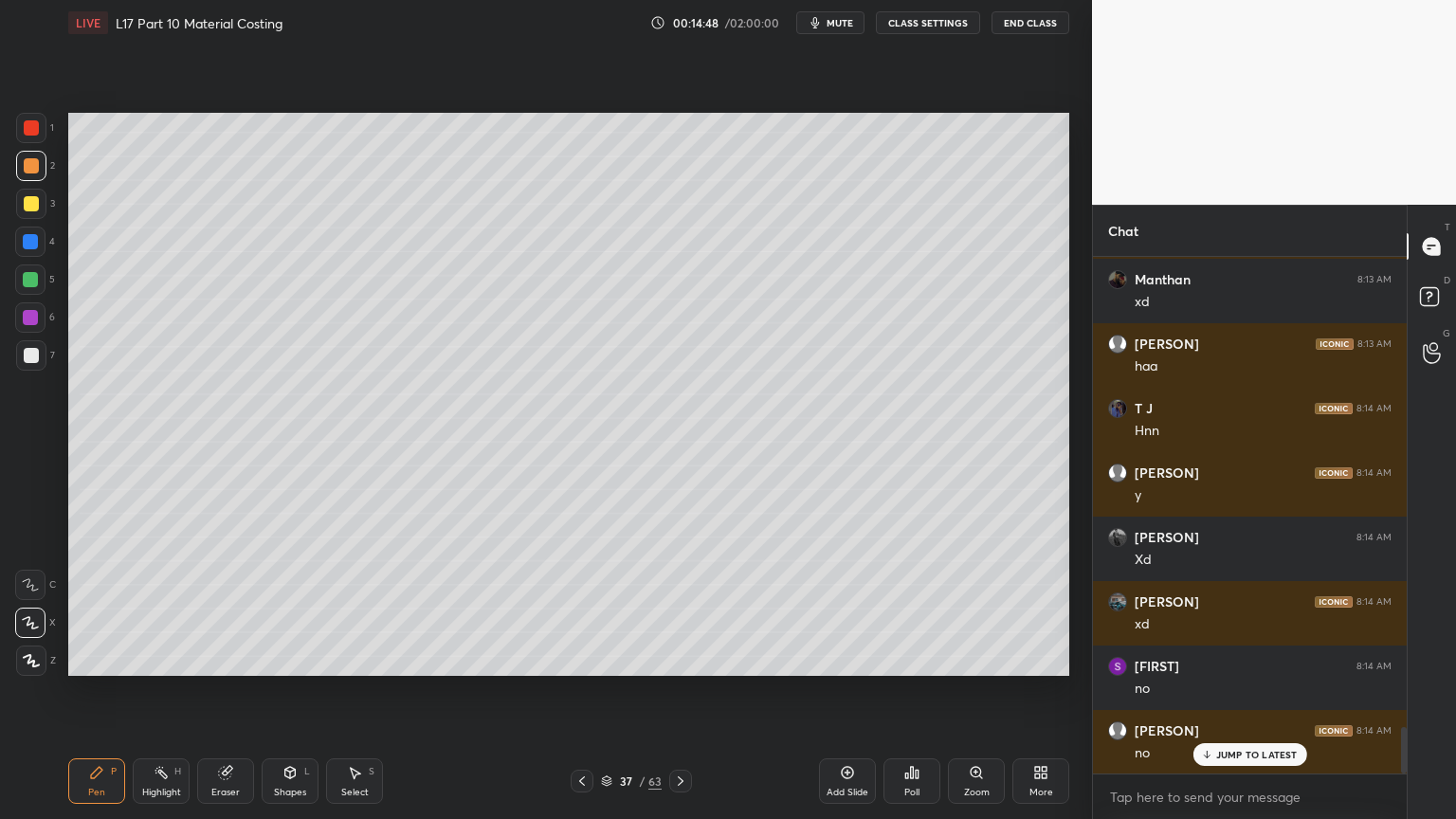 click 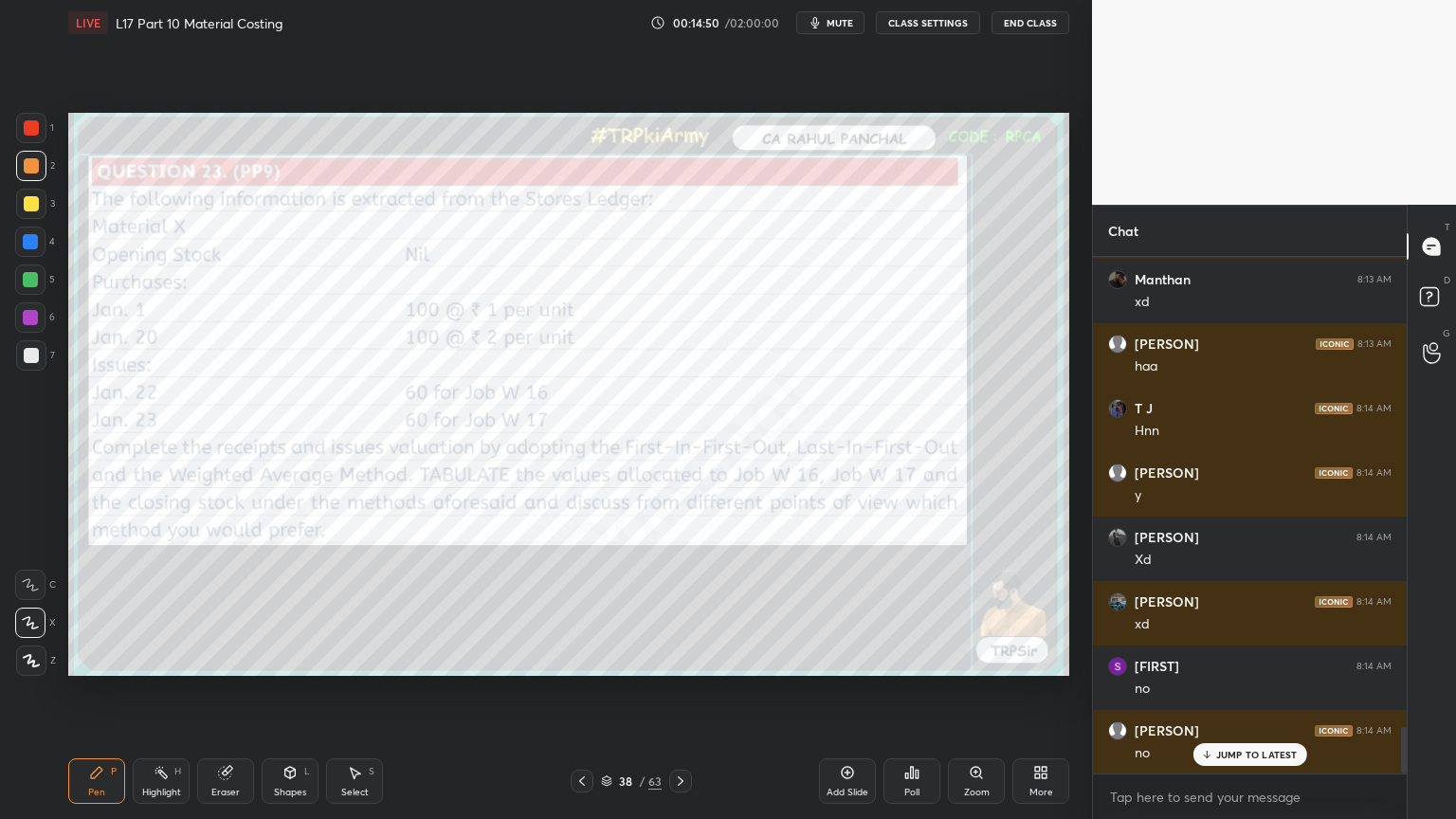click 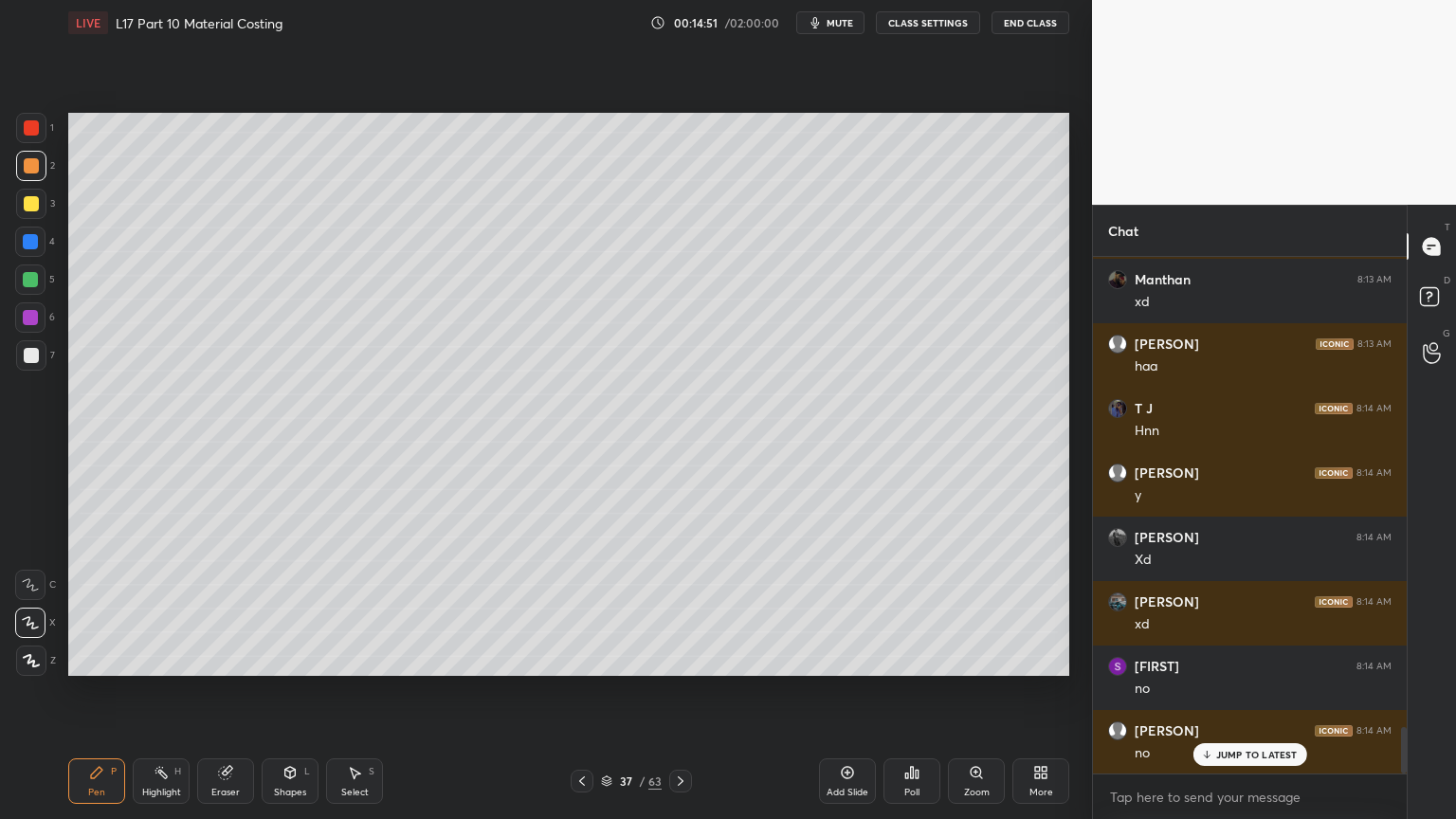 click on "37 / 63" at bounding box center [631, 781] 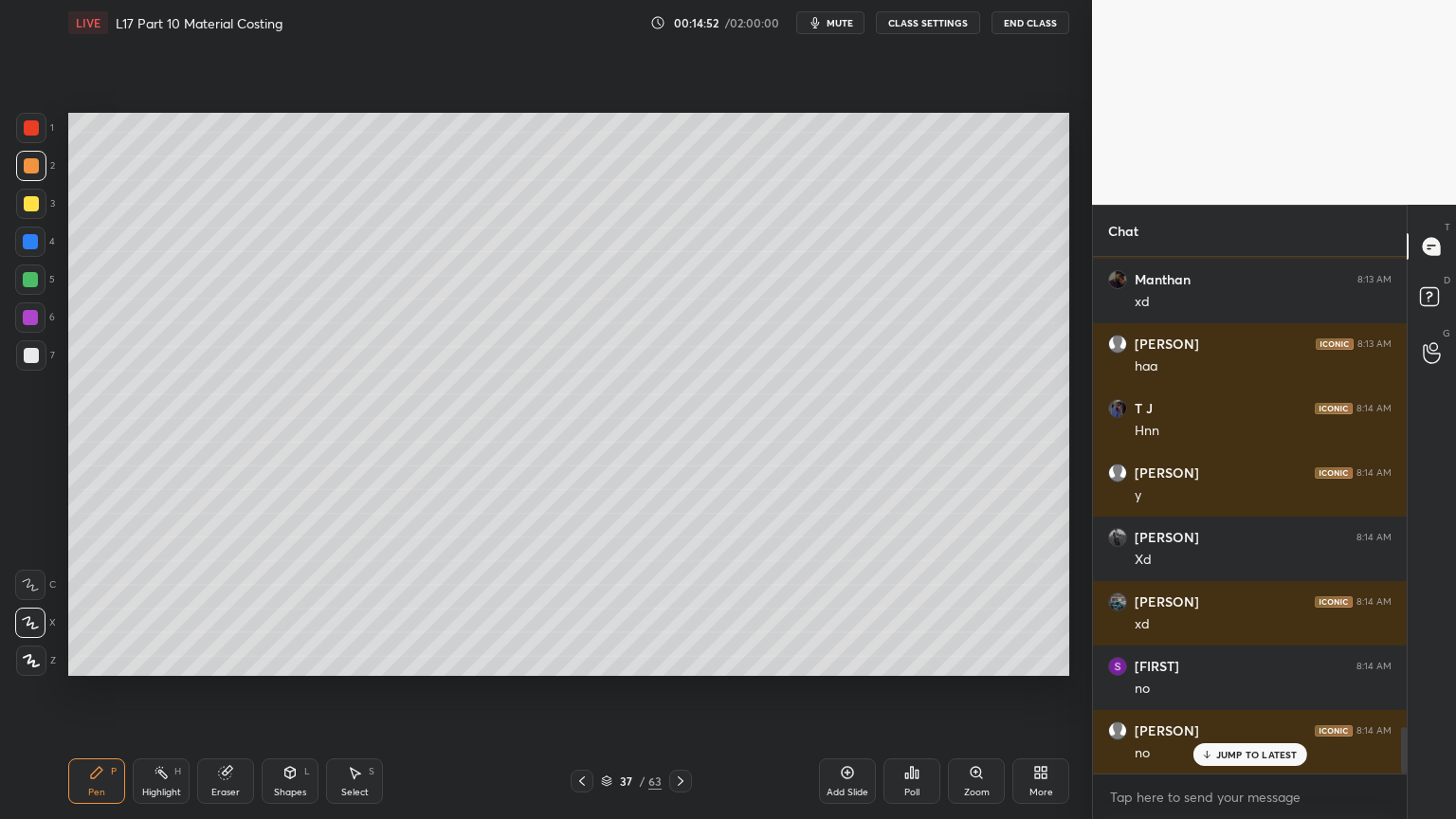 click 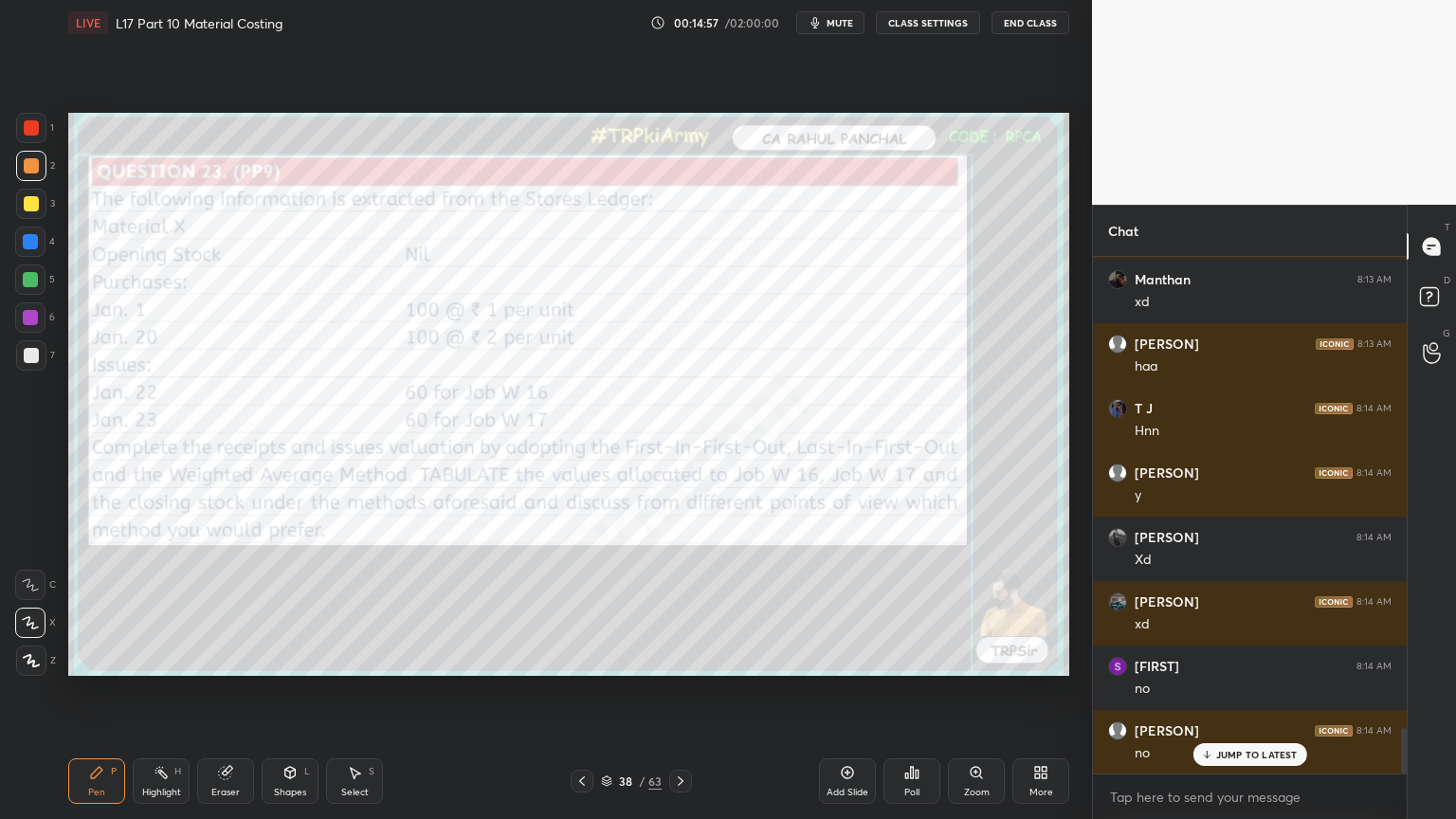 scroll, scrollTop: 5335, scrollLeft: 0, axis: vertical 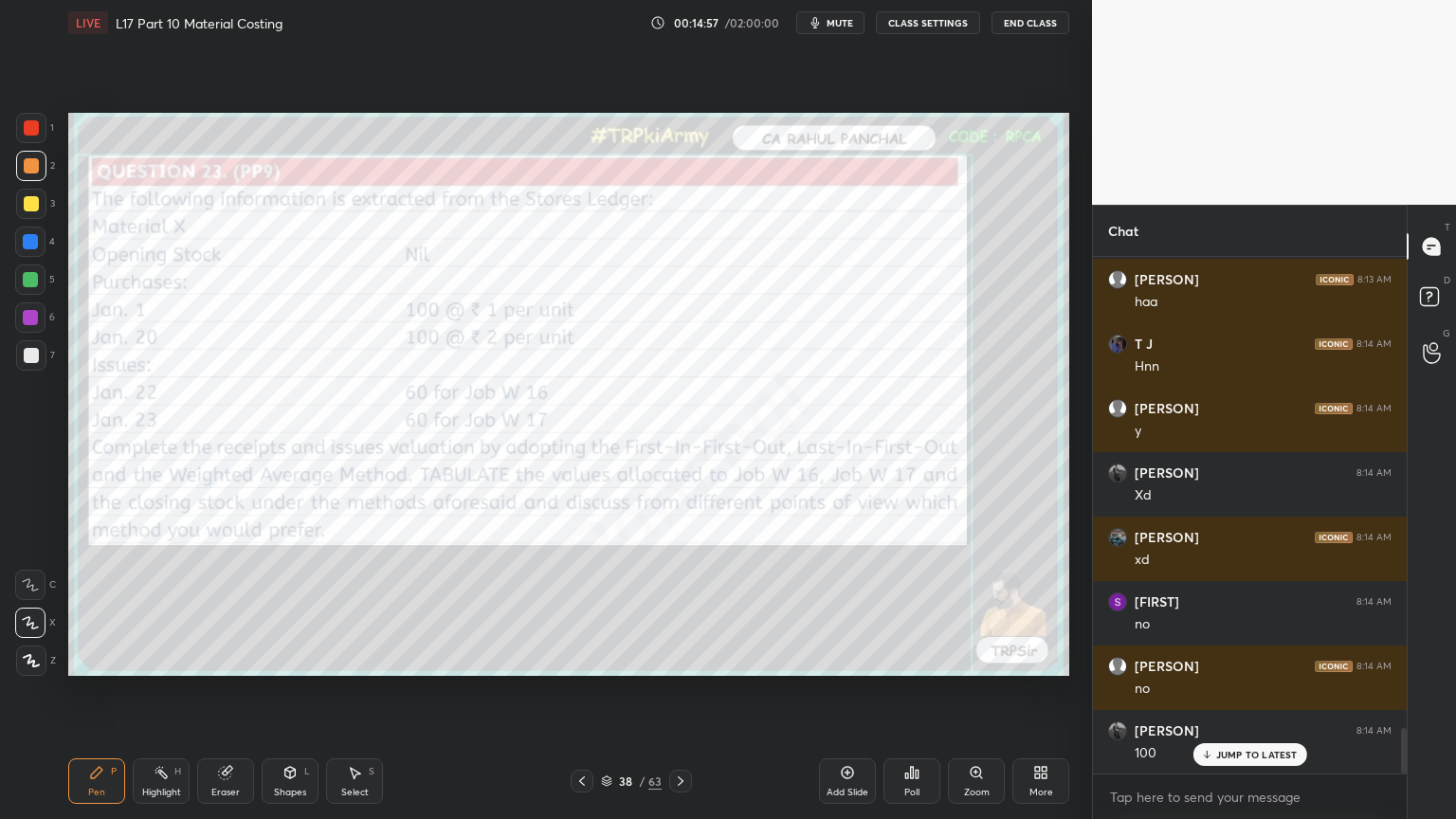 click 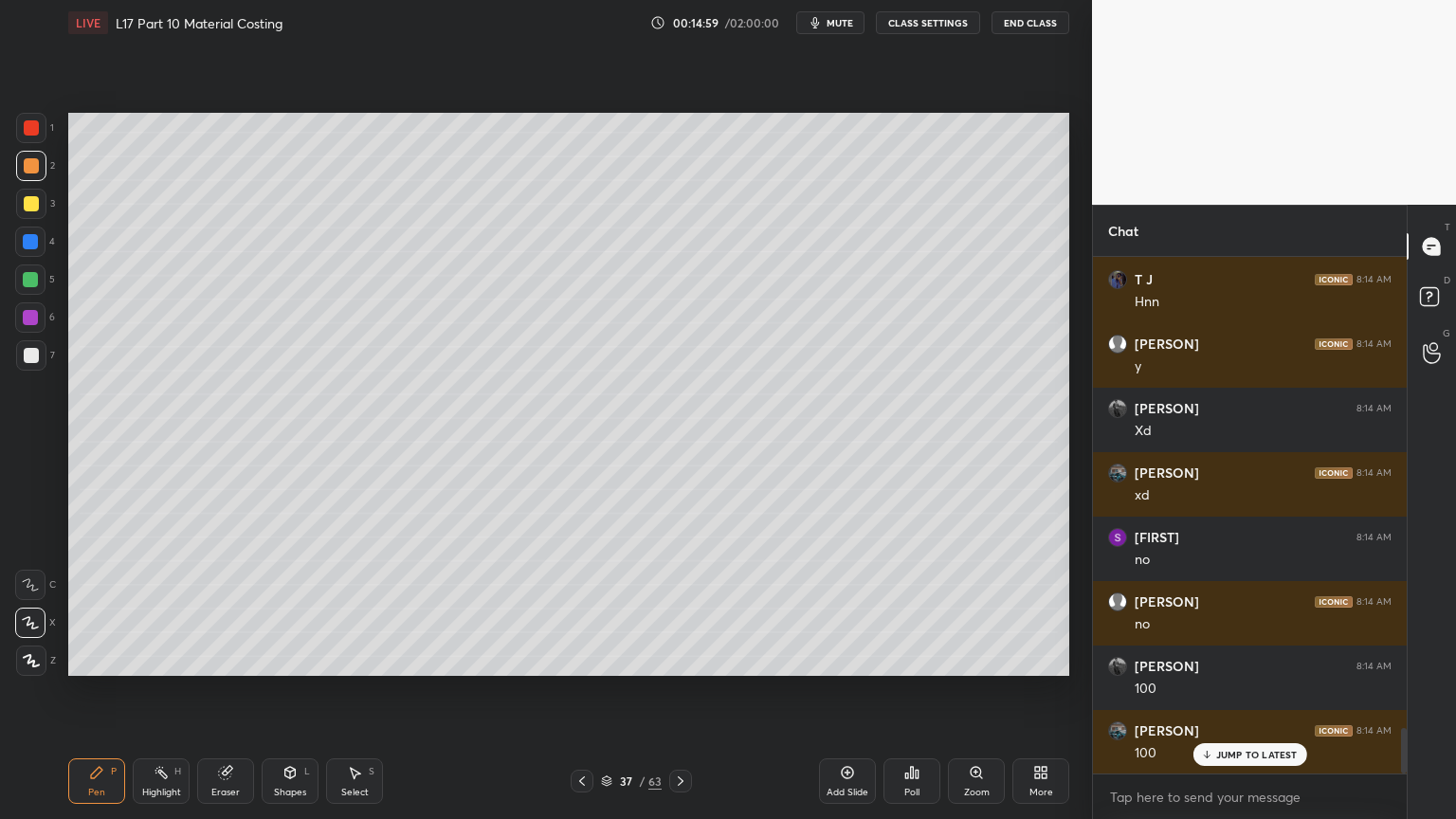 scroll, scrollTop: 5464, scrollLeft: 0, axis: vertical 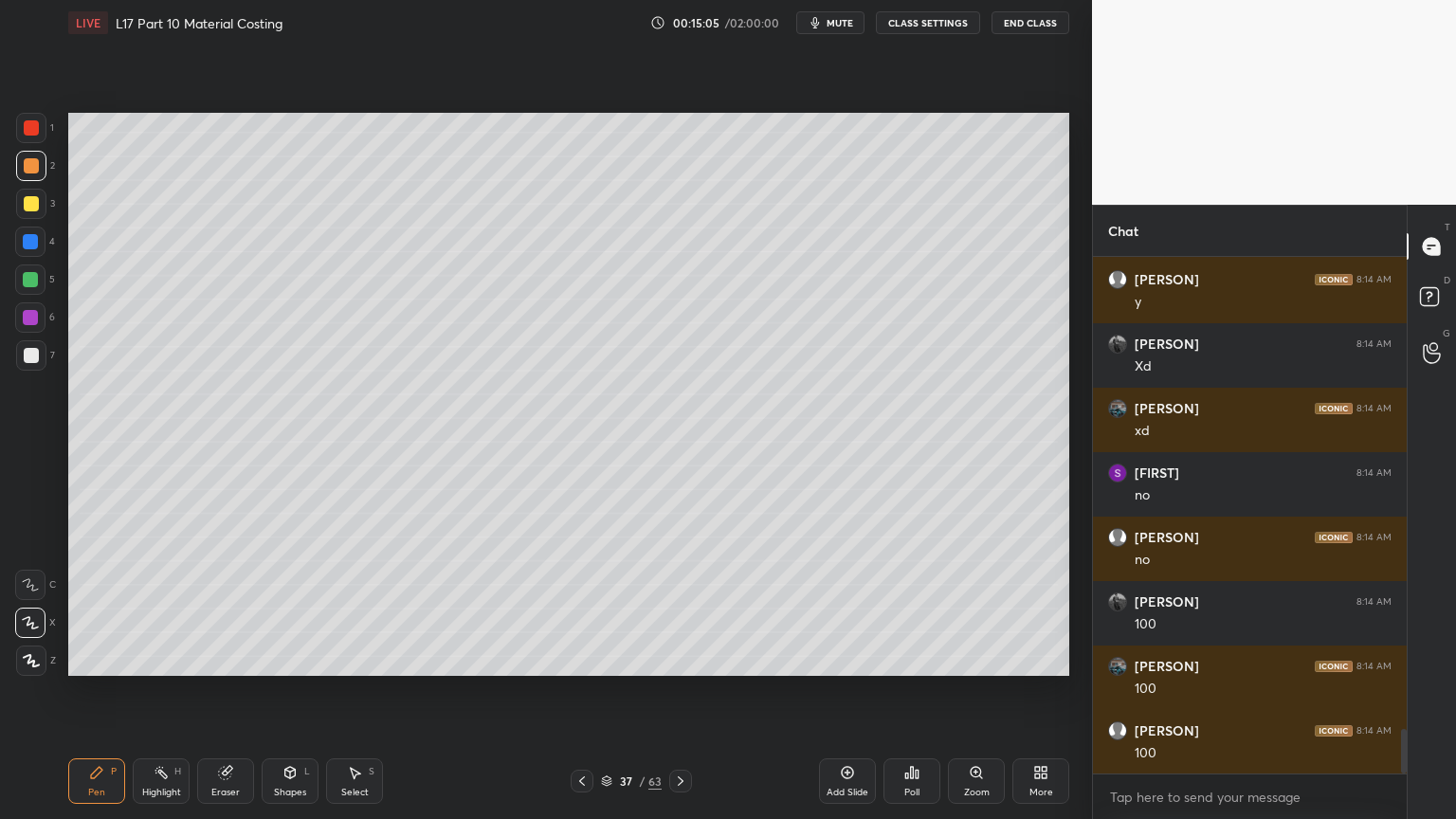 click on "Shapes" at bounding box center (290, 792) 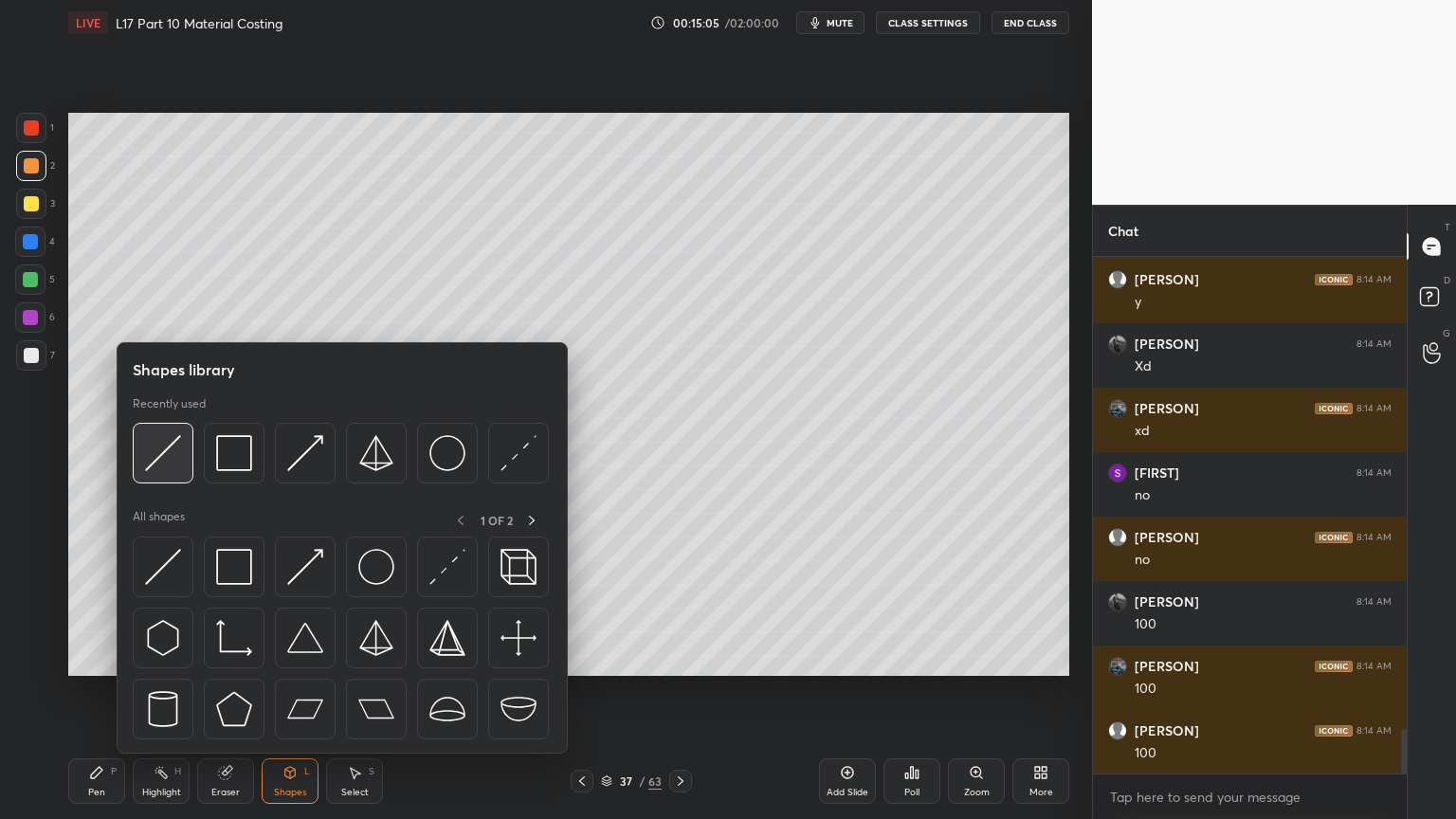 click at bounding box center [163, 453] 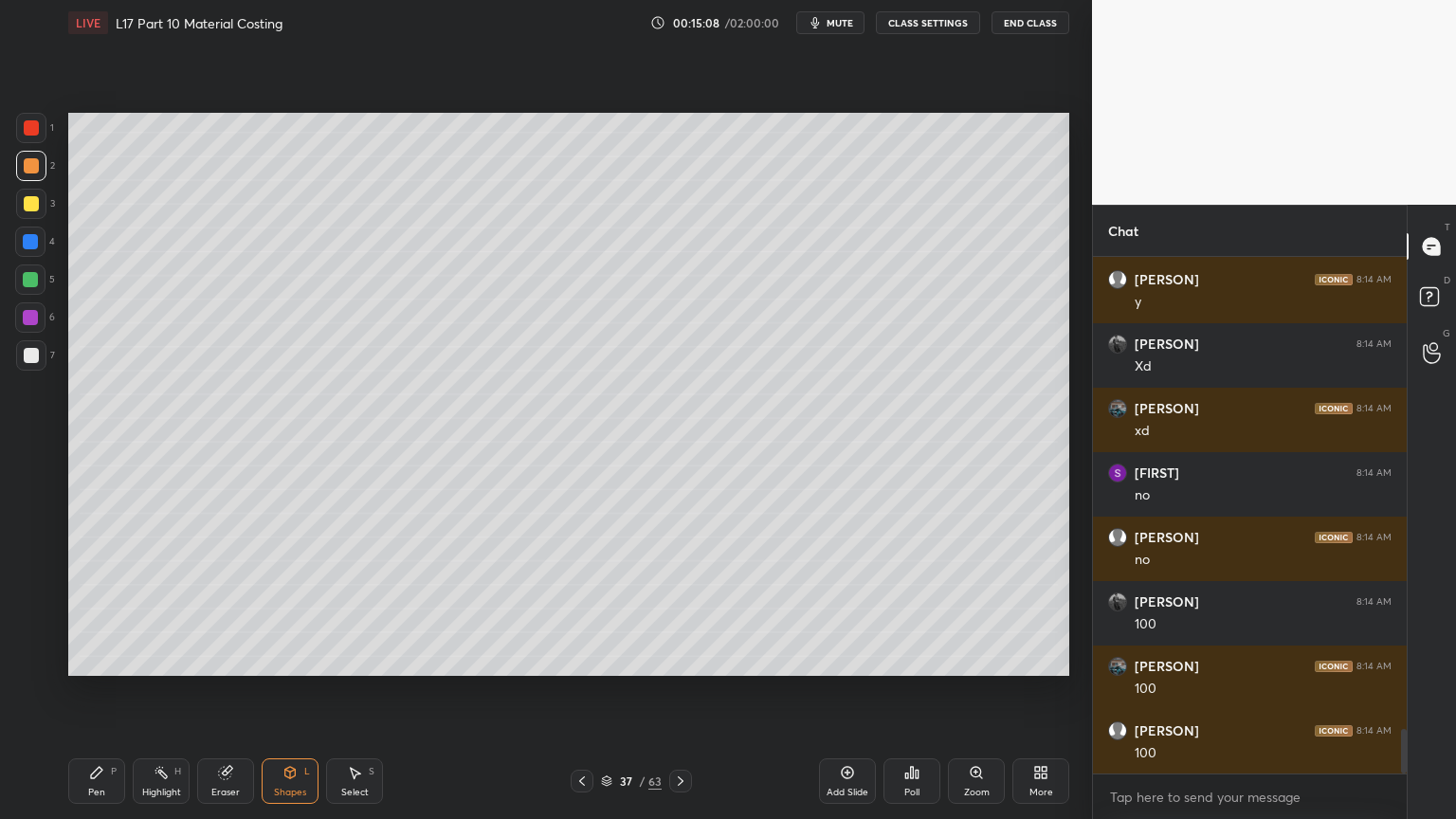 click 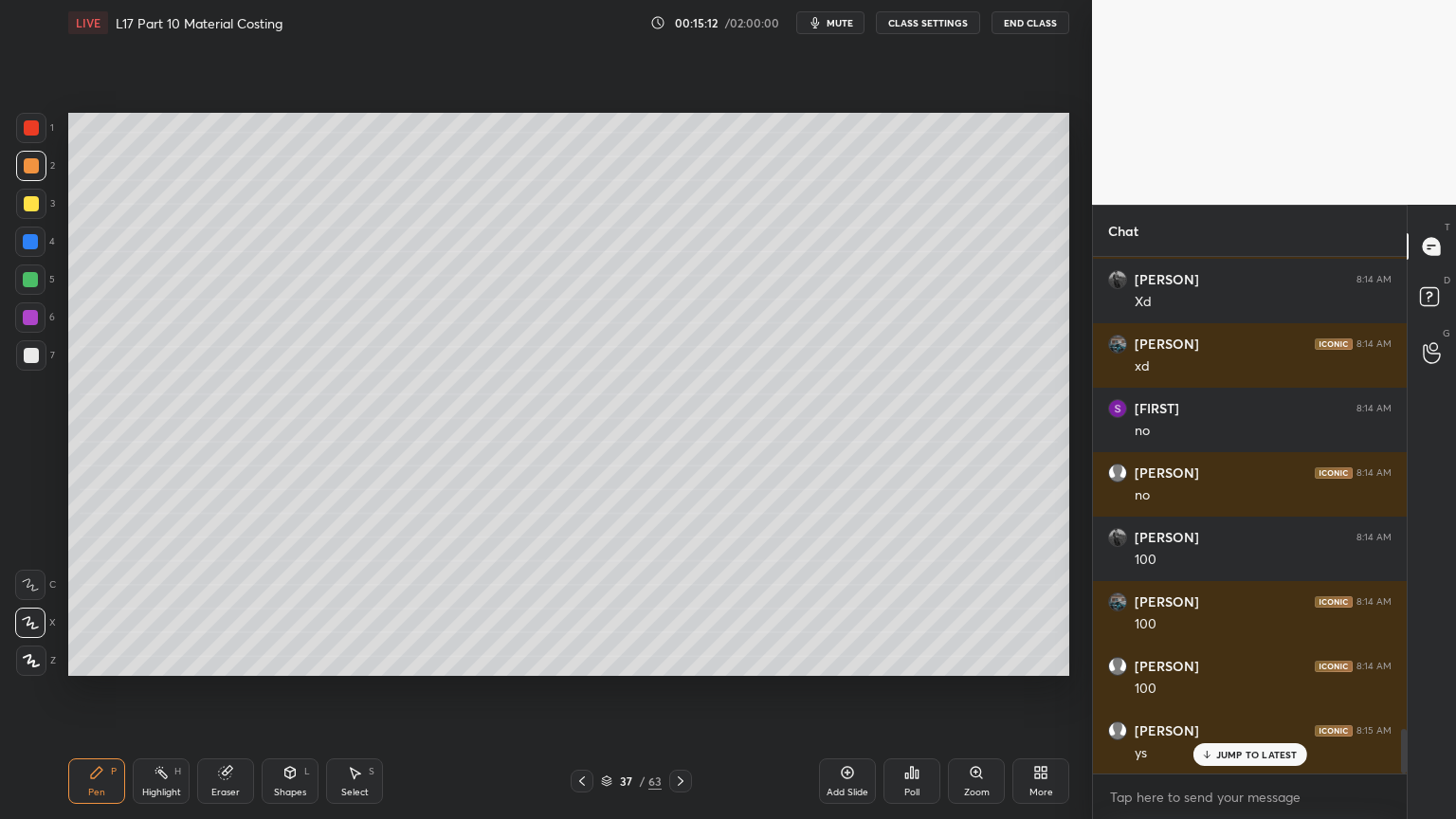 scroll, scrollTop: 5593, scrollLeft: 0, axis: vertical 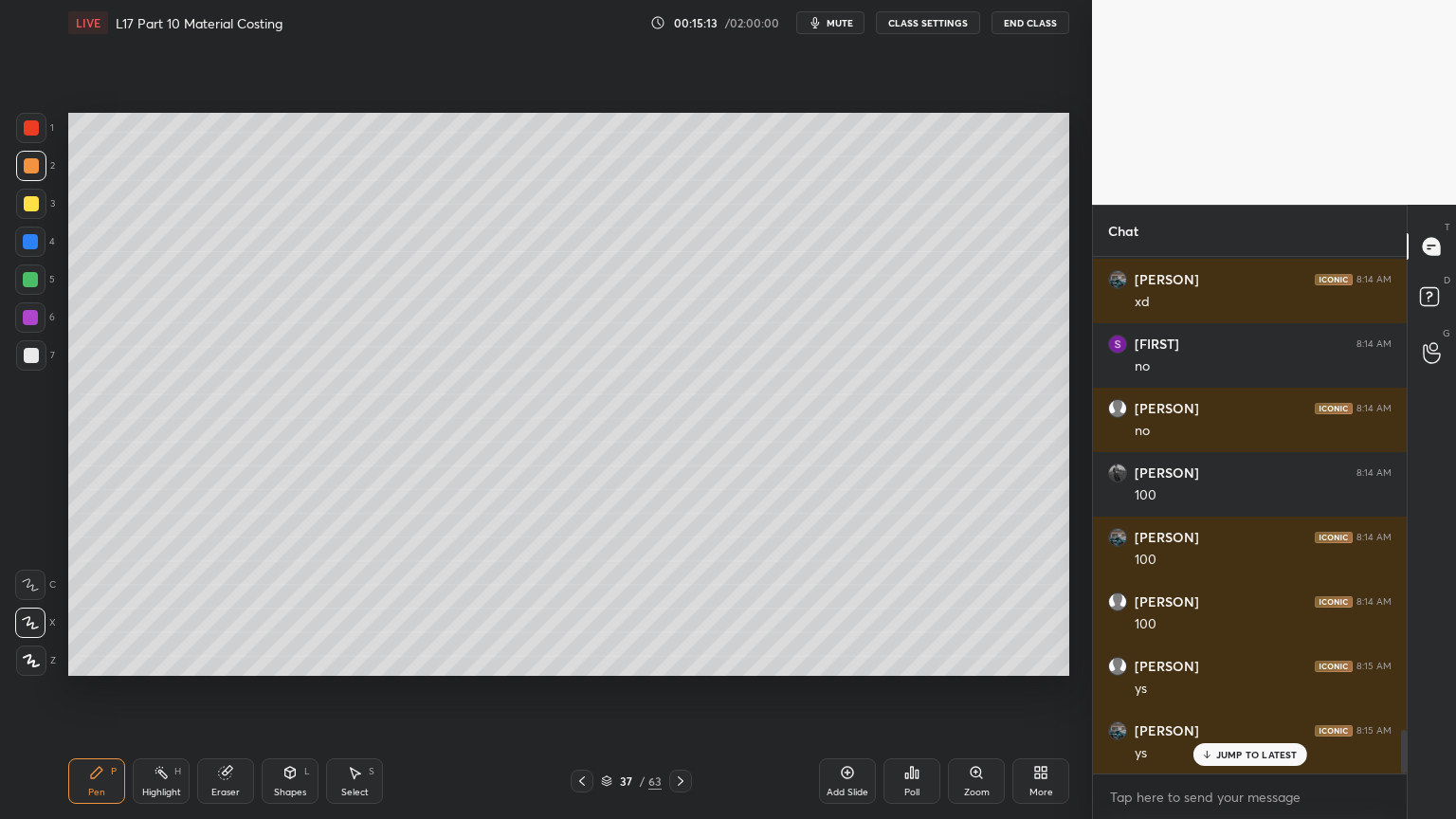 click 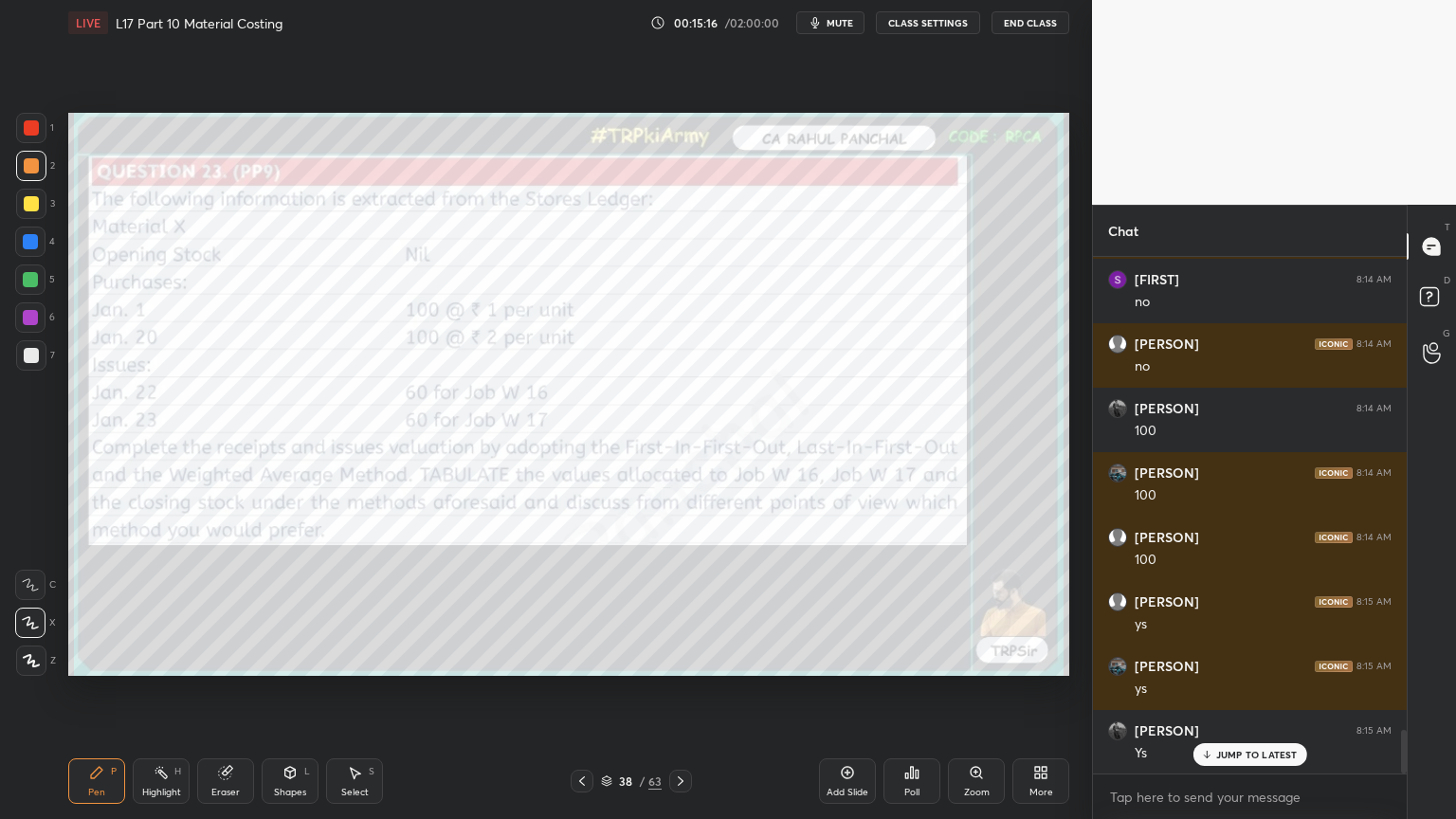 scroll, scrollTop: 5722, scrollLeft: 0, axis: vertical 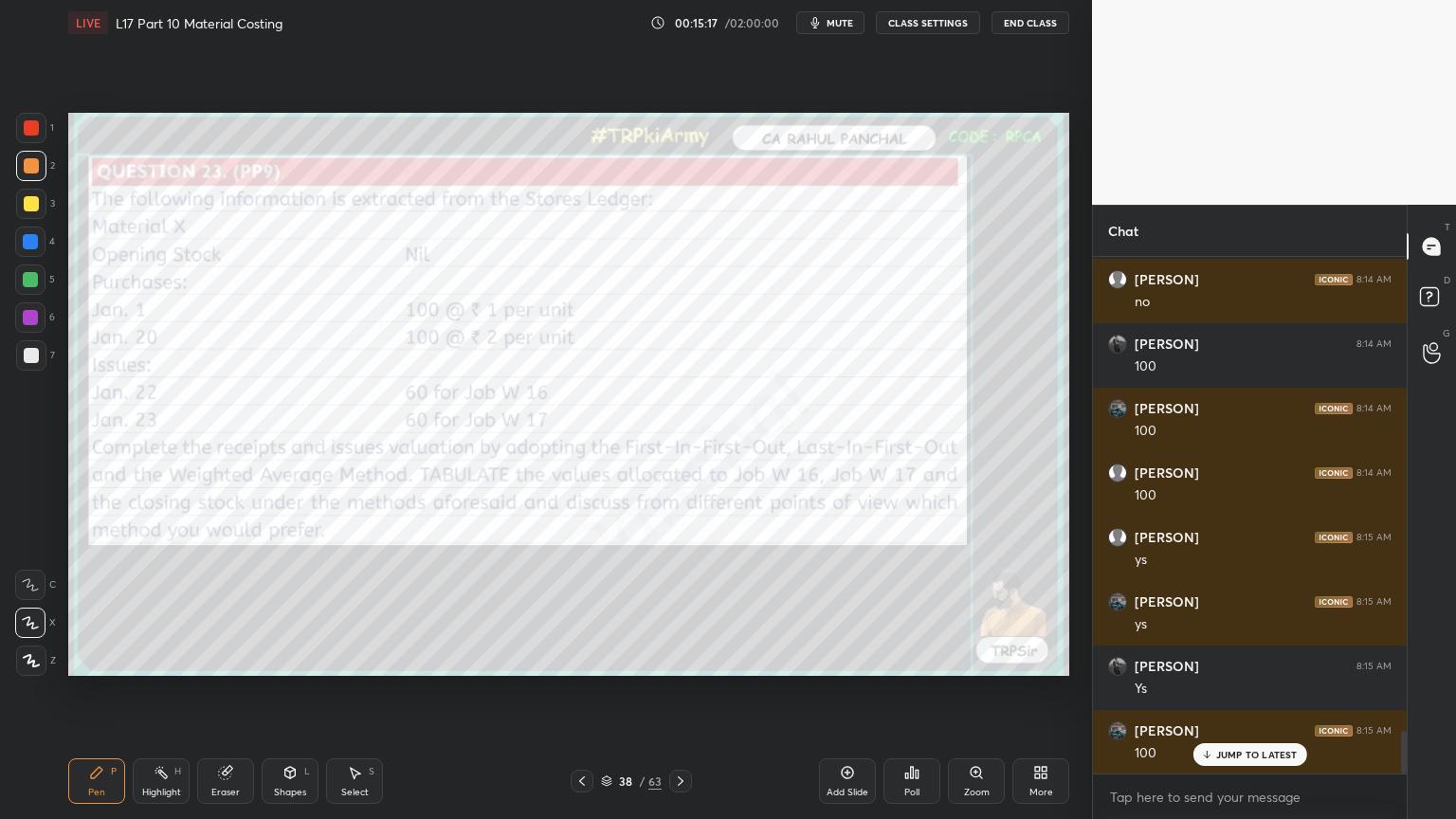 click 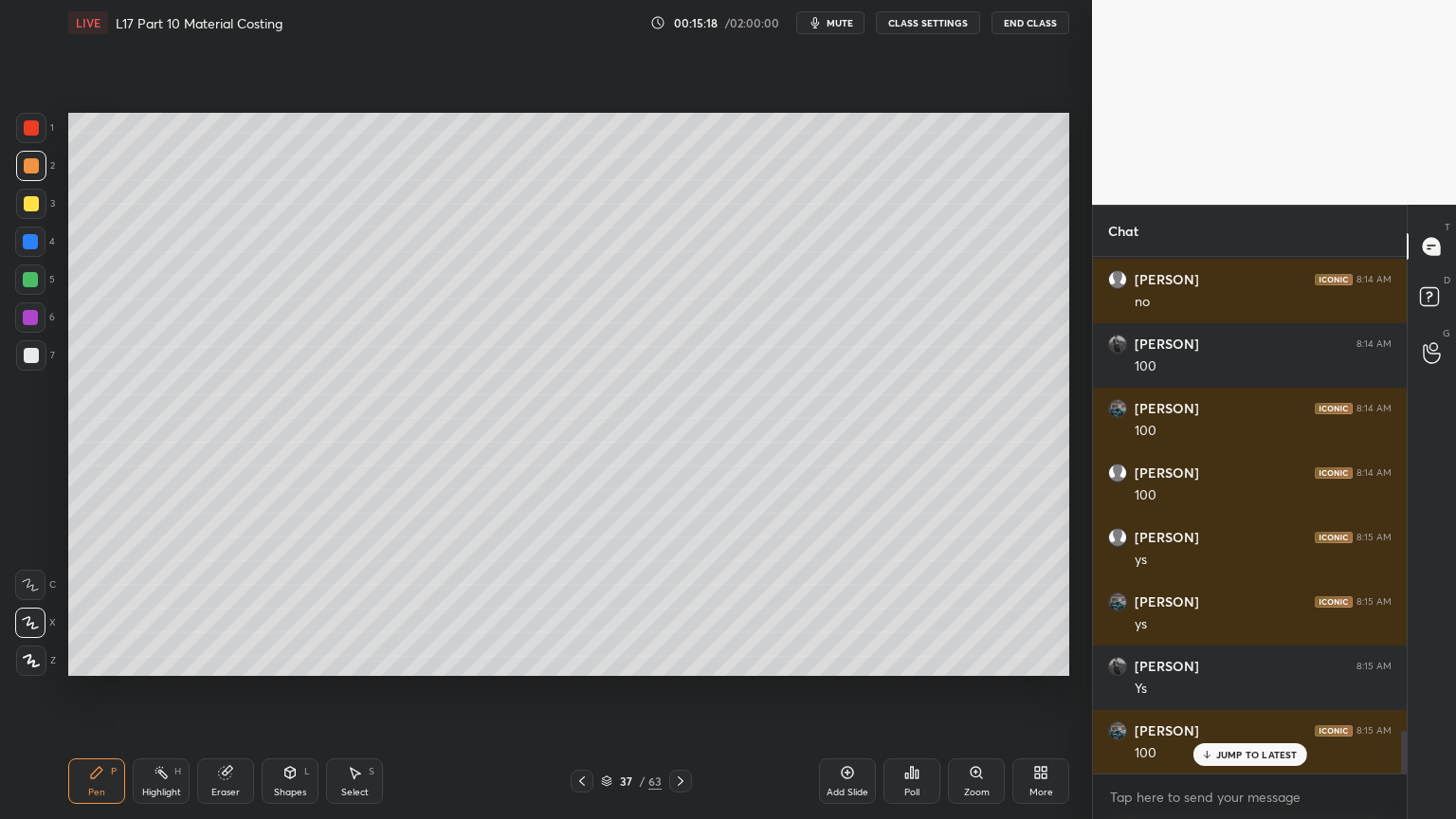 click on "37 / 63" at bounding box center [631, 781] 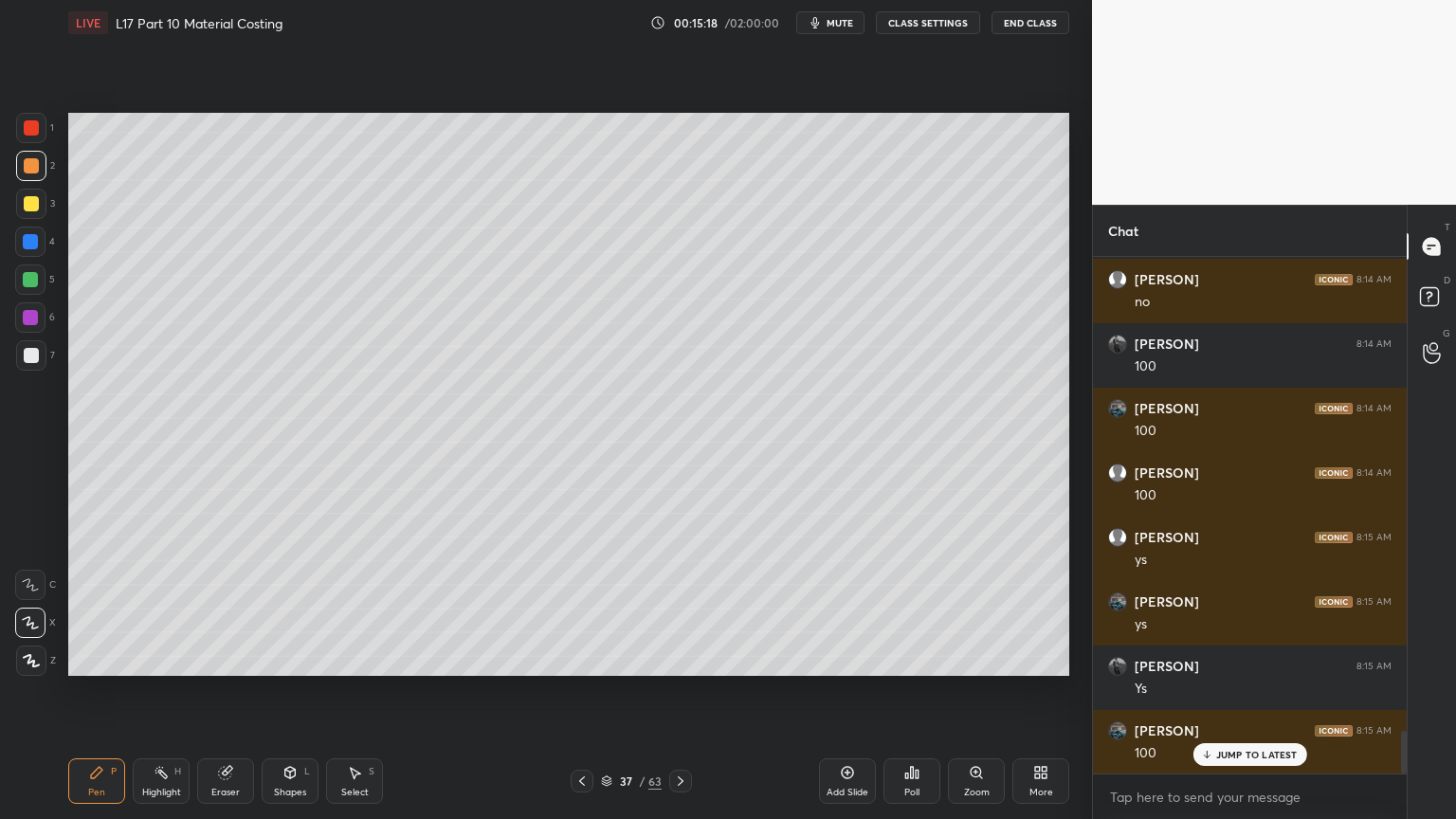 scroll, scrollTop: 5786, scrollLeft: 0, axis: vertical 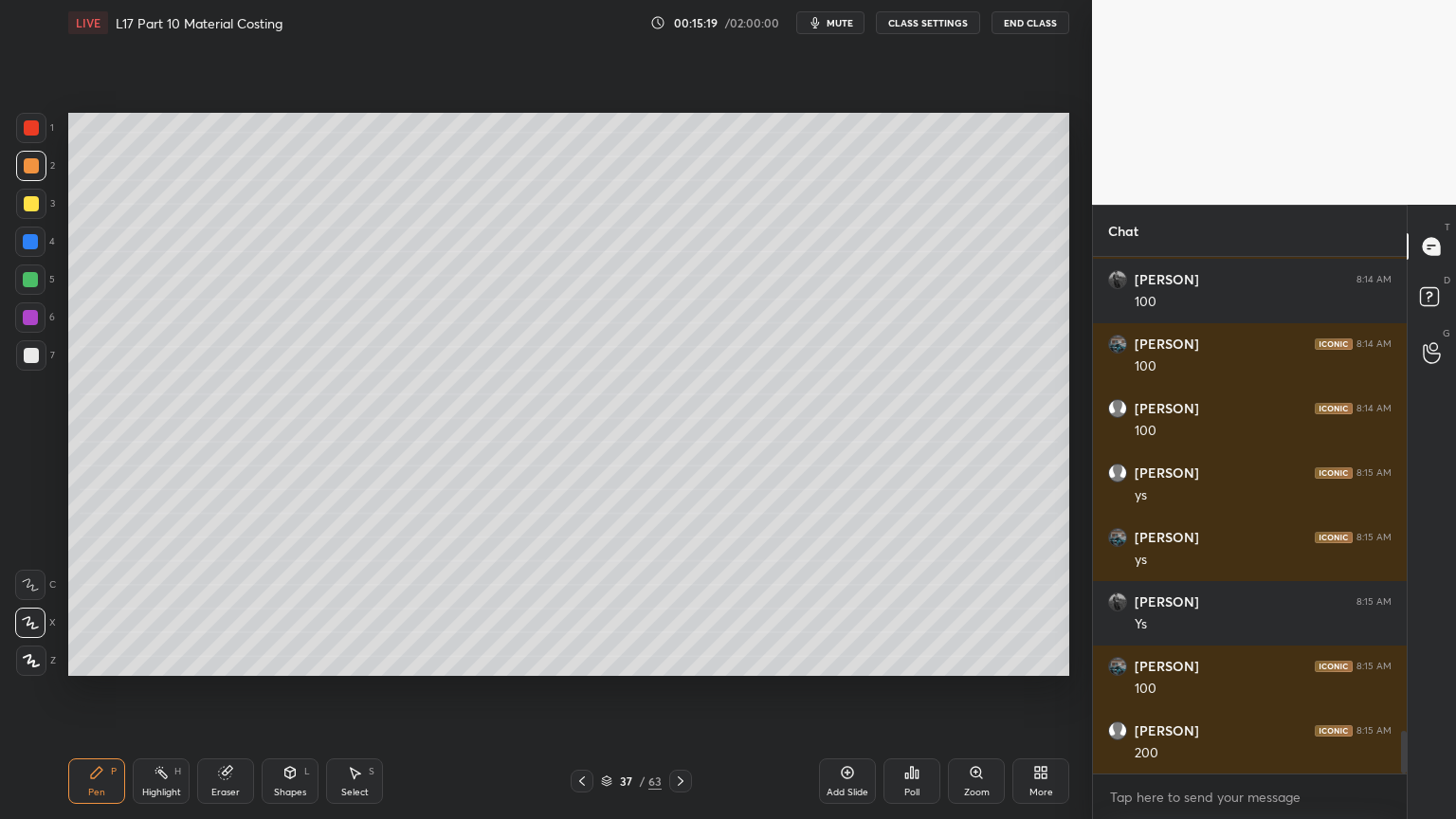 click 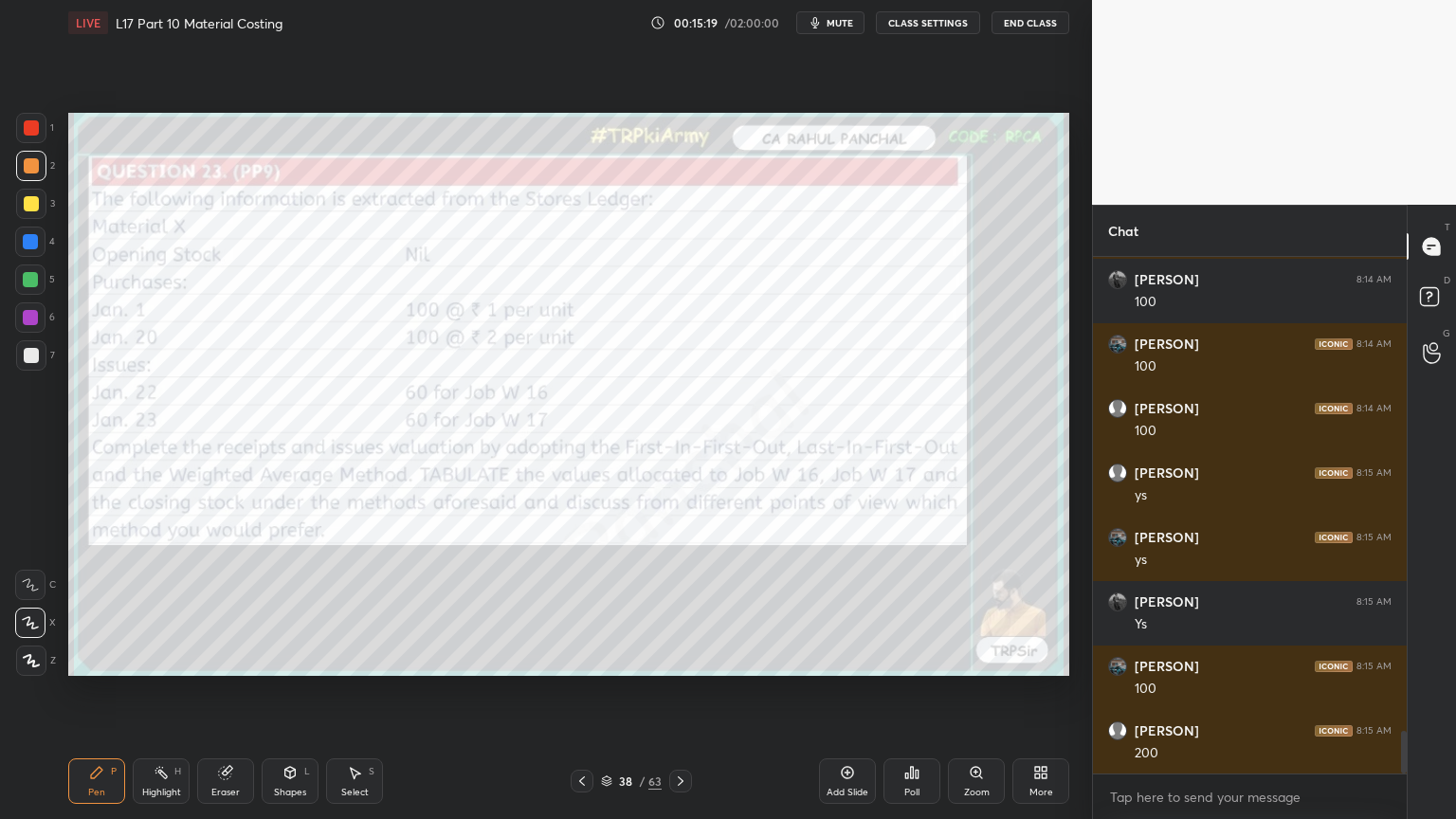 scroll, scrollTop: 5851, scrollLeft: 0, axis: vertical 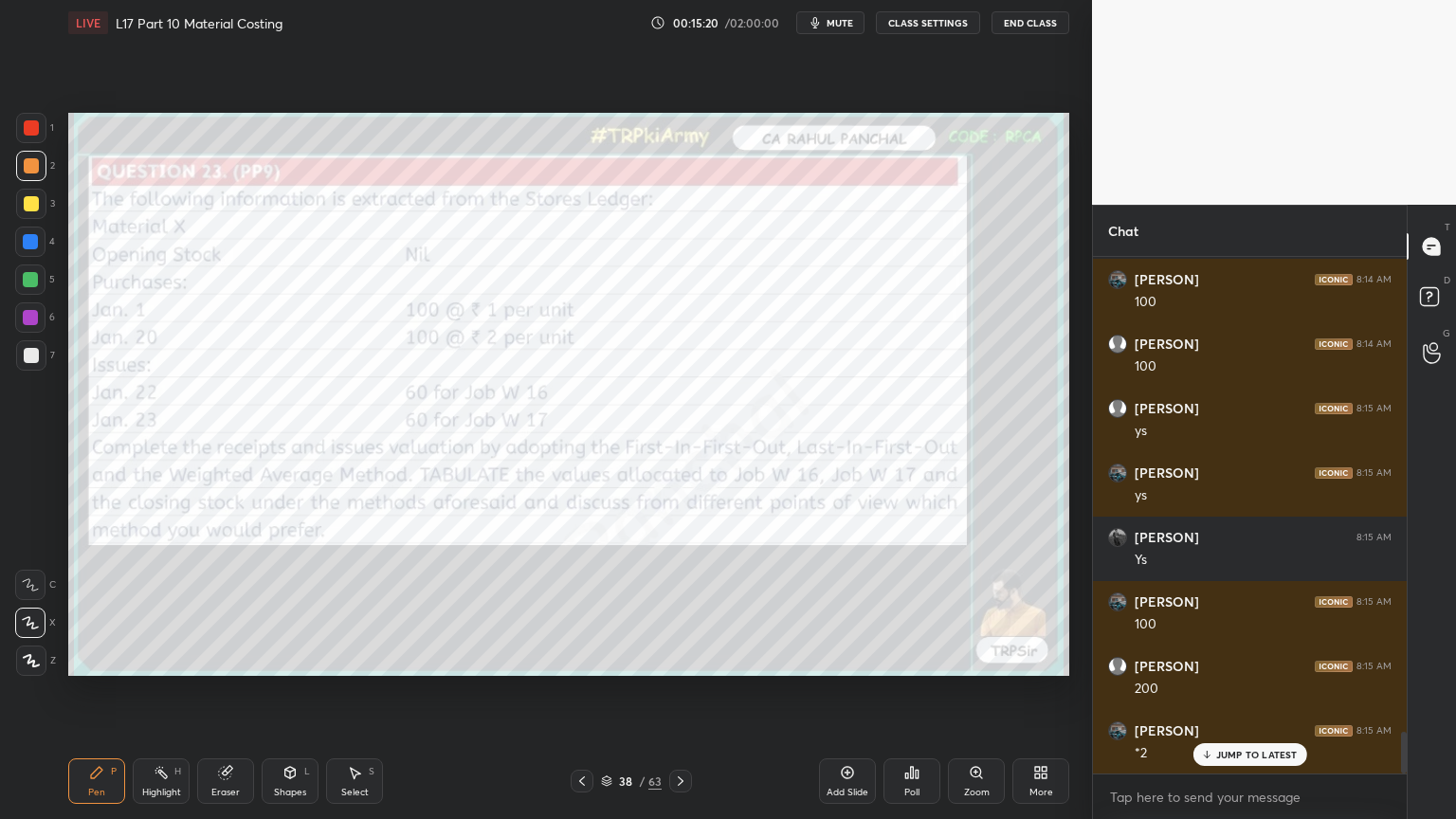 click 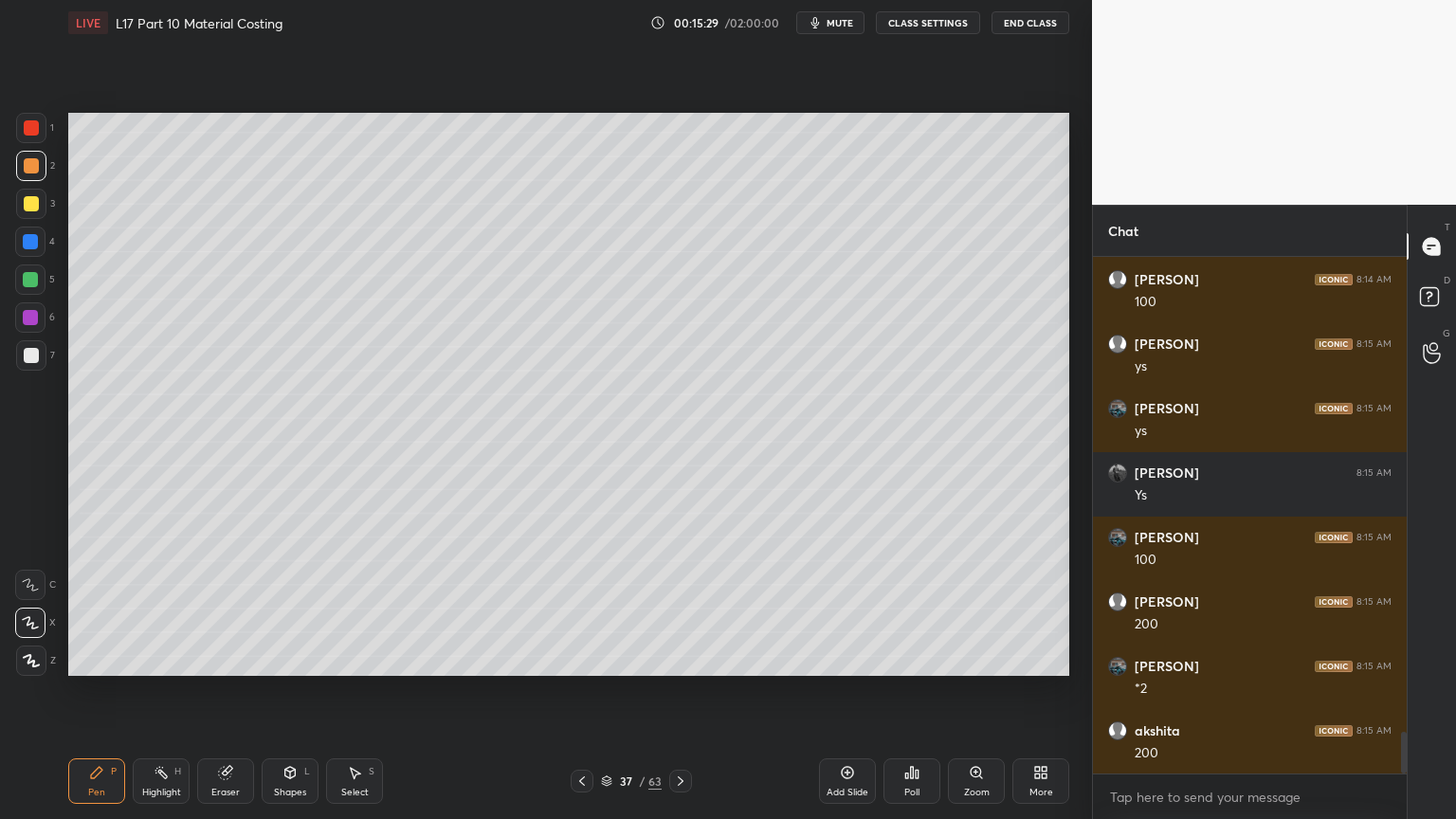 scroll, scrollTop: 5983, scrollLeft: 0, axis: vertical 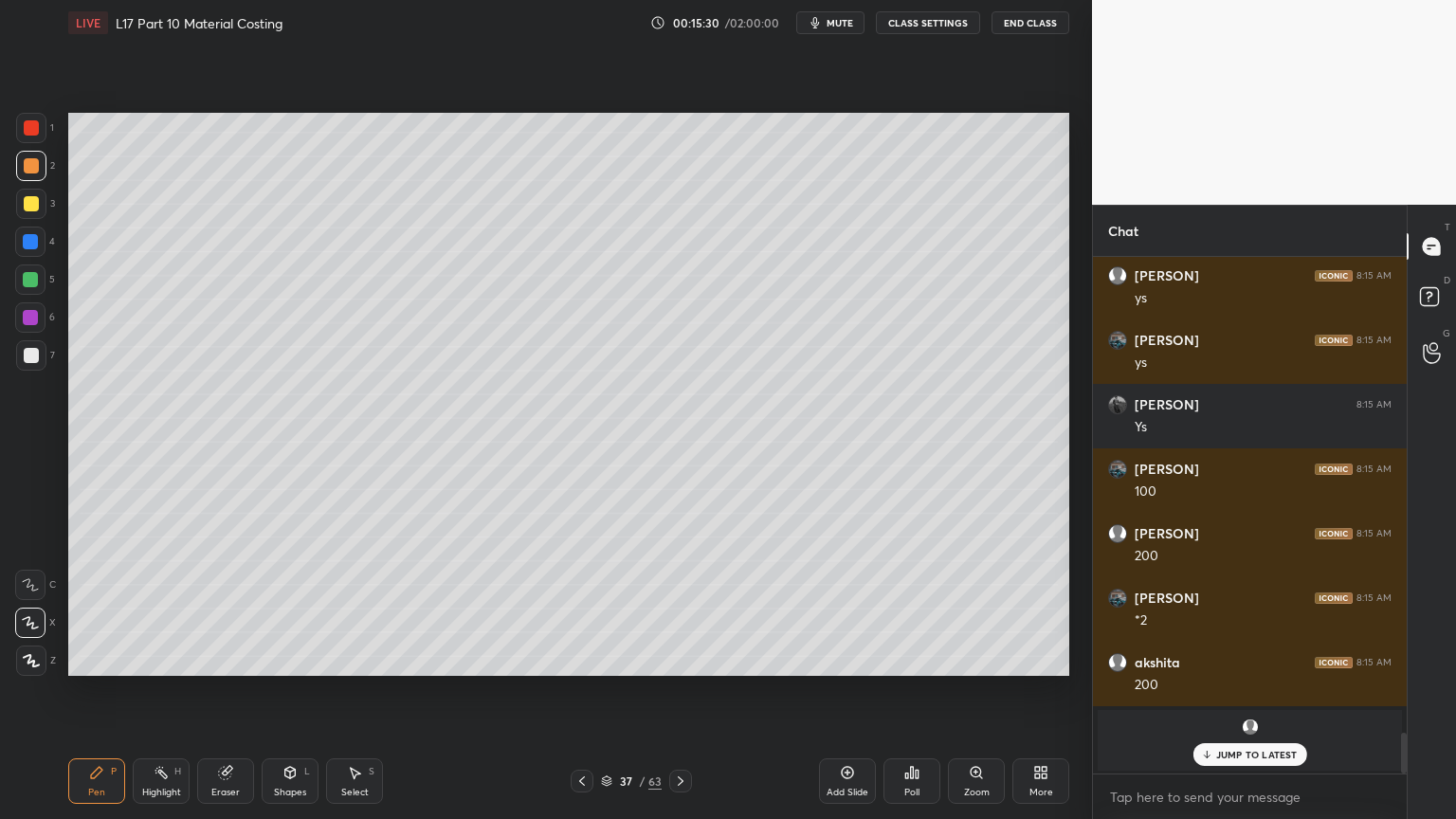 click 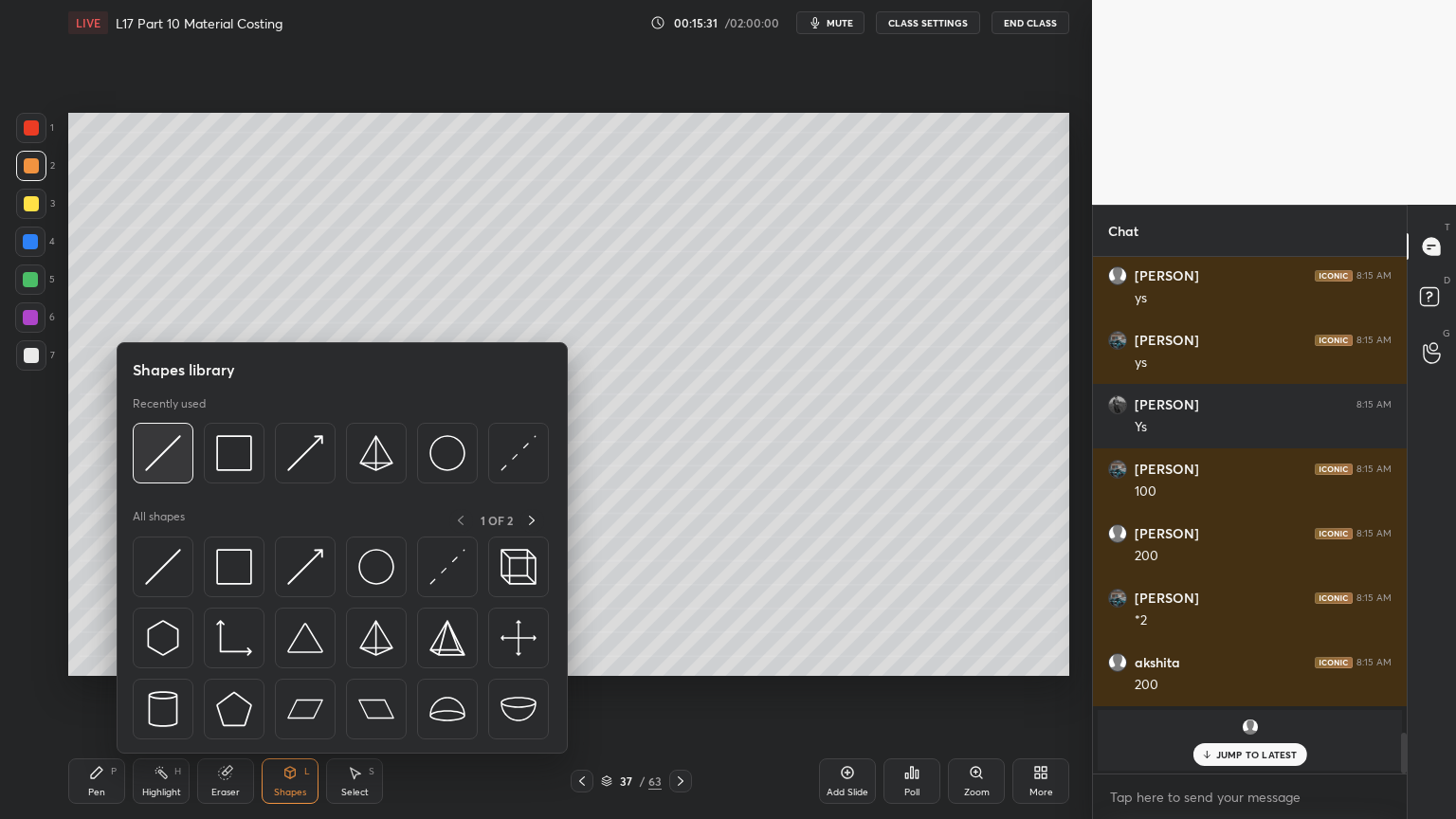 click at bounding box center [163, 453] 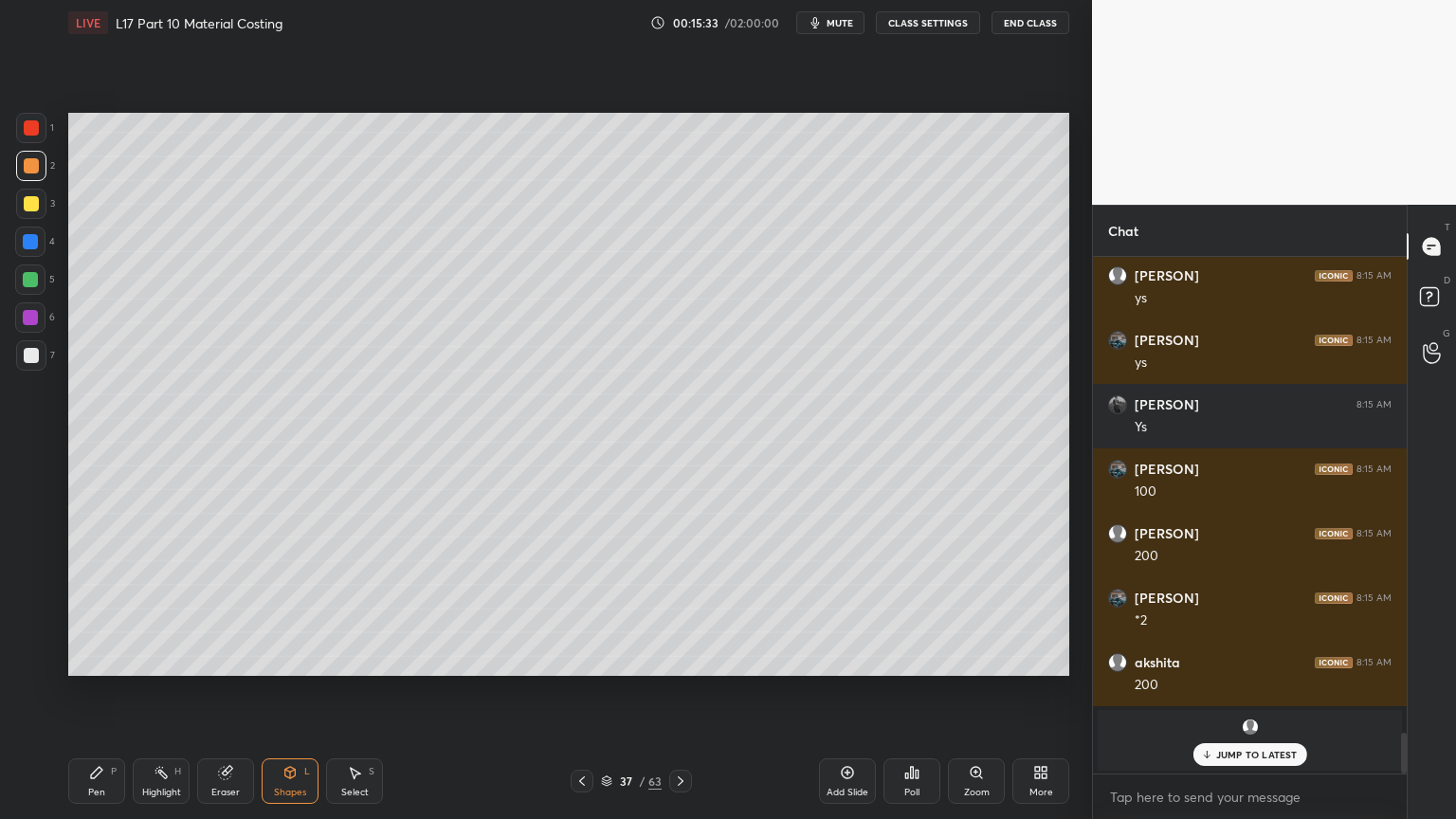 click on "Pen" at bounding box center (97, 792) 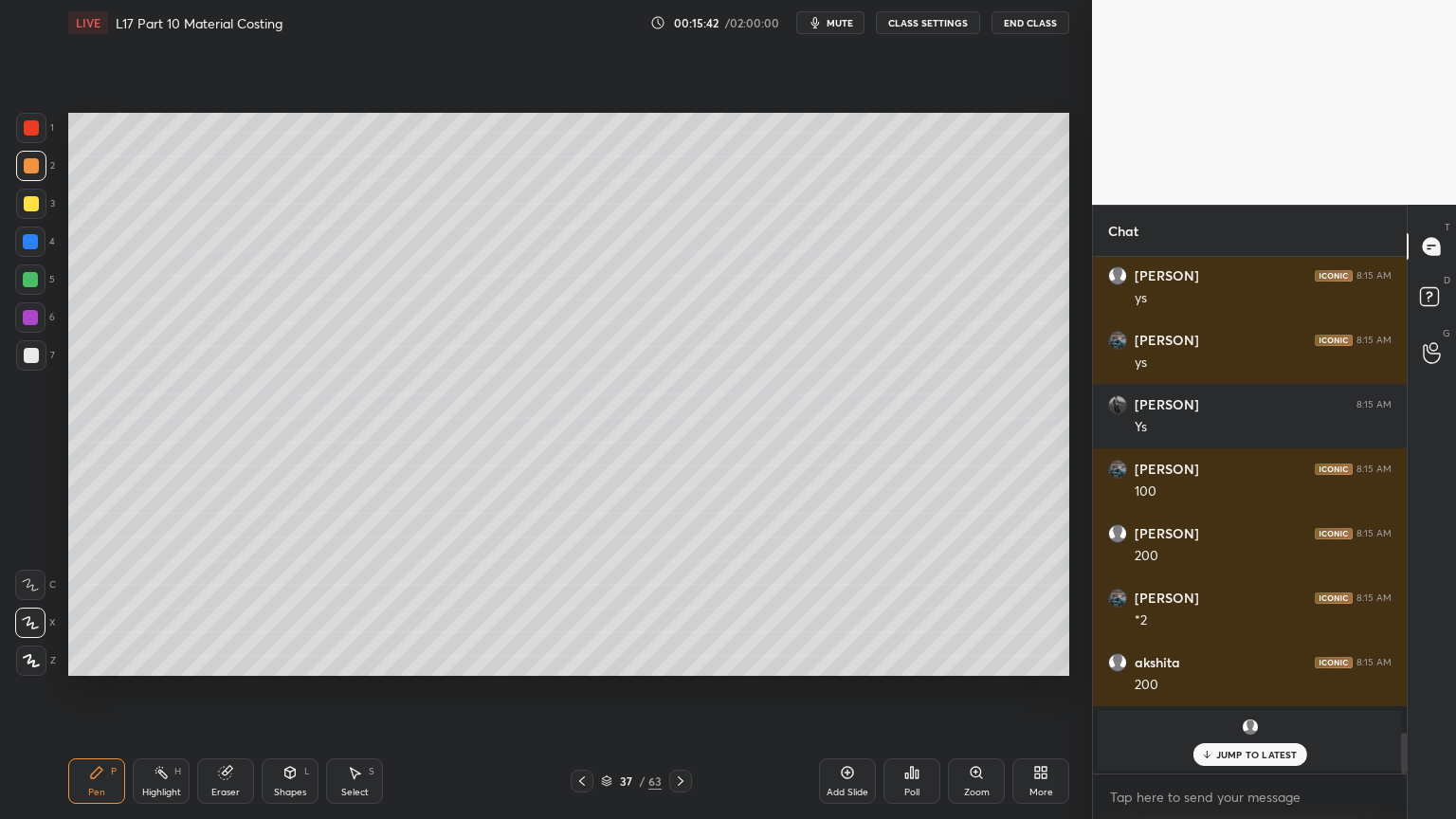 click 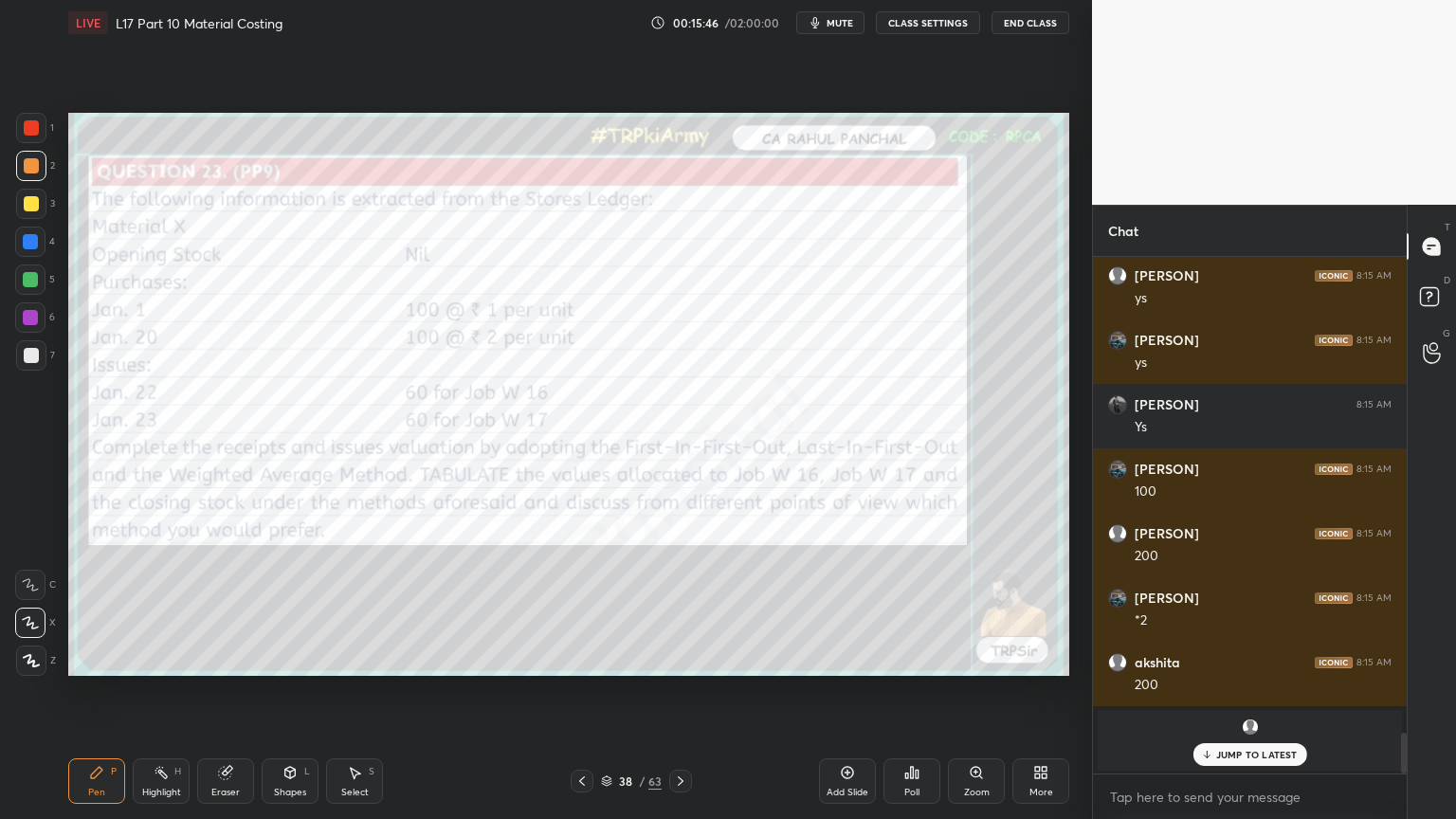 click on "Eraser" at bounding box center [226, 781] 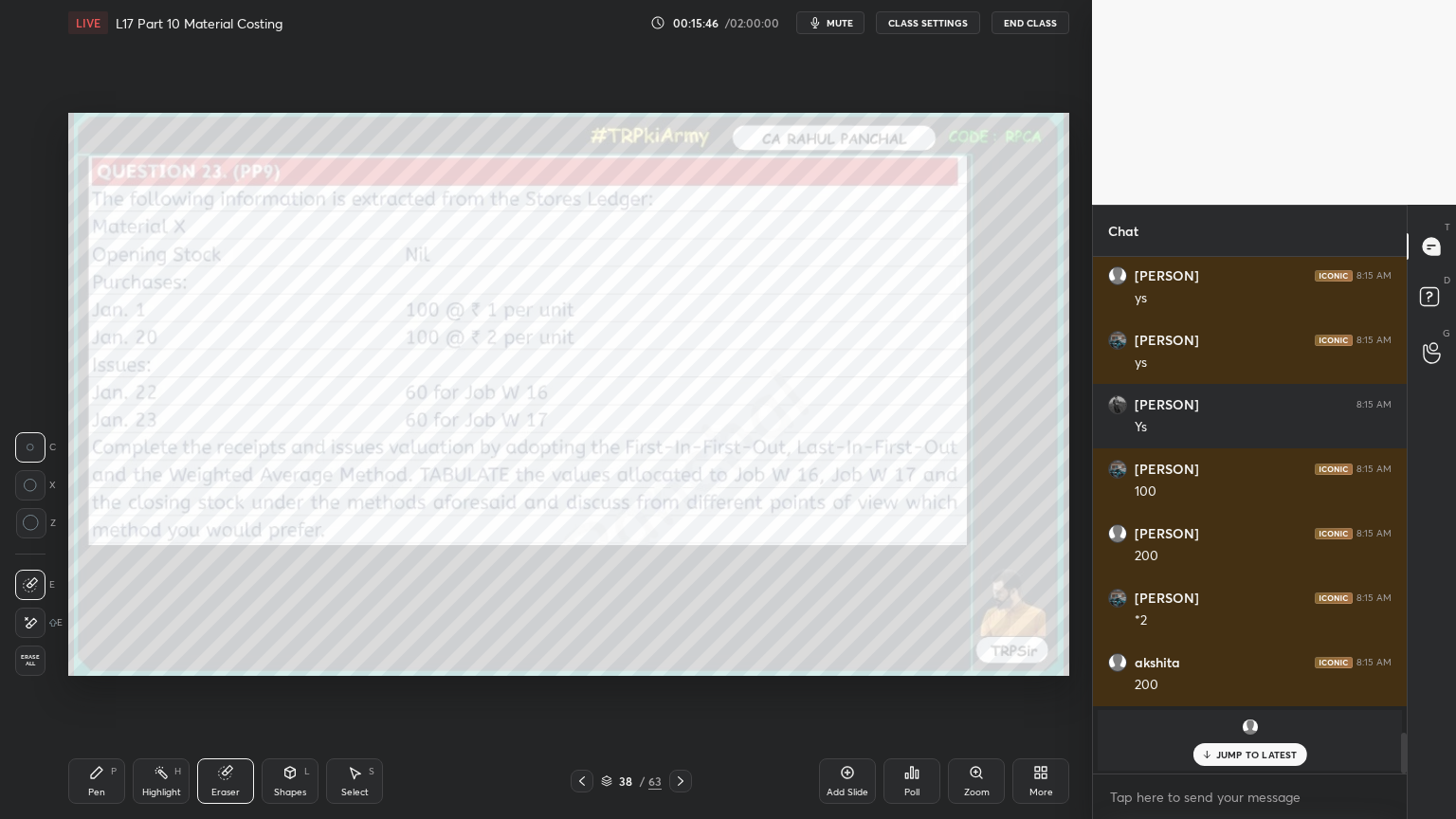 click on "Erase all" at bounding box center (30, 661) 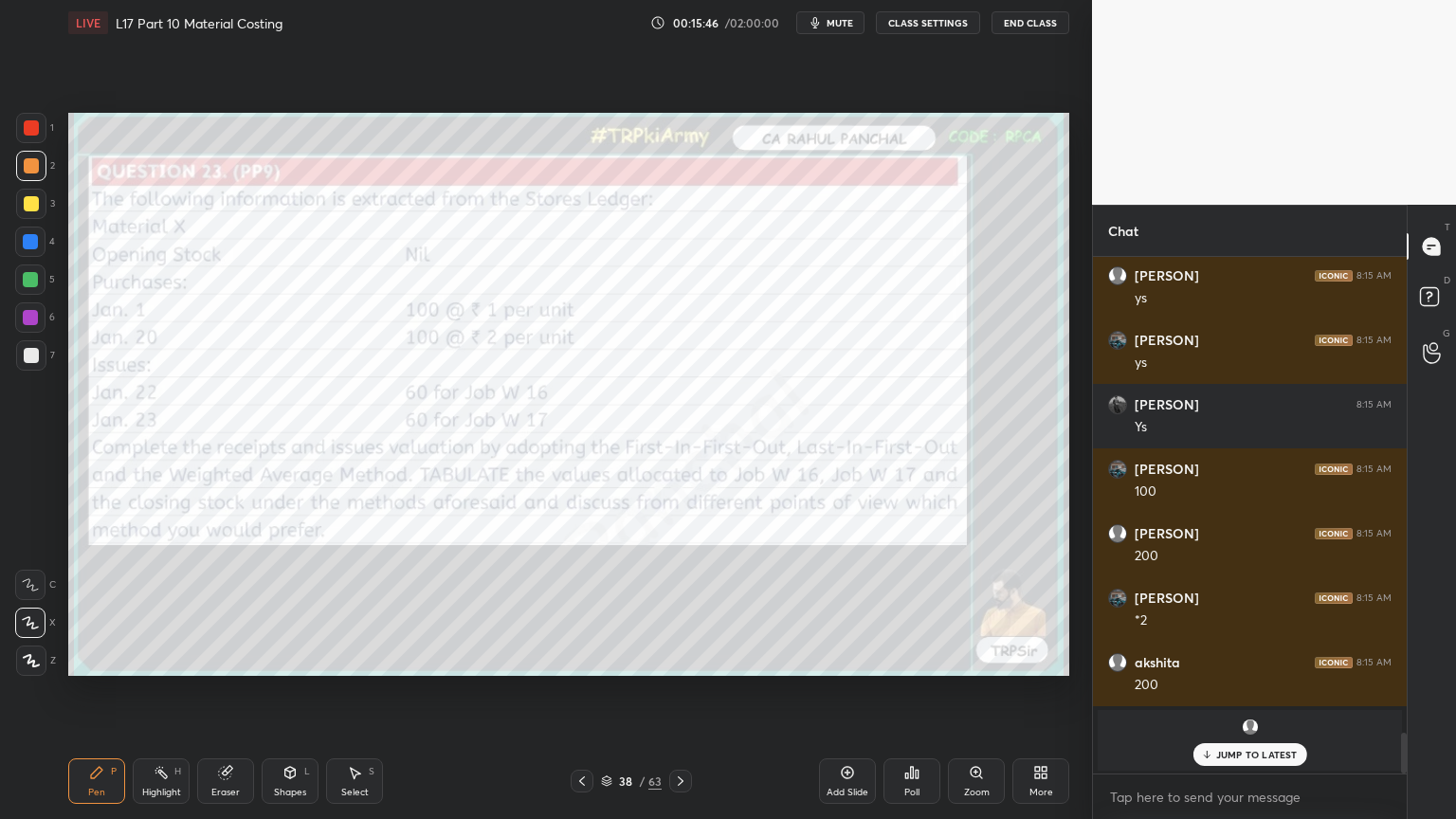 click on "1 2 3 4 5 6 7 C X Z C X Z E E Erase all   H H LIVE L17 Part 10 Material Costing 00:15:46 /  02:00:00 mute CLASS SETTINGS End Class Setting up your live class Poll for   secs No correct answer Start poll Back L17 Part 10 Material Costing • L17 of Costing Regular Course For Jan 26 & May 26 [FIRST] Pen P Highlight H Eraser Shapes L Select S 38 / 63 Add Slide Poll Zoom More" at bounding box center (538, 410) 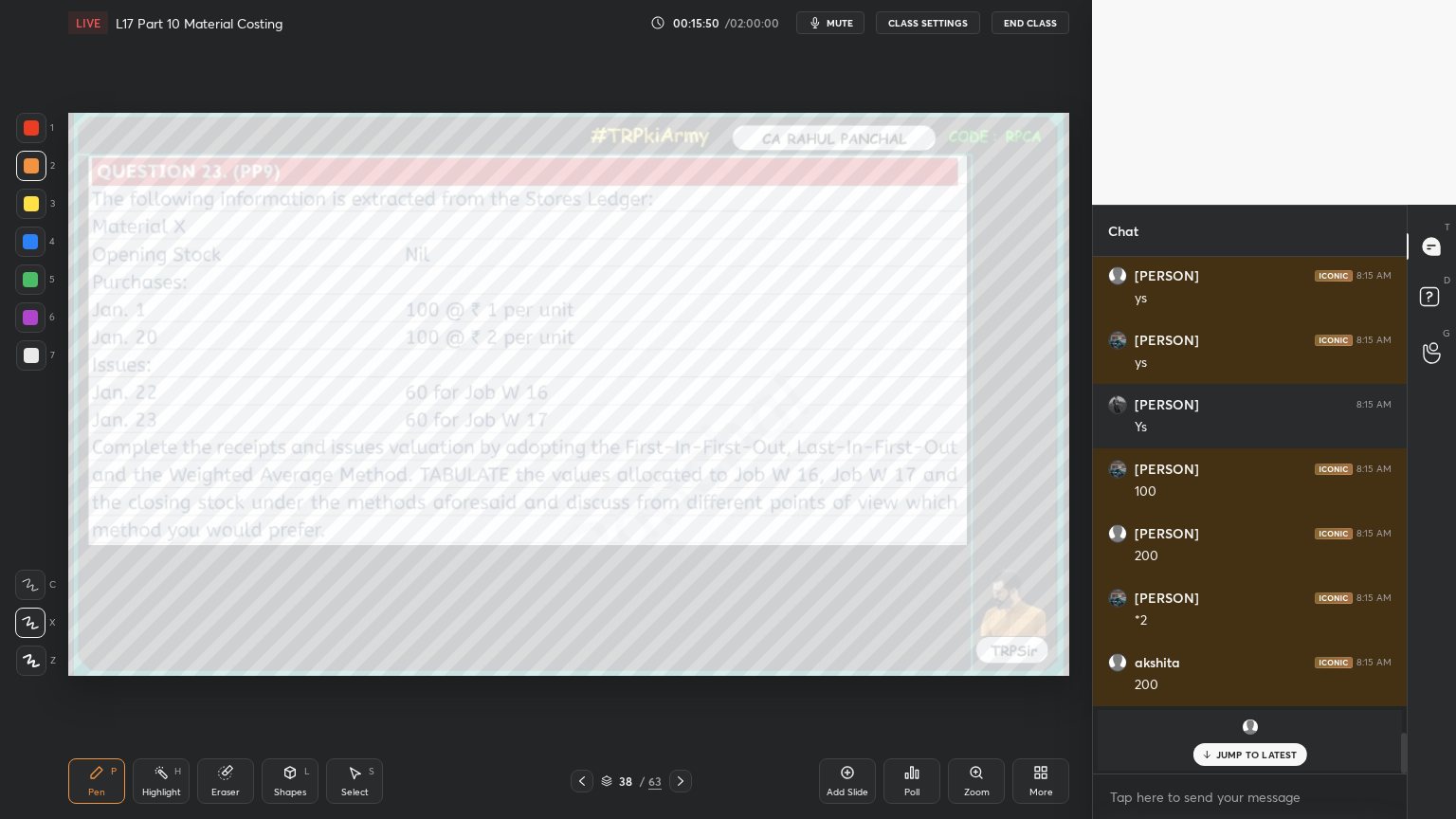 click on "Eraser" at bounding box center (226, 781) 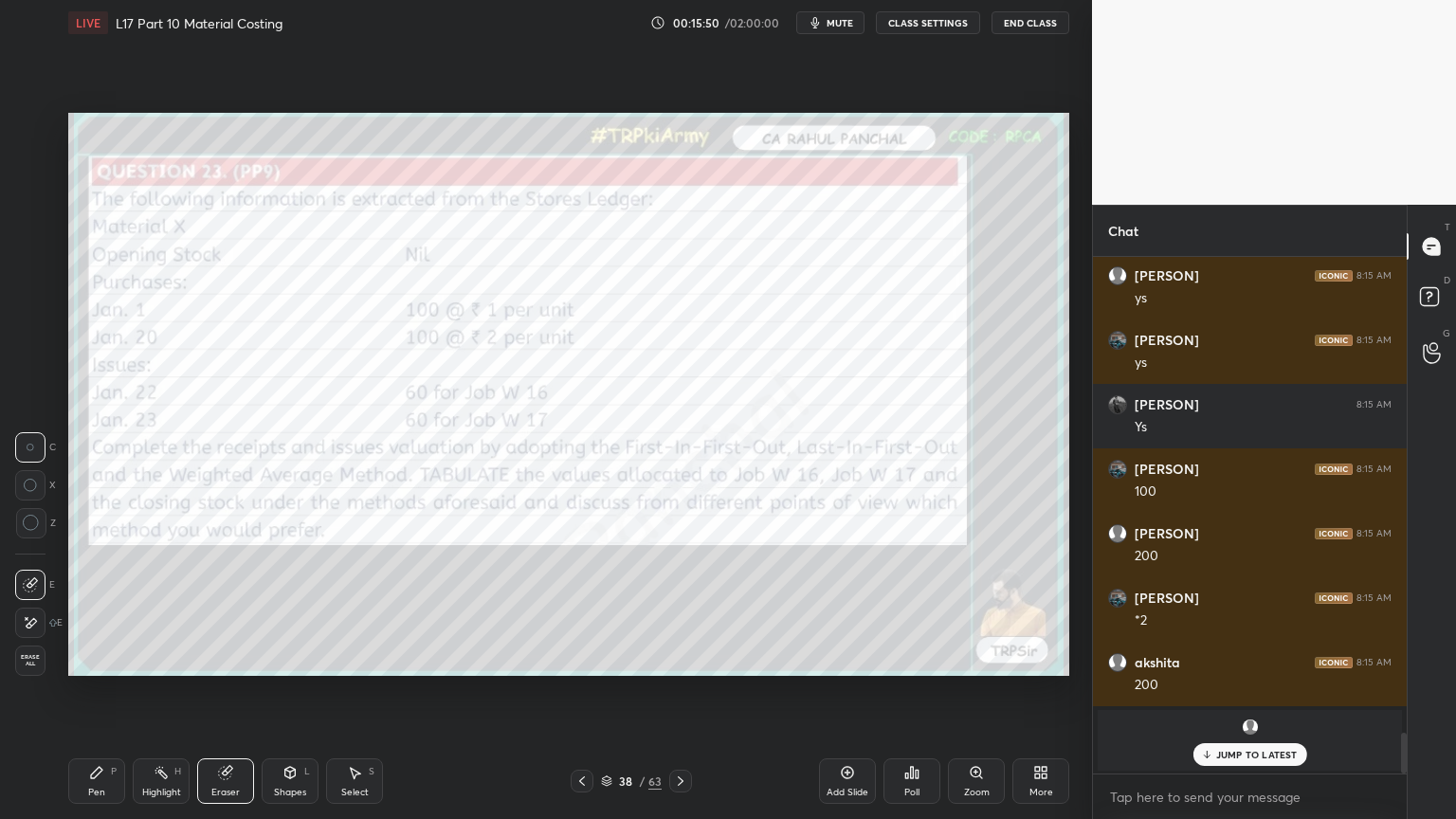 click on "Erase all" at bounding box center [30, 661] 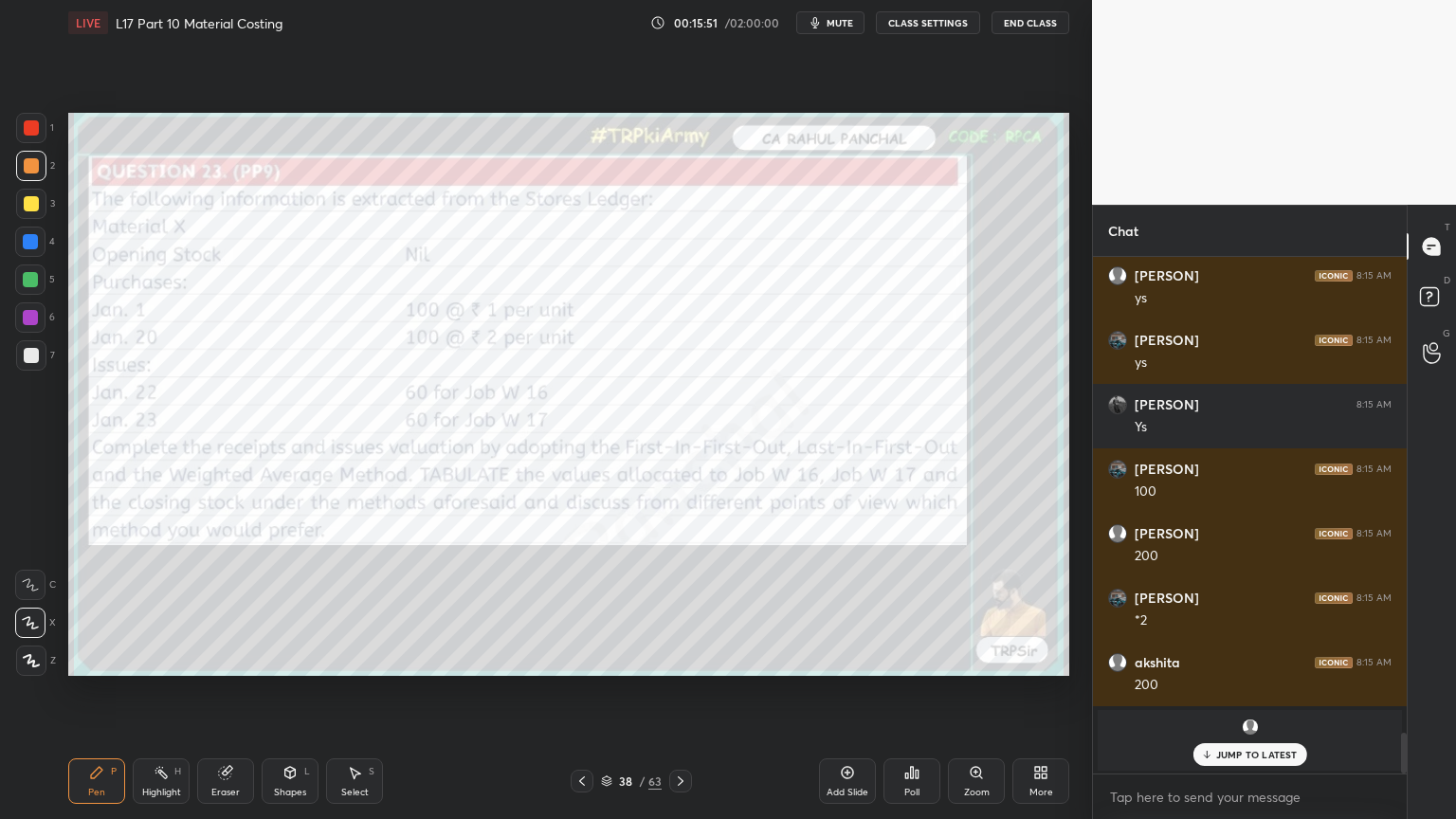 click on "Setting up your live class Poll for   secs No correct answer Start poll" at bounding box center (569, 394) 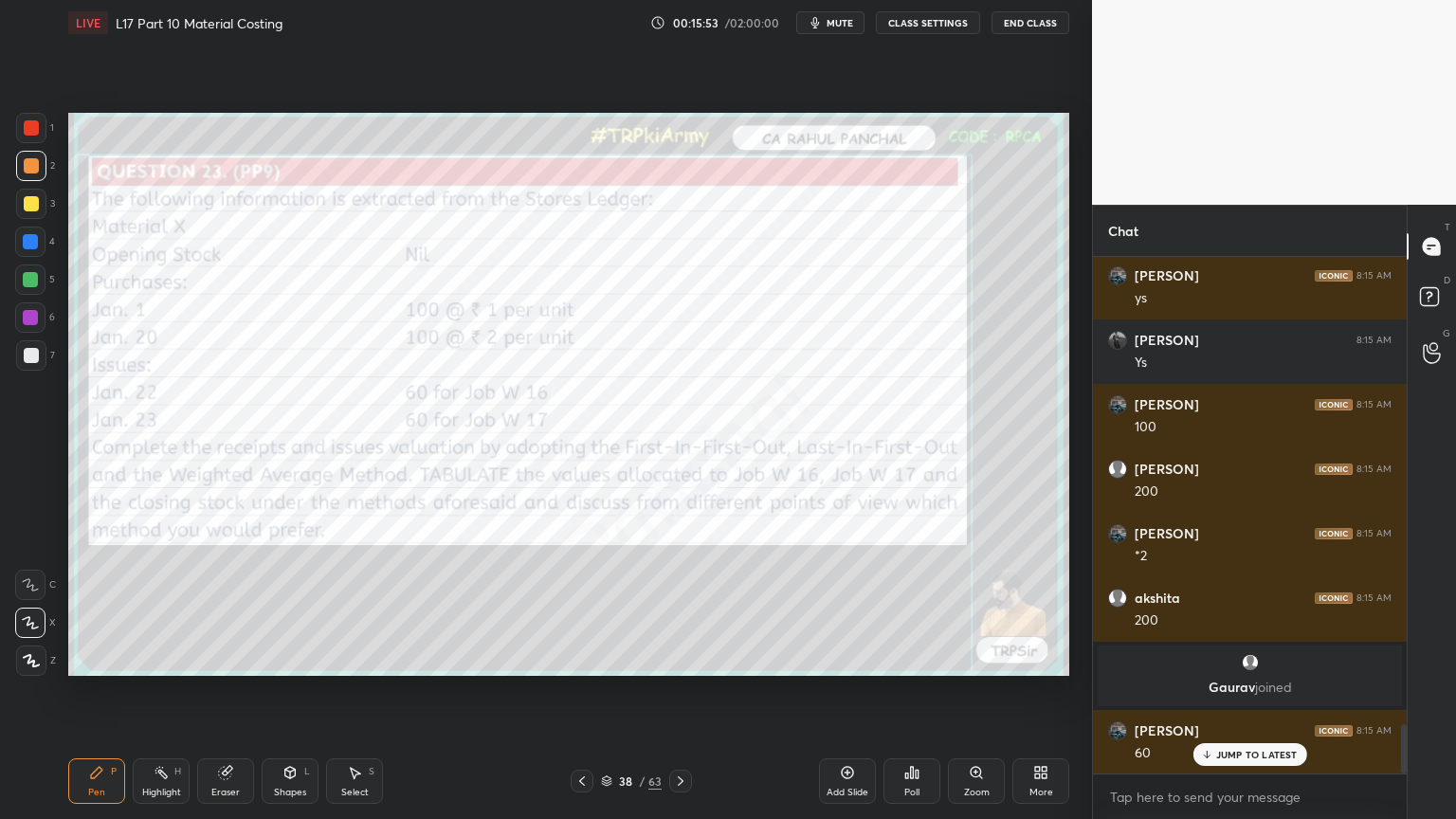 scroll, scrollTop: 4994, scrollLeft: 0, axis: vertical 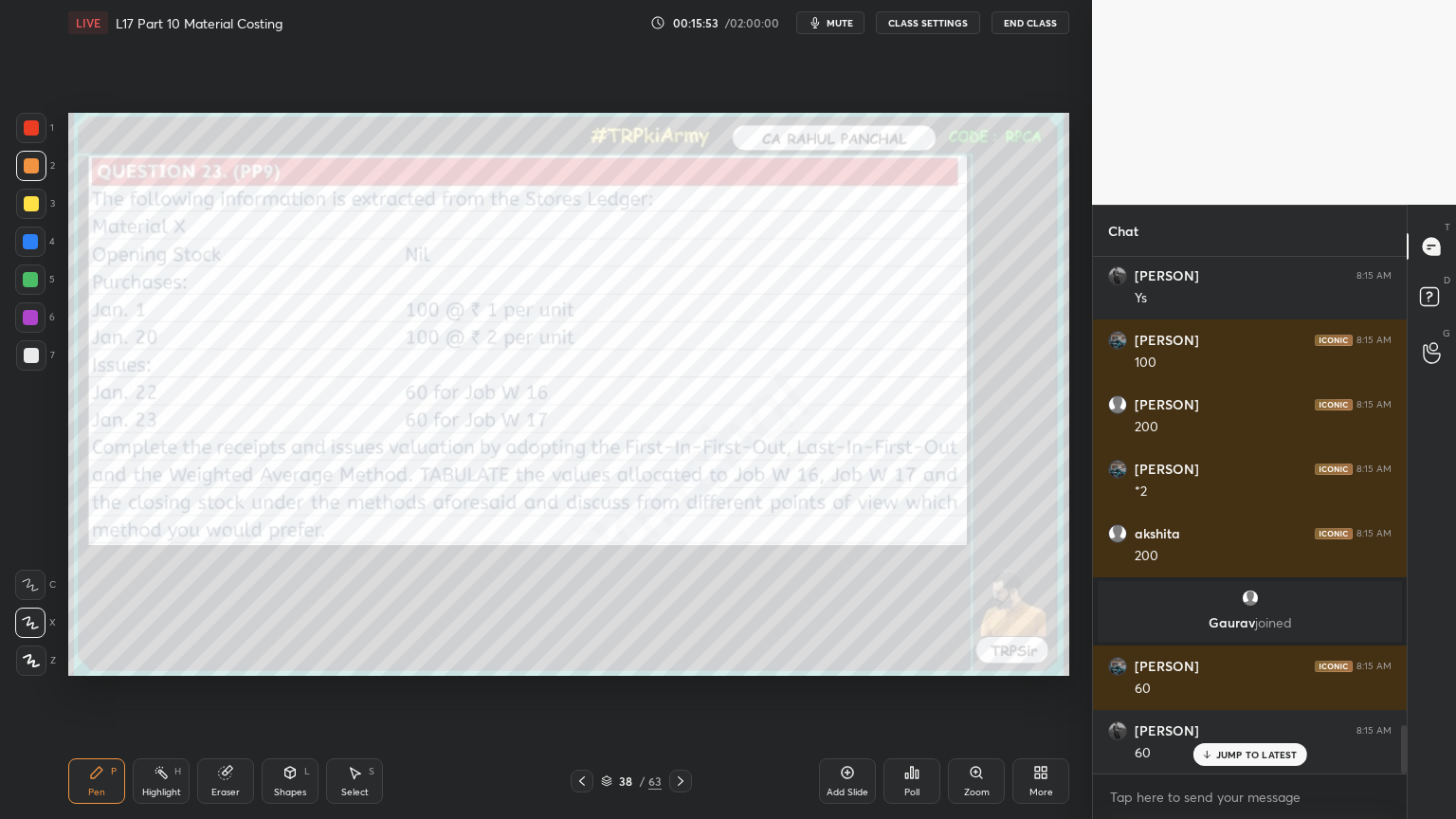 click at bounding box center [582, 781] 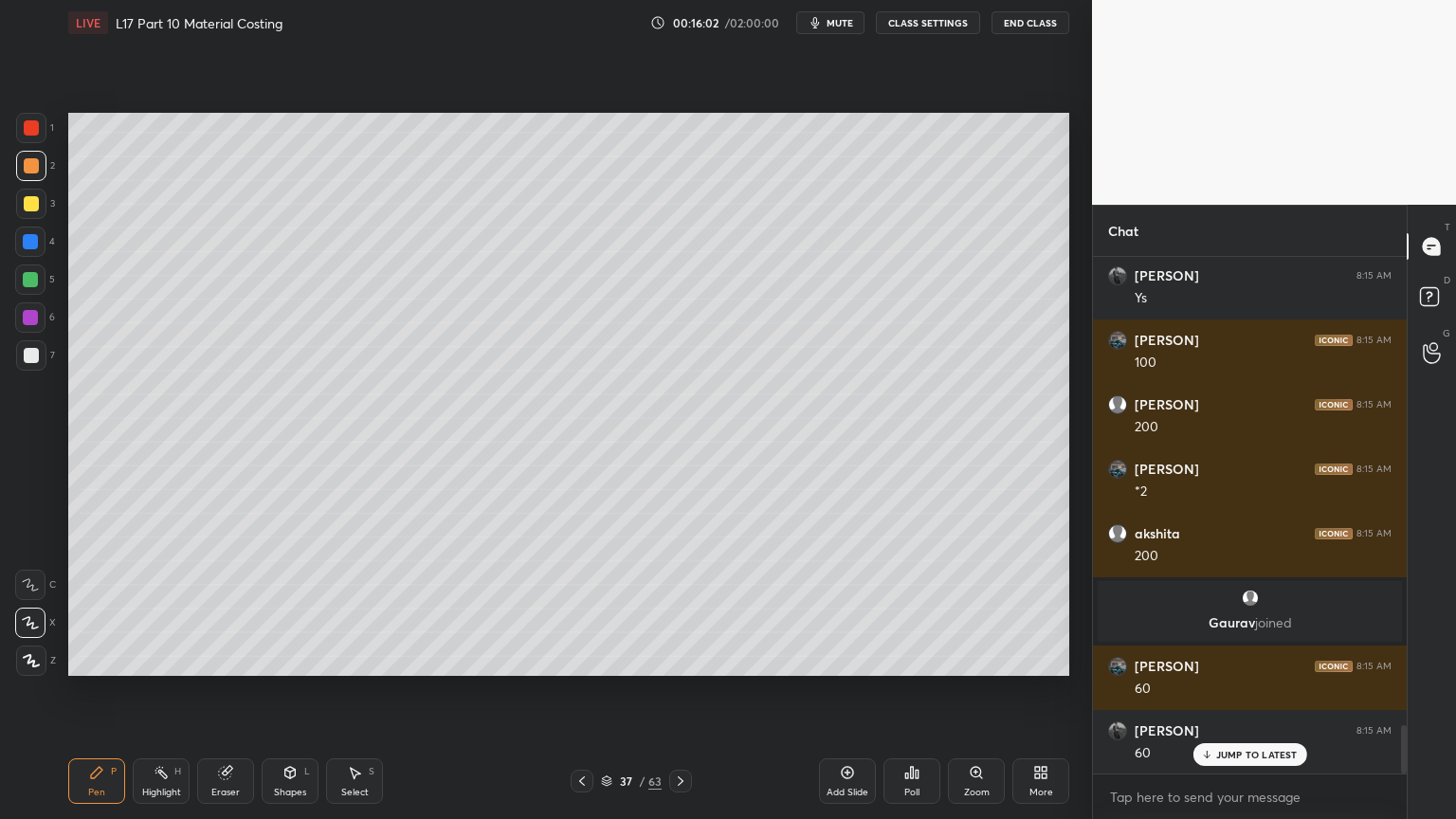 scroll, scrollTop: 5058, scrollLeft: 0, axis: vertical 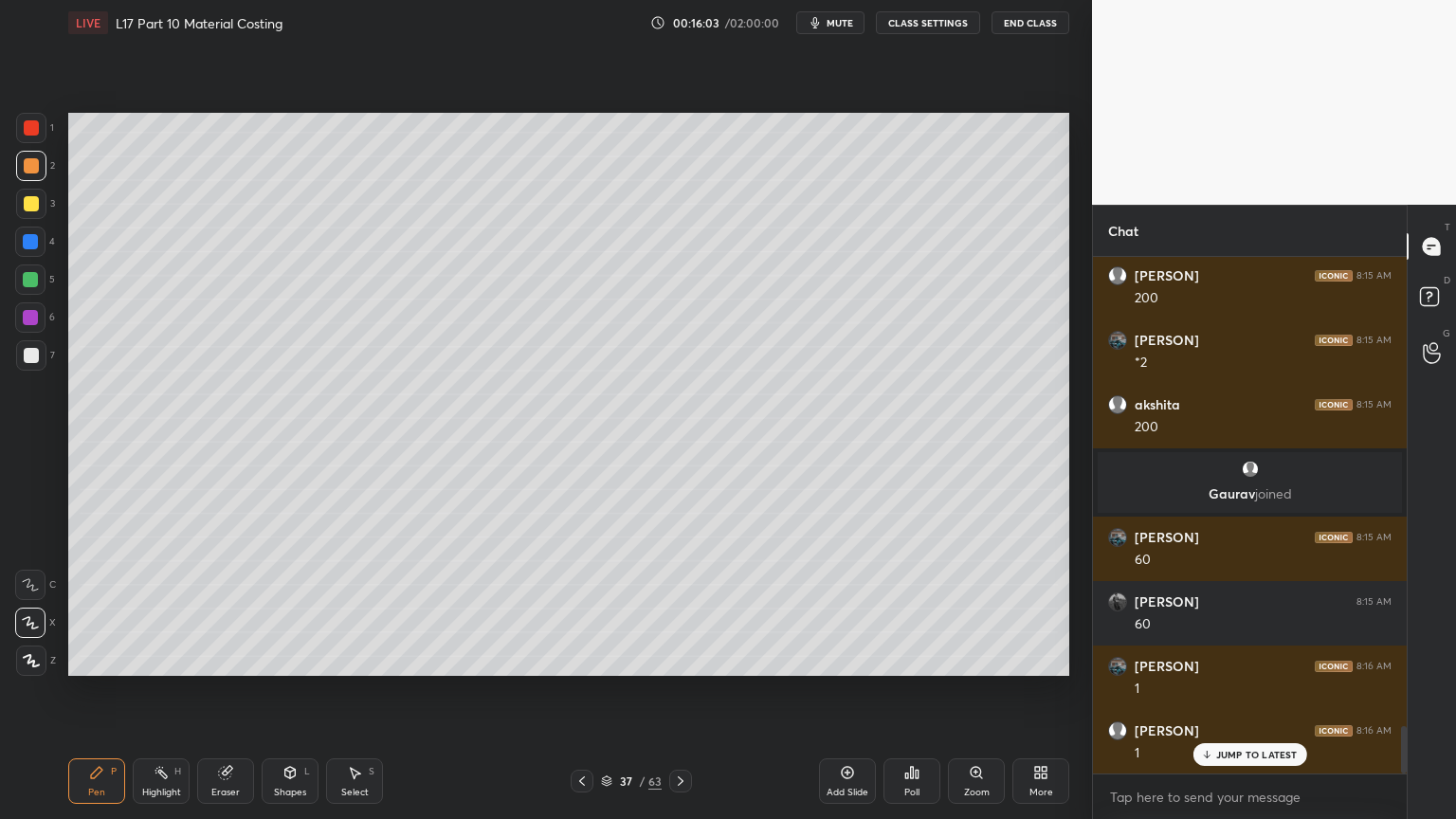 click at bounding box center (30, 280) 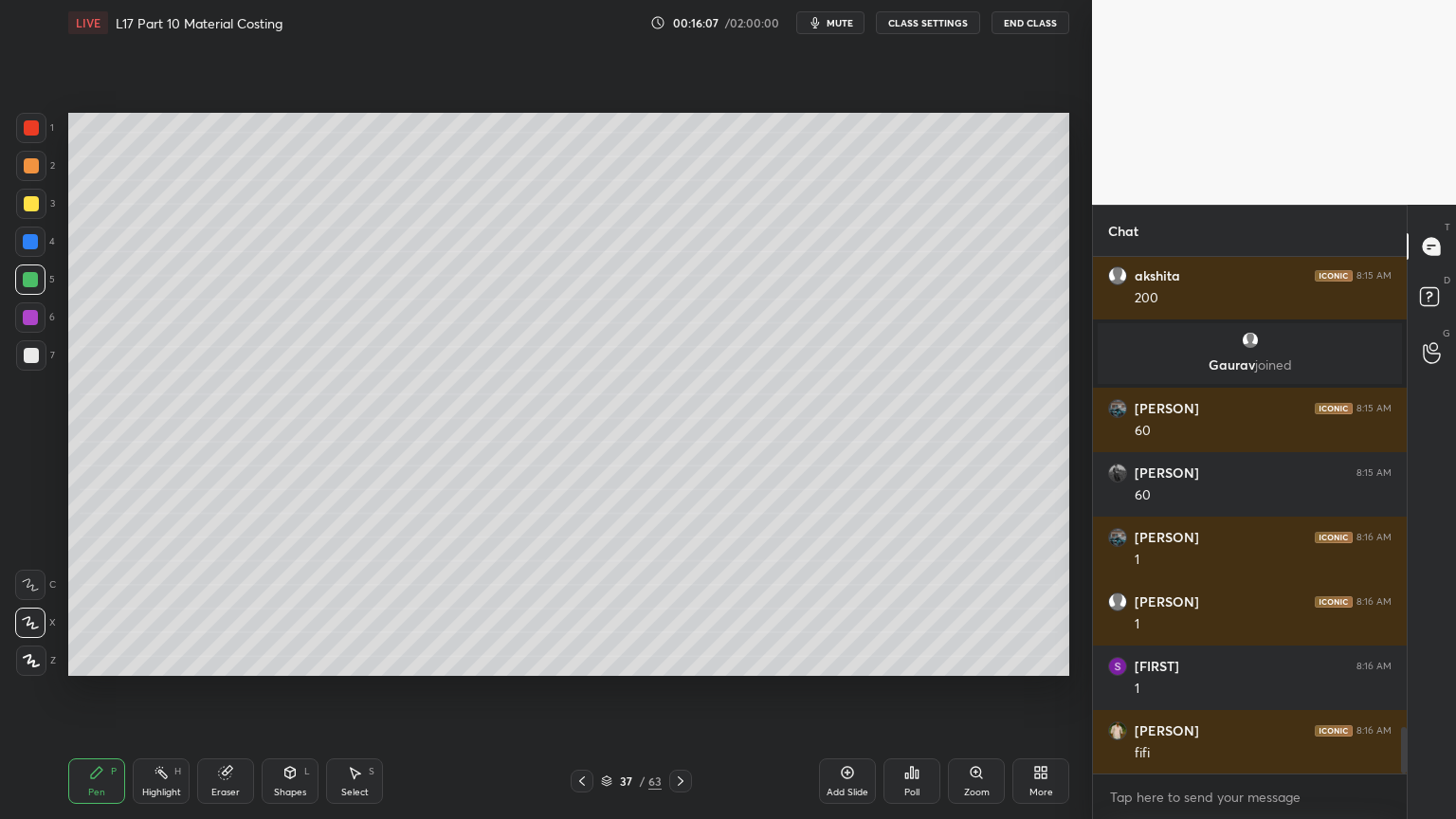scroll, scrollTop: 5316, scrollLeft: 0, axis: vertical 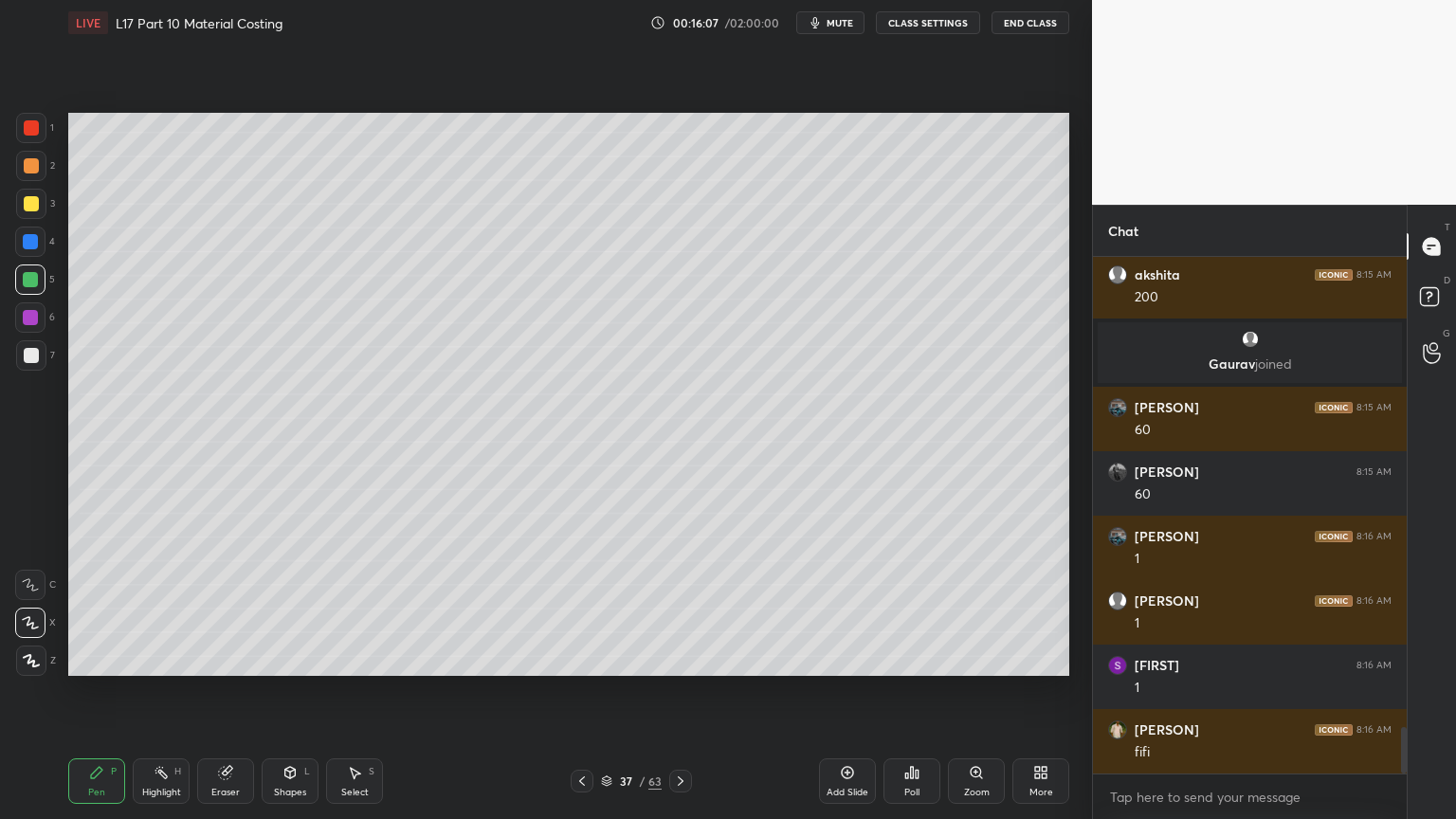 click at bounding box center [31, 166] 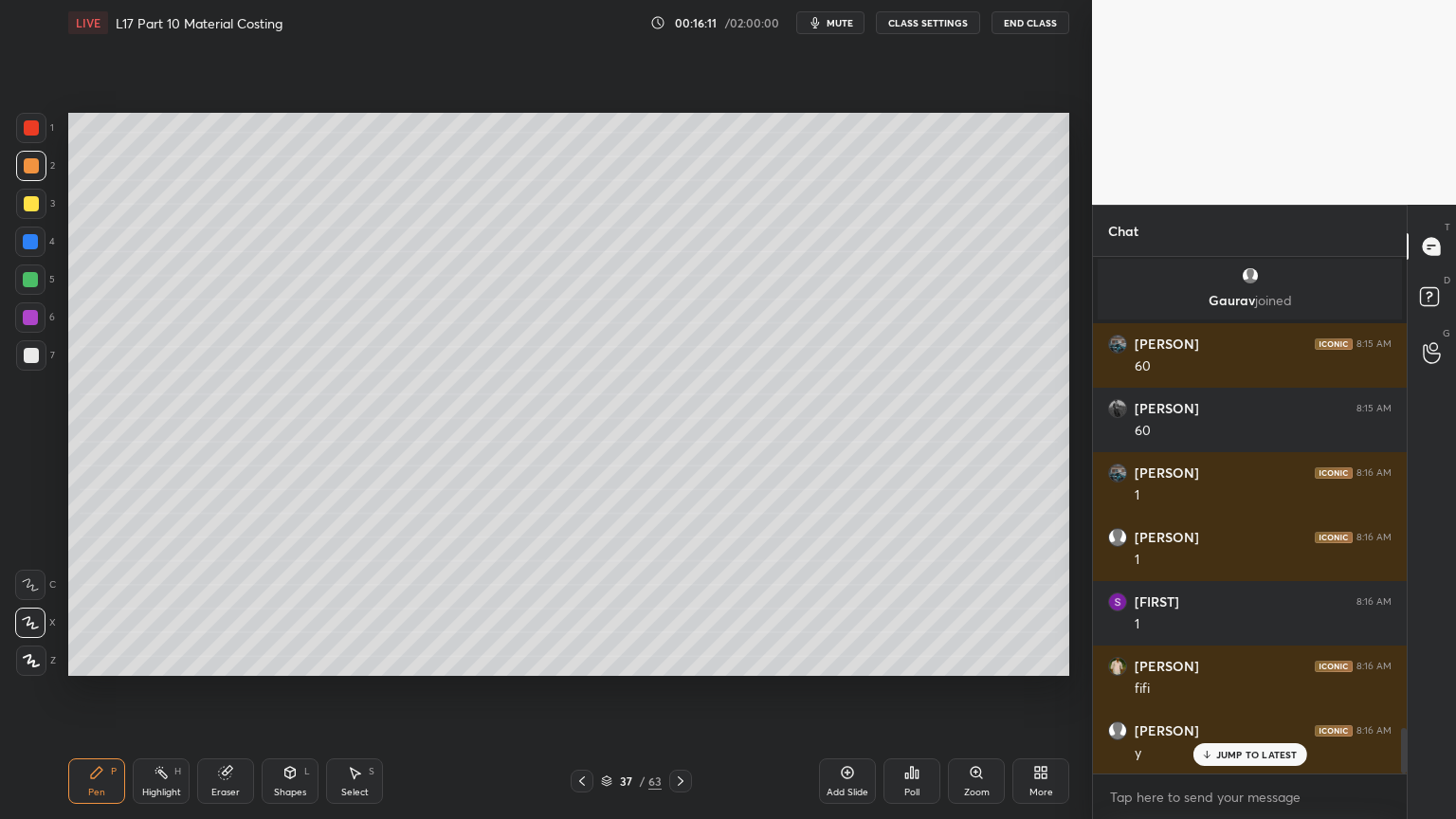 scroll, scrollTop: 5380, scrollLeft: 0, axis: vertical 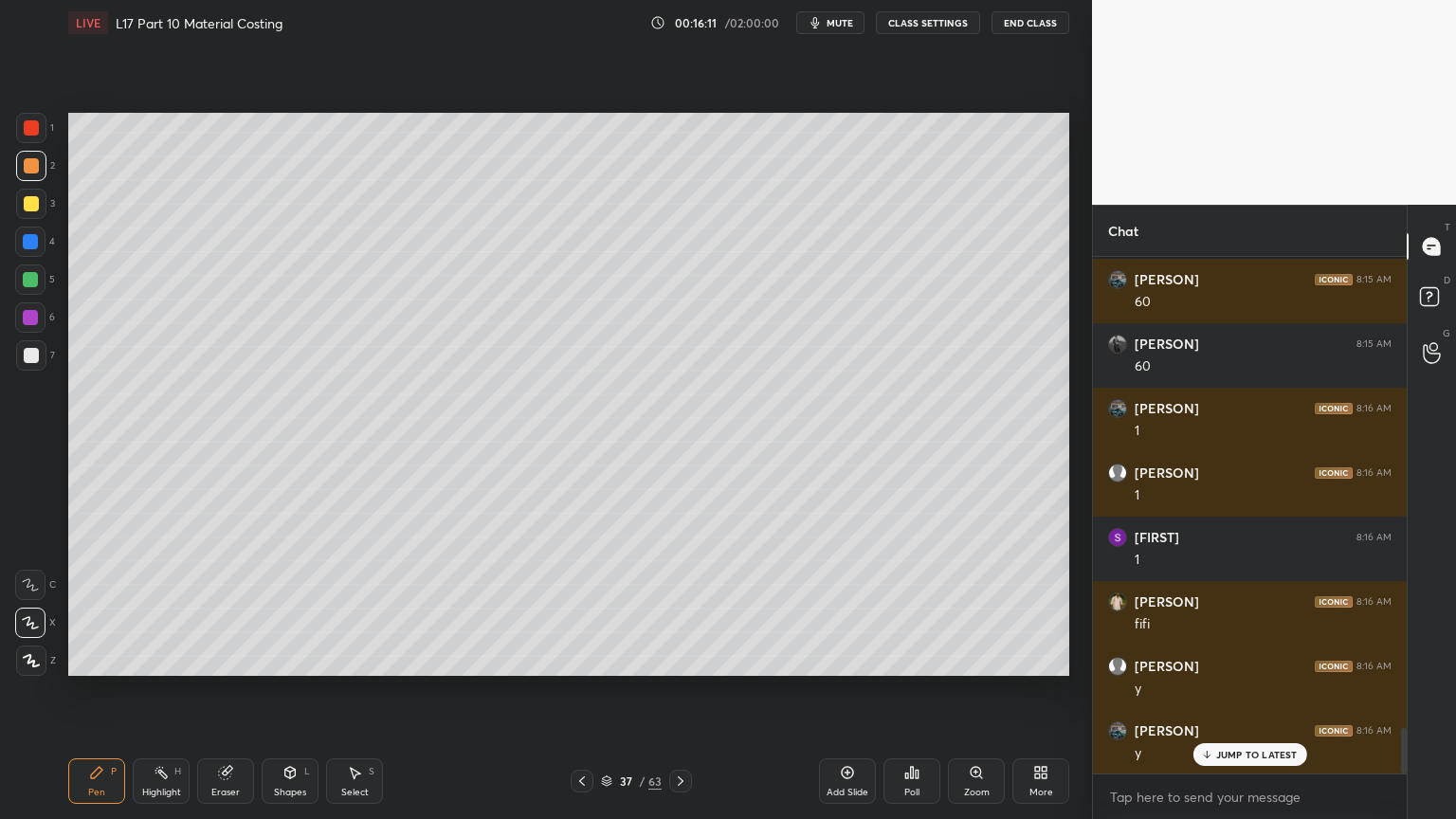 click 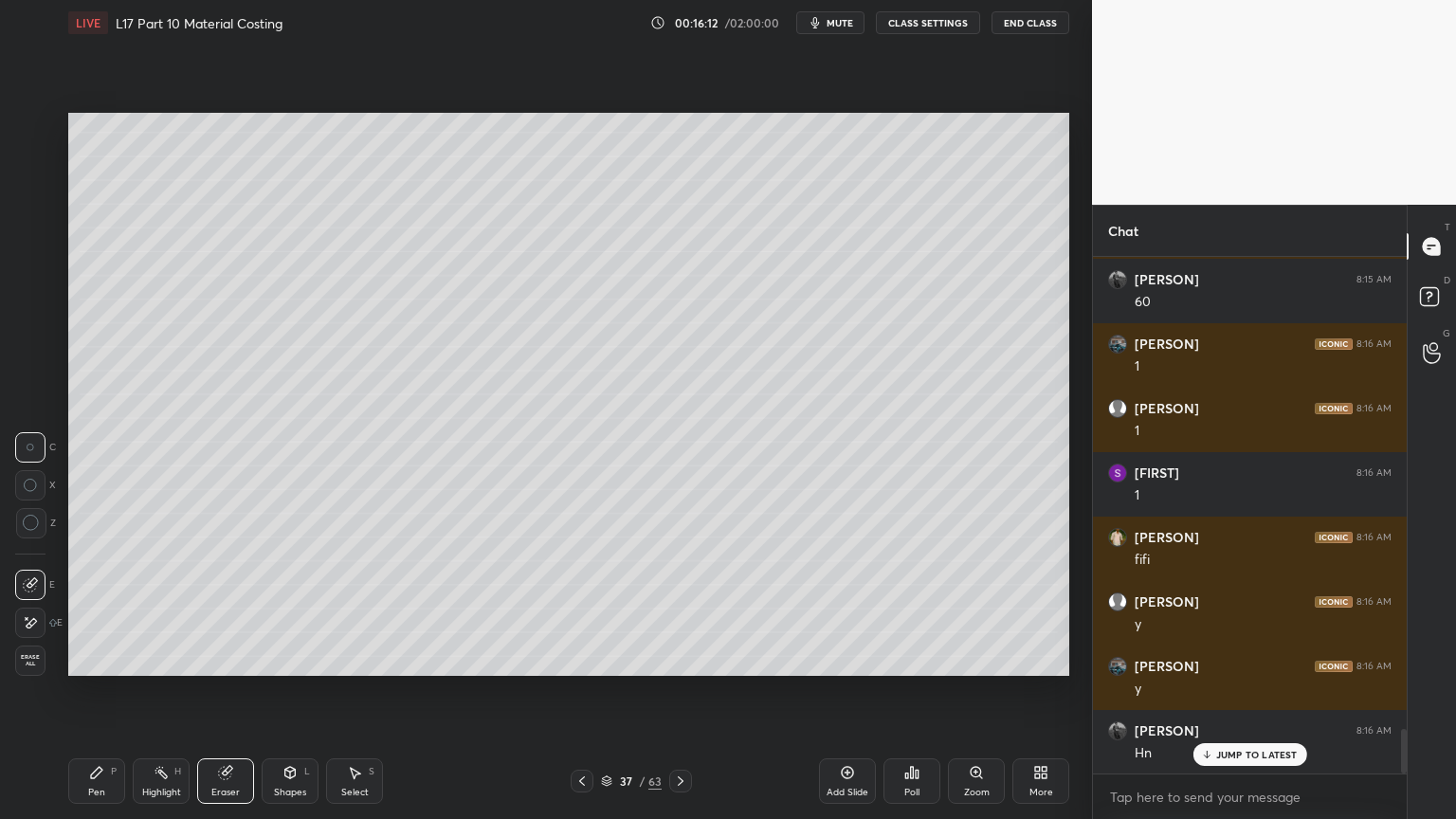 scroll, scrollTop: 5513, scrollLeft: 0, axis: vertical 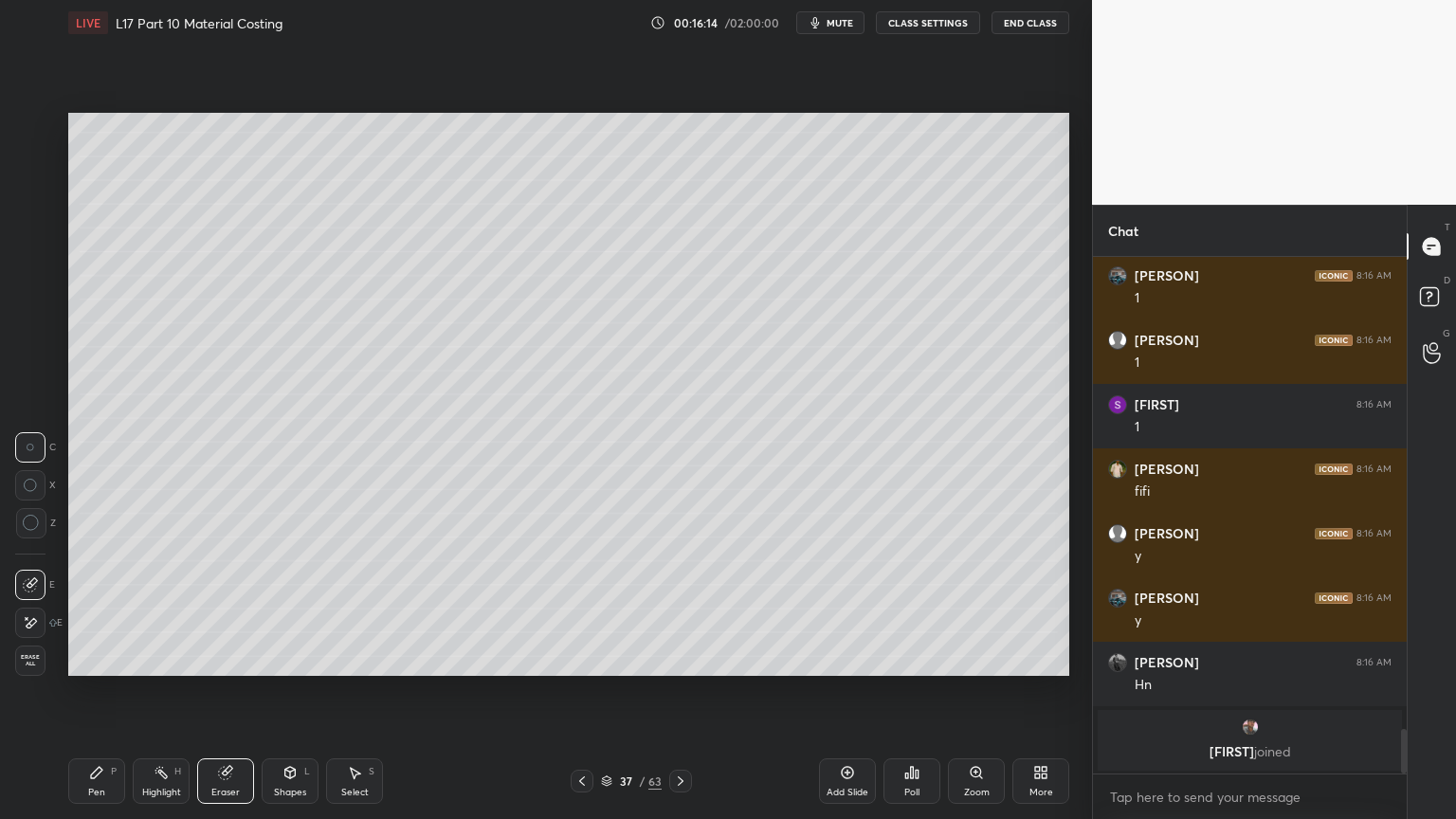 click on "Pen P" at bounding box center [97, 781] 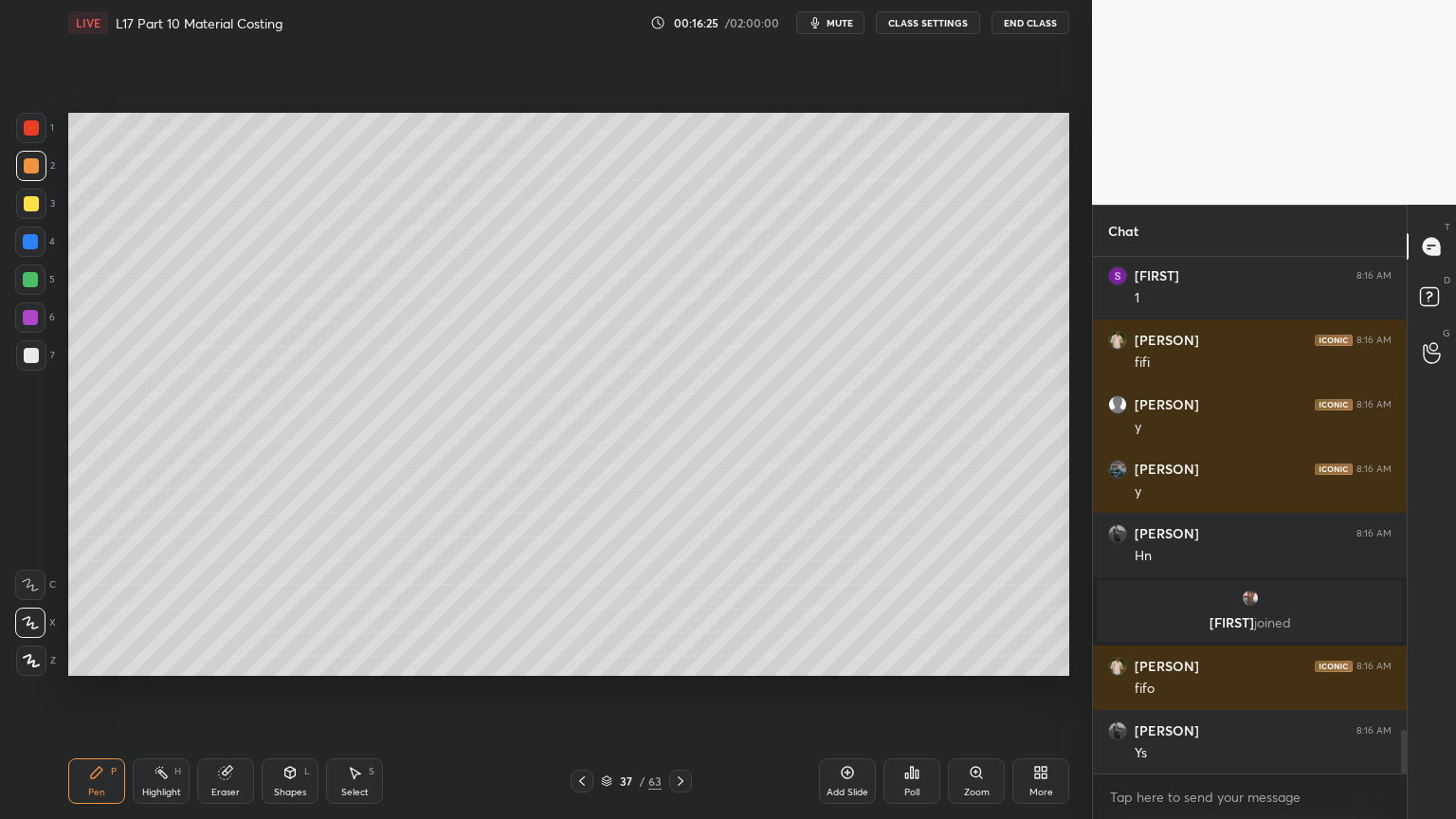 scroll, scrollTop: 5706, scrollLeft: 0, axis: vertical 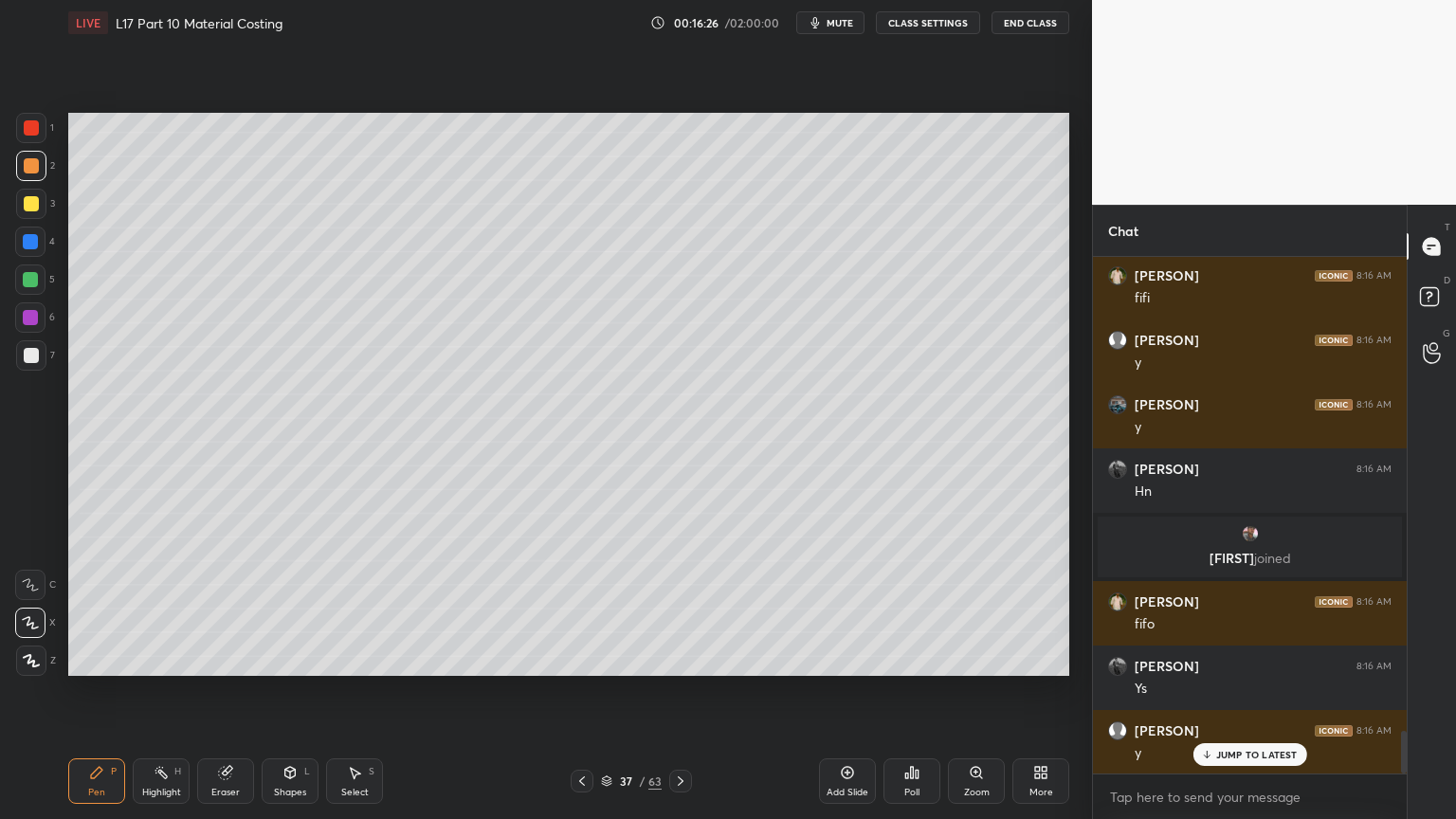 click on "Shapes L" at bounding box center [290, 781] 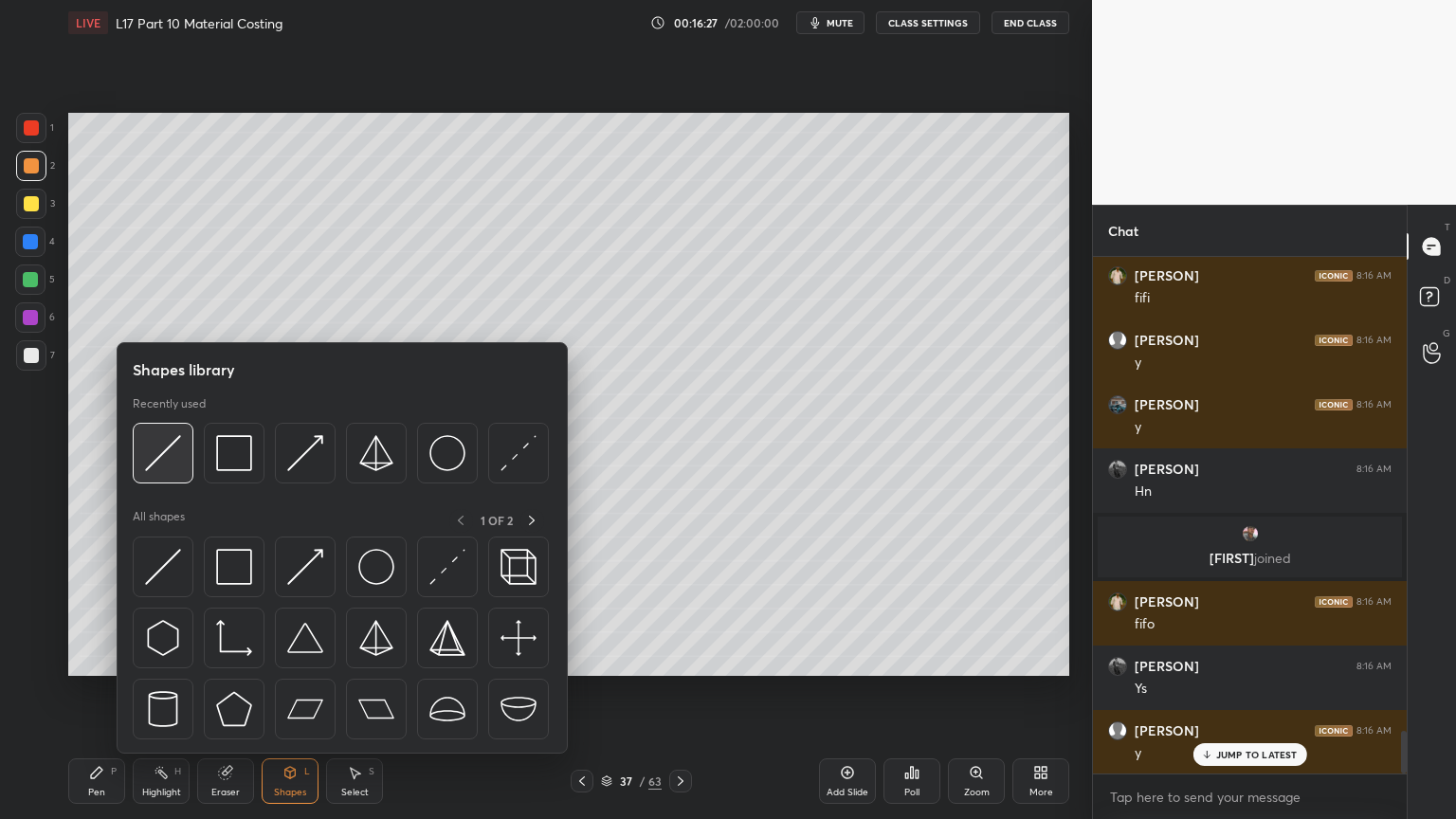 click at bounding box center [163, 453] 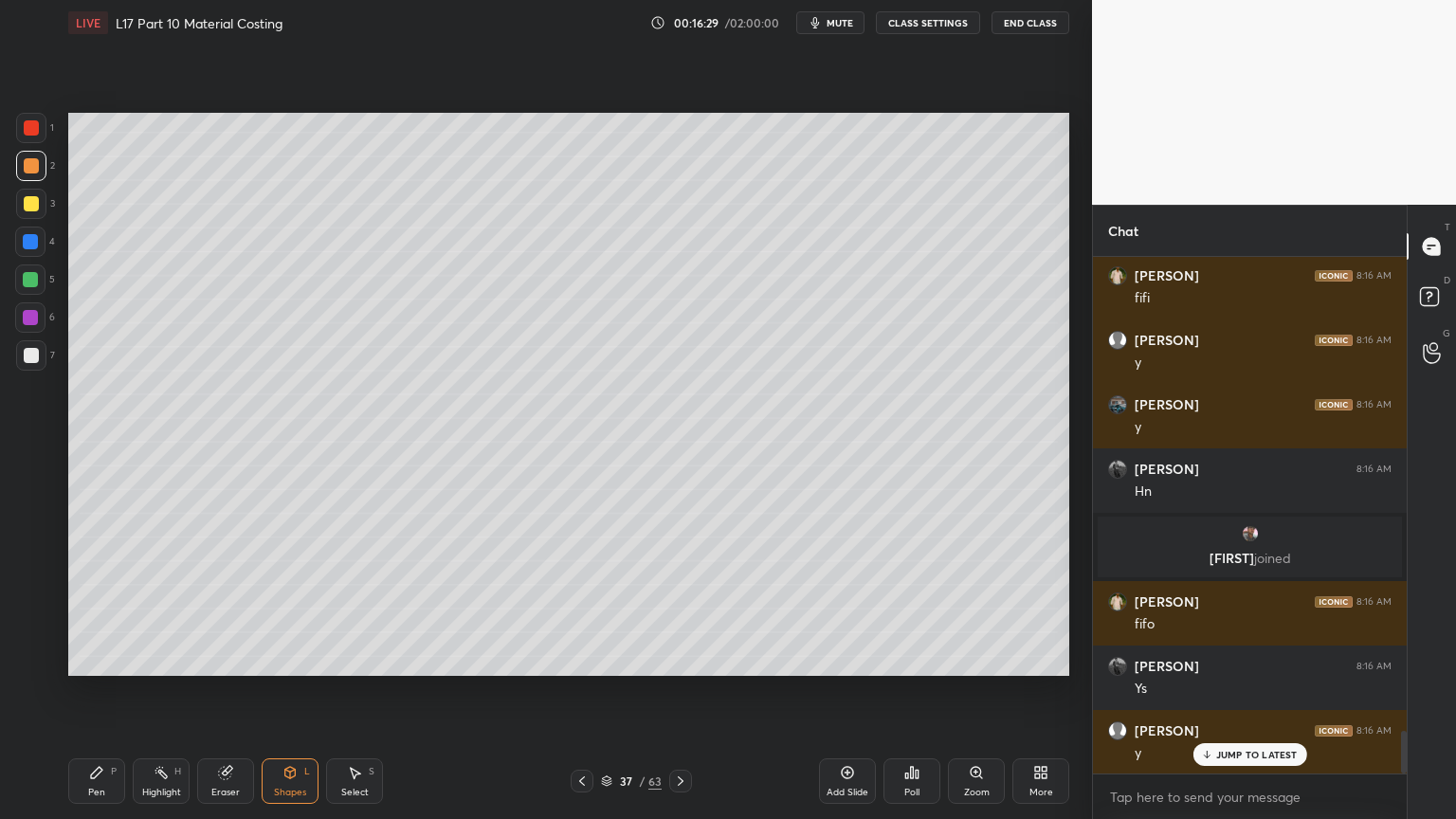click on "3" at bounding box center (35, 208) 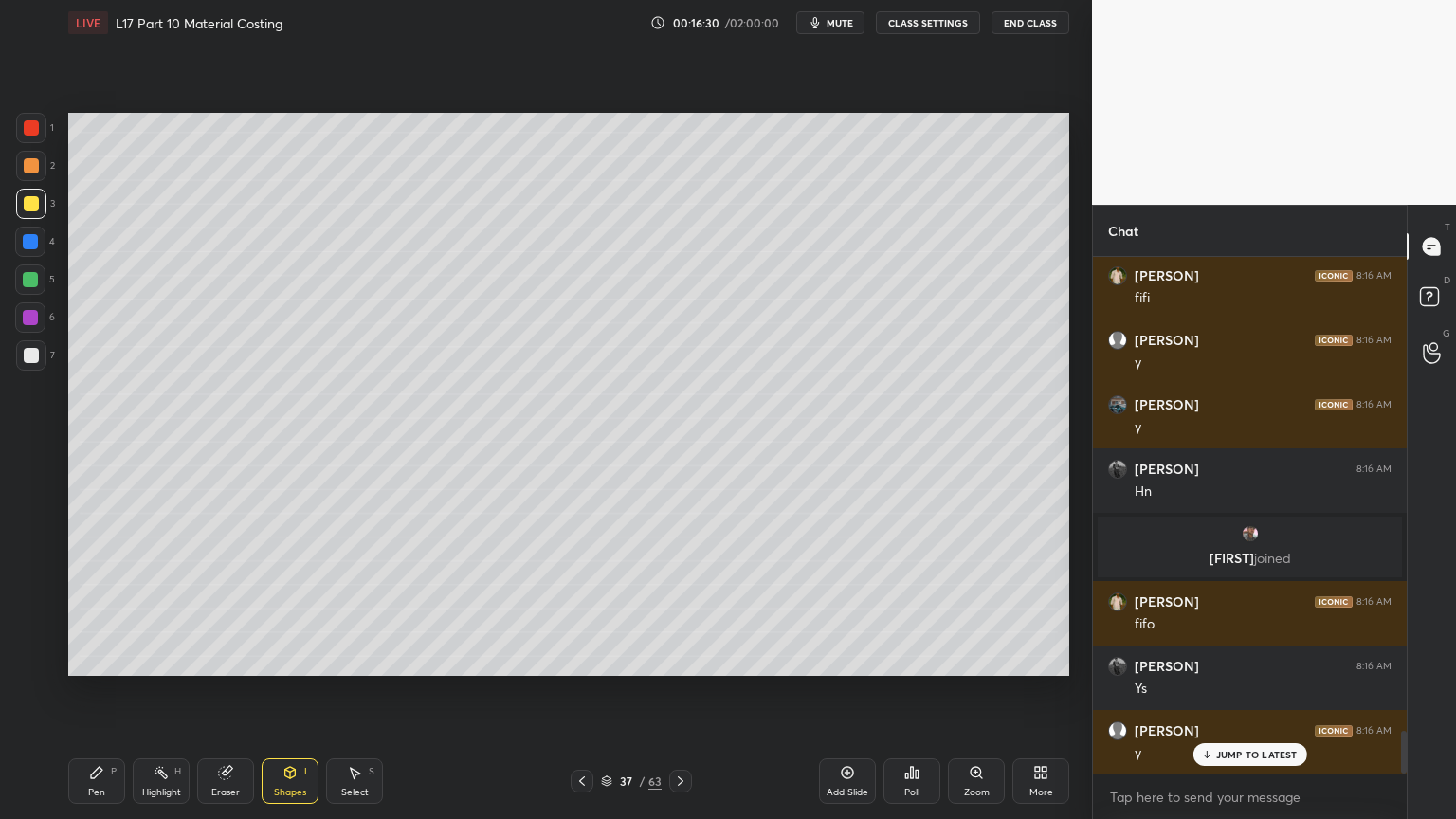 click on "Pen P" at bounding box center [97, 781] 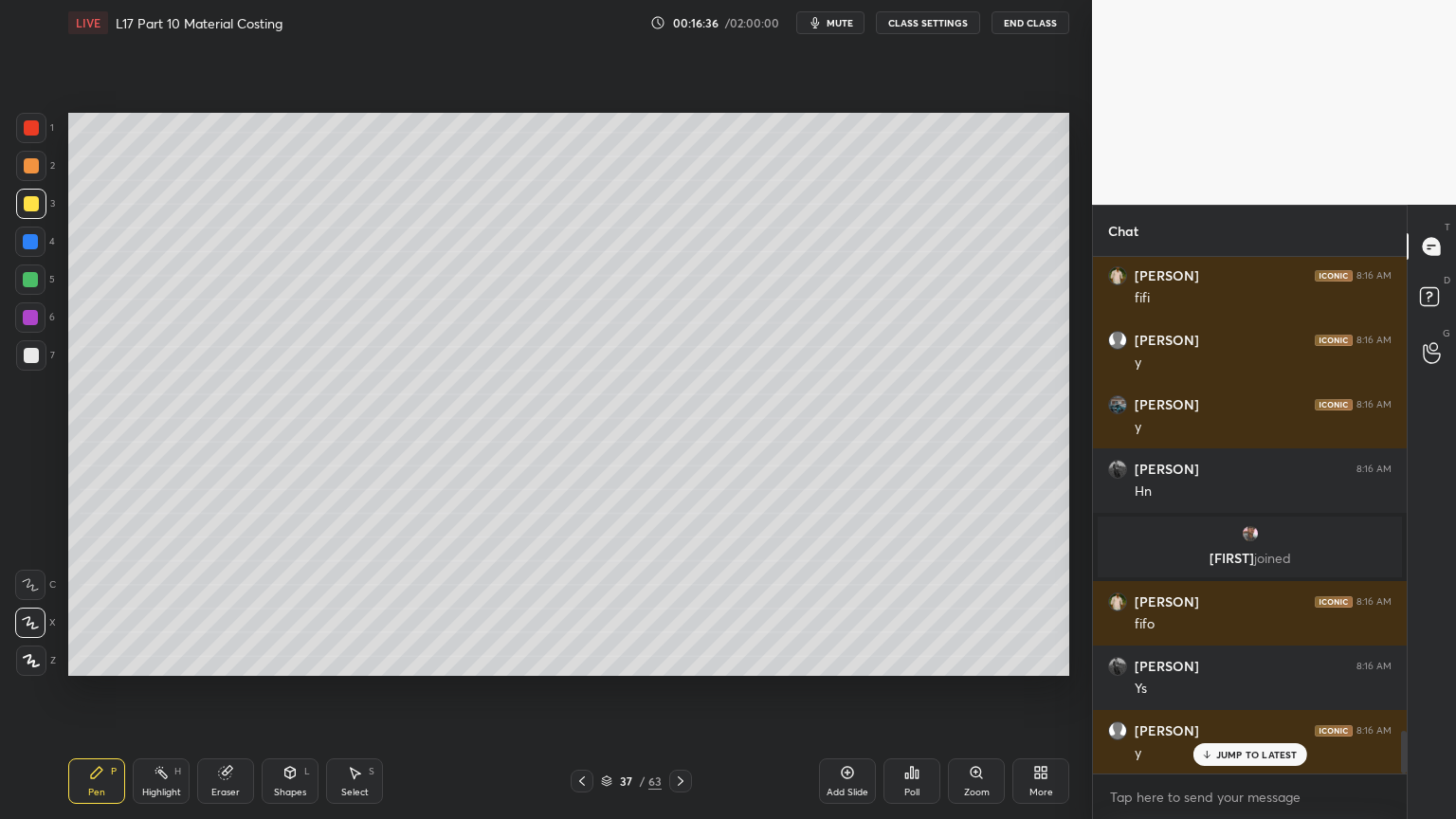 click on "2" at bounding box center [35, 170] 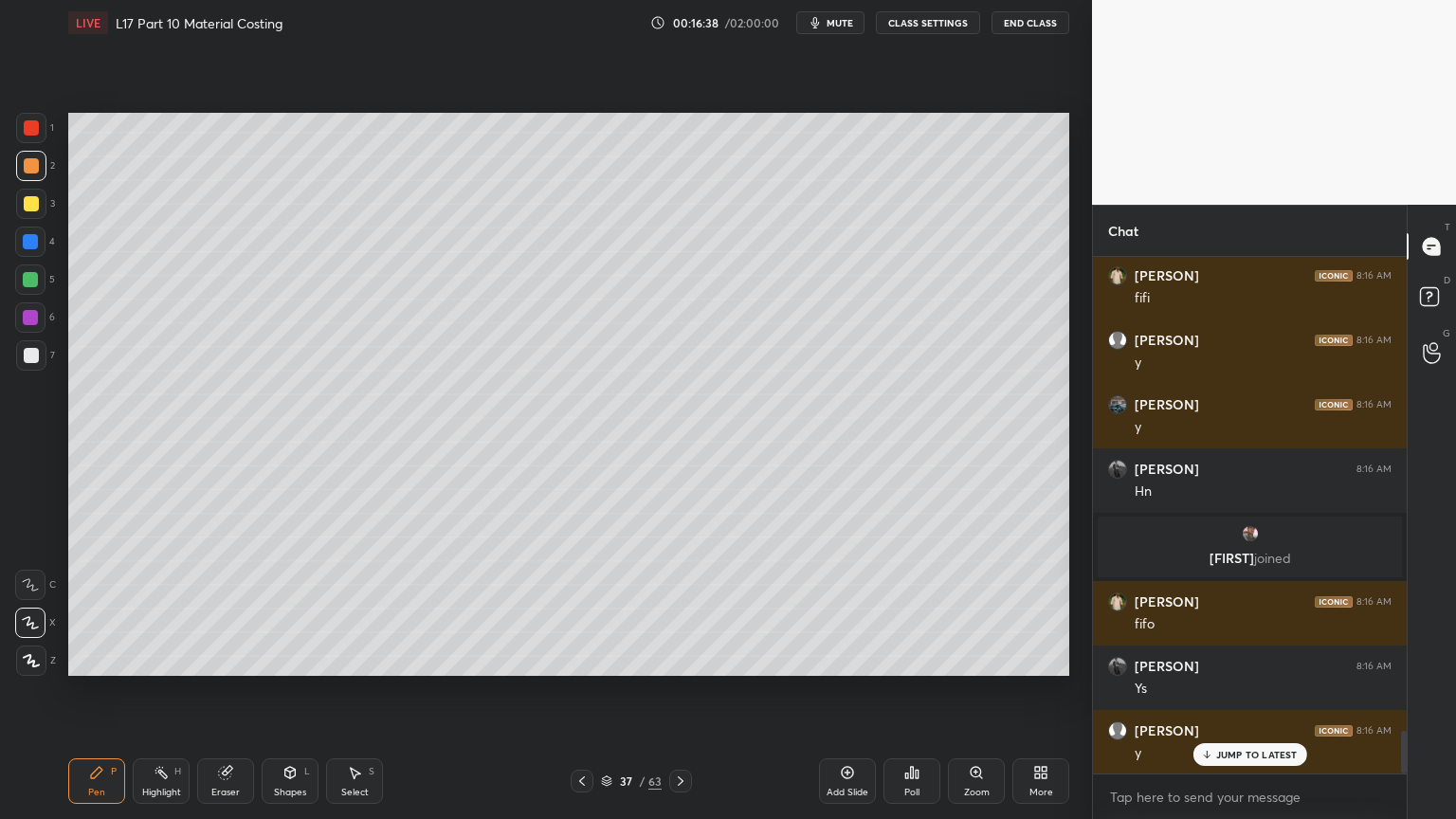click at bounding box center [681, 781] 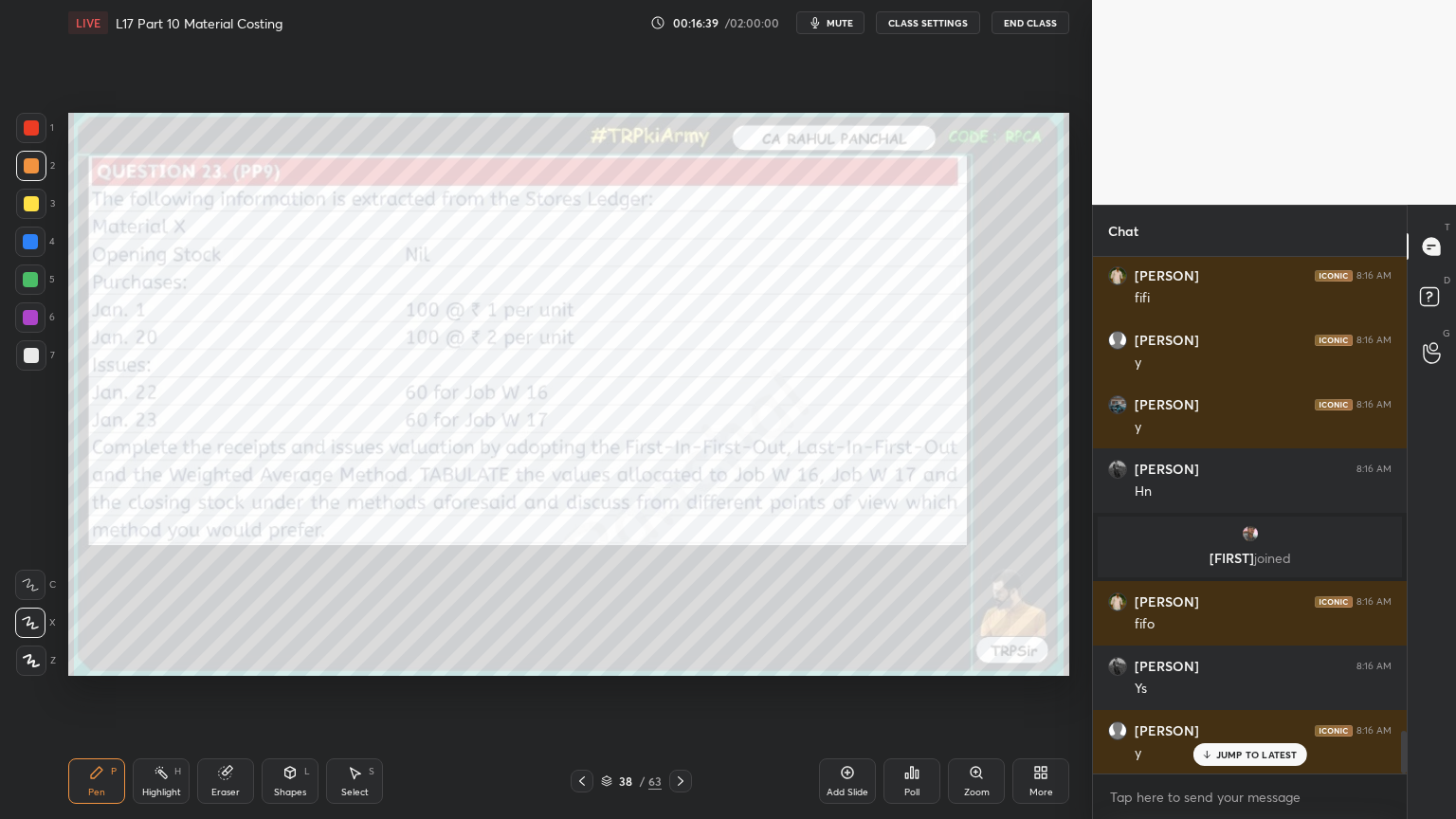 click at bounding box center [582, 781] 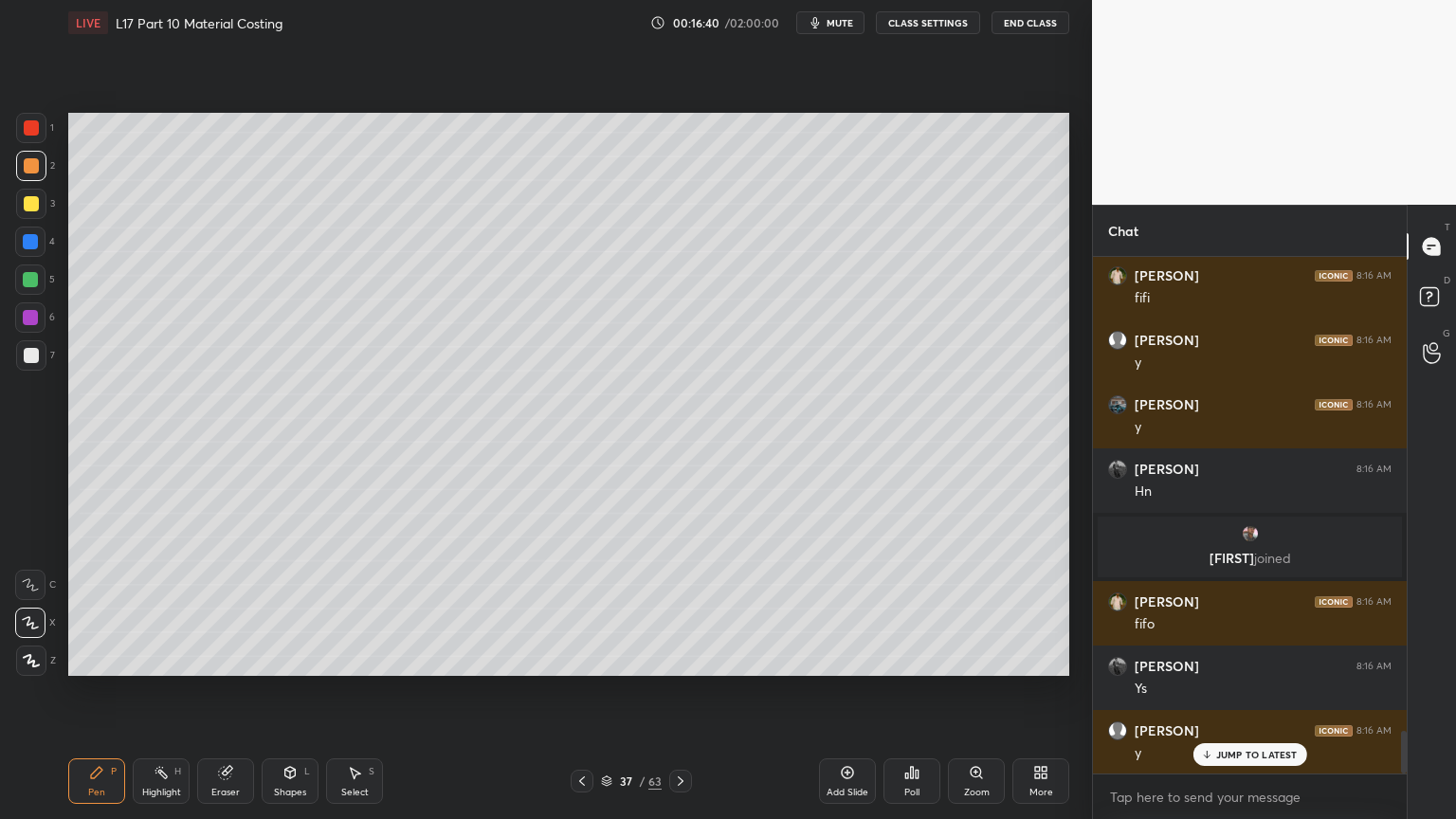 scroll, scrollTop: 5771, scrollLeft: 0, axis: vertical 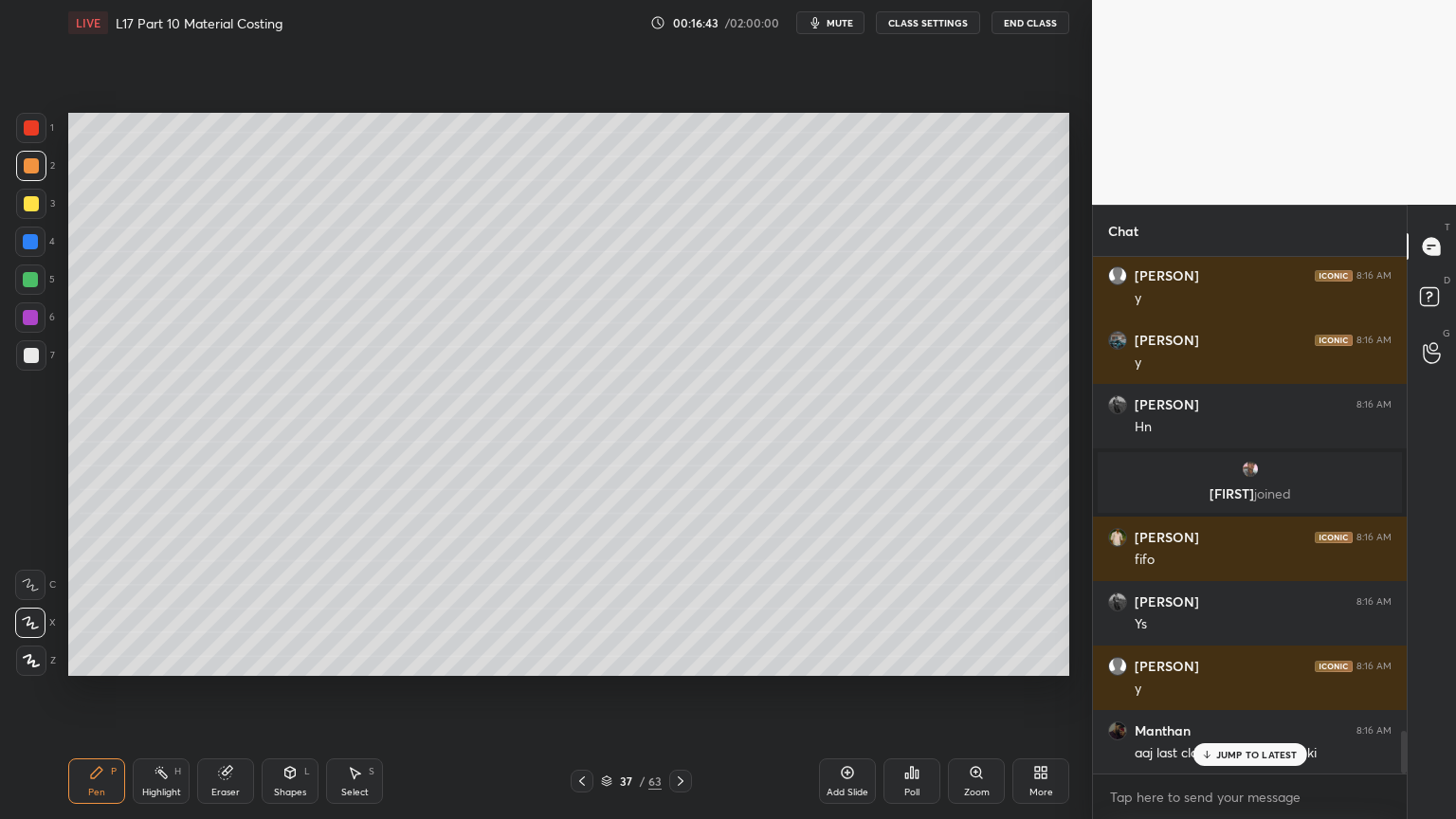 click 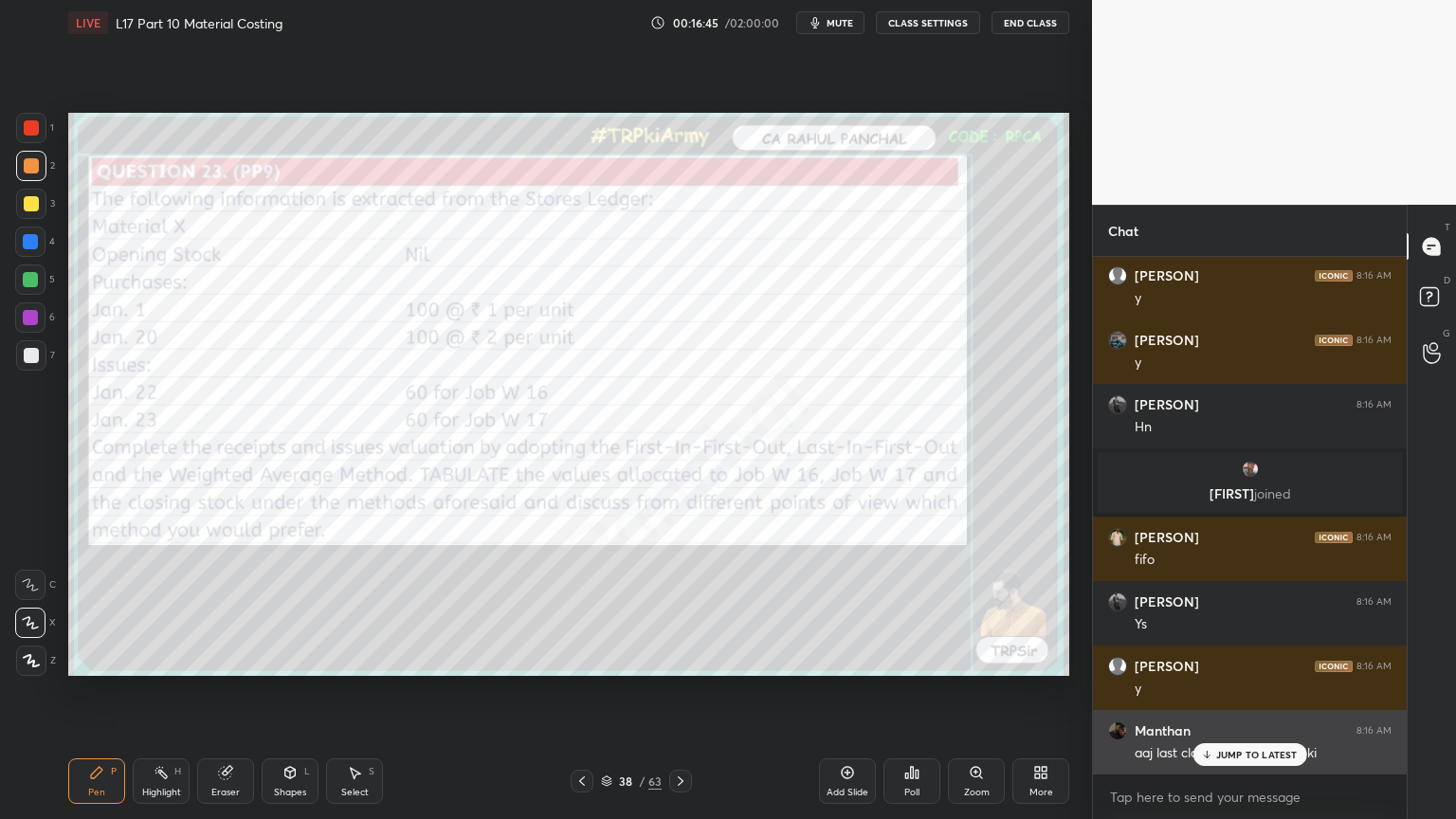click on "JUMP TO LATEST" at bounding box center (1249, 755) 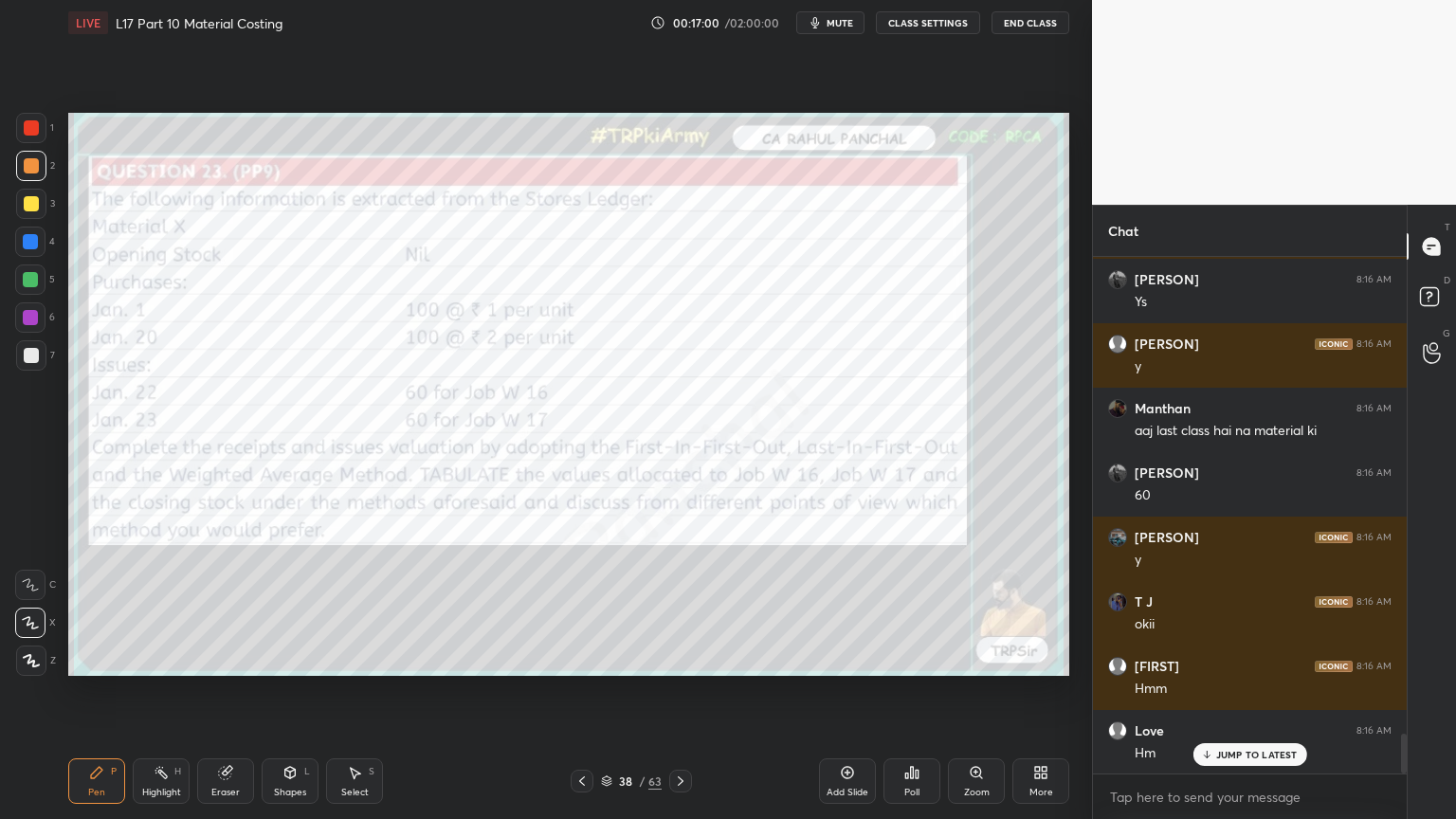 scroll, scrollTop: 6158, scrollLeft: 0, axis: vertical 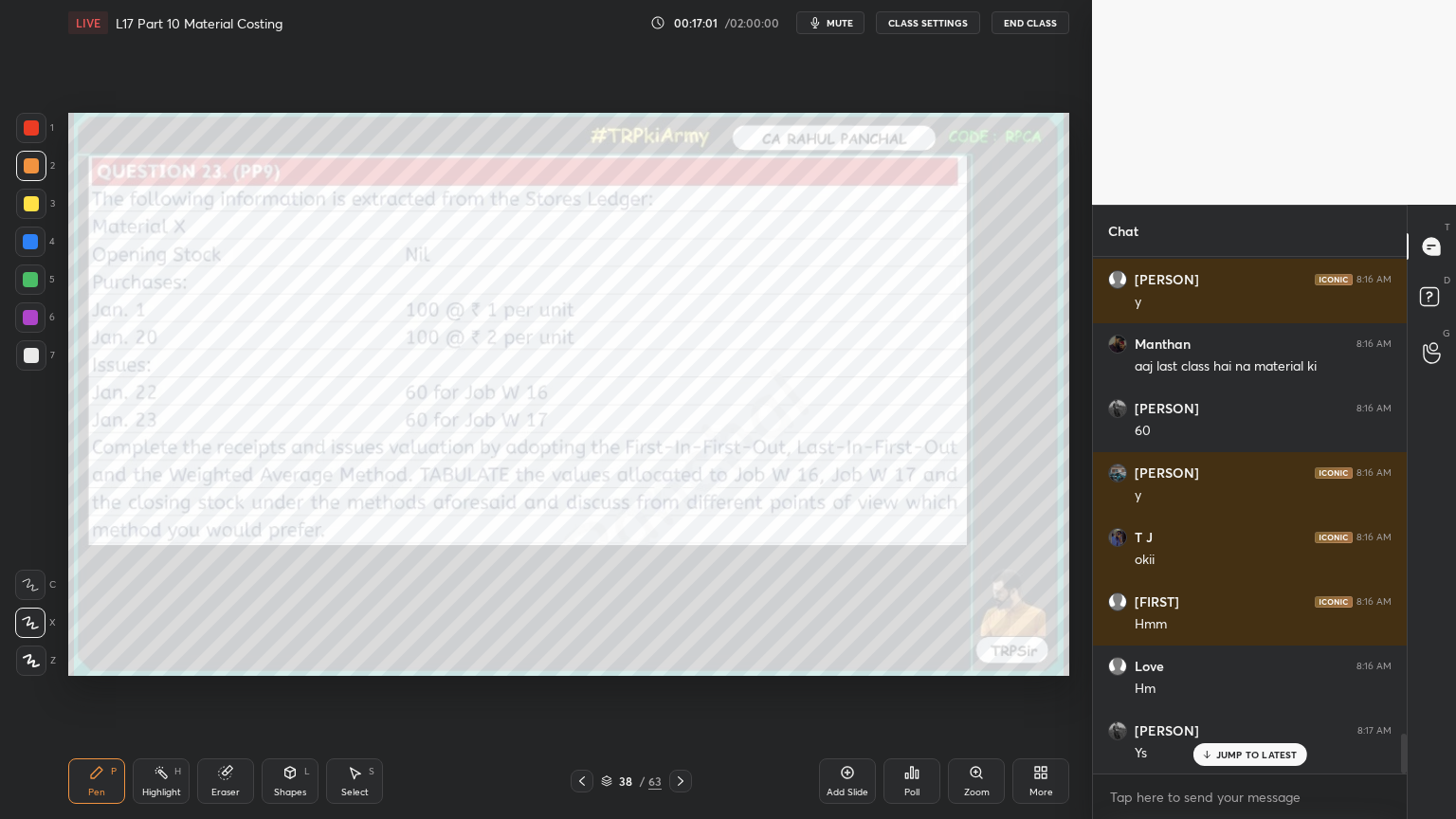 click 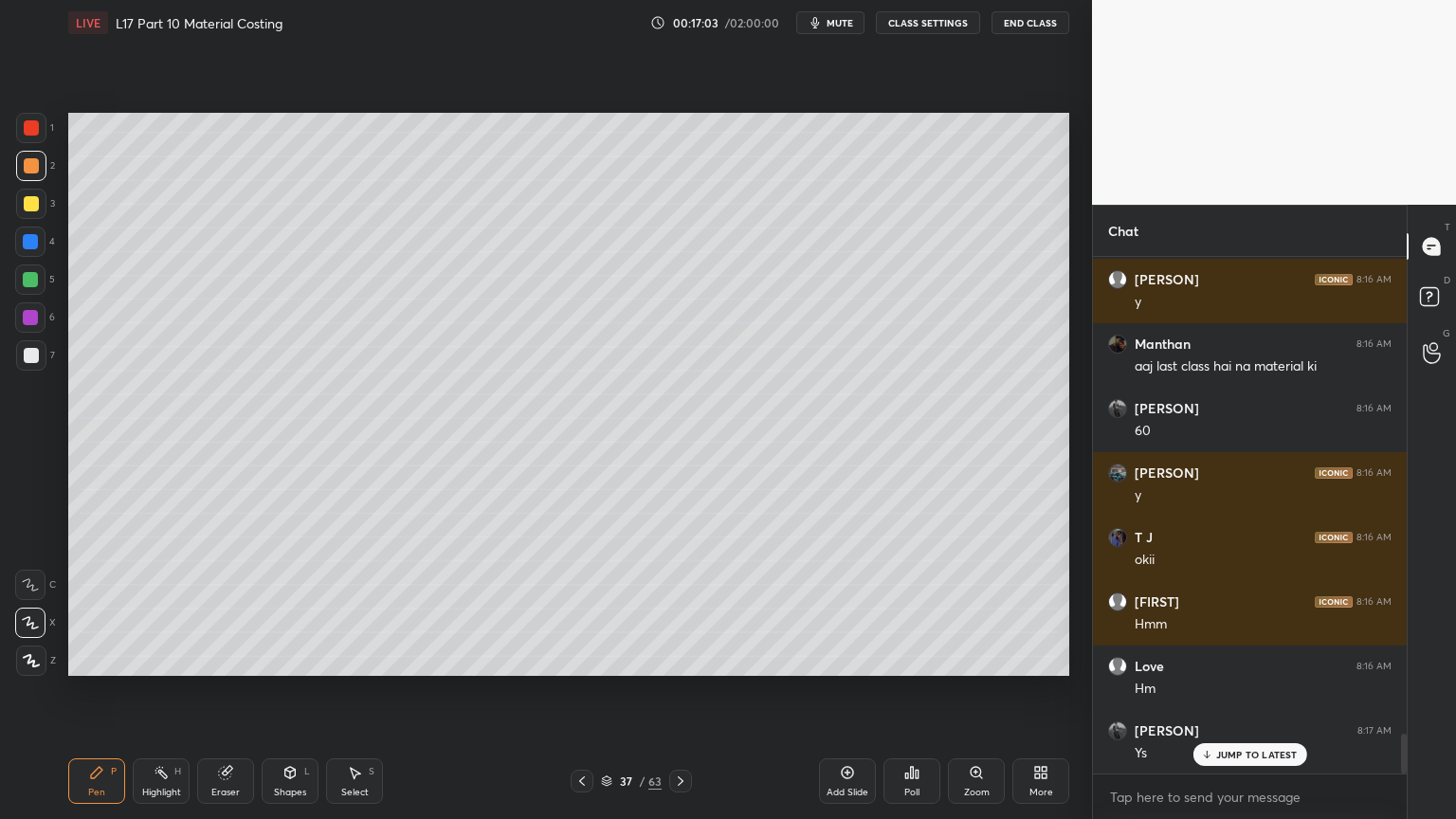 click on "37 / 63" at bounding box center [631, 781] 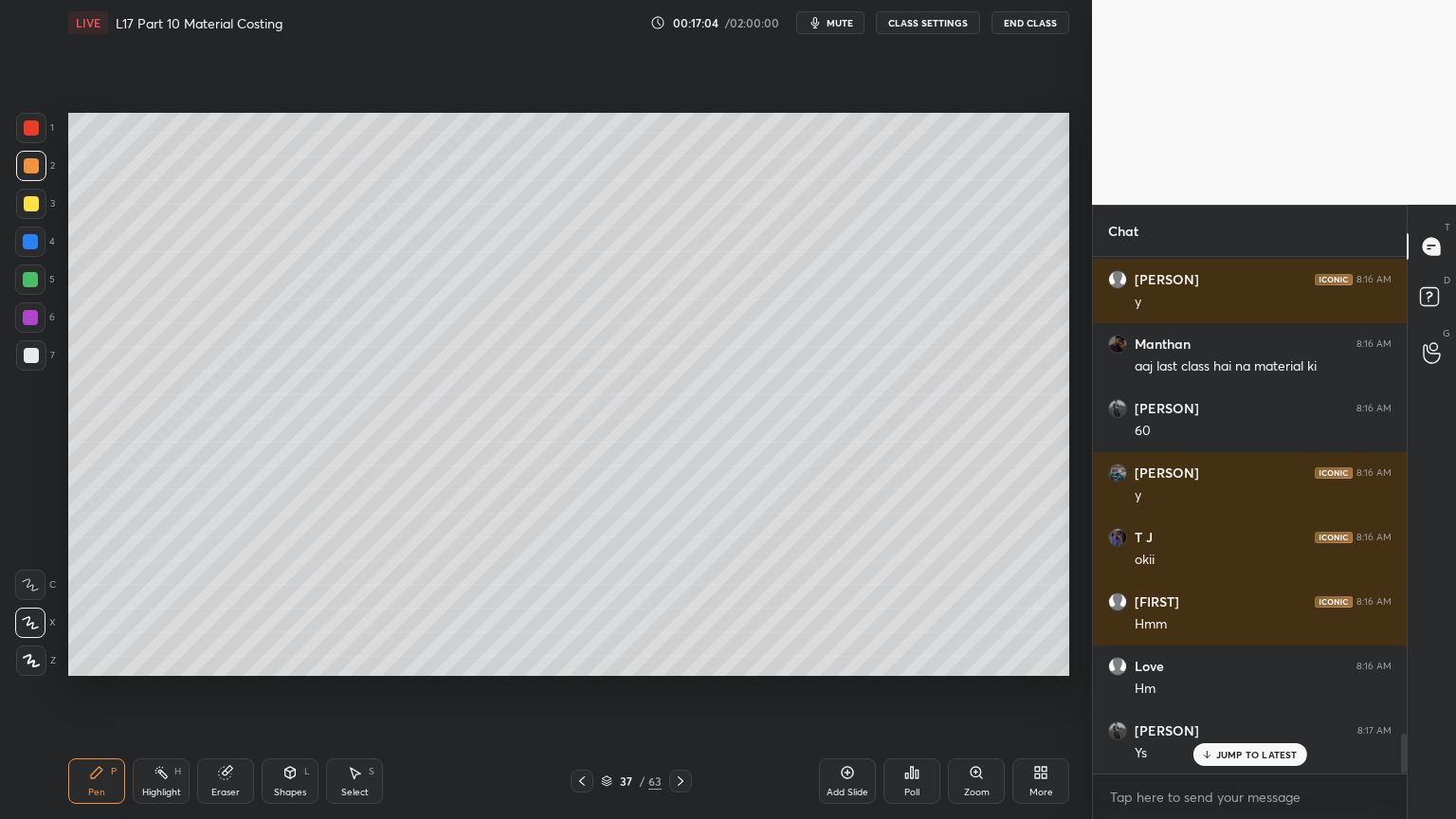 click 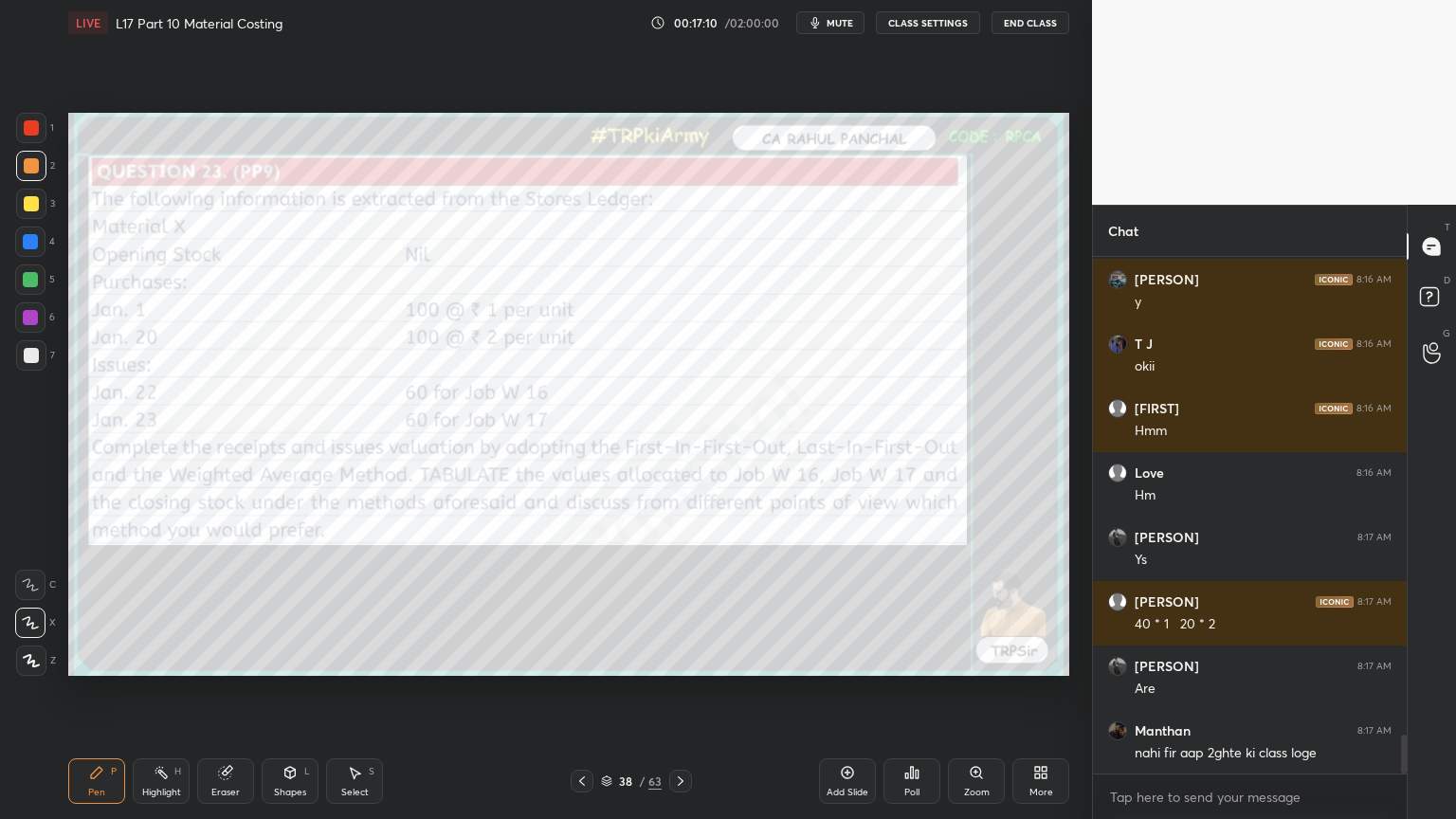 scroll, scrollTop: 6416, scrollLeft: 0, axis: vertical 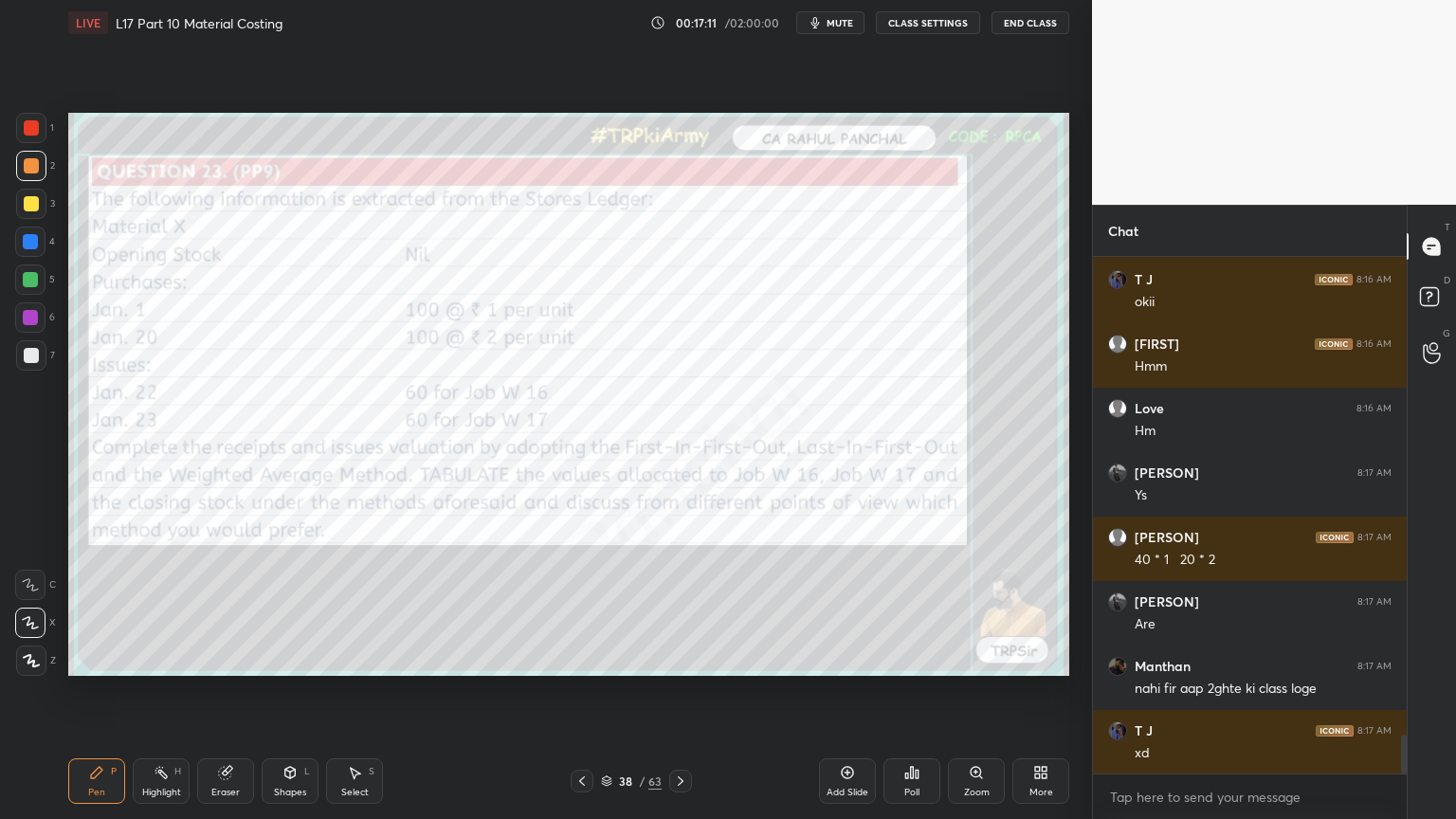 click 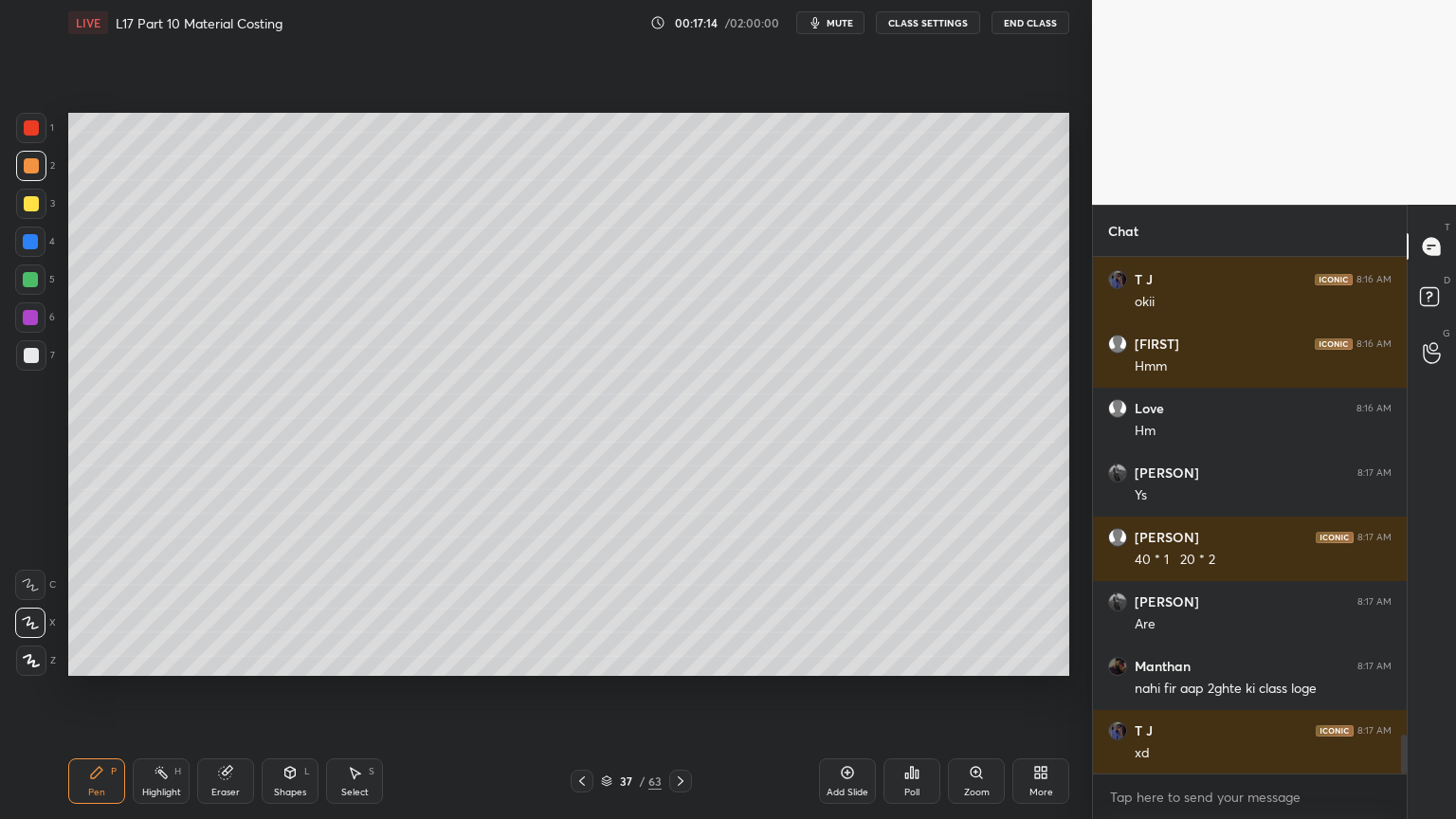 click at bounding box center [30, 280] 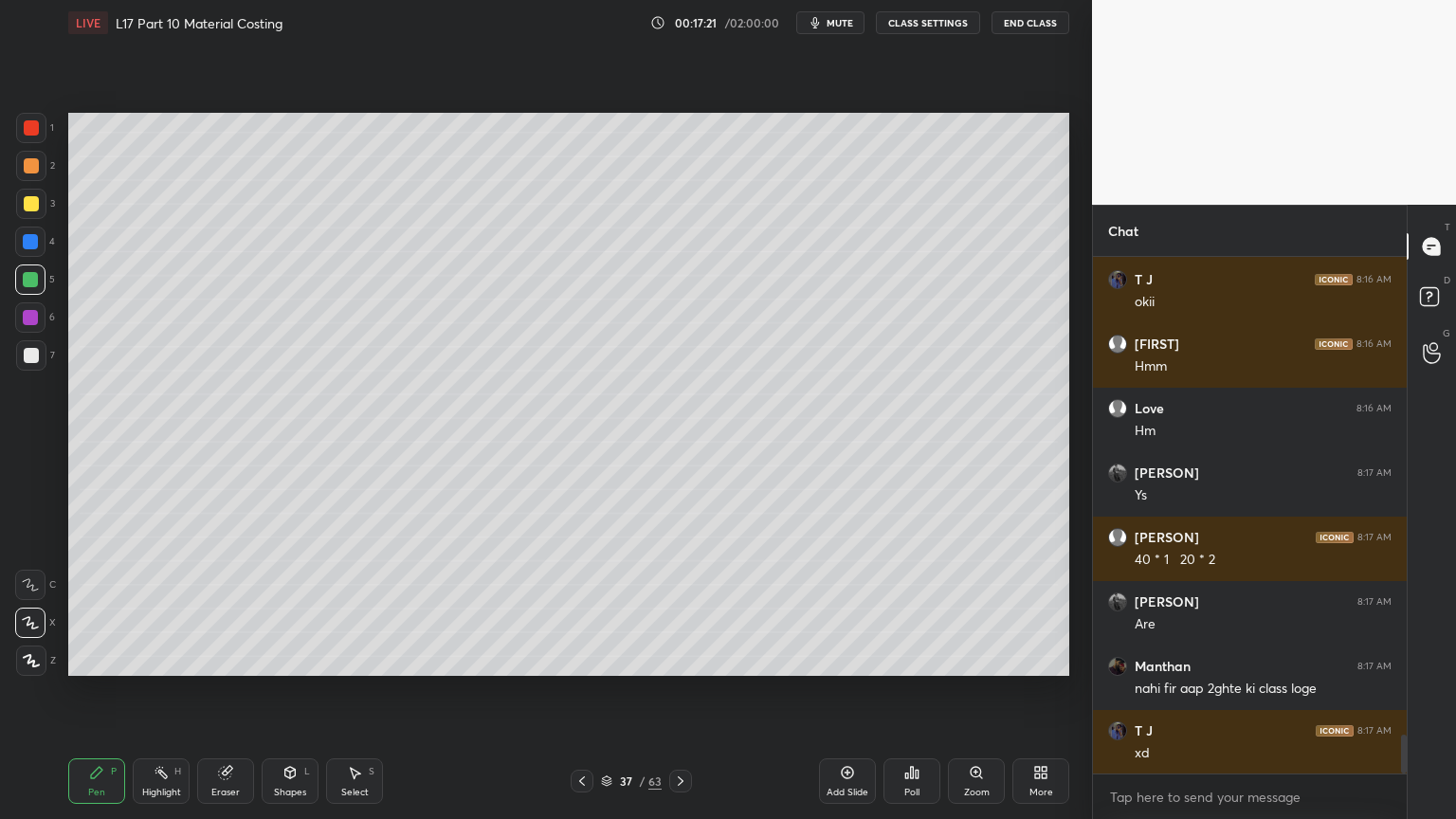 click at bounding box center (31, 355) 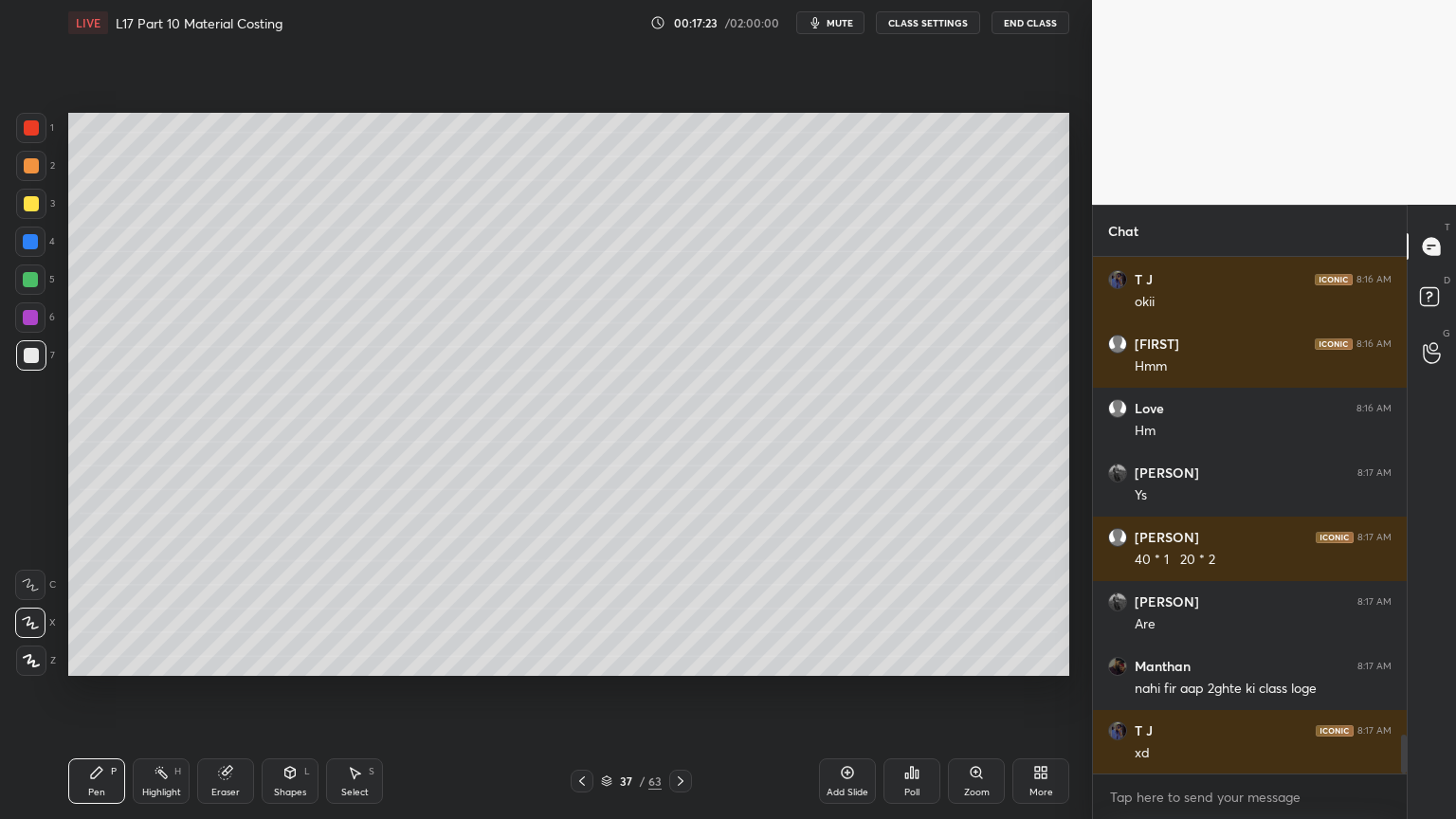 click on "2" at bounding box center [35, 166] 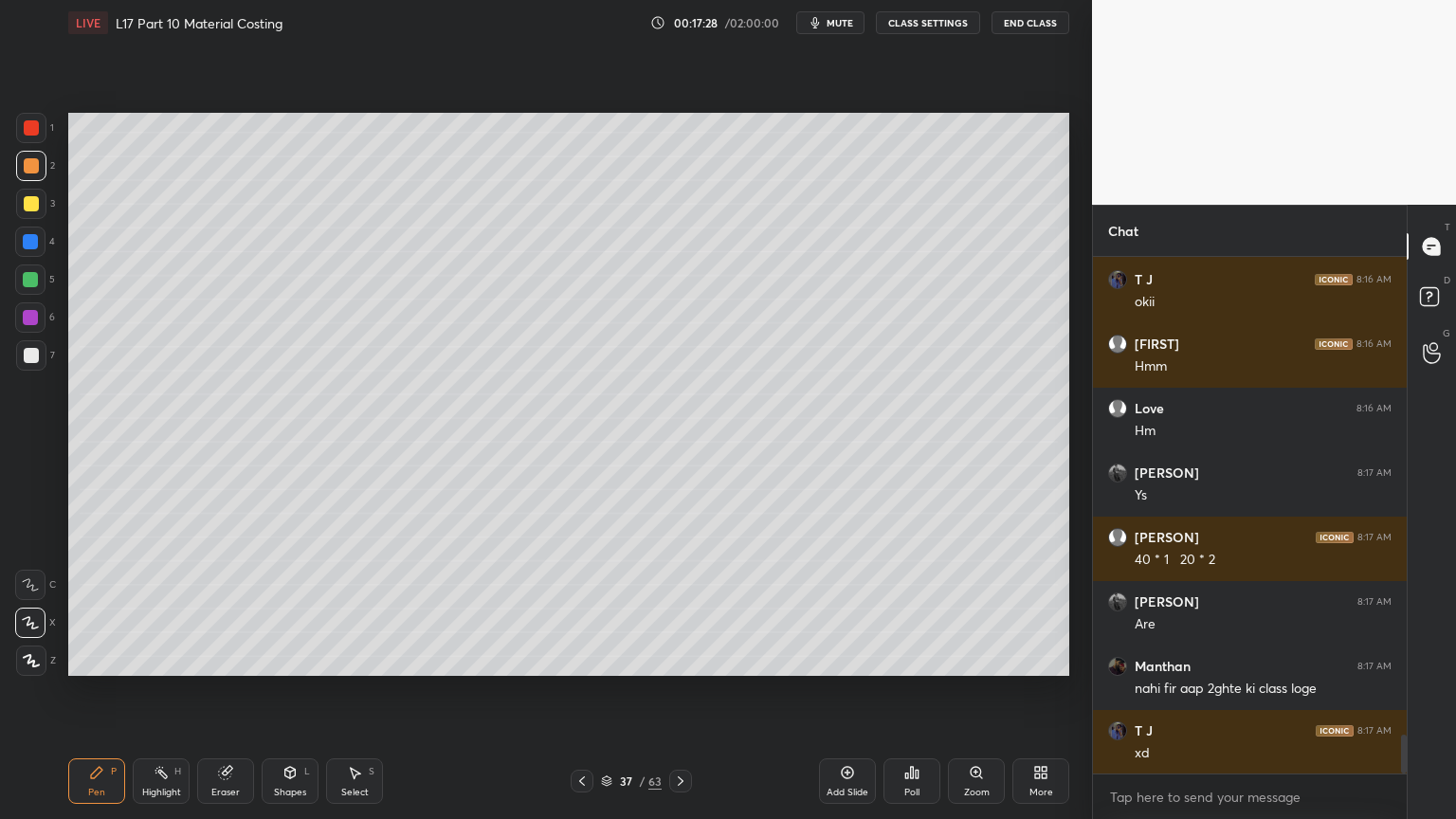 click 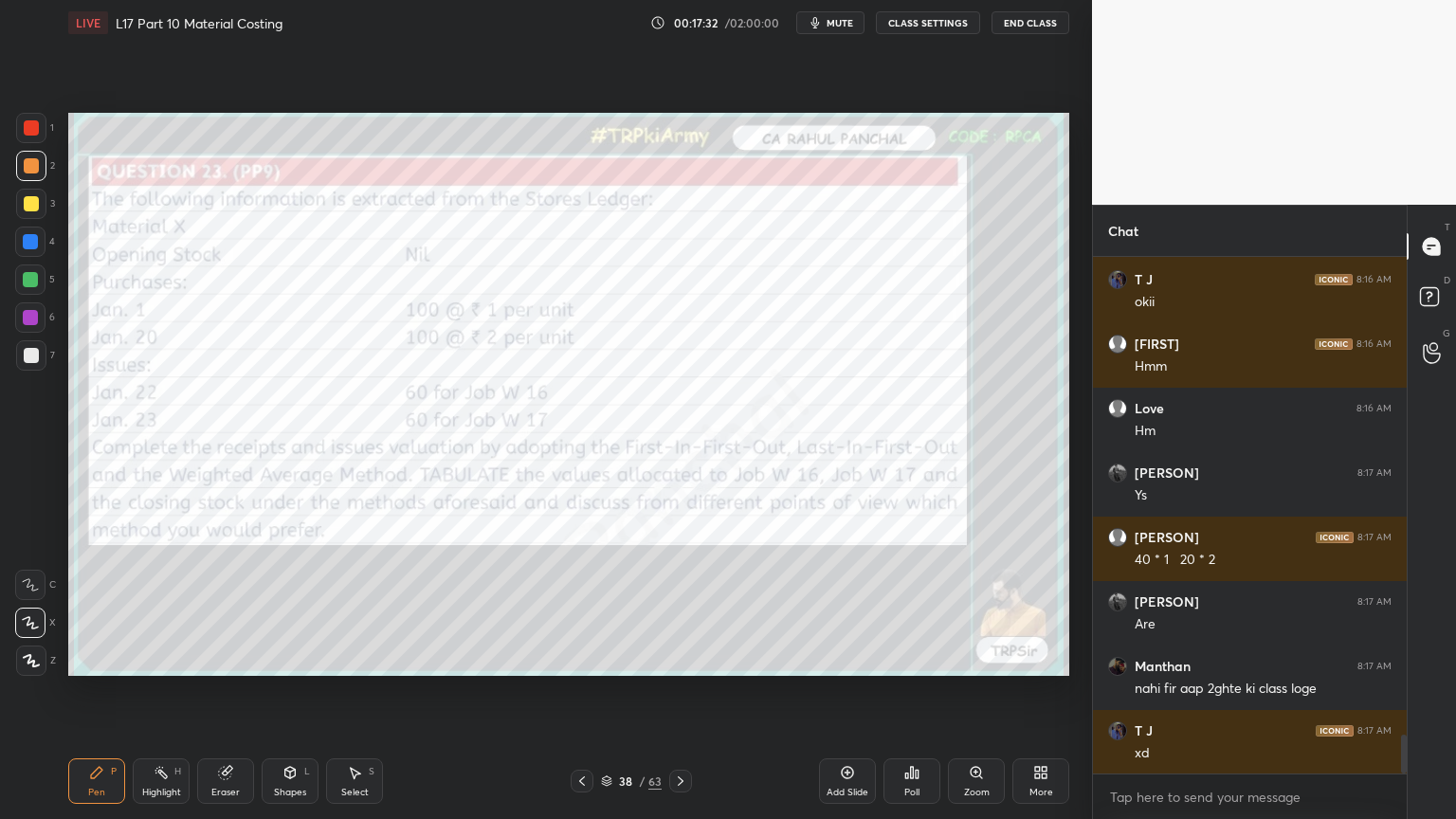 click 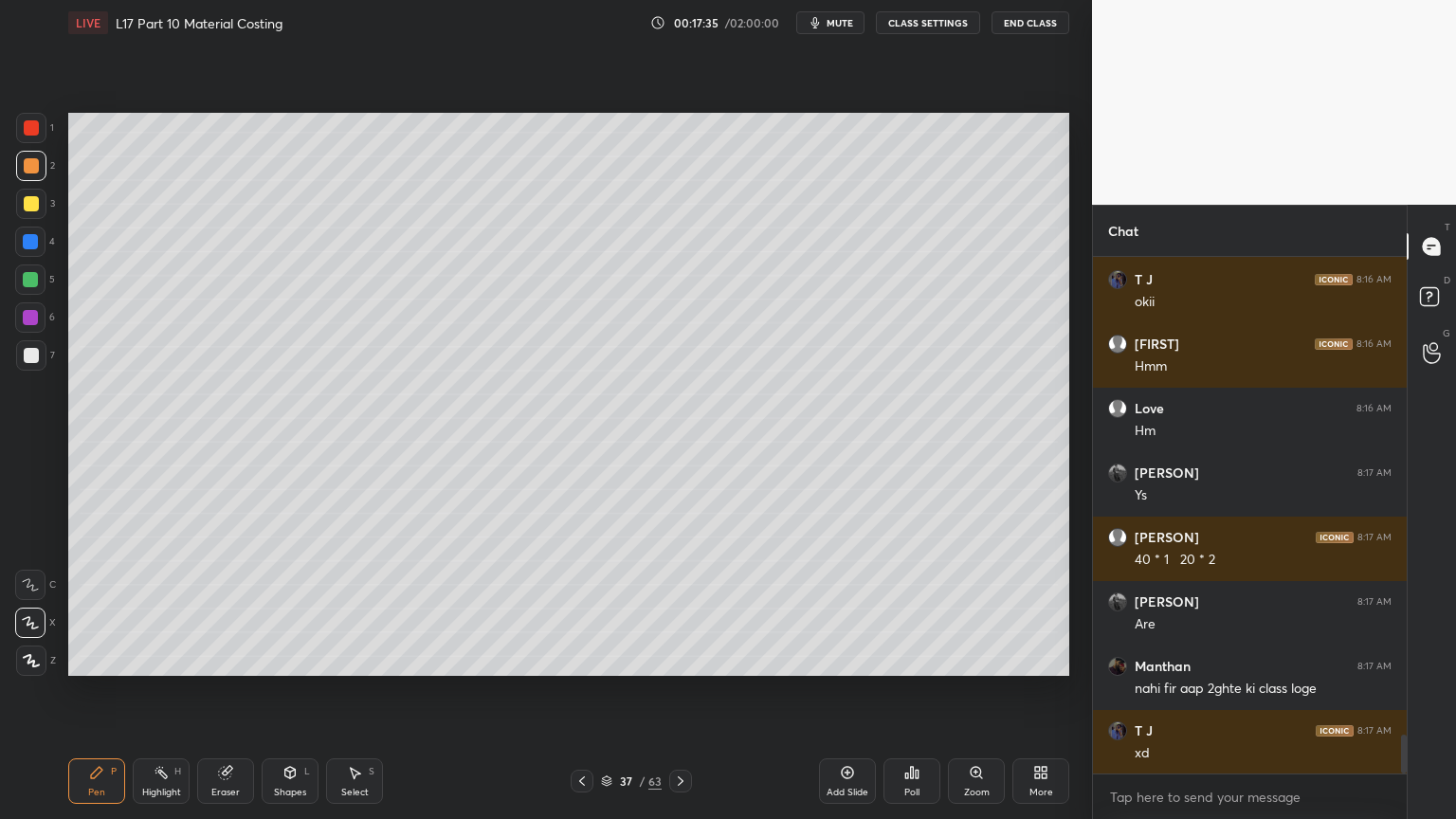 click on "Eraser" at bounding box center (226, 781) 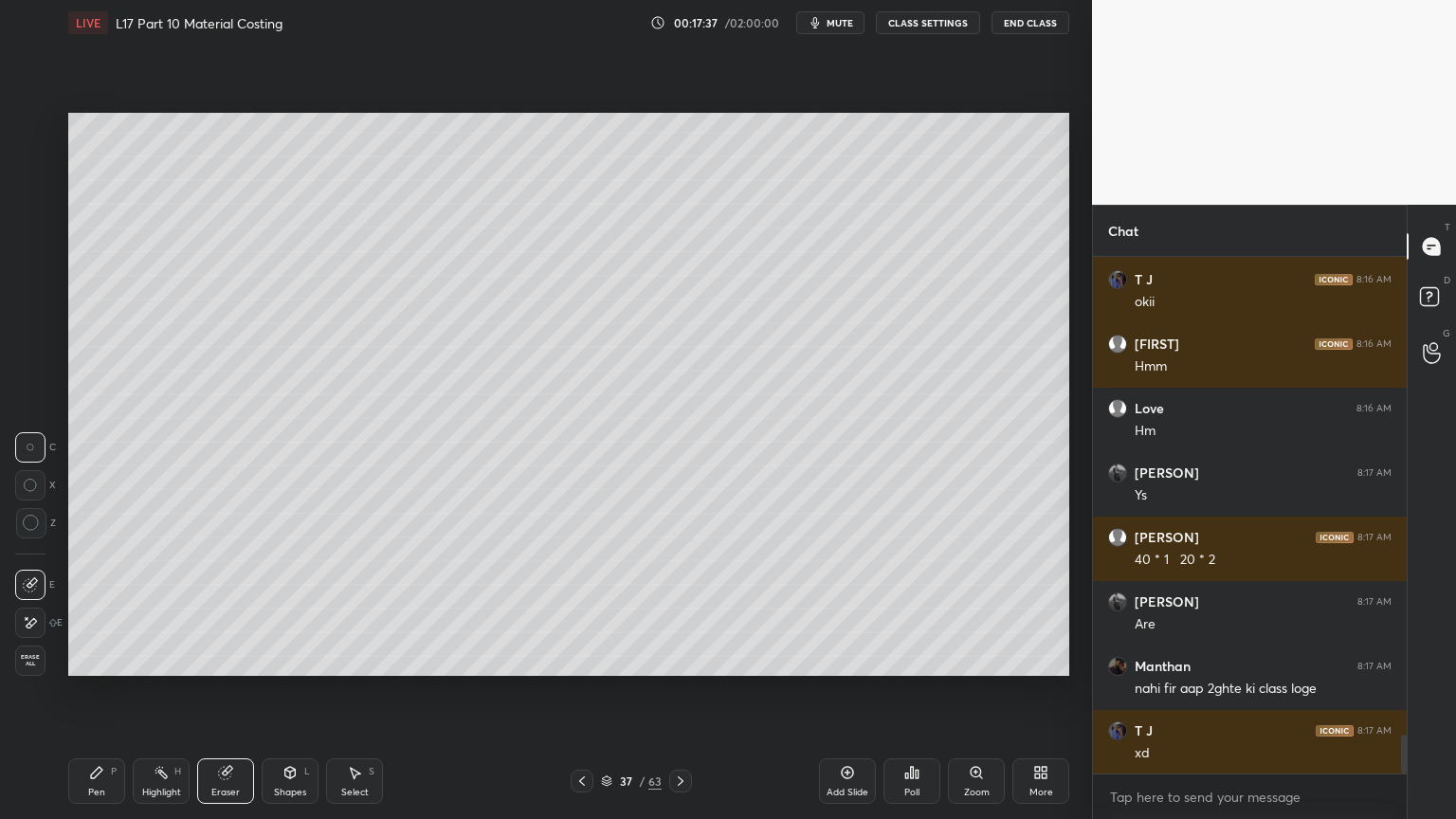 click on "Pen" at bounding box center (97, 792) 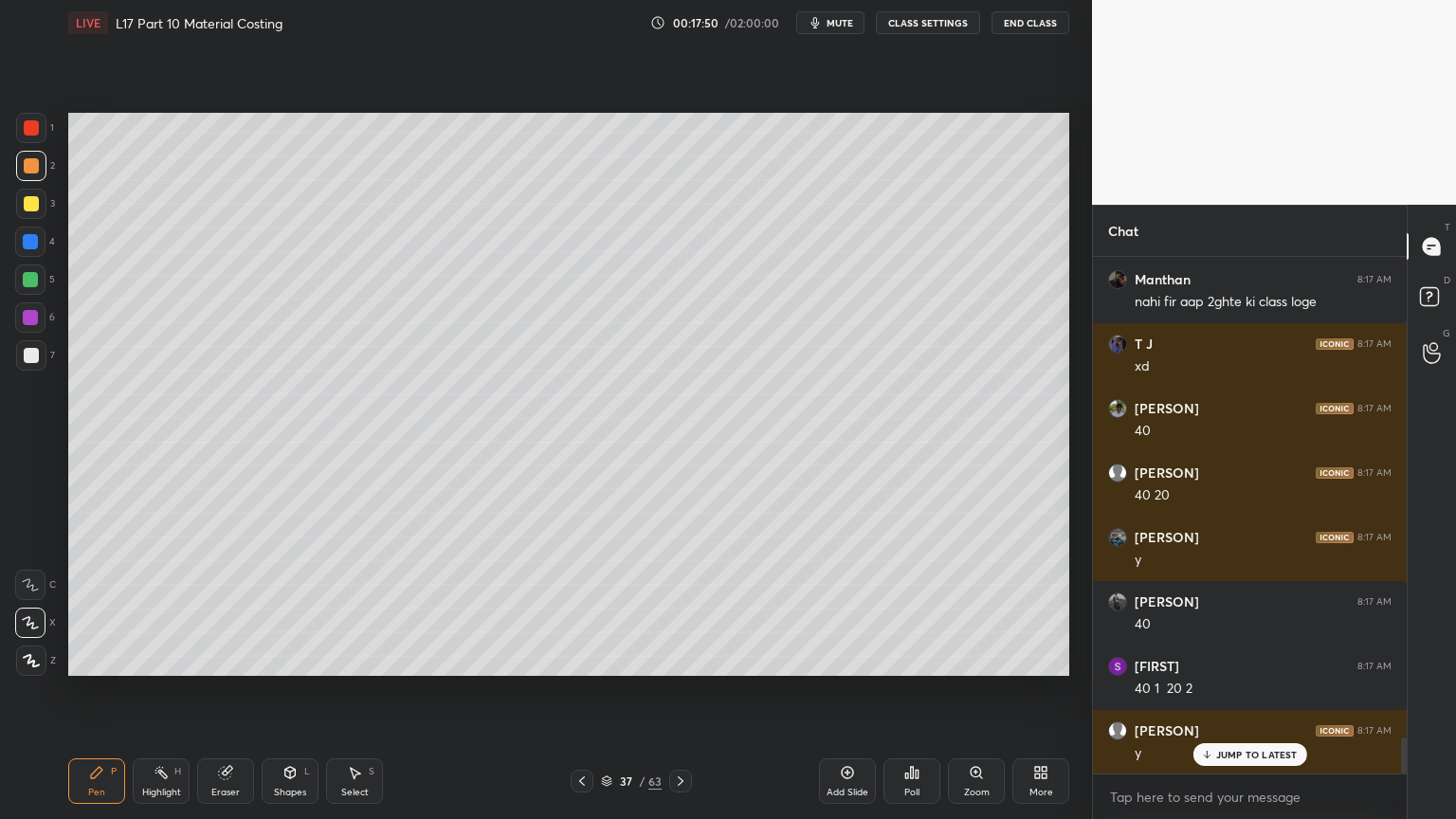 scroll, scrollTop: 6867, scrollLeft: 0, axis: vertical 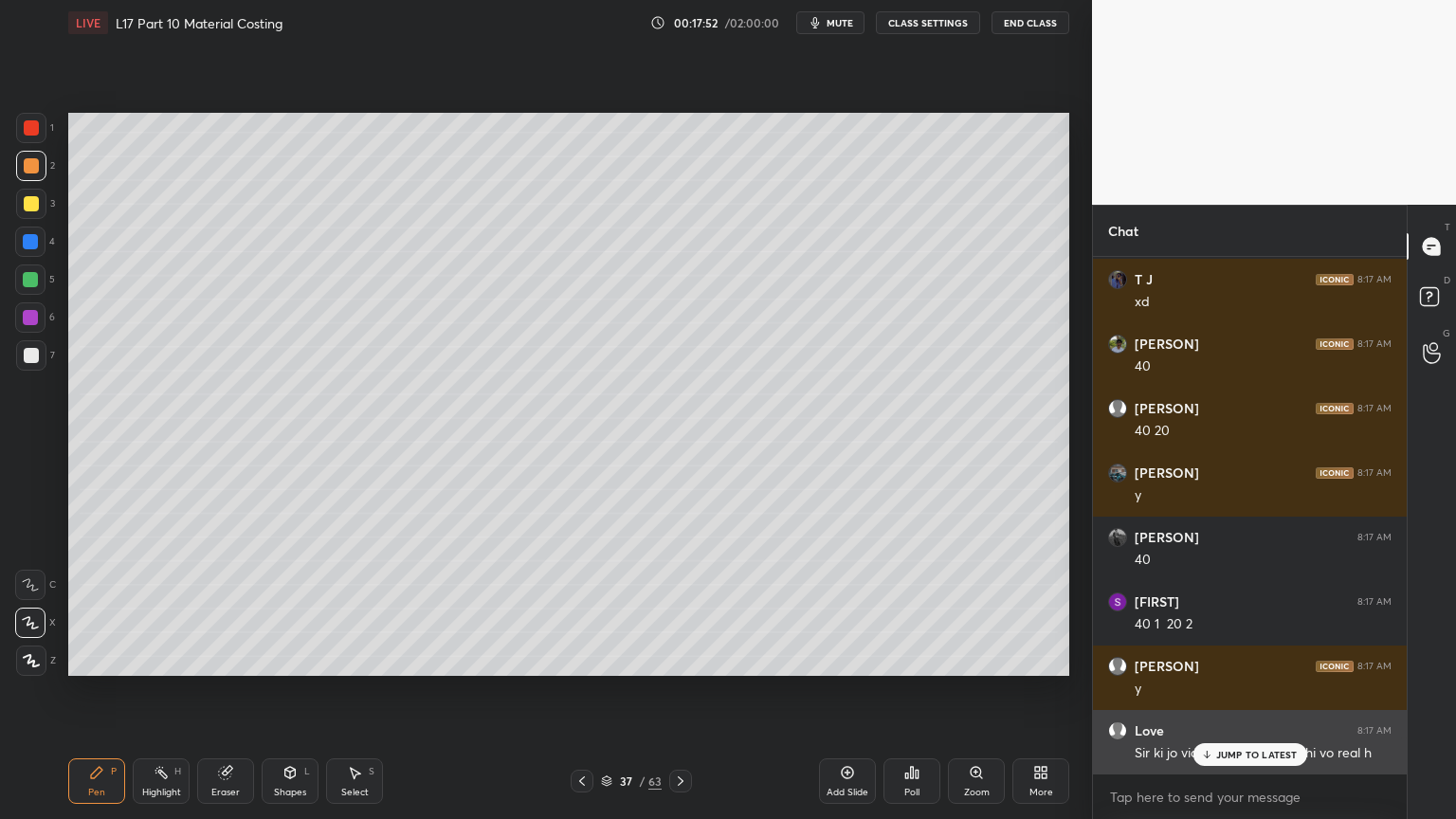 click on "JUMP TO LATEST" at bounding box center (1249, 755) 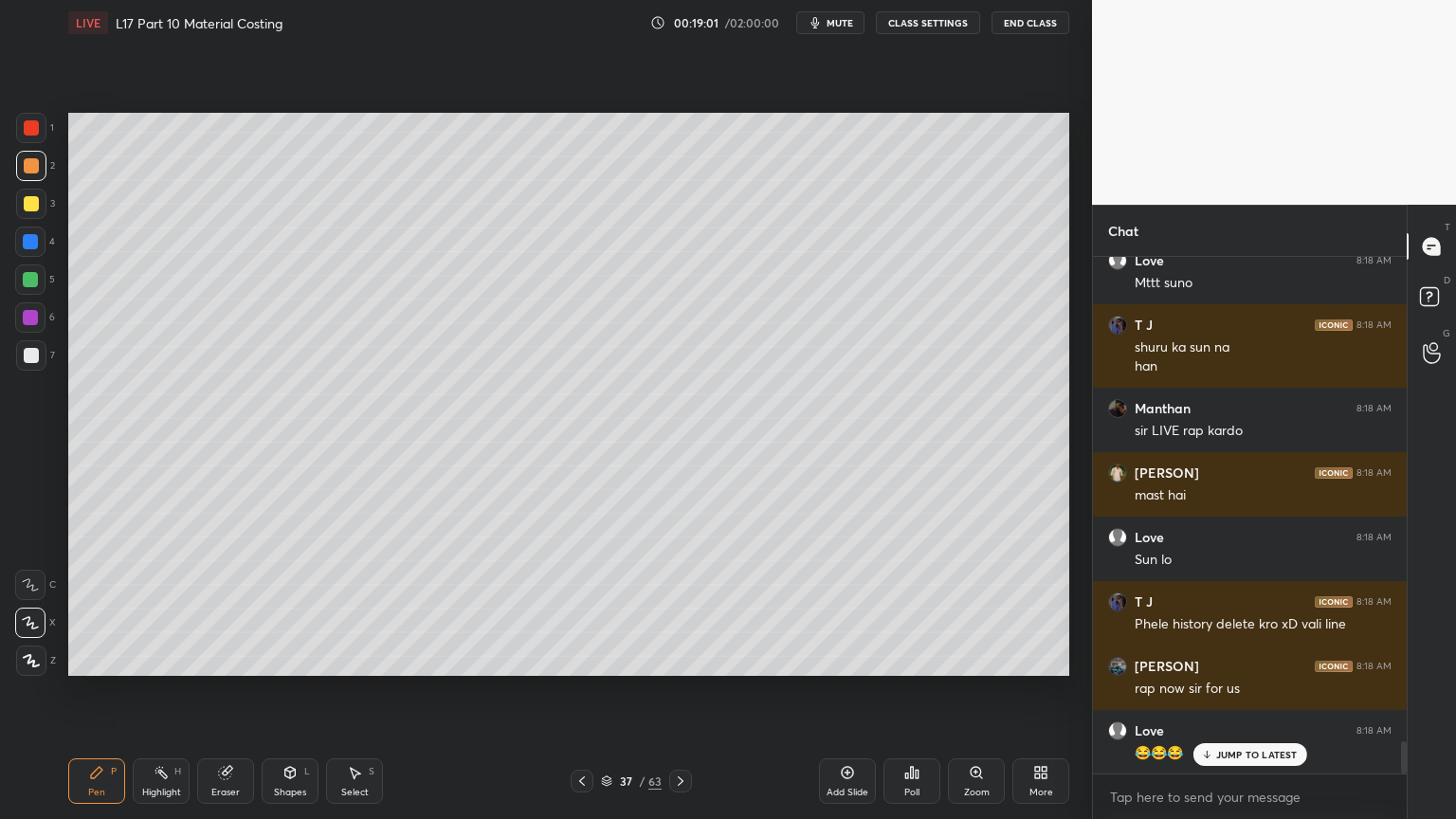 scroll, scrollTop: 7872, scrollLeft: 0, axis: vertical 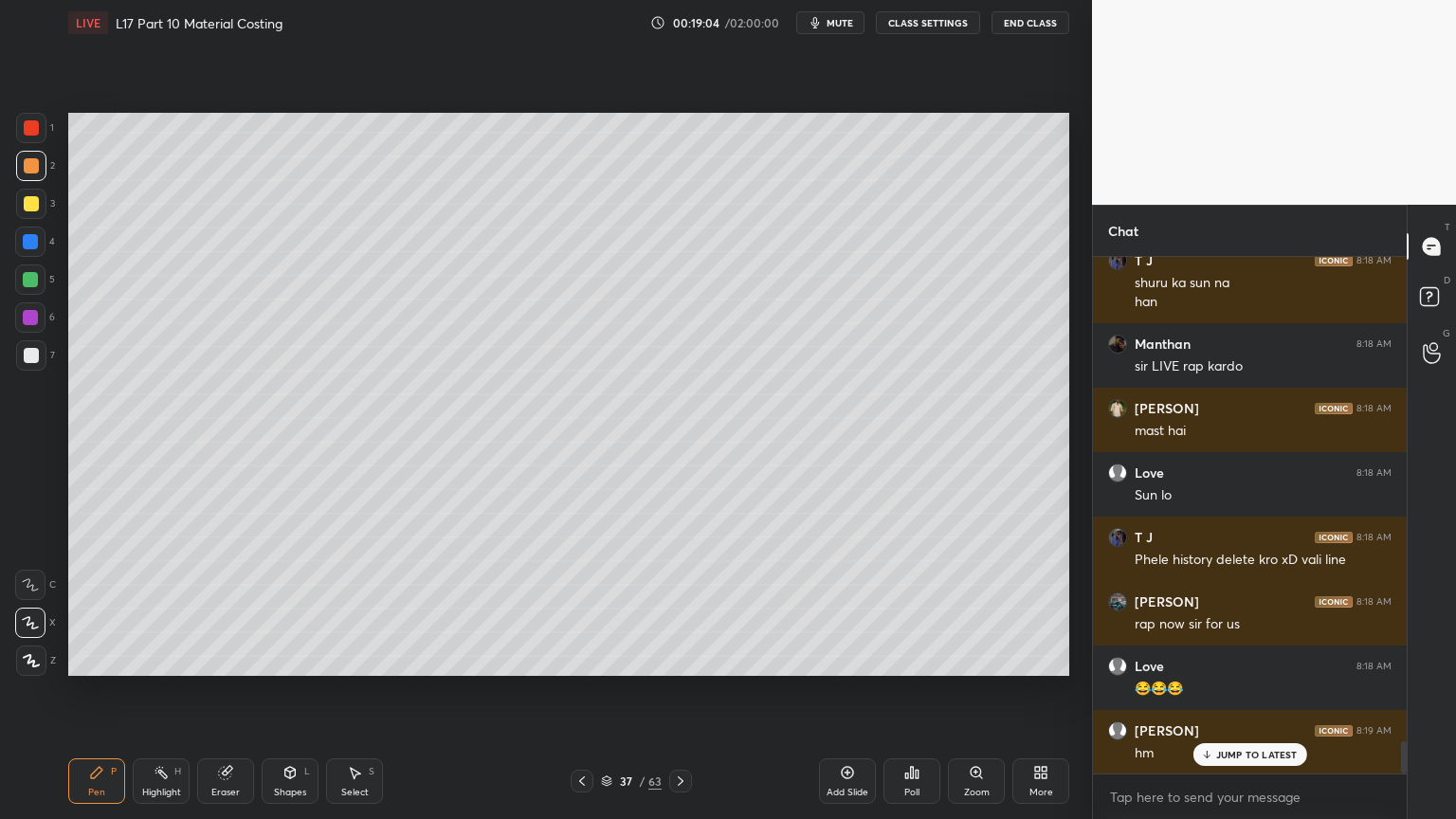 click on "Pen P Highlight H Eraser Shapes L Select S" at bounding box center [256, 781] 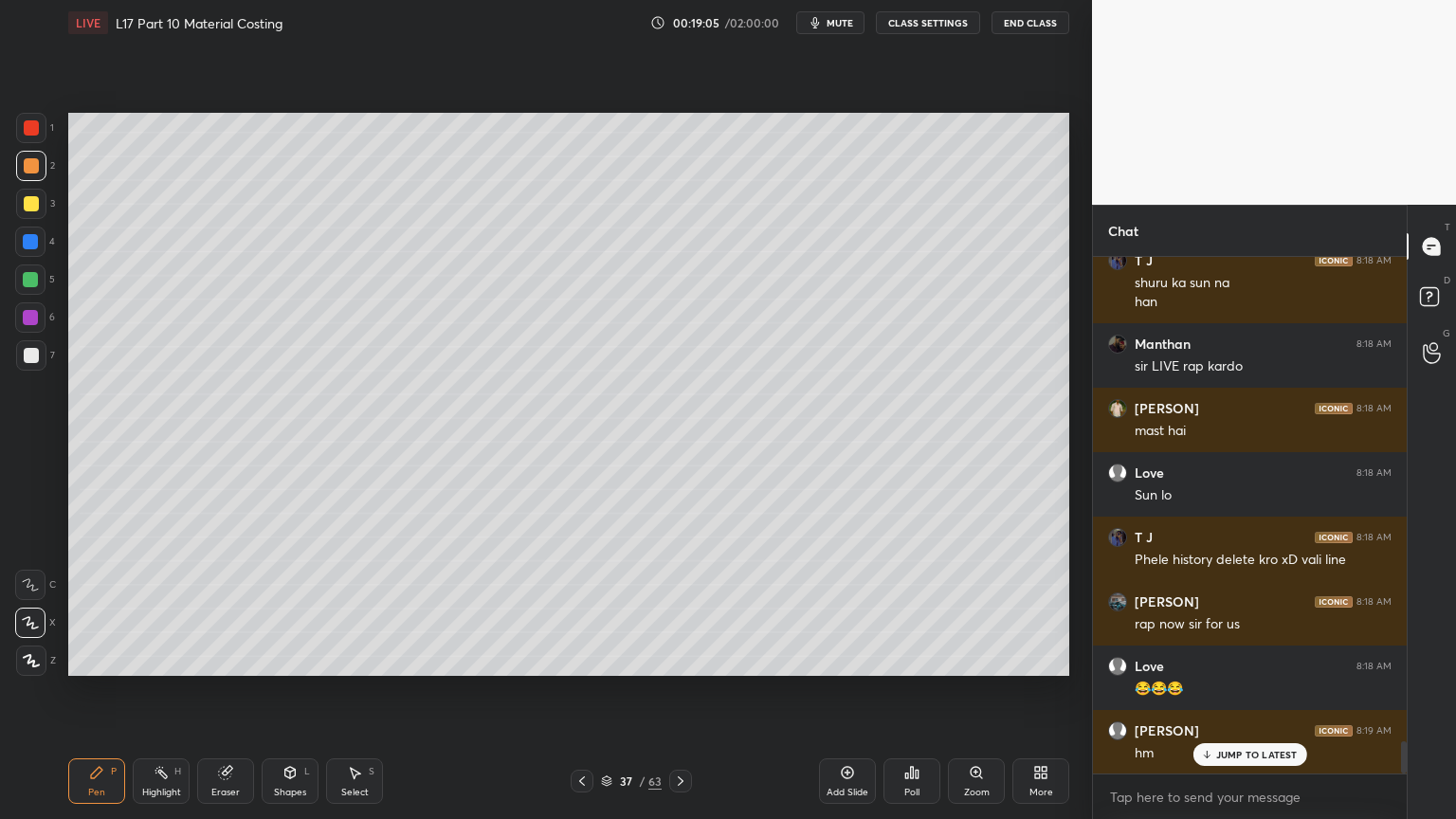 click 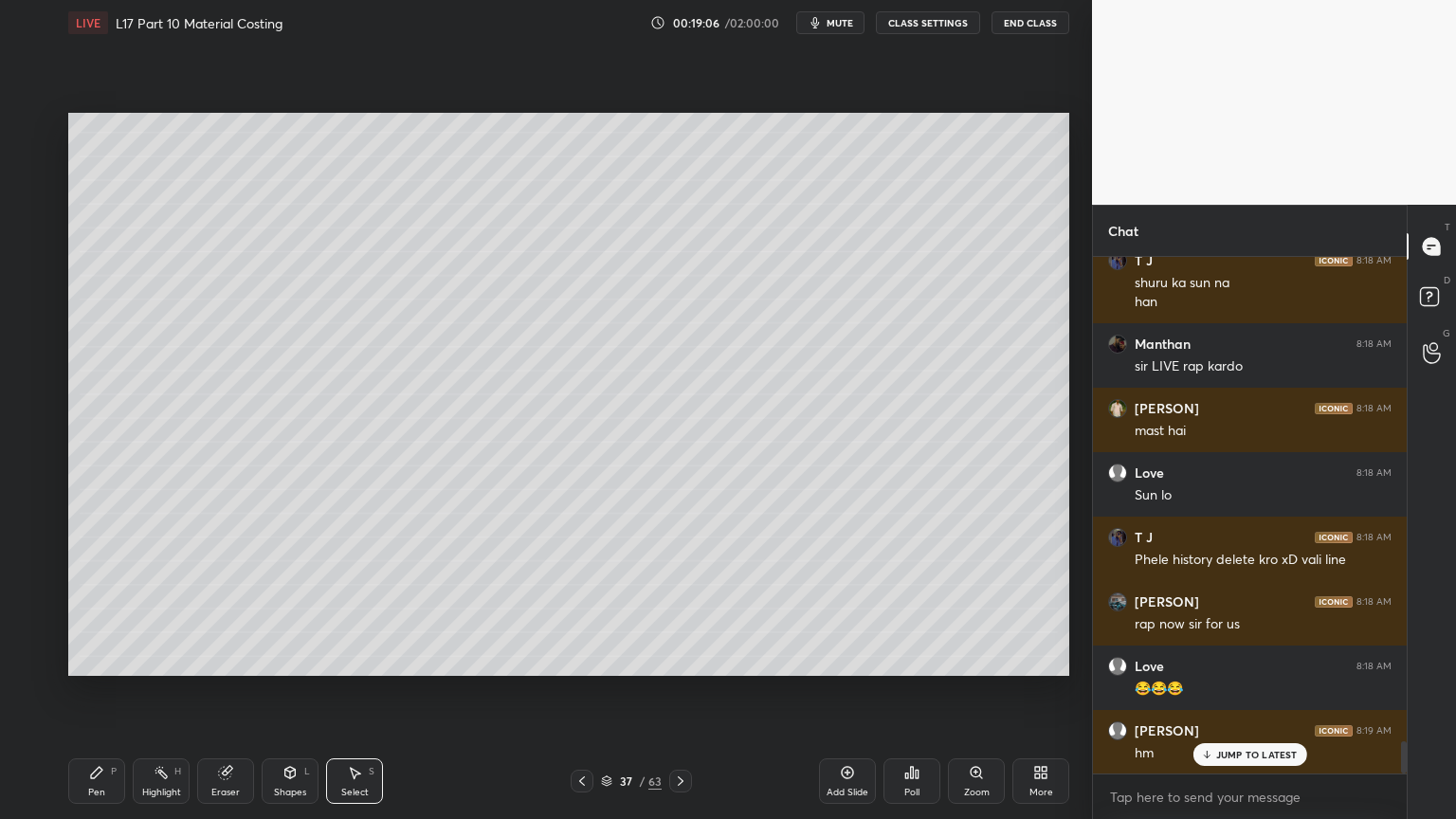 click 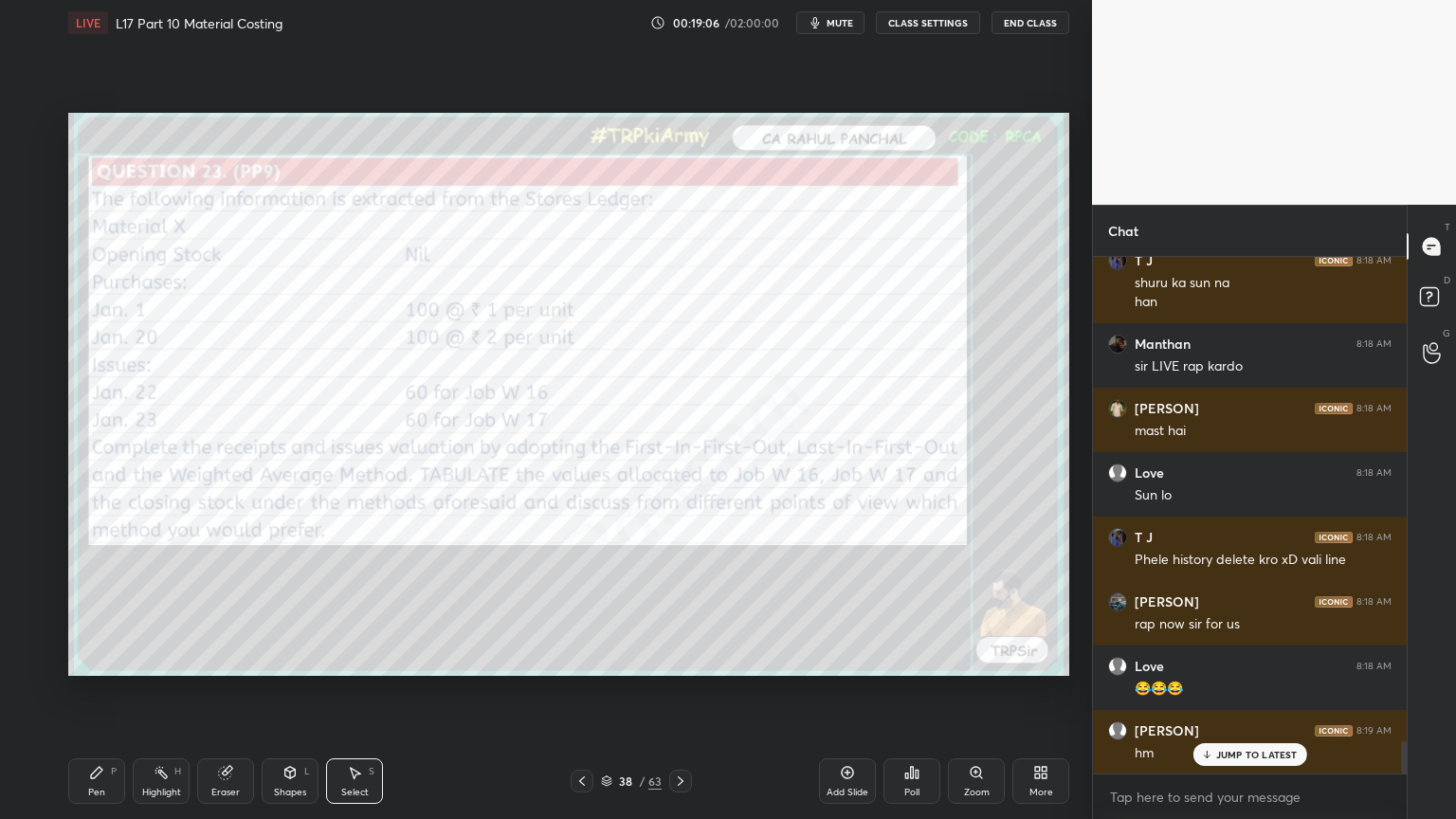 click 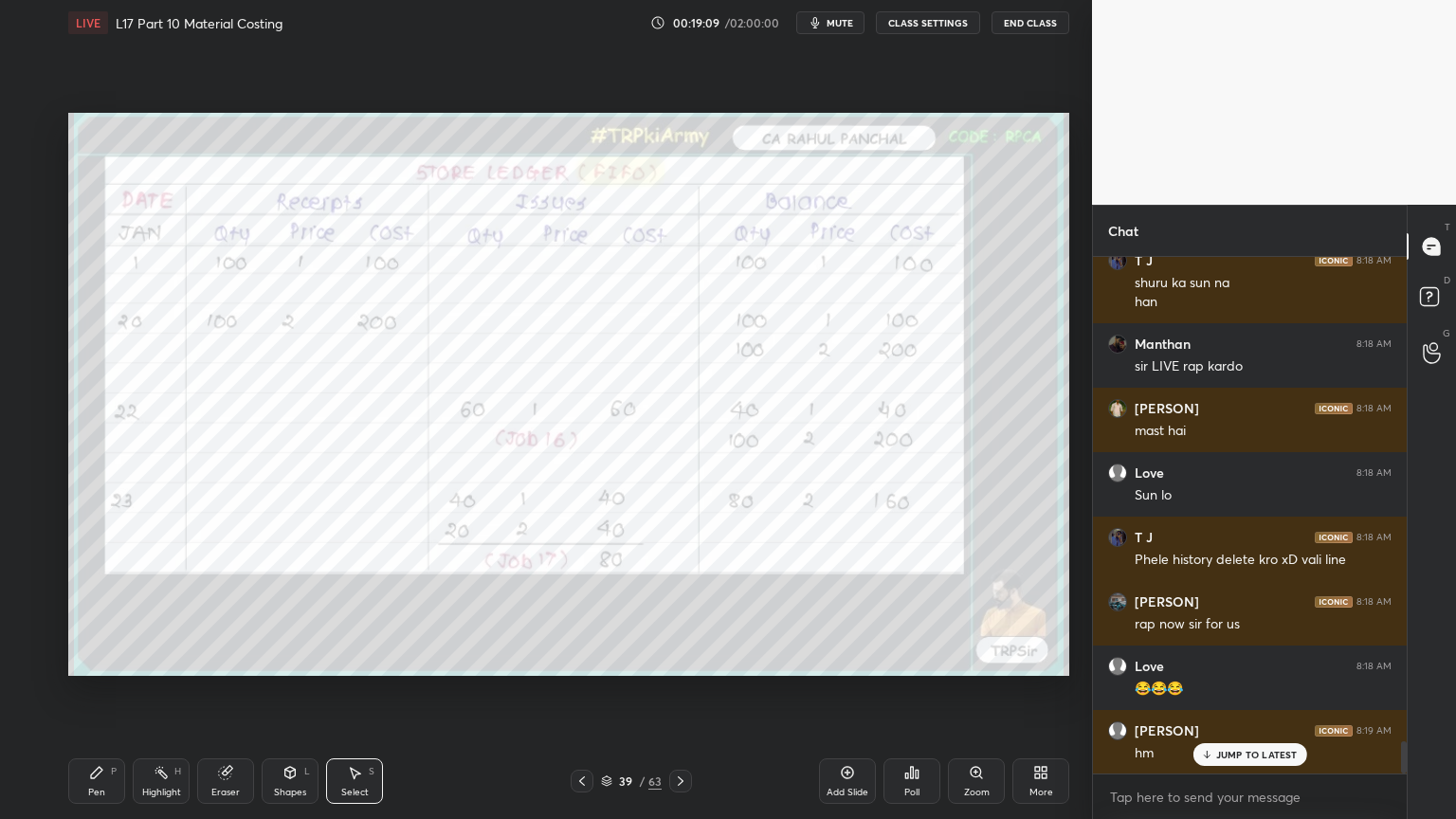 click 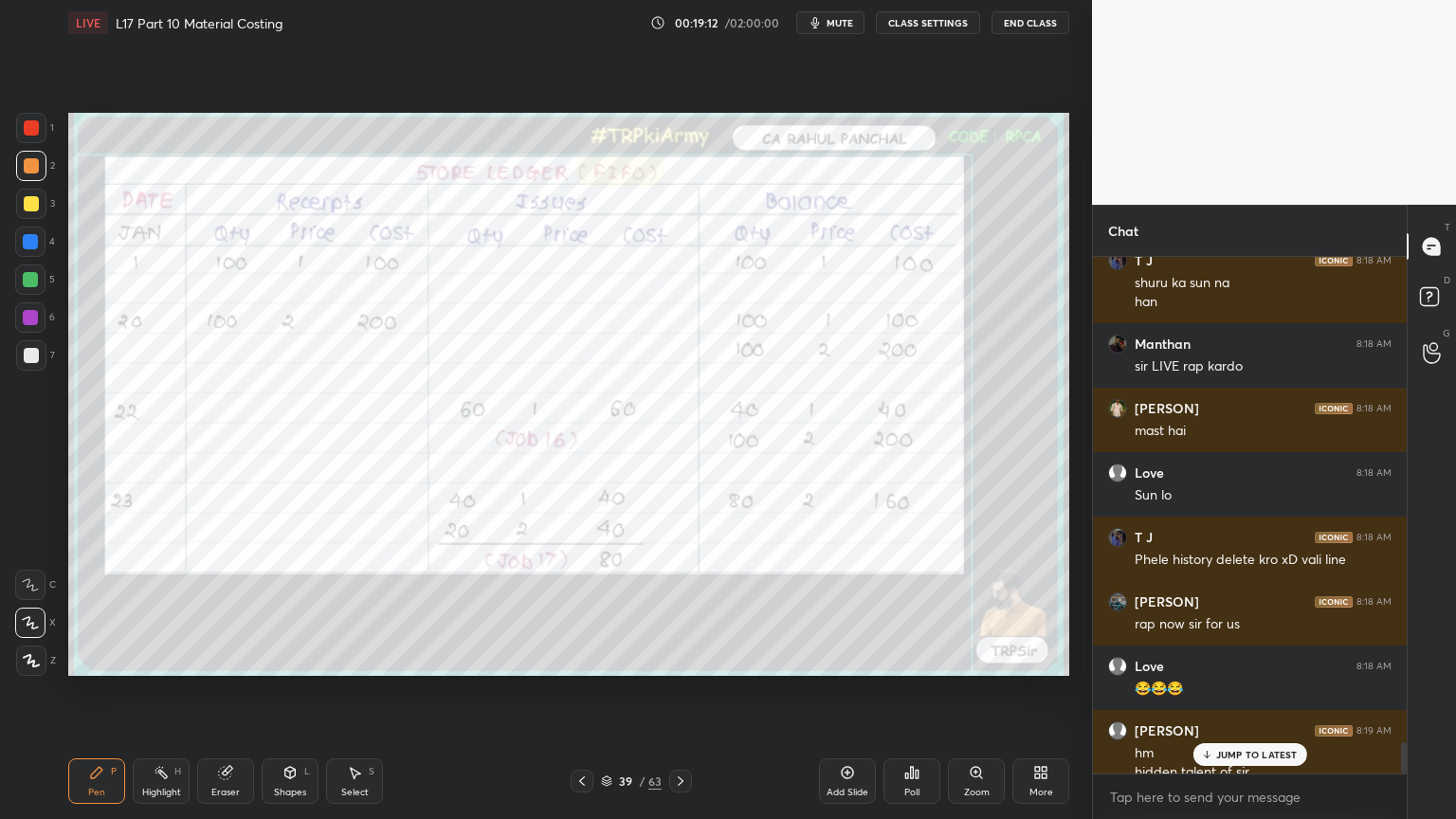 scroll, scrollTop: 7890, scrollLeft: 0, axis: vertical 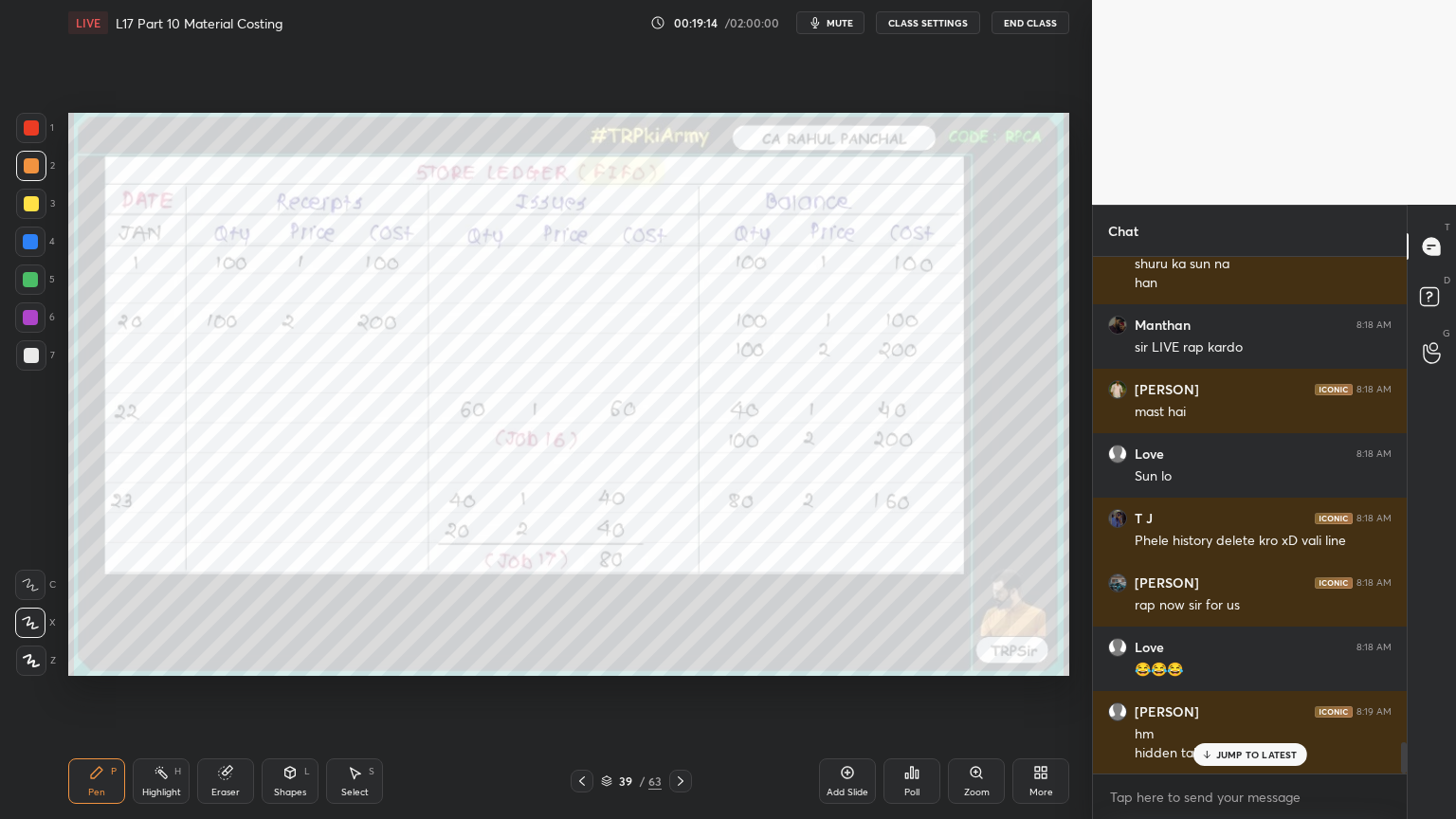click 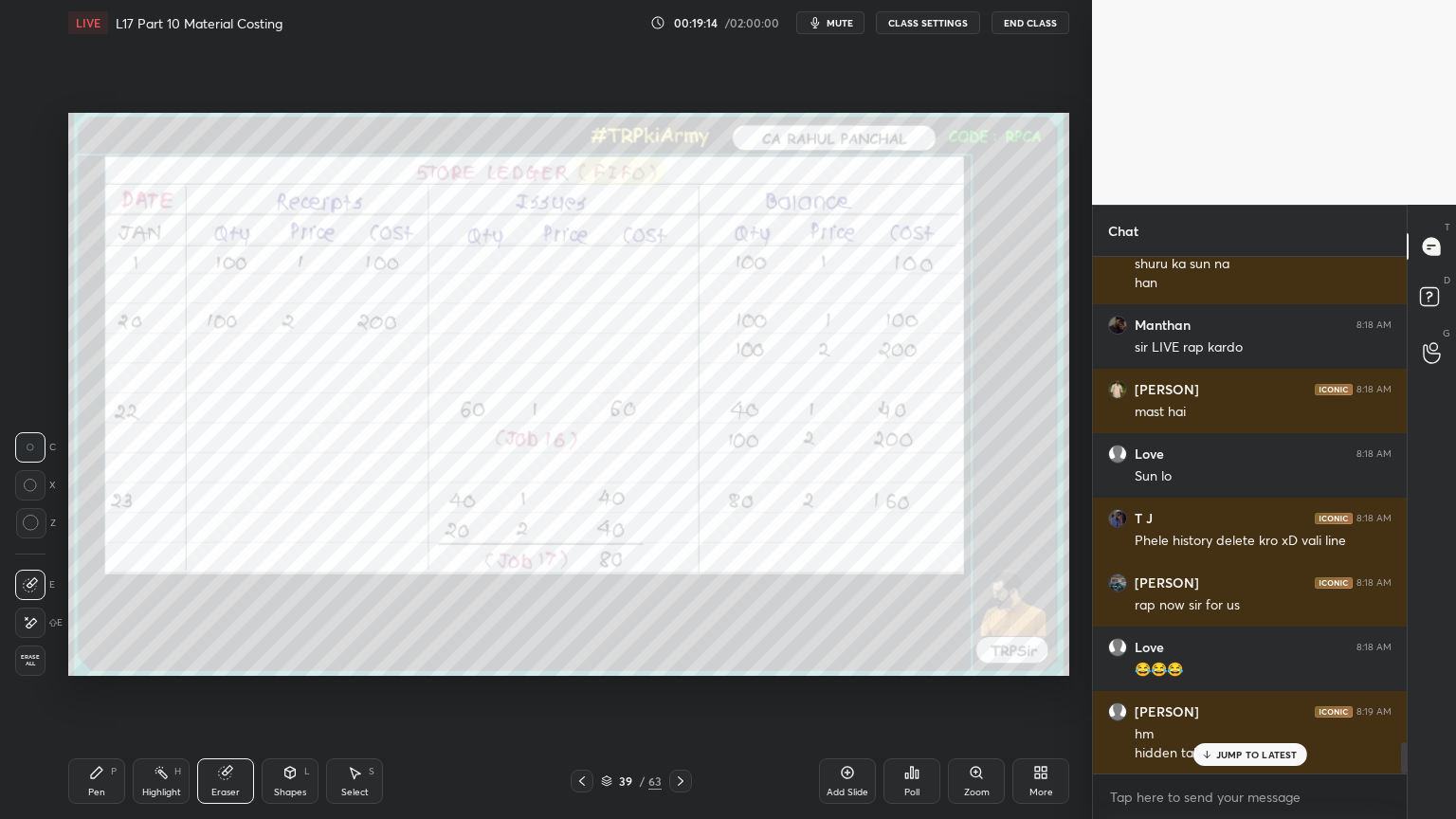 click on "Erase all" at bounding box center (30, 661) 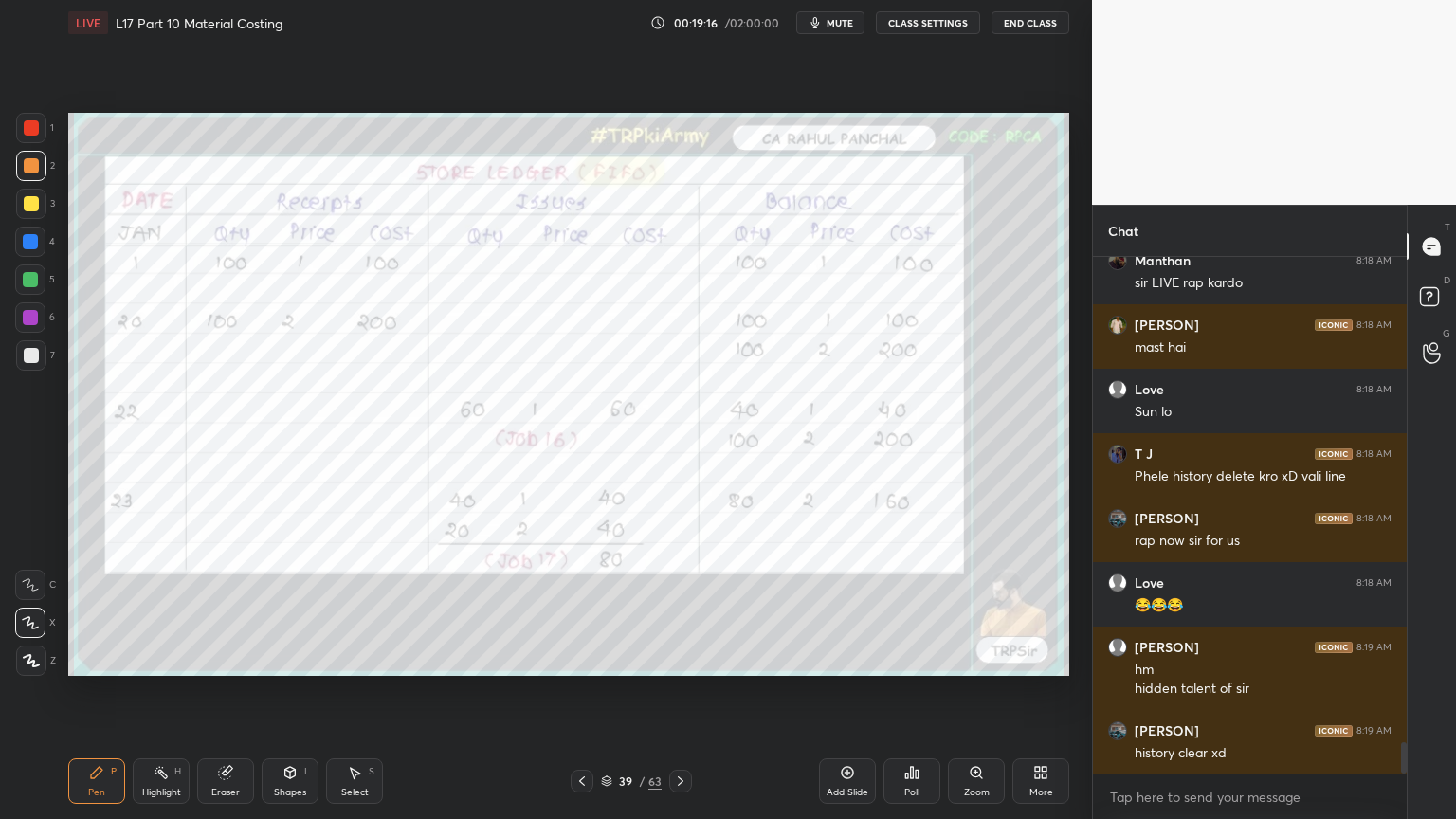 click 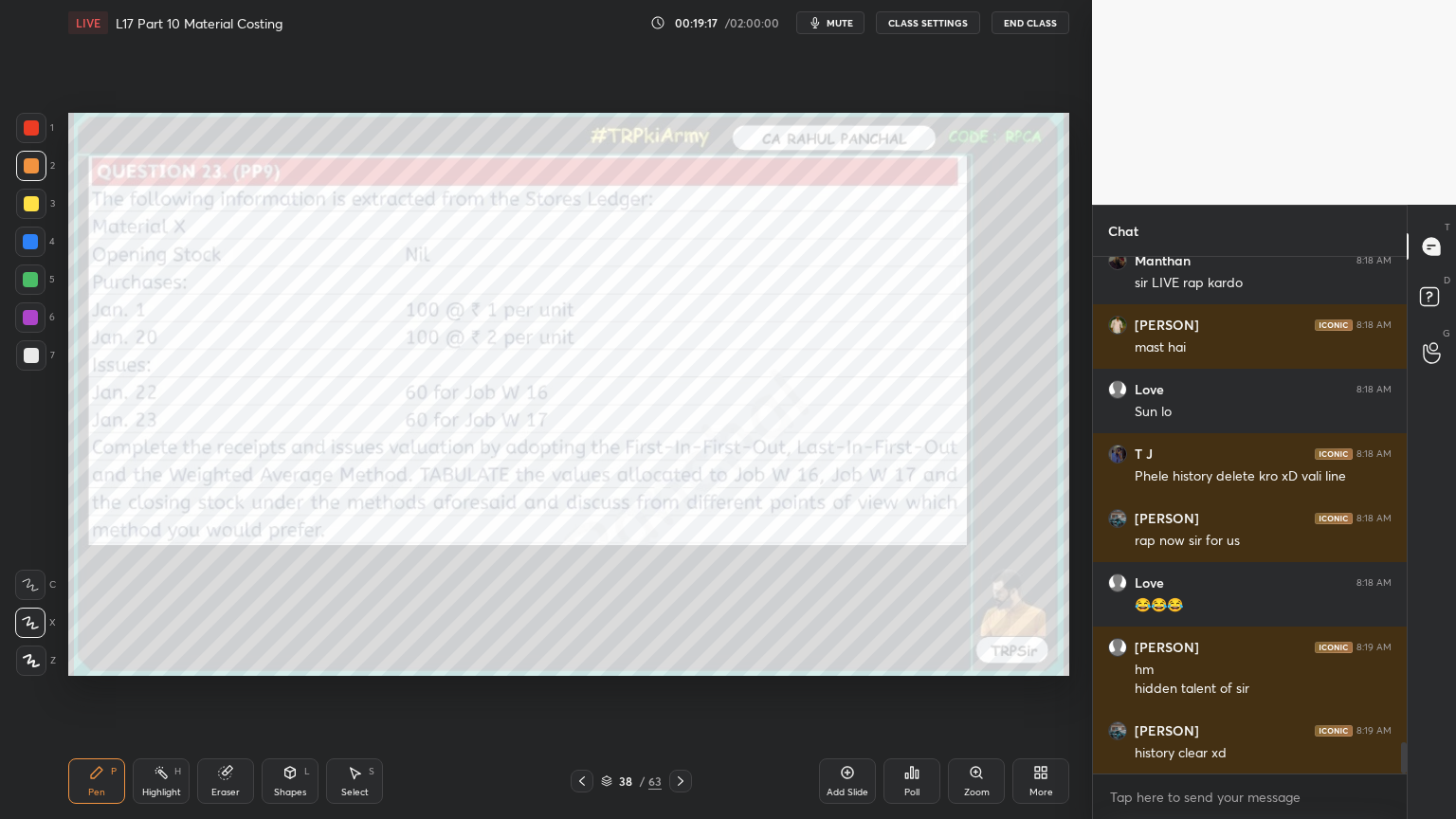 click 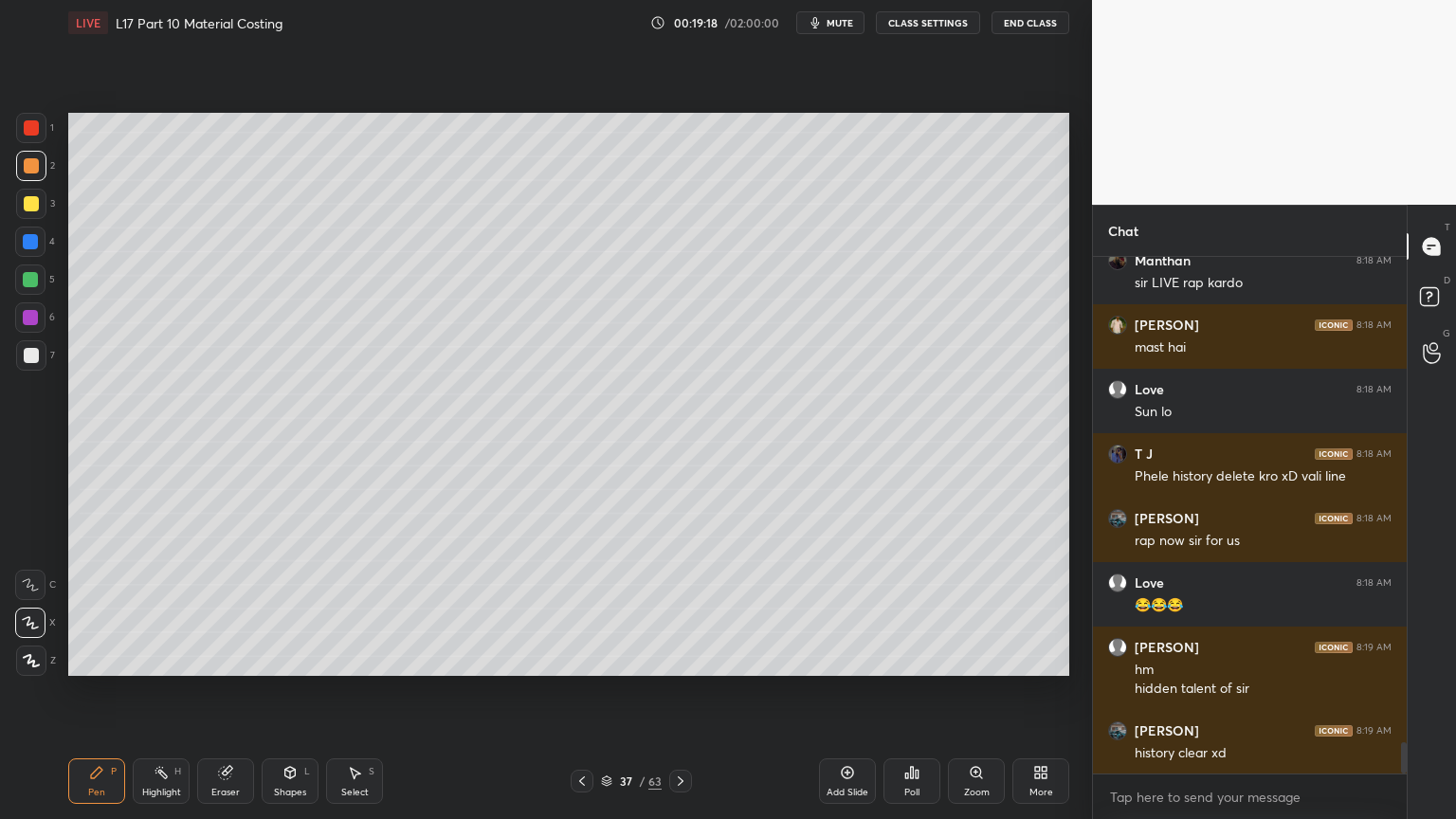 click 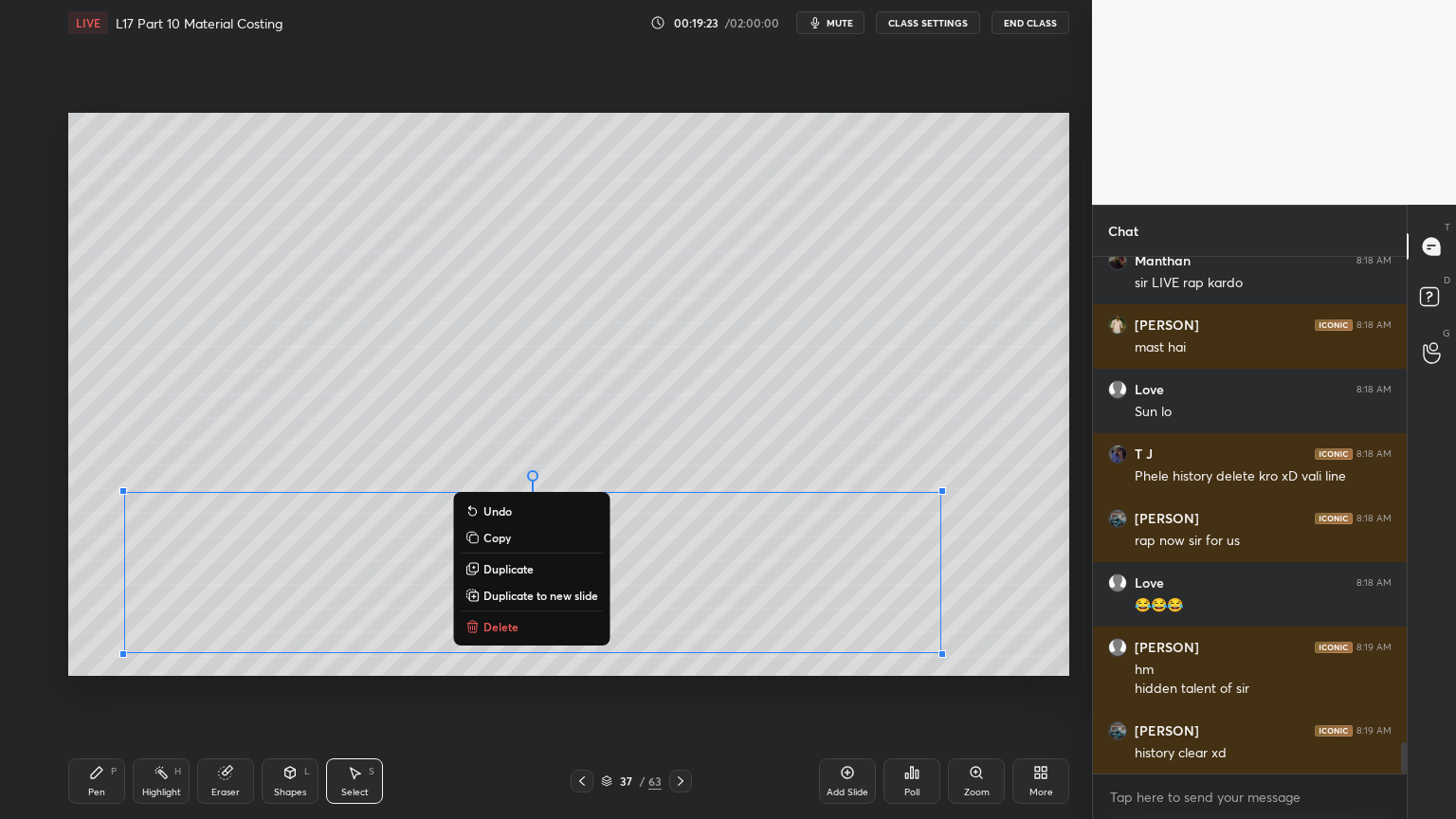 click on "Delete" at bounding box center [500, 627] 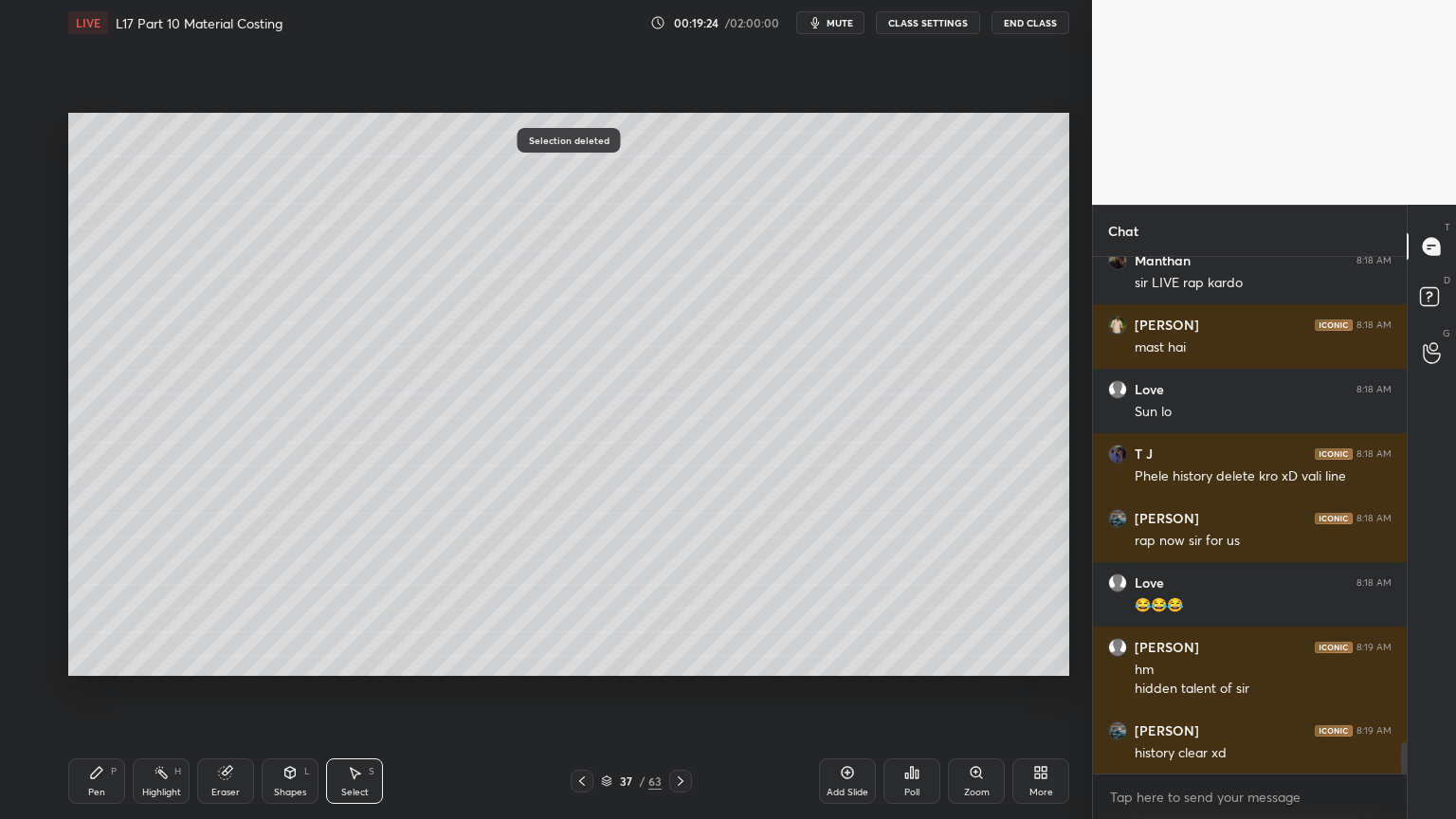 click on "Pen P Highlight H Eraser Shapes L Select S 37 / 63 Add Slide Poll Zoom More" at bounding box center (569, 781) 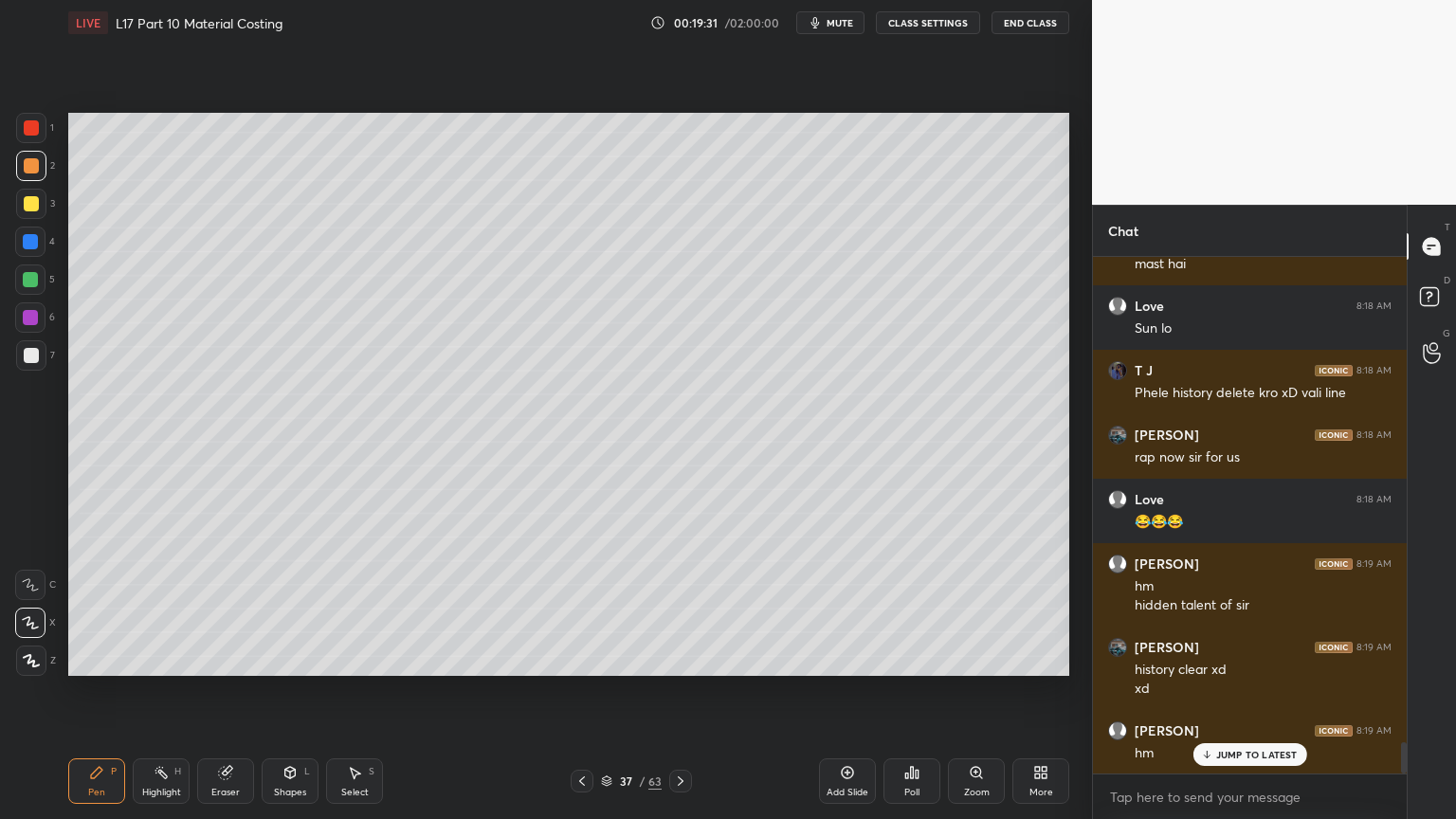 scroll, scrollTop: 8103, scrollLeft: 0, axis: vertical 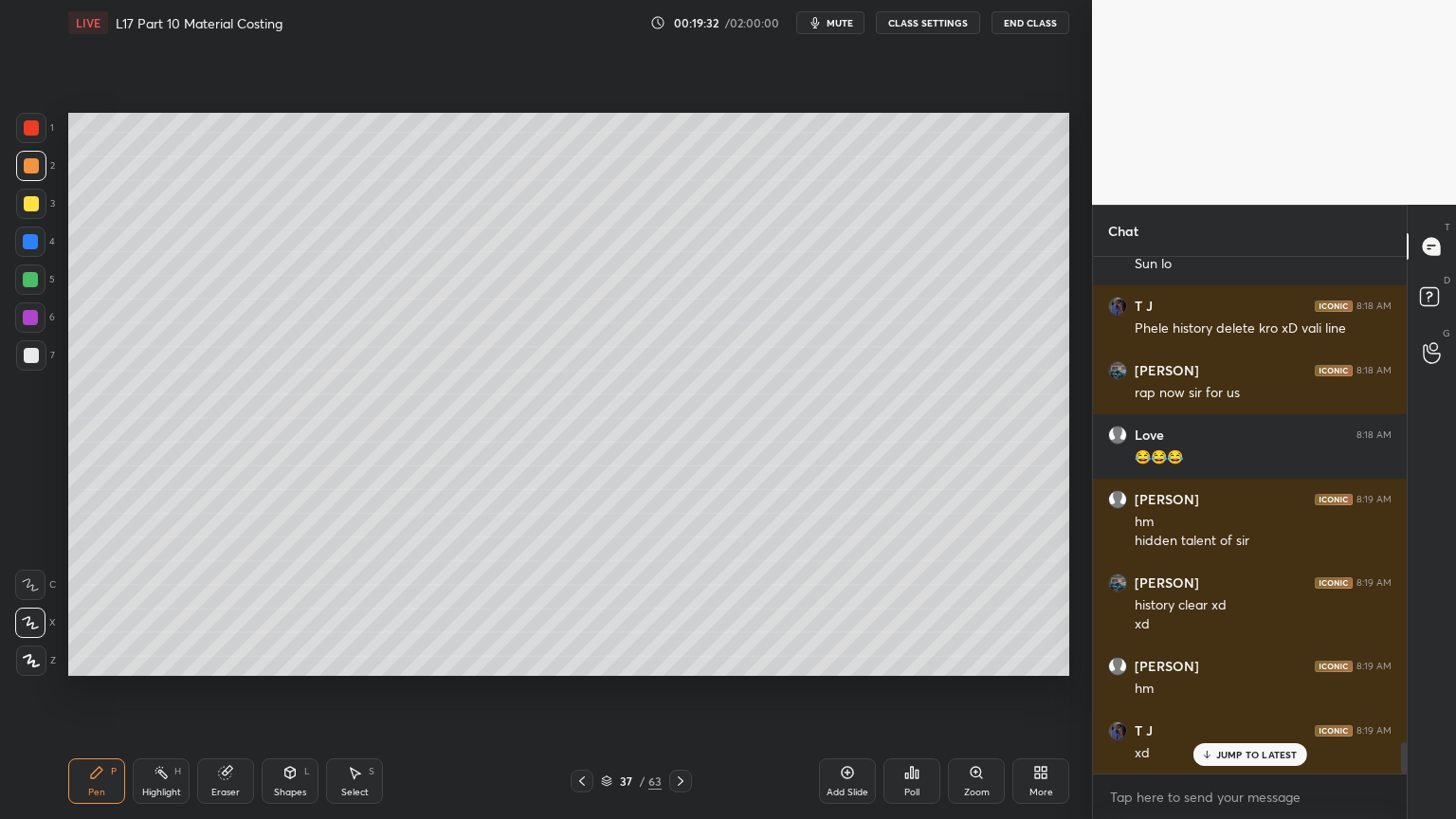 click 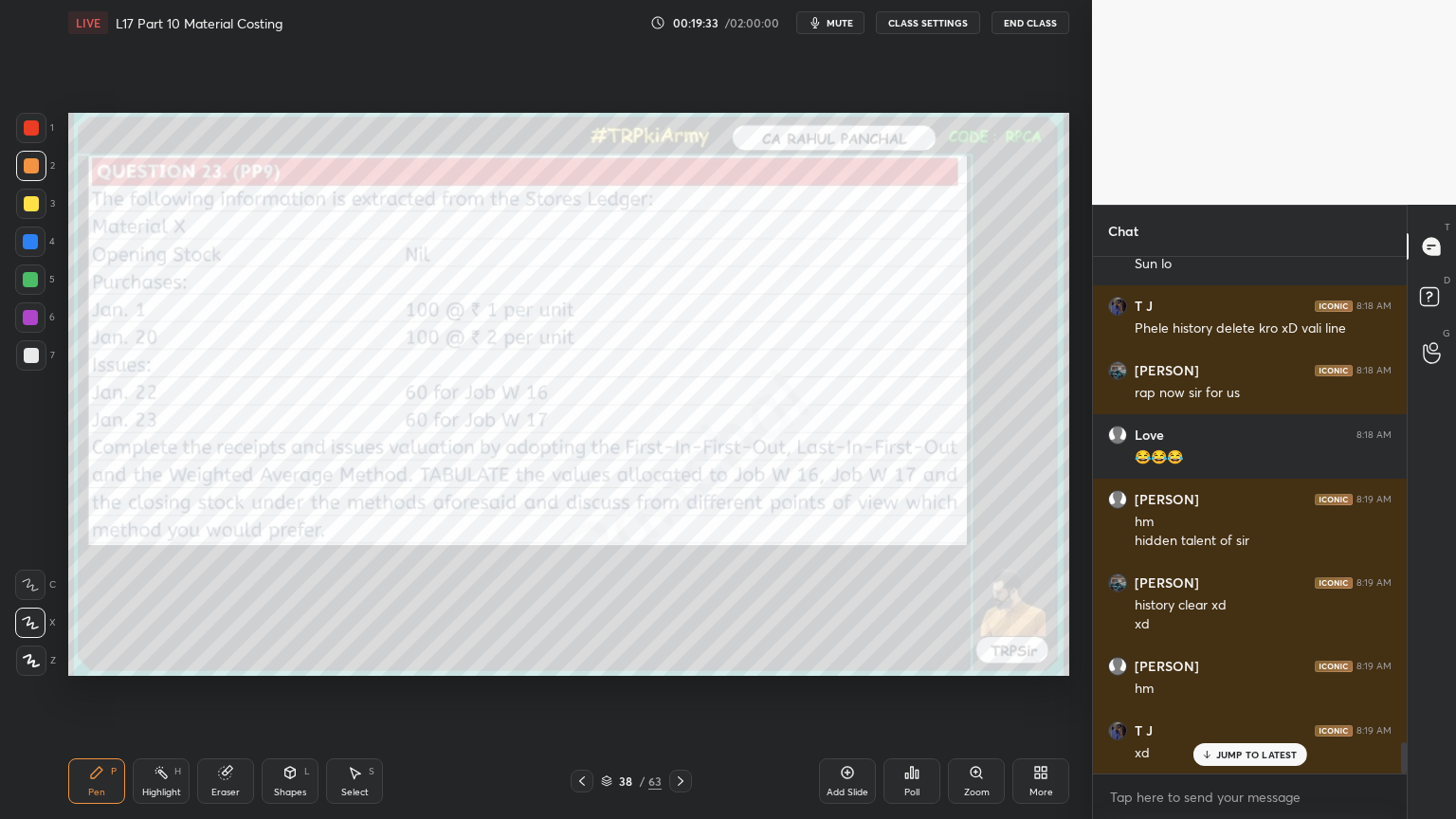 scroll, scrollTop: 8167, scrollLeft: 0, axis: vertical 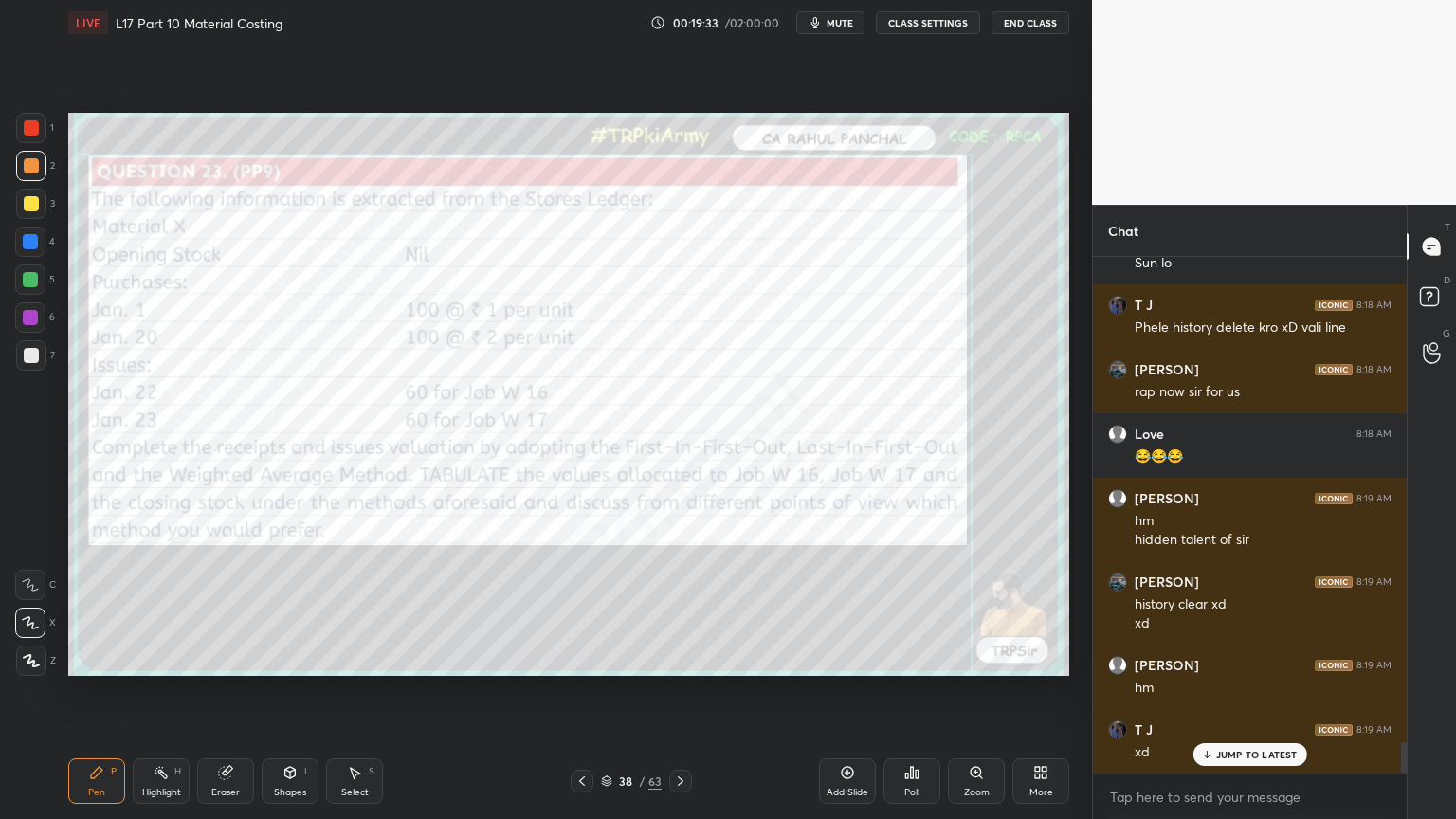 click on "Eraser" at bounding box center (226, 781) 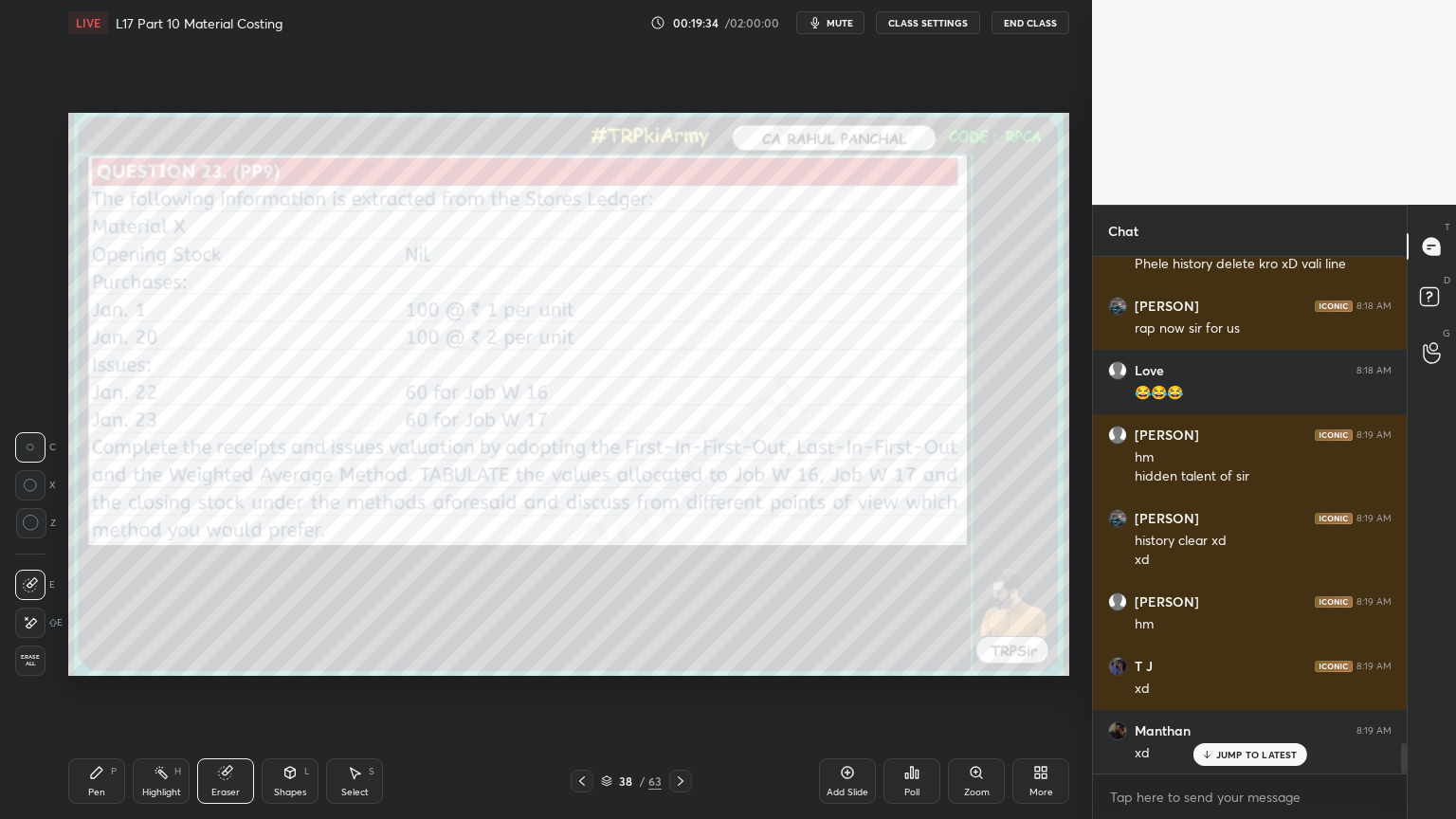 click on "Erase all" at bounding box center [30, 661] 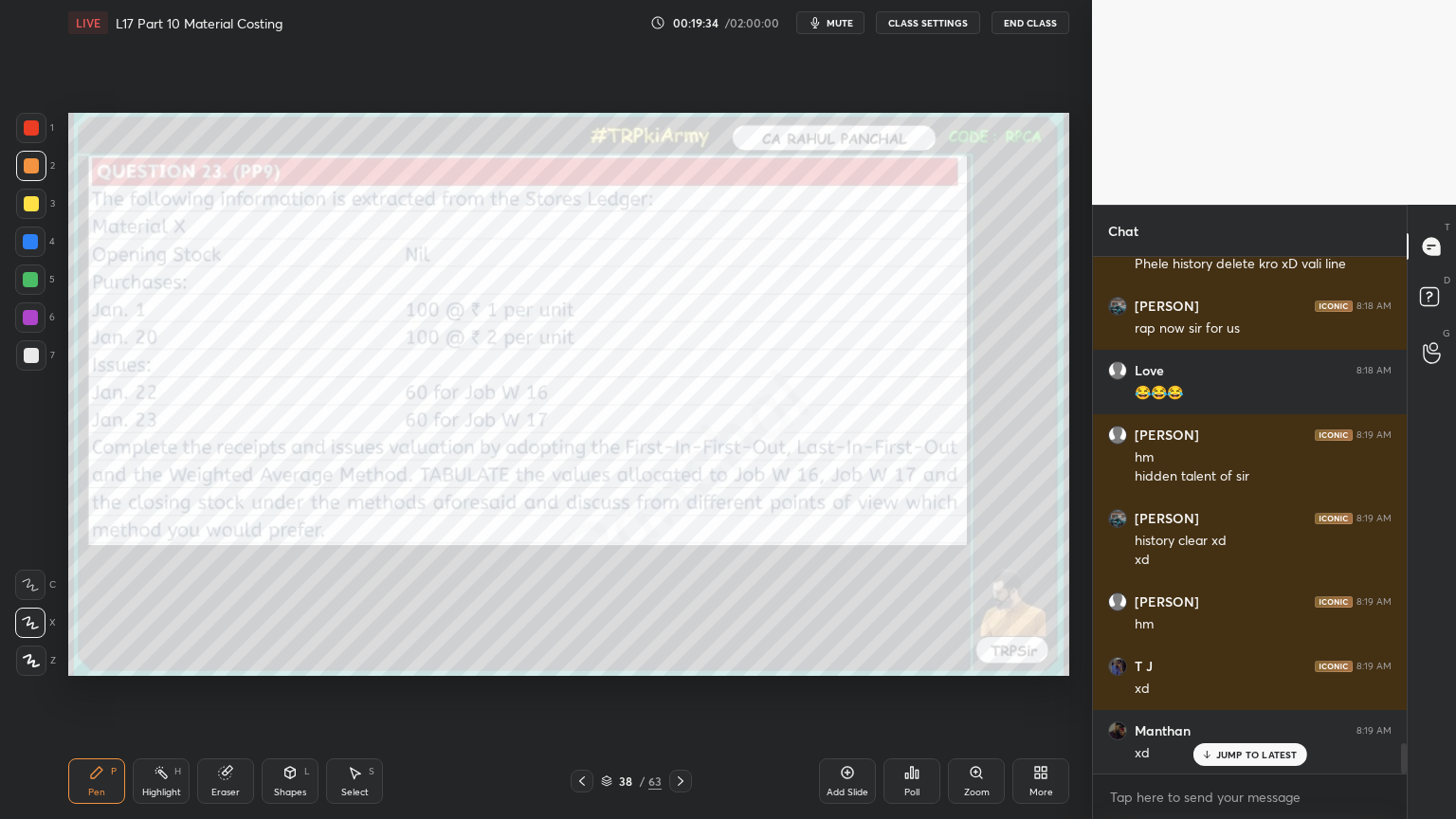 click on "Pen P Highlight H Eraser Shapes L Select S 38 / 63 Add Slide Poll Zoom More" at bounding box center [569, 781] 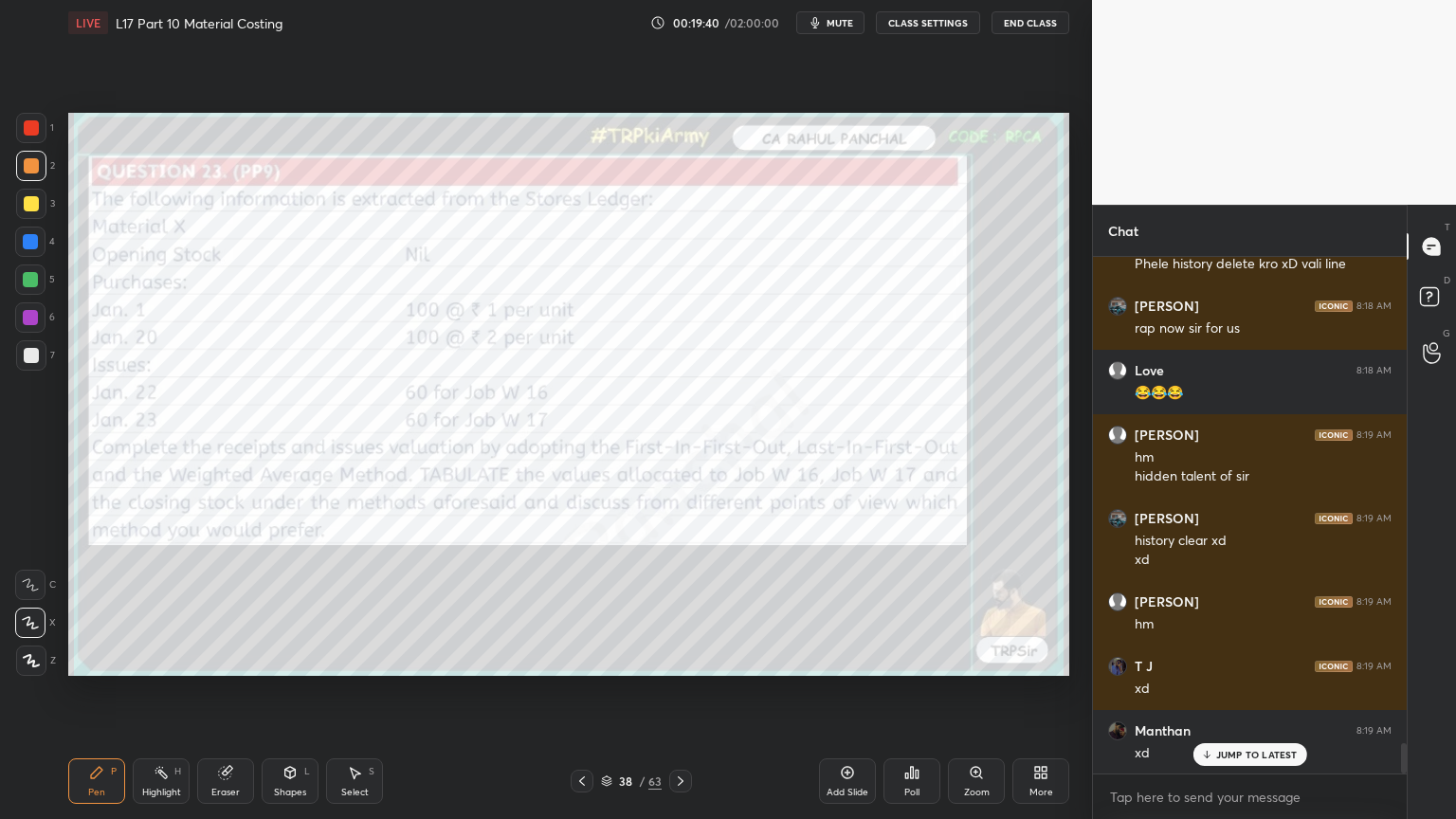 scroll, scrollTop: 8232, scrollLeft: 0, axis: vertical 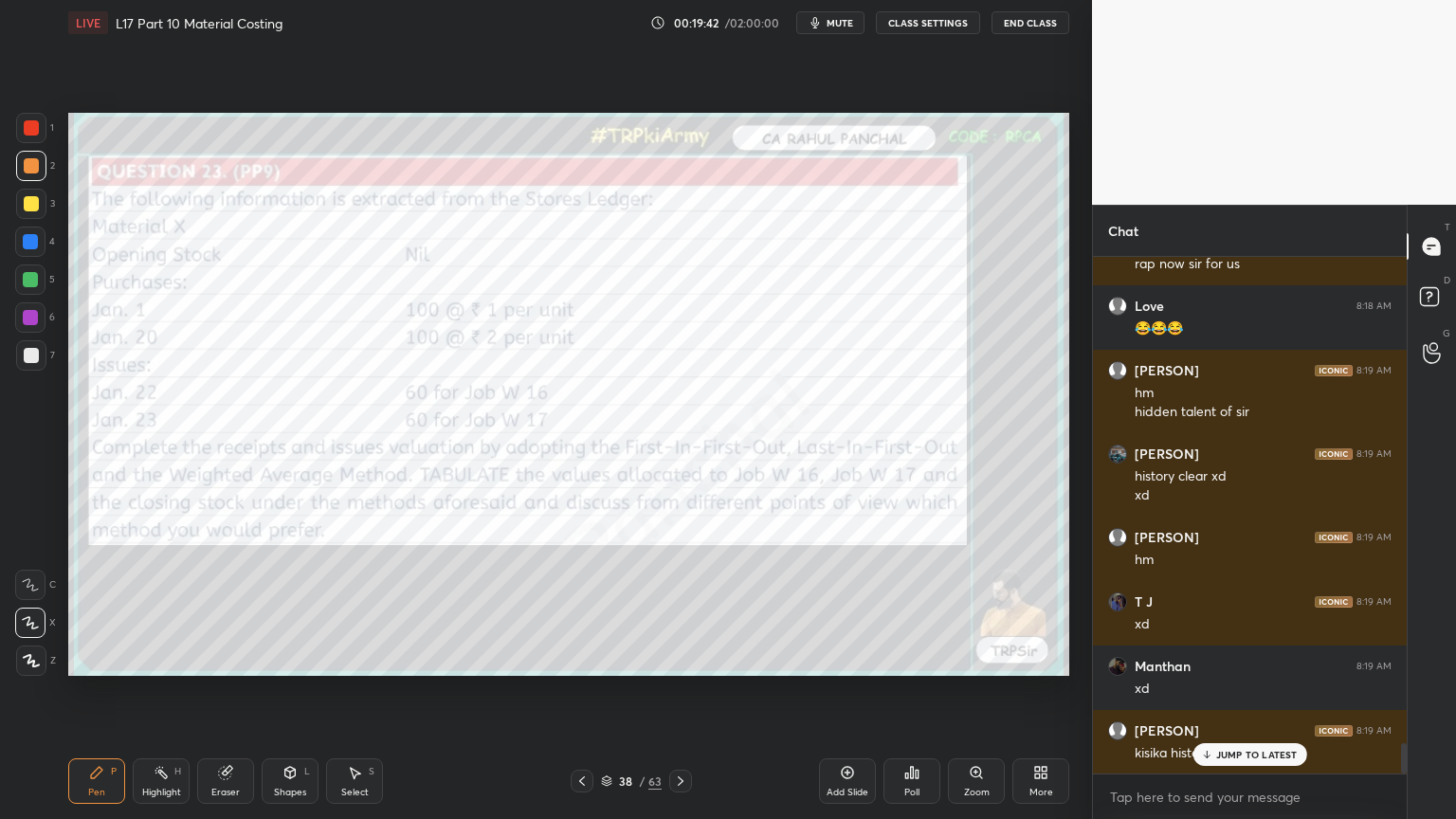 click on "Highlight H" at bounding box center [161, 781] 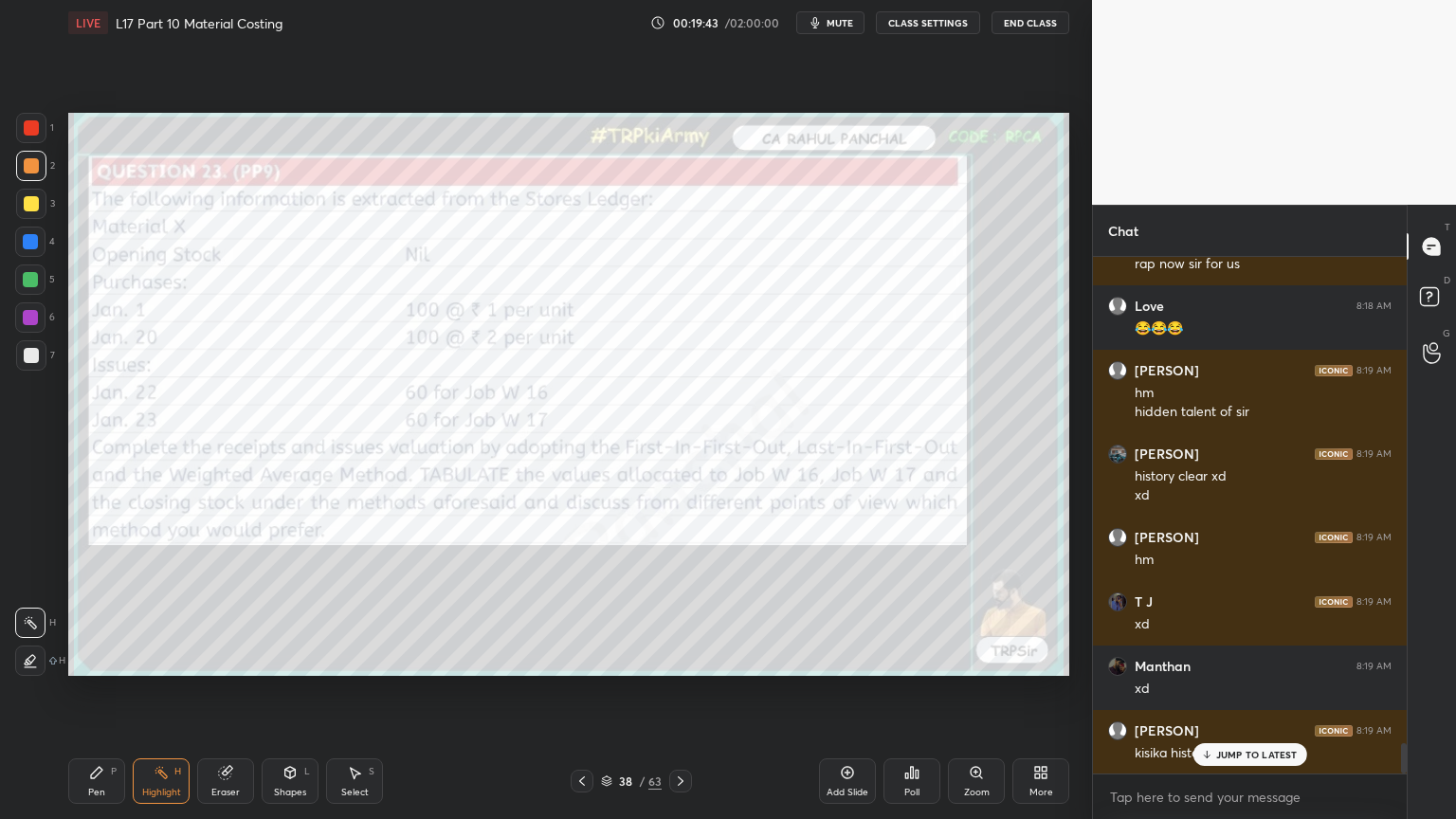 click on "Eraser" at bounding box center [226, 781] 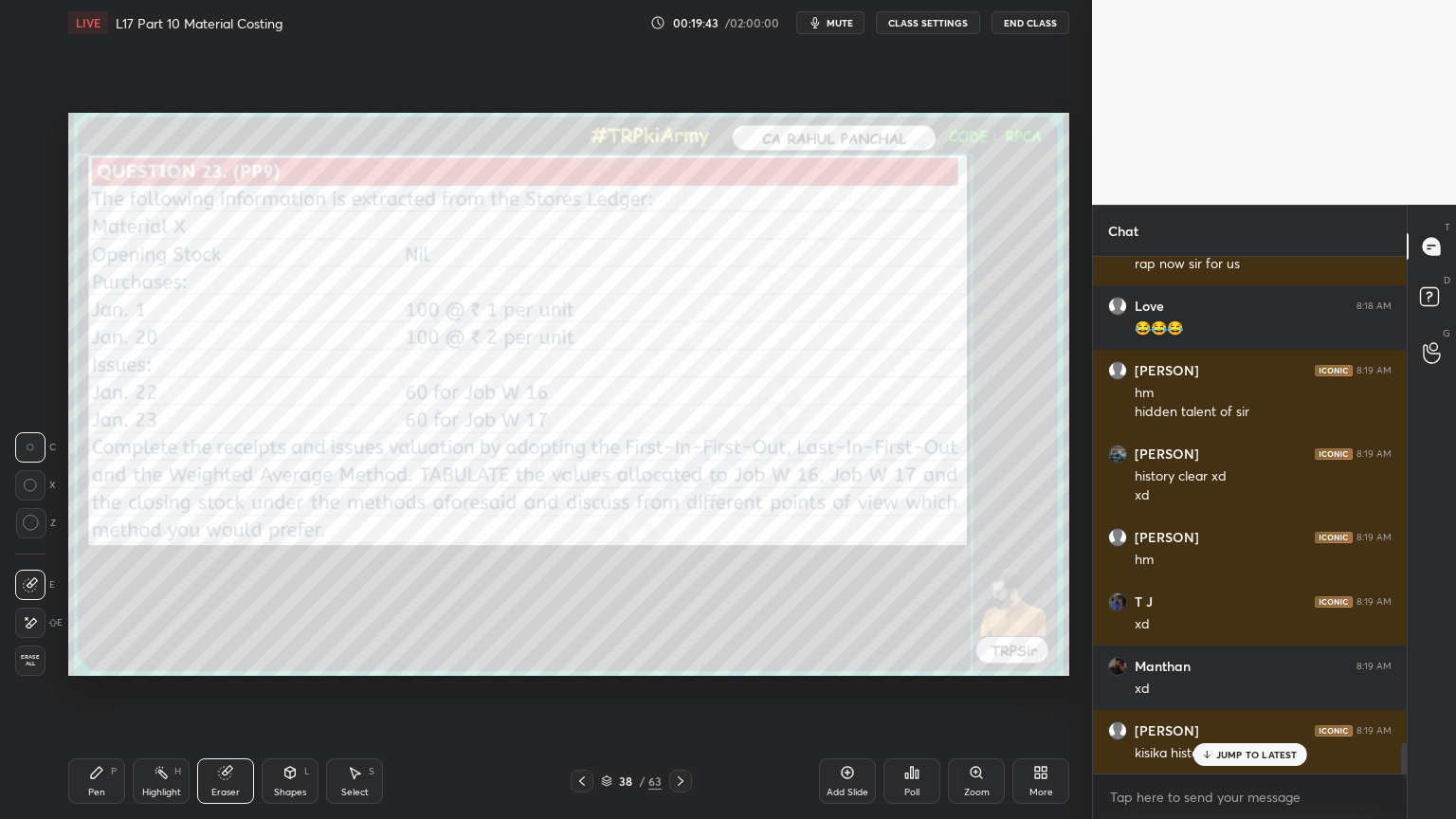 click on "Erase all" at bounding box center [30, 661] 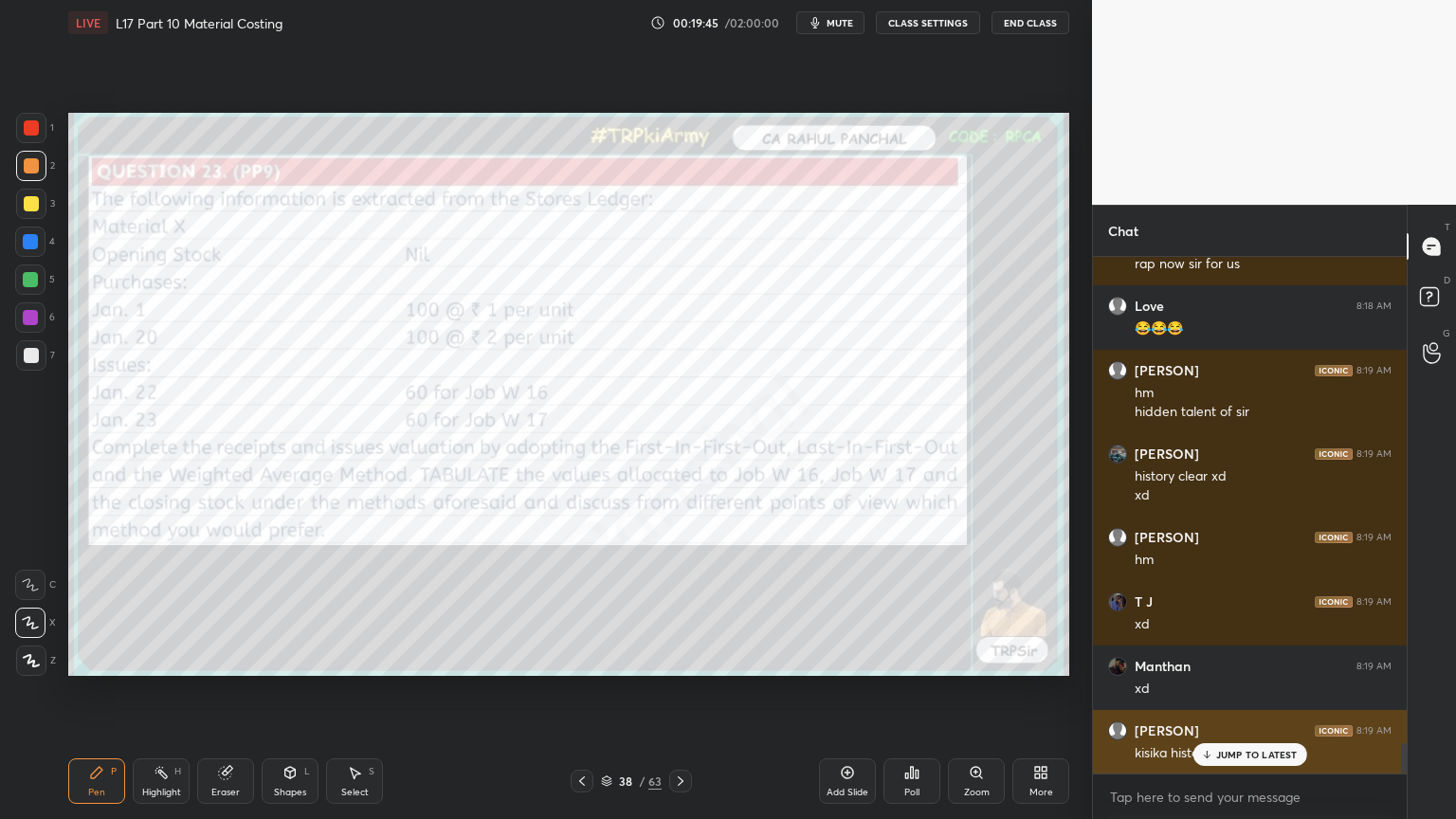 click on "JUMP TO LATEST" at bounding box center [1249, 755] 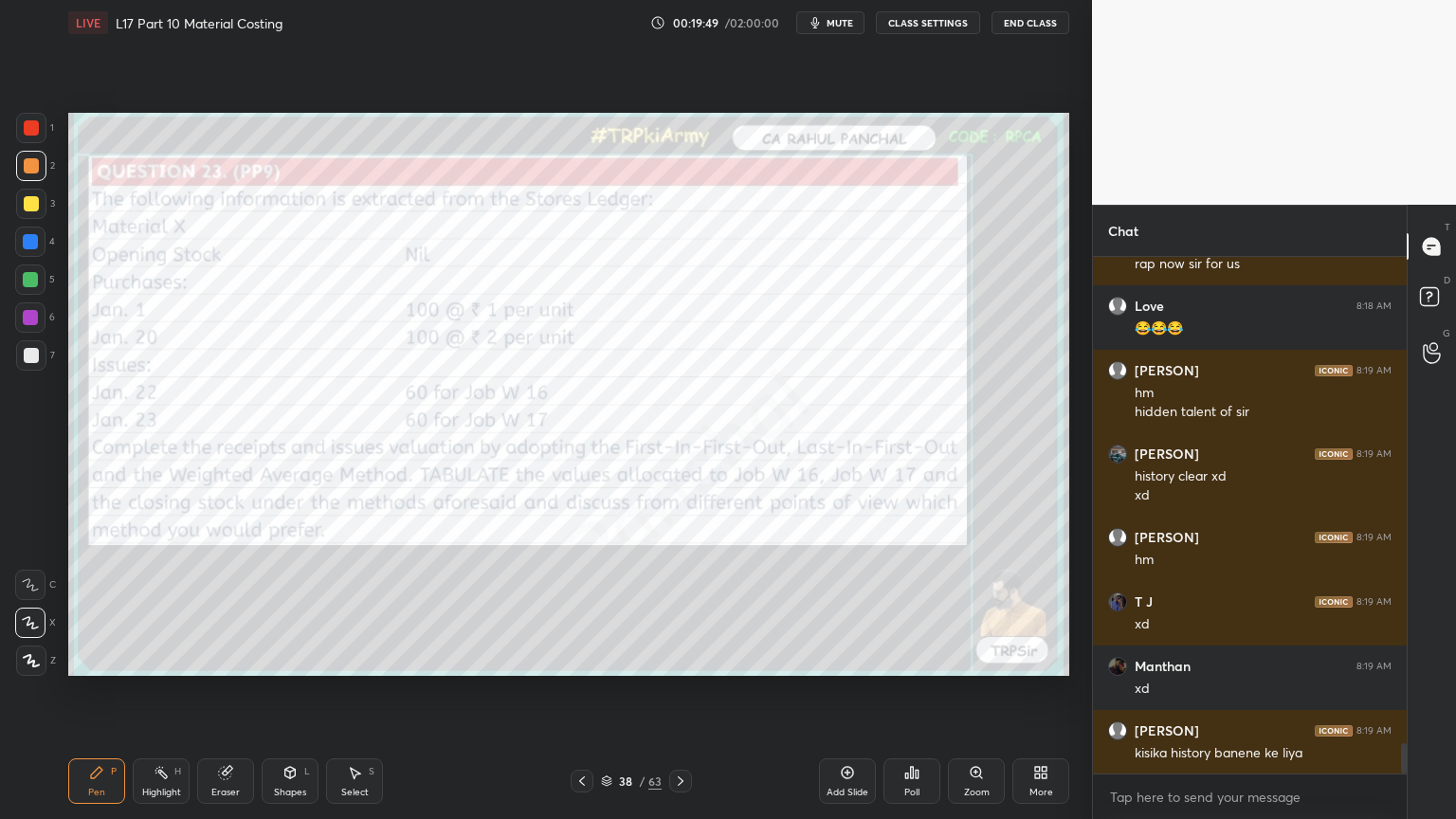click at bounding box center (582, 781) 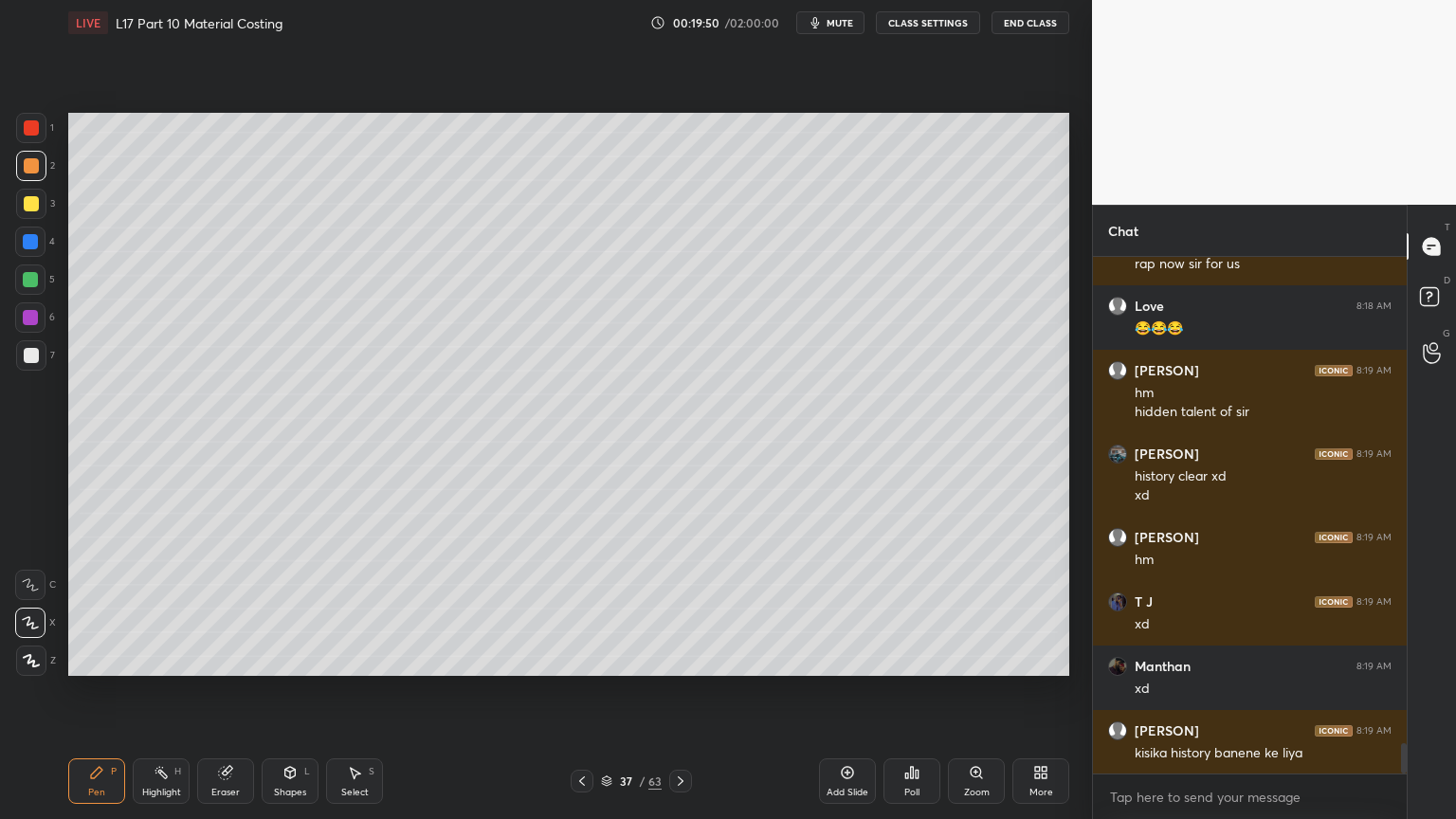 click 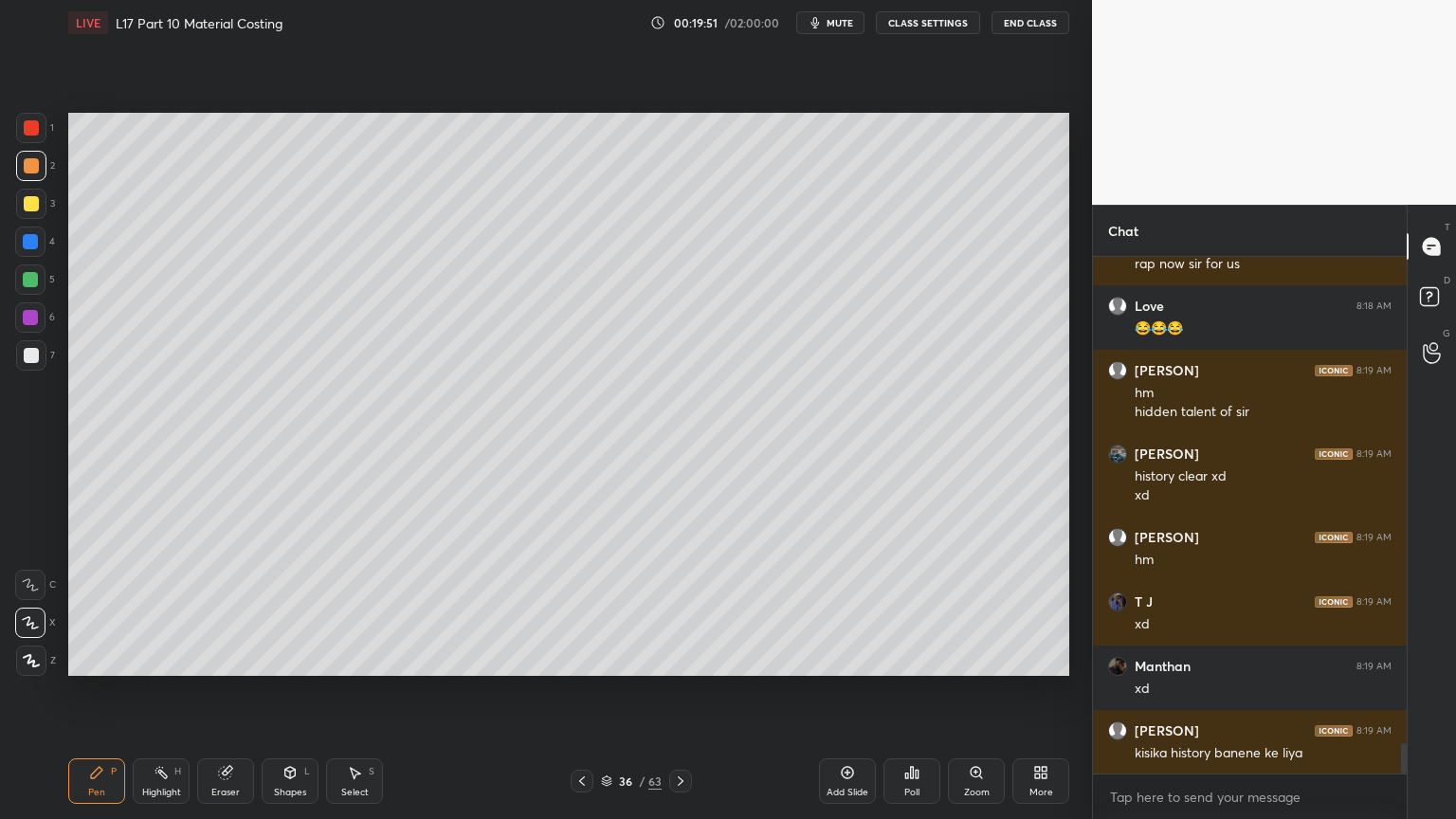 click 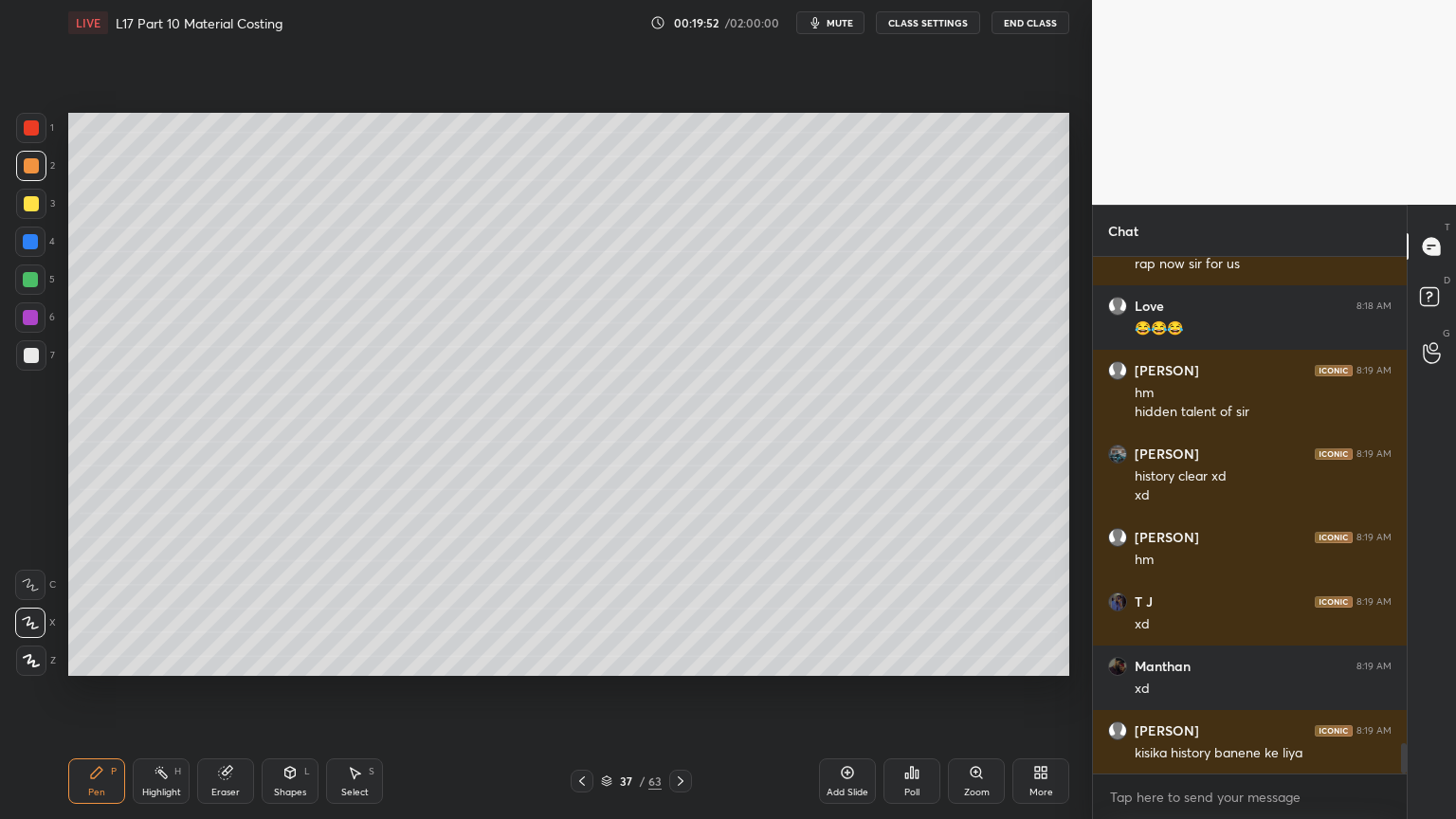 click at bounding box center [681, 781] 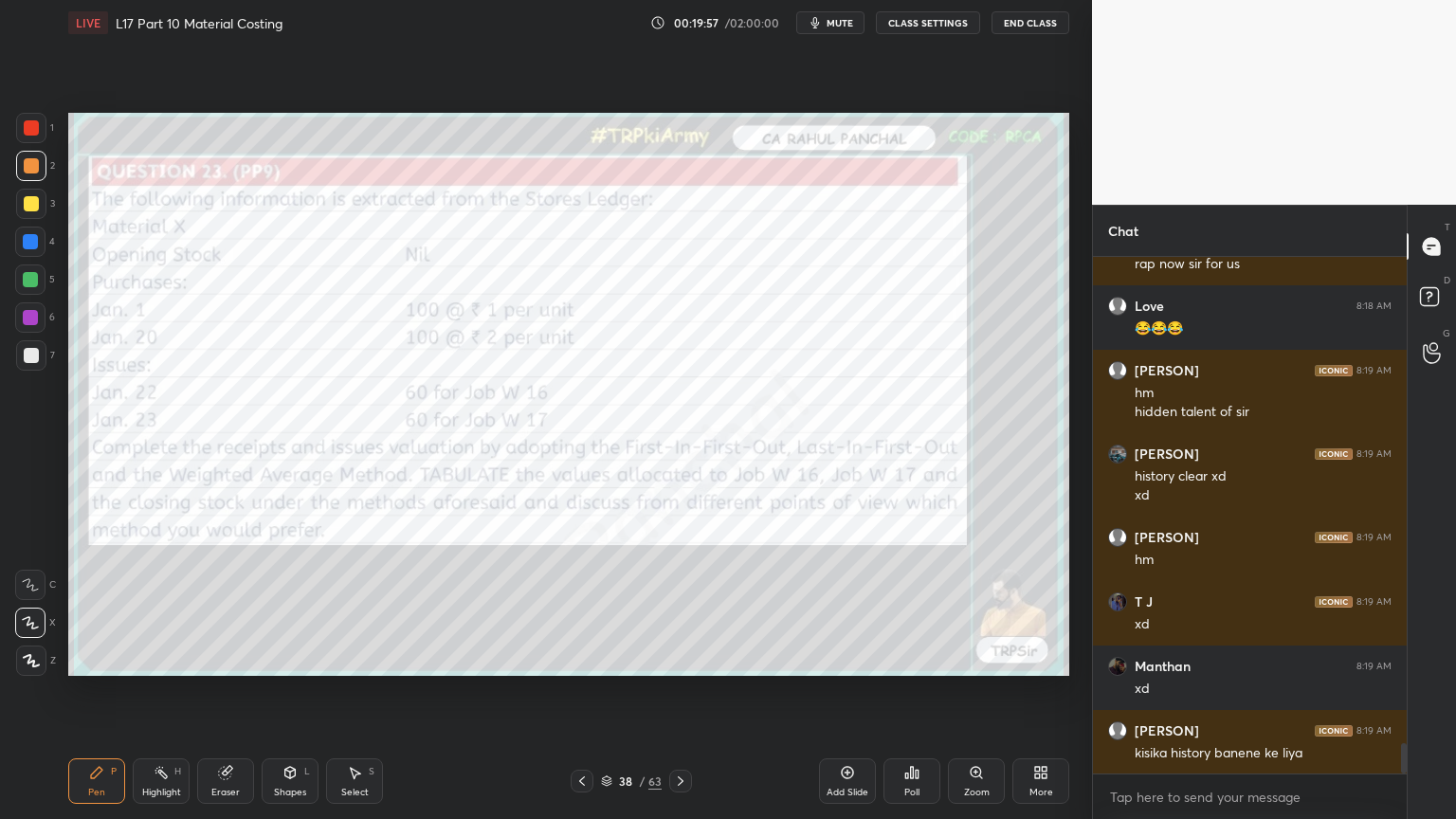 click on "38 / 63" at bounding box center [631, 781] 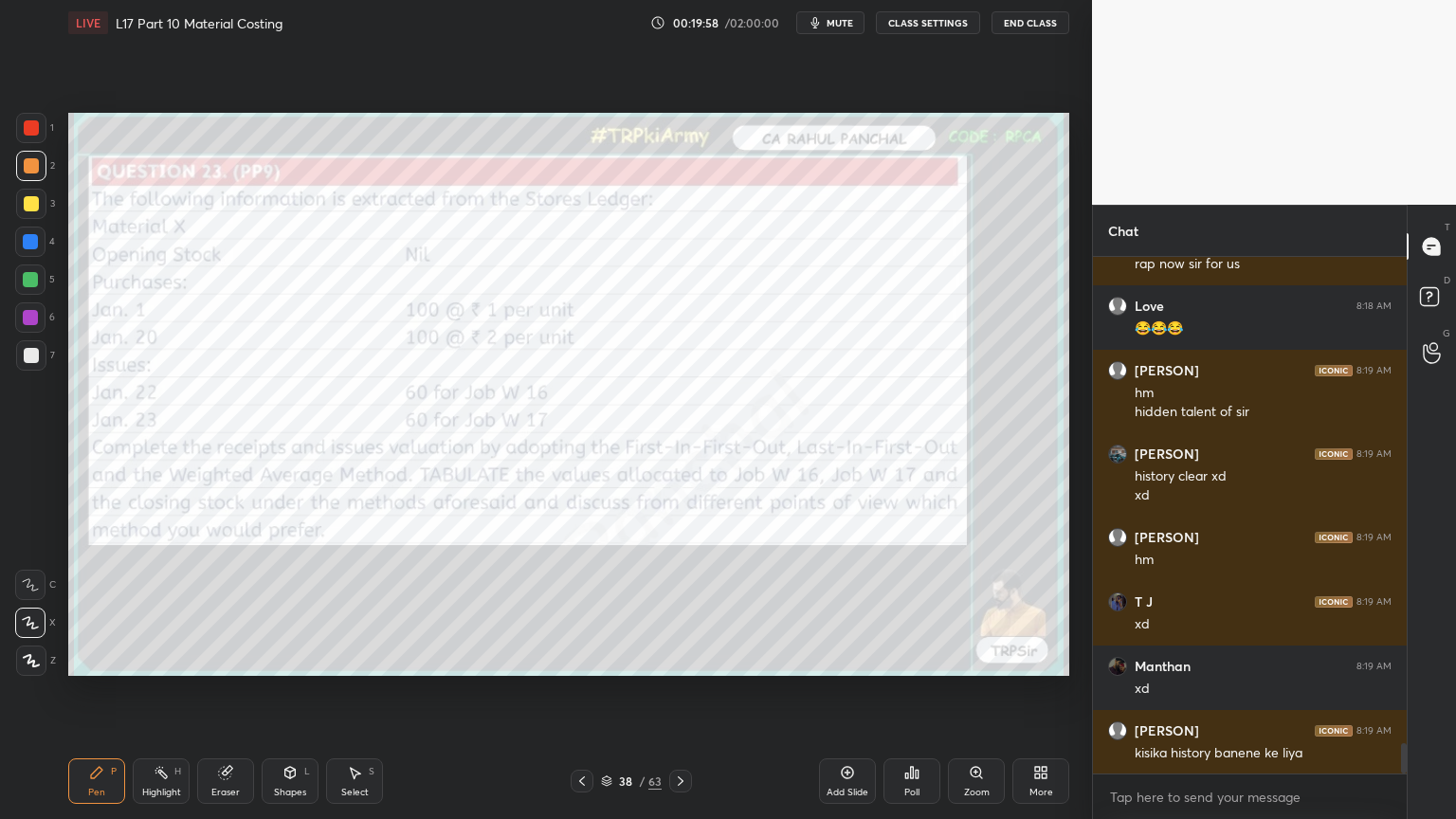 click 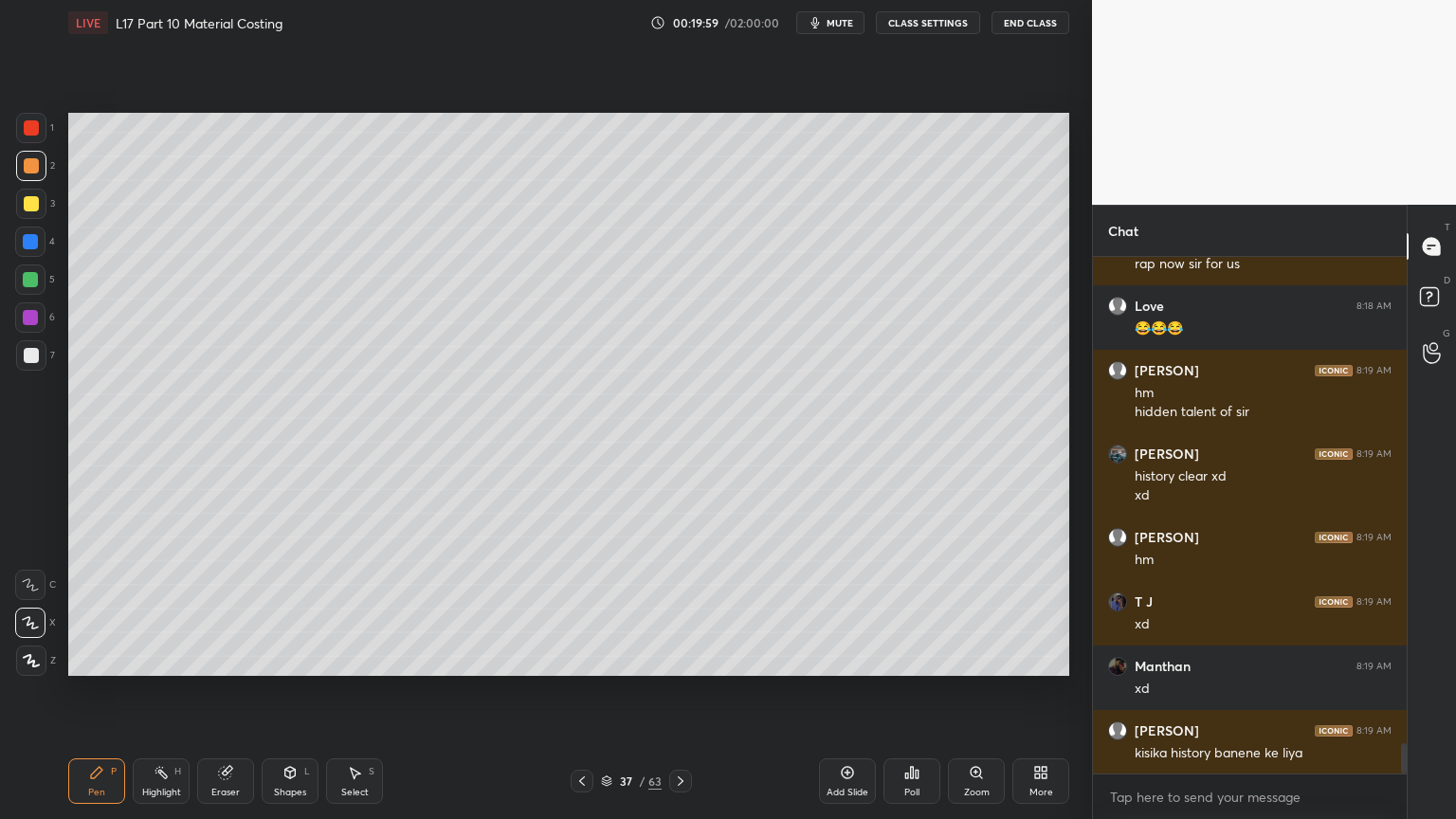 click 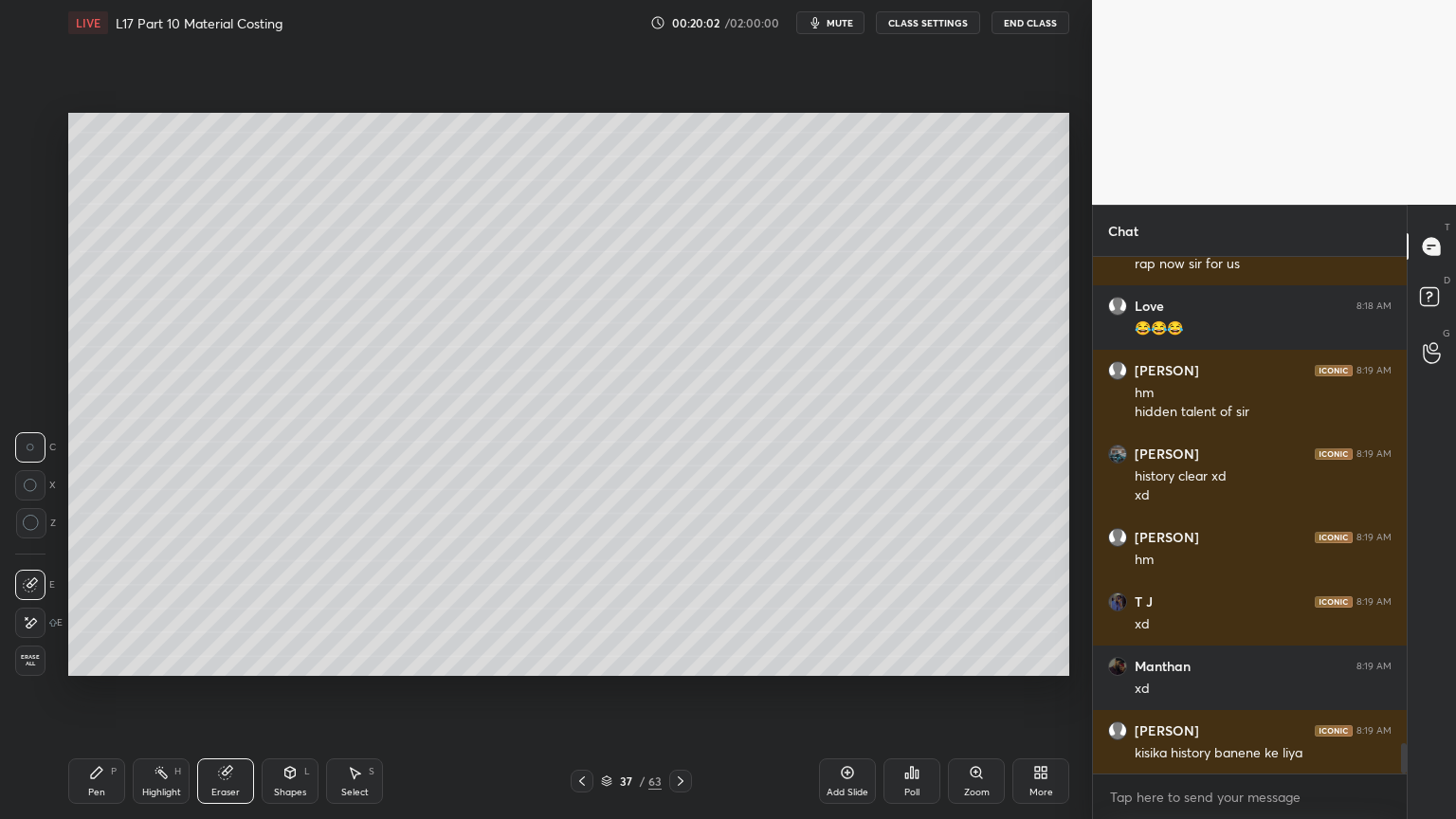 click on "Pen P" at bounding box center (97, 781) 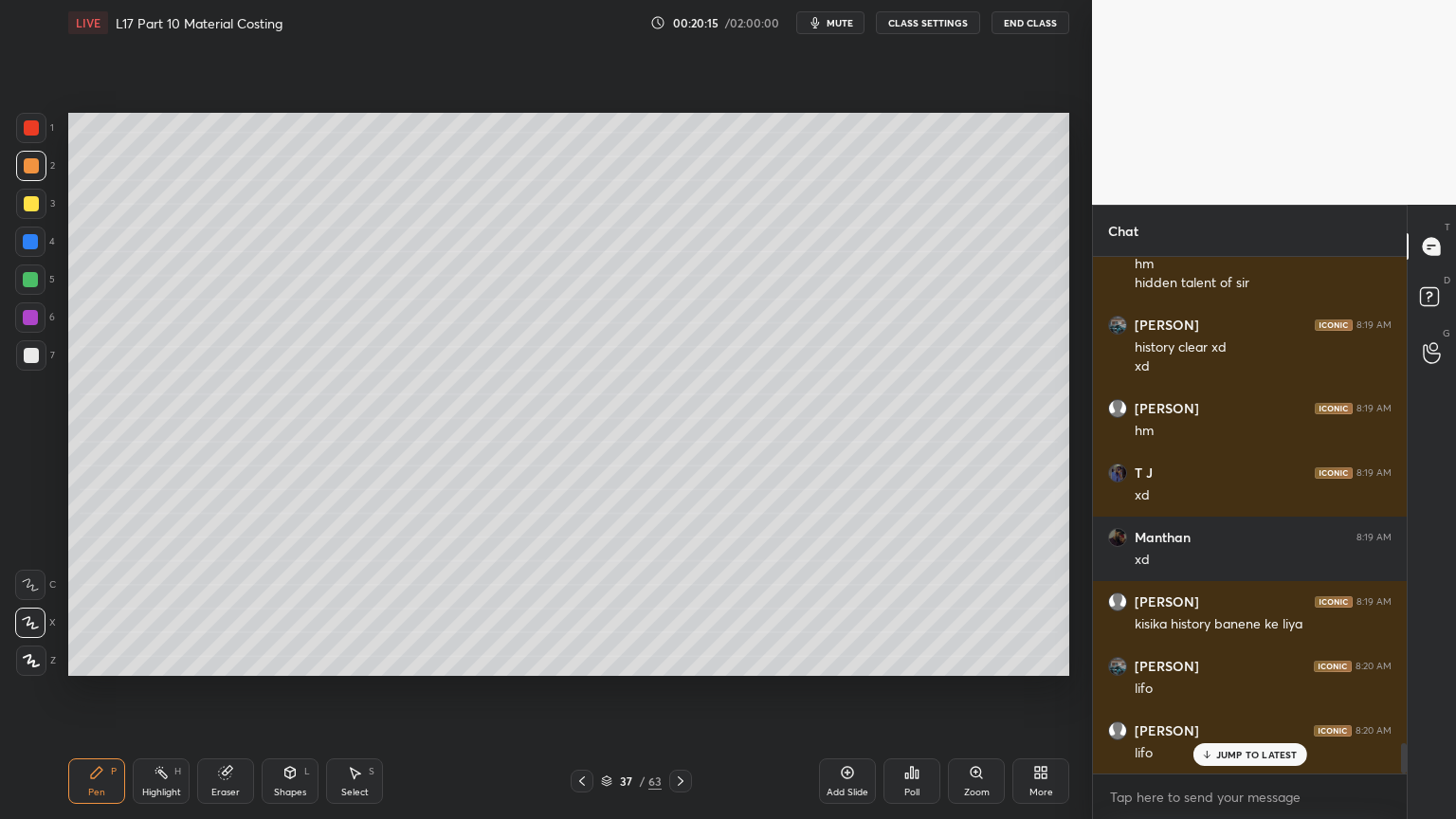 scroll, scrollTop: 8425, scrollLeft: 0, axis: vertical 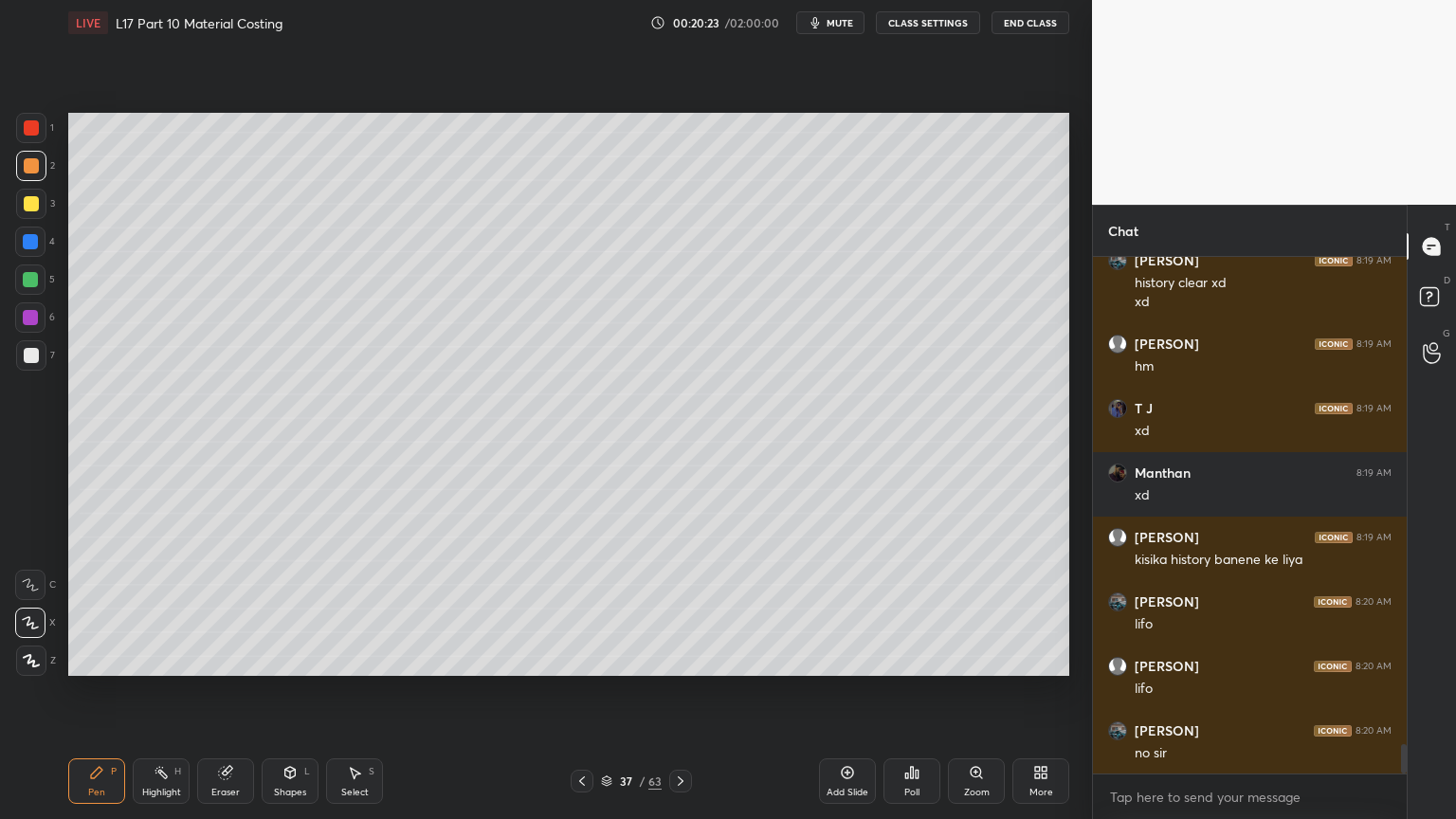 click 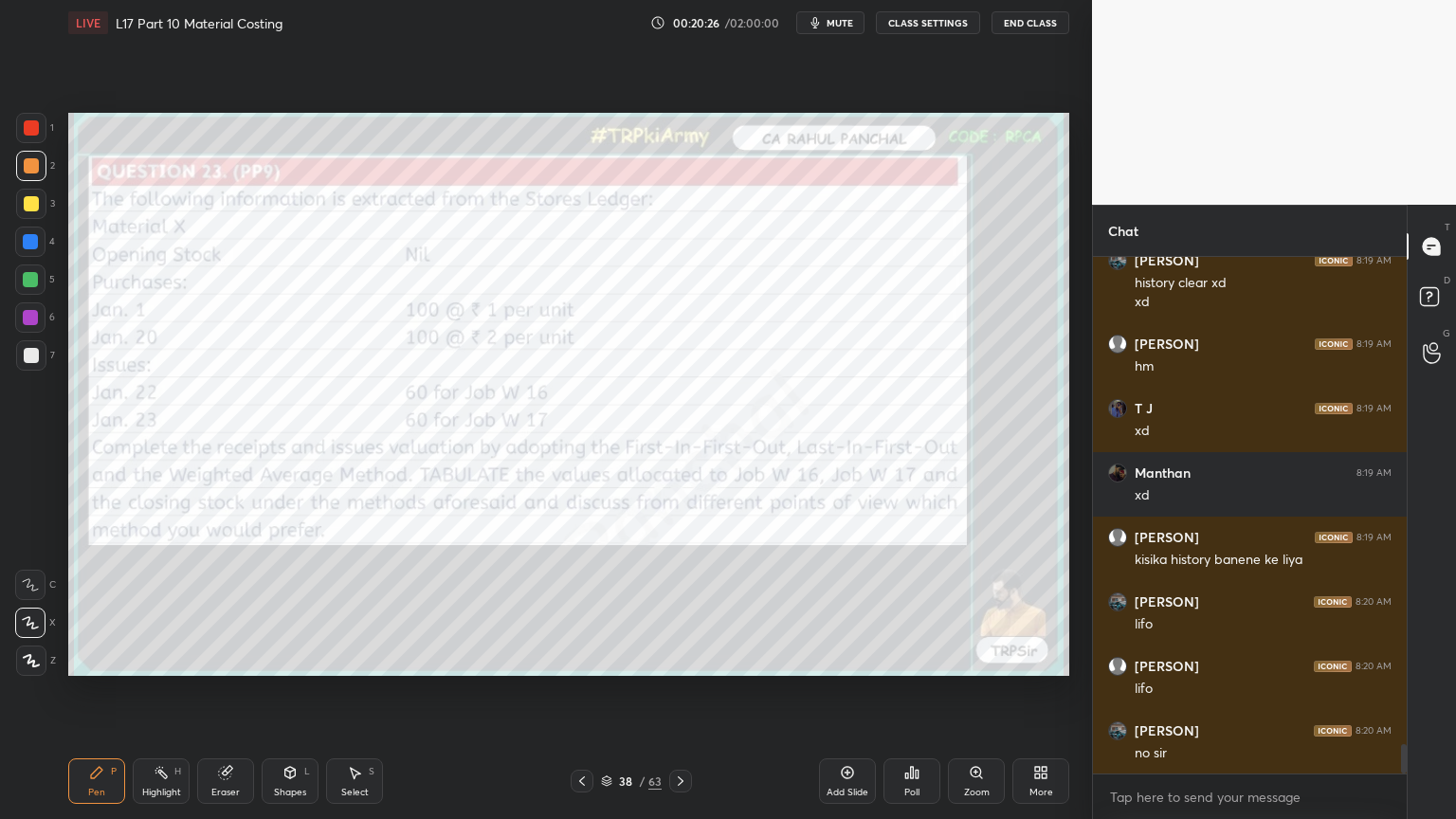 click 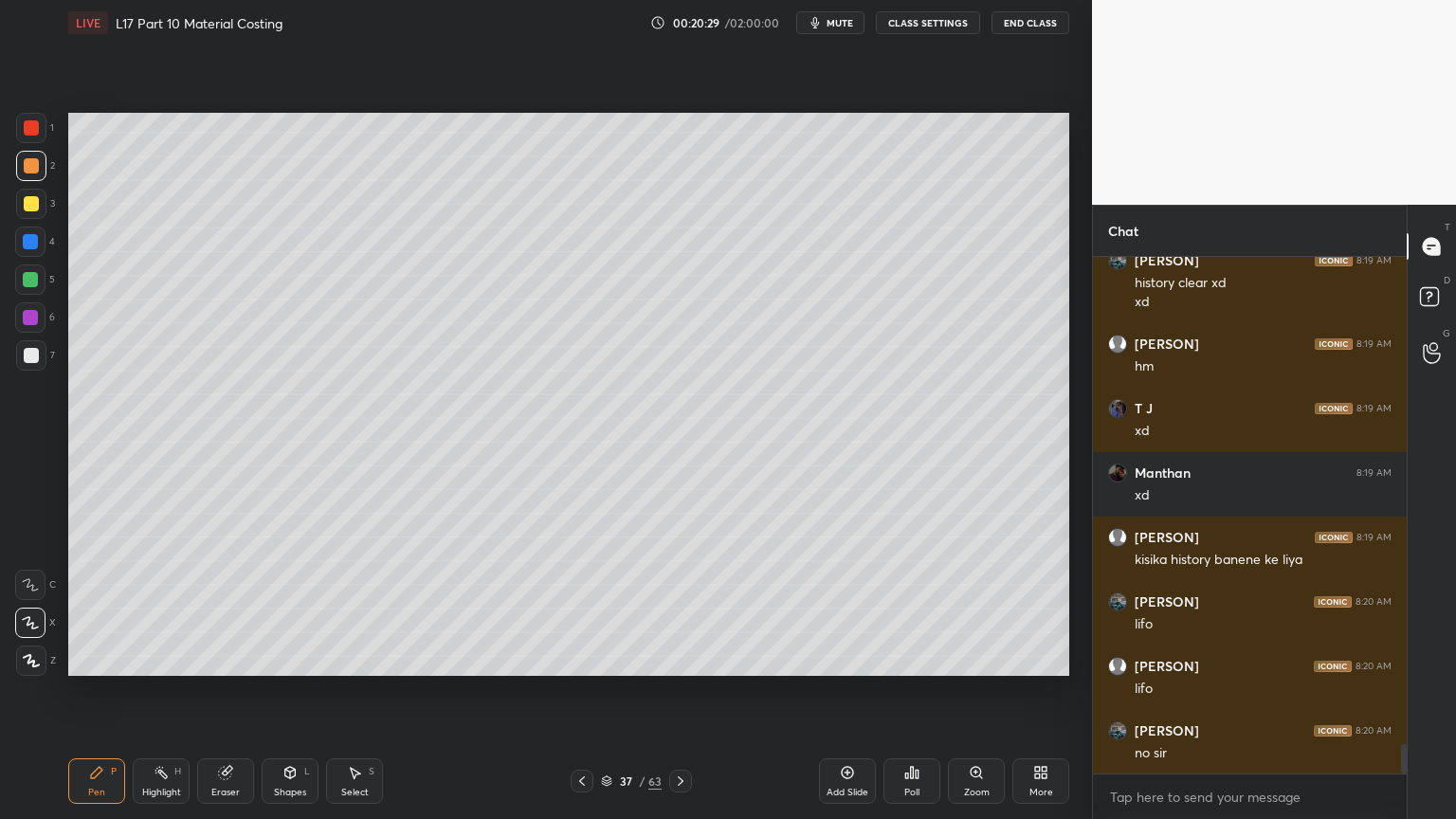 click 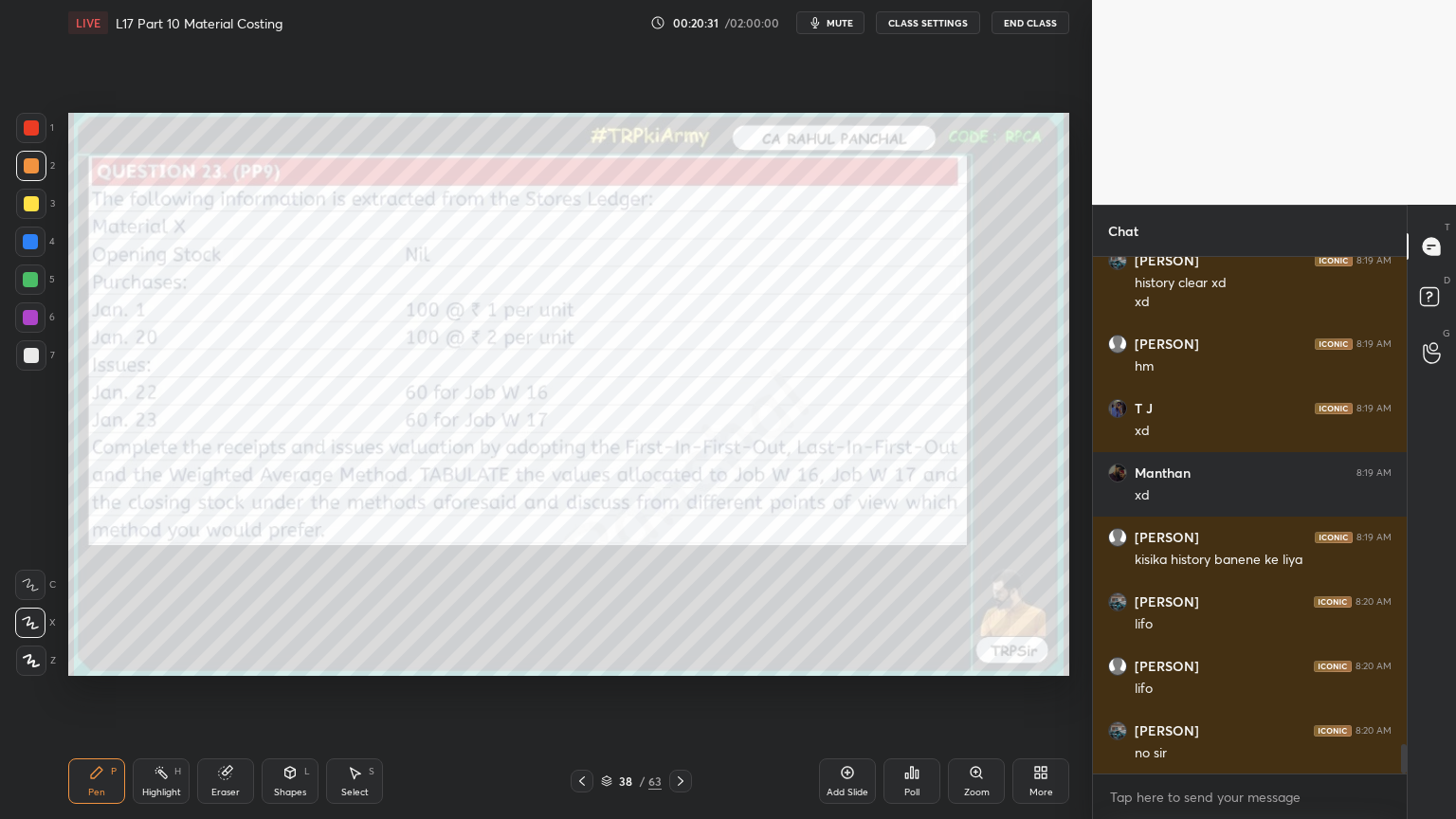 click 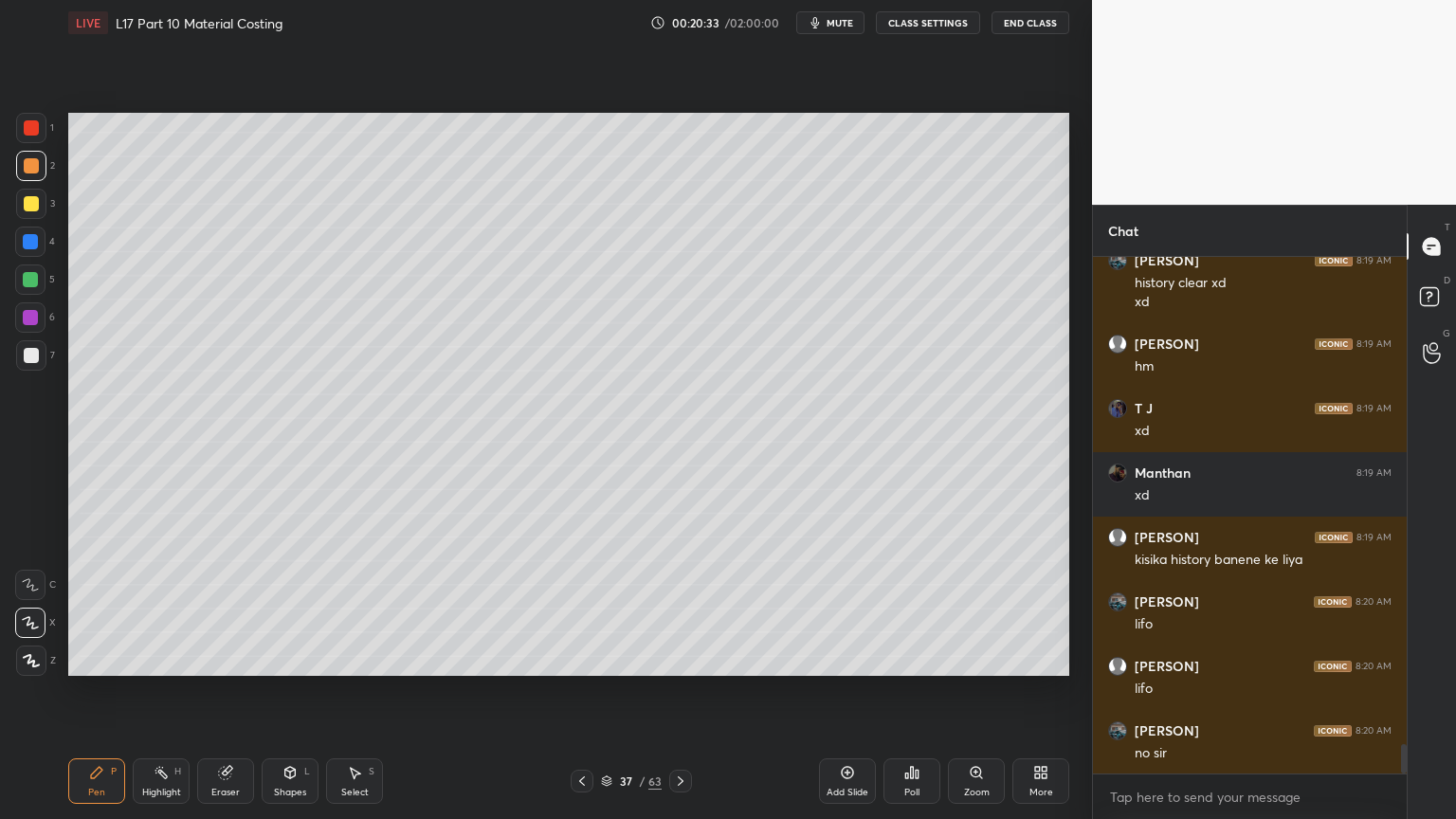 click at bounding box center [681, 781] 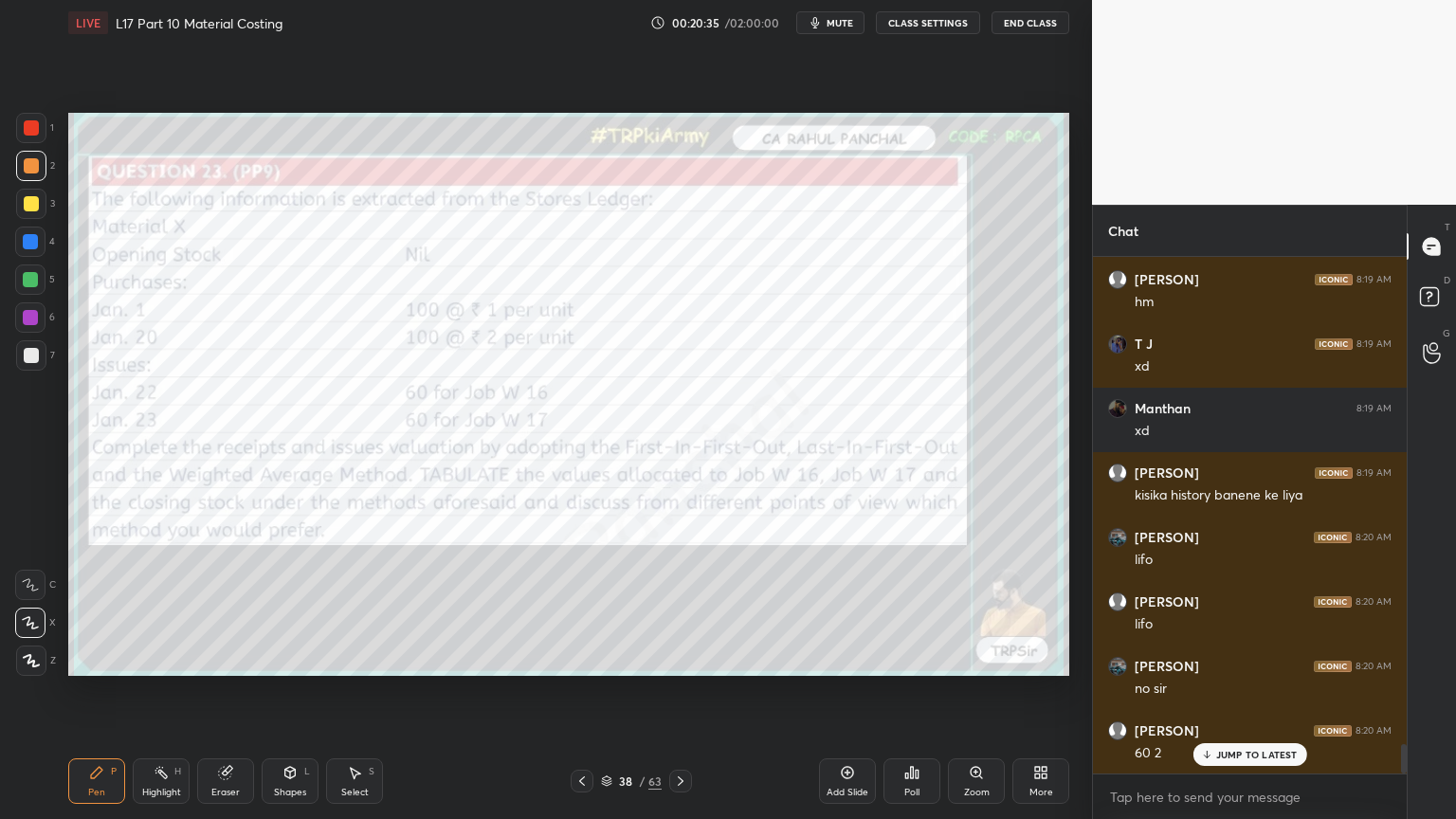 click 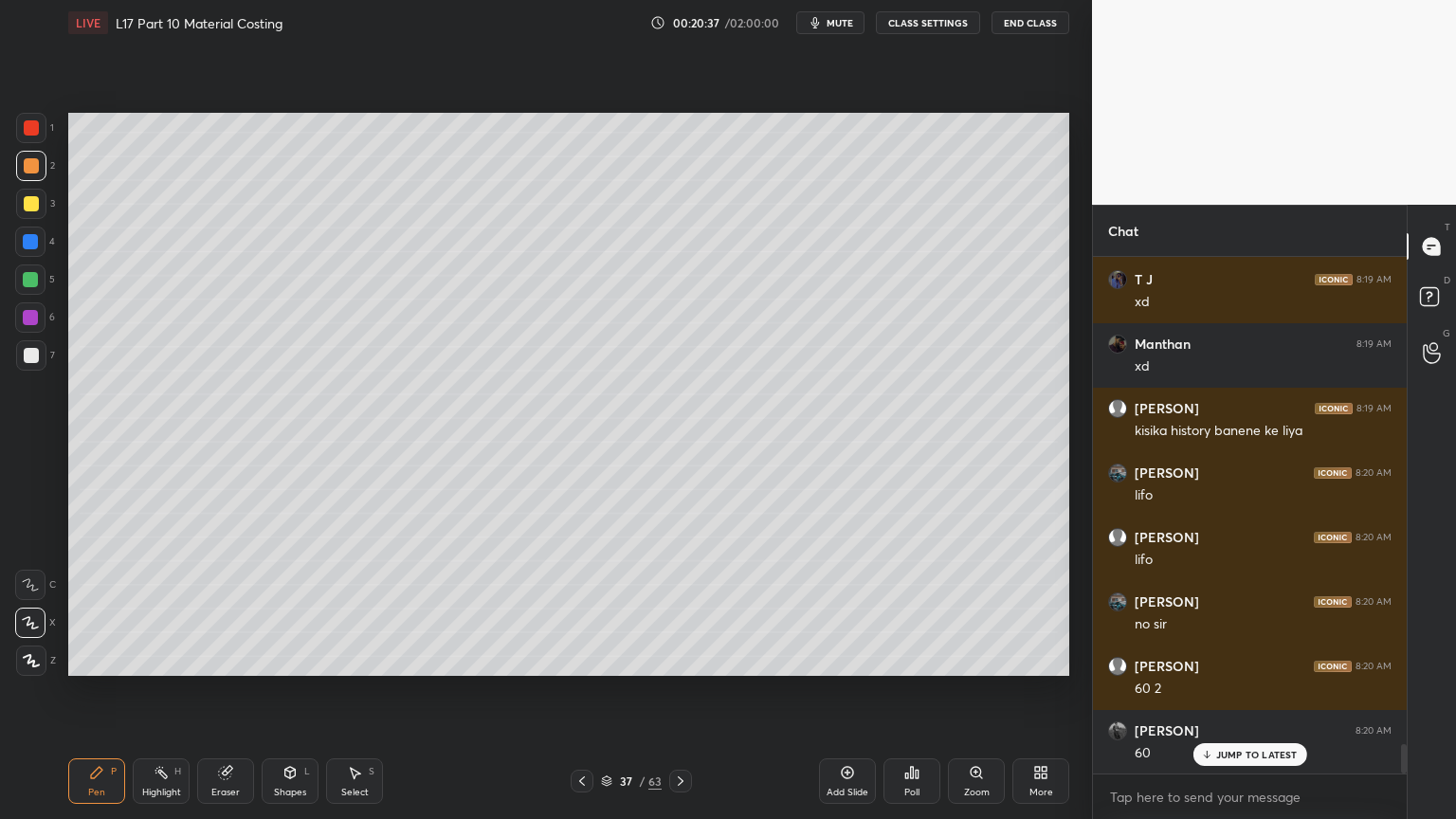 scroll, scrollTop: 8618, scrollLeft: 0, axis: vertical 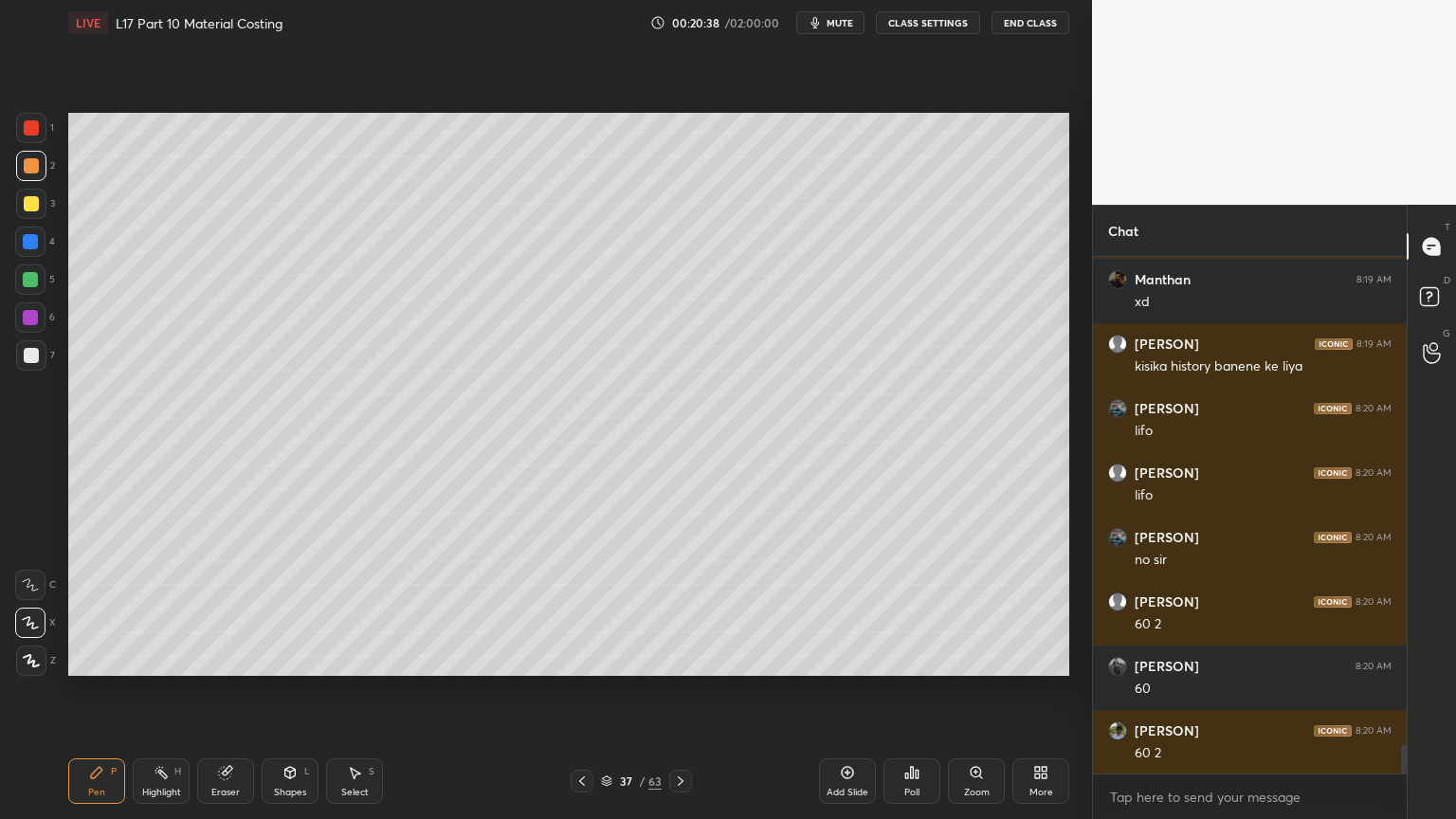 click at bounding box center [30, 280] 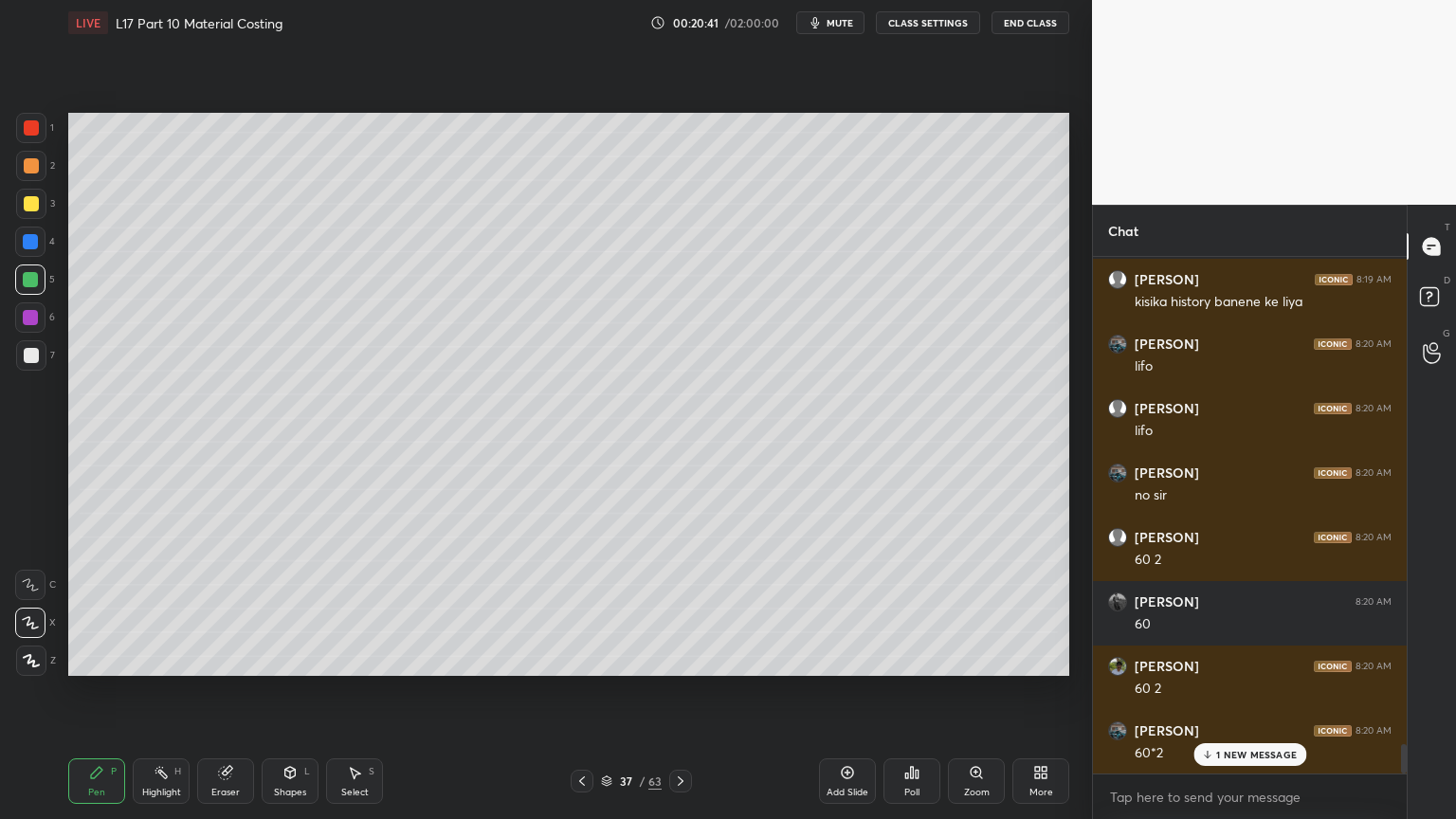 scroll, scrollTop: 8747, scrollLeft: 0, axis: vertical 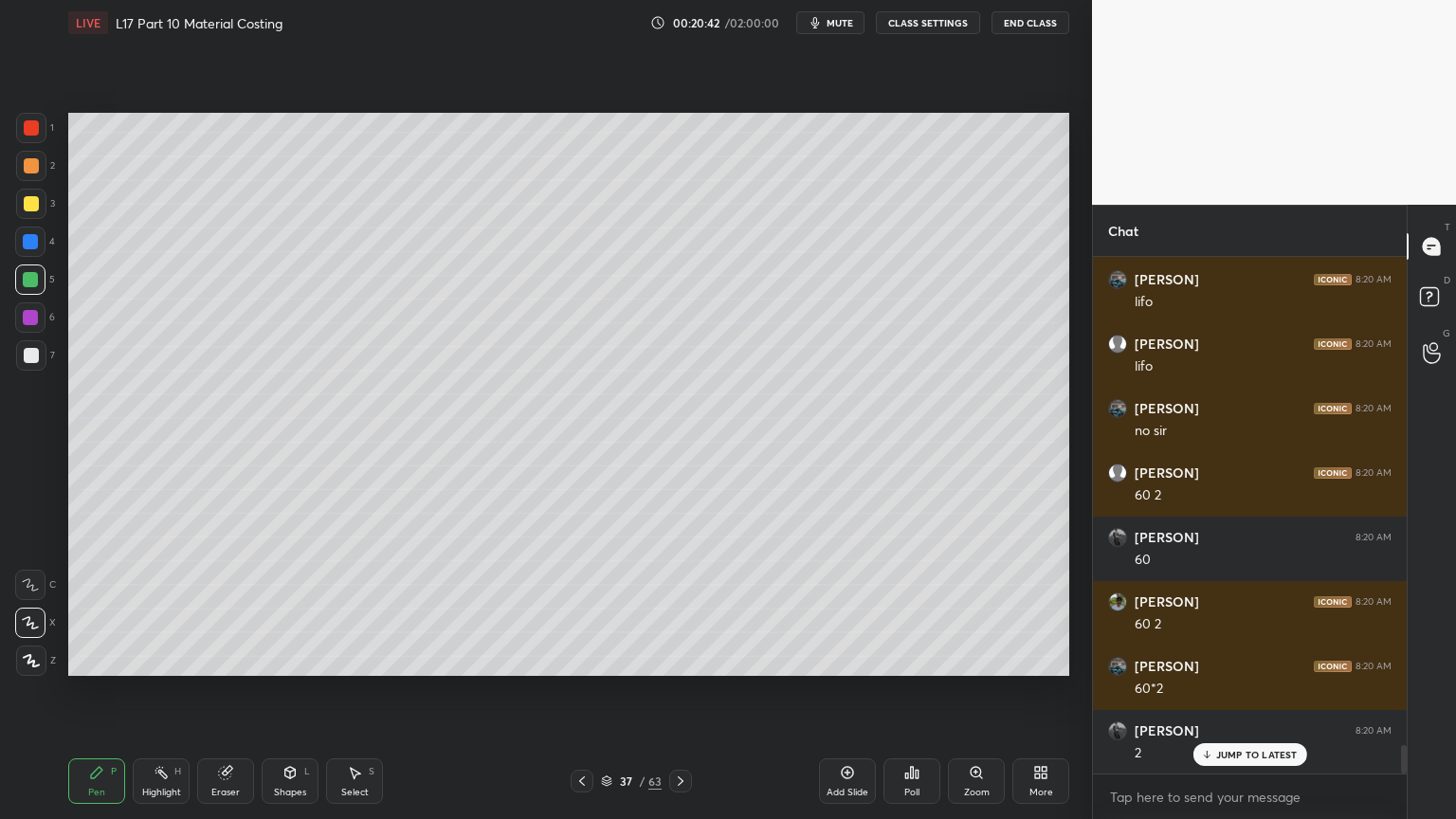 click at bounding box center [31, 355] 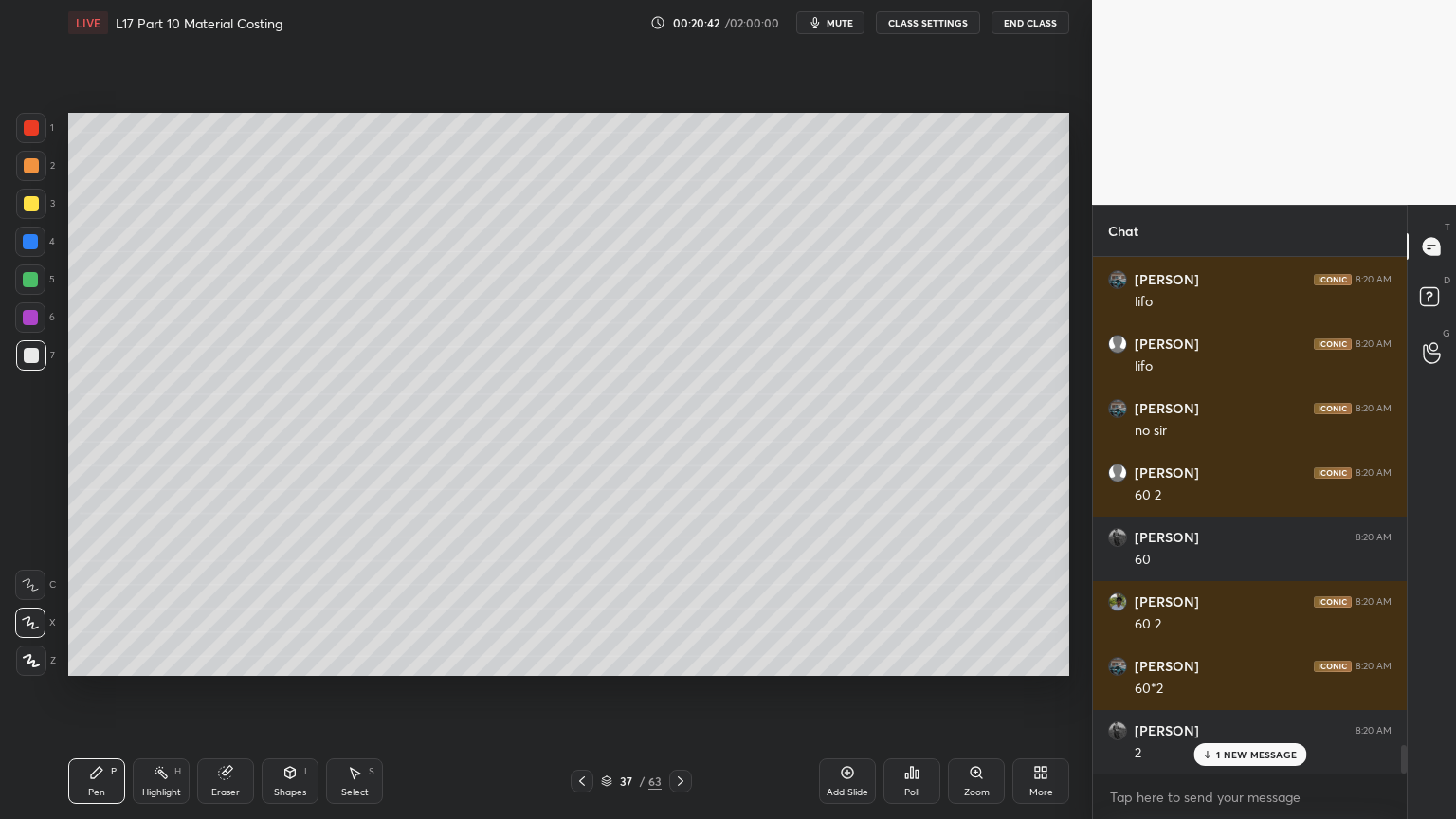 scroll, scrollTop: 8812, scrollLeft: 0, axis: vertical 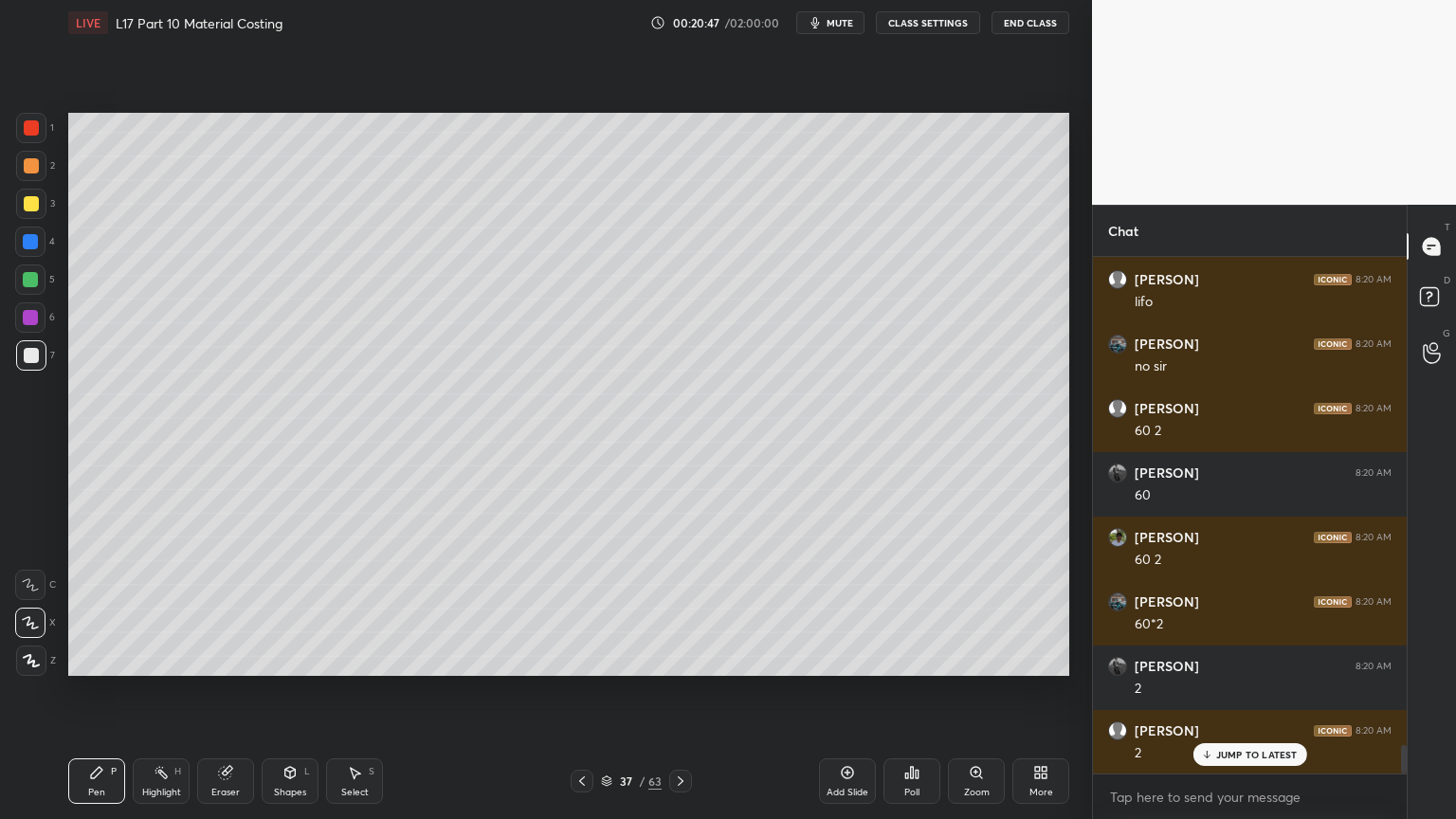 click on "2" at bounding box center [35, 170] 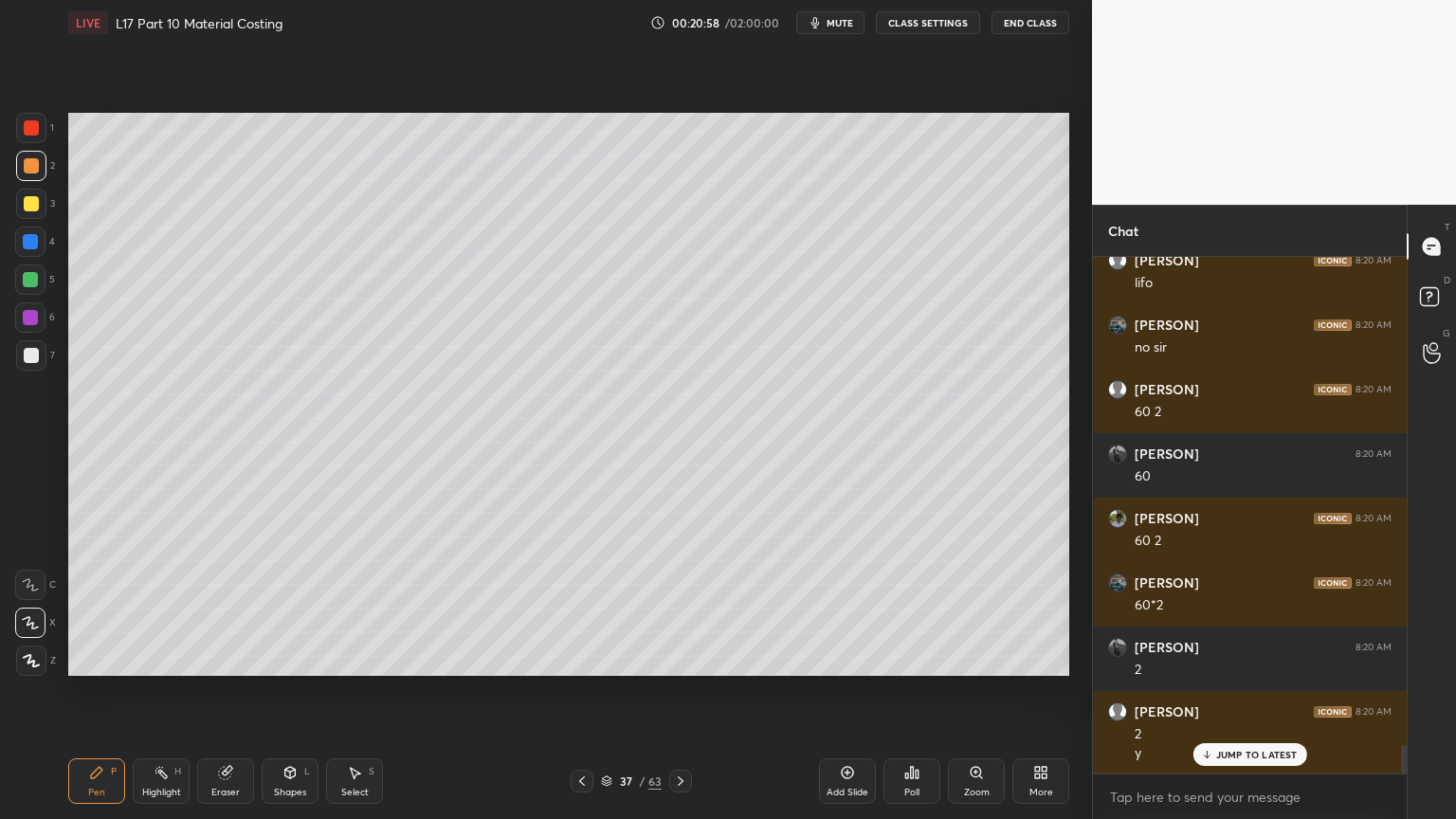 scroll, scrollTop: 8895, scrollLeft: 0, axis: vertical 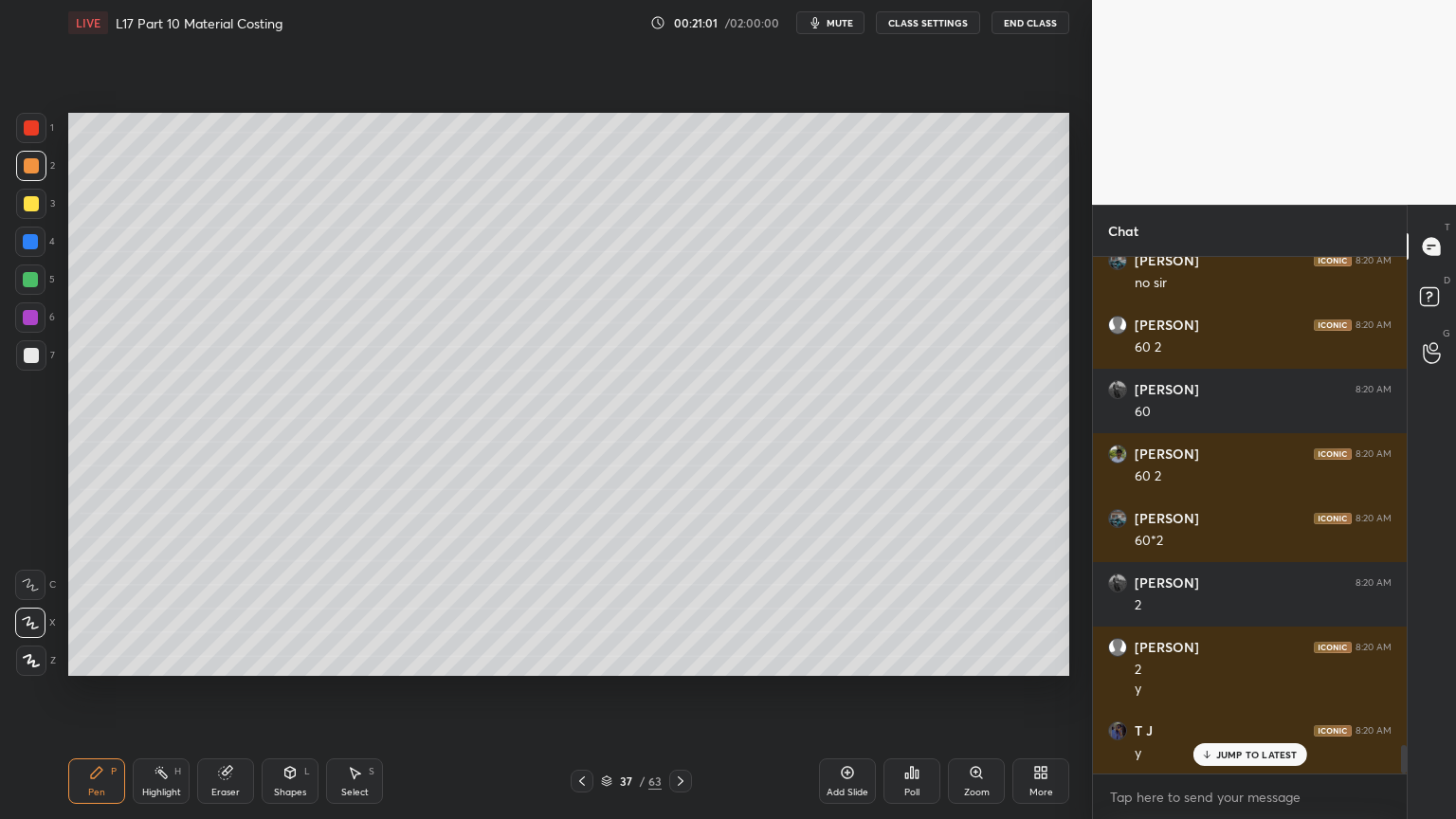 click 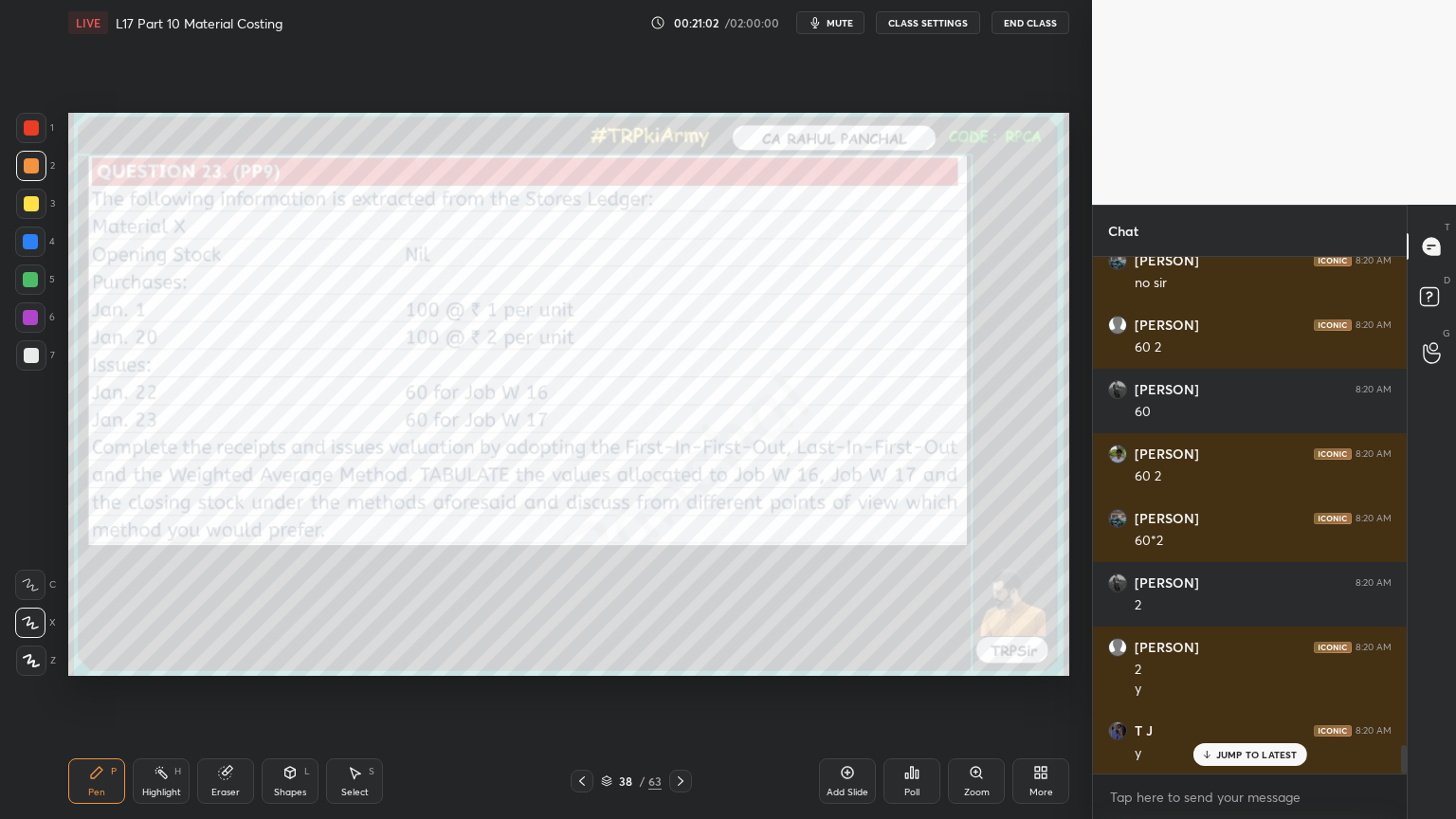 scroll, scrollTop: 8960, scrollLeft: 0, axis: vertical 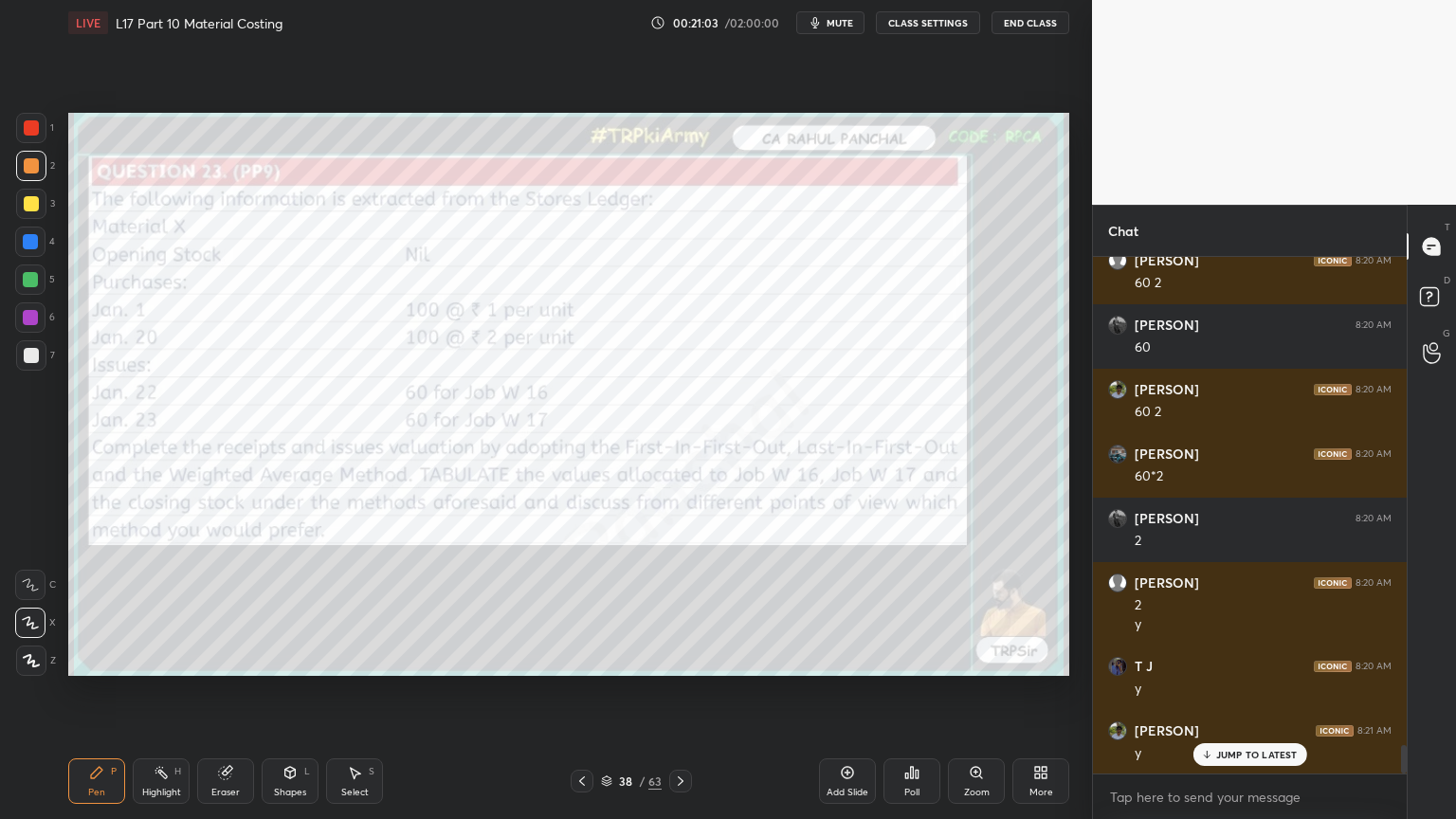 click at bounding box center [582, 781] 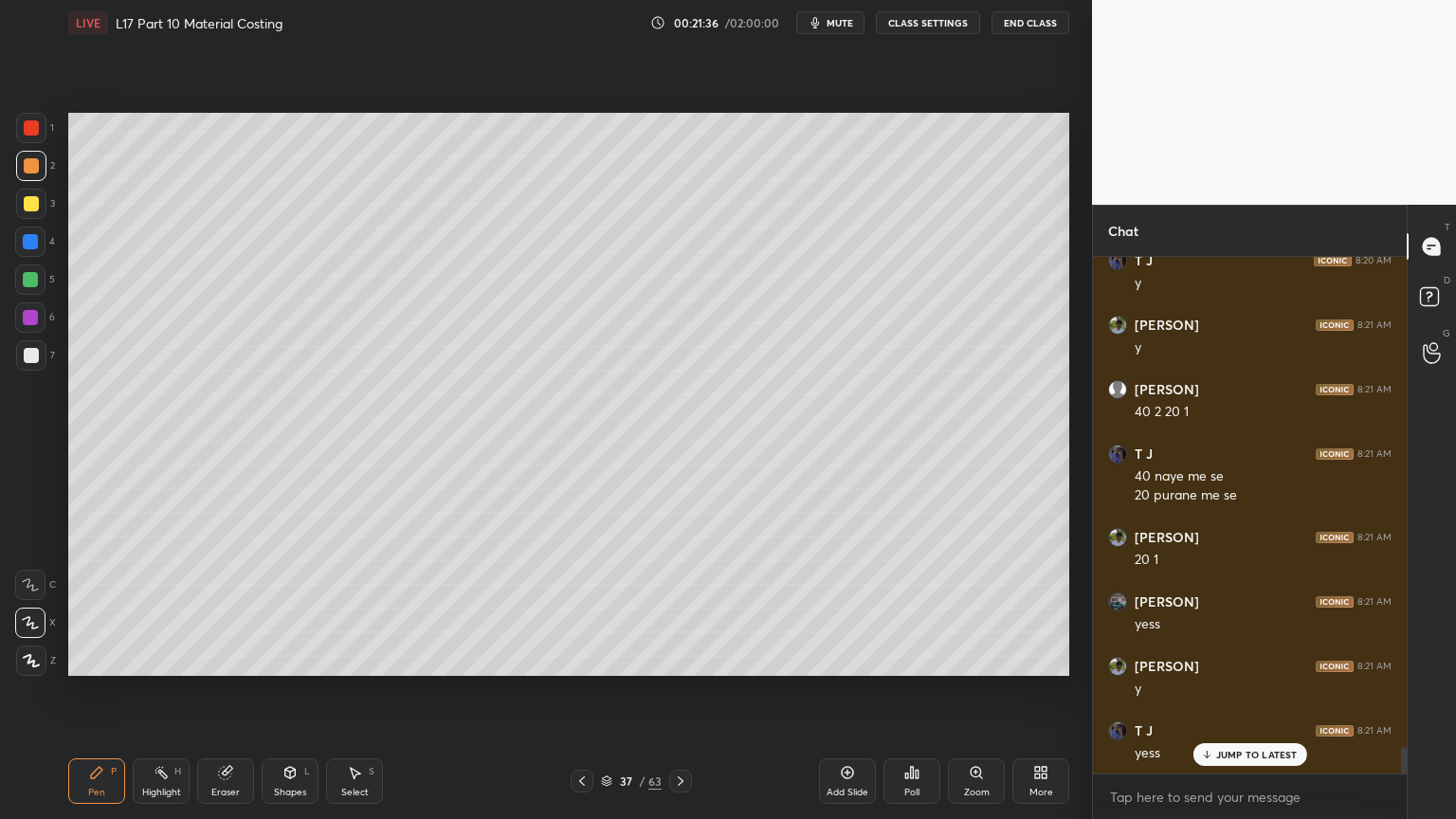 scroll, scrollTop: 9430, scrollLeft: 0, axis: vertical 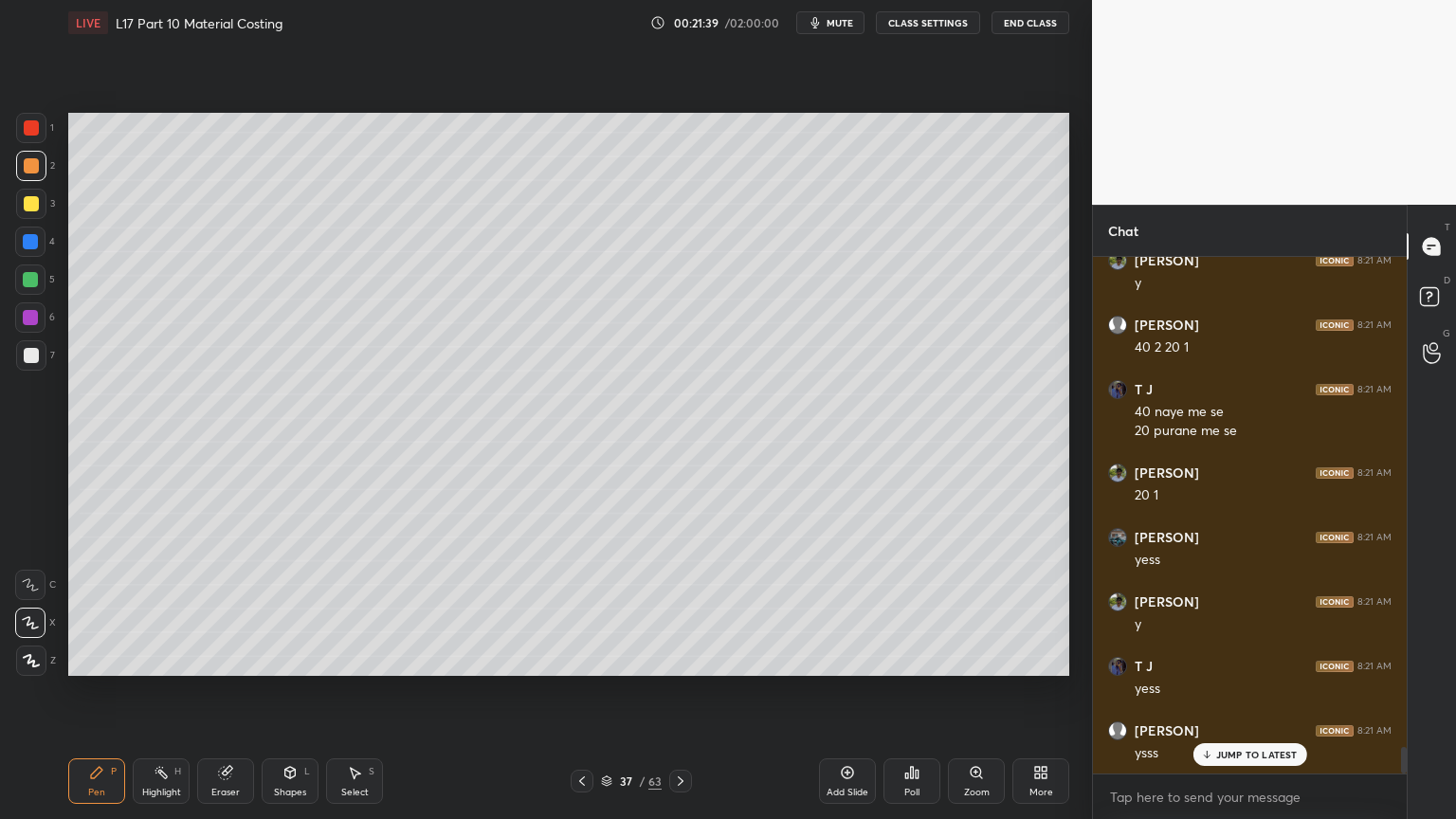 click at bounding box center [681, 781] 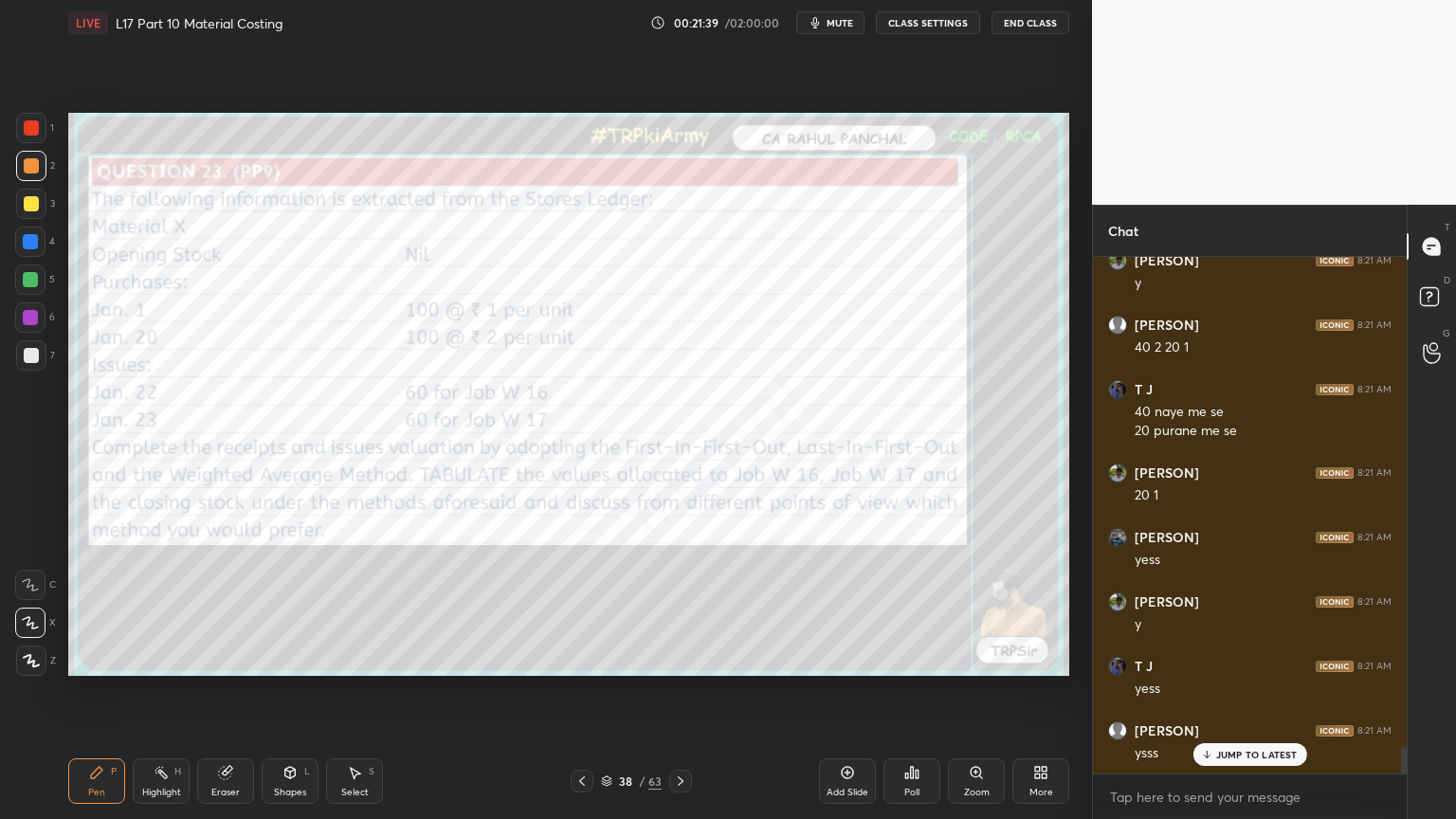 click 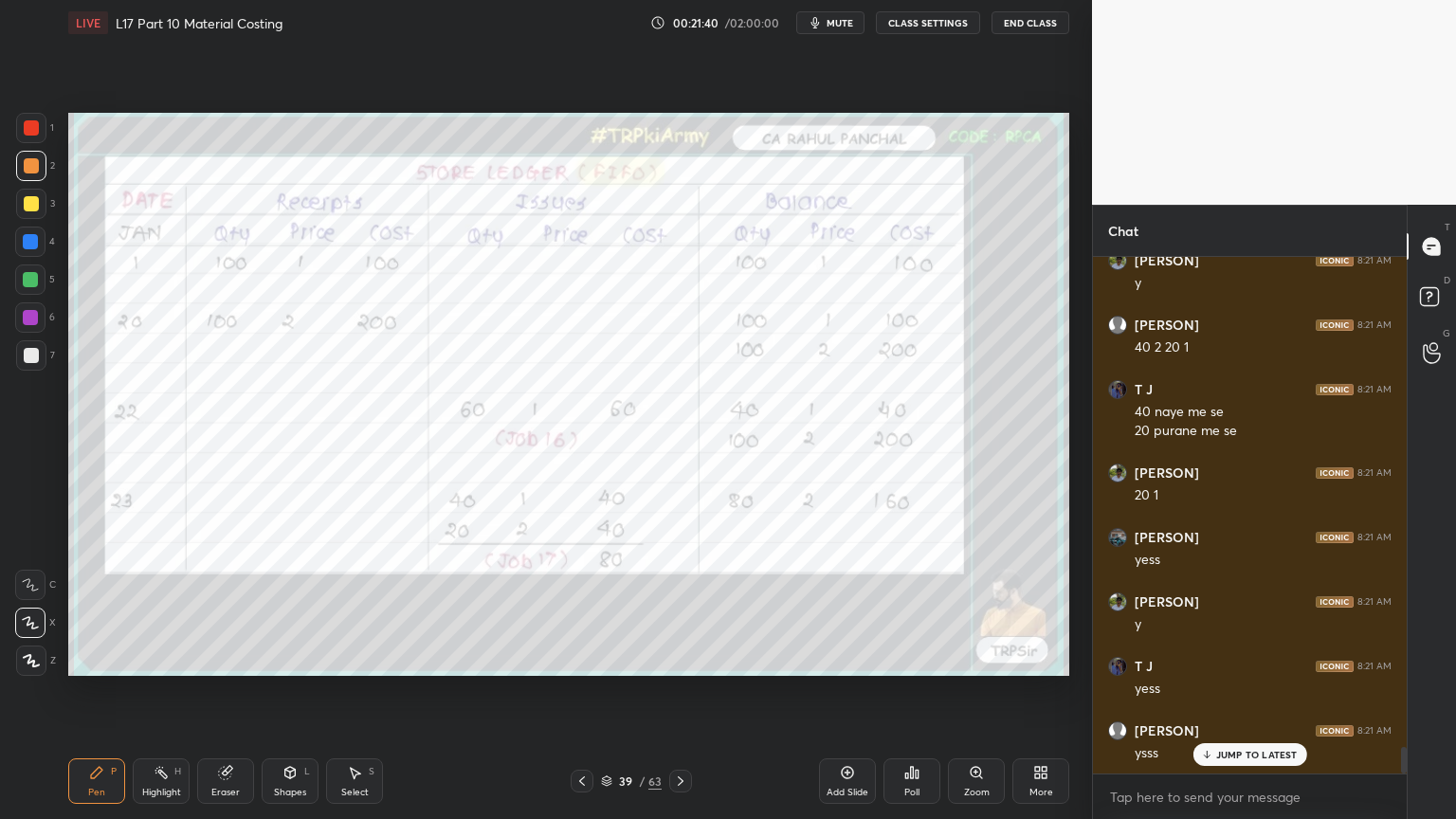 click 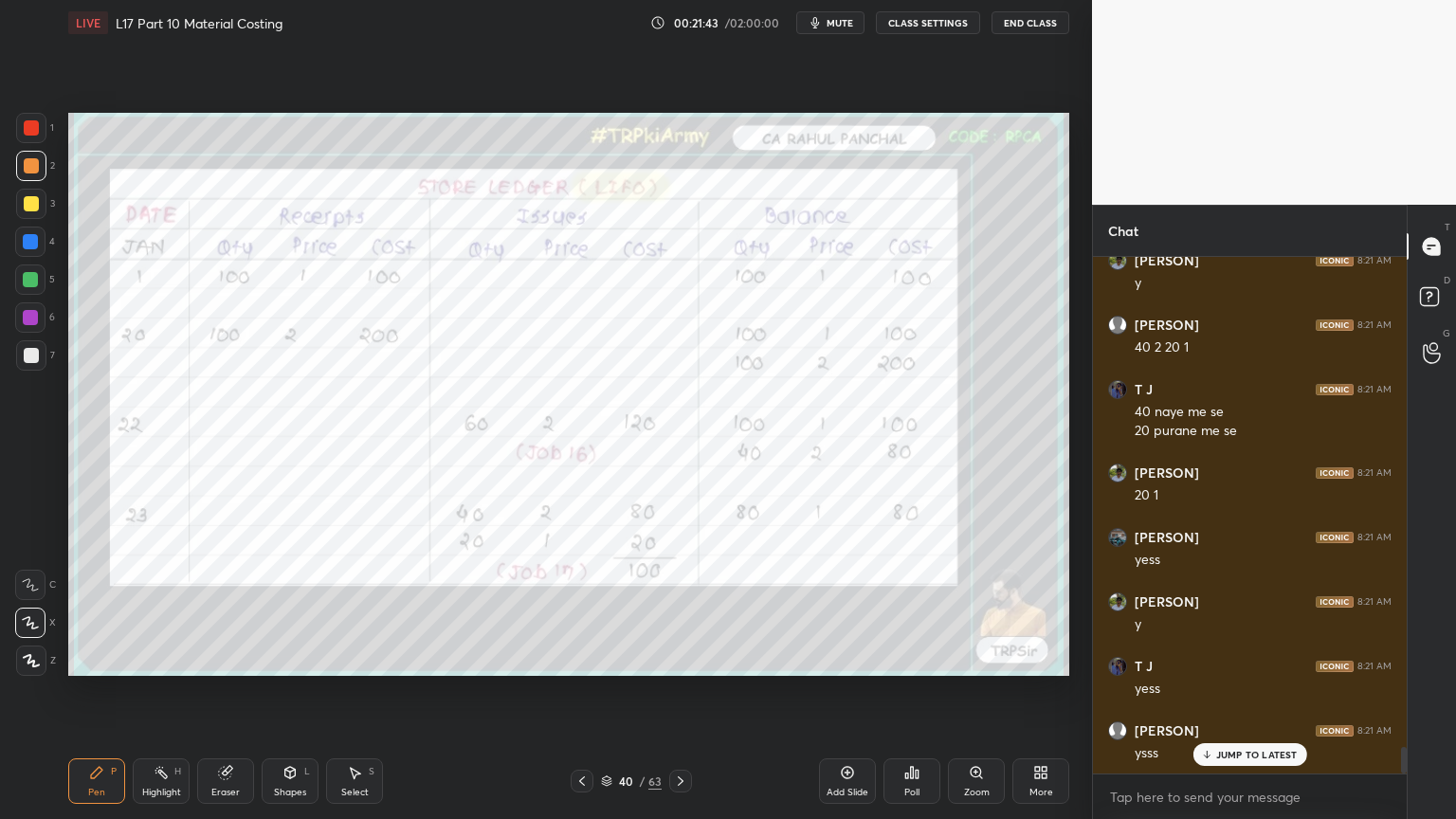 click at bounding box center (582, 781) 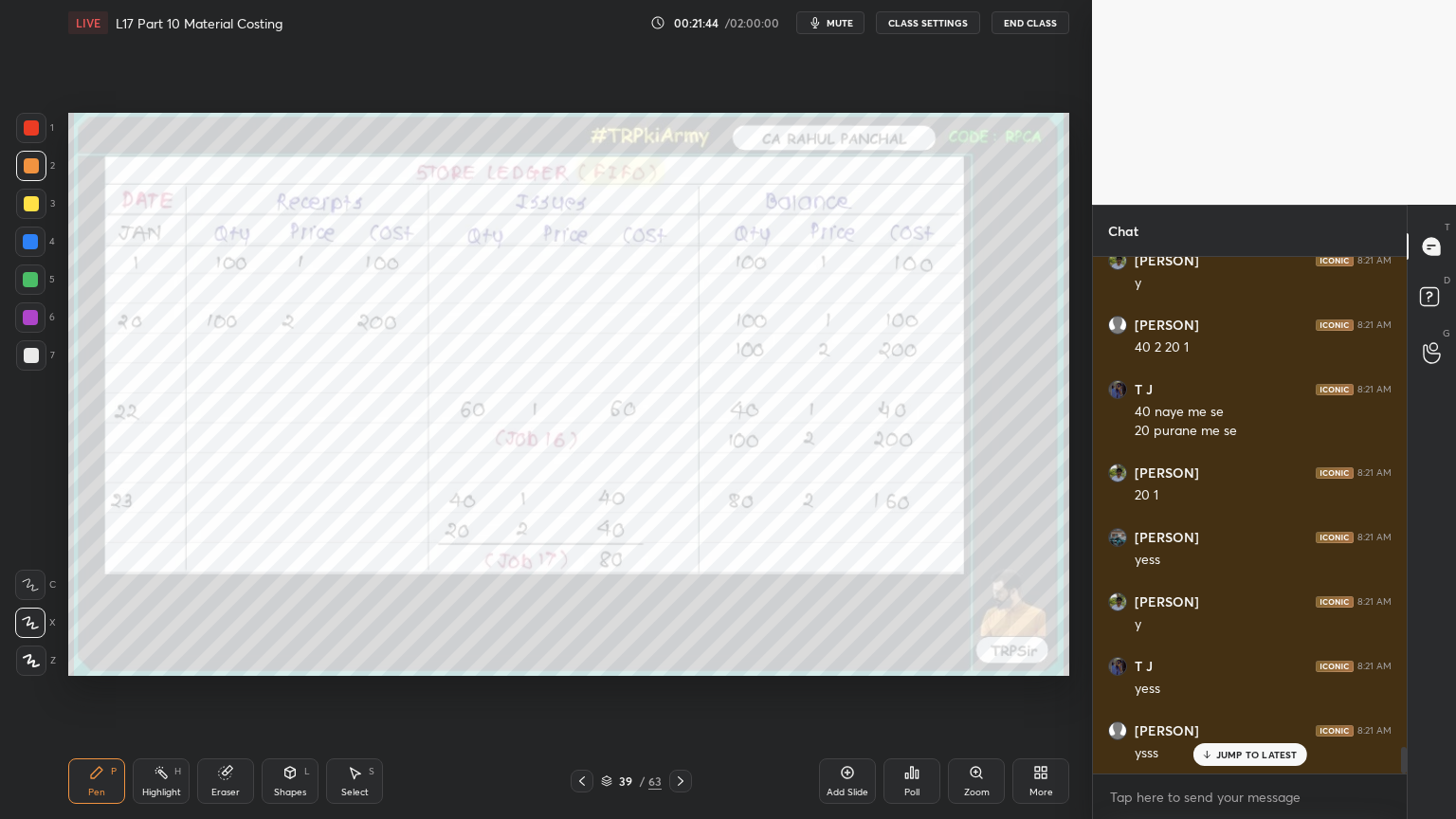 click on "Eraser" at bounding box center [226, 781] 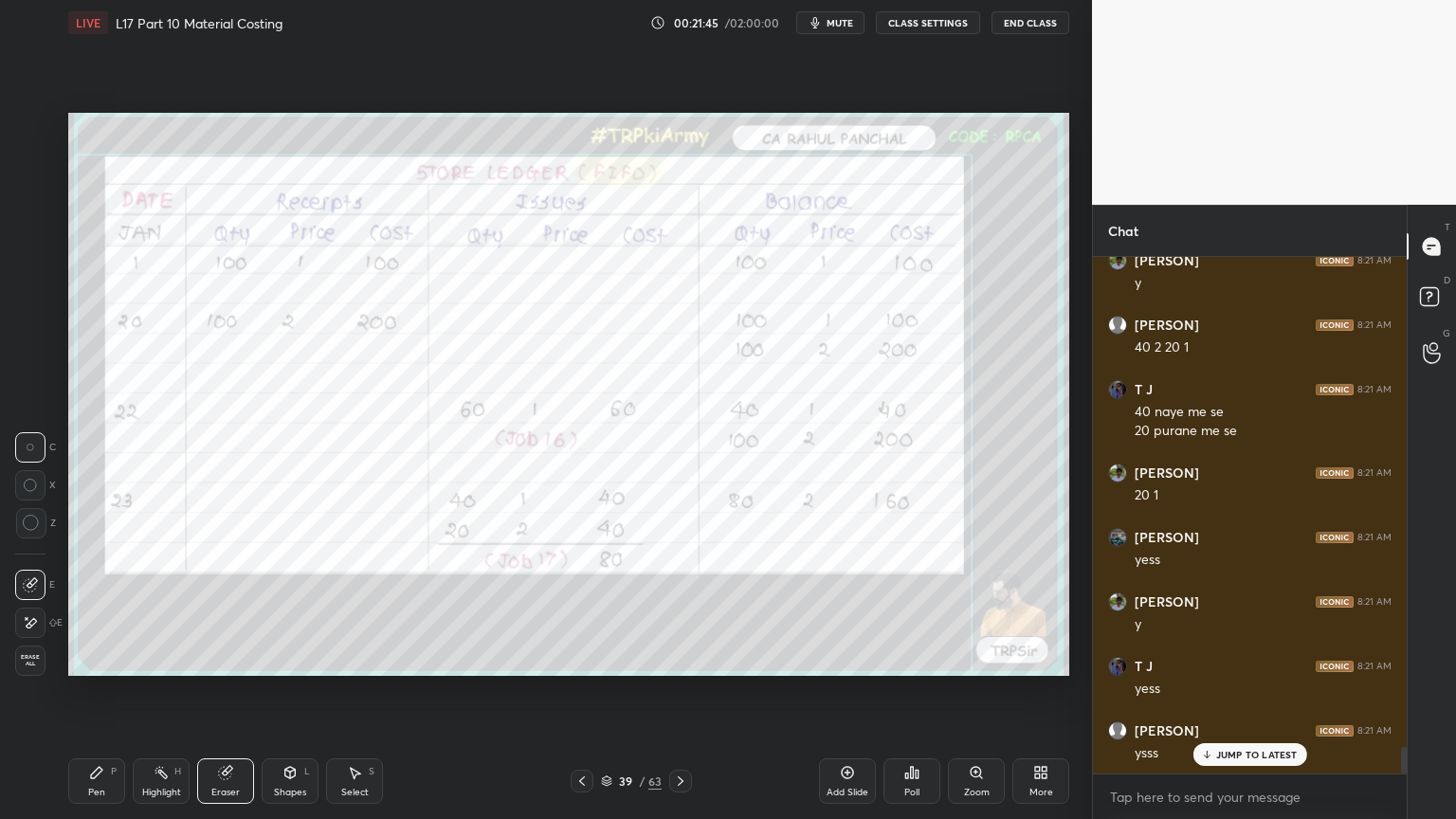 click on "Erase all" at bounding box center (30, 661) 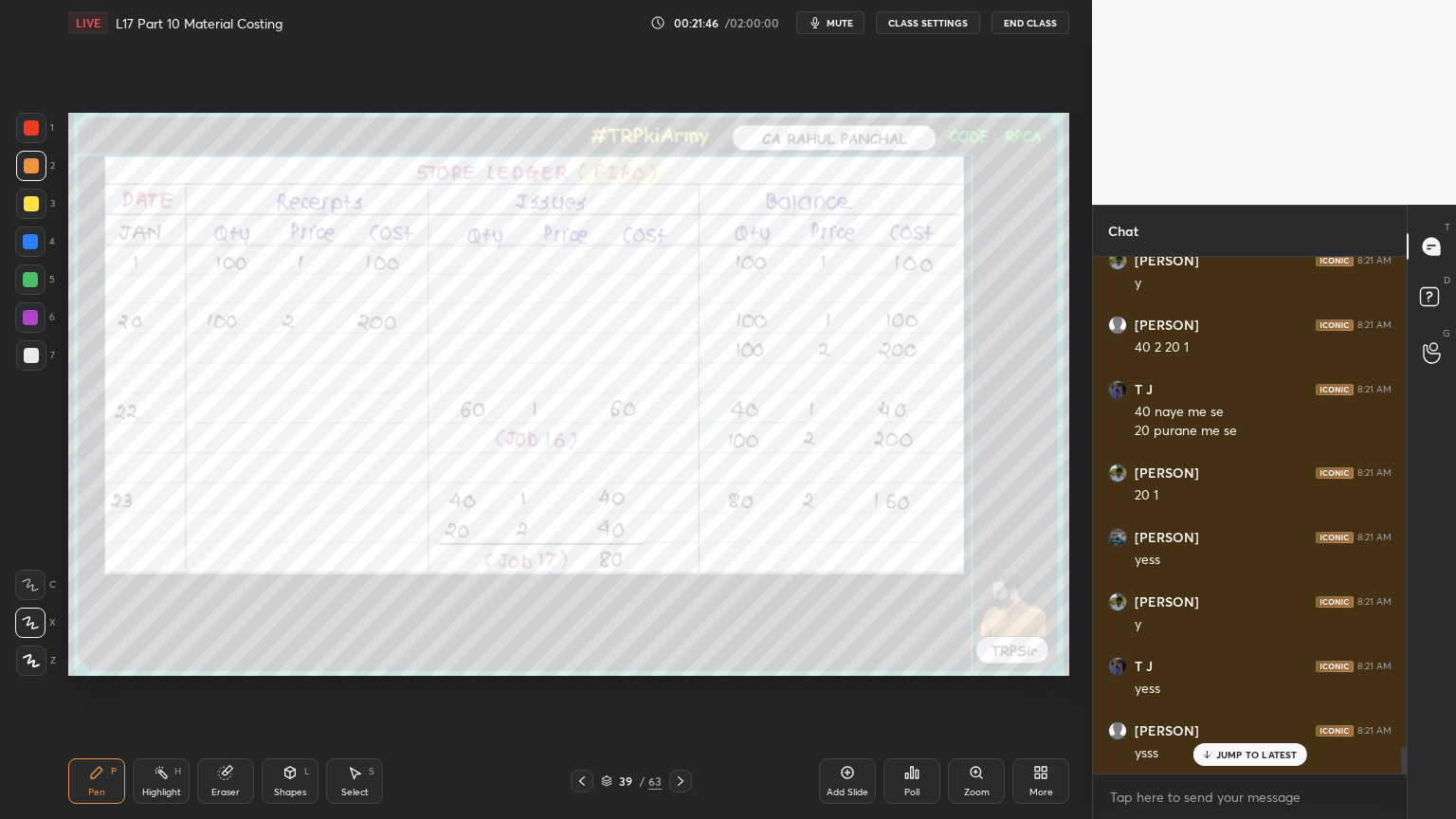 click on "39 / 63" at bounding box center [631, 781] 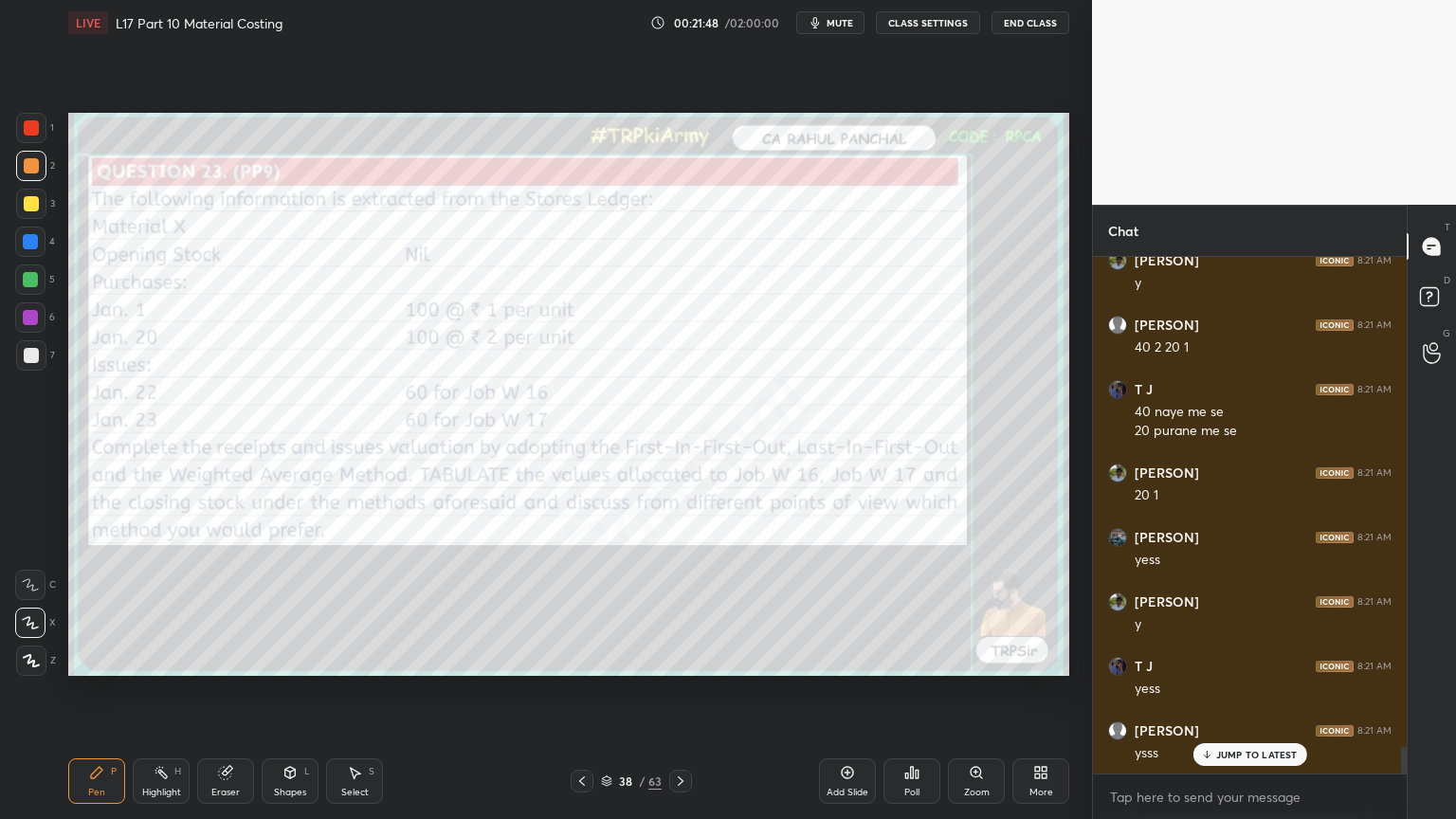 click 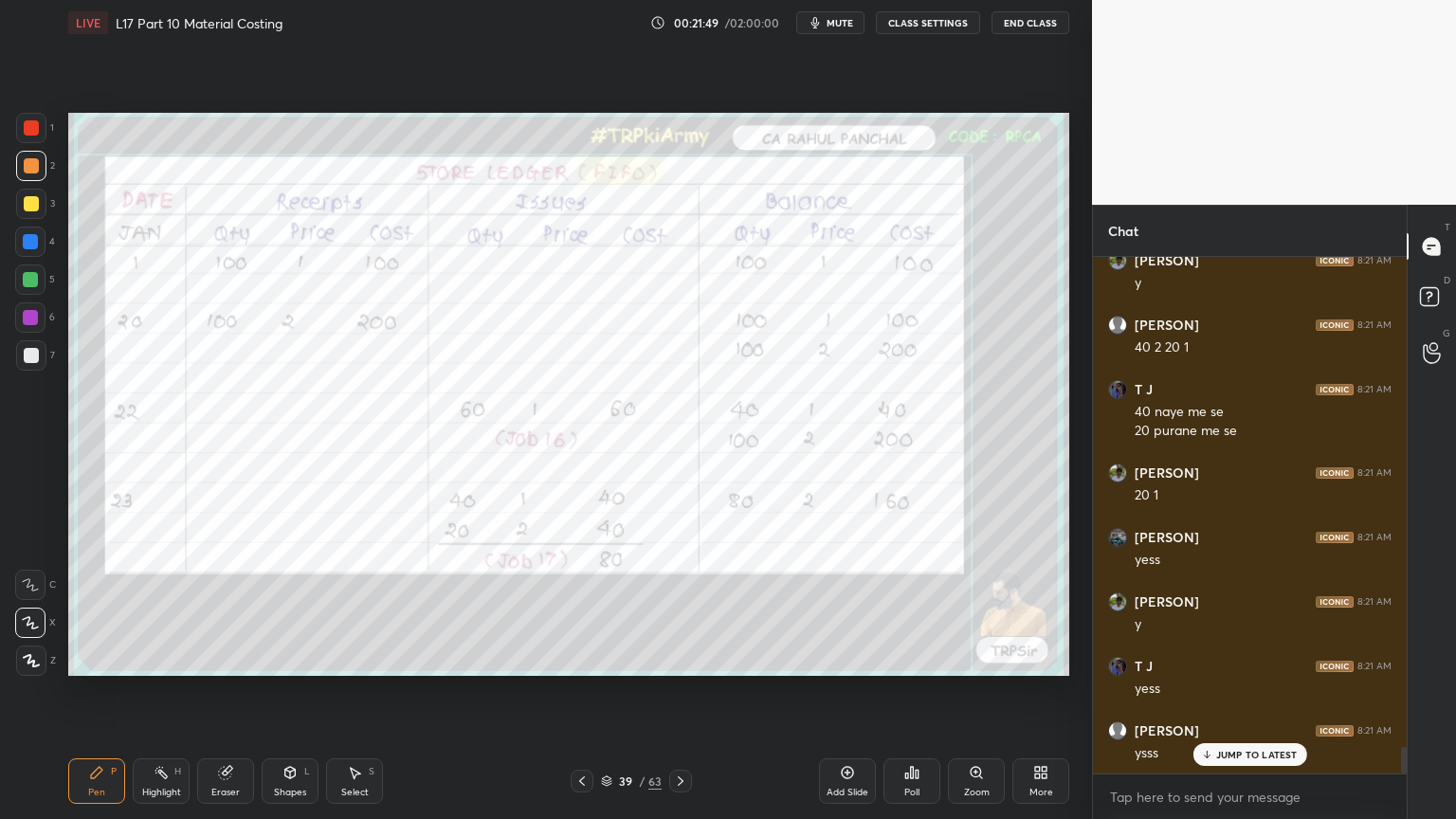 click at bounding box center [31, 128] 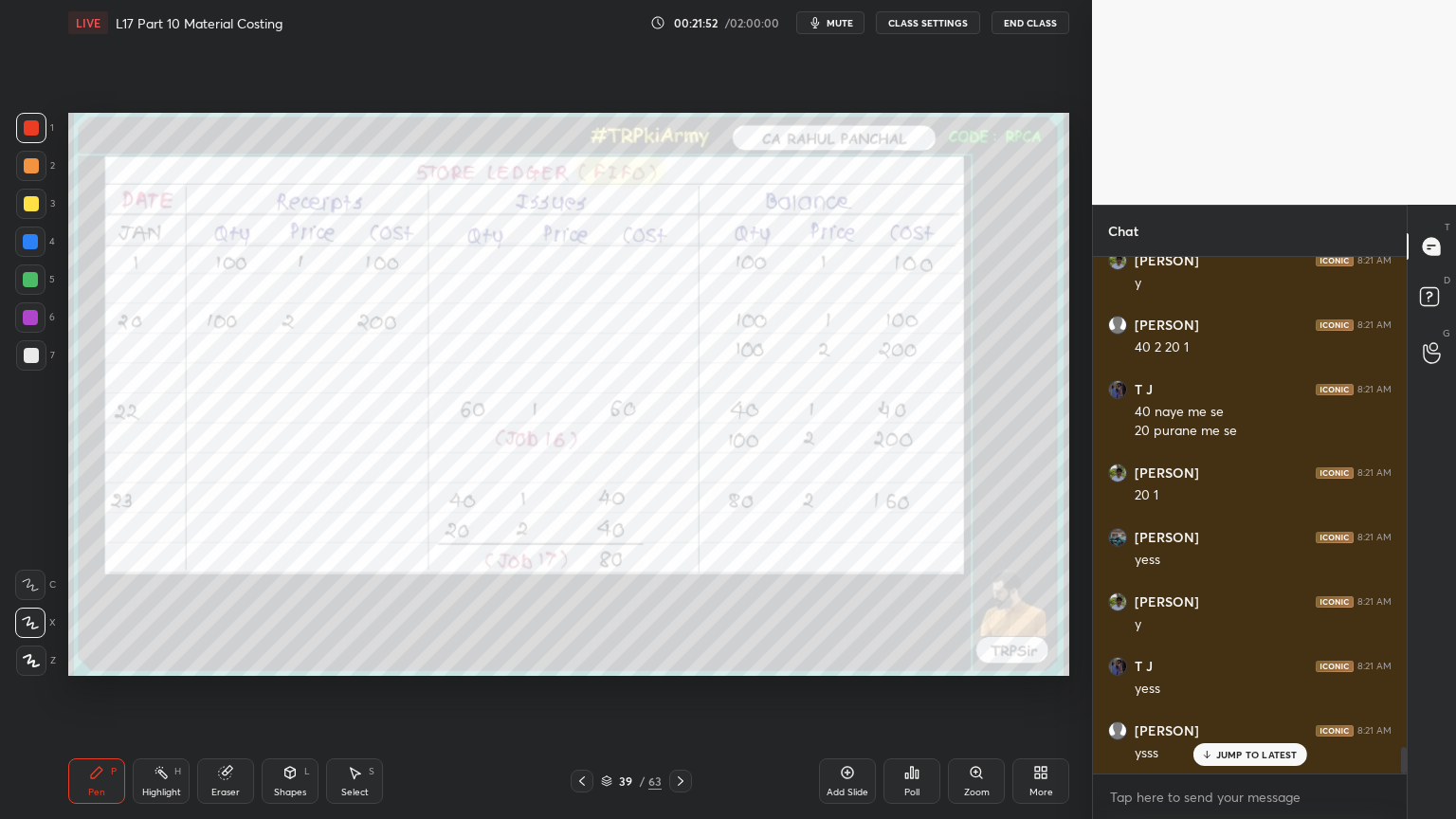 click 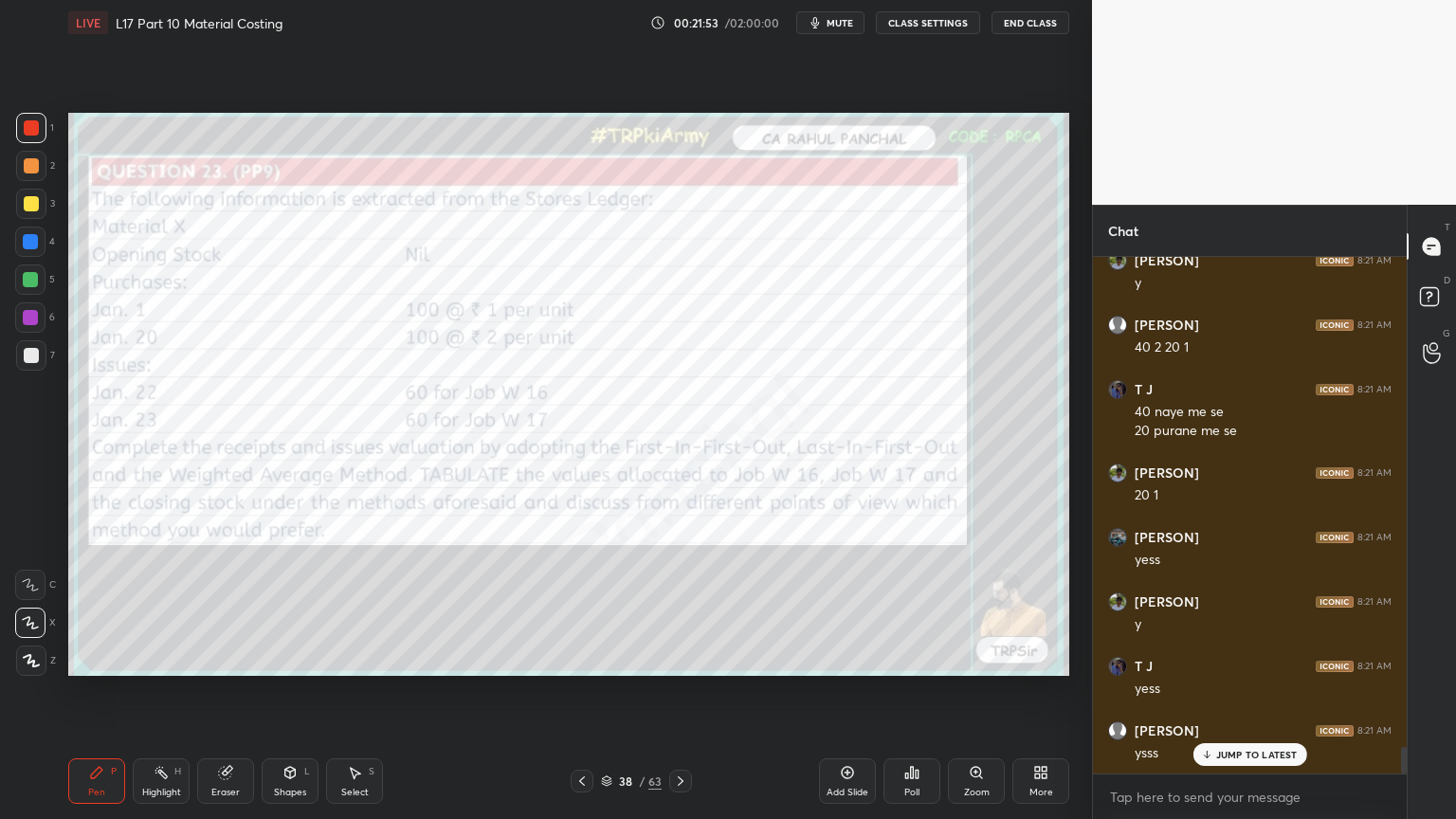 click 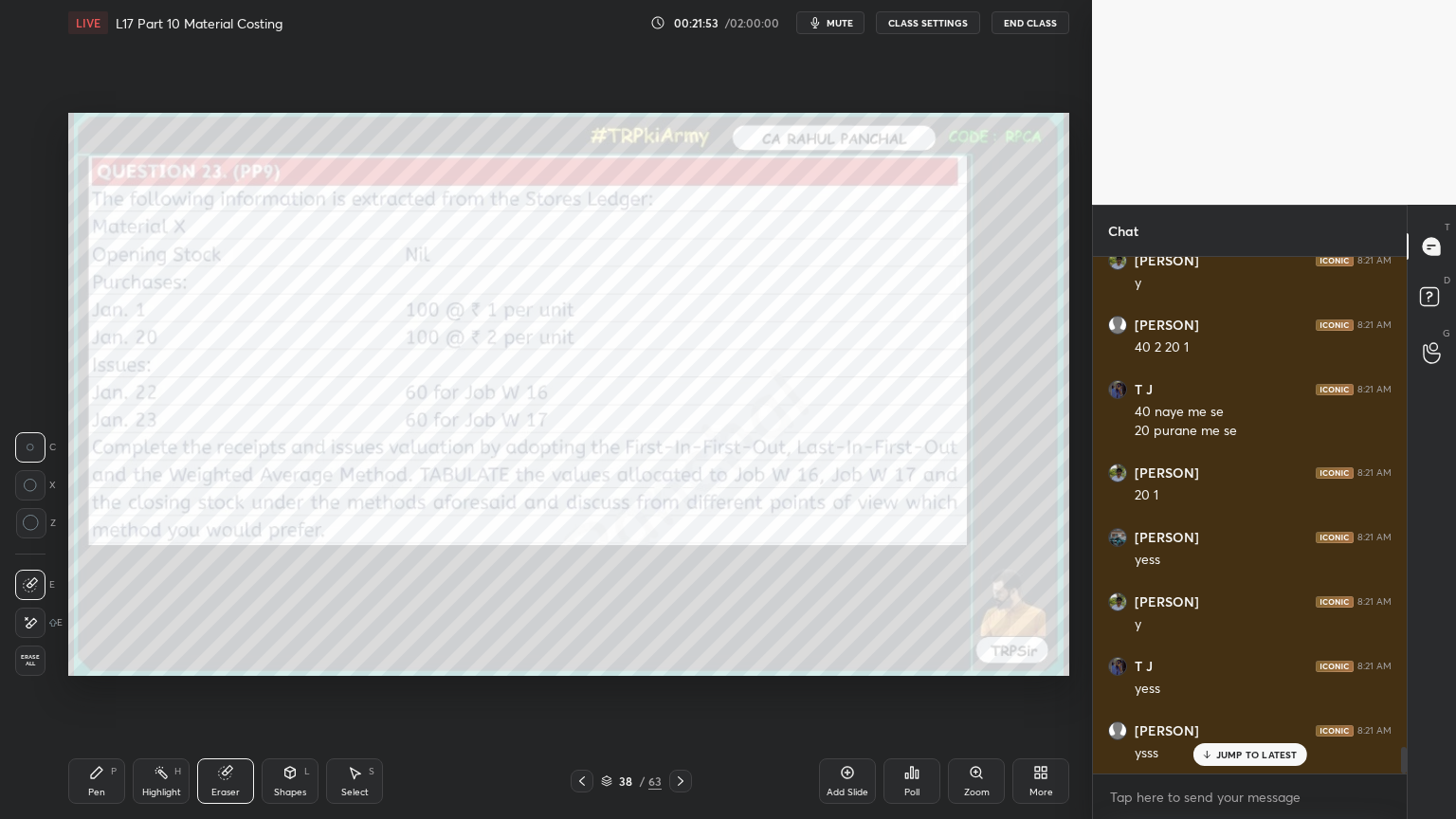 click on "Erase all" at bounding box center [30, 661] 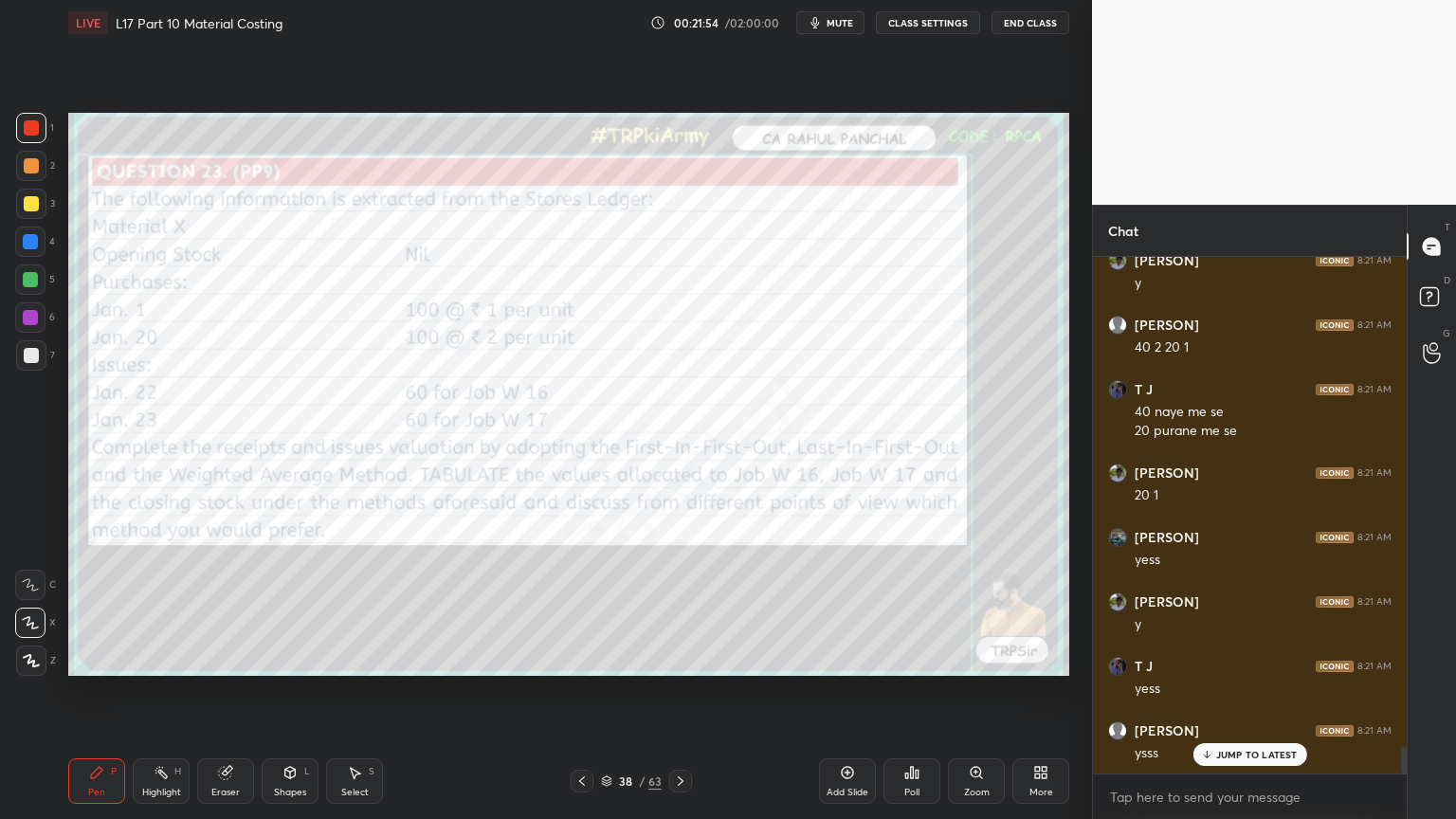 click on "Setting up your live class Poll for   secs No correct answer Start poll" at bounding box center [569, 394] 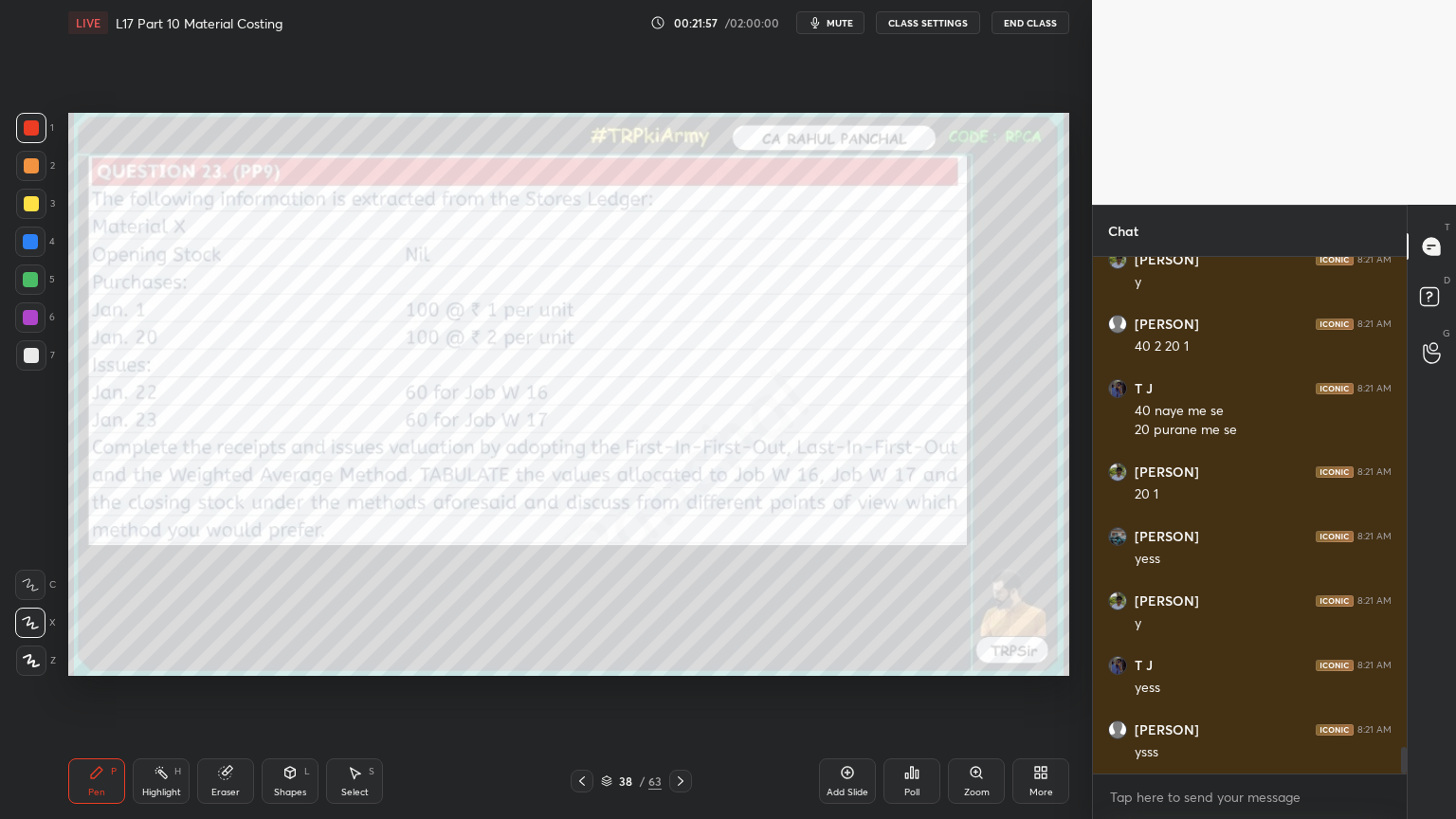 scroll, scrollTop: 9494, scrollLeft: 0, axis: vertical 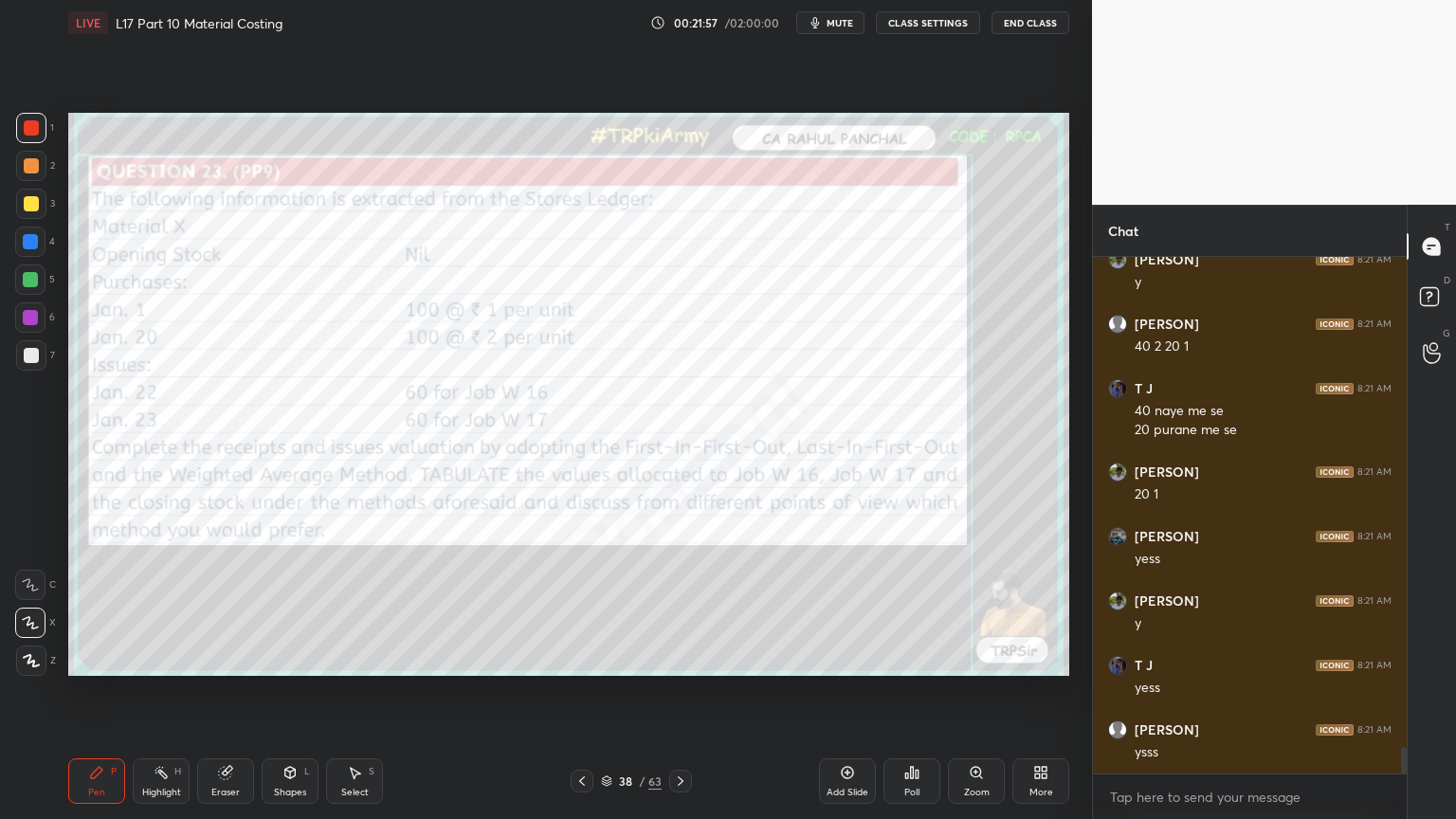 click 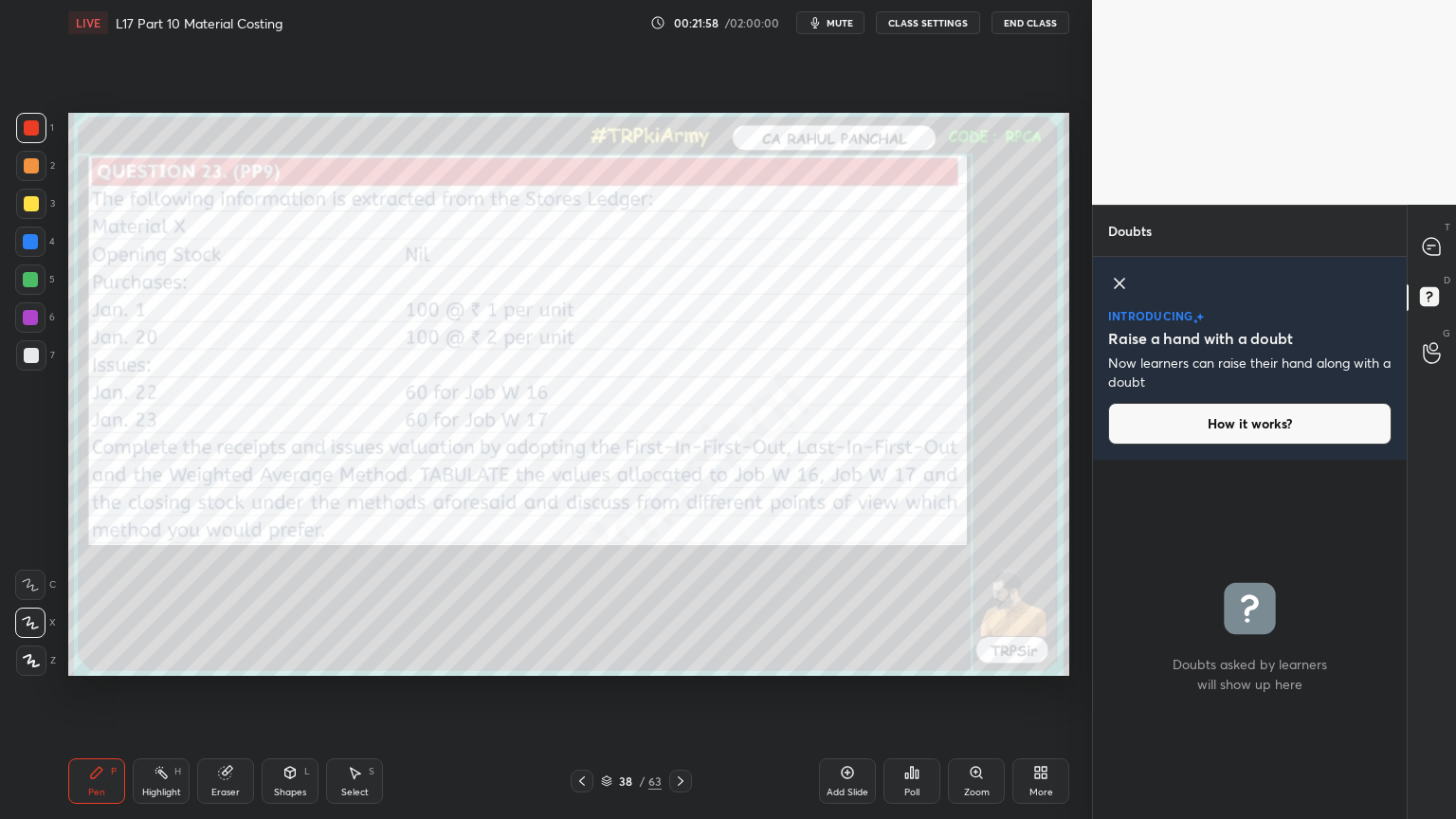 click 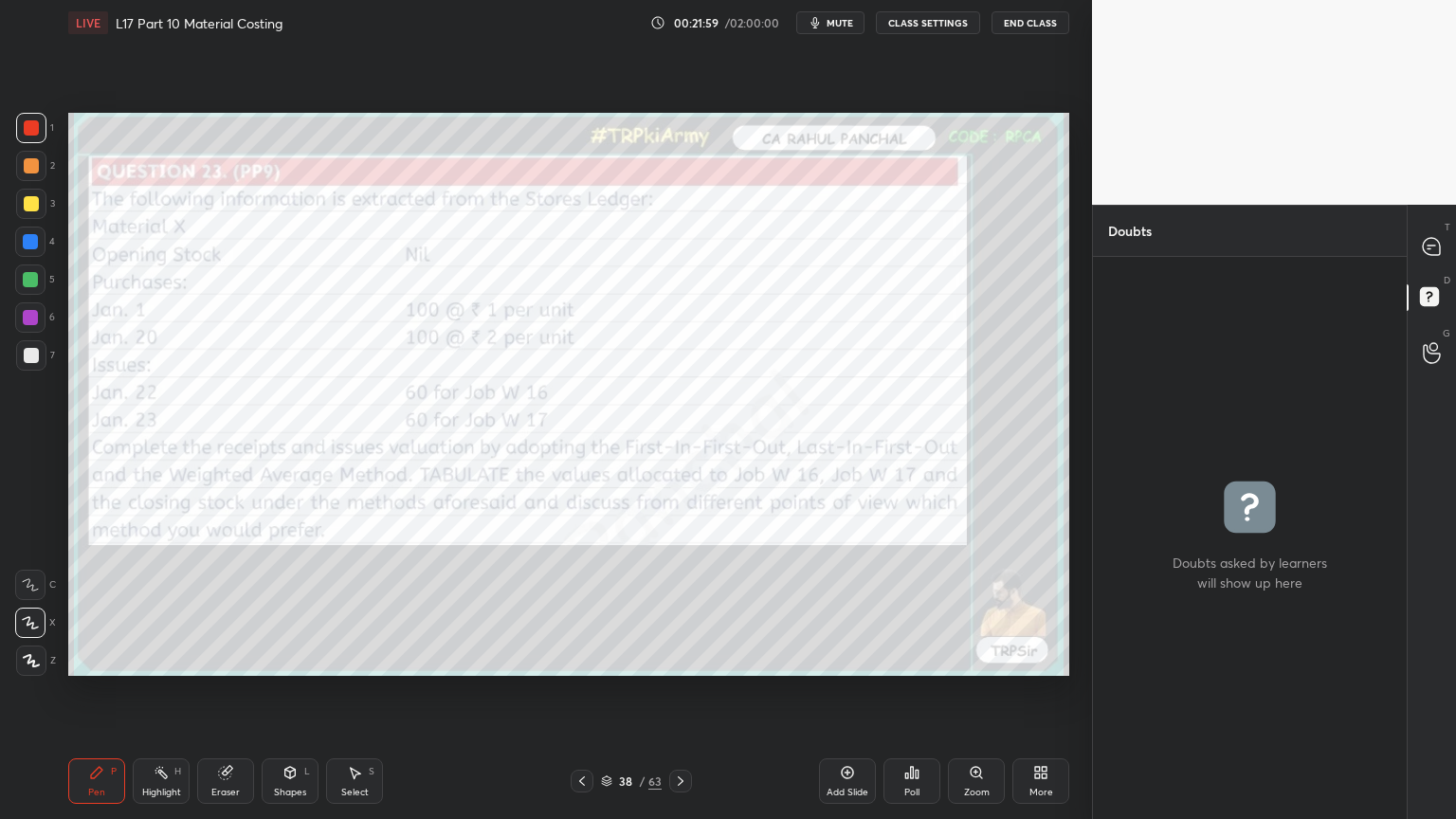 scroll, scrollTop: 6, scrollLeft: 6, axis: both 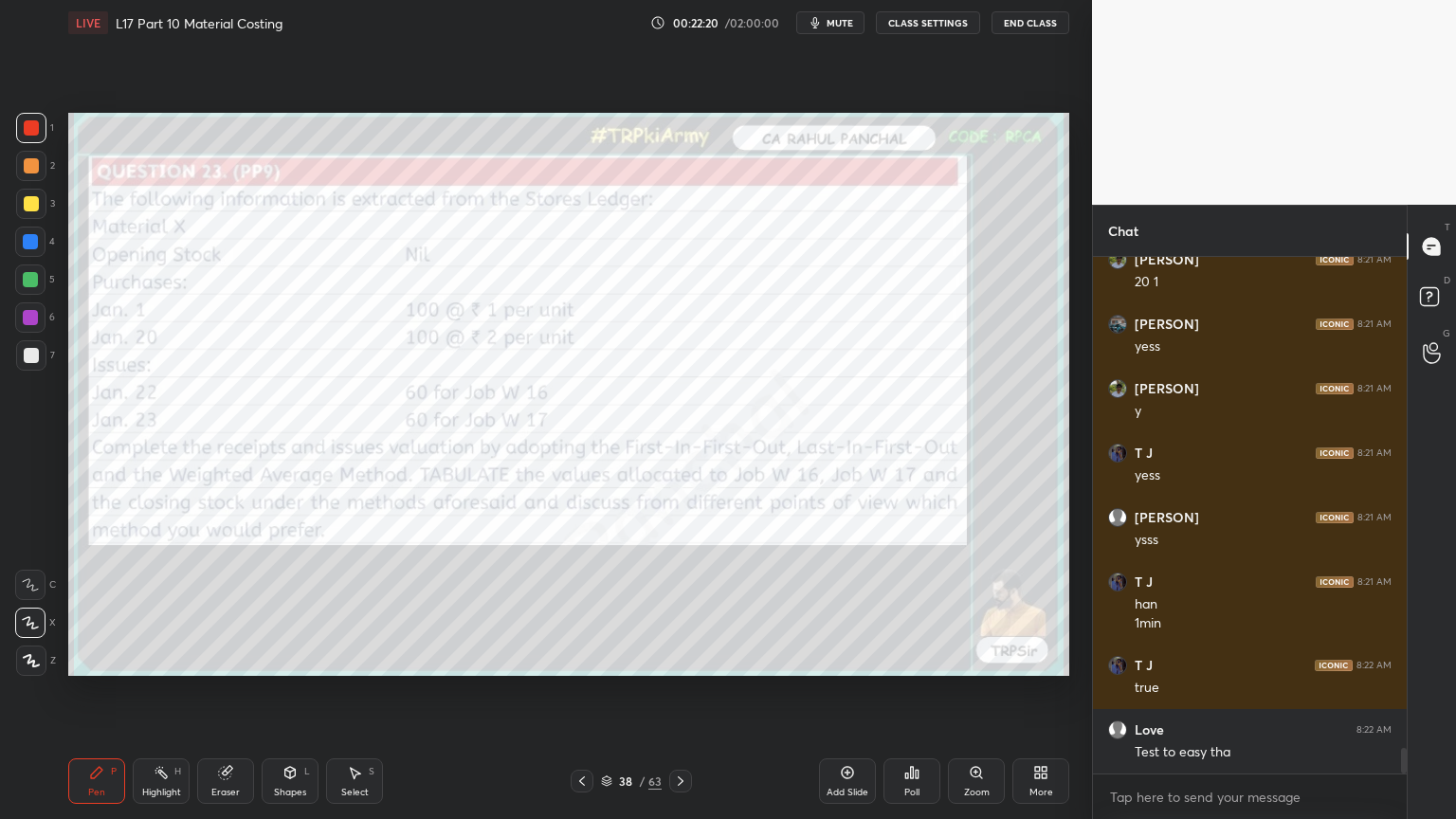 click 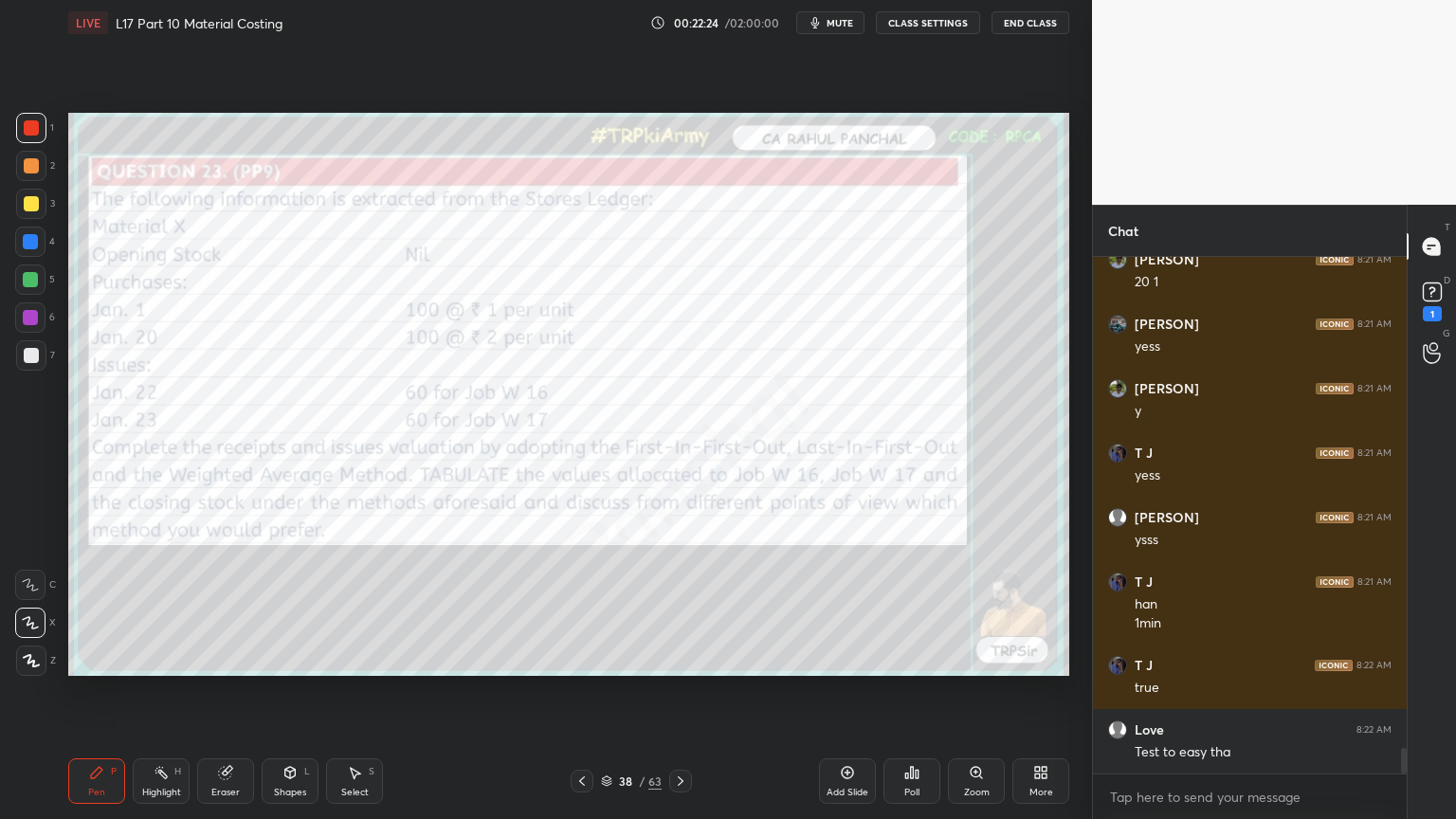 scroll, scrollTop: 10116, scrollLeft: 0, axis: vertical 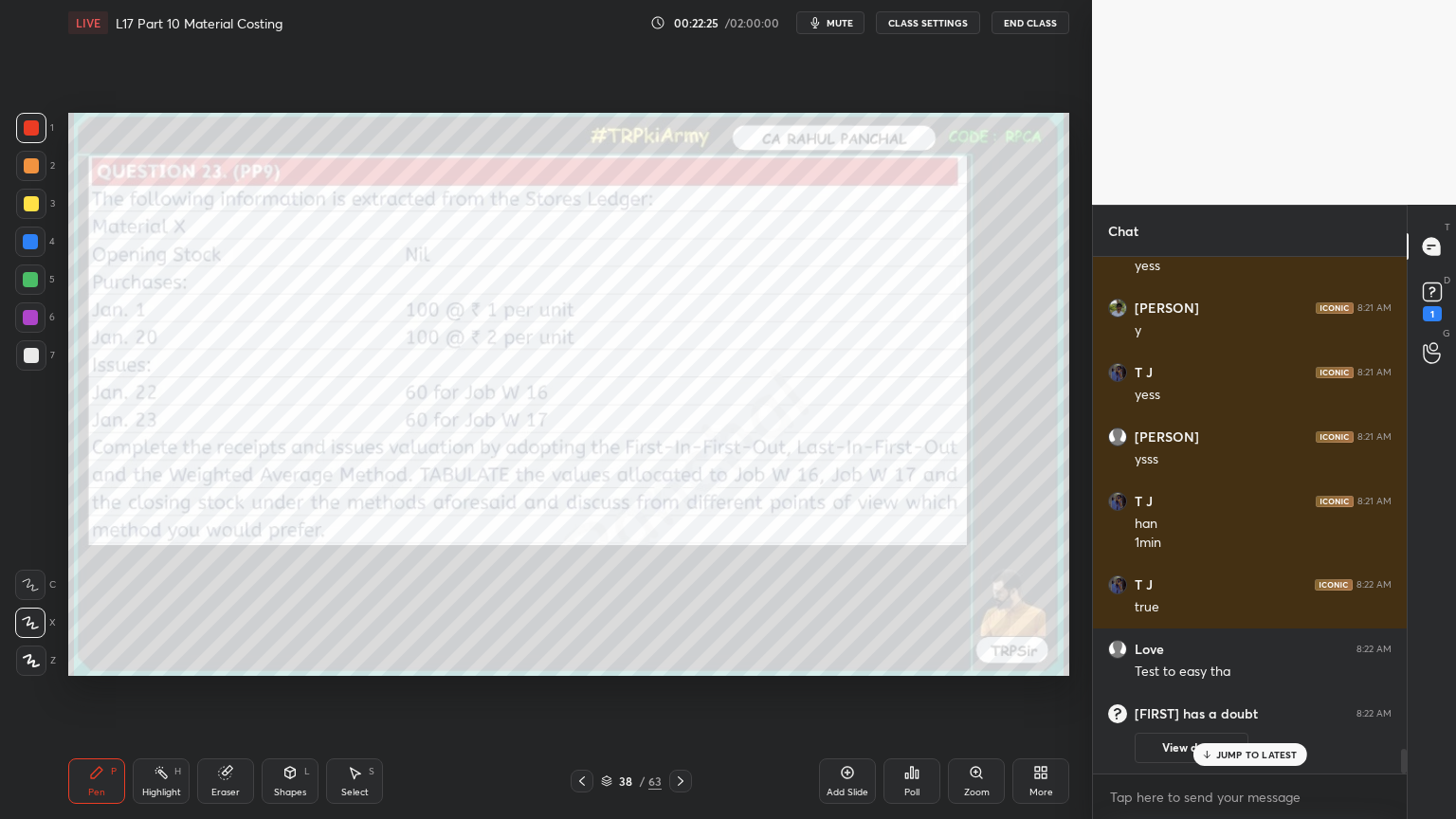 click 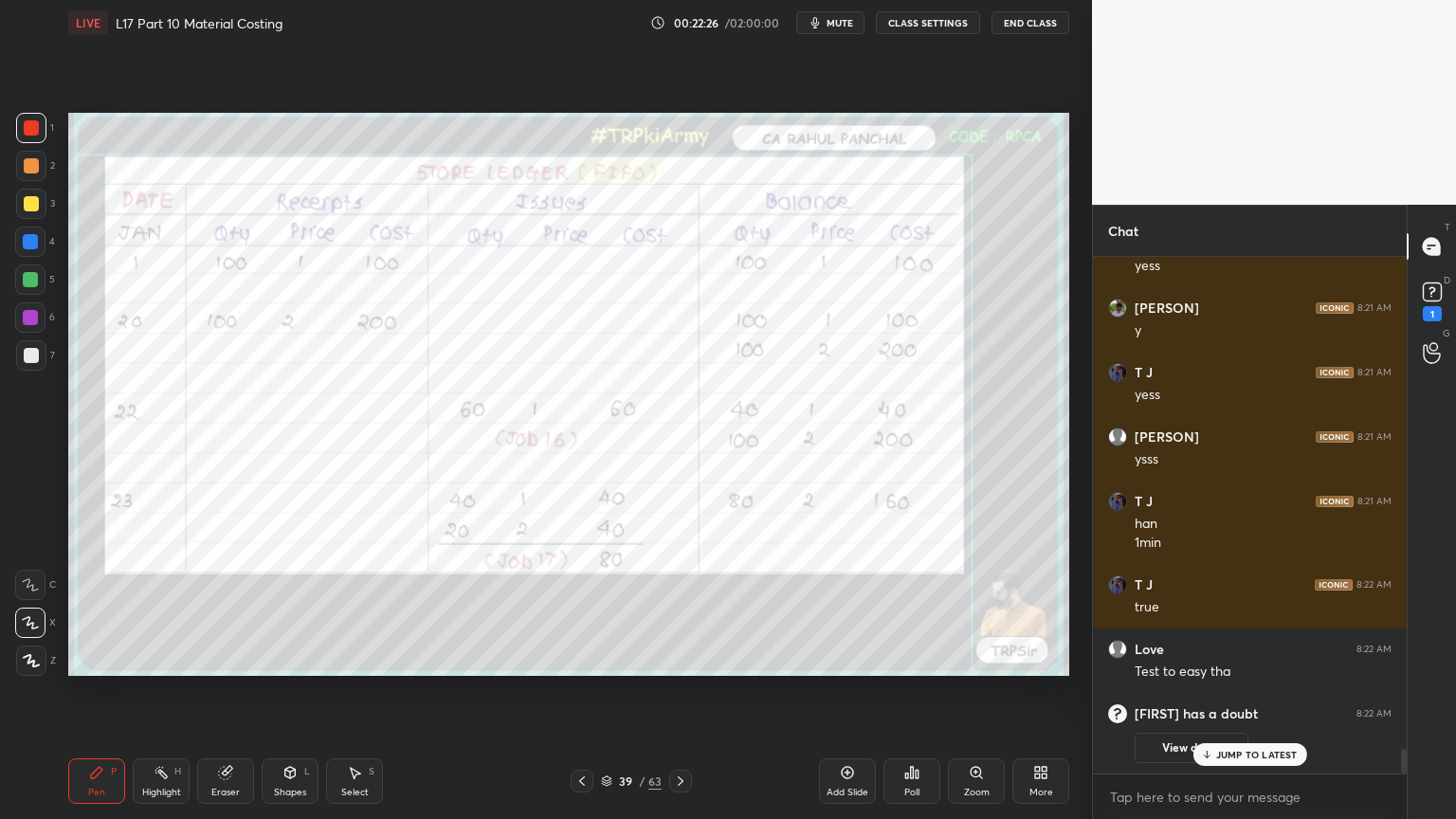 click at bounding box center (681, 781) 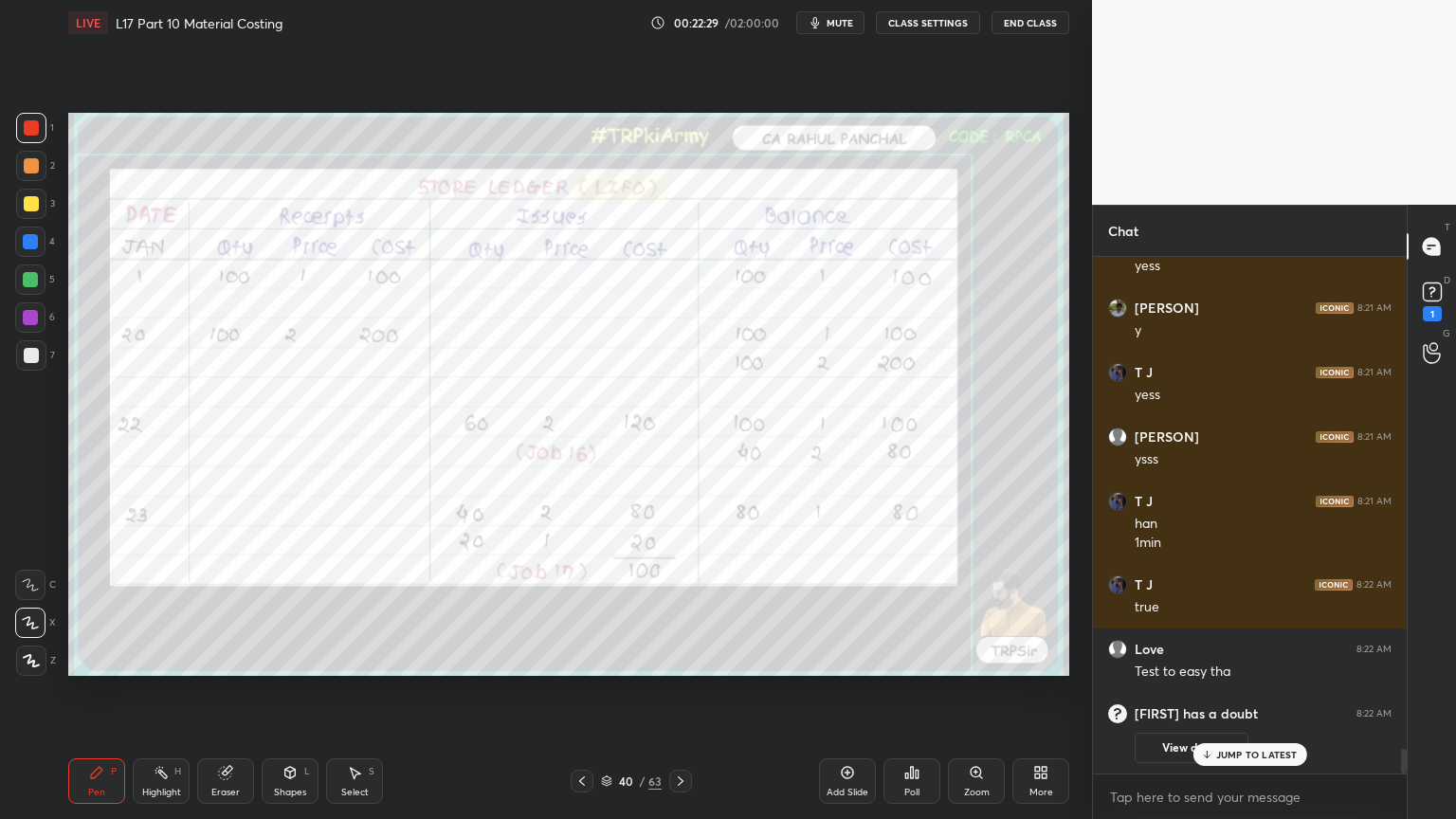 click 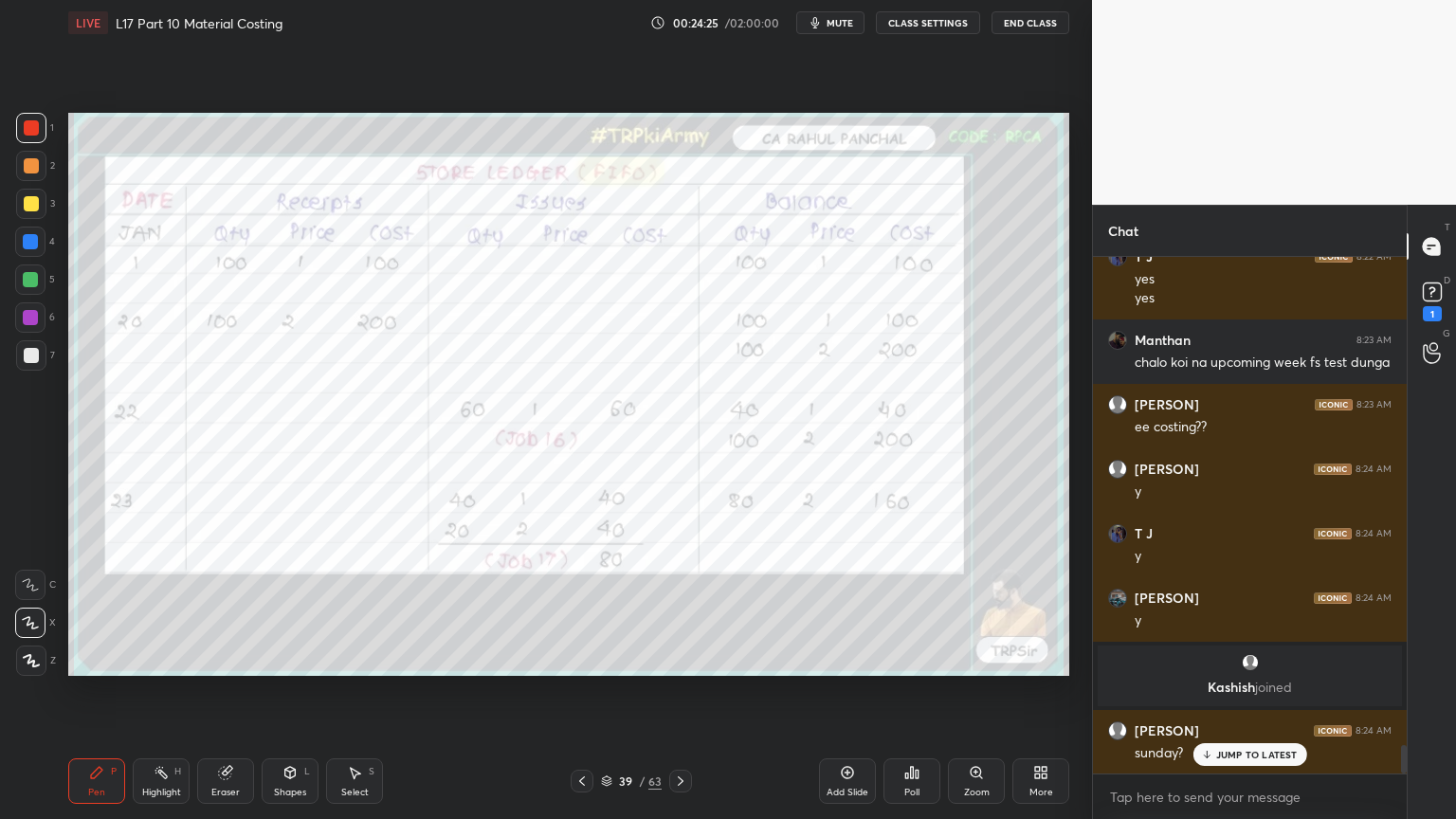 scroll, scrollTop: 9005, scrollLeft: 0, axis: vertical 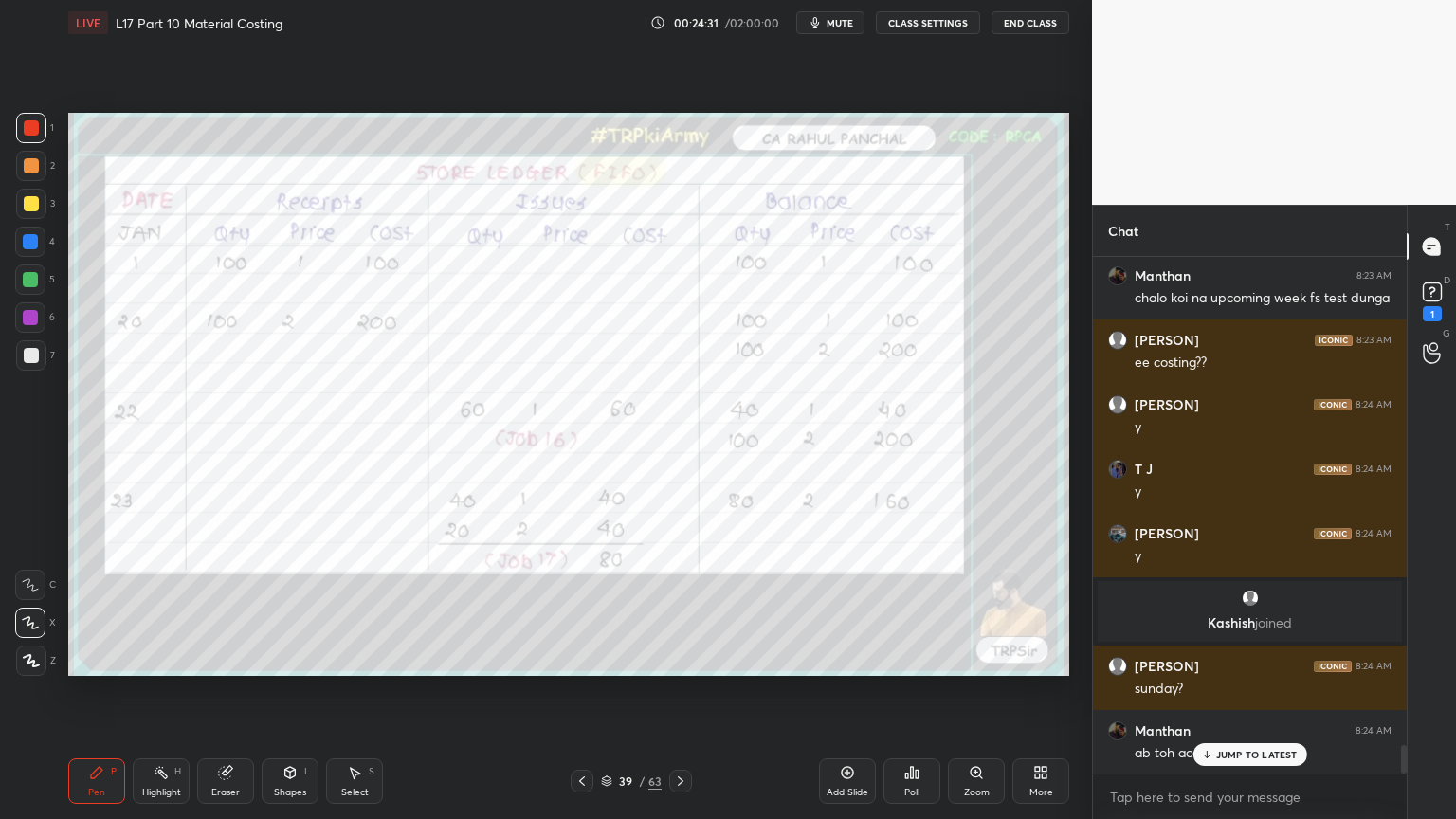 click at bounding box center (31, 204) 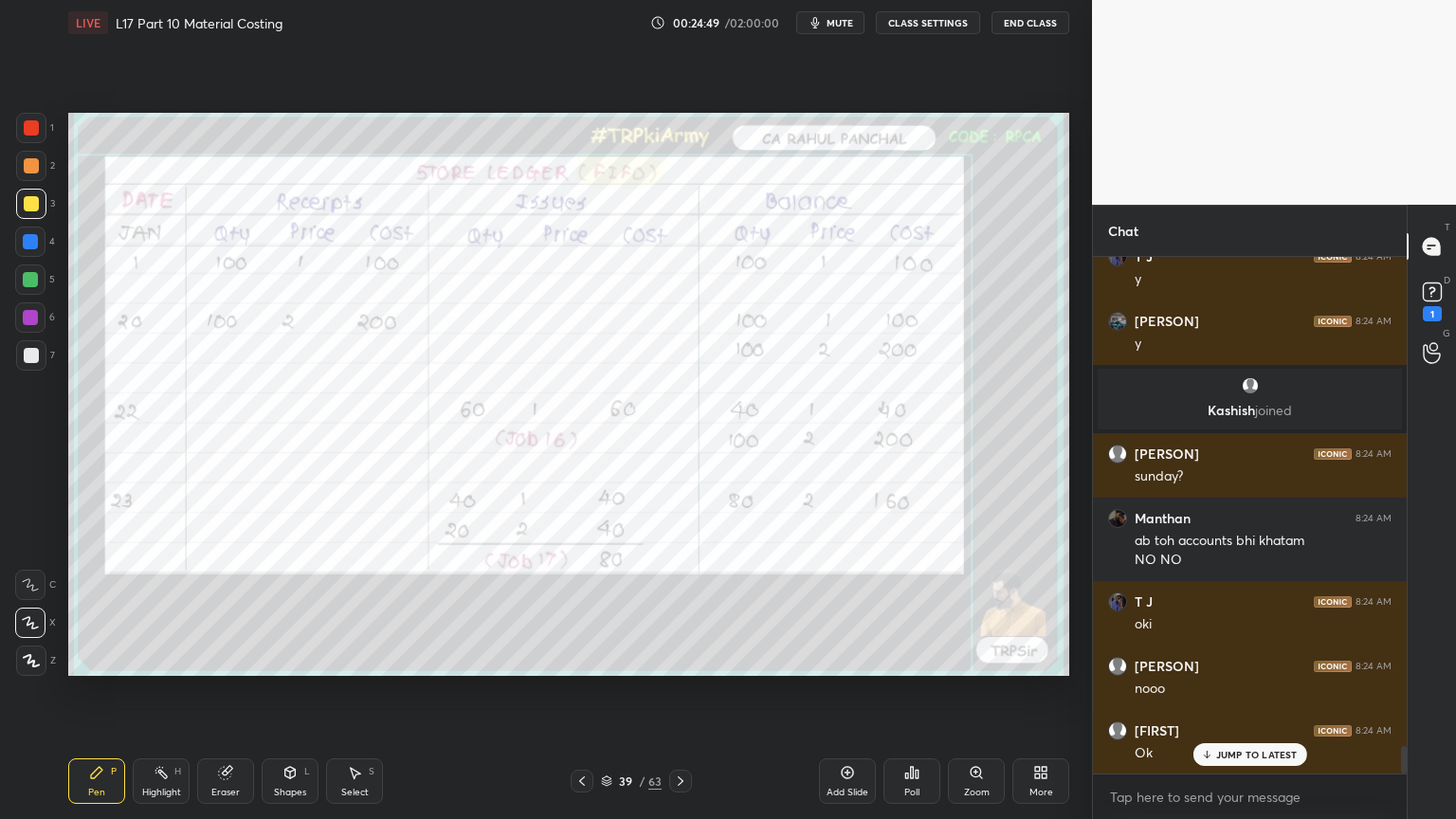 scroll, scrollTop: 9282, scrollLeft: 0, axis: vertical 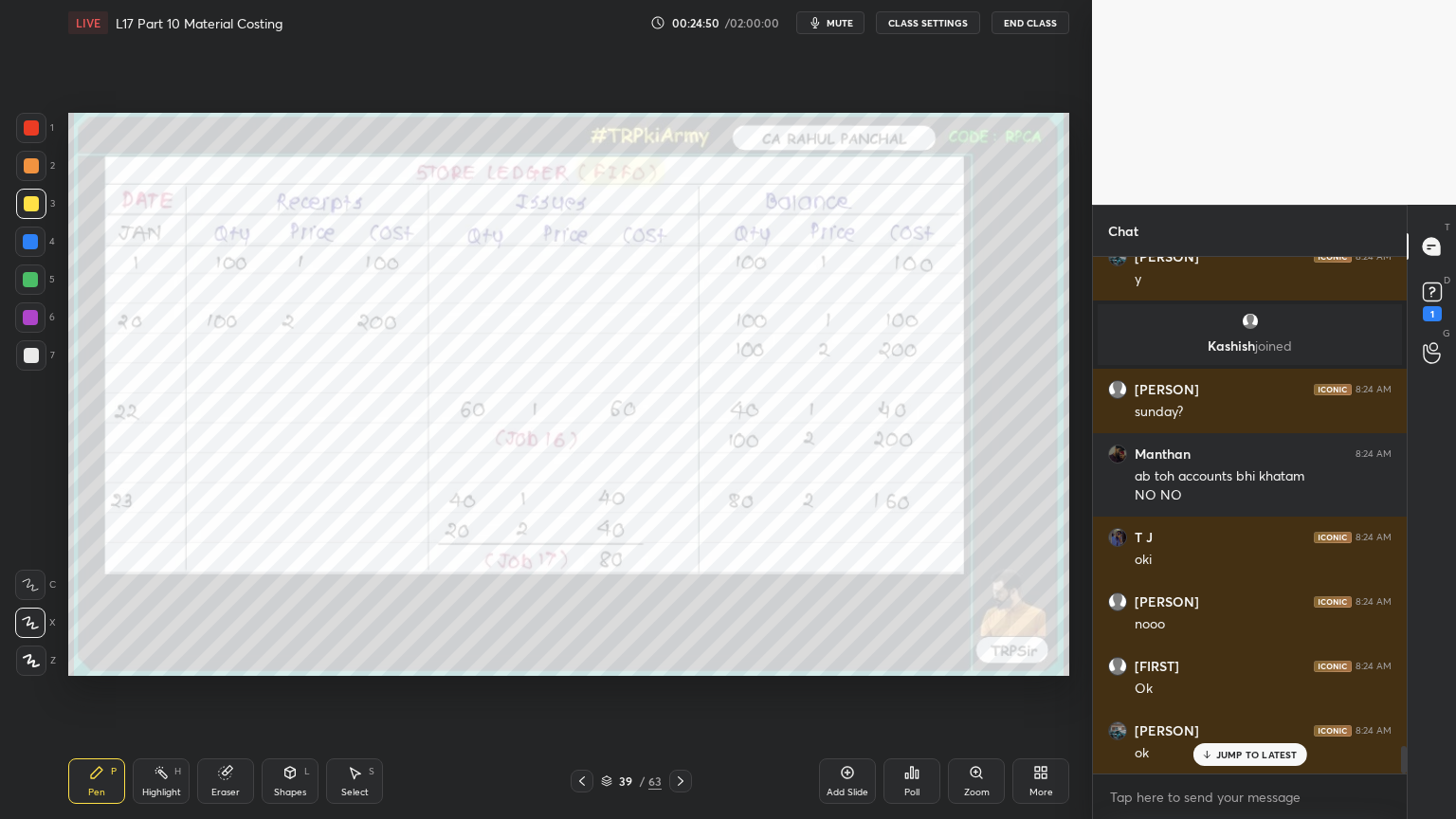 click on "Eraser" at bounding box center (226, 781) 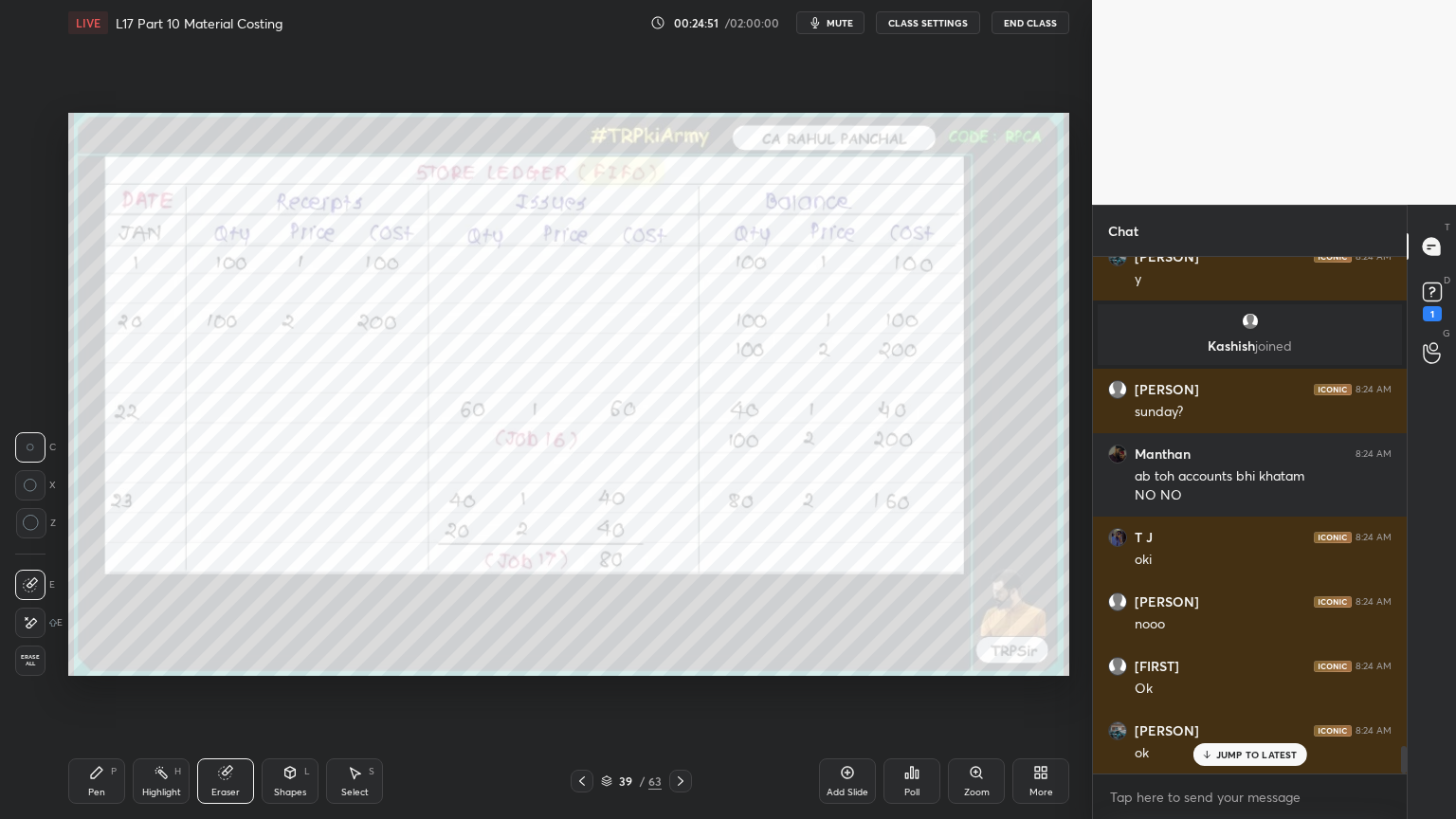 click on "Erase all" at bounding box center [30, 661] 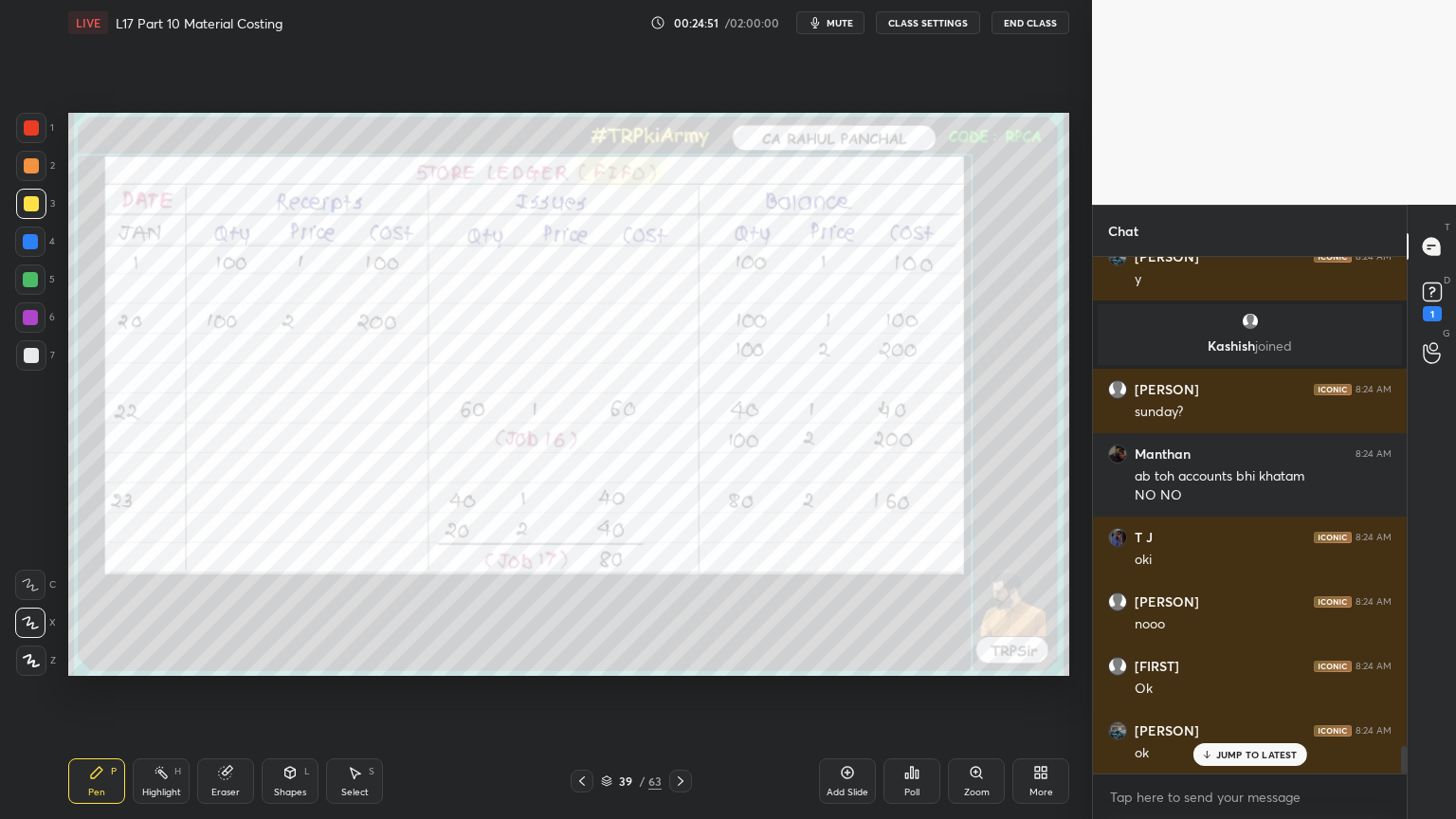 click on "Pen P Highlight H Eraser Shapes L Select S 39 / 63 Add Slide Poll Zoom More" at bounding box center (569, 781) 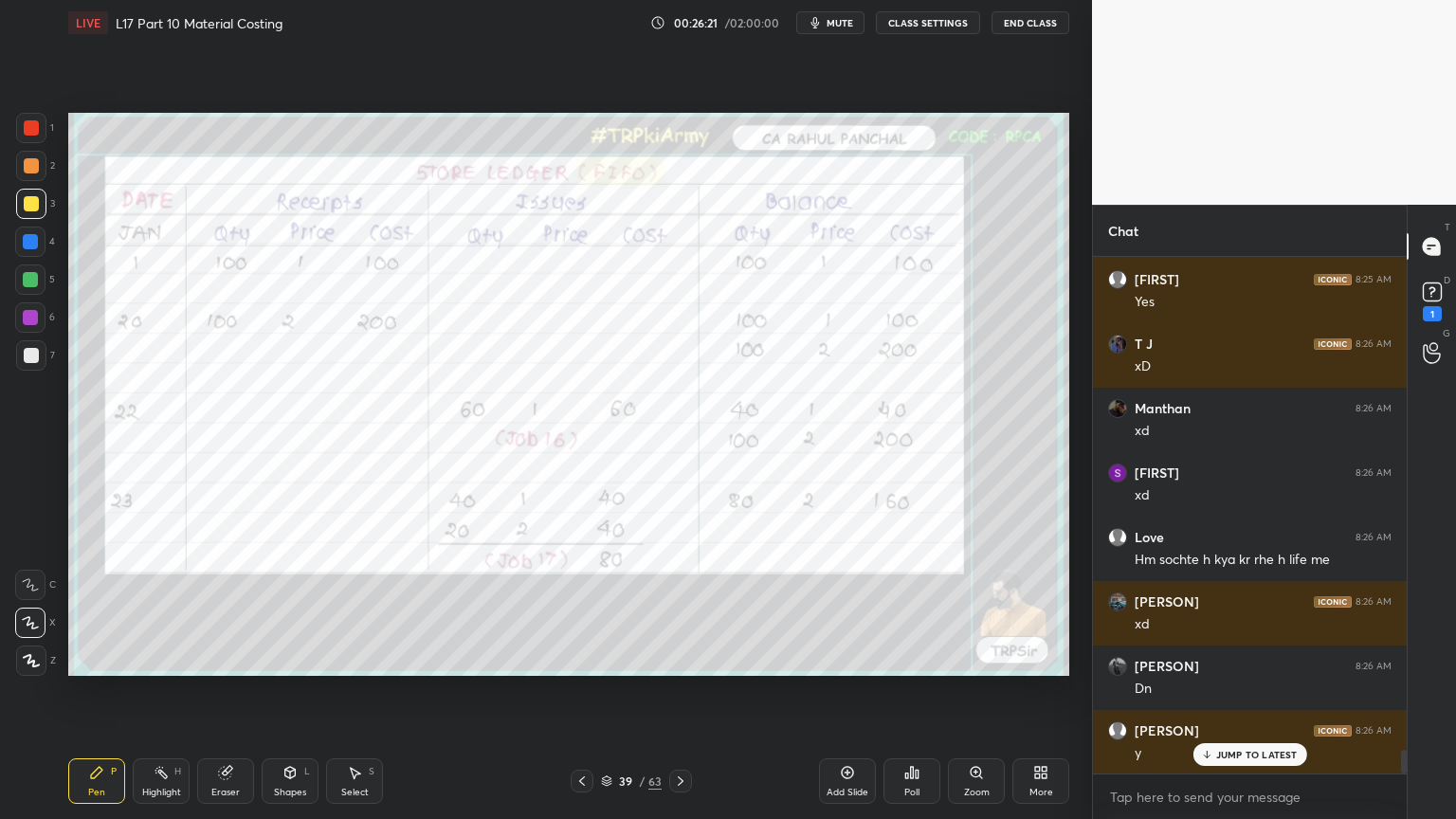 scroll, scrollTop: 10765, scrollLeft: 0, axis: vertical 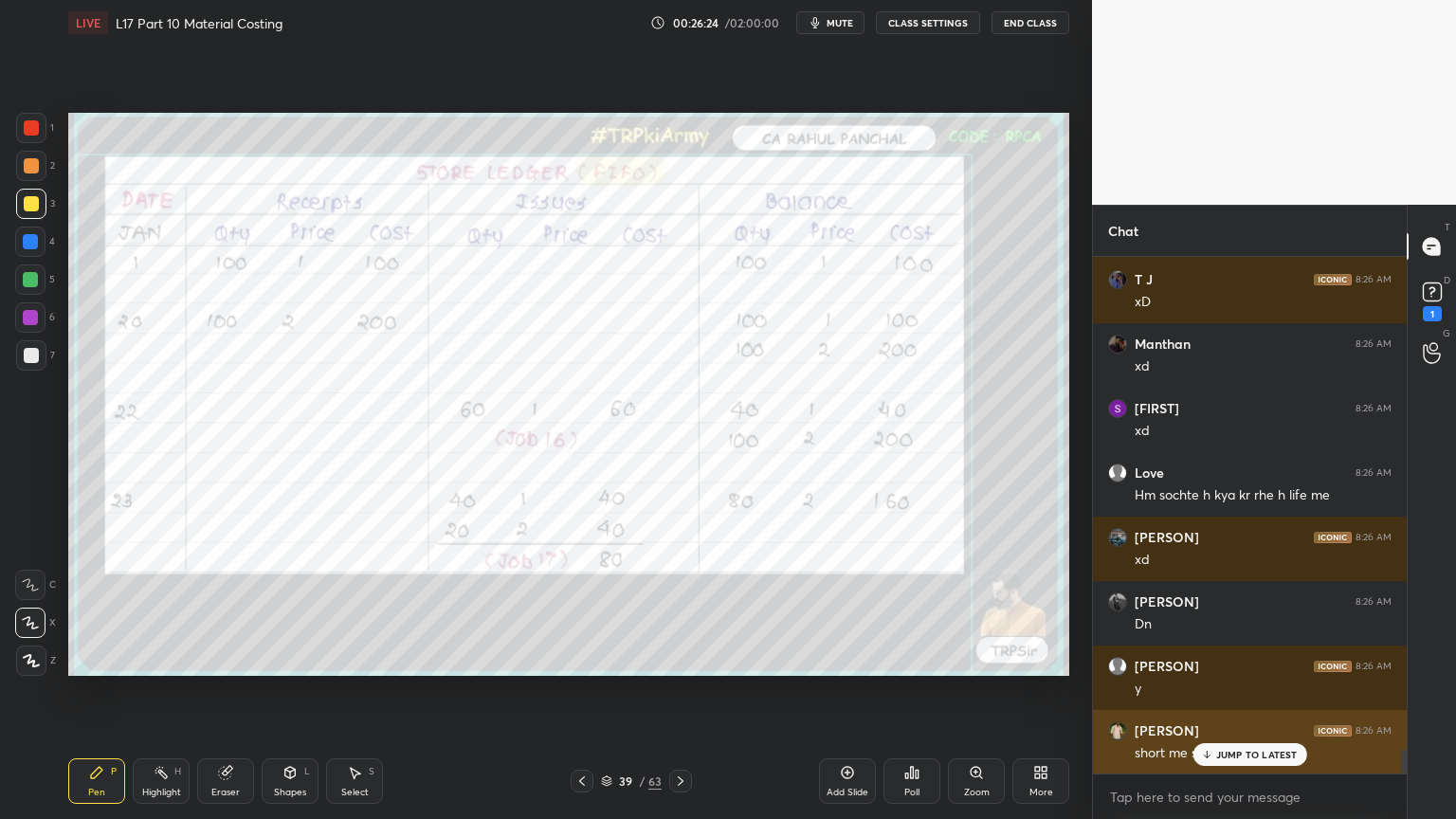 click on "JUMP TO LATEST" at bounding box center [1249, 755] 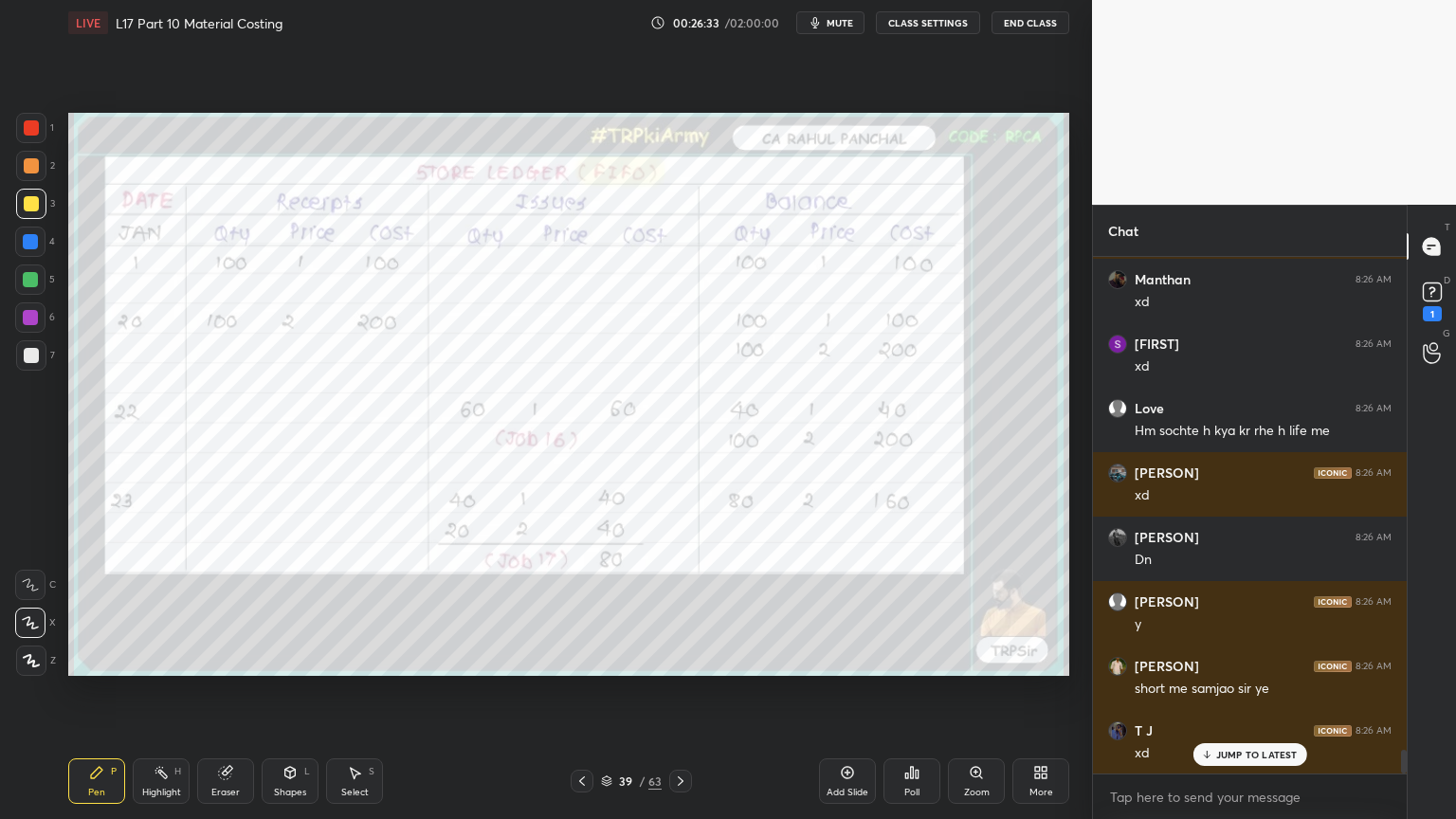 scroll, scrollTop: 10893, scrollLeft: 0, axis: vertical 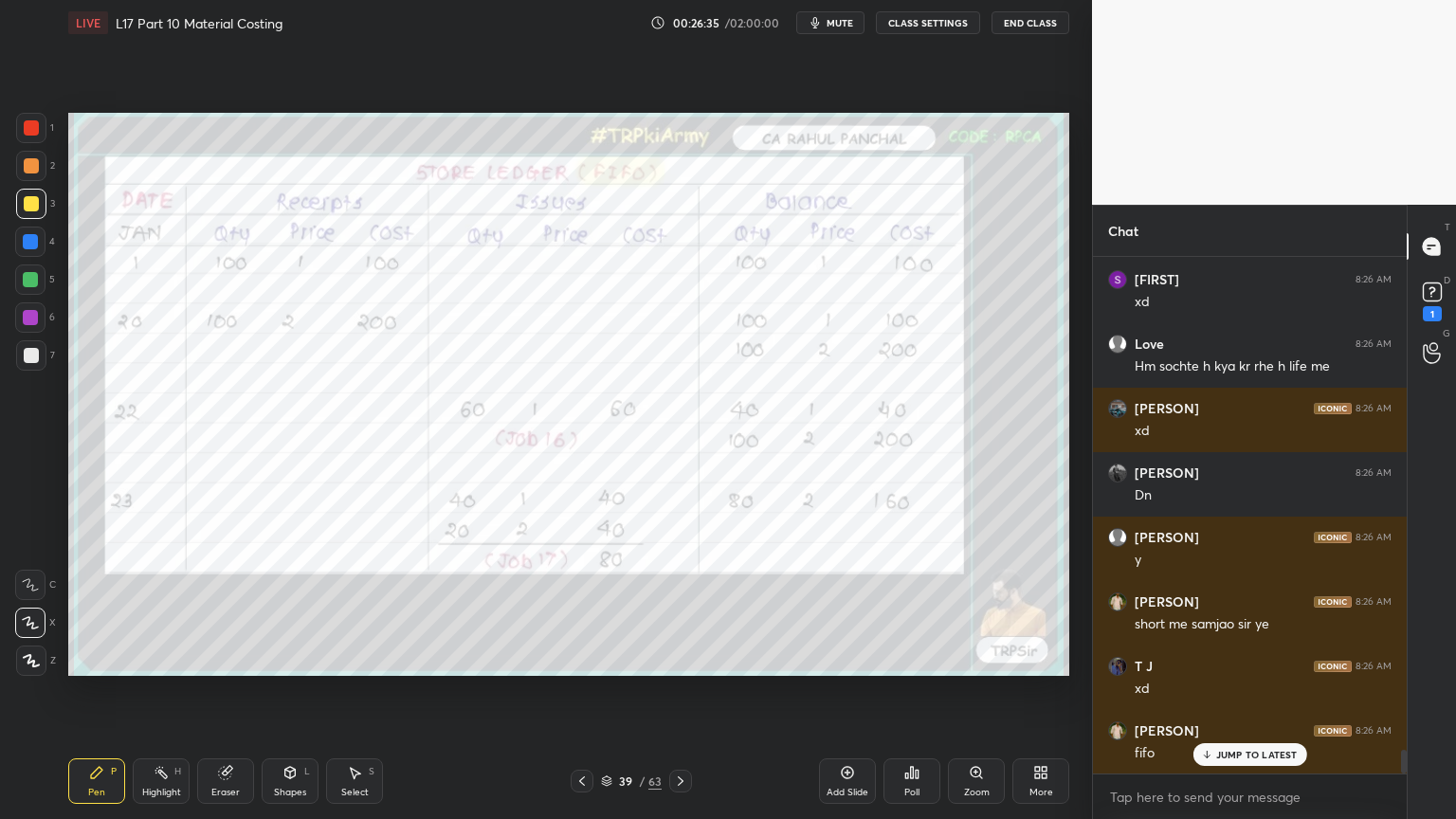 click at bounding box center [31, 128] 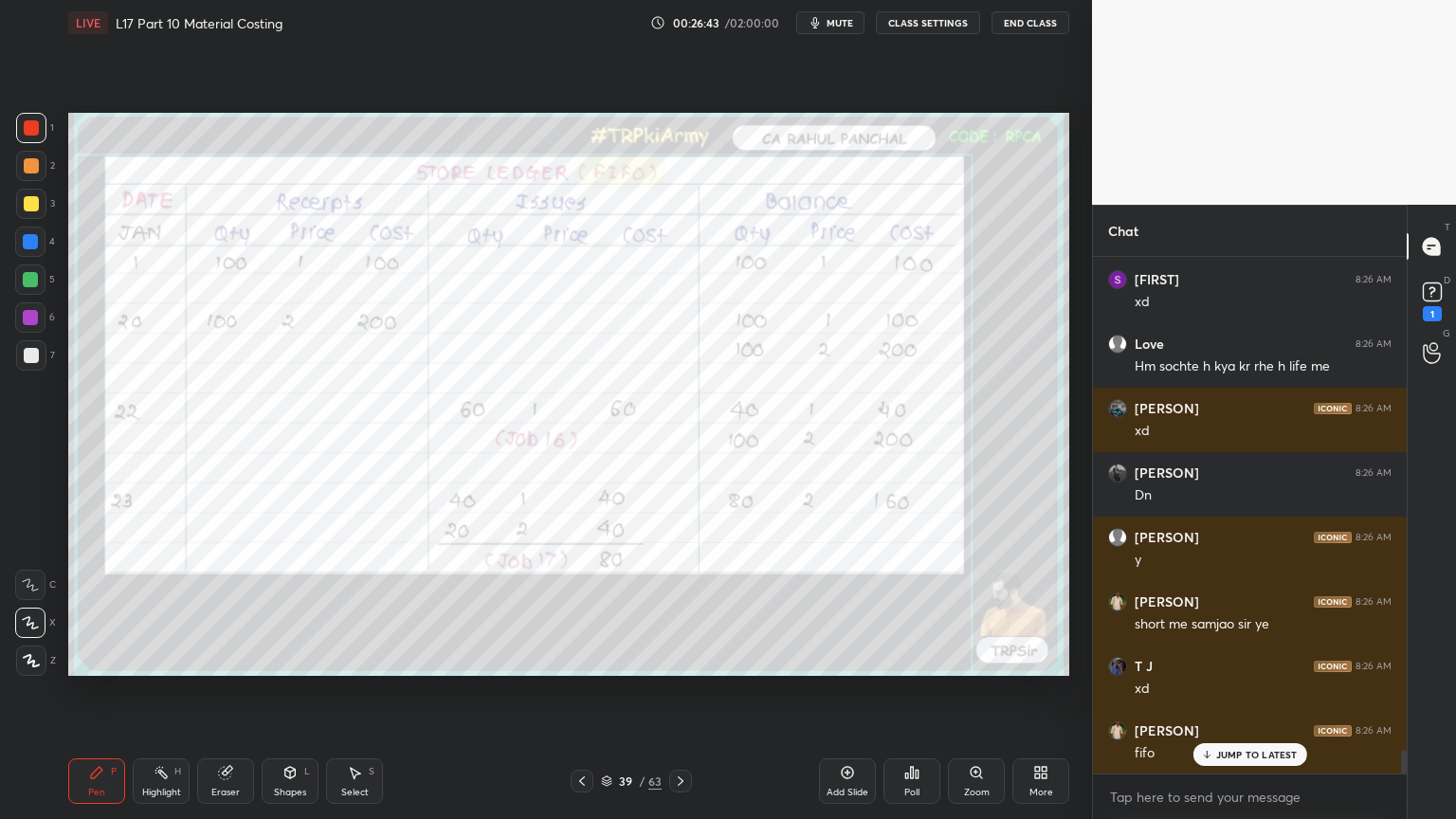 click on "Eraser" at bounding box center (226, 781) 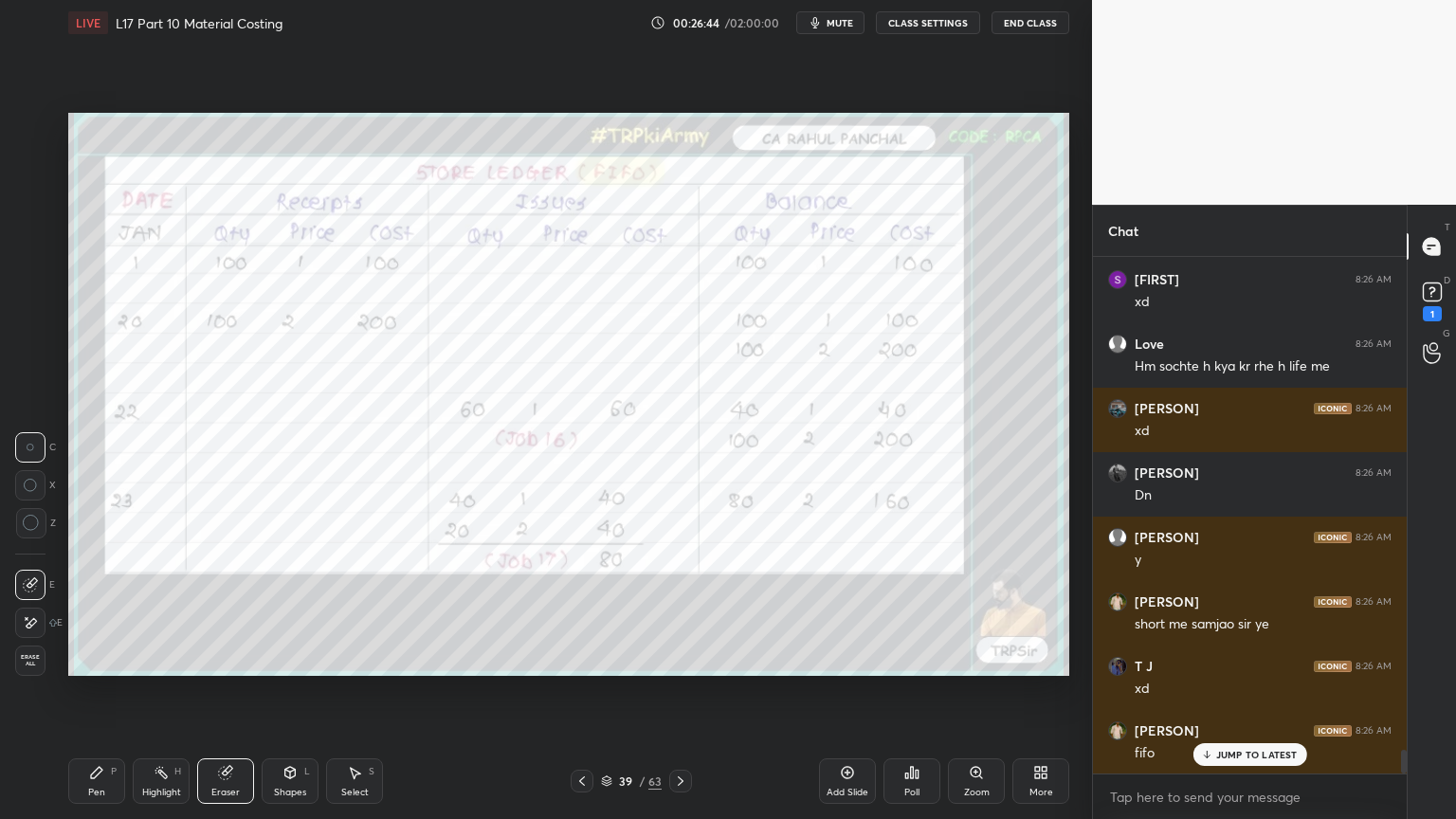 click on "Erase all" at bounding box center [30, 661] 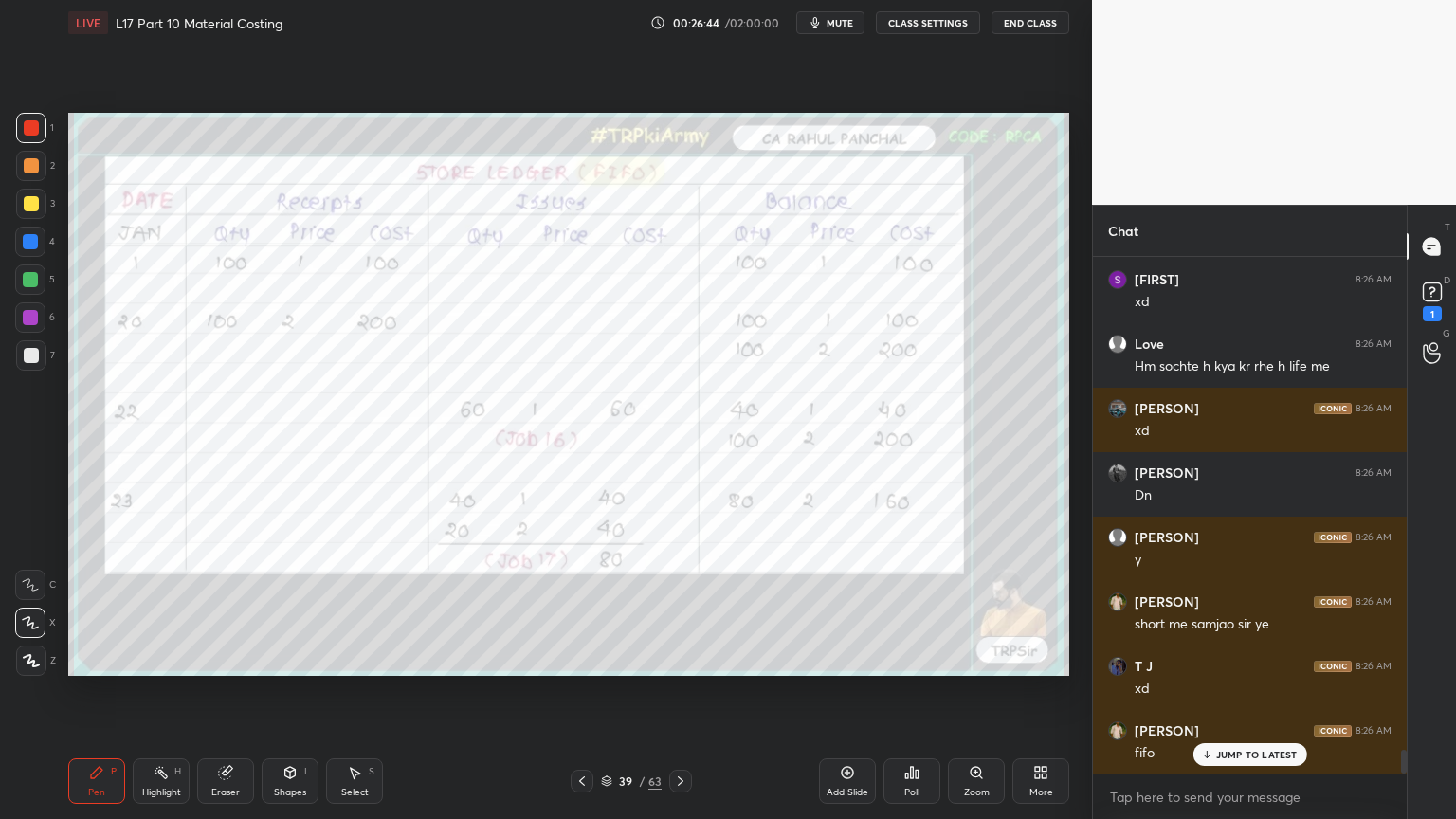 click on "Pen P Highlight H Eraser Shapes L Select S 39 / 63 Add Slide Poll Zoom More" at bounding box center [569, 781] 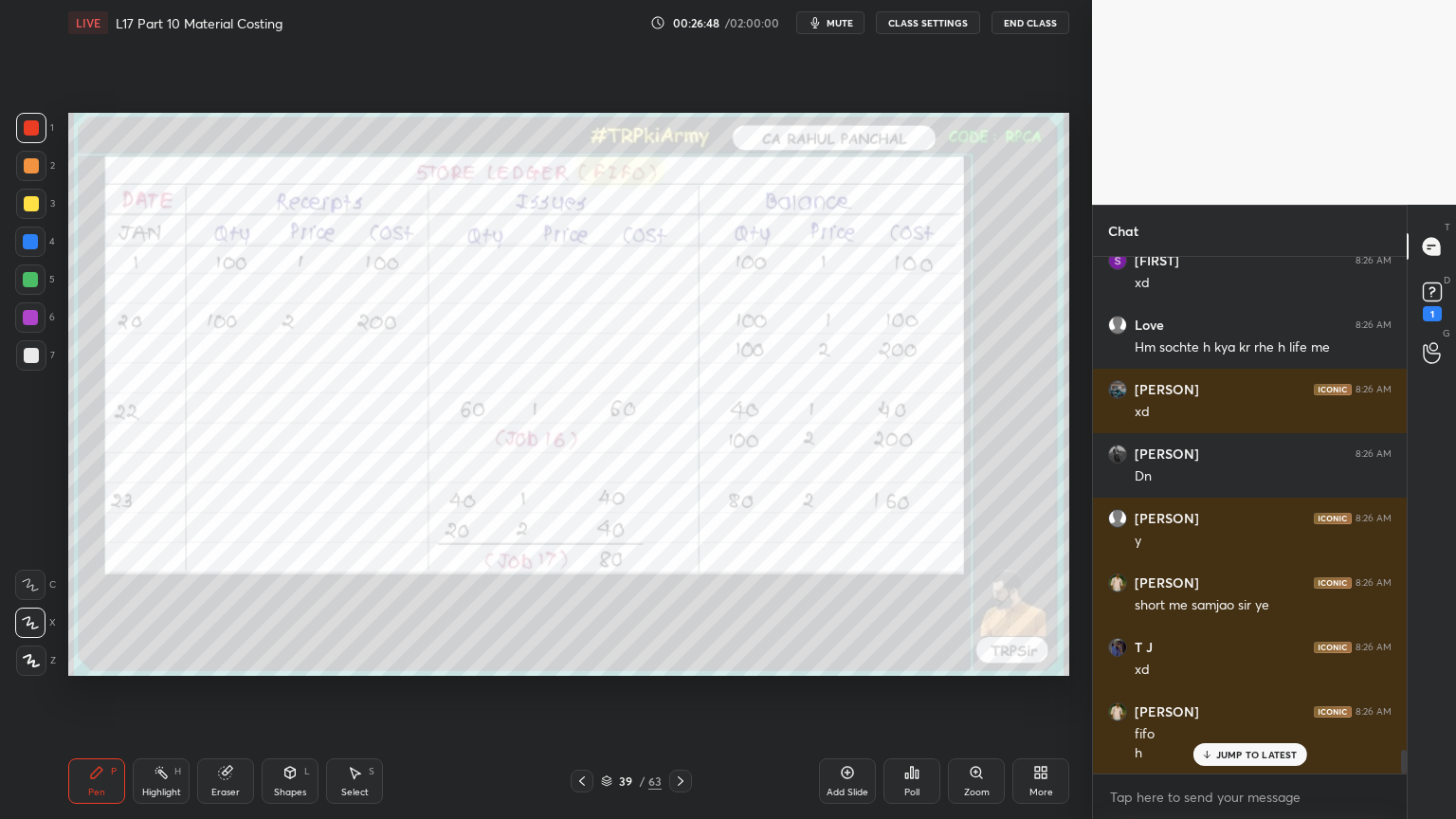 scroll, scrollTop: 10931, scrollLeft: 0, axis: vertical 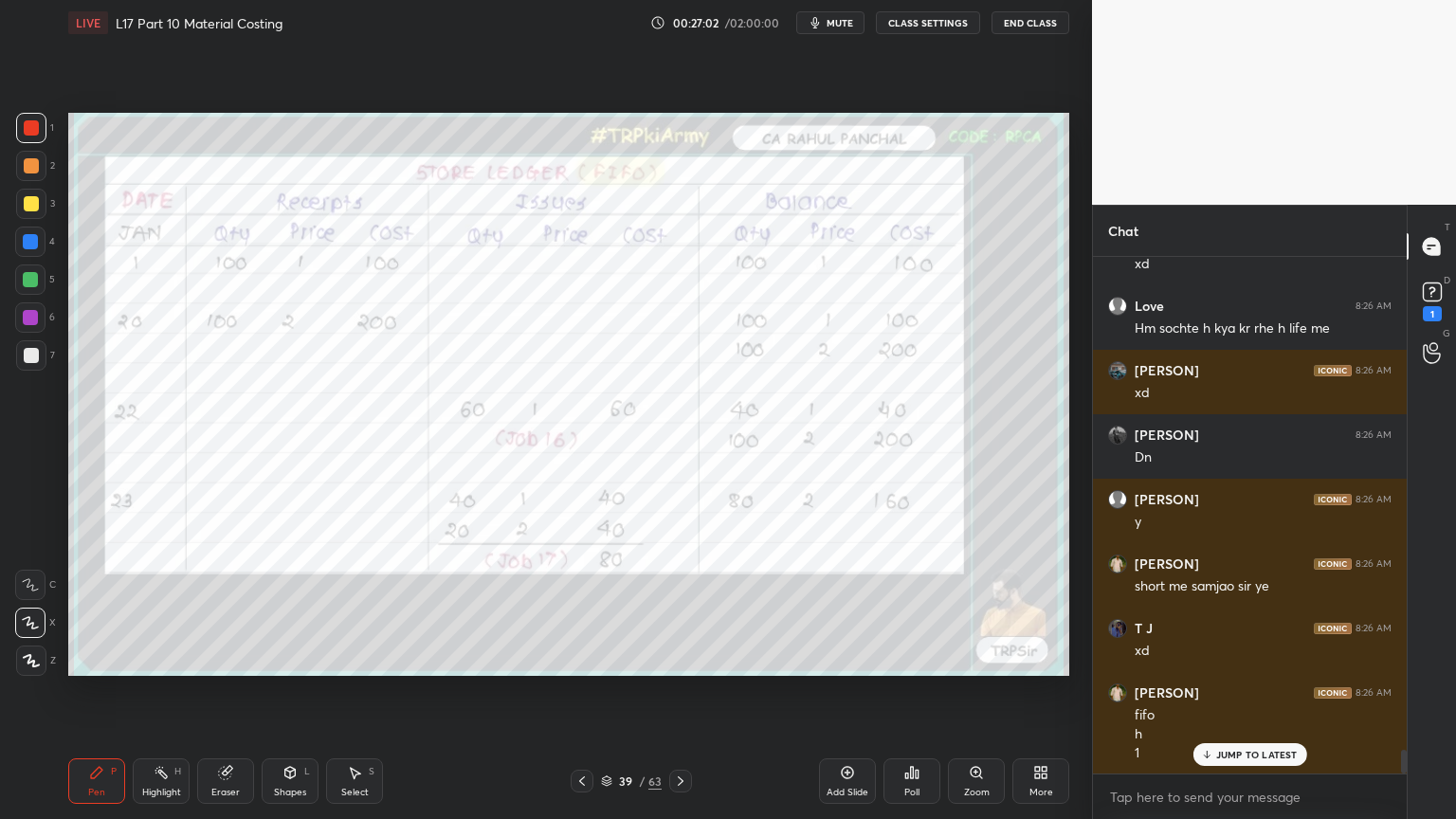 click 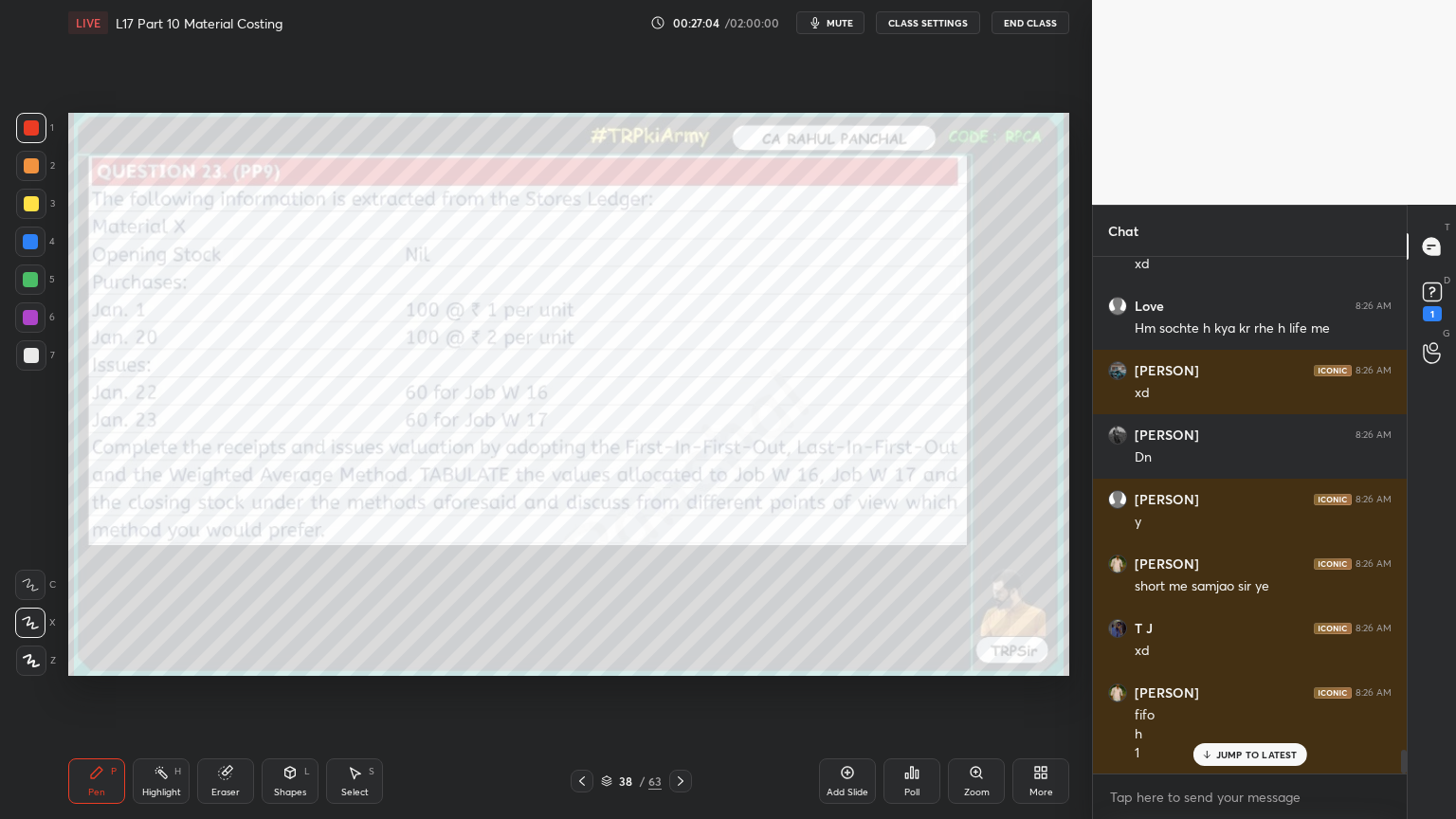 click 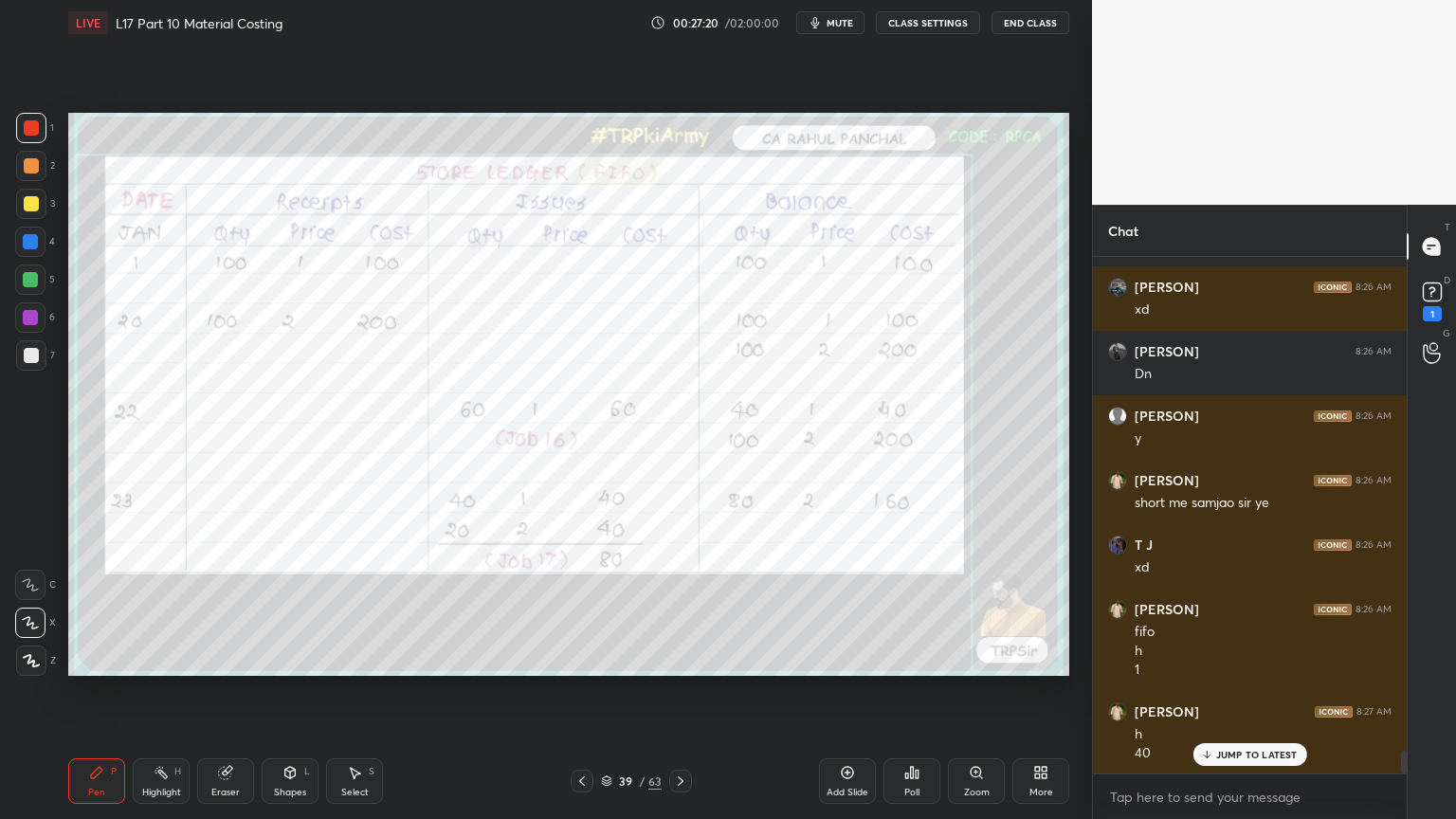 scroll, scrollTop: 11034, scrollLeft: 0, axis: vertical 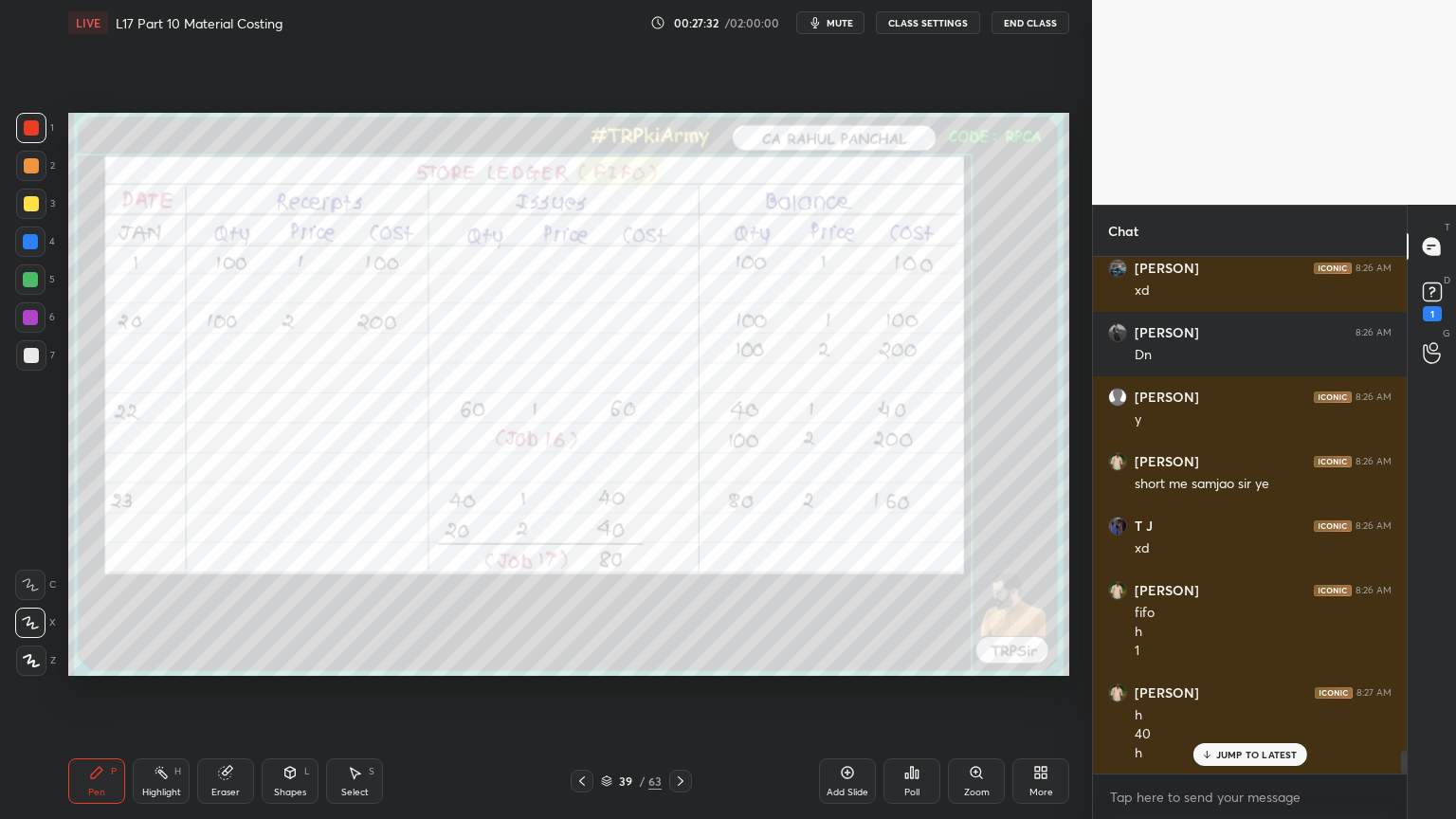 click 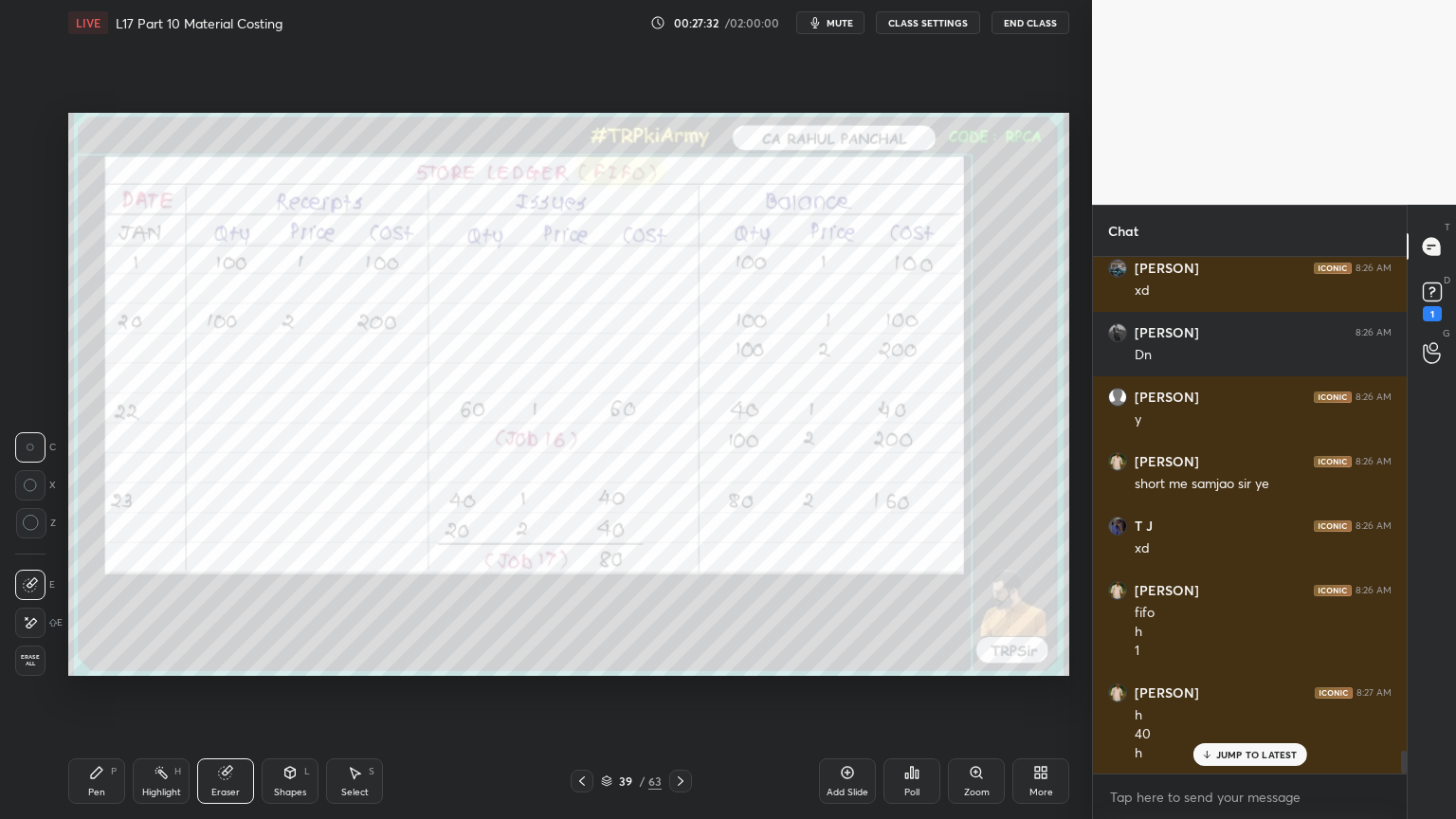 click on "Erase all" at bounding box center (30, 661) 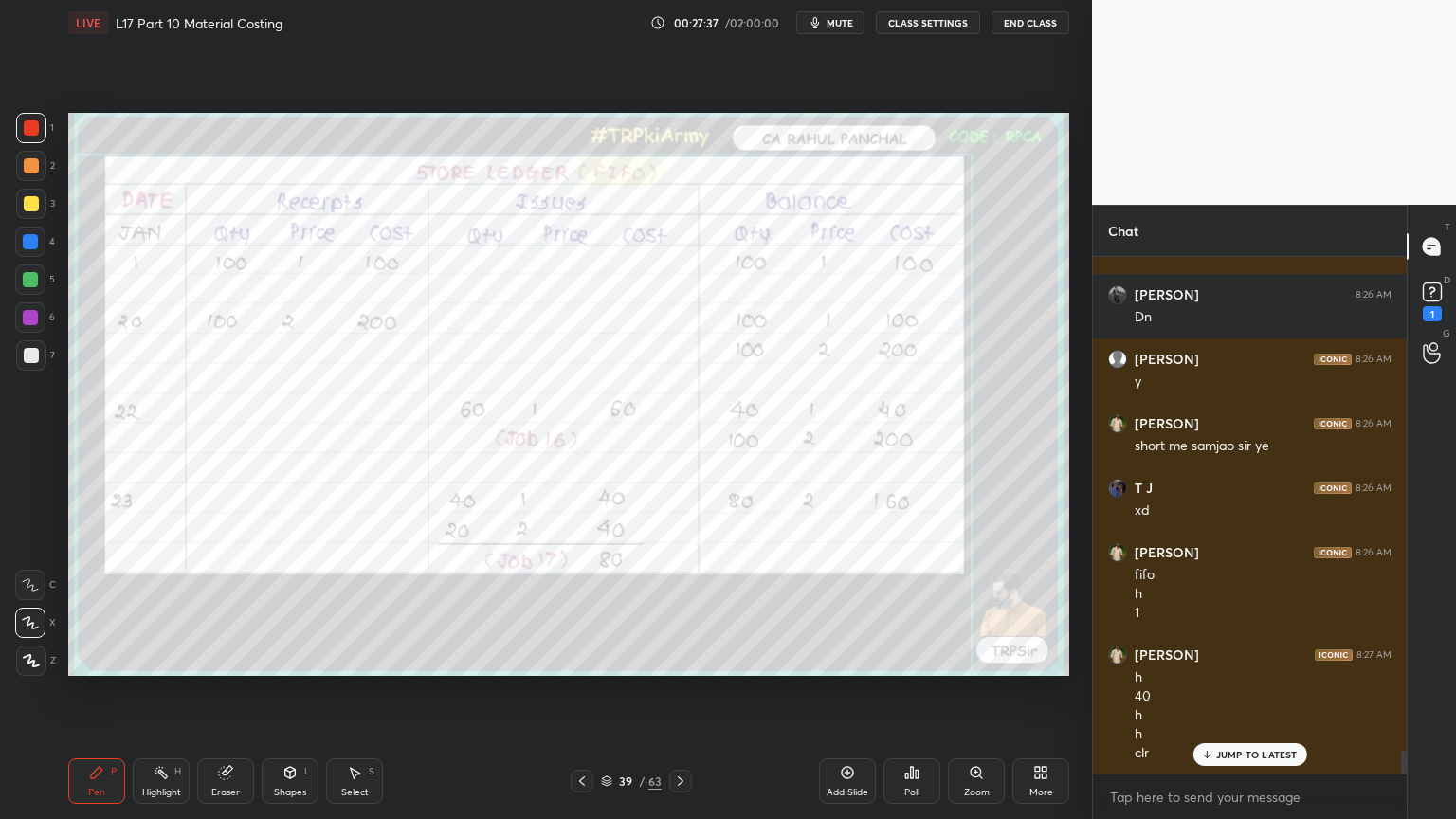 scroll, scrollTop: 11136, scrollLeft: 0, axis: vertical 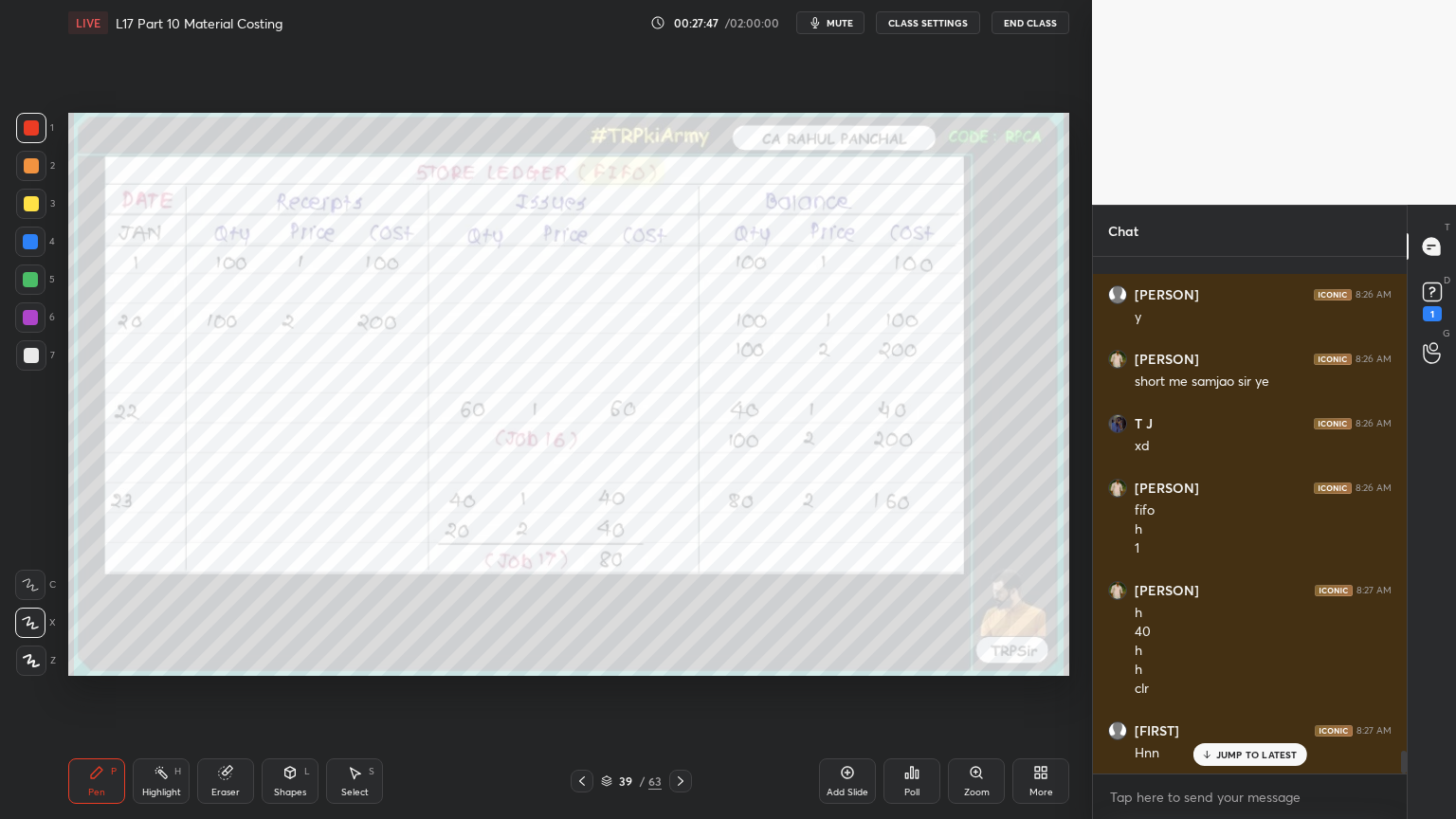 click at bounding box center [31, 166] 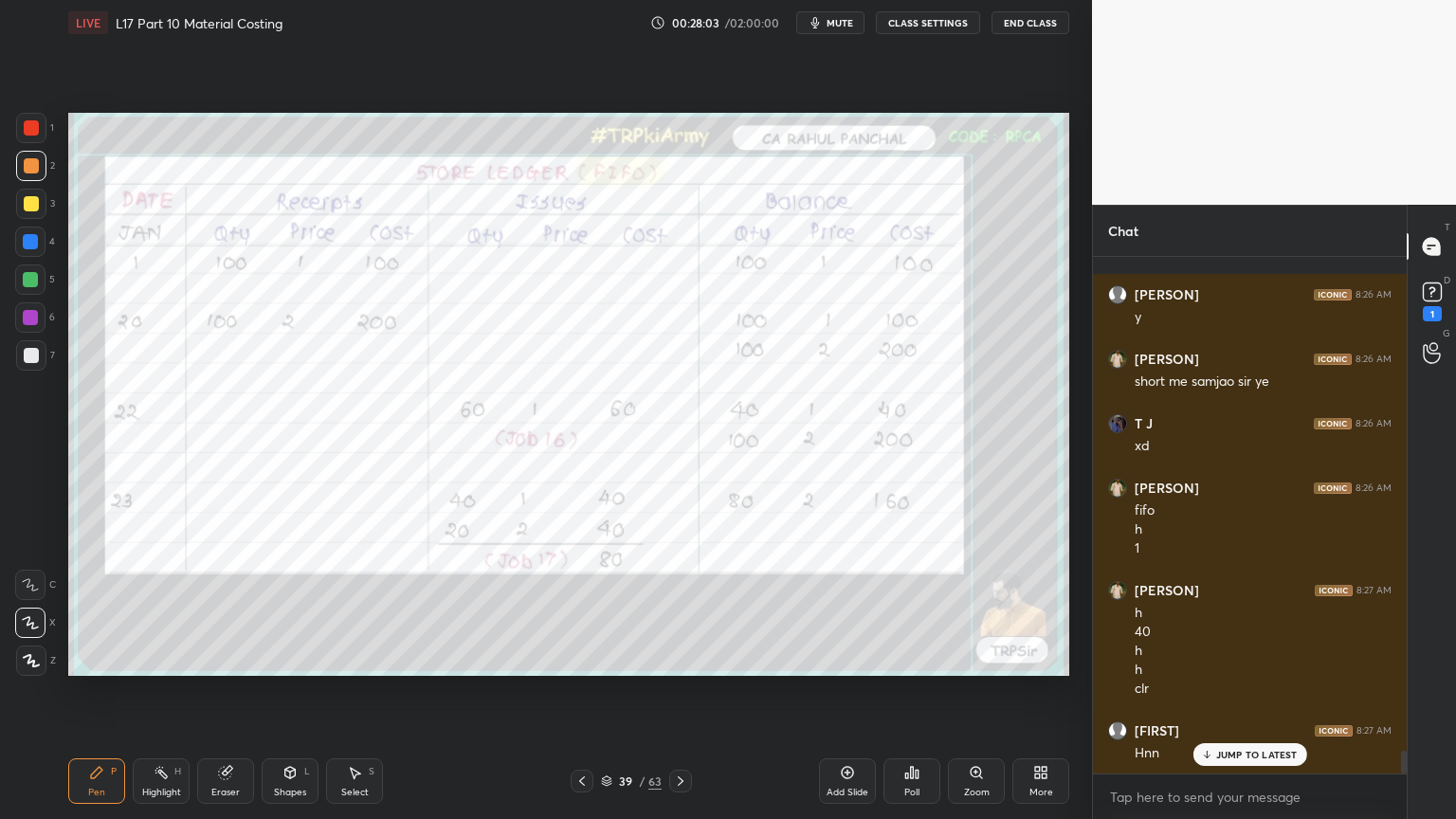 scroll, scrollTop: 482, scrollLeft: 308, axis: both 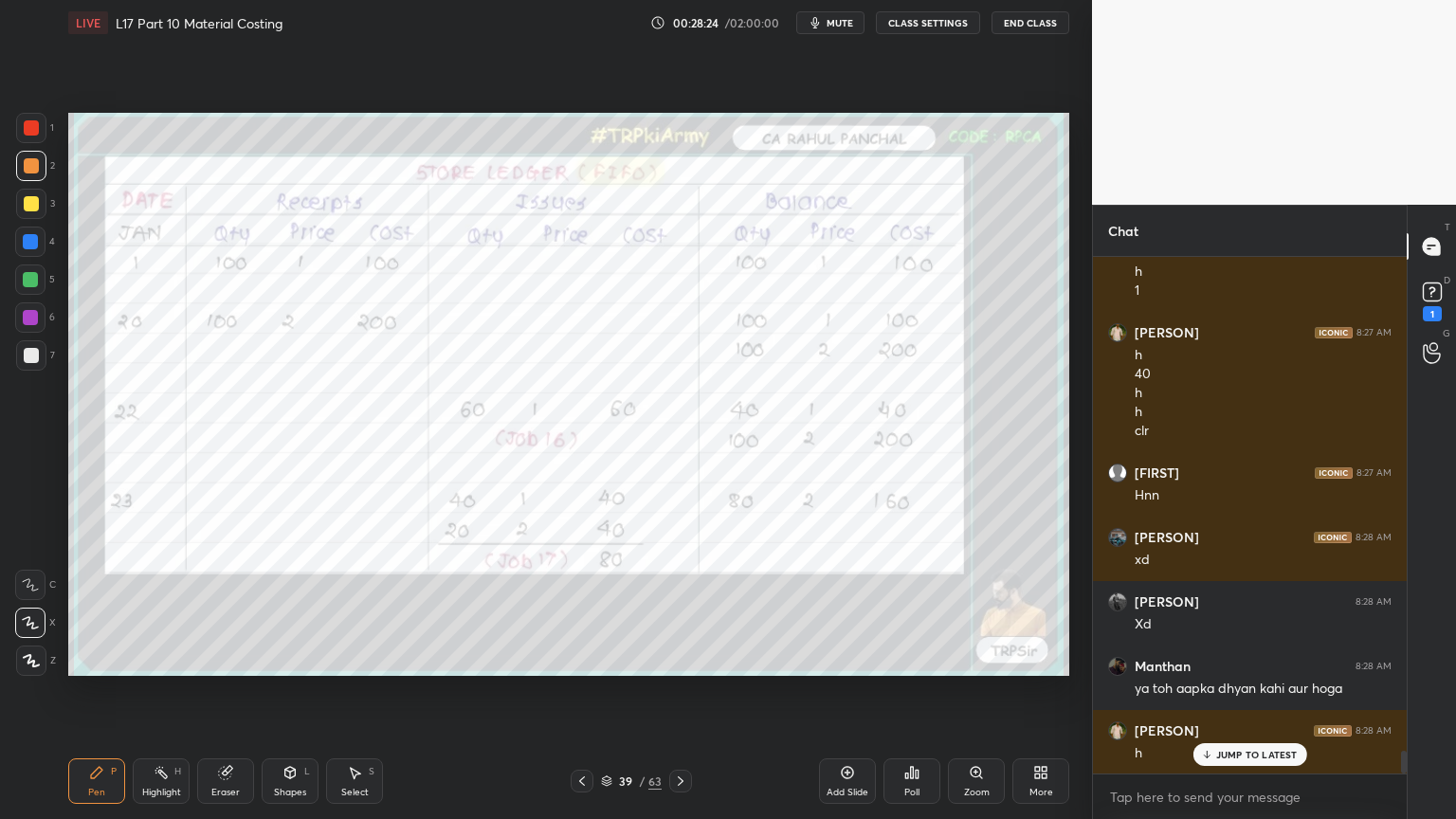 click 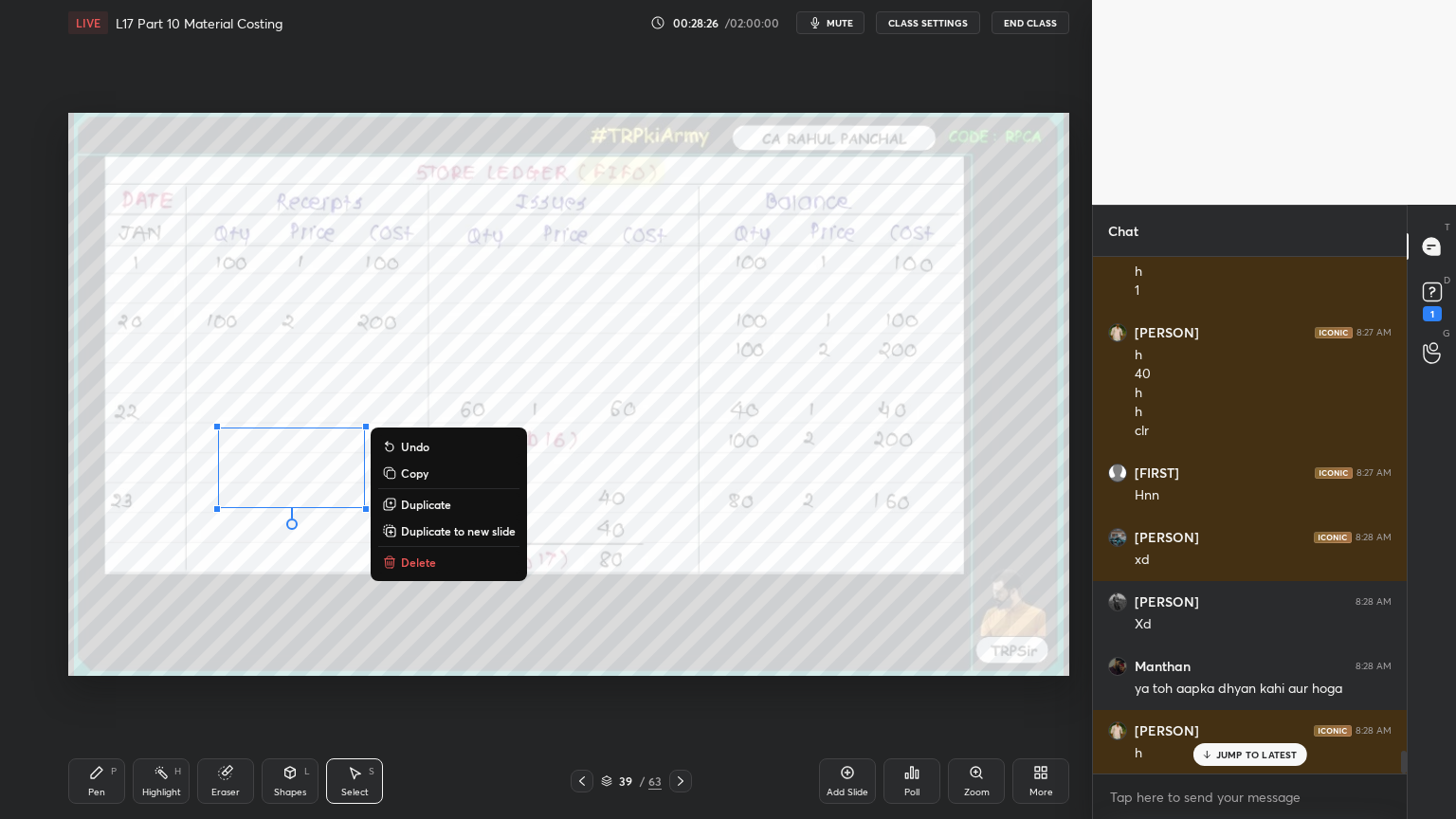 click on "Delete" at bounding box center [418, 562] 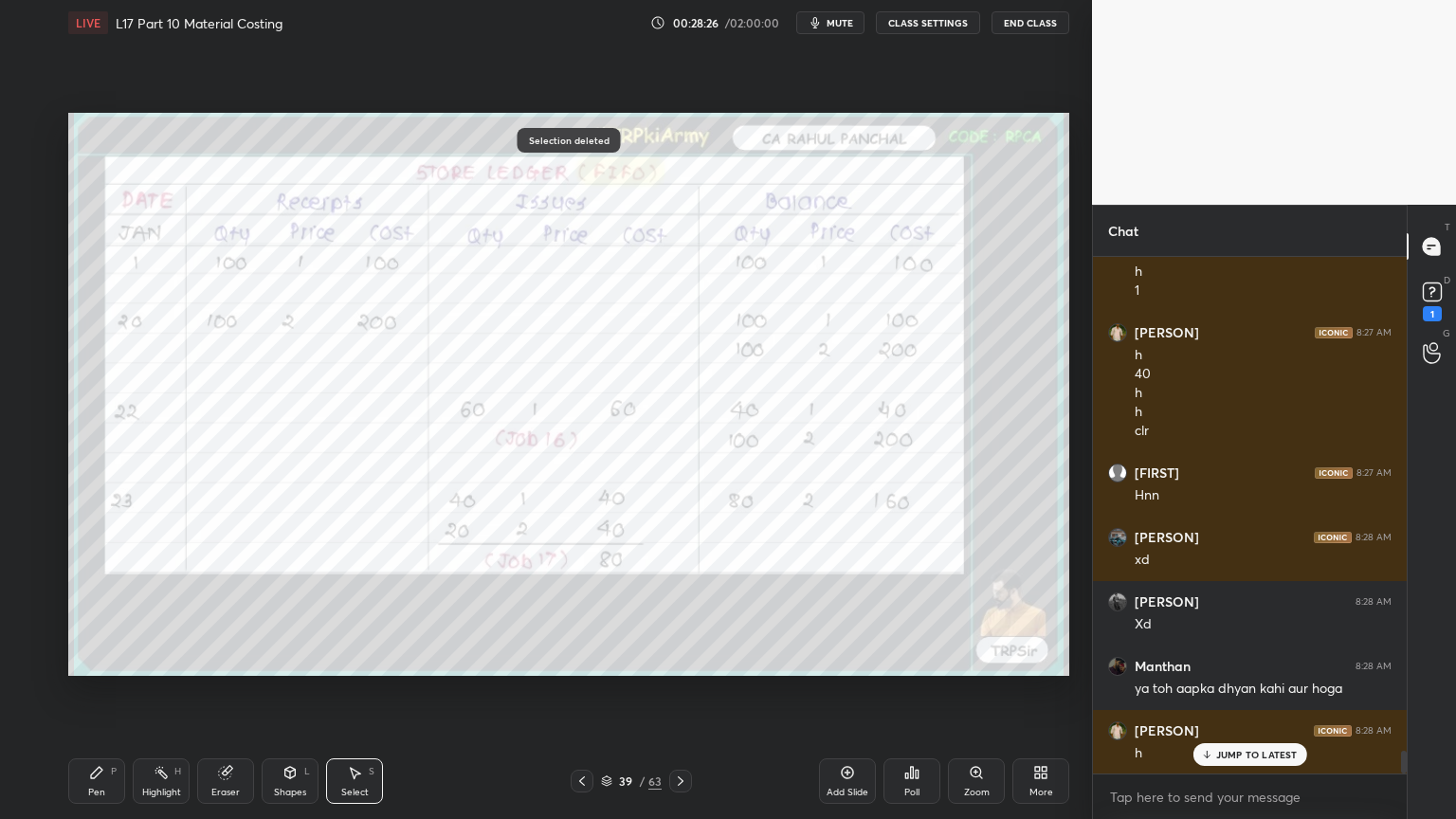 click on "0 ° Undo Copy Duplicate Duplicate to new slide Delete" at bounding box center (569, 394) 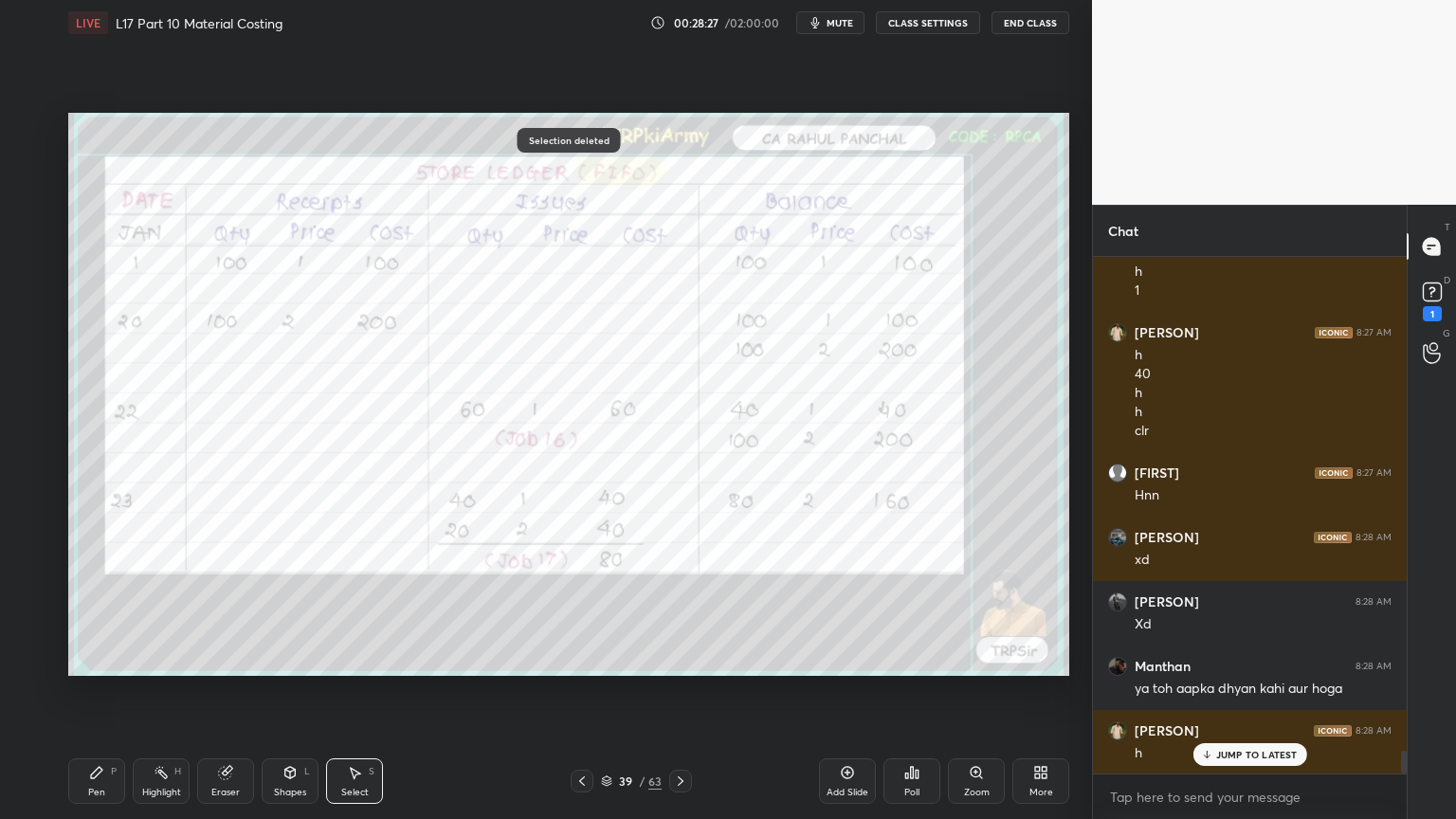 click on "Pen P" at bounding box center [97, 781] 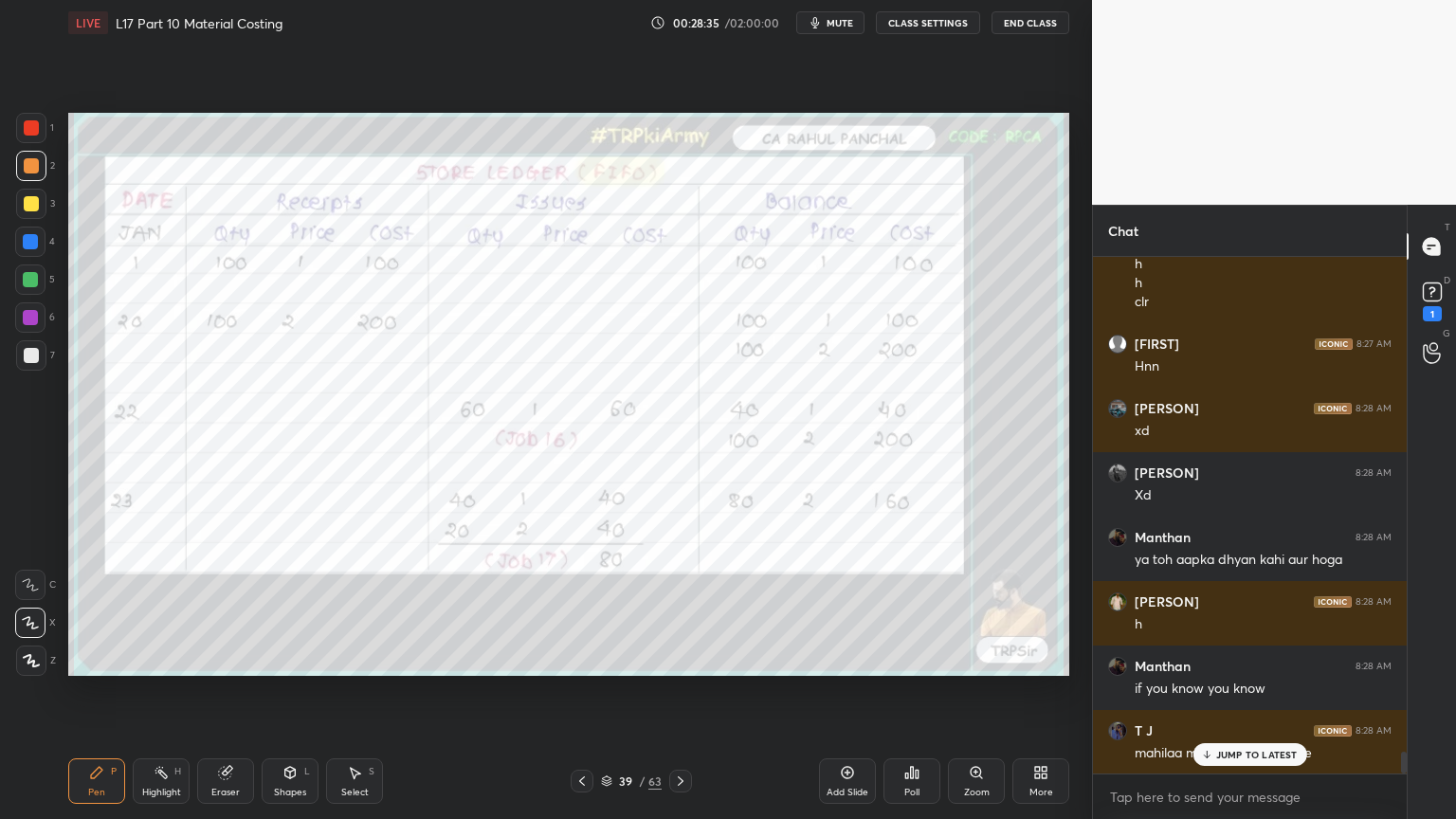 scroll, scrollTop: 11587, scrollLeft: 0, axis: vertical 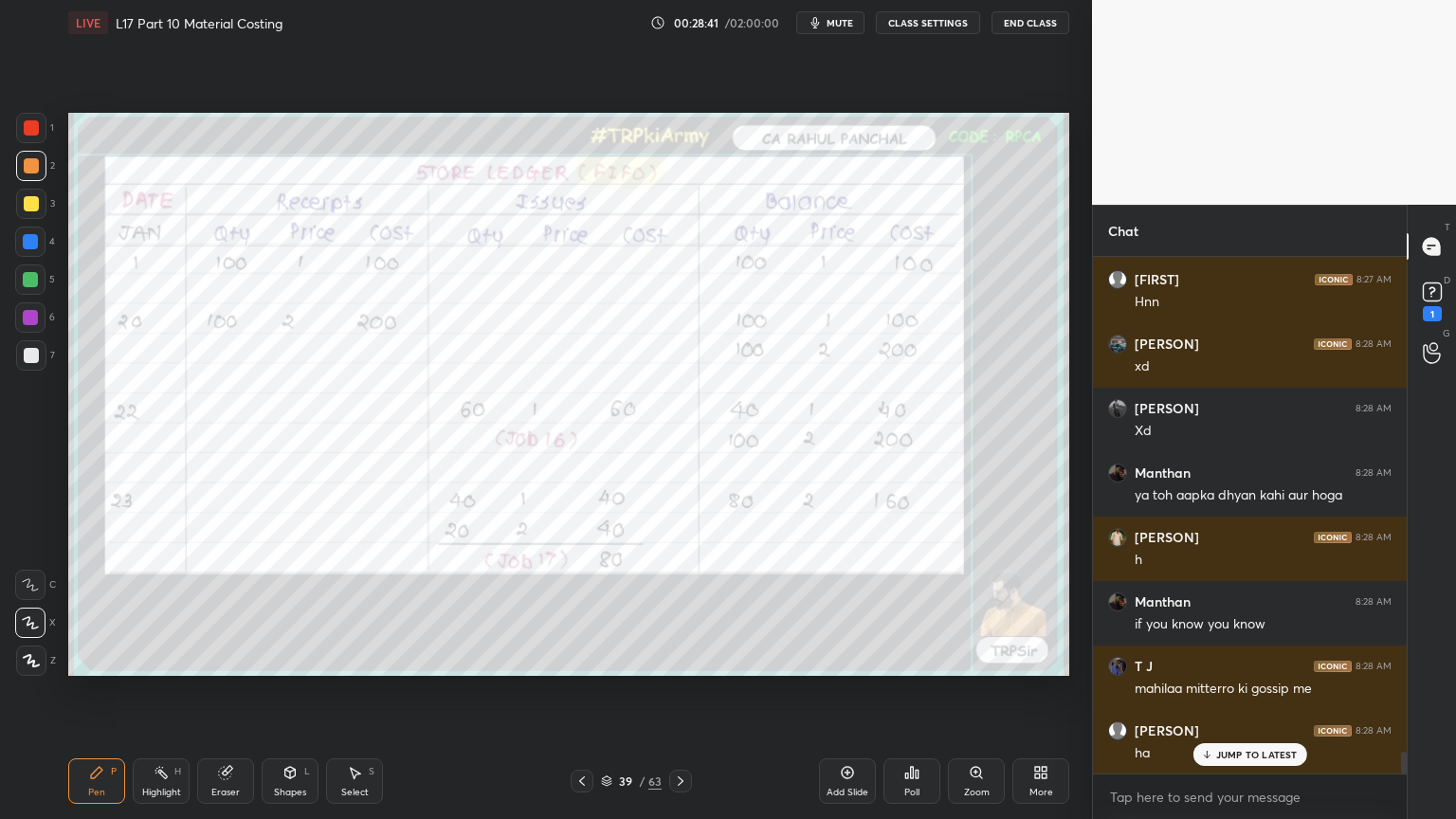 click at bounding box center (31, 128) 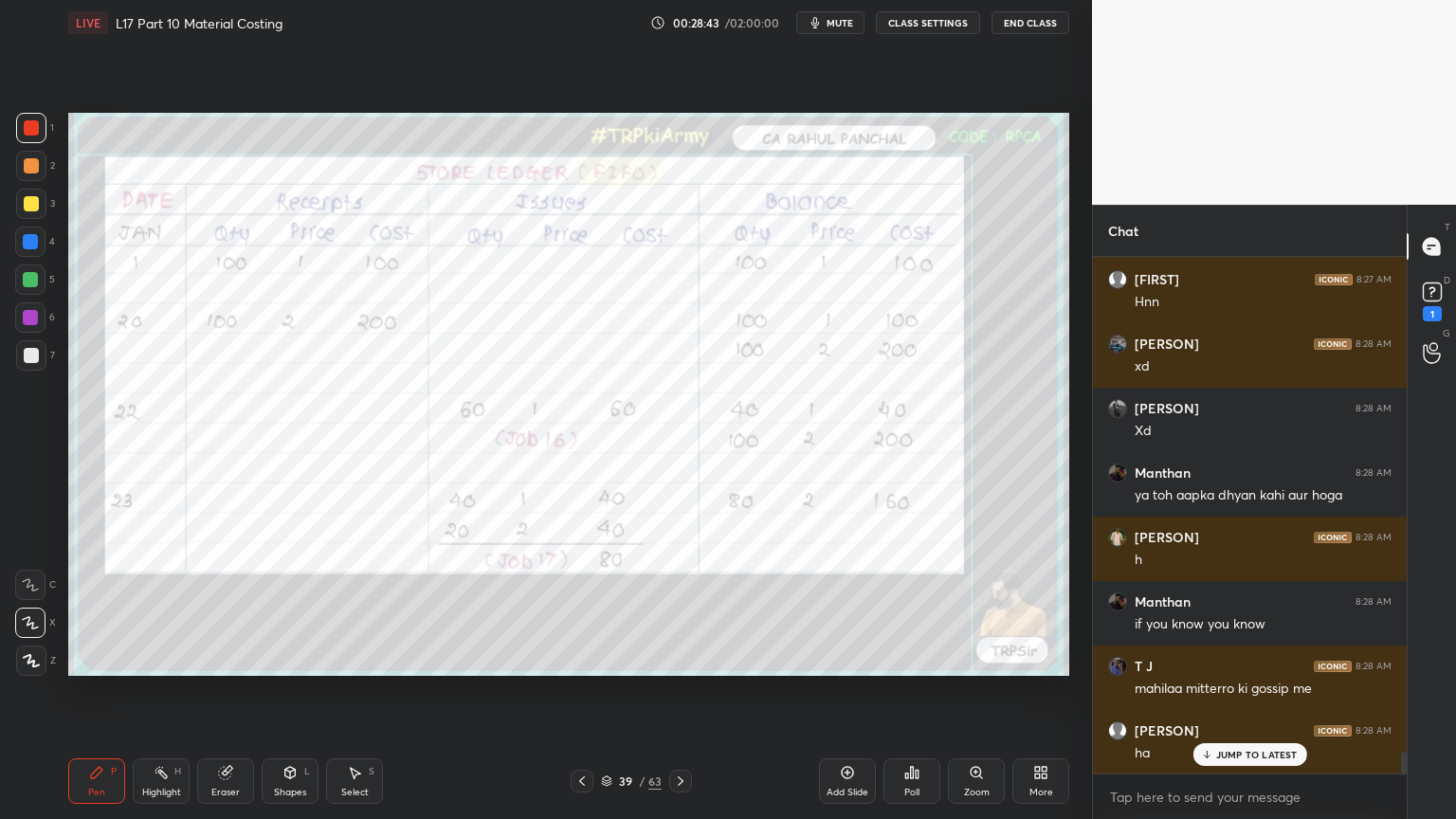 scroll, scrollTop: 11652, scrollLeft: 0, axis: vertical 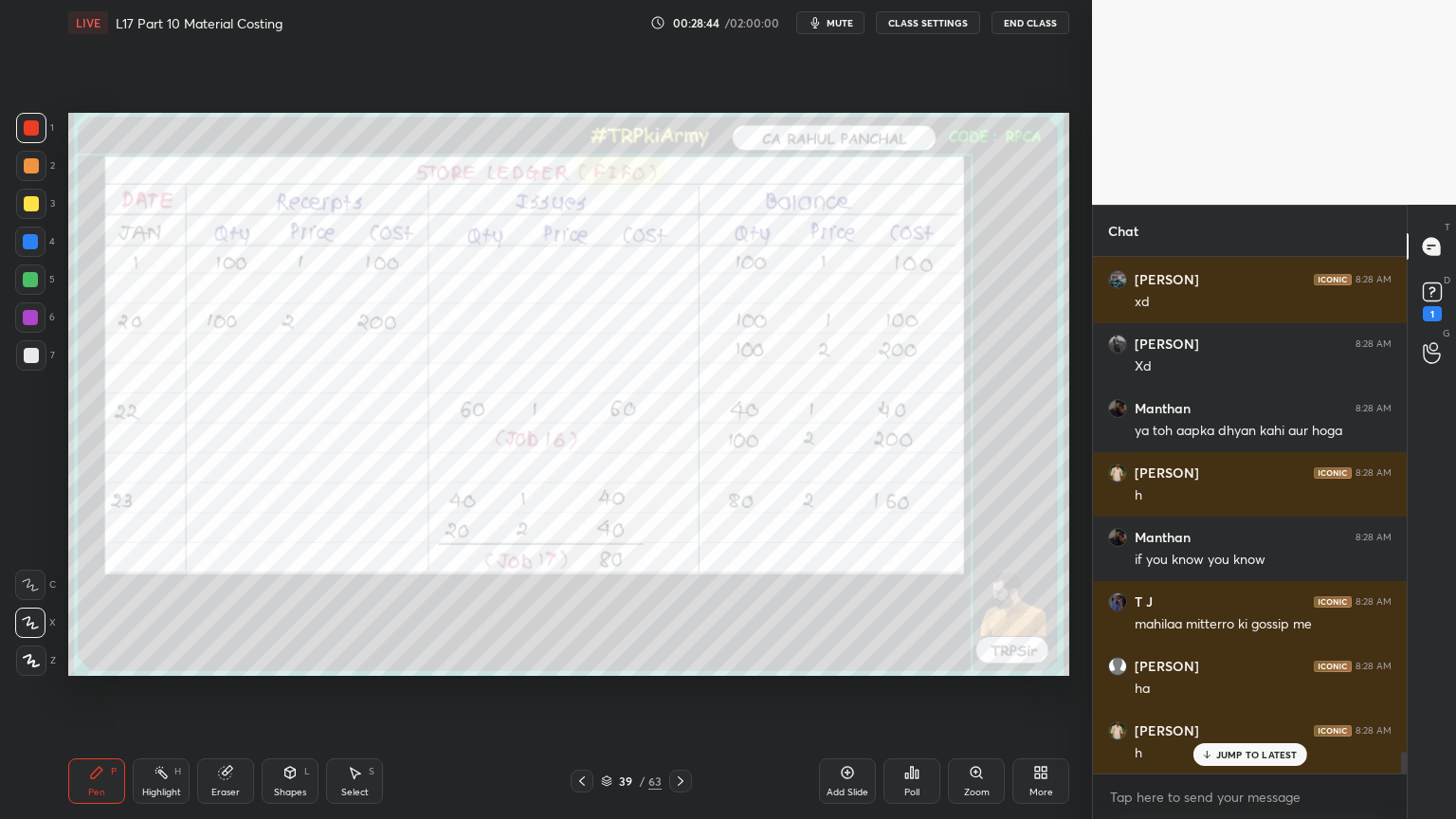 click 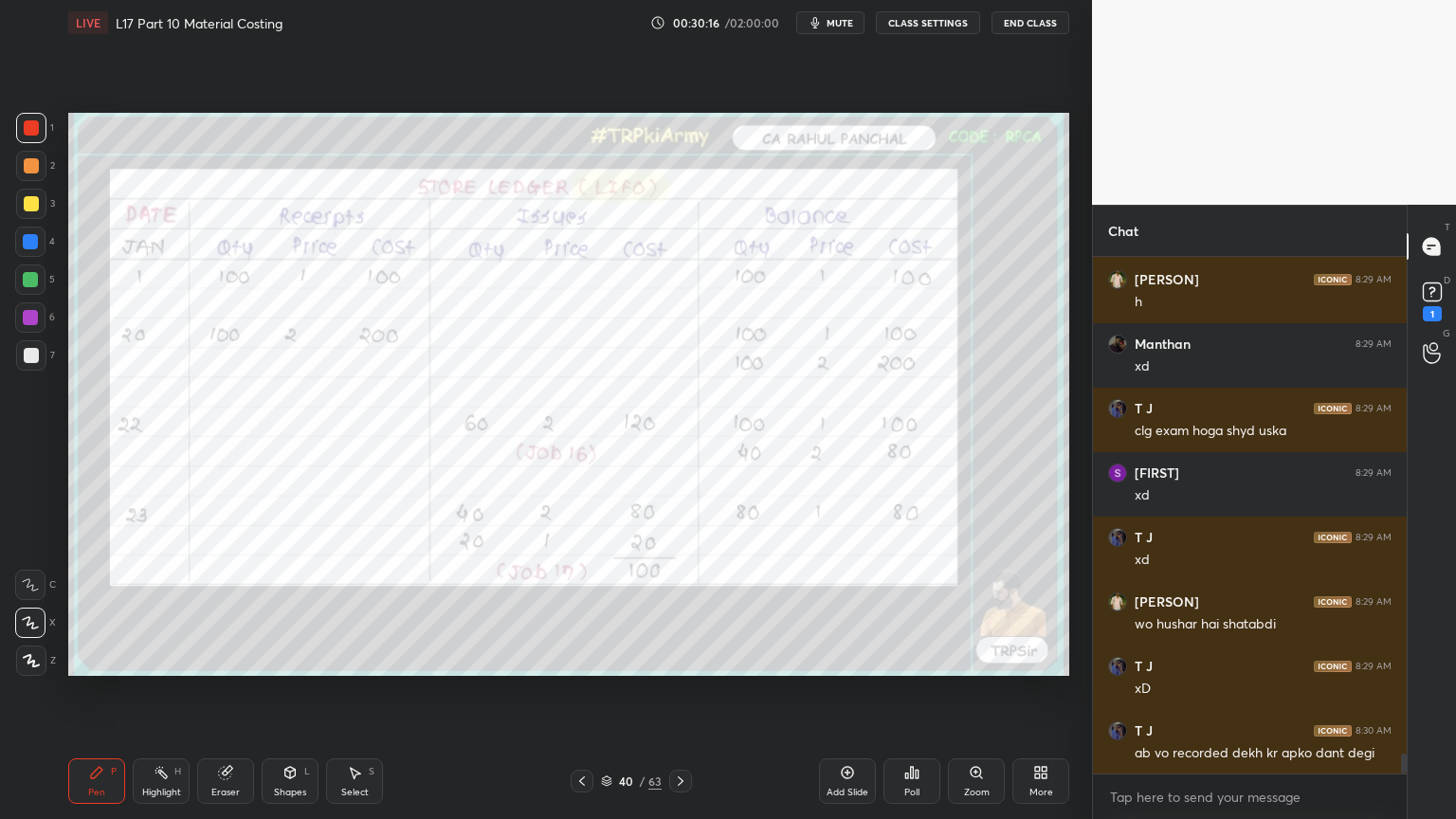 scroll, scrollTop: 12683, scrollLeft: 0, axis: vertical 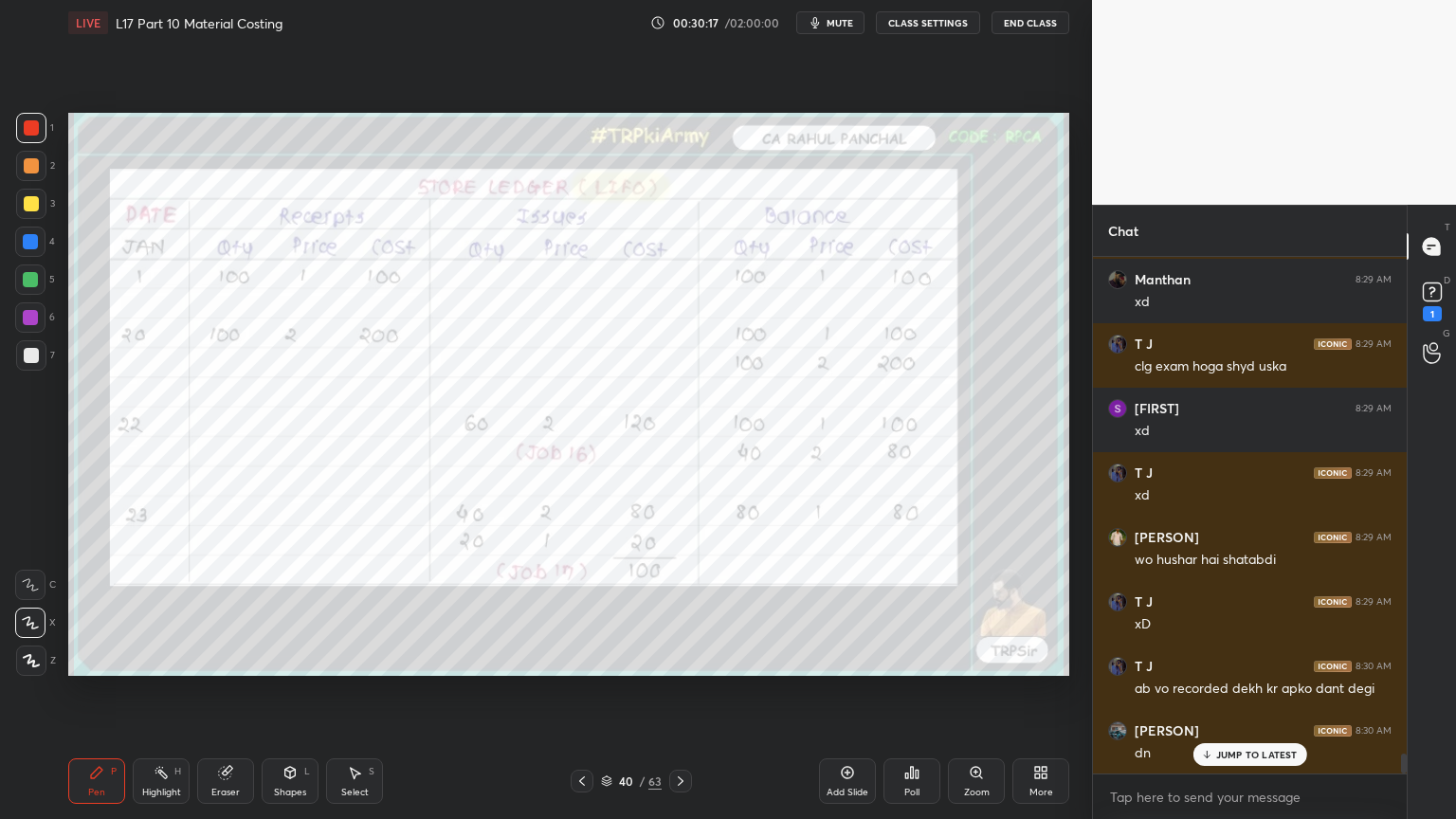 click on "Setting up your live class Poll for   secs No correct answer Start poll" at bounding box center (569, 394) 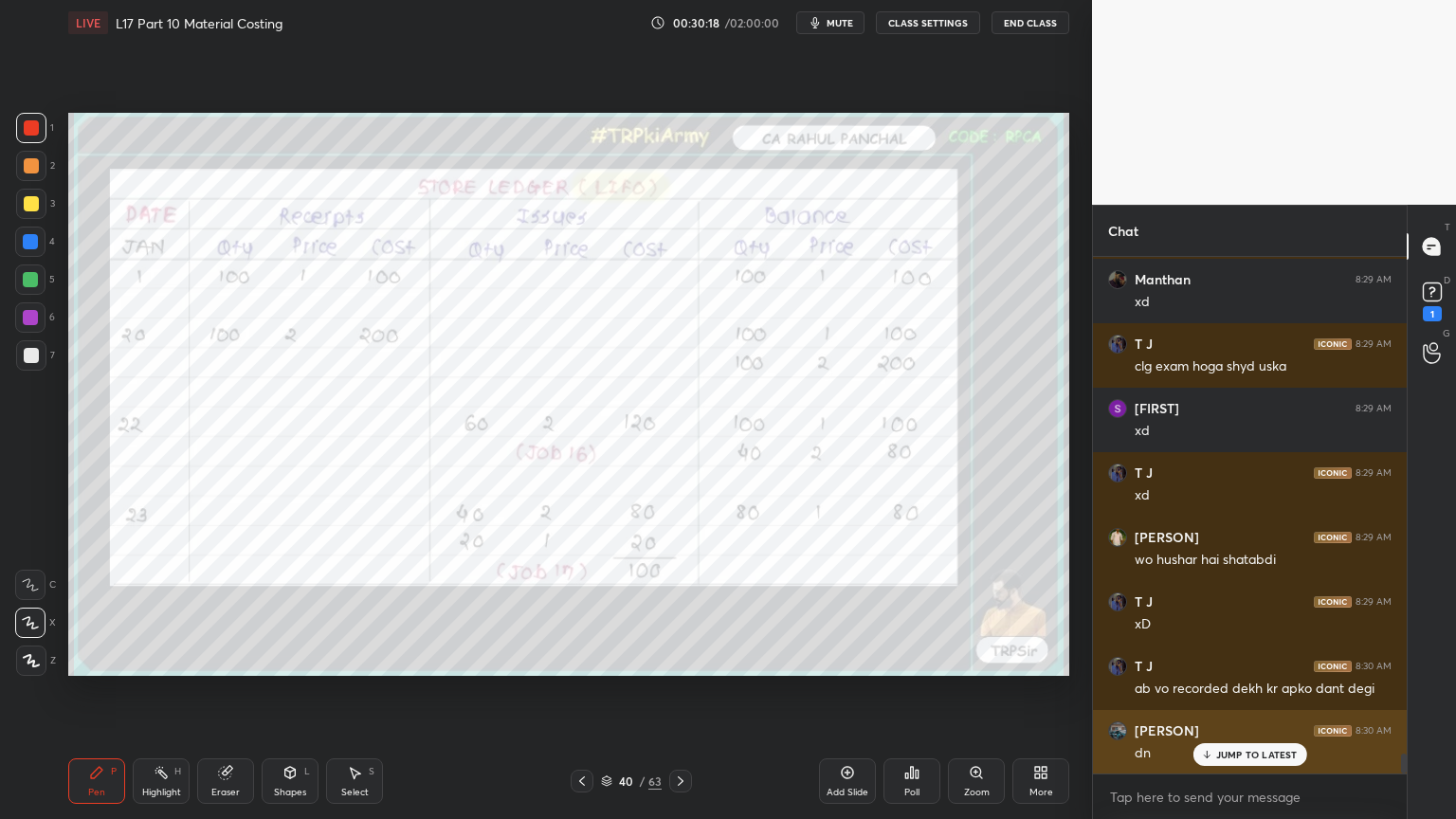 click on "JUMP TO LATEST" at bounding box center [1257, 755] 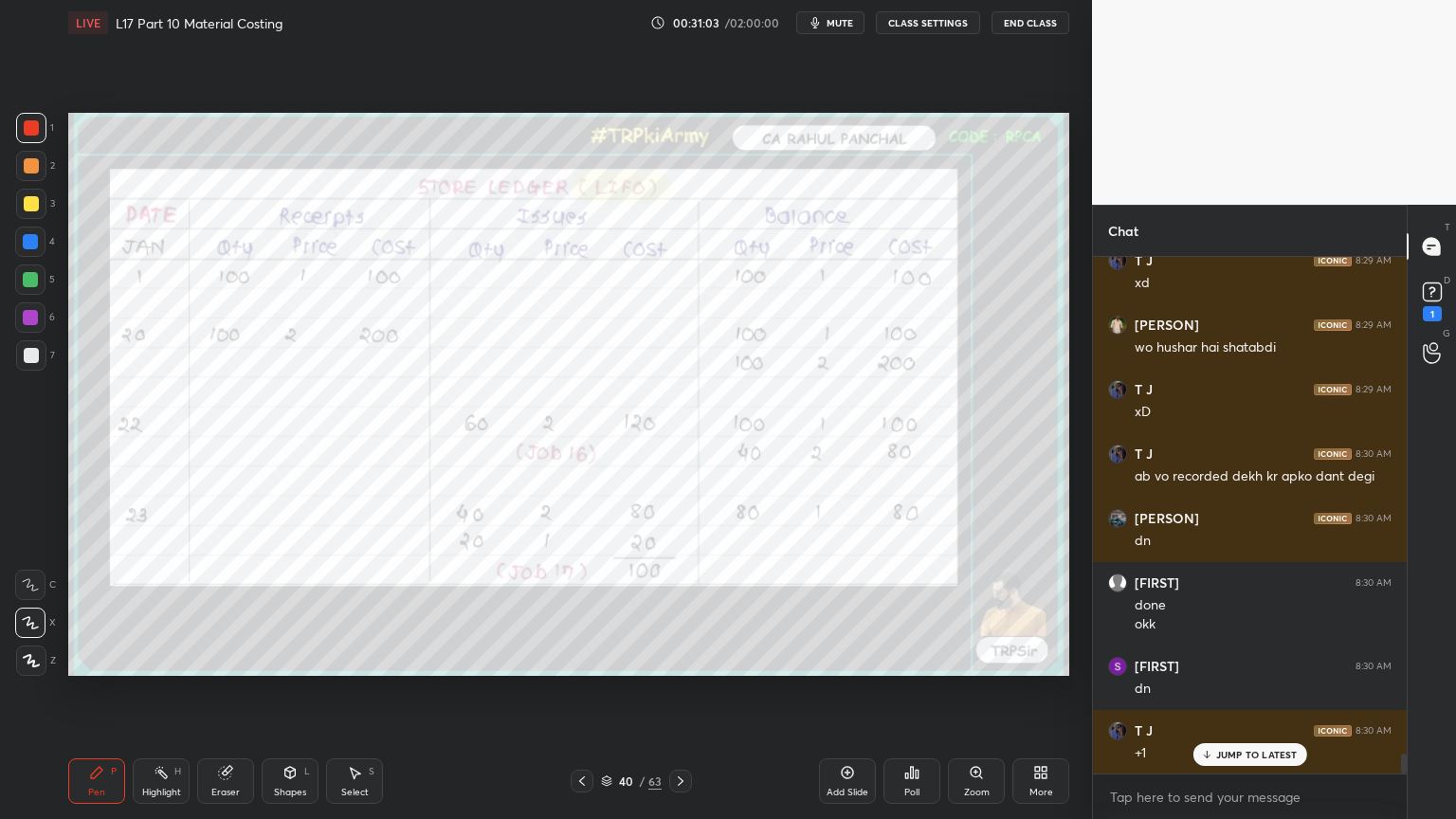 scroll, scrollTop: 12960, scrollLeft: 0, axis: vertical 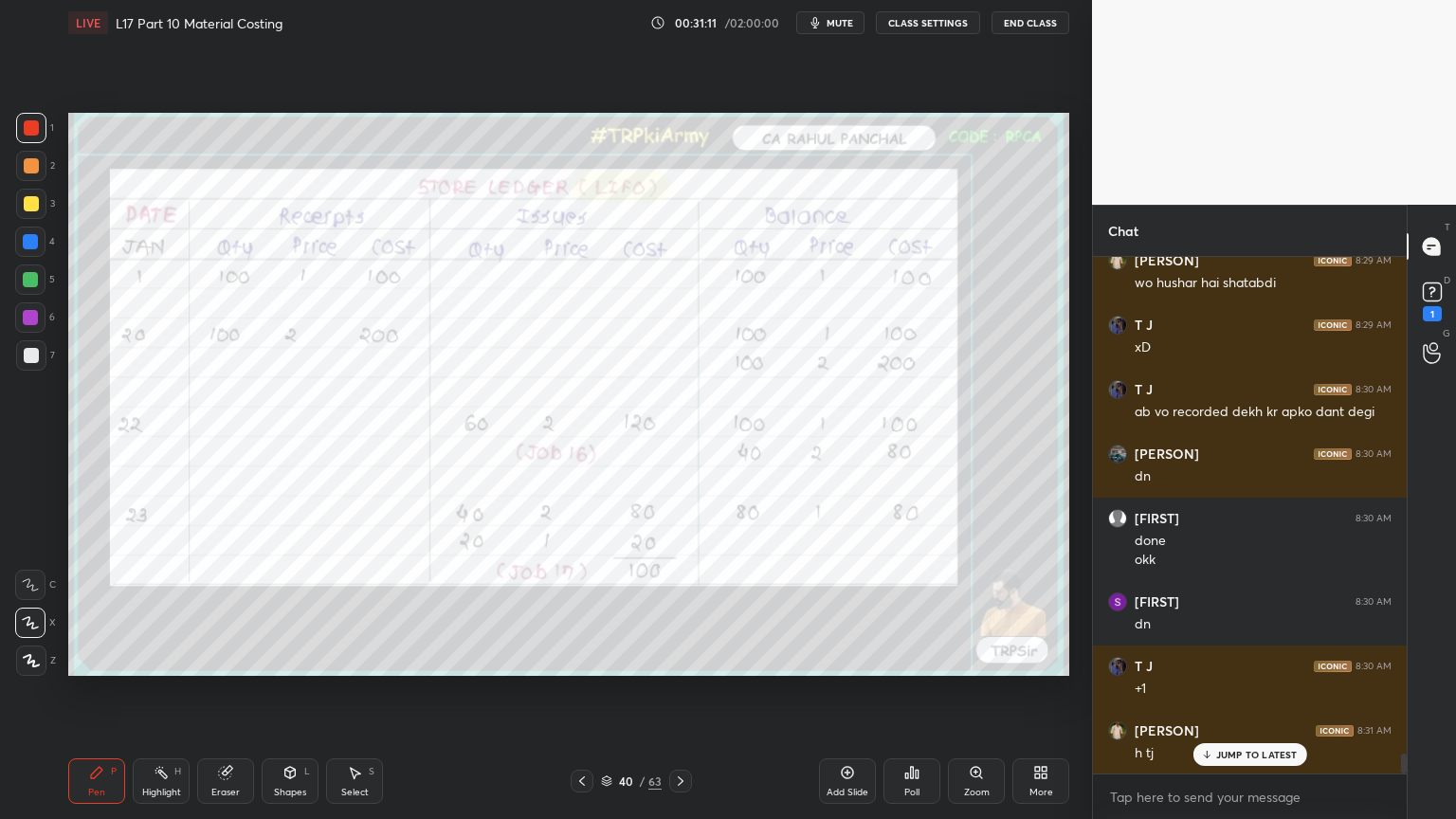 click on "Eraser" at bounding box center [226, 781] 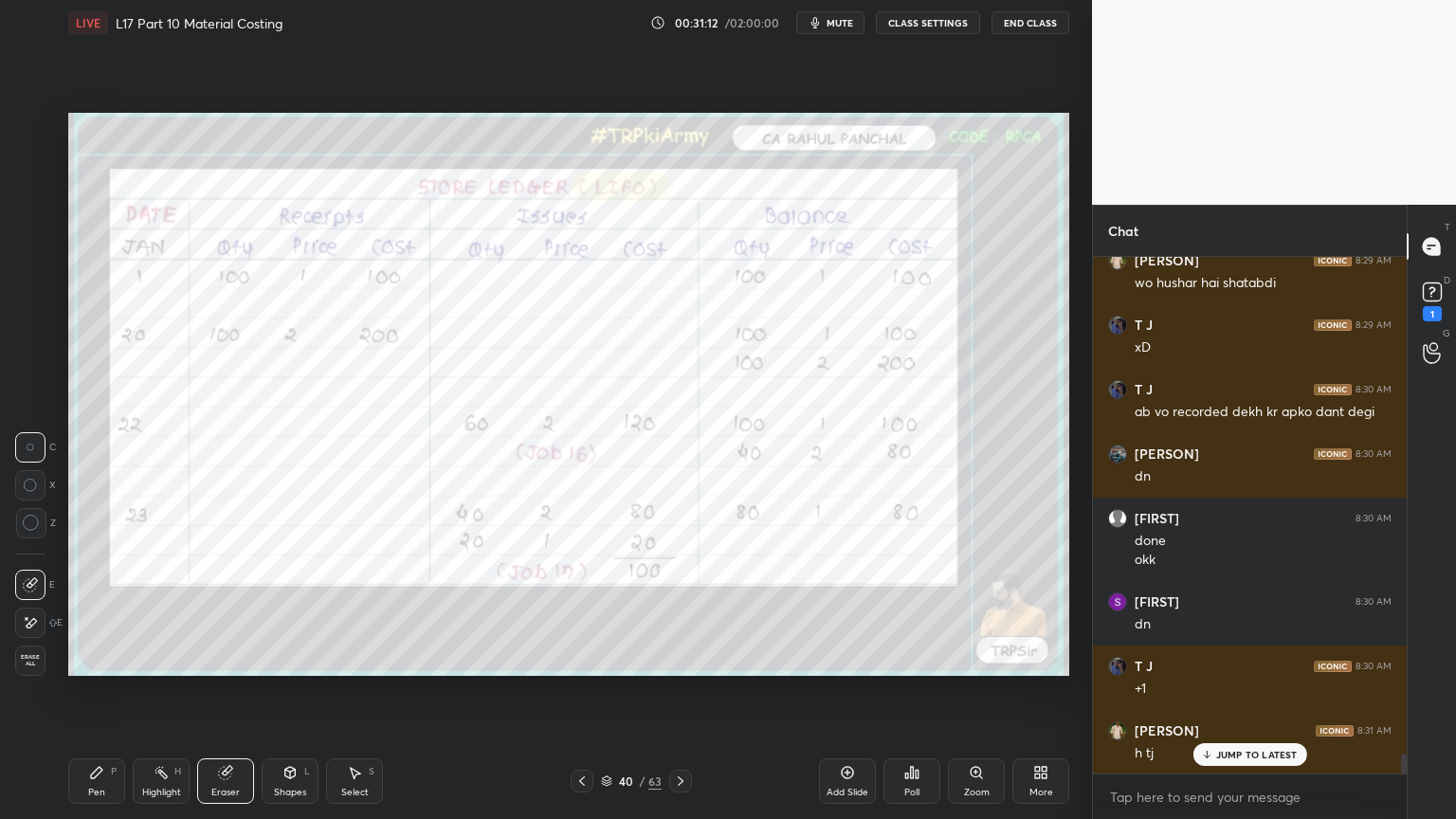 click on "Erase all" at bounding box center (30, 661) 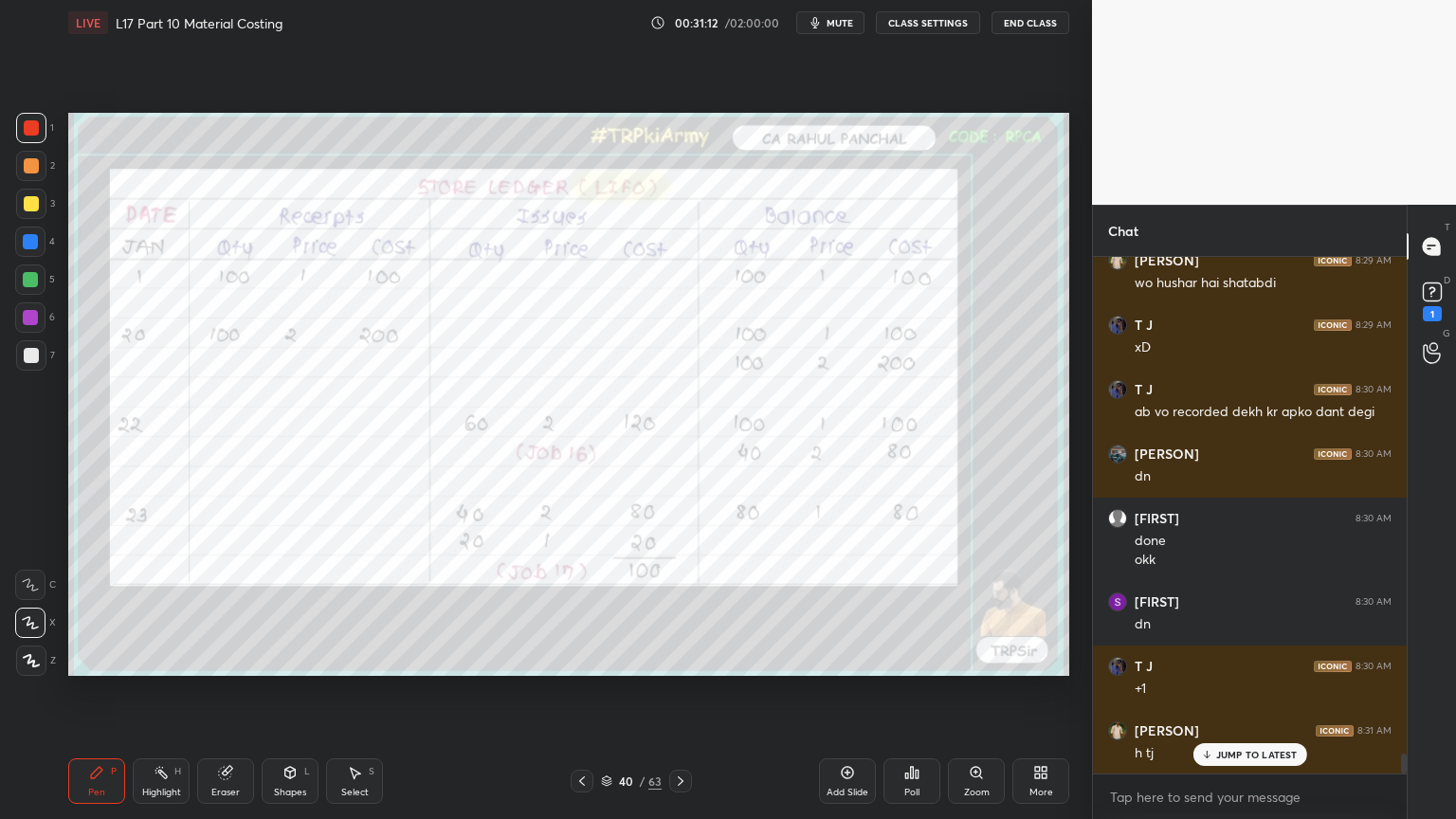 click on "P" at bounding box center [114, 772] 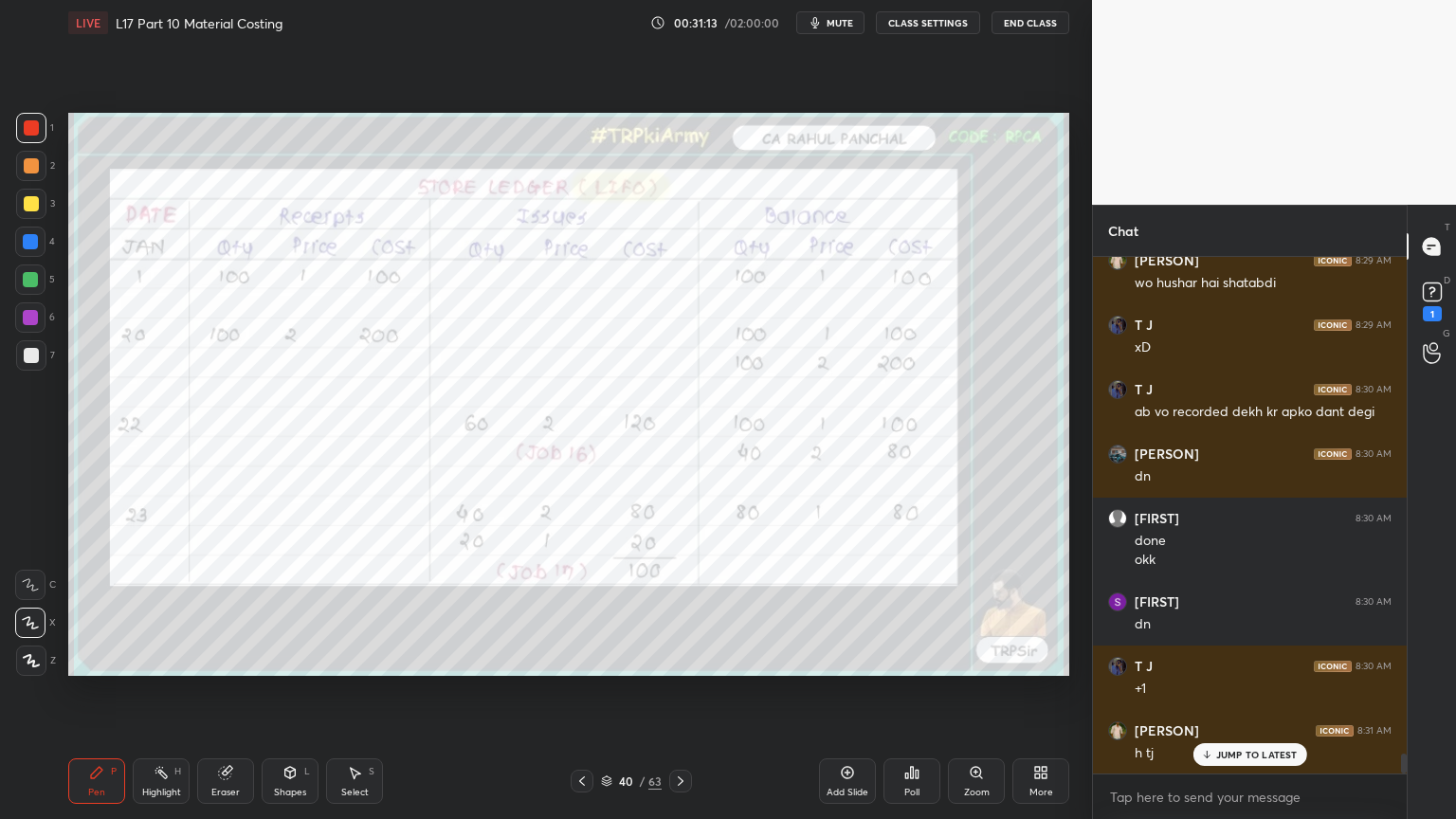 click at bounding box center (31, 204) 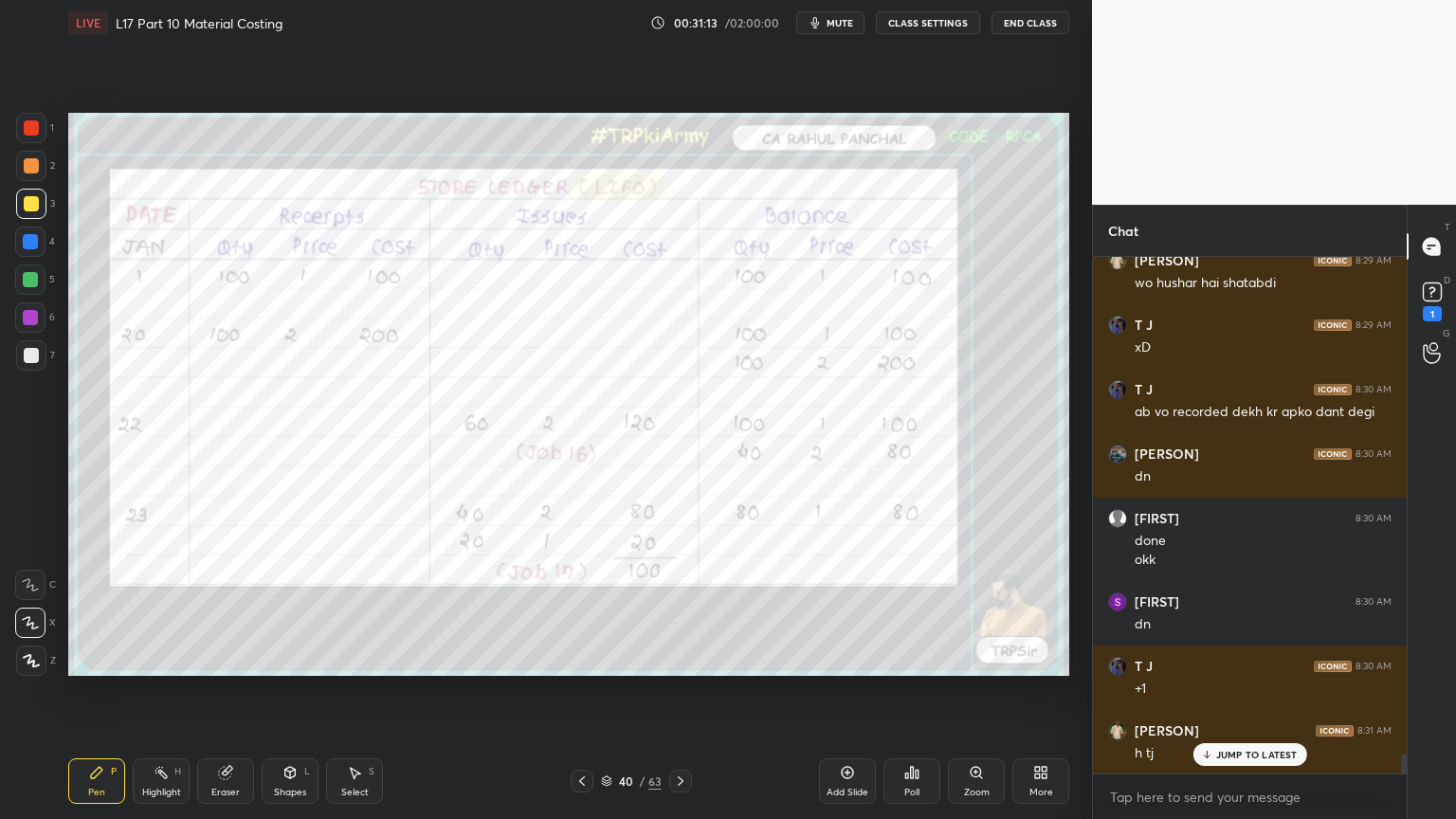 click on "2" at bounding box center [35, 166] 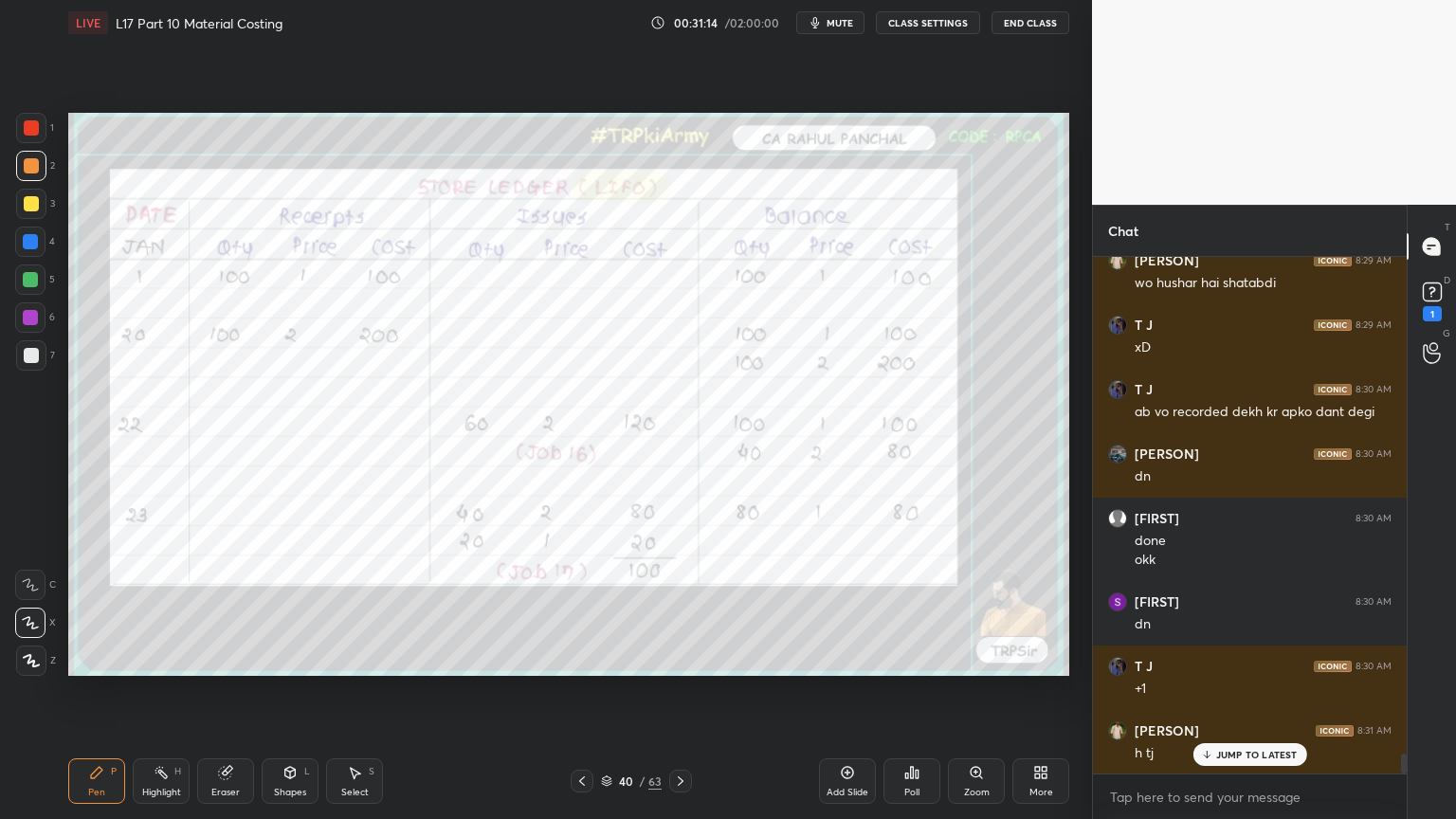 click at bounding box center (31, 166) 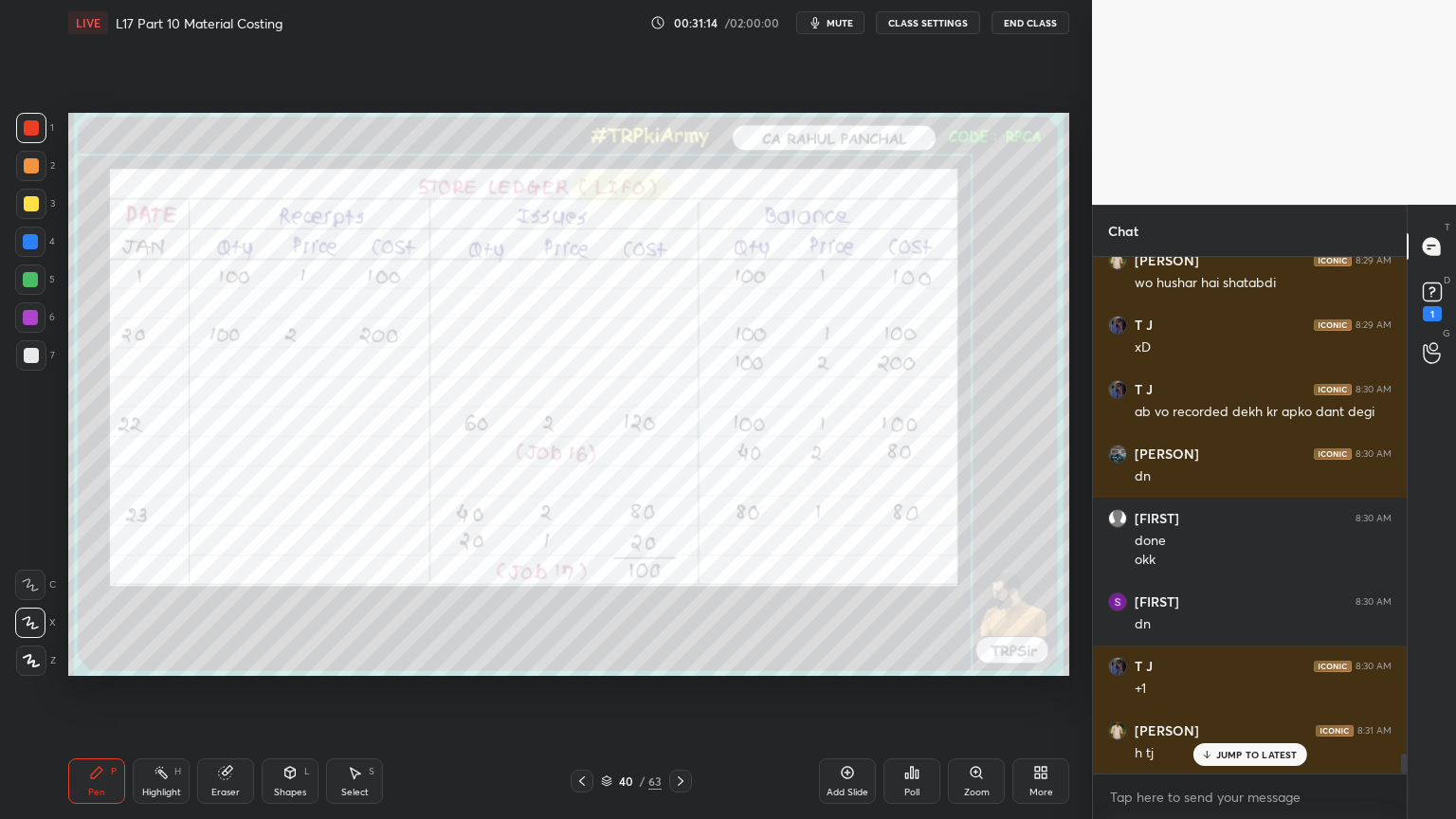 click at bounding box center [31, 128] 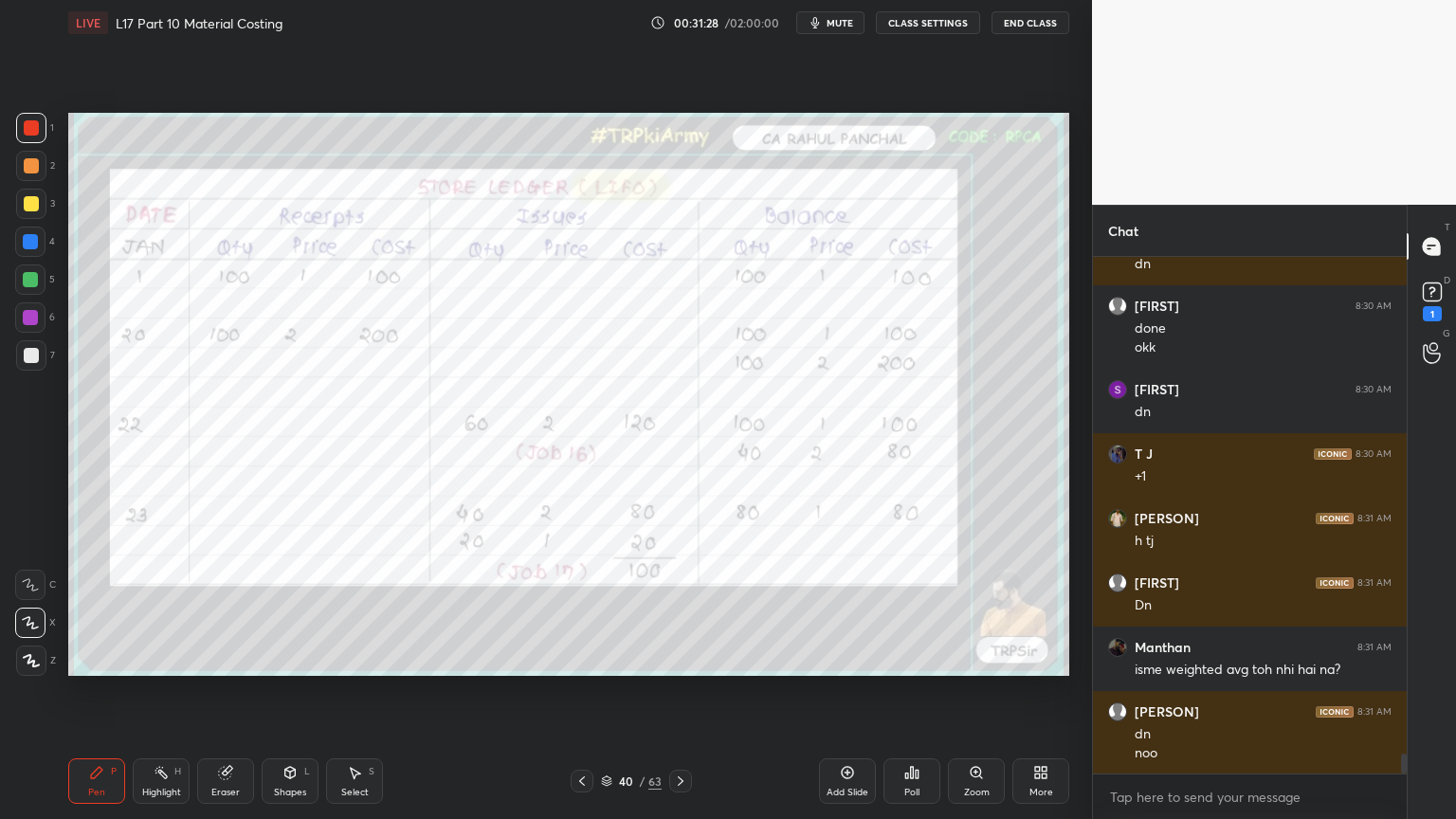 scroll, scrollTop: 13237, scrollLeft: 0, axis: vertical 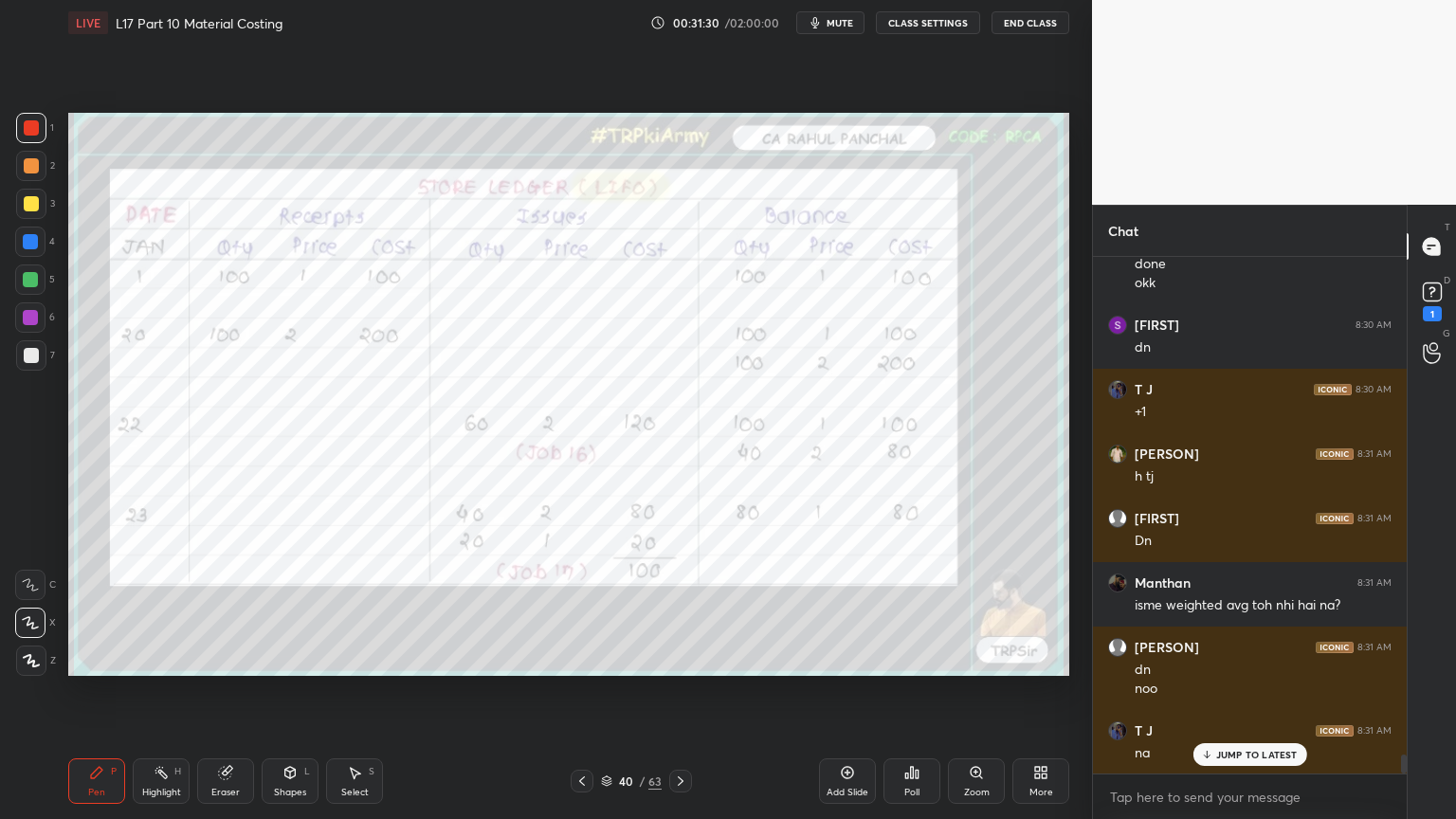click on "Eraser" at bounding box center (226, 781) 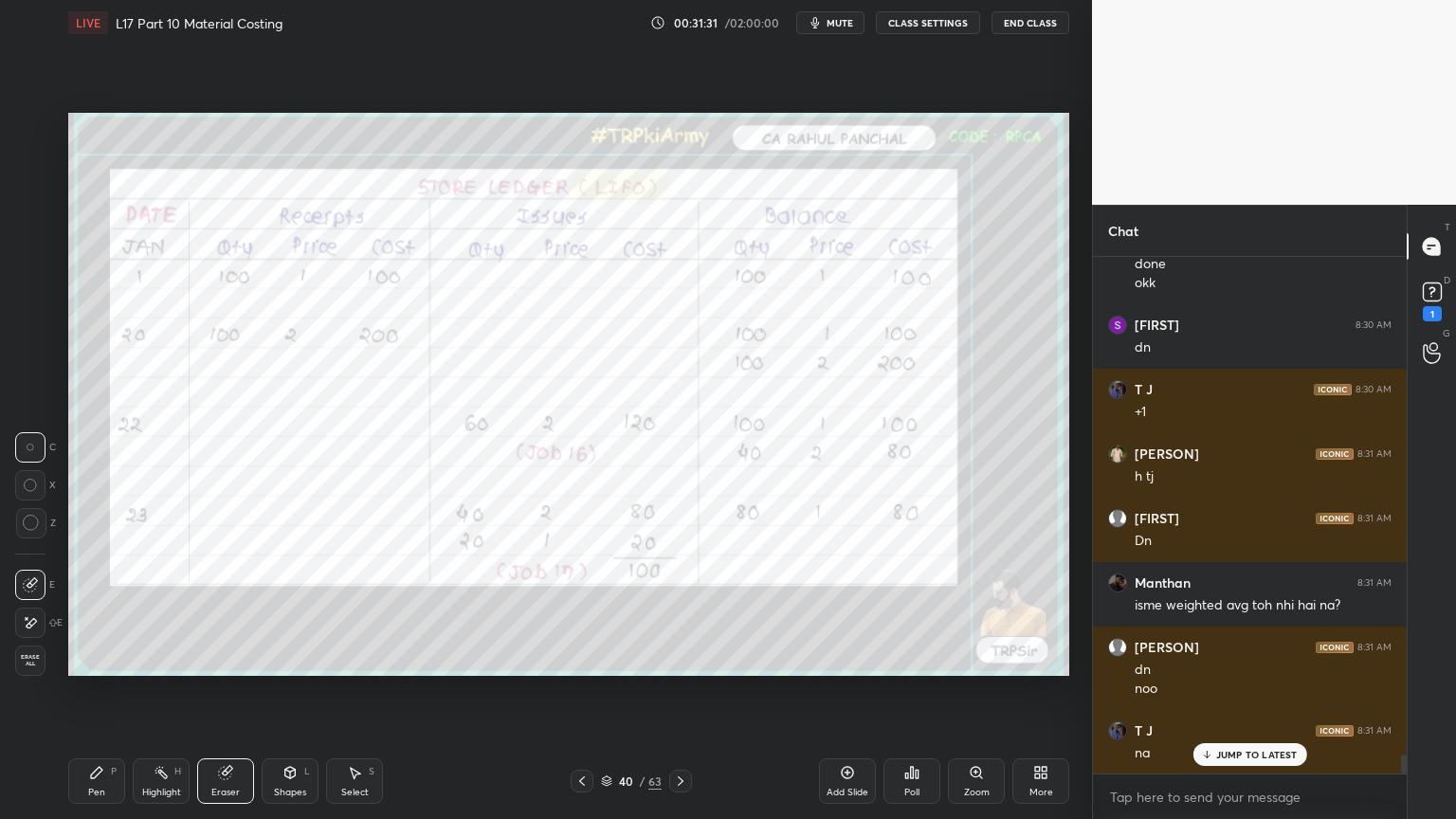 click on "Erase all" at bounding box center (30, 661) 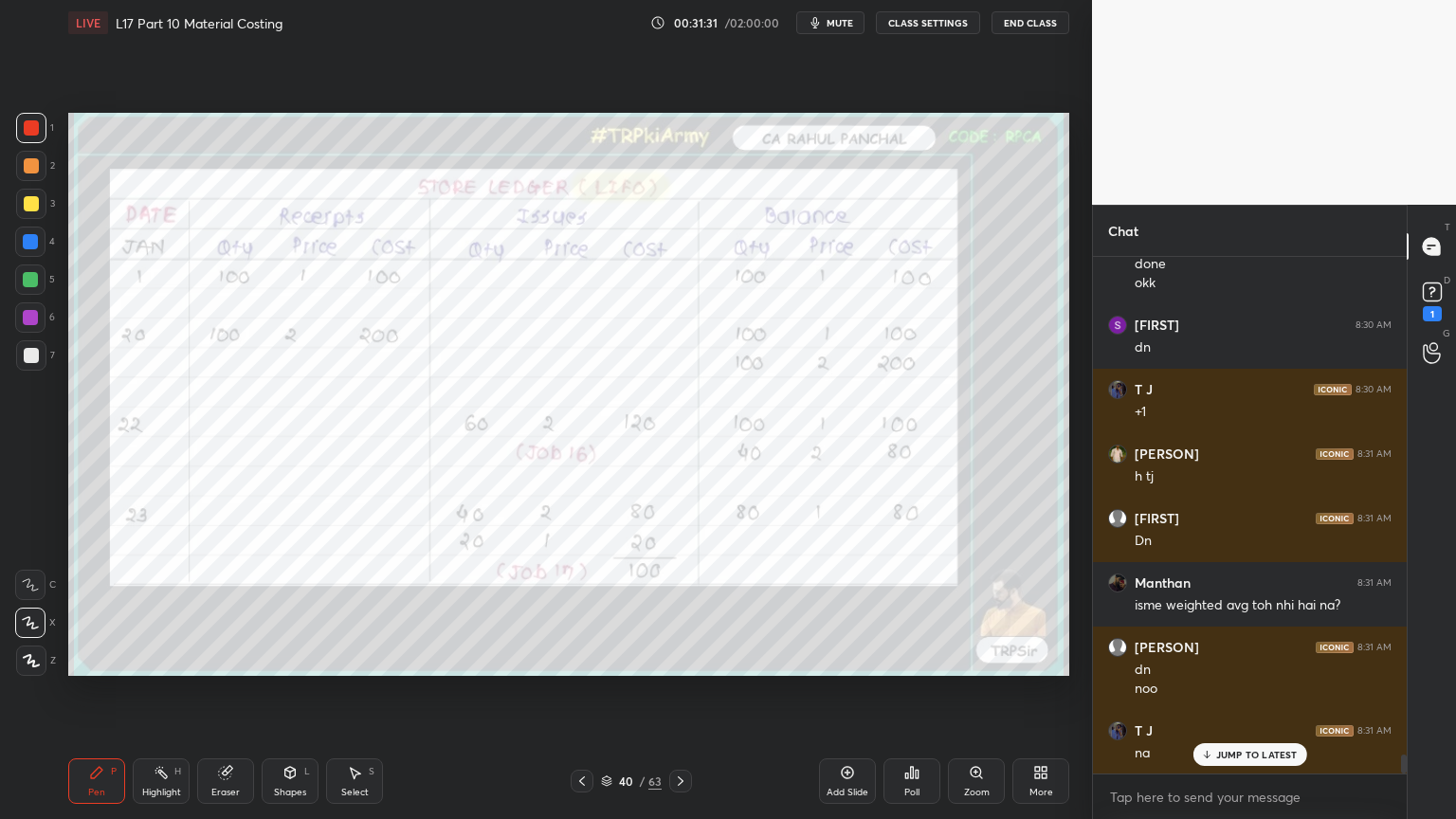 click on "Pen P Highlight H Eraser Shapes L Select S 40 / 63 Add Slide Poll Zoom More" at bounding box center (569, 781) 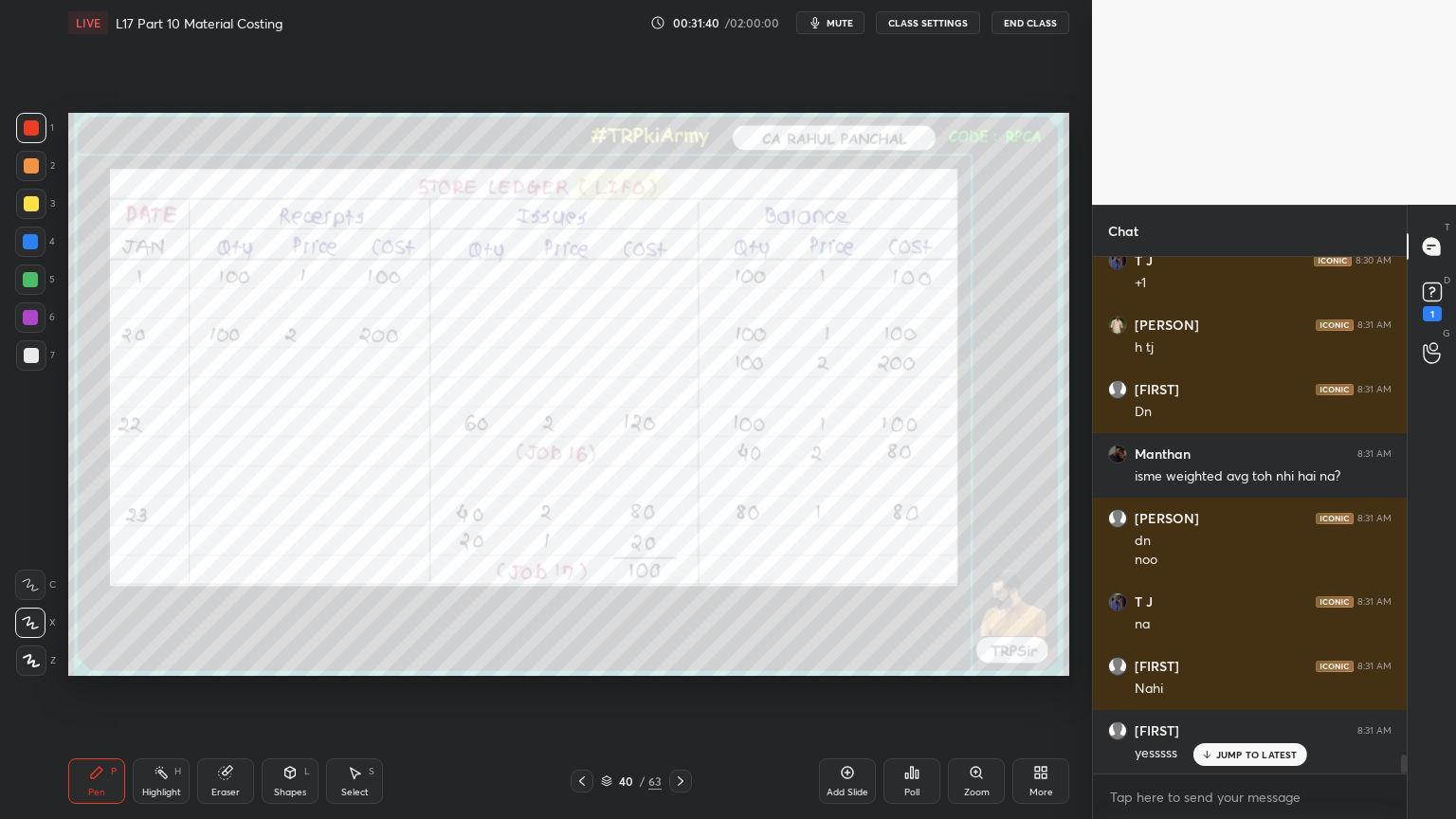 scroll, scrollTop: 13430, scrollLeft: 0, axis: vertical 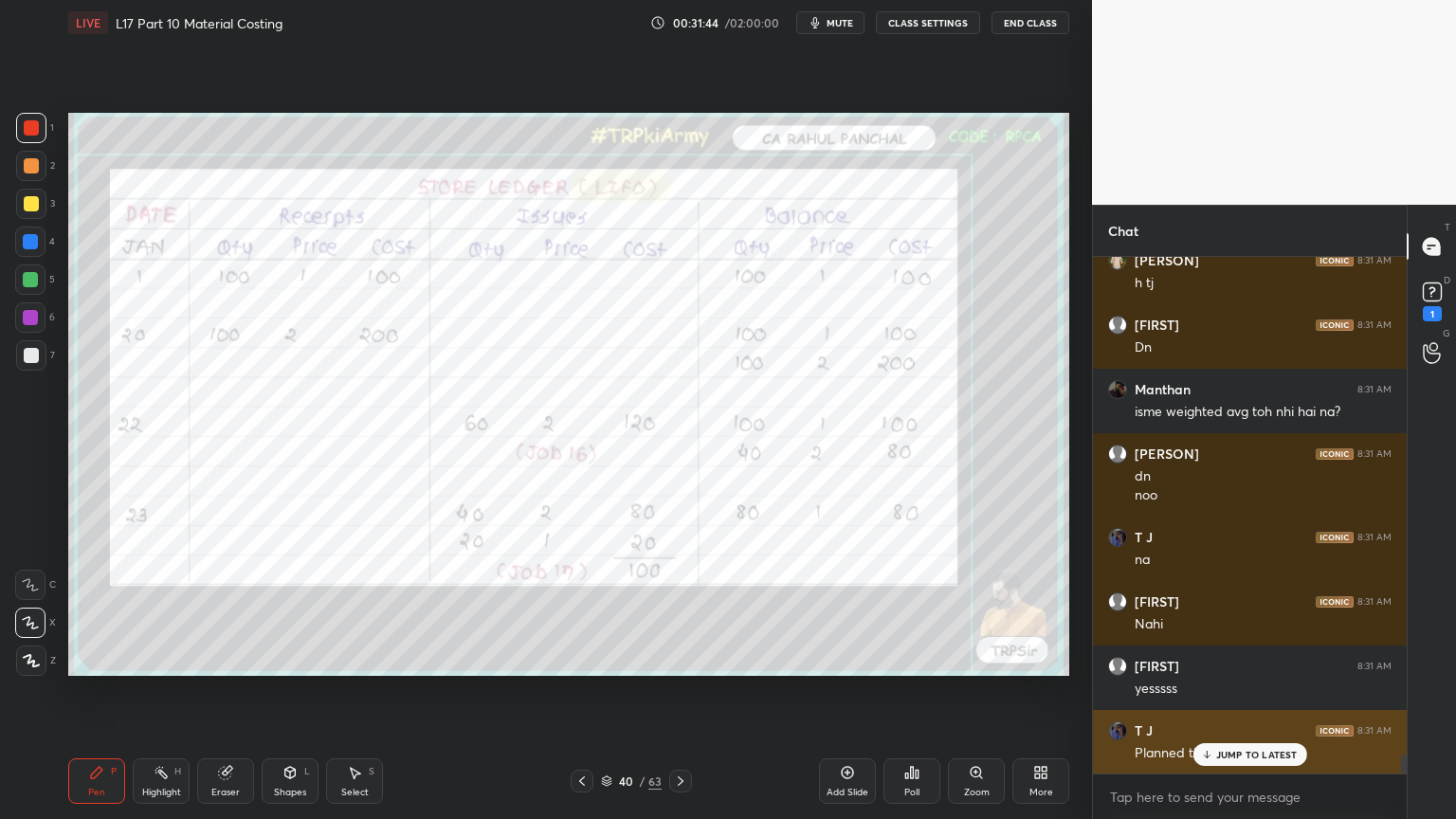 click on "JUMP TO LATEST" at bounding box center [1249, 755] 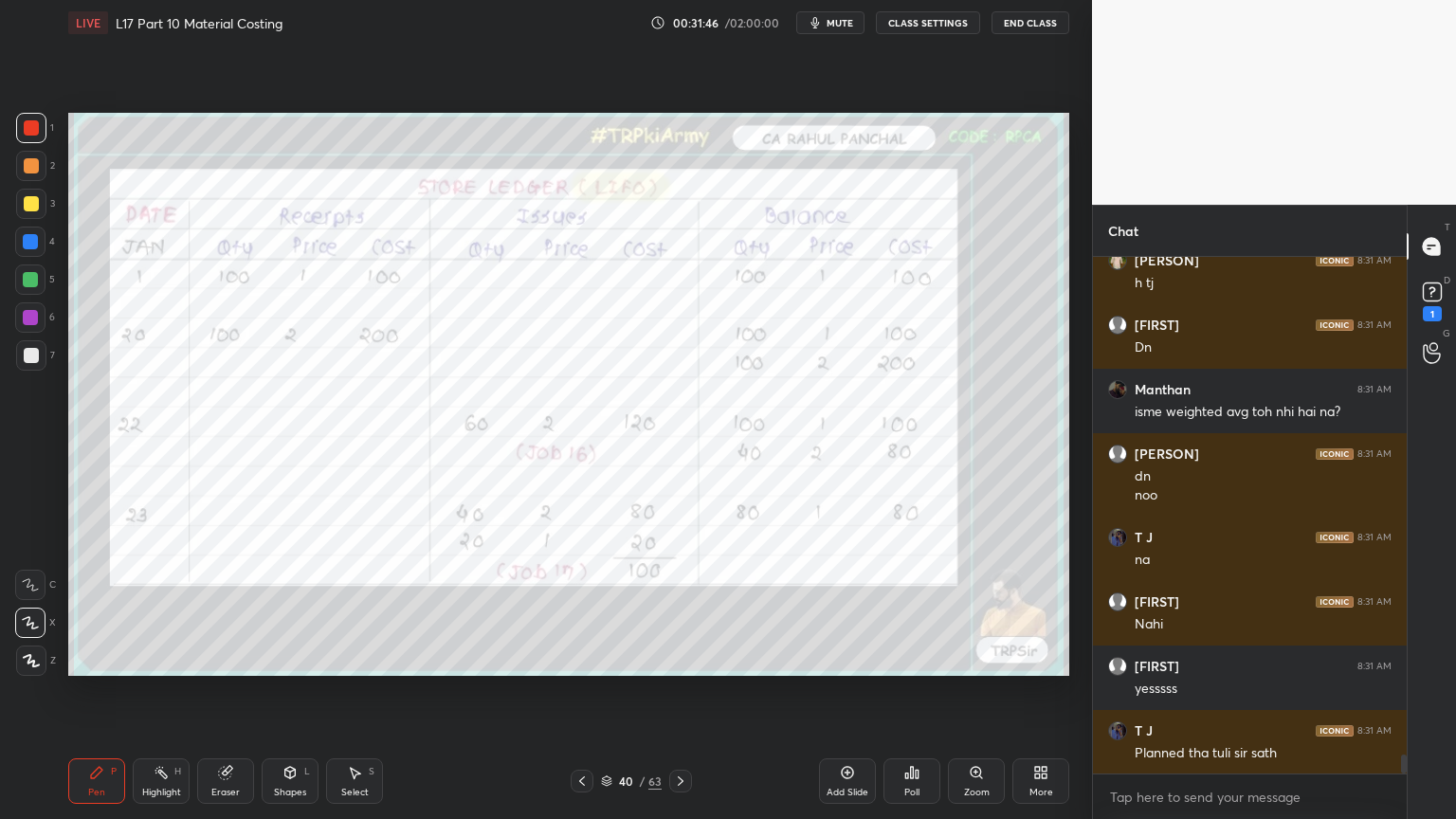 scroll, scrollTop: 13449, scrollLeft: 0, axis: vertical 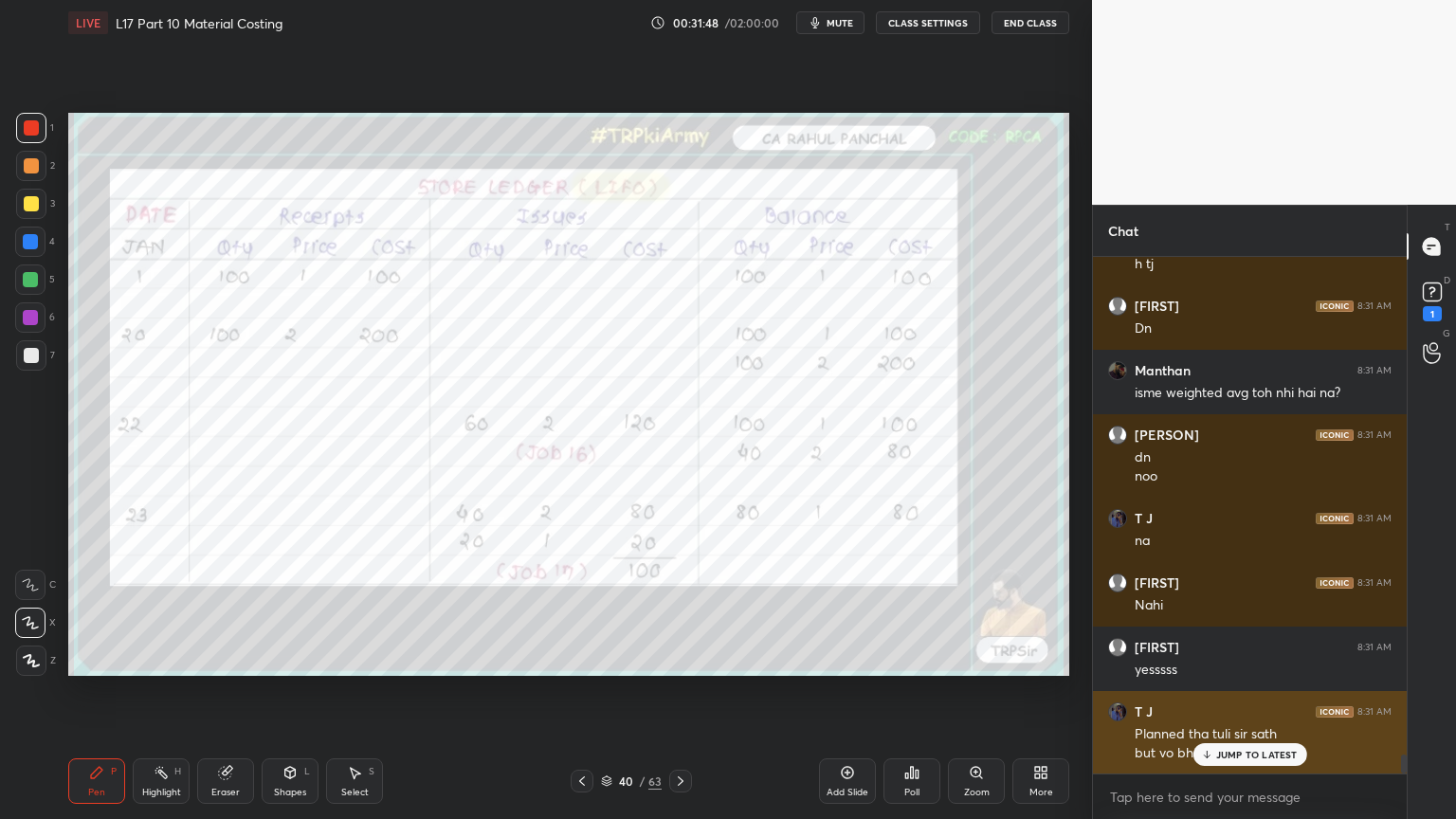 click on "JUMP TO LATEST" at bounding box center (1257, 755) 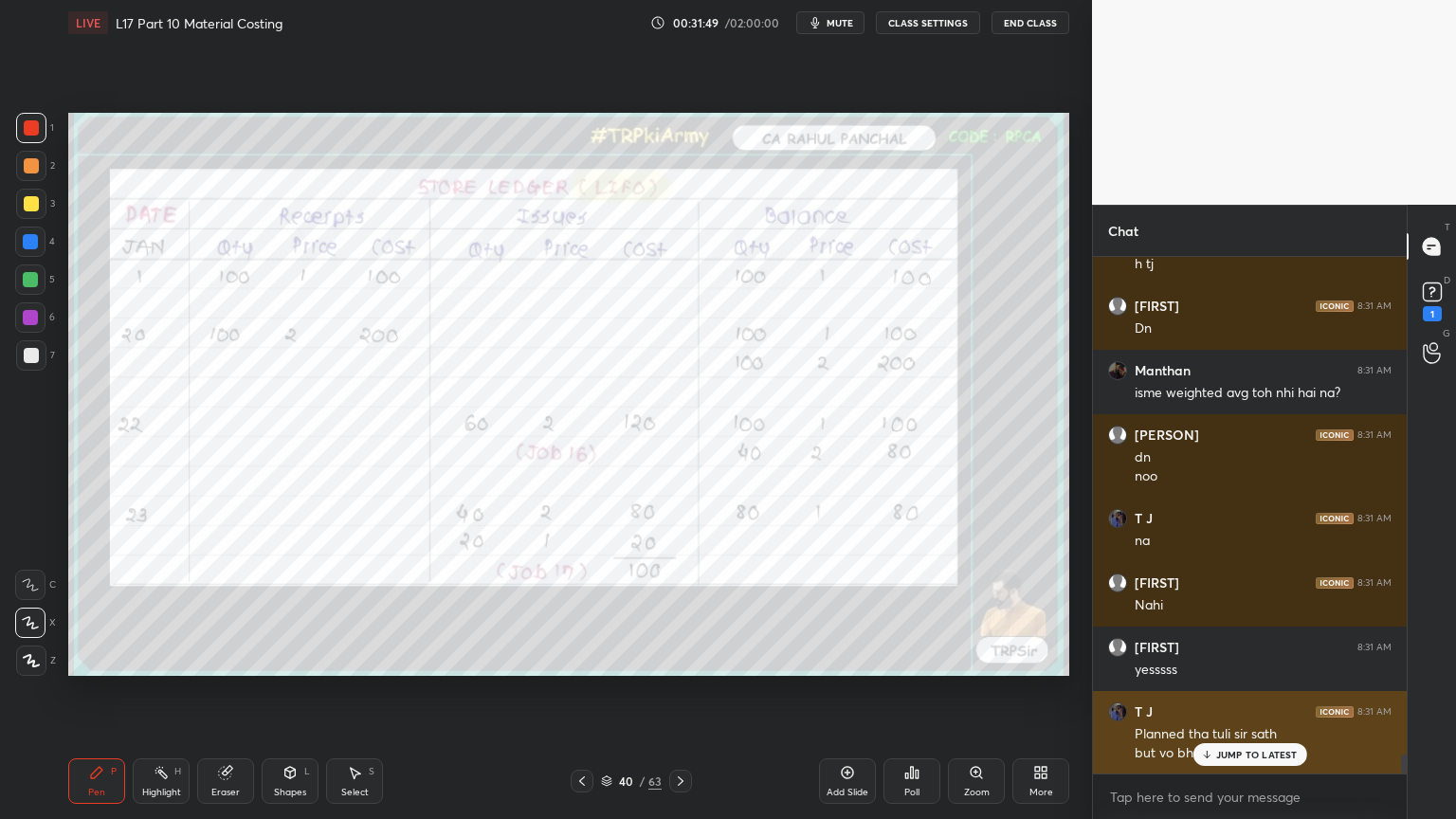 scroll, scrollTop: 13514, scrollLeft: 0, axis: vertical 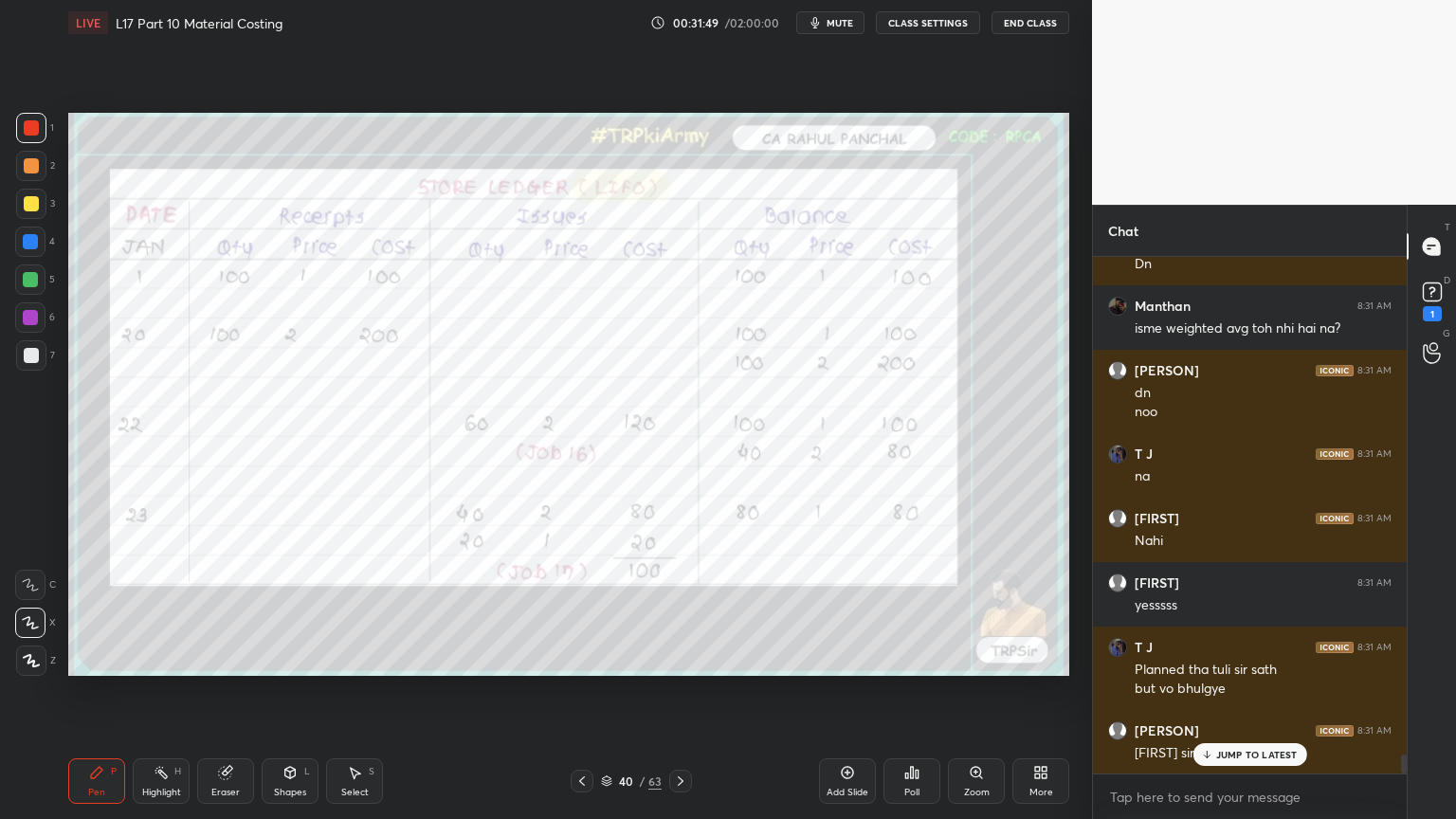 click on "JUMP TO LATEST" at bounding box center [1249, 755] 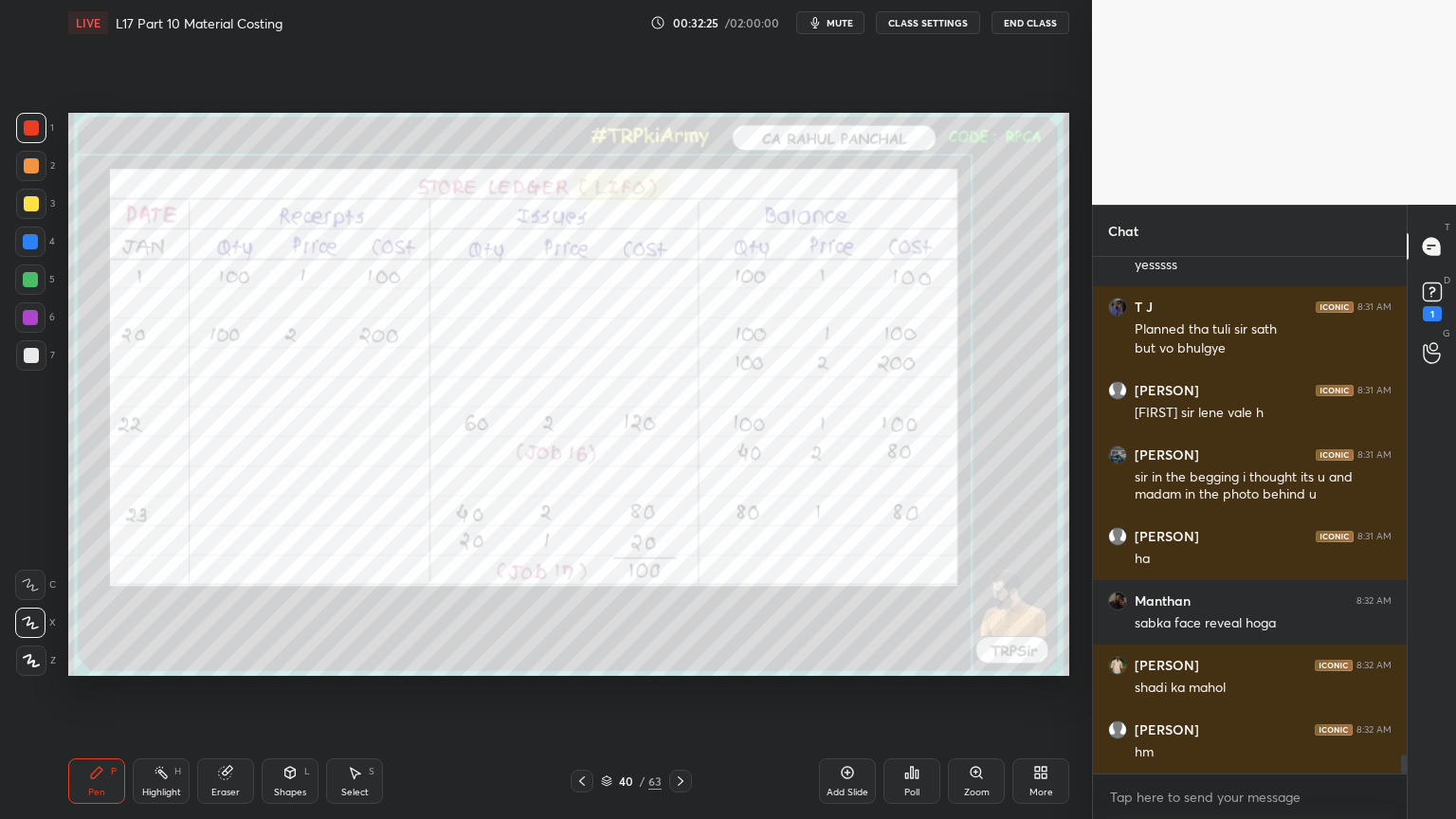 scroll, scrollTop: 13918, scrollLeft: 0, axis: vertical 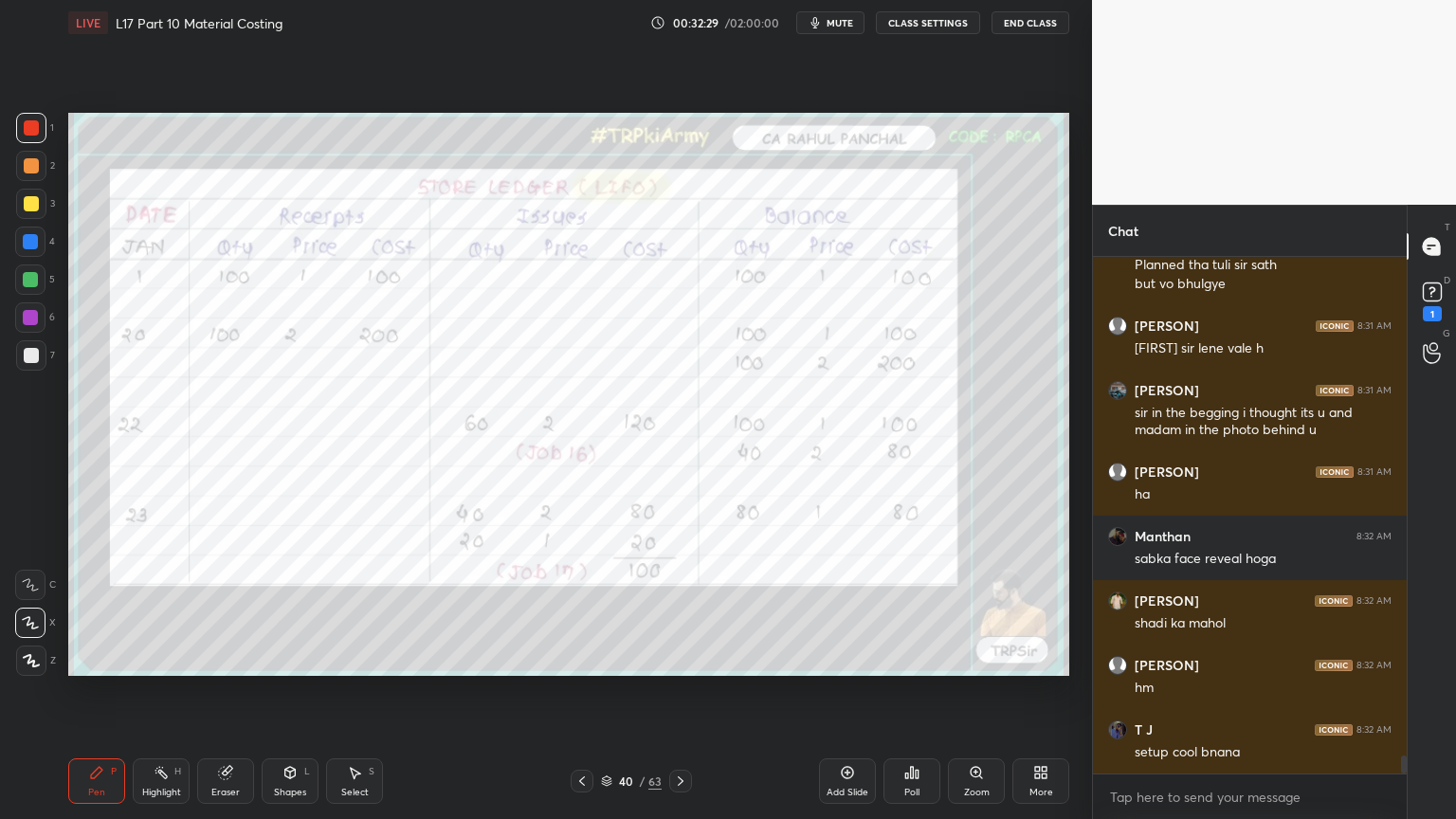 click 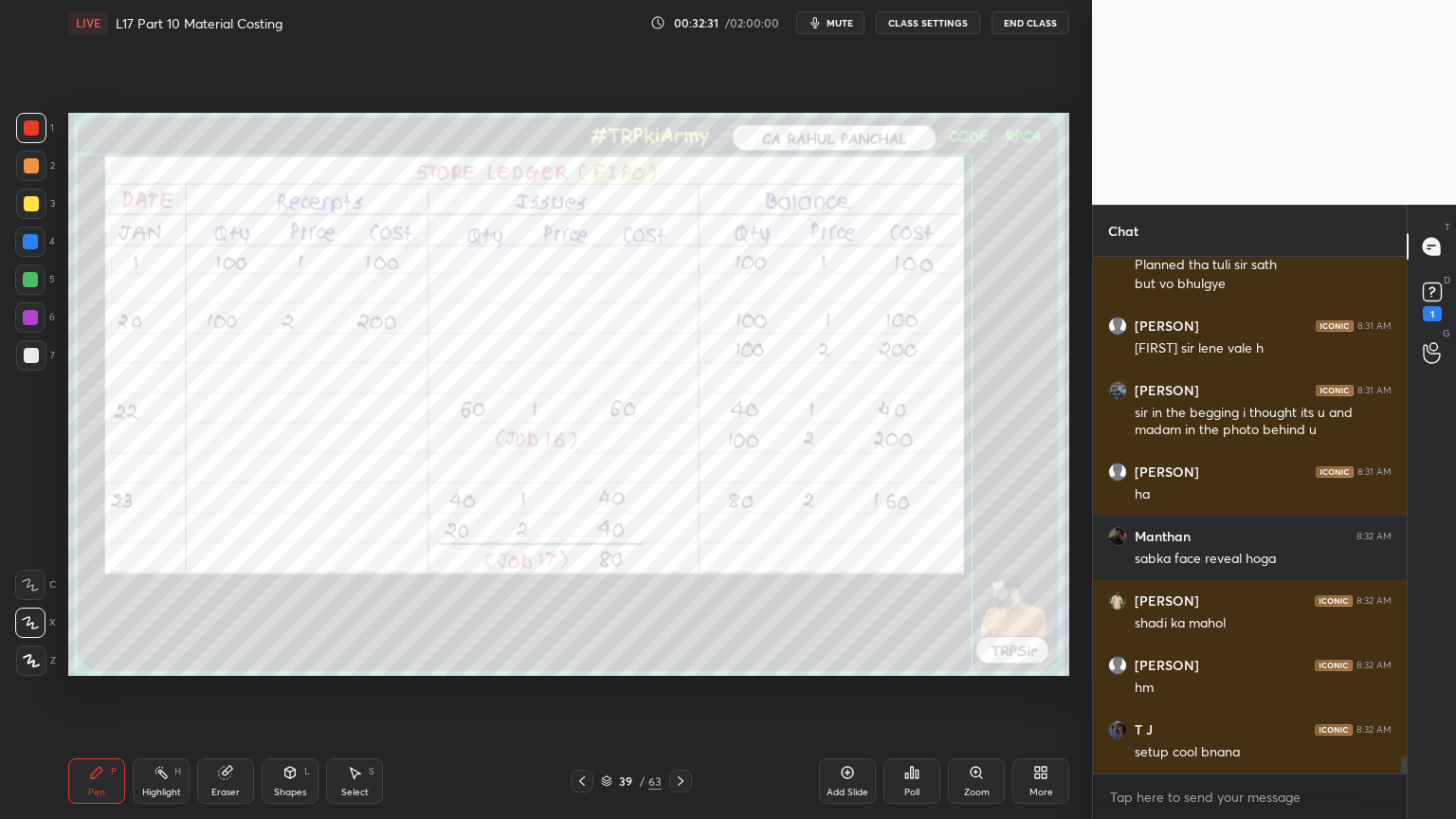 click on "39 / 63" at bounding box center (631, 781) 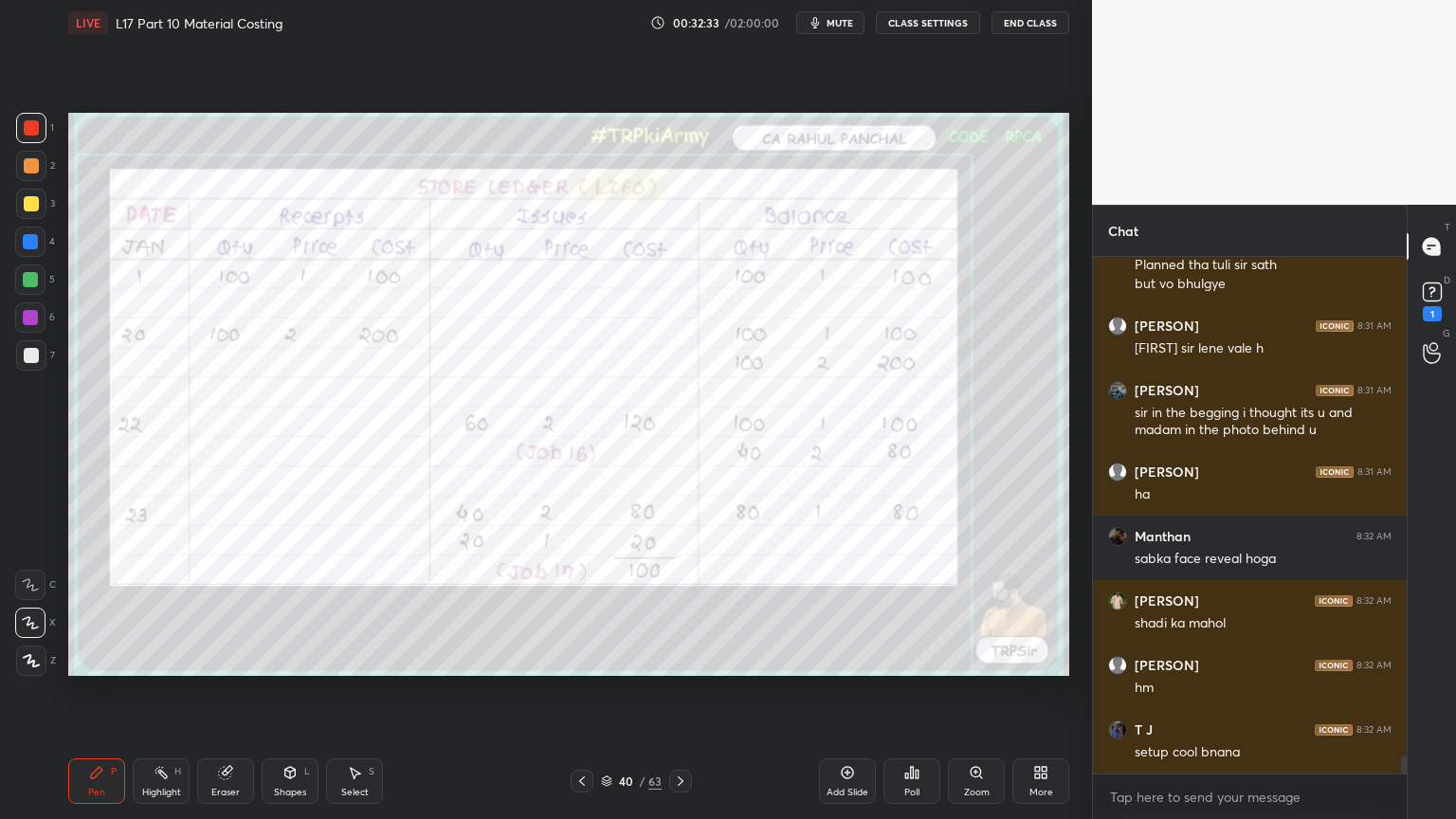 click at bounding box center [31, 128] 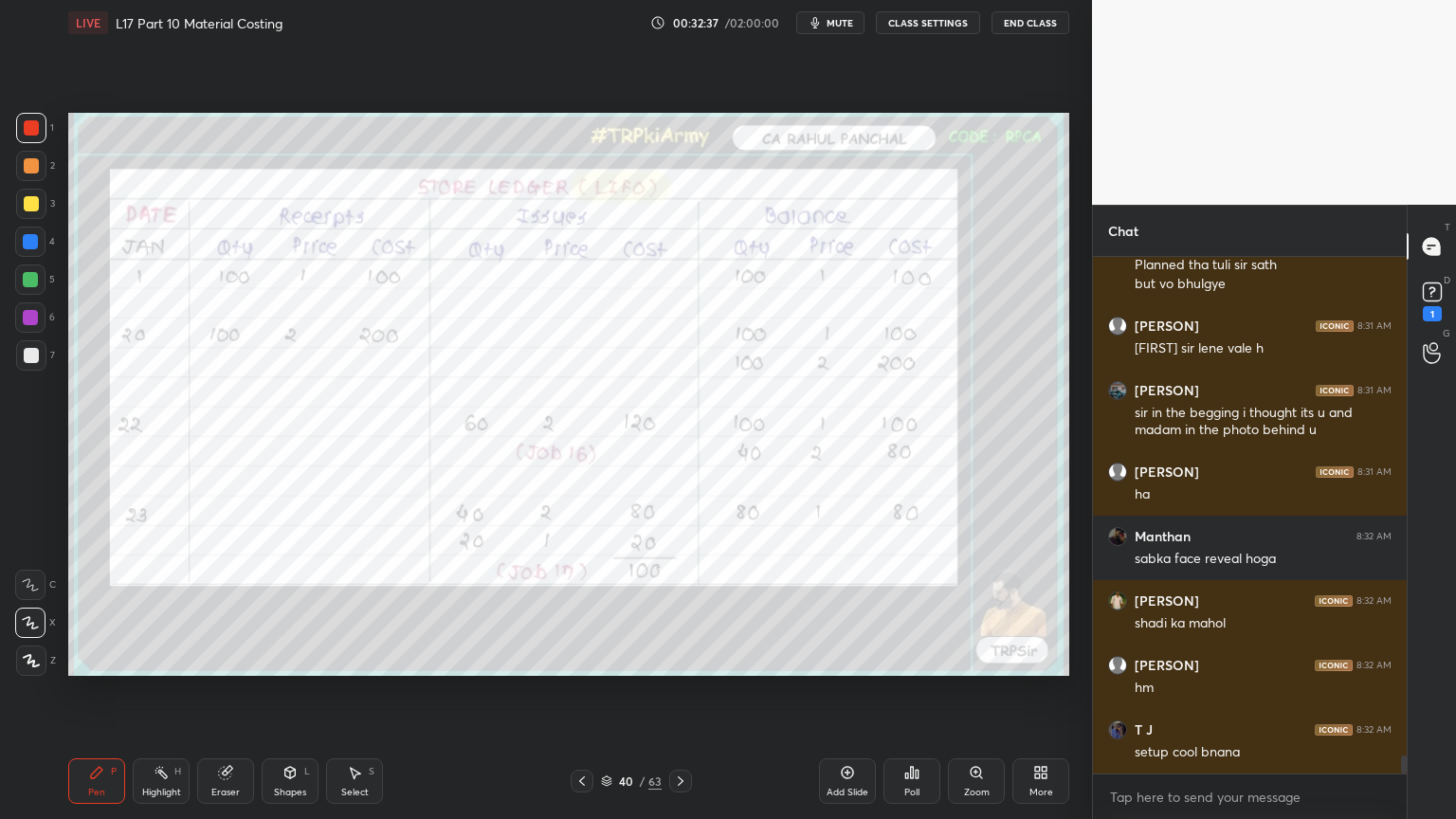click on "Eraser" at bounding box center [226, 781] 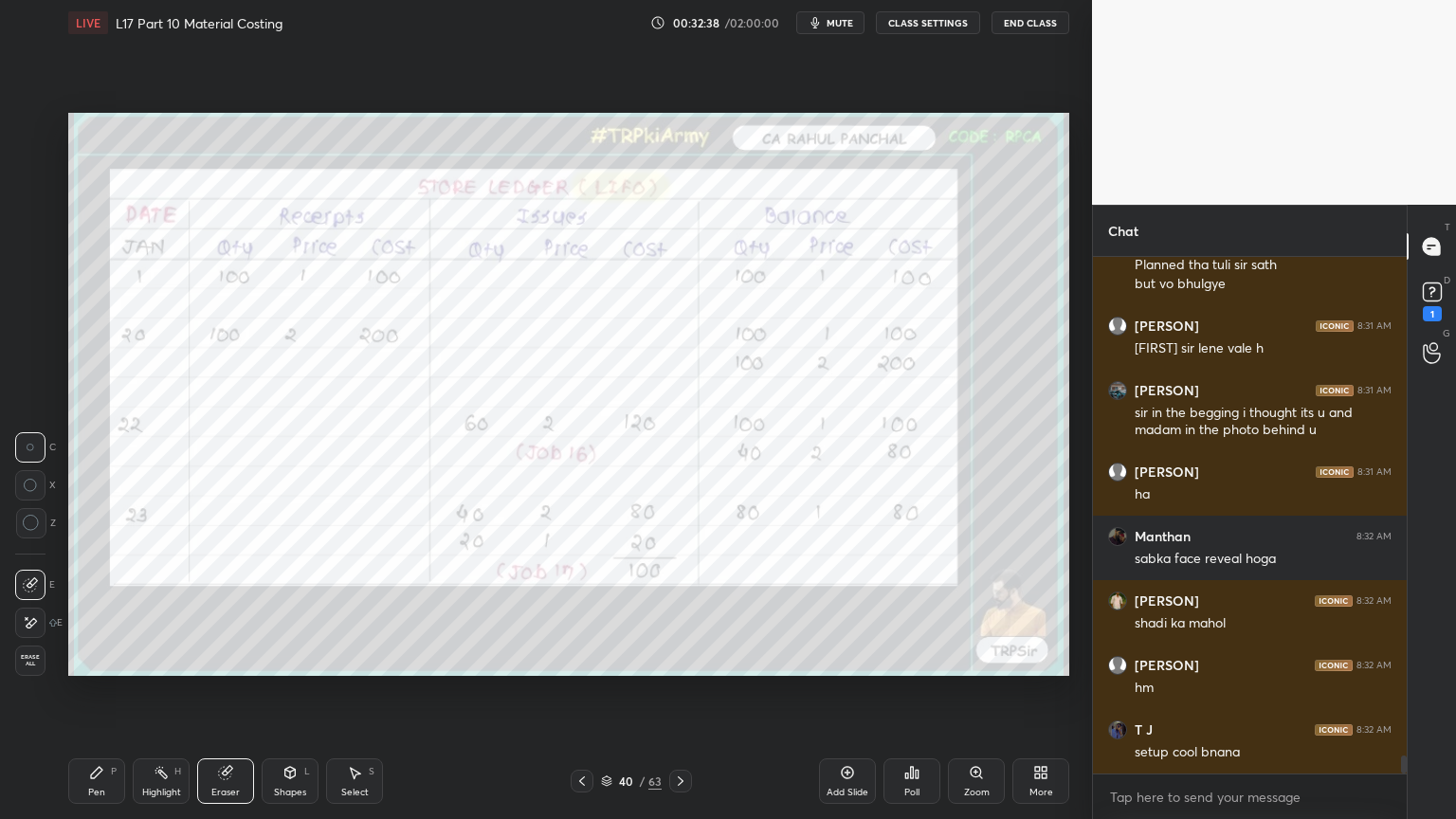 click on "Erase all" at bounding box center [30, 661] 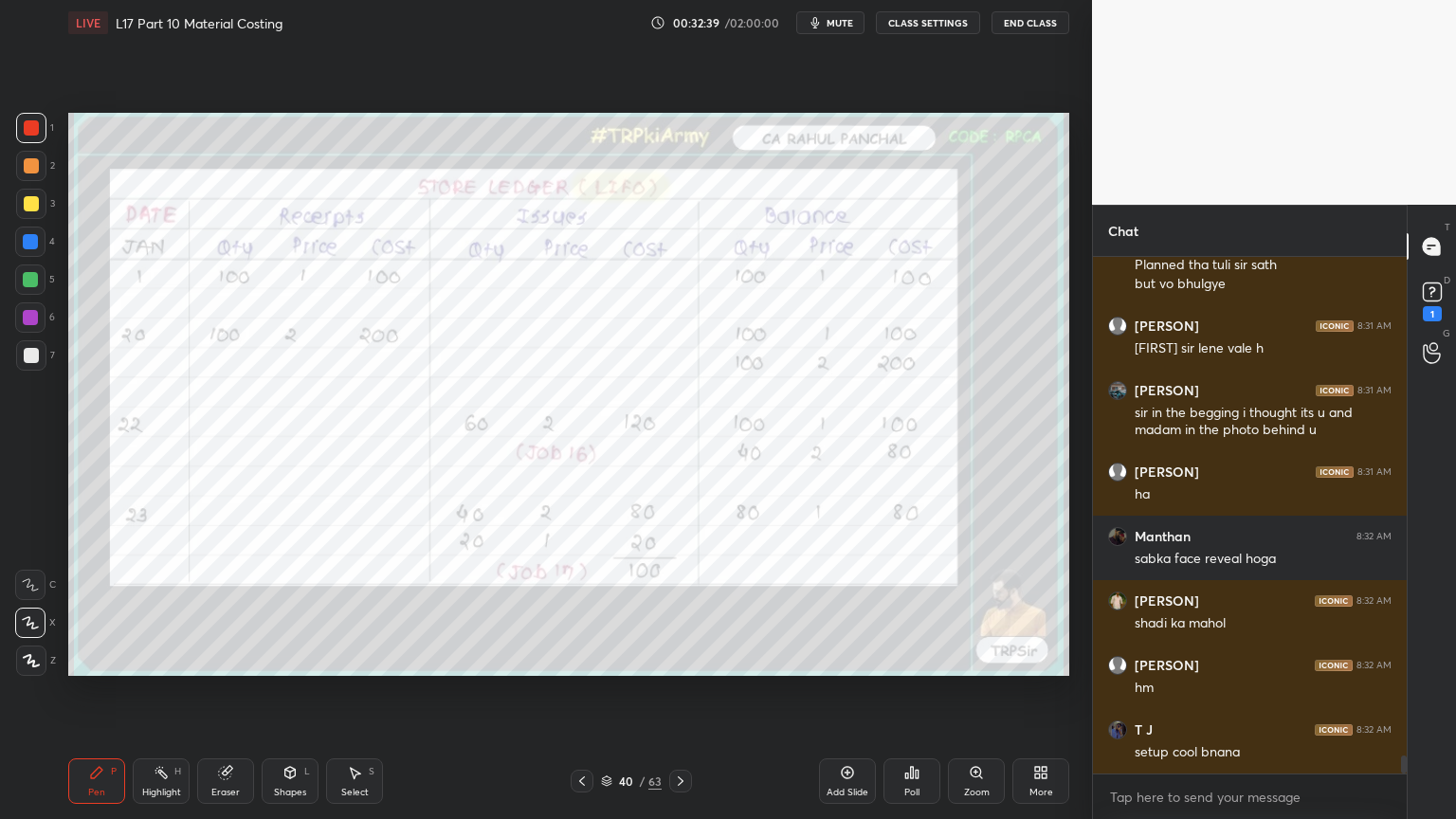 click 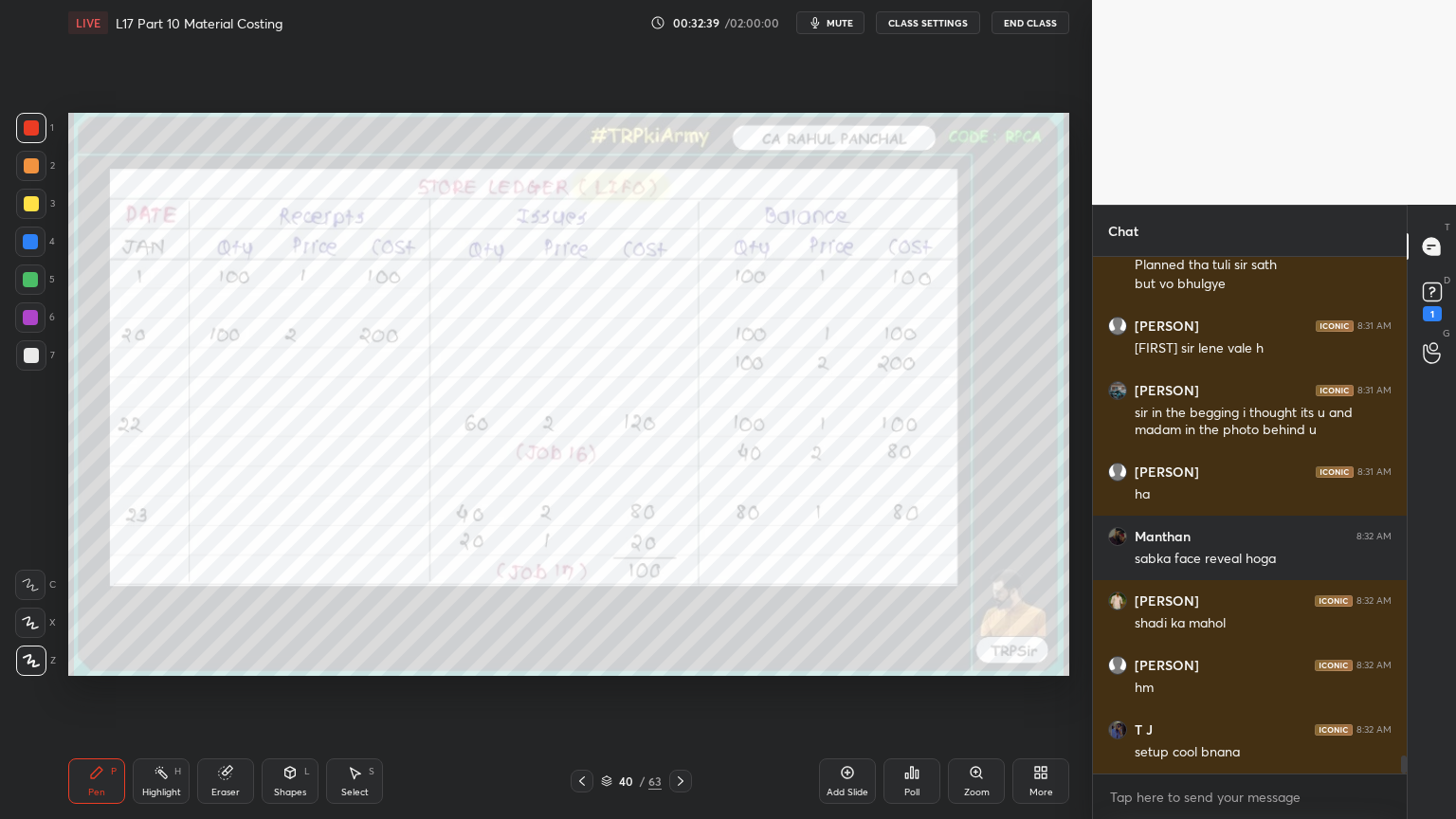 click on "Setting up your live class Poll for   secs No correct answer Start poll" at bounding box center [569, 394] 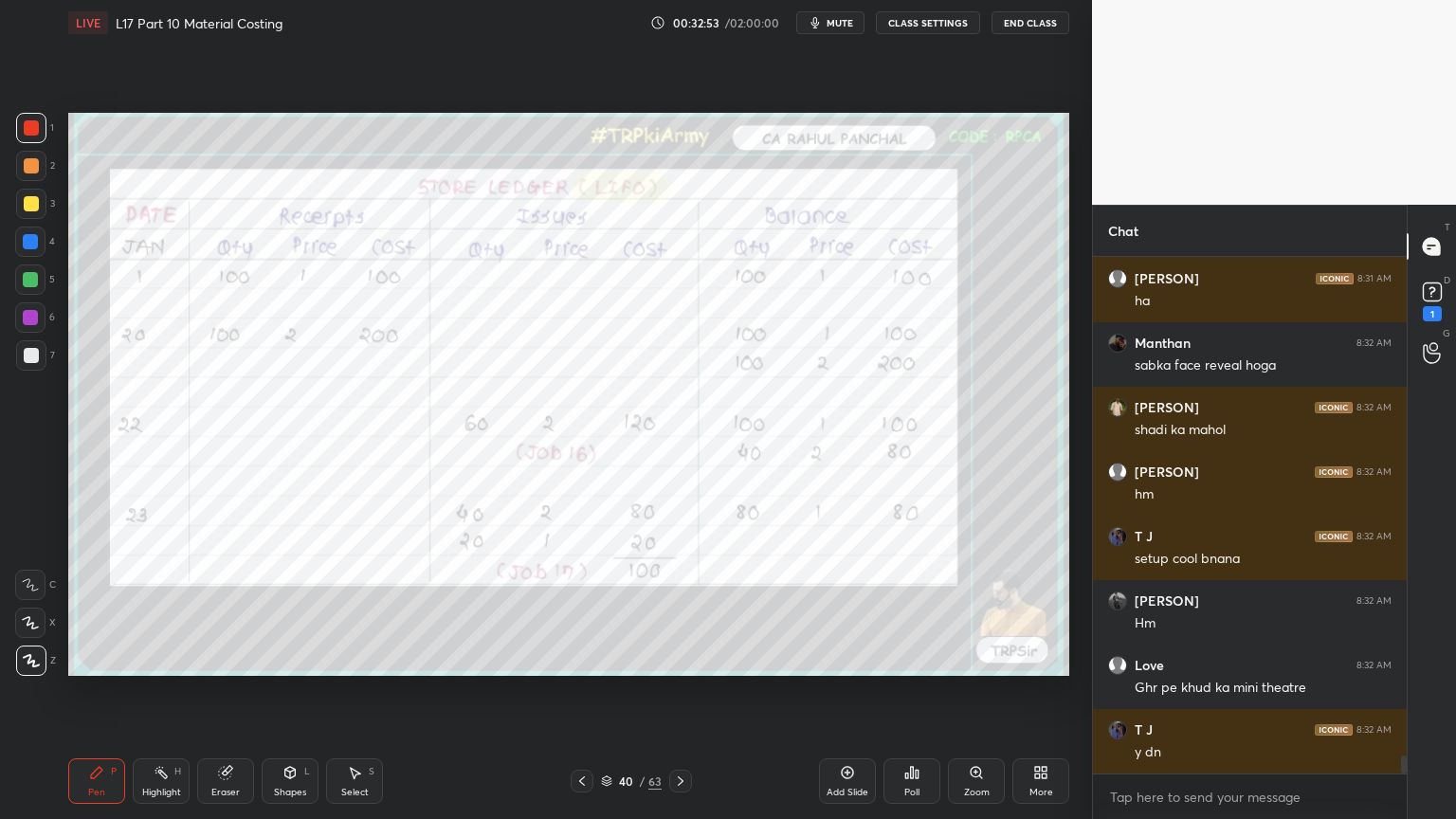 scroll, scrollTop: 14176, scrollLeft: 0, axis: vertical 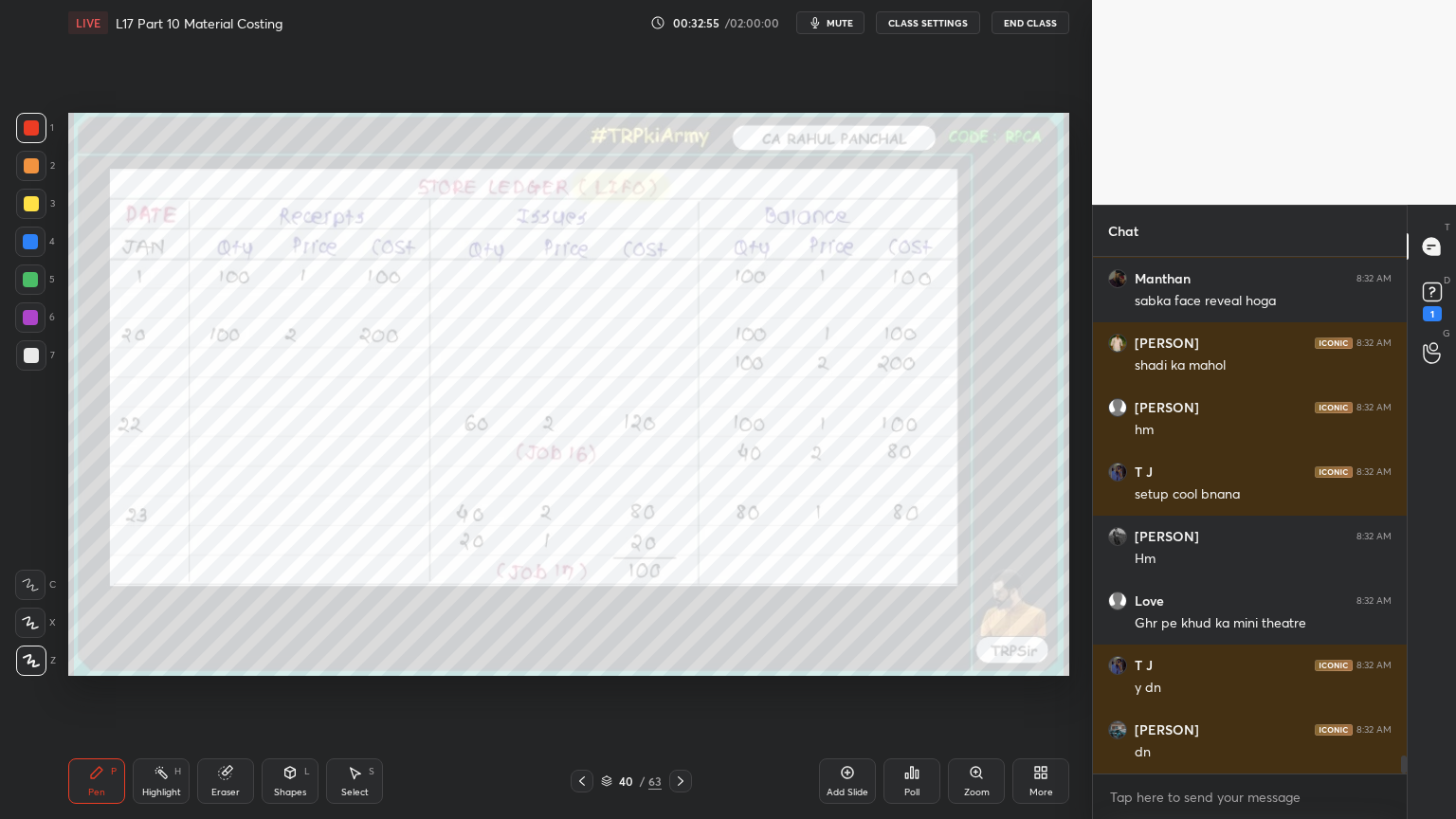 click on "Eraser" at bounding box center [226, 792] 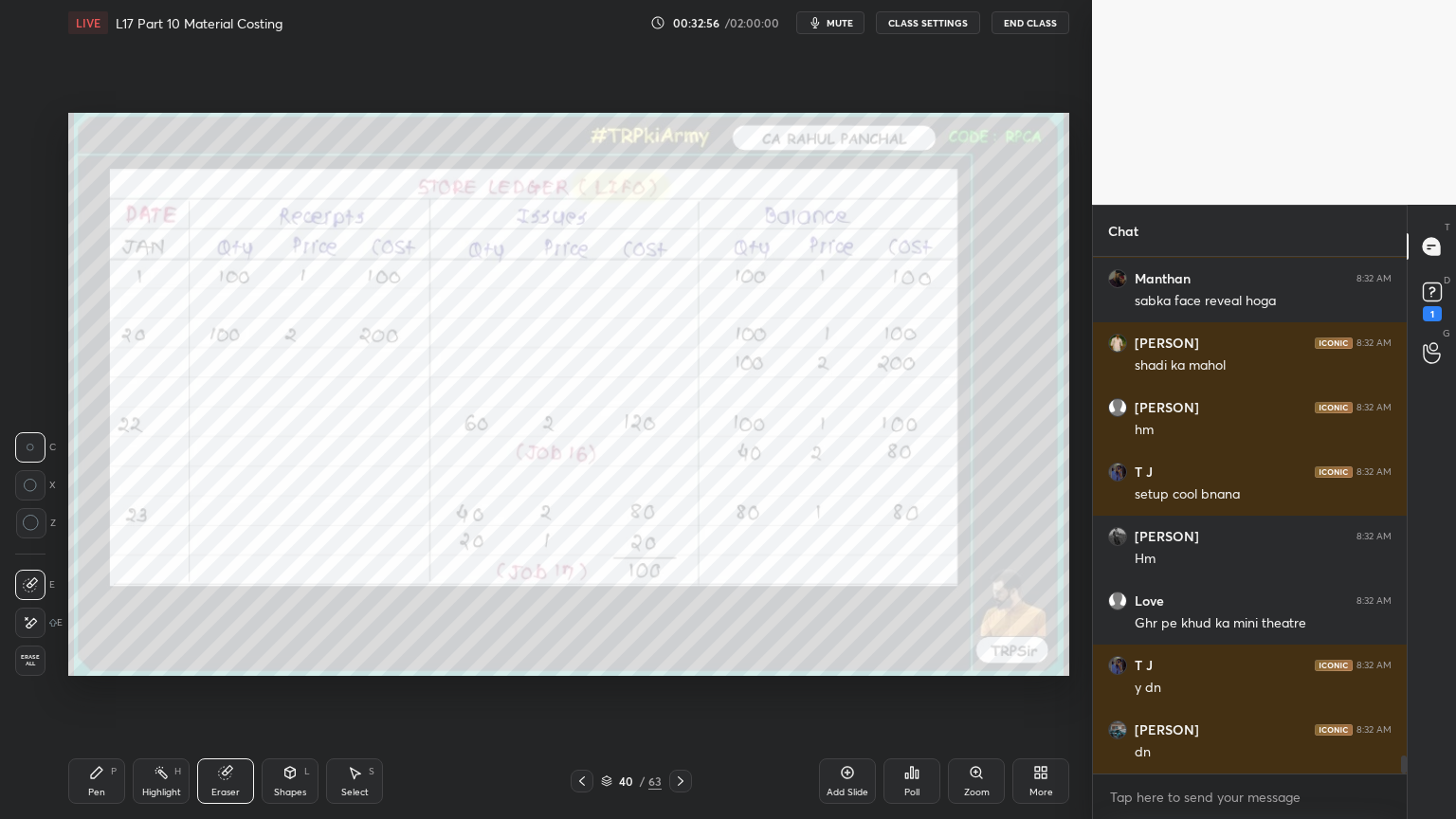 click on "Erase all" at bounding box center [30, 661] 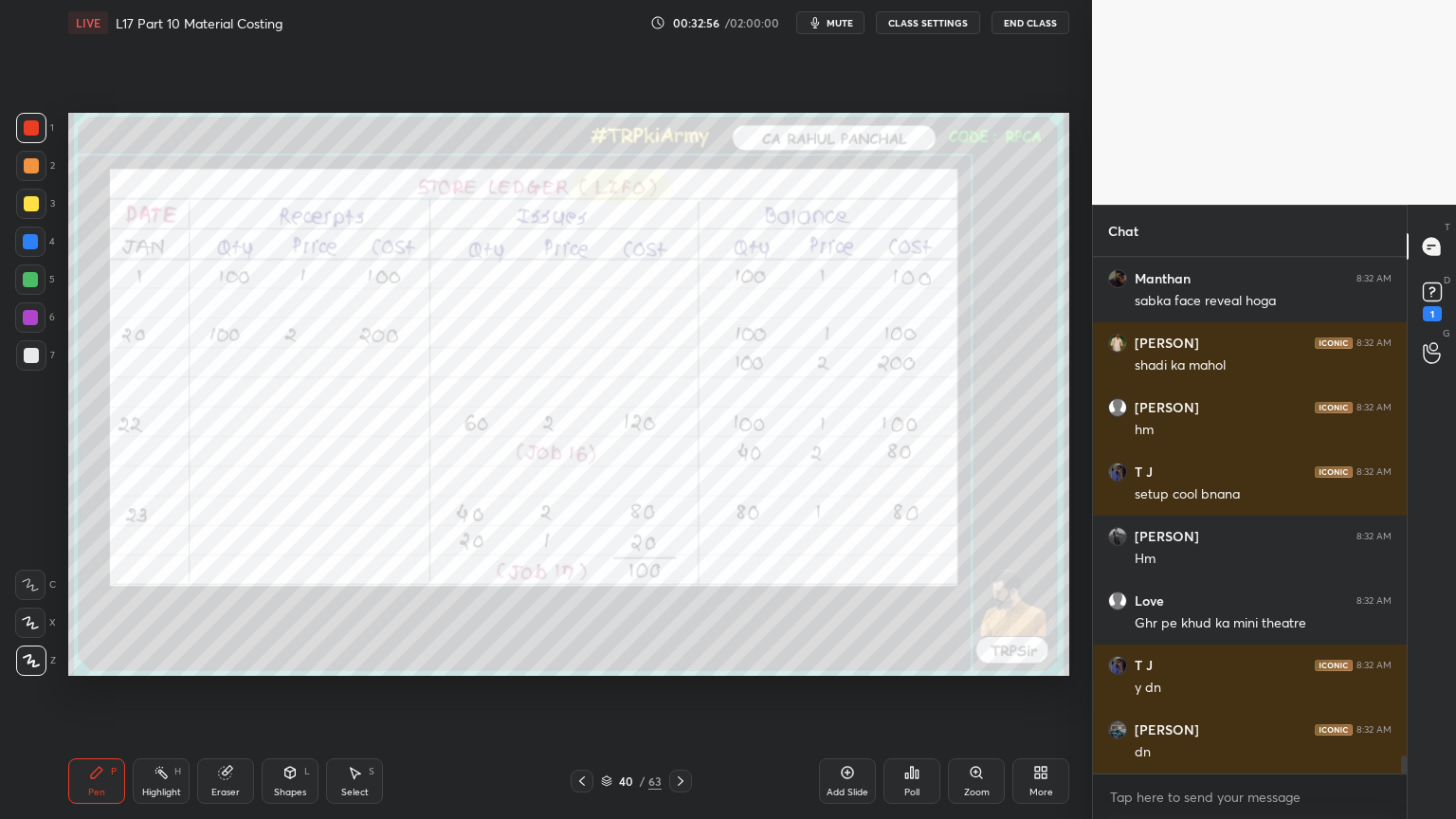 click on "Pen P Highlight H Eraser Shapes L Select S 40 / 63 Add Slide Poll Zoom More" at bounding box center [569, 781] 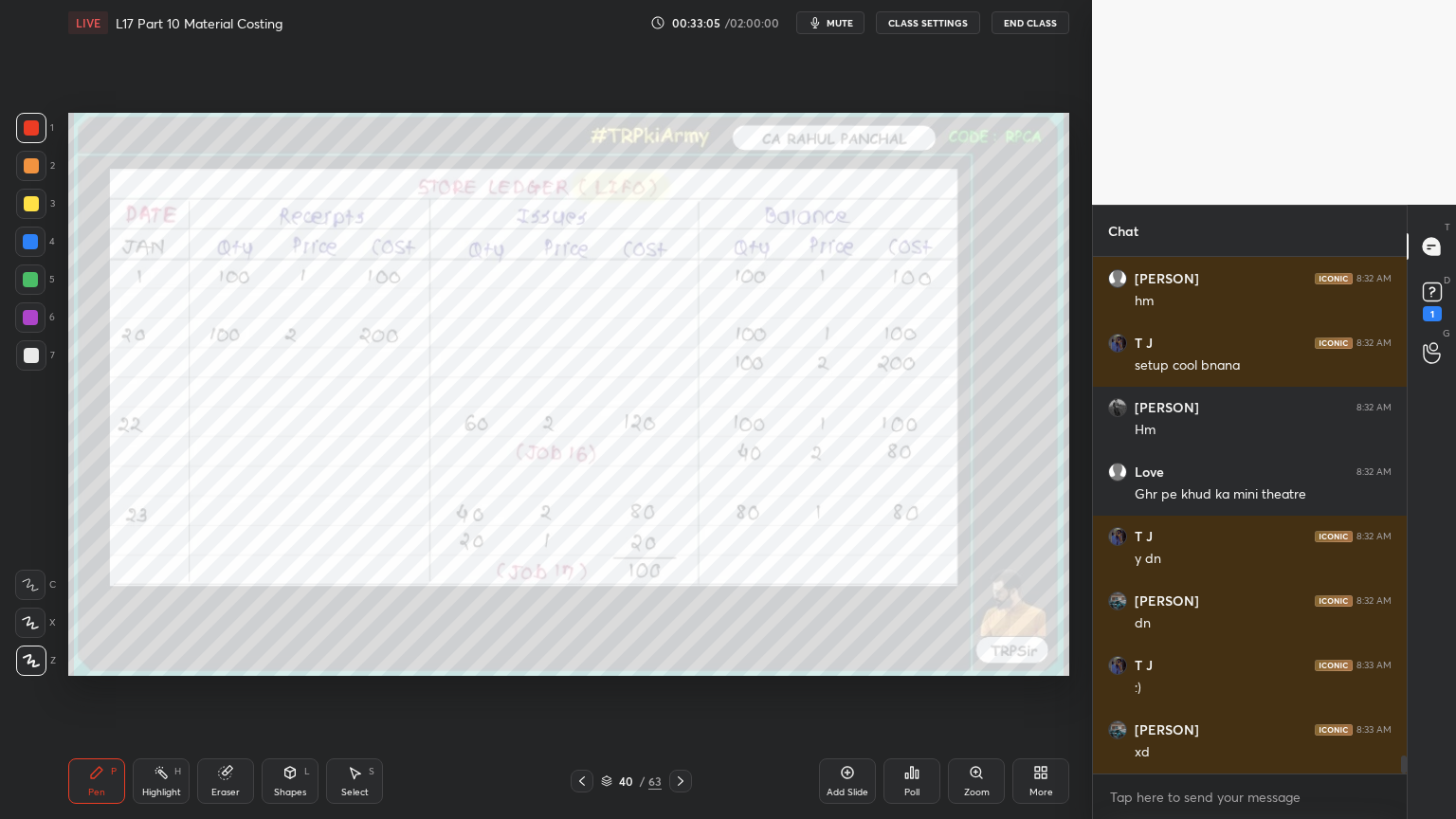 scroll, scrollTop: 14369, scrollLeft: 0, axis: vertical 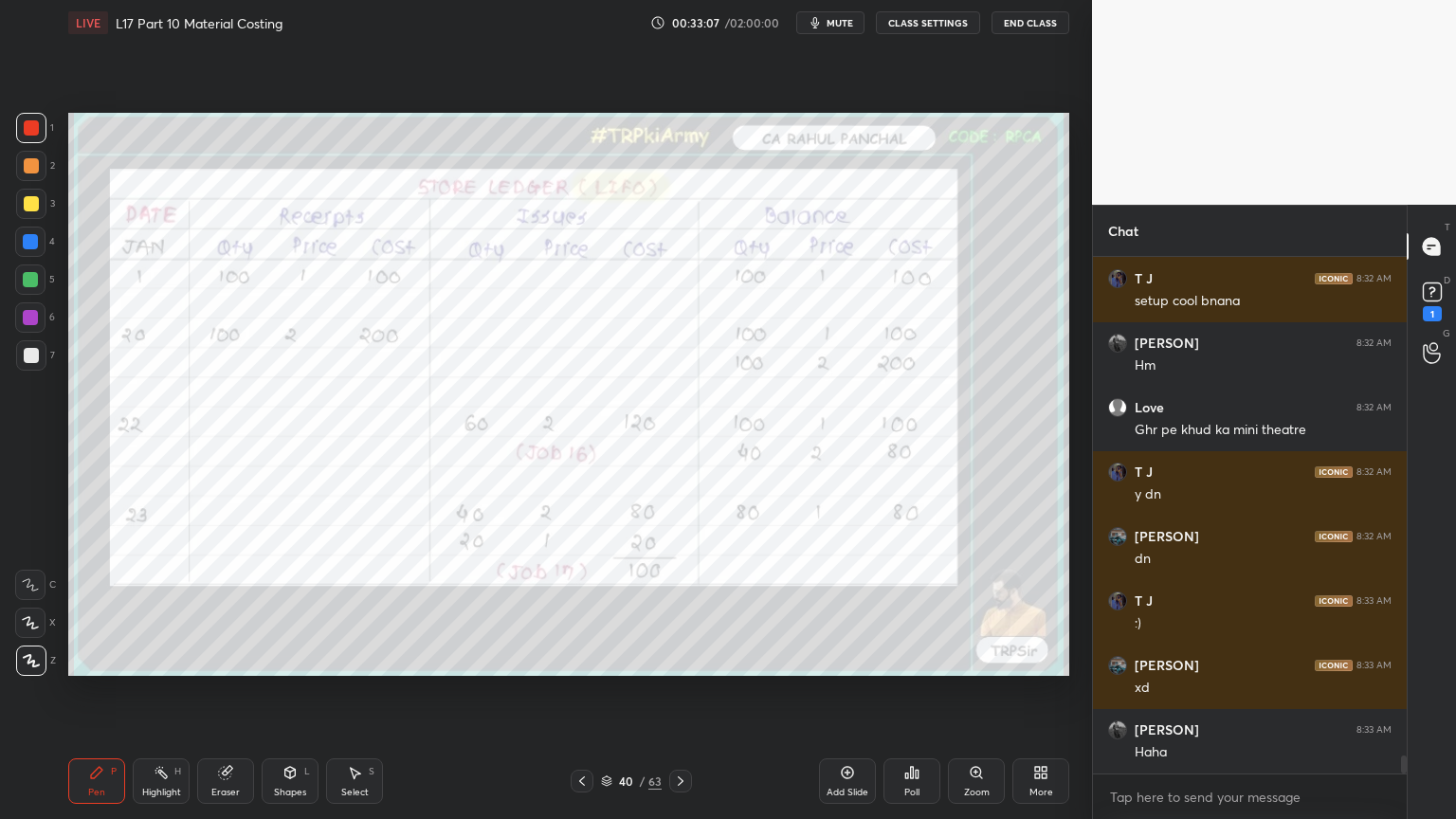 click at bounding box center (582, 781) 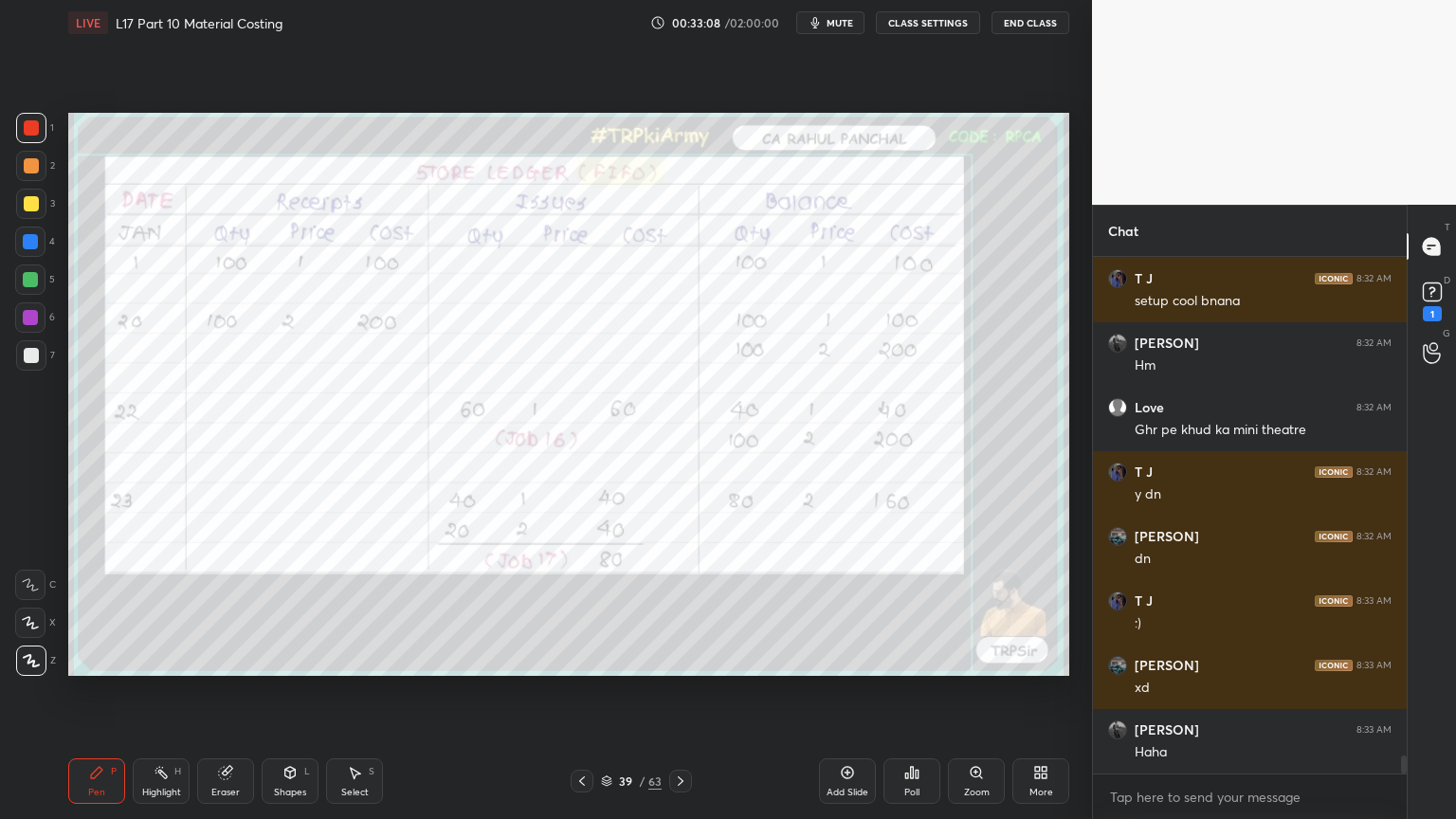 click on "Pen P Highlight H Eraser Shapes L Select S 39 / 63 Add Slide Poll Zoom More" at bounding box center [569, 781] 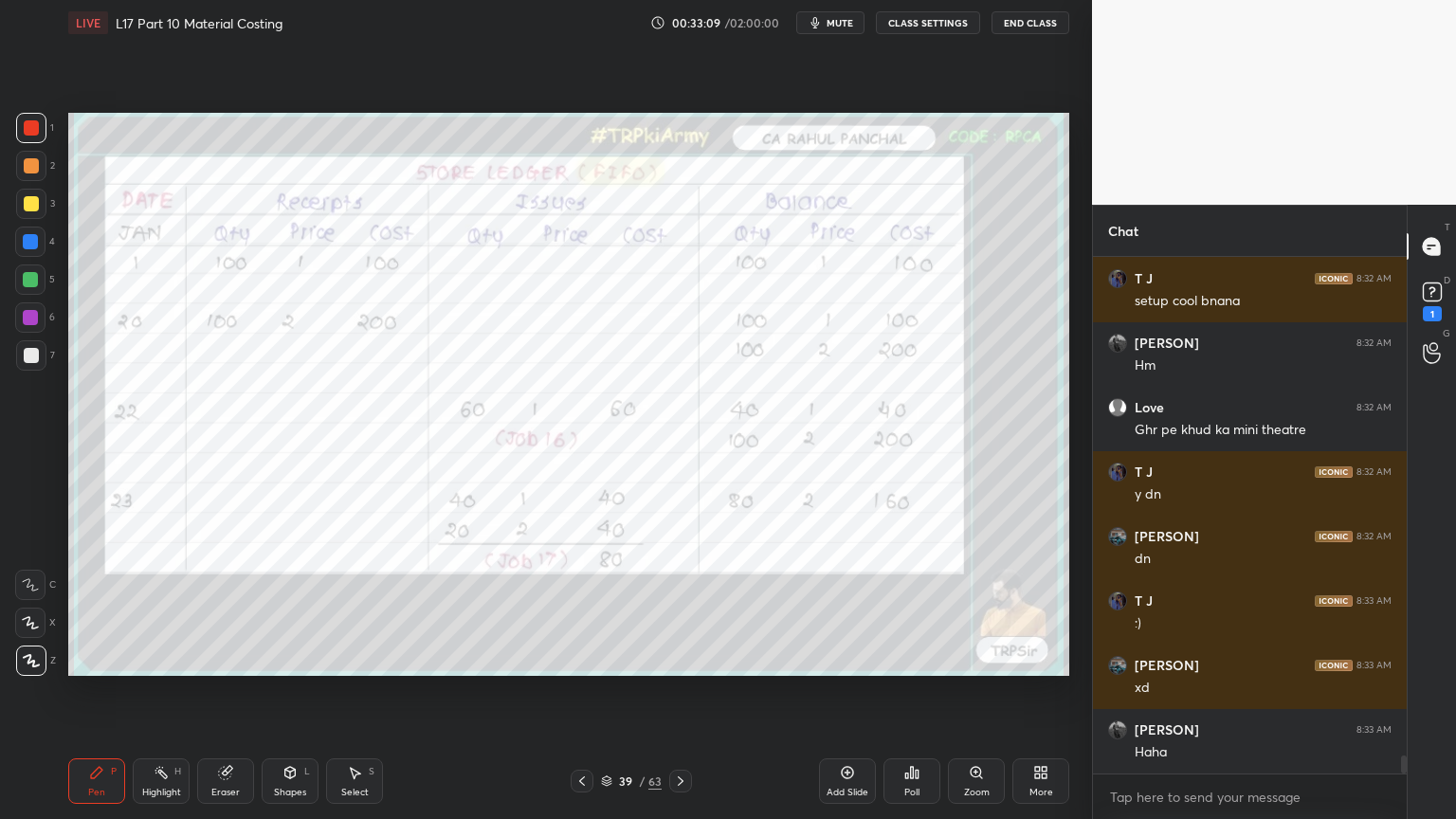 click 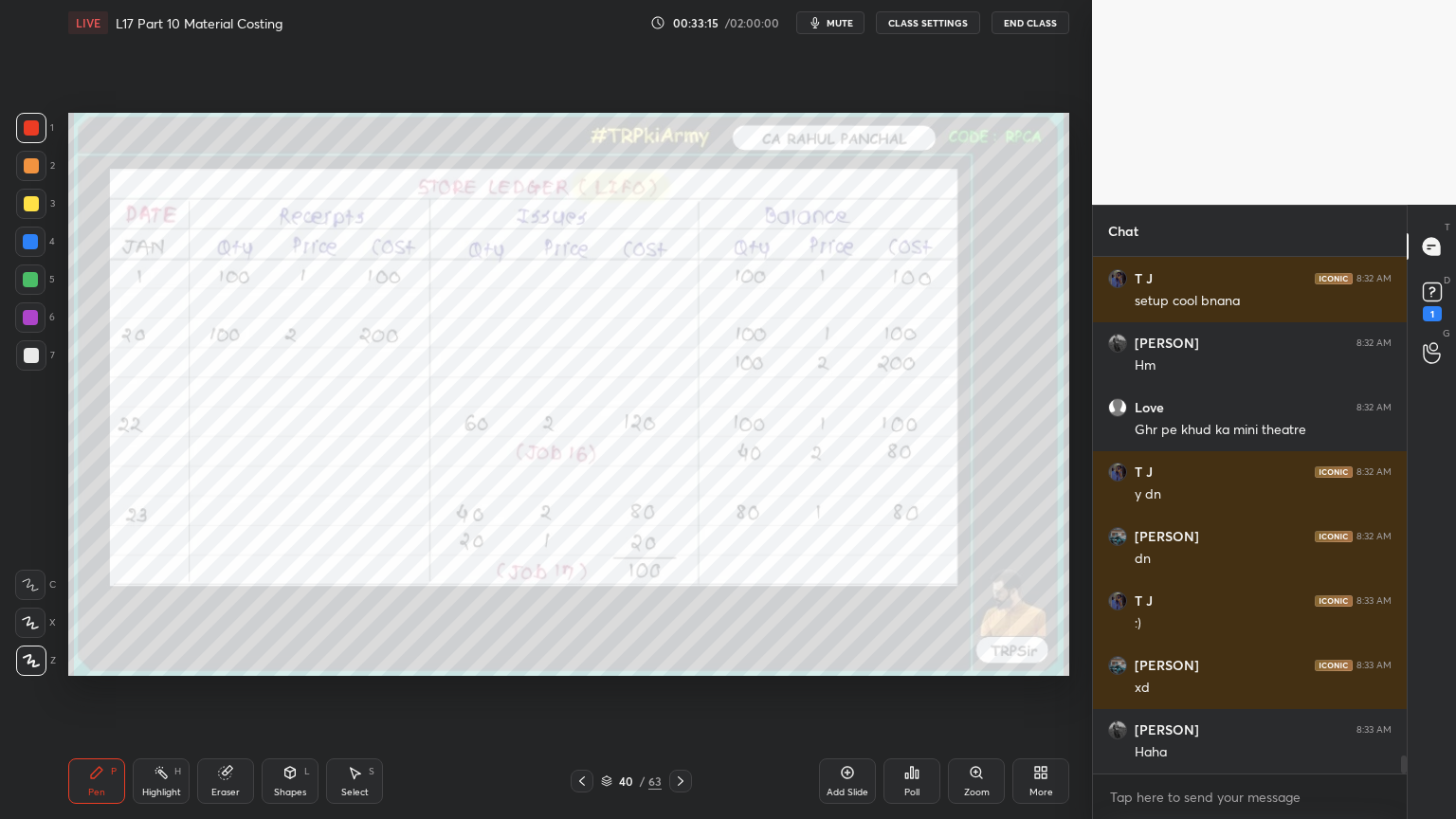 scroll, scrollTop: 14450, scrollLeft: 0, axis: vertical 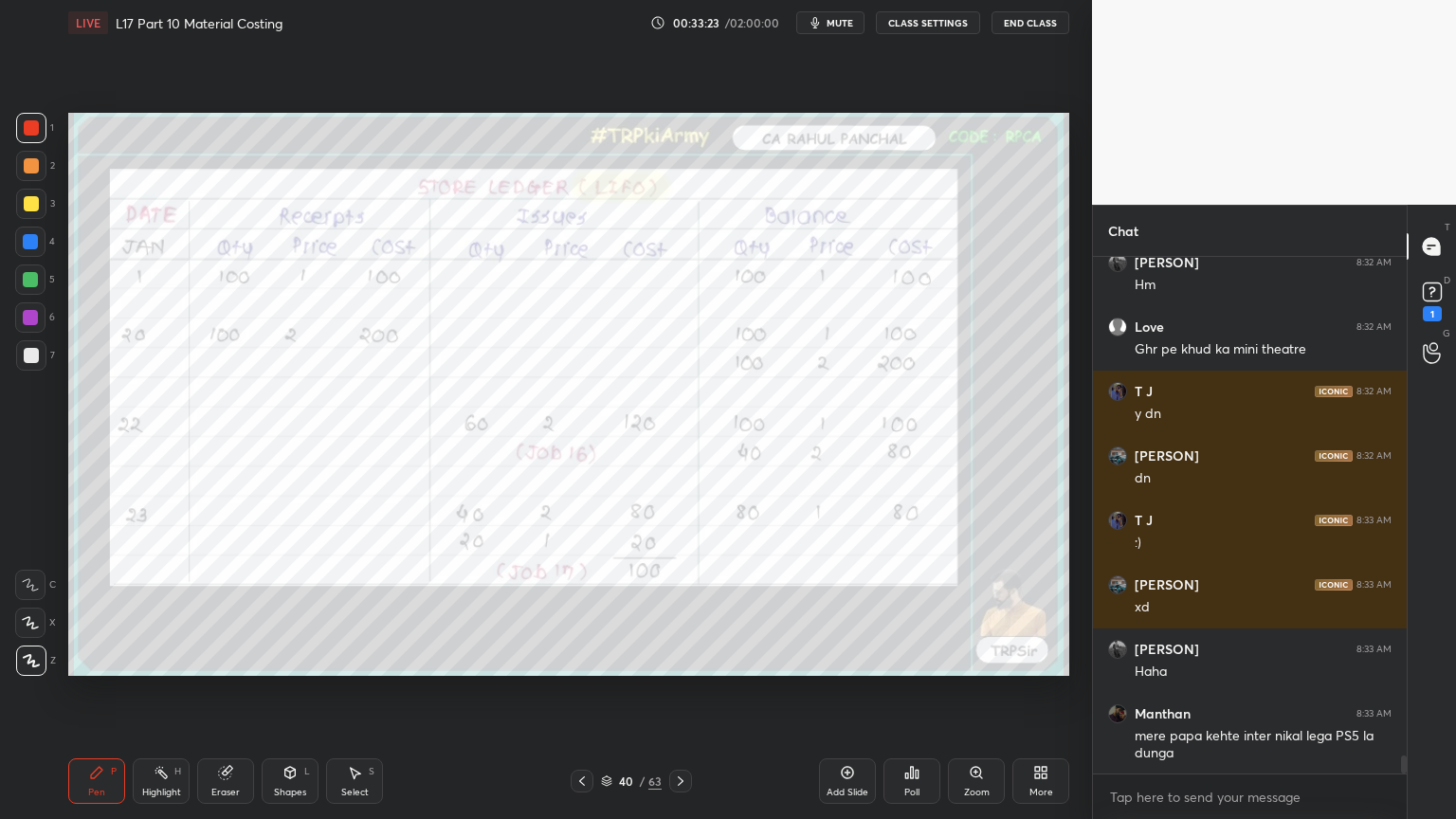 click on "Eraser" at bounding box center [226, 781] 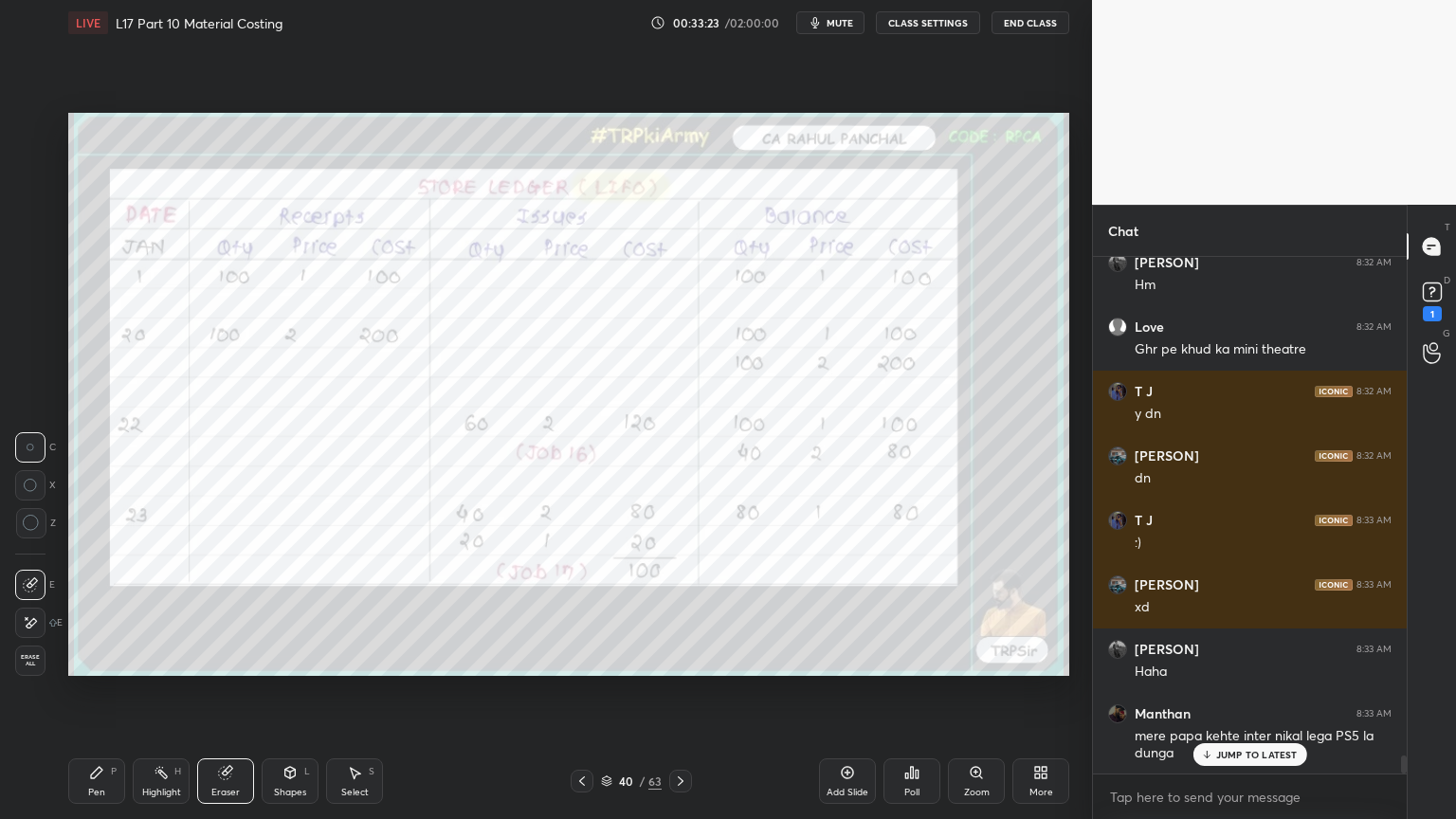 scroll, scrollTop: 14514, scrollLeft: 0, axis: vertical 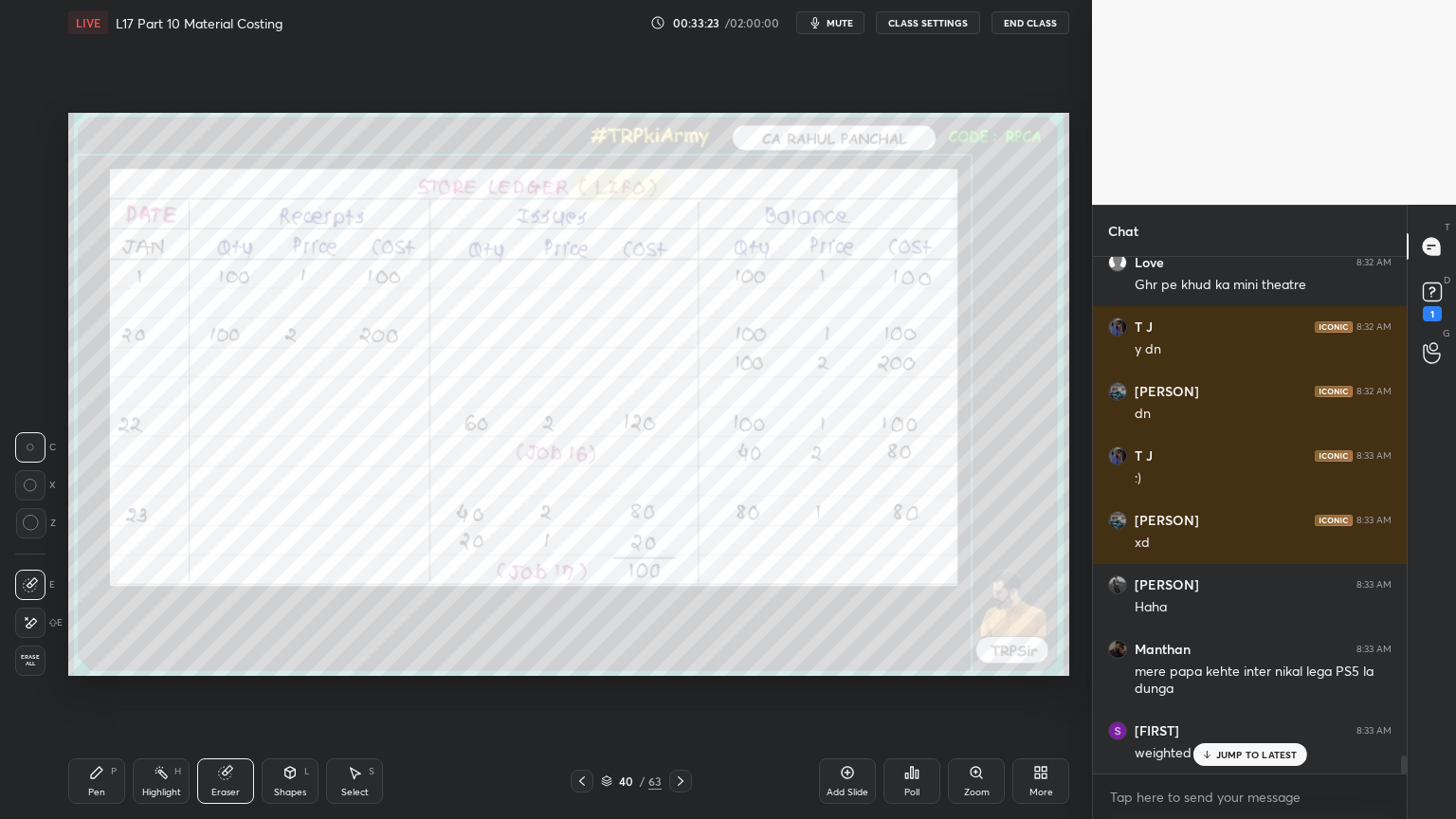 click on "Erase all" at bounding box center [30, 661] 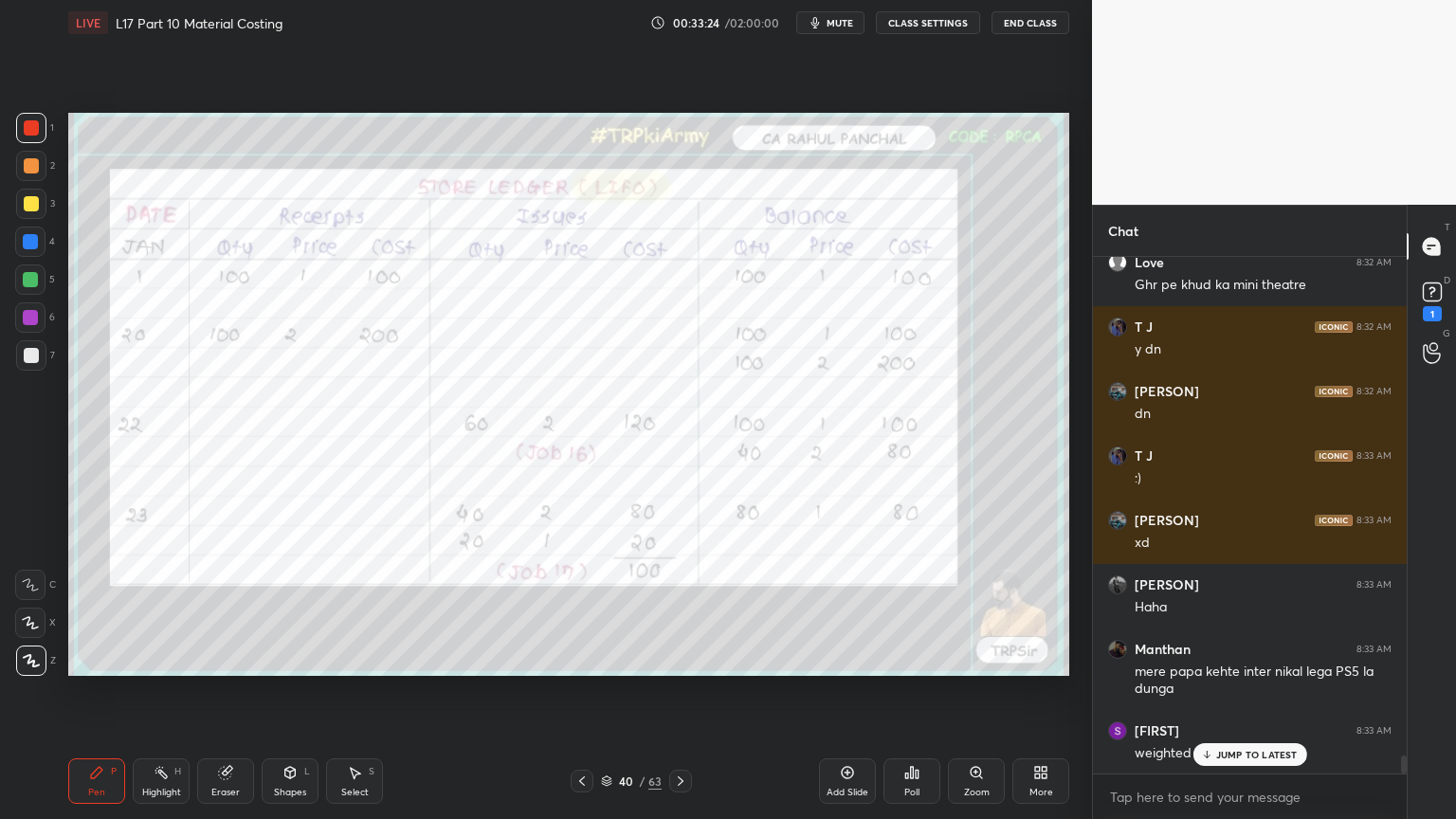 click on "Setting up your live class Poll for   secs No correct answer Start poll" at bounding box center (569, 394) 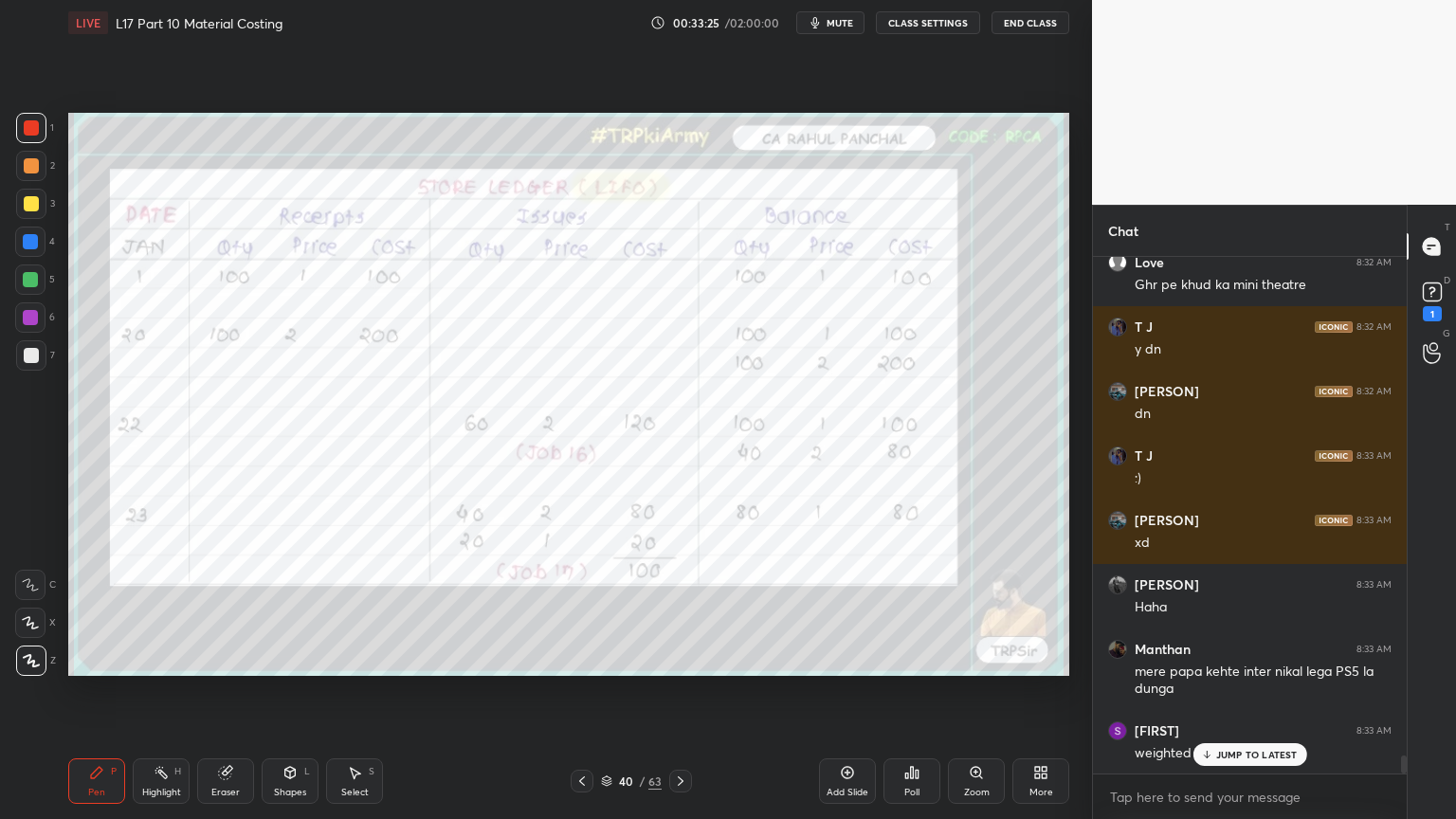 click at bounding box center (582, 781) 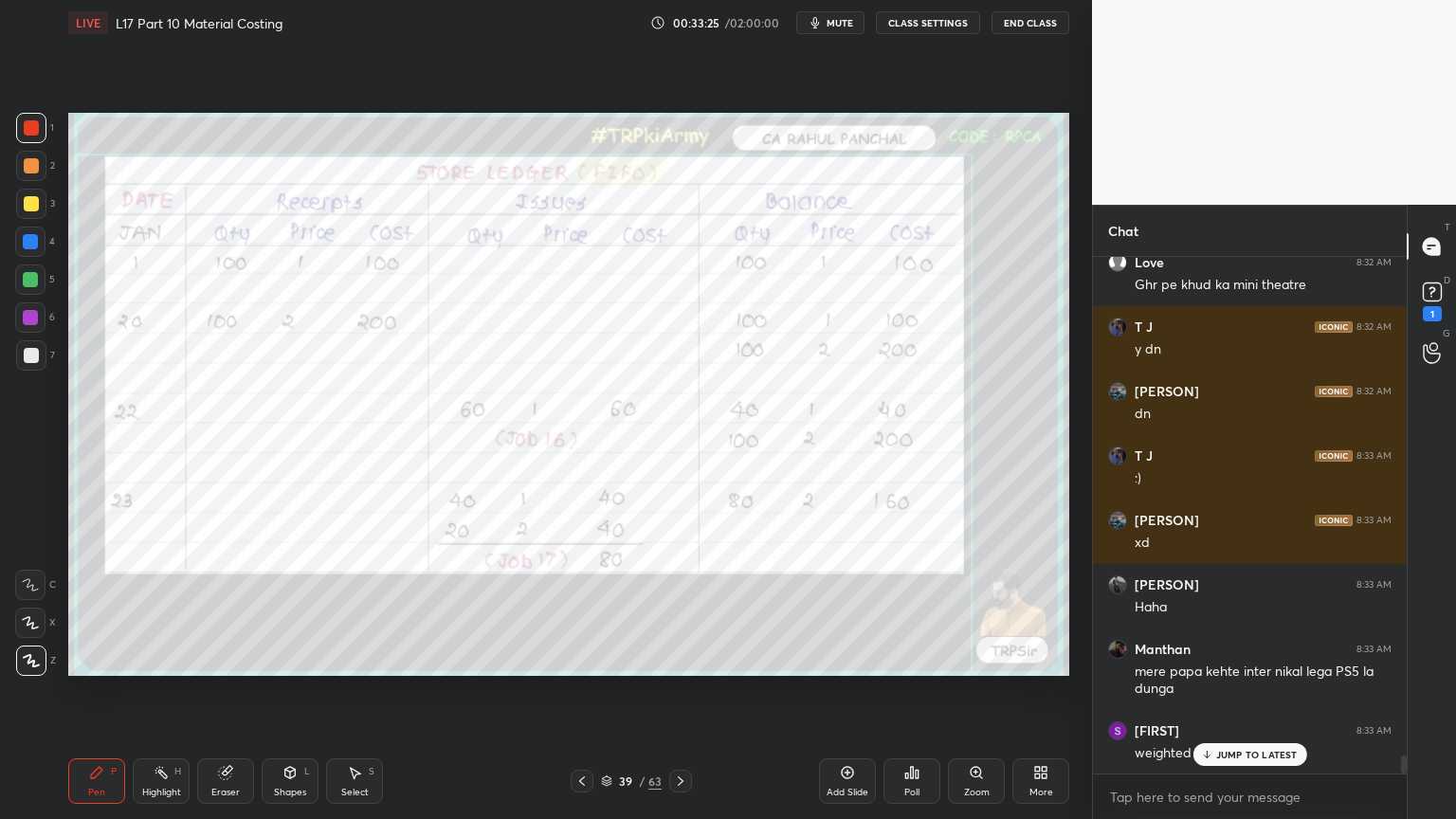 click 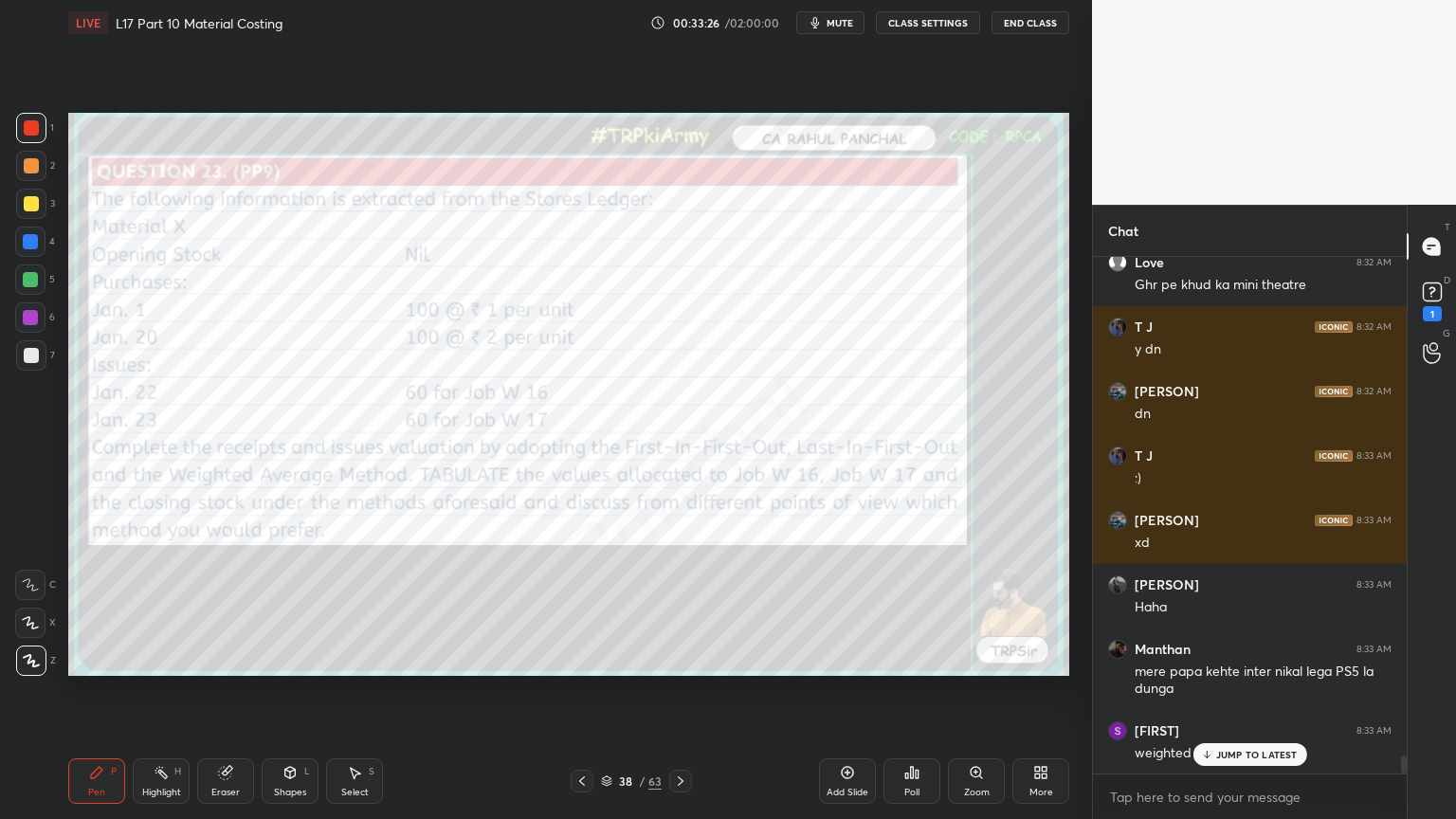 click 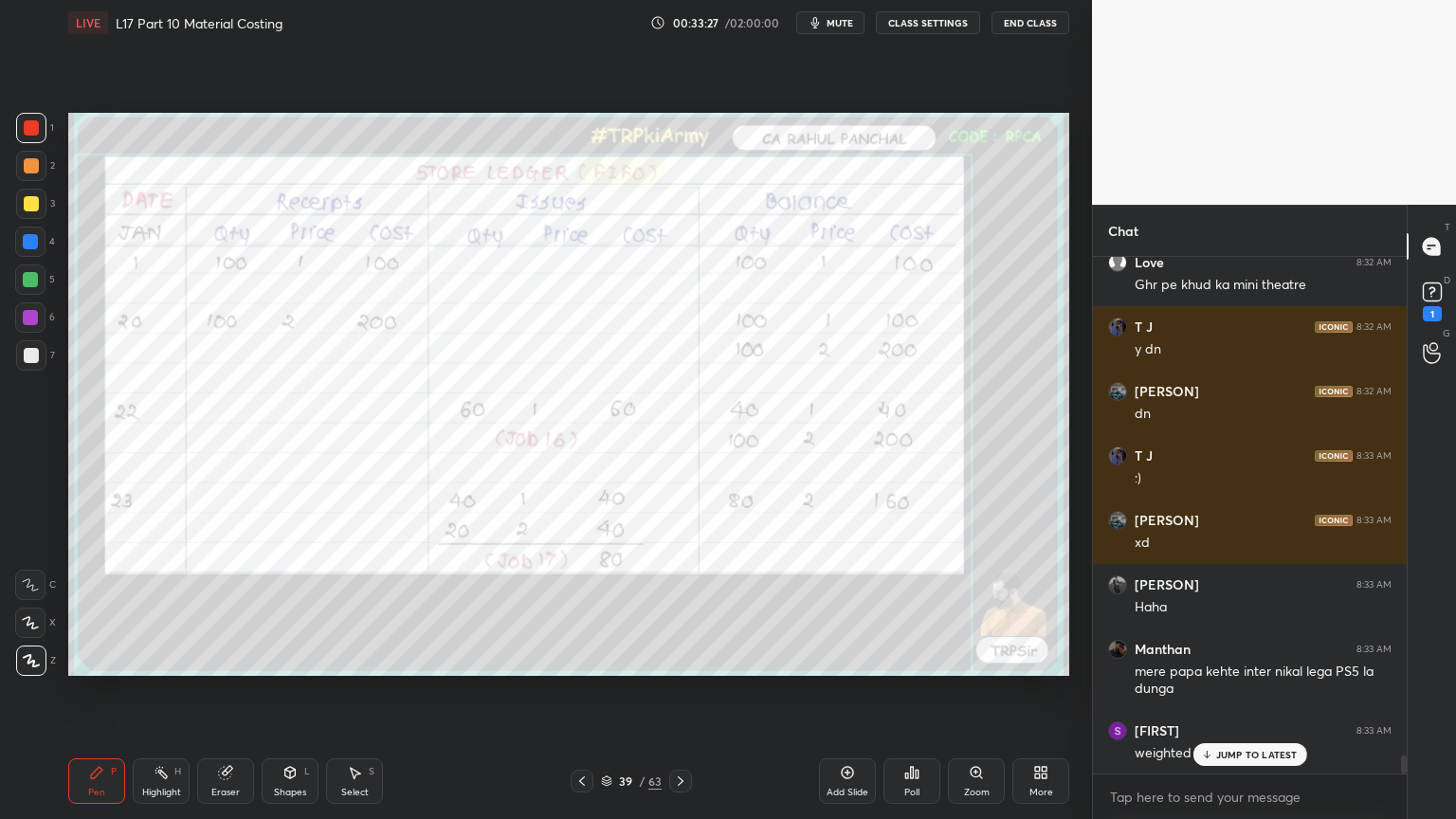 scroll, scrollTop: 14579, scrollLeft: 0, axis: vertical 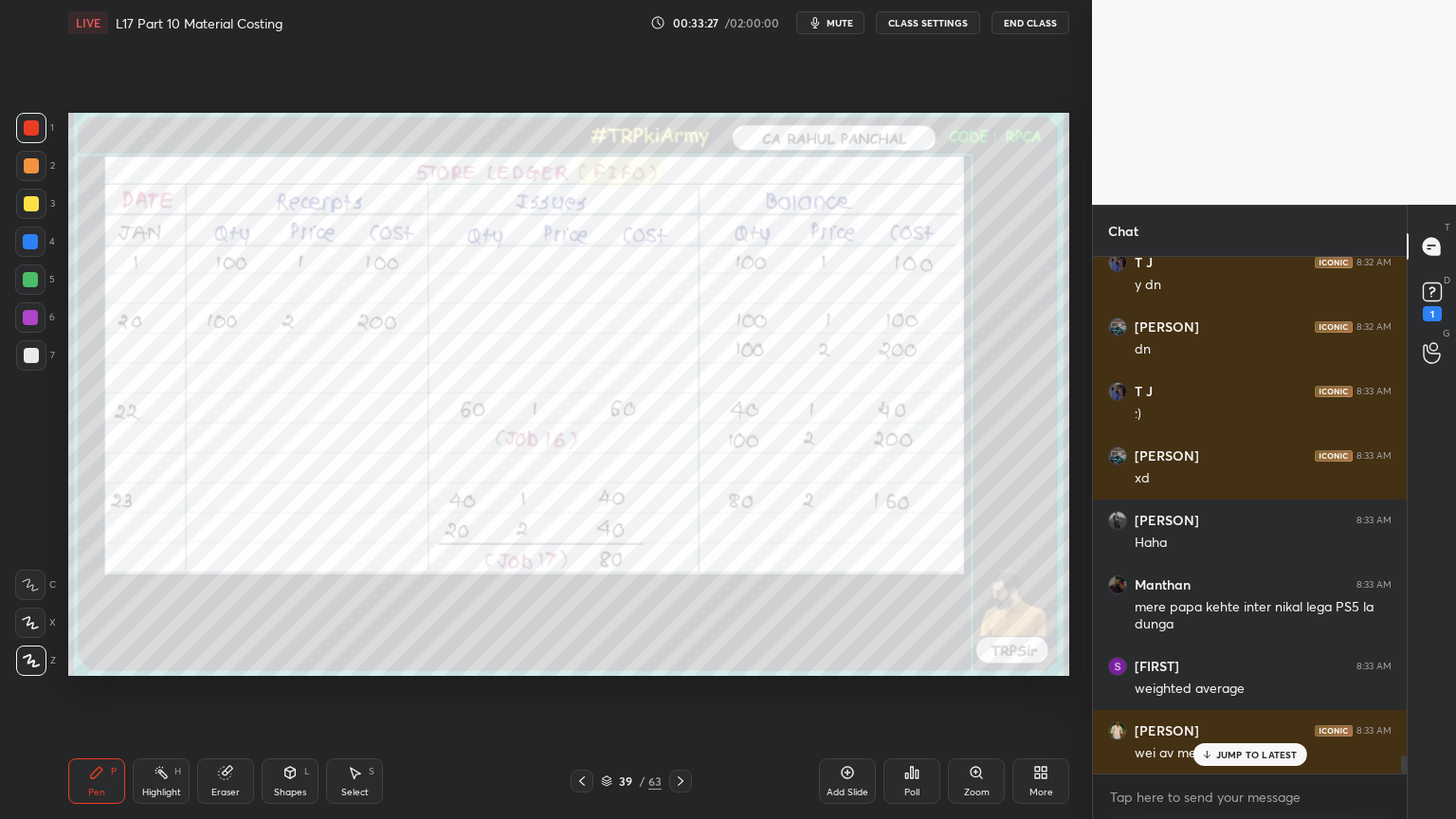 click at bounding box center (582, 781) 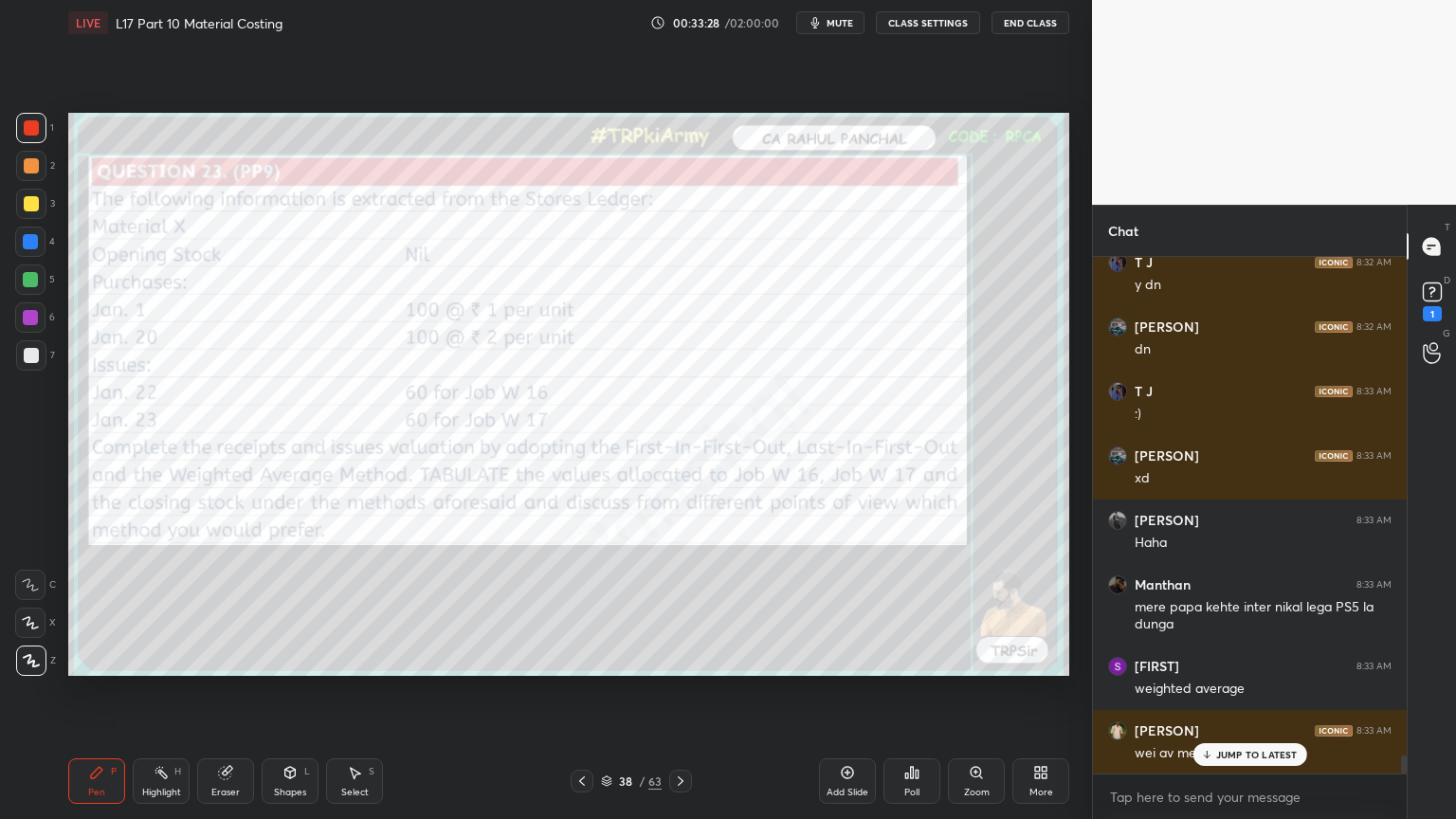 click 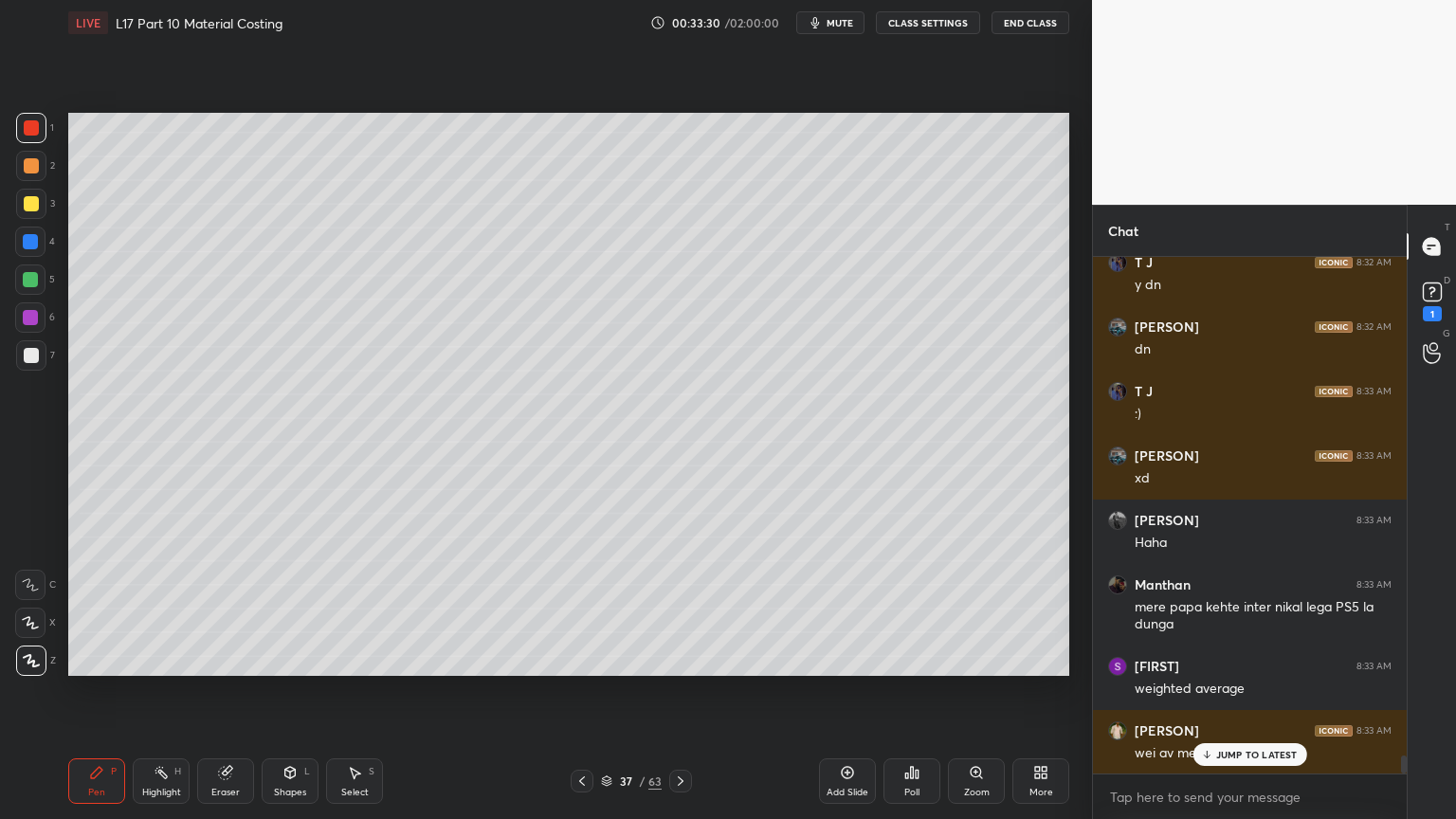 click on "Select S" at bounding box center (355, 781) 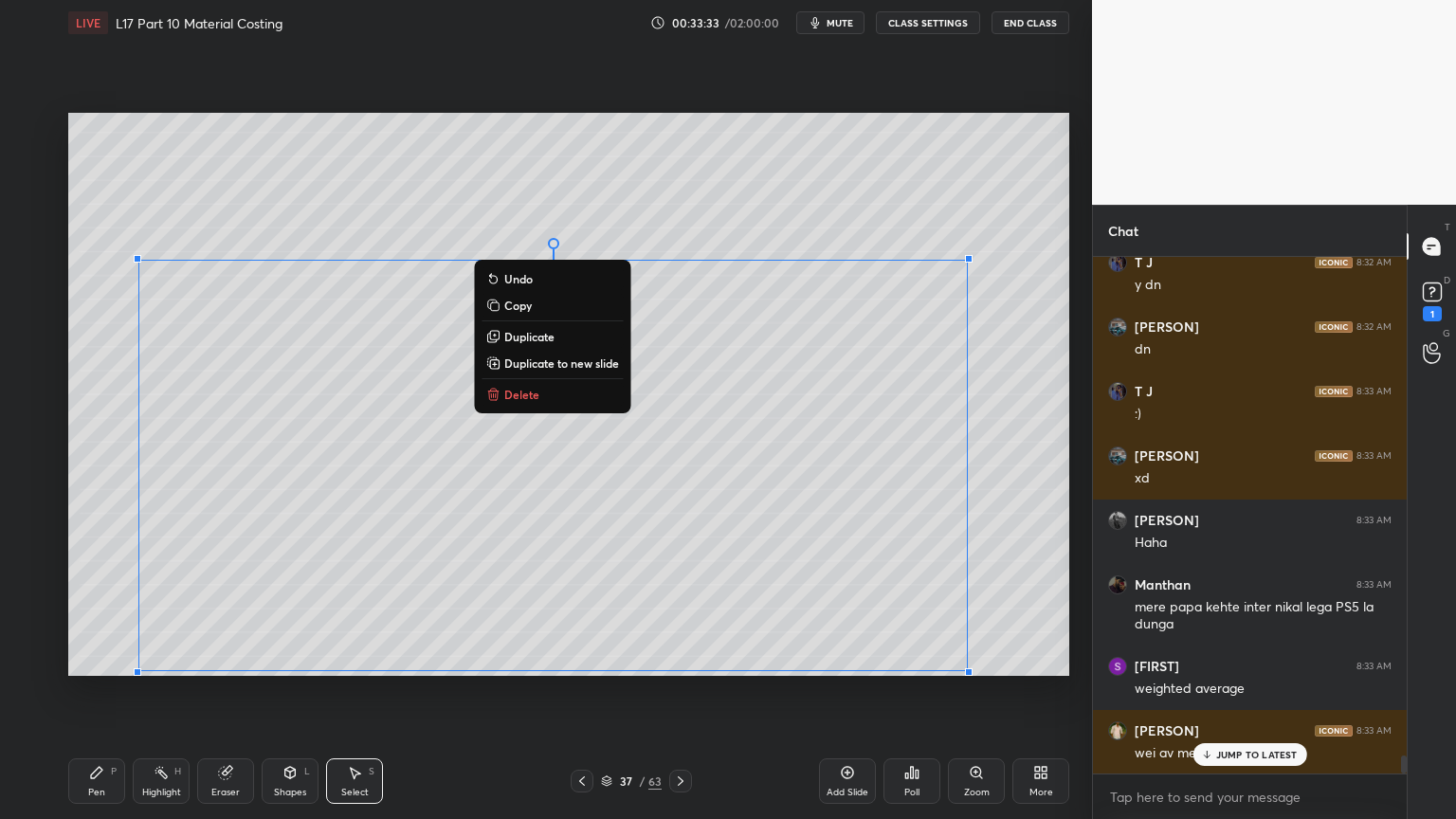 click on "Delete" at bounding box center [521, 394] 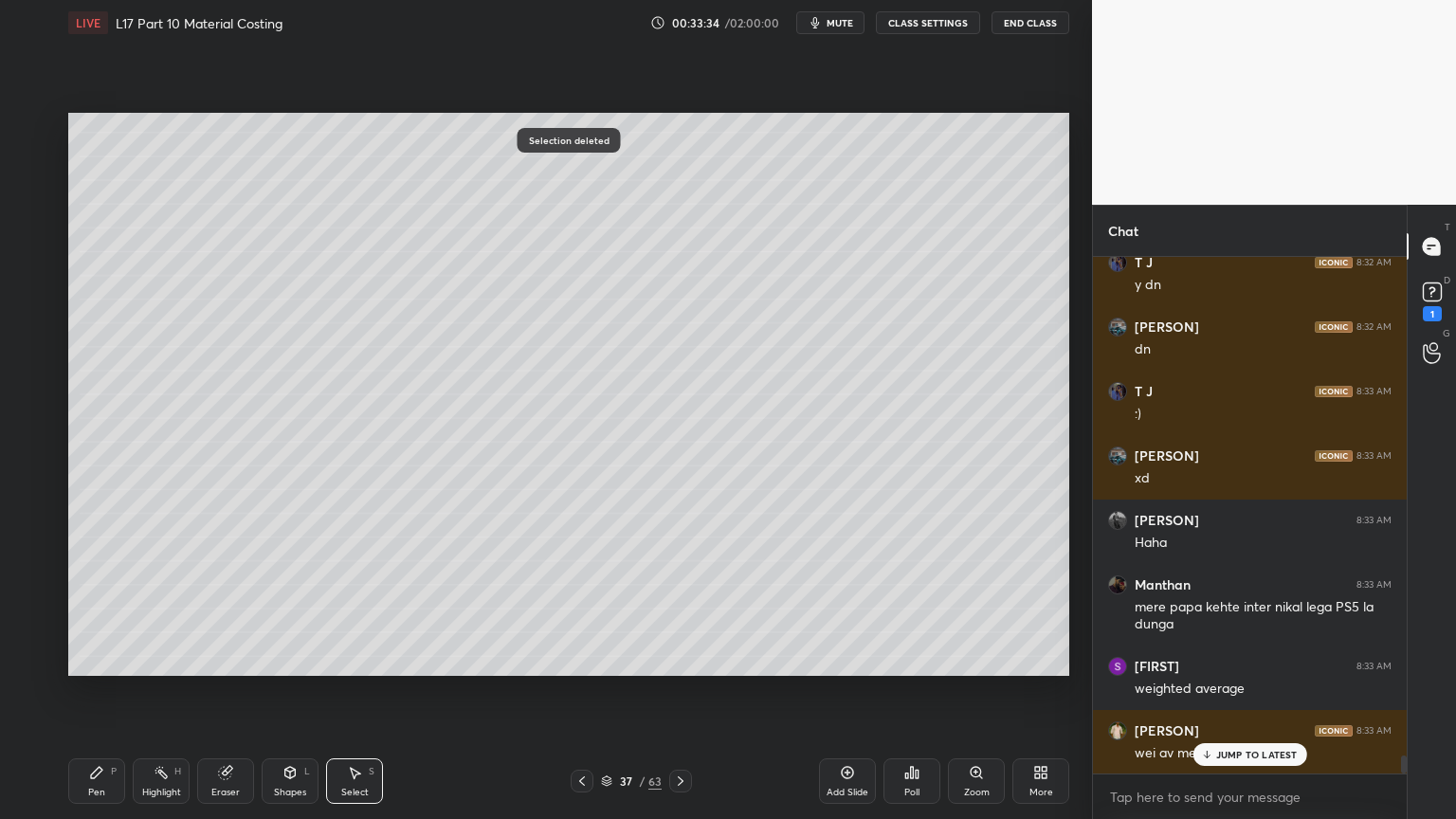 click 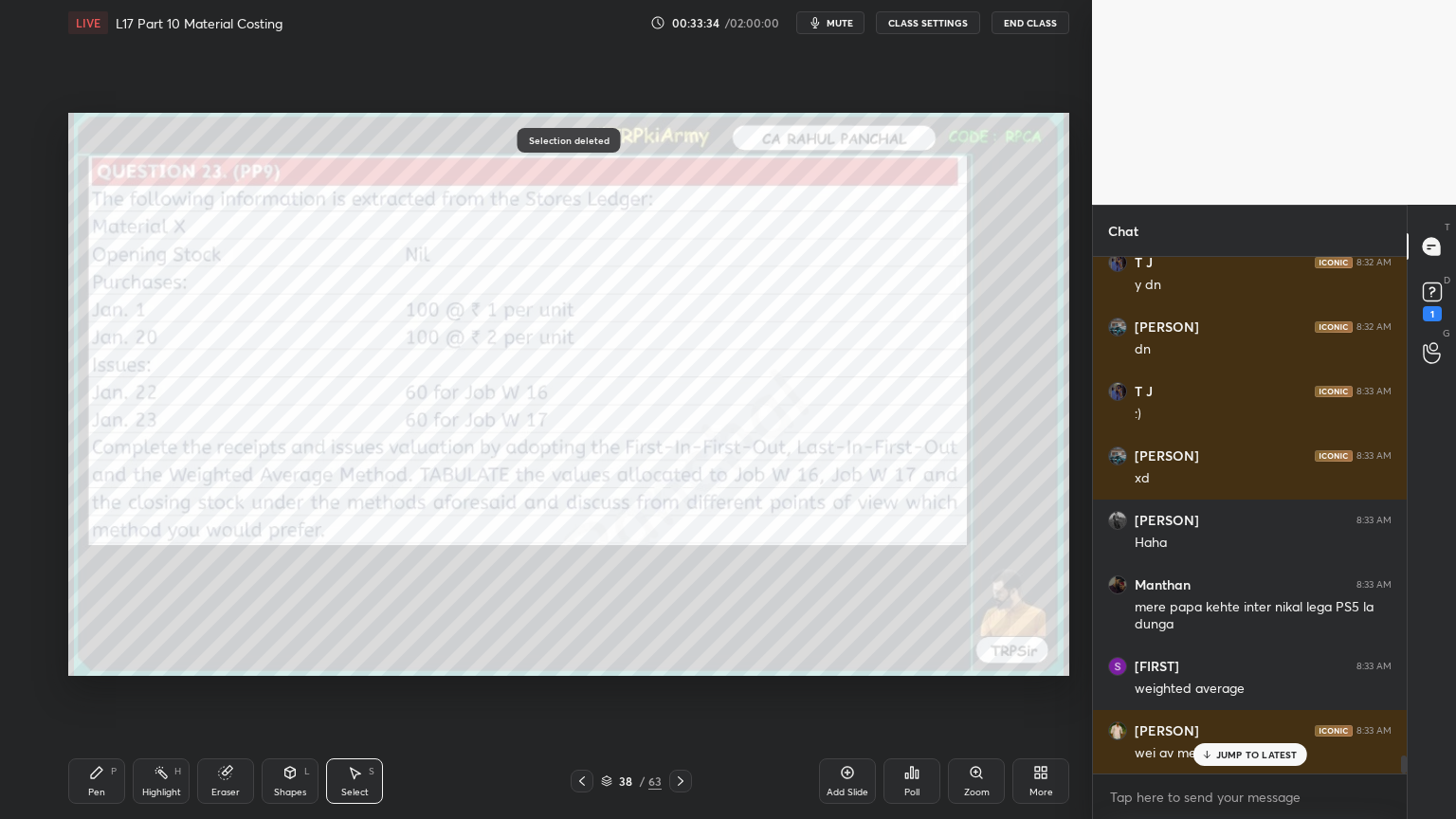 click 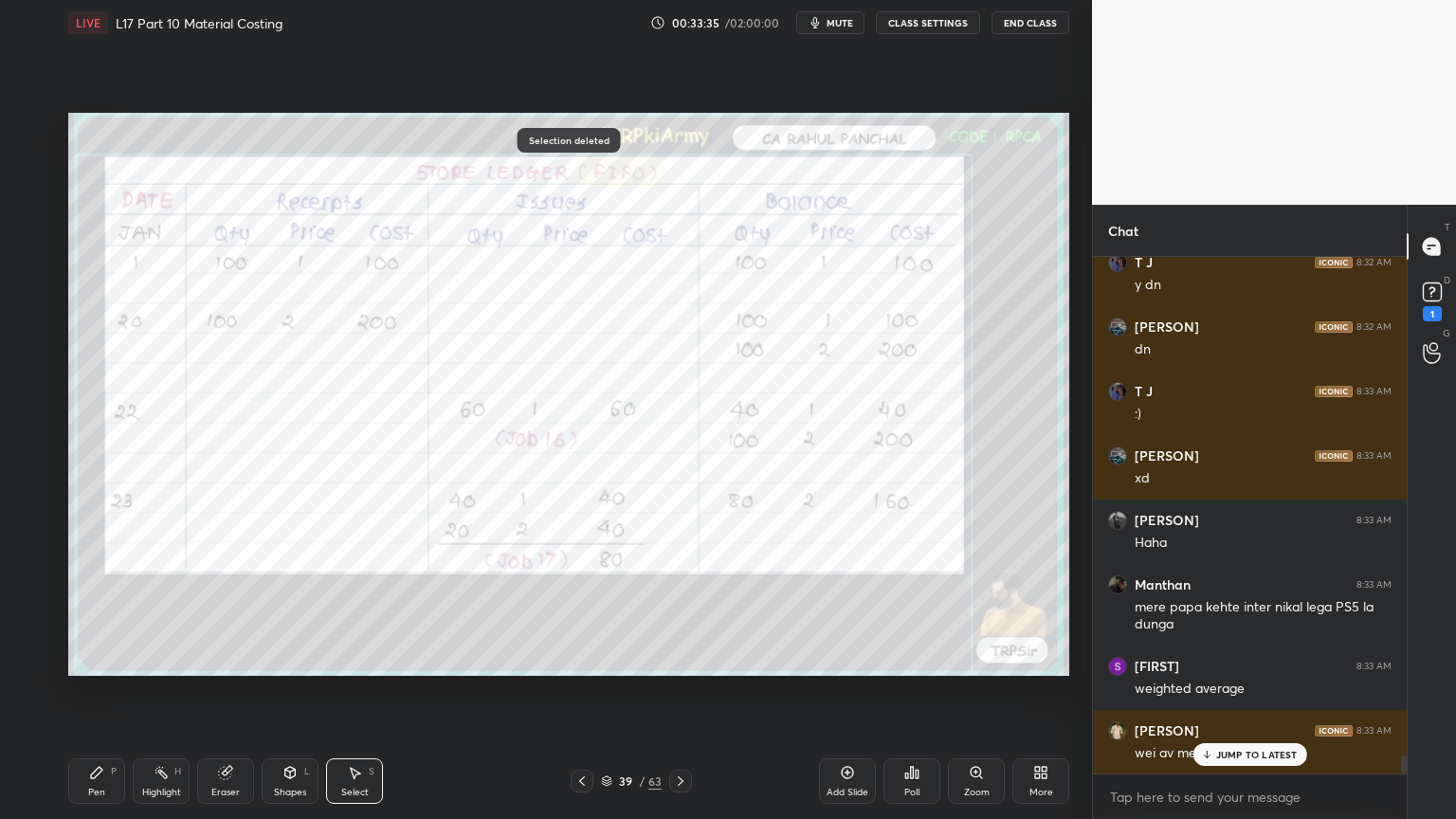 click 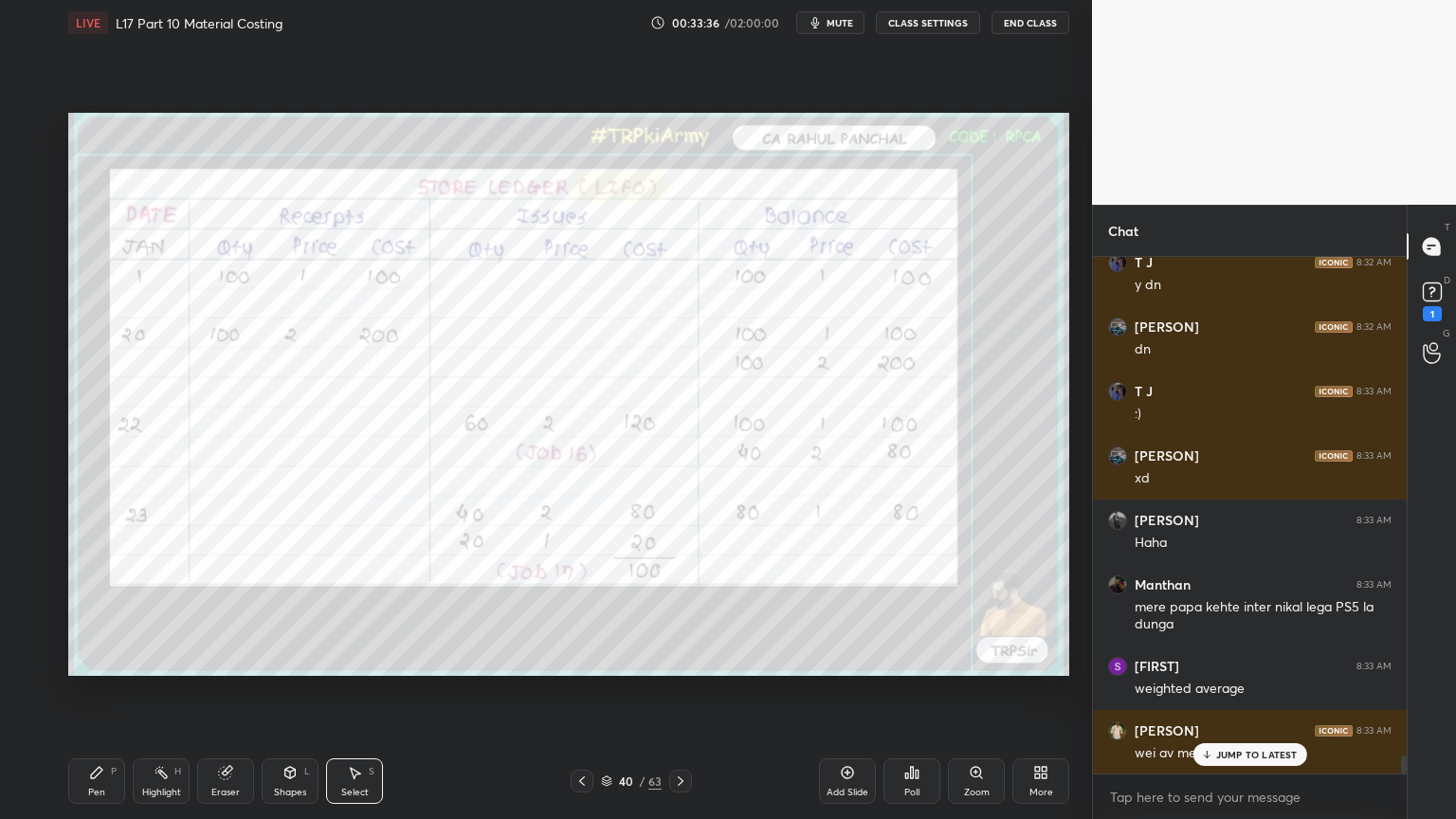 click 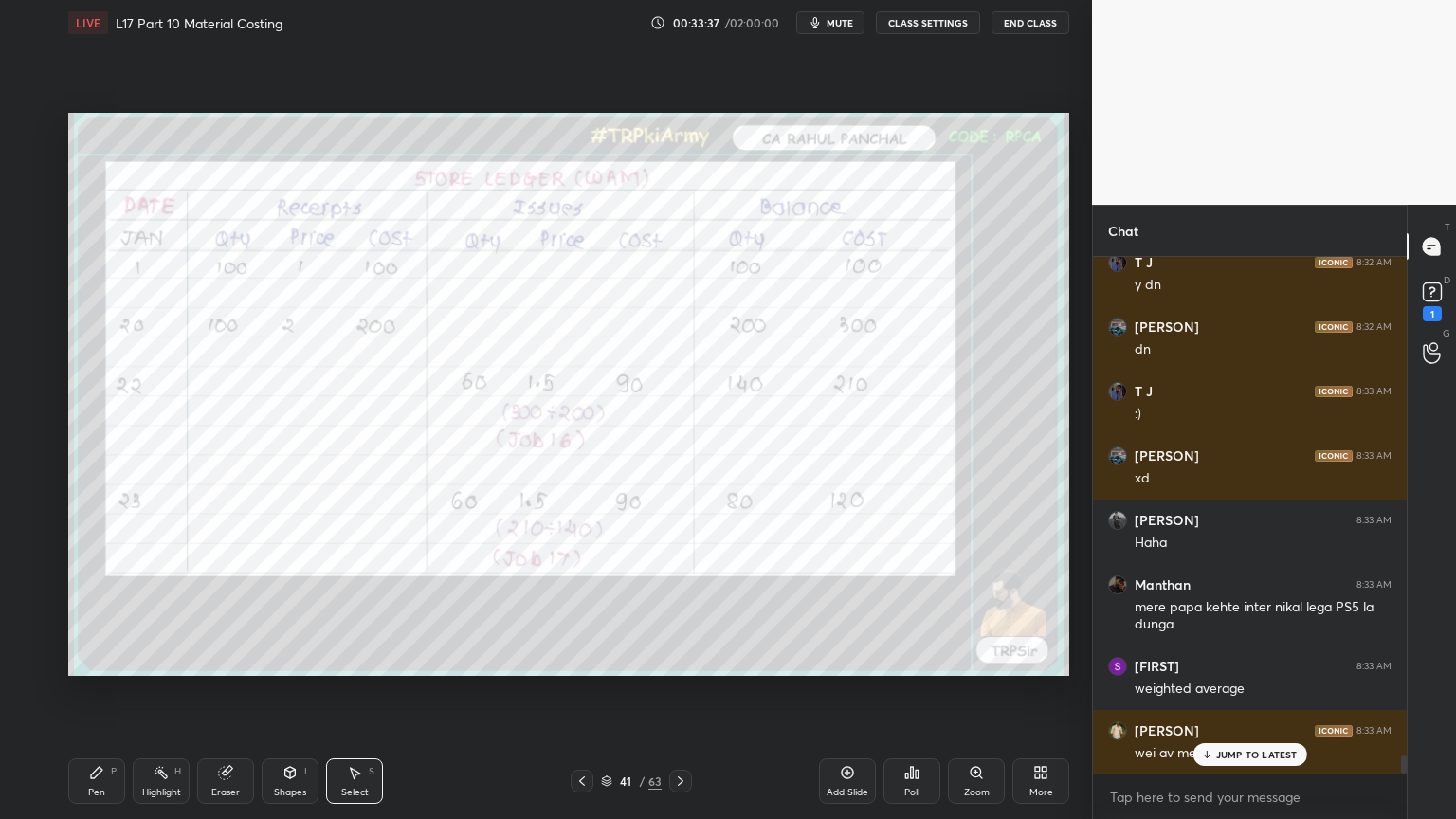 click at bounding box center (582, 781) 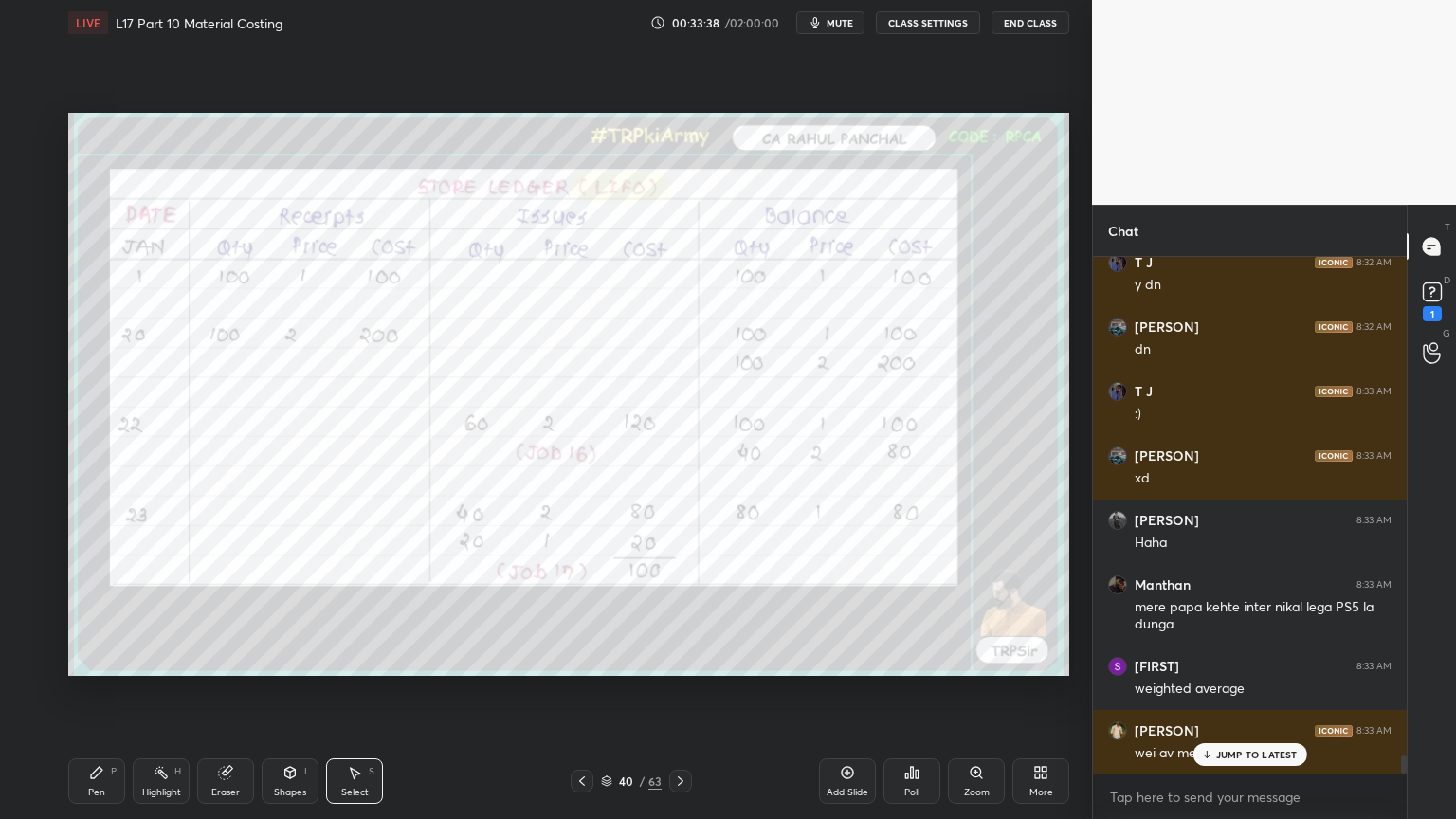 click at bounding box center (582, 781) 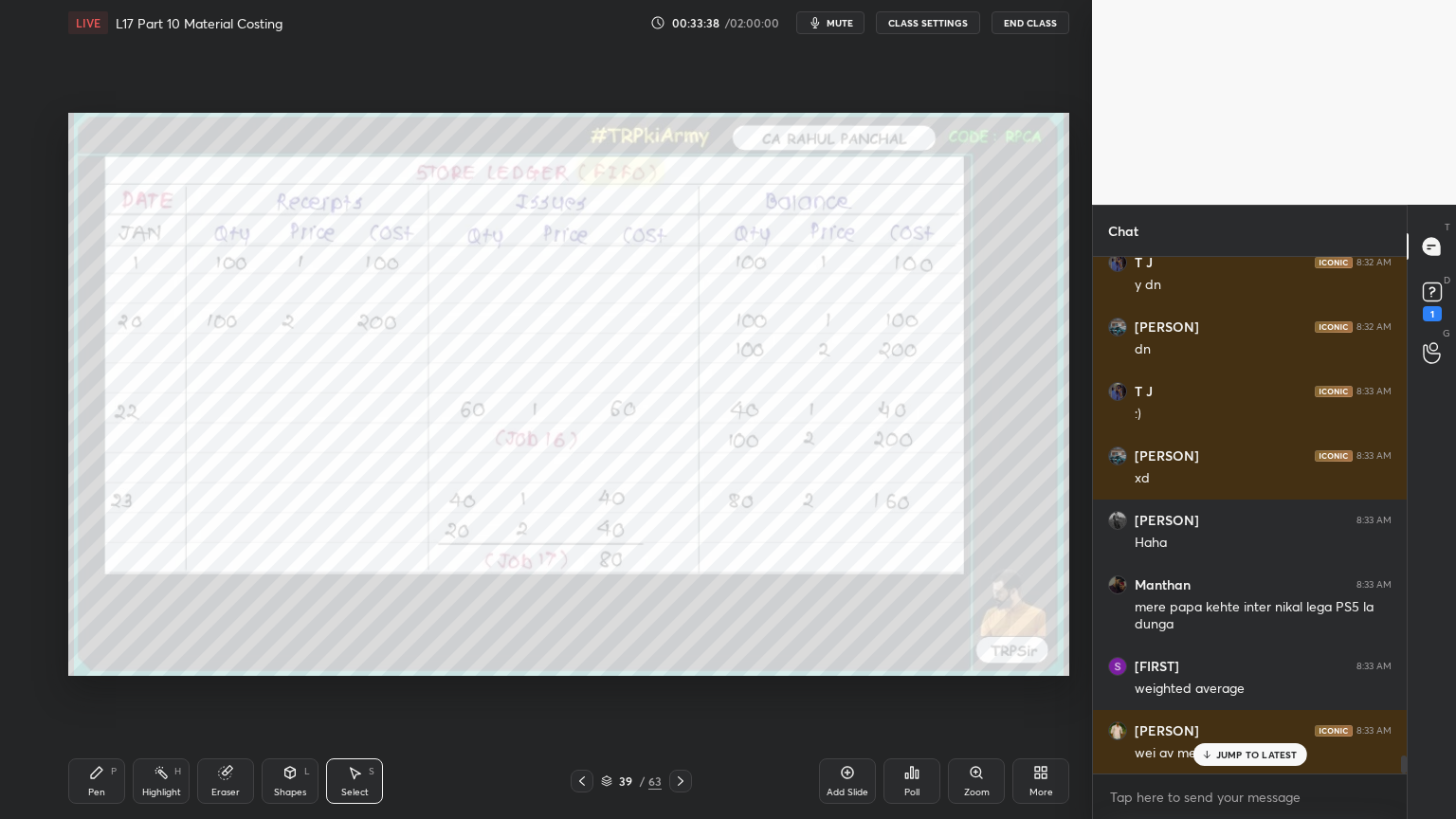 click at bounding box center (582, 781) 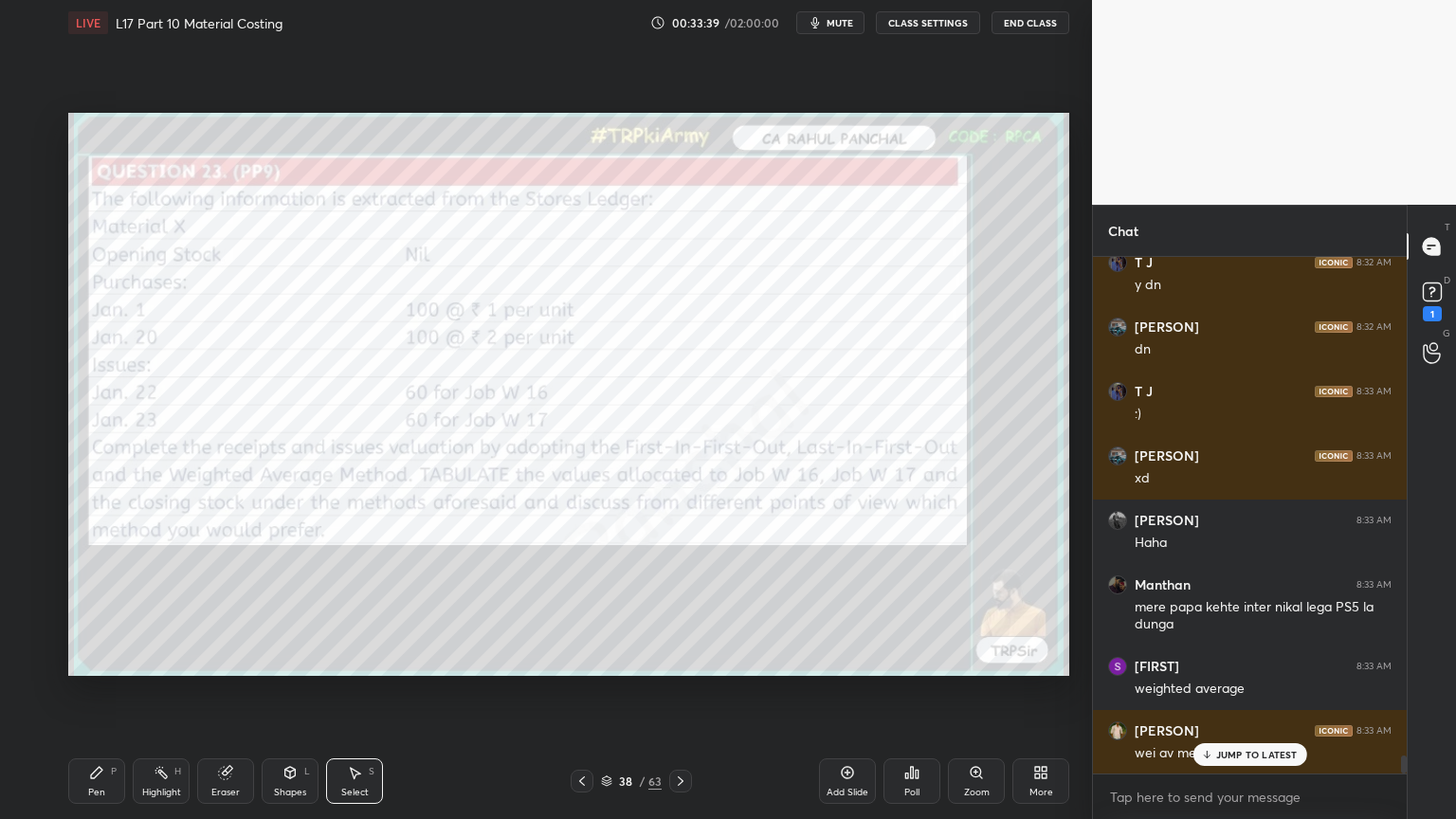 click at bounding box center (582, 781) 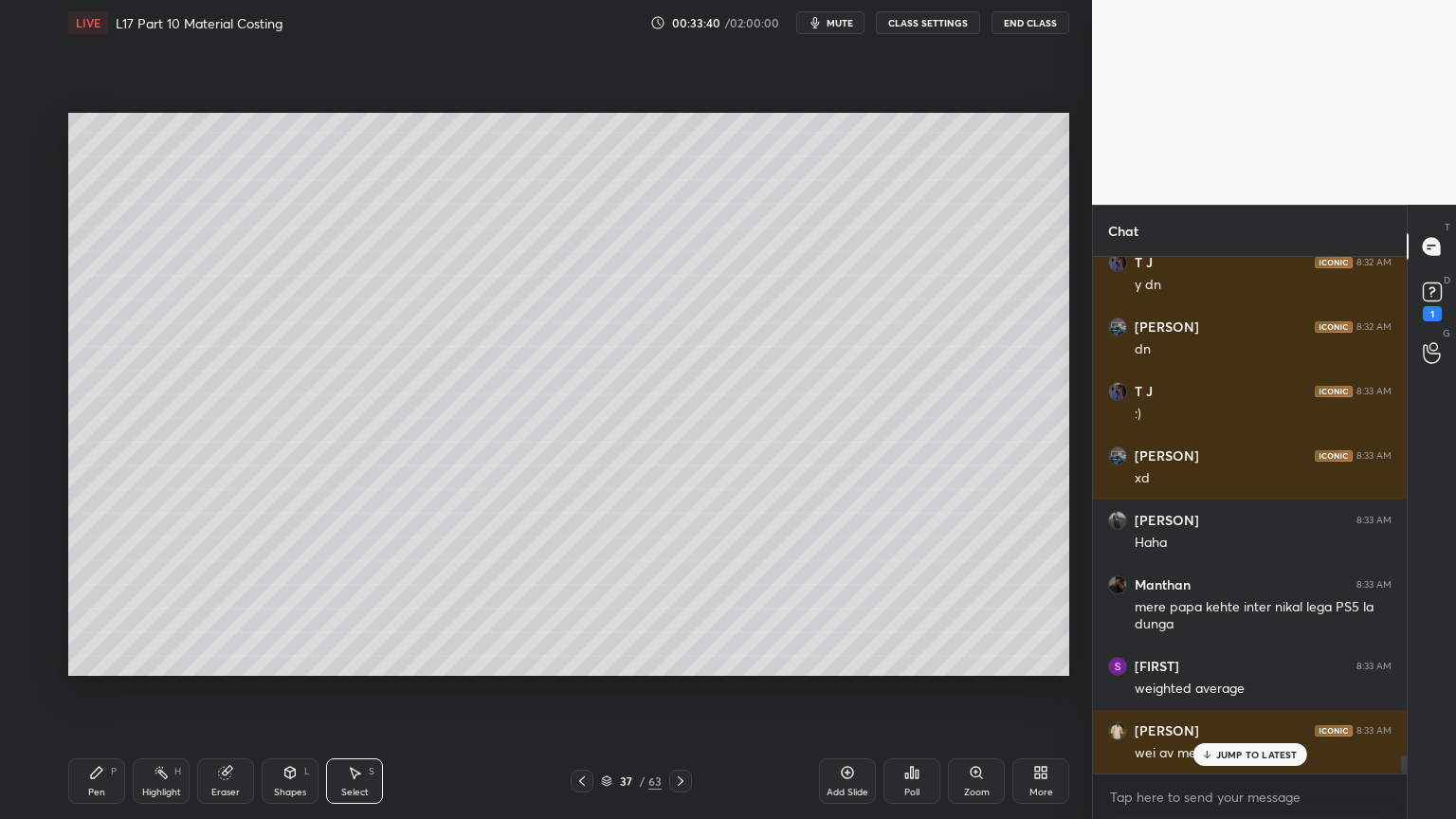 click on "Pen P Highlight H Eraser Shapes L Select S 37 / 63 Add Slide Poll Zoom More" at bounding box center (569, 781) 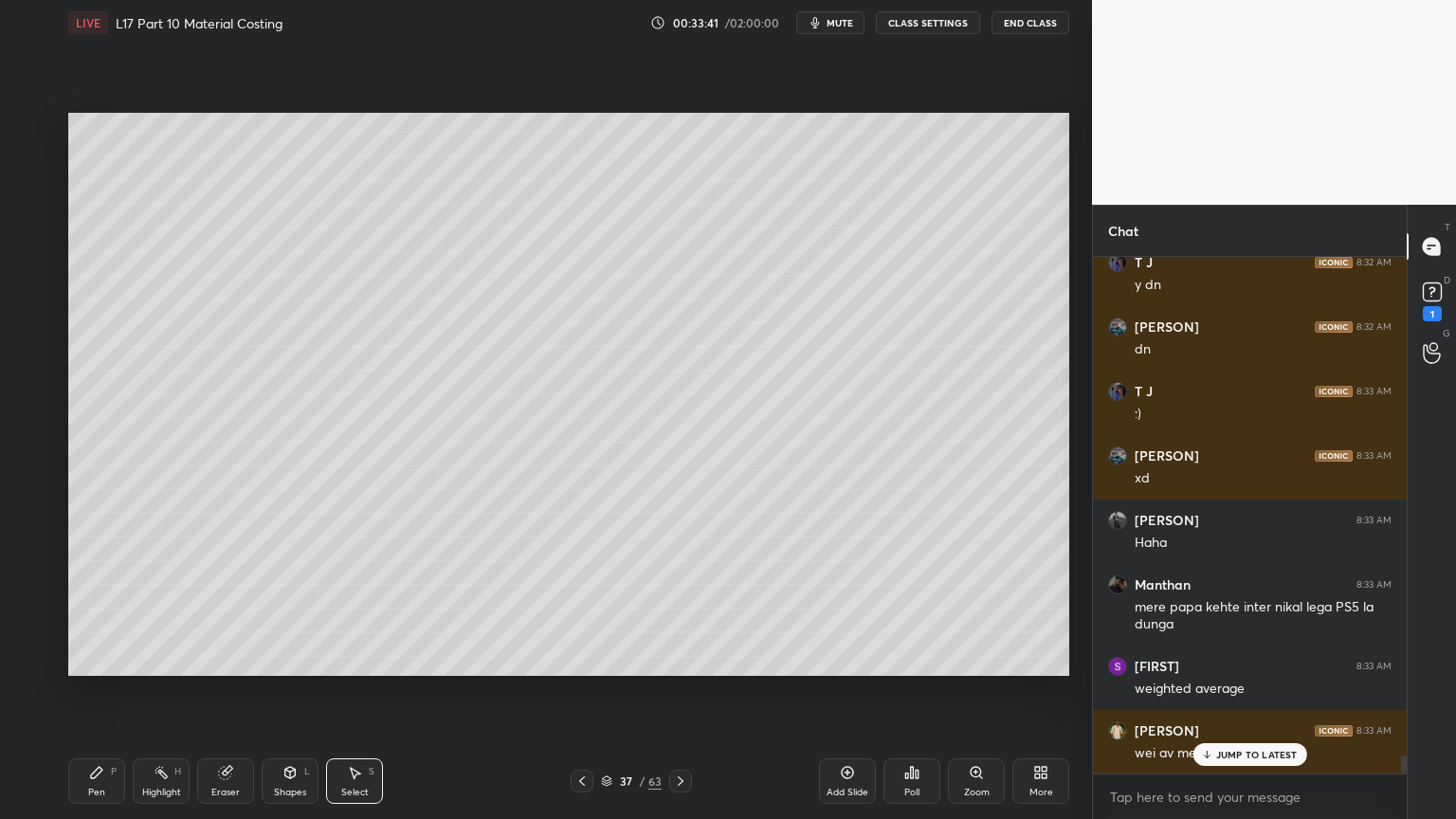 click on "Pen P" at bounding box center [97, 781] 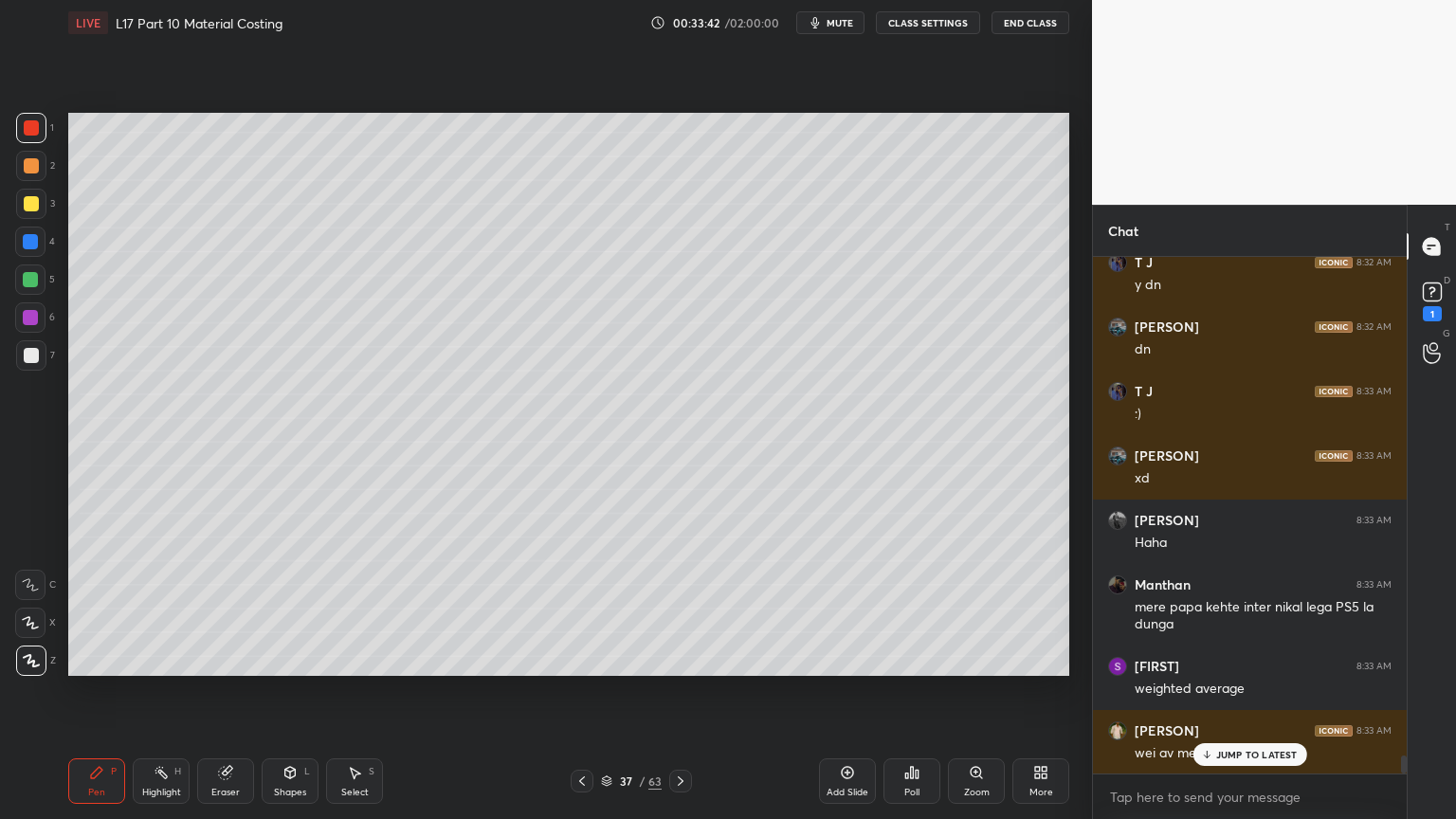 click at bounding box center (31, 204) 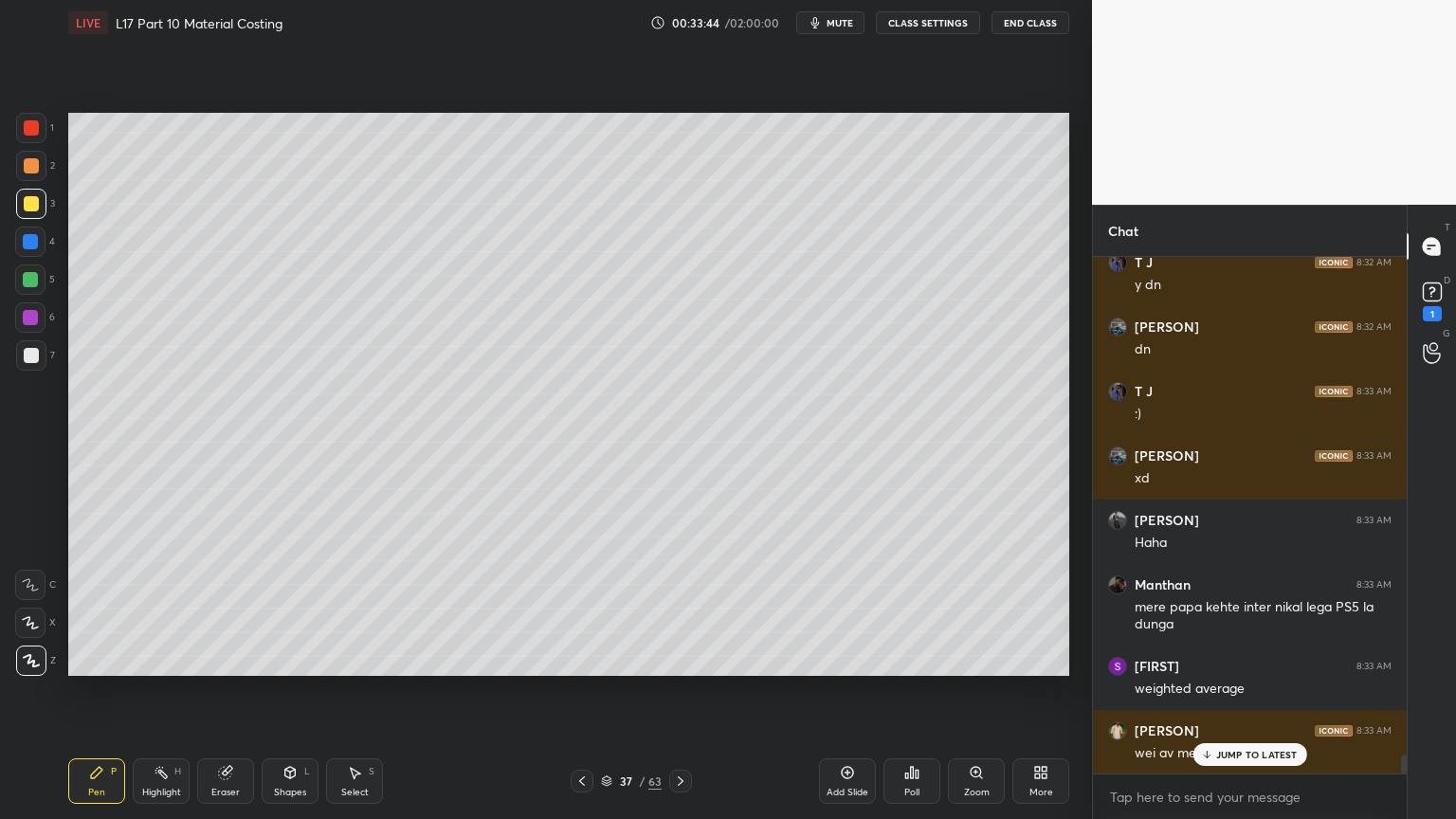 click at bounding box center (31, 355) 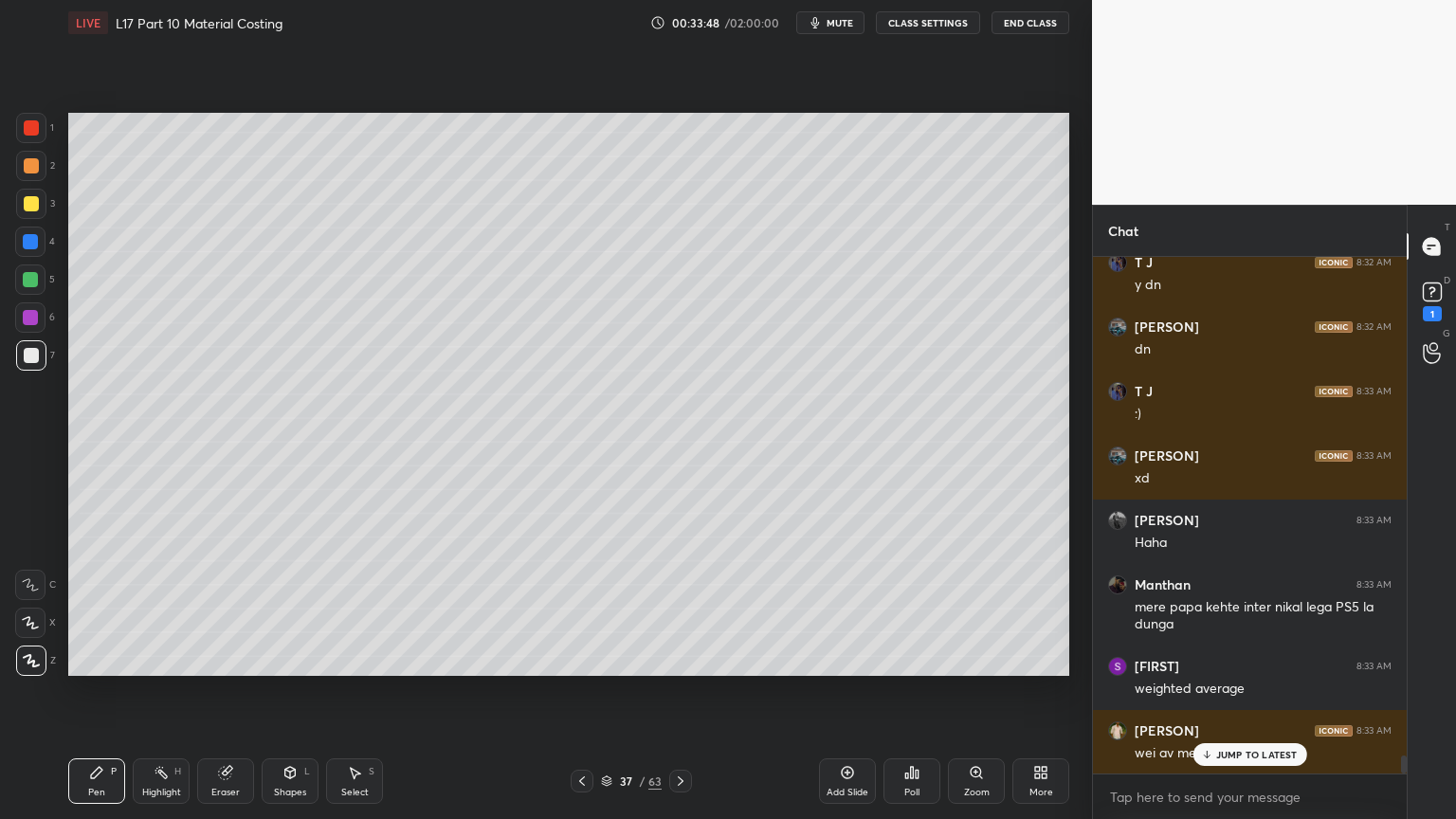 click 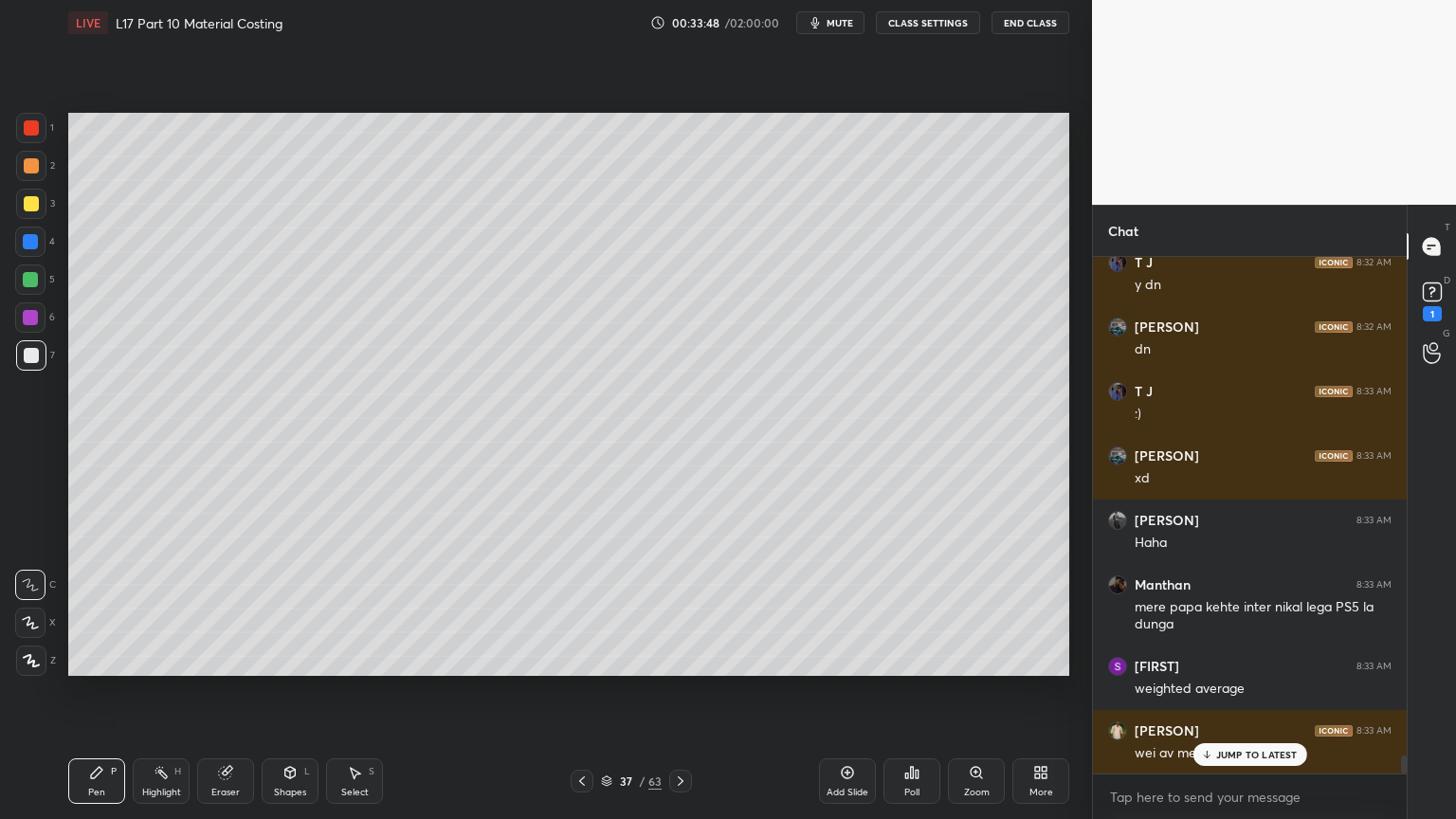 click at bounding box center (30, 623) 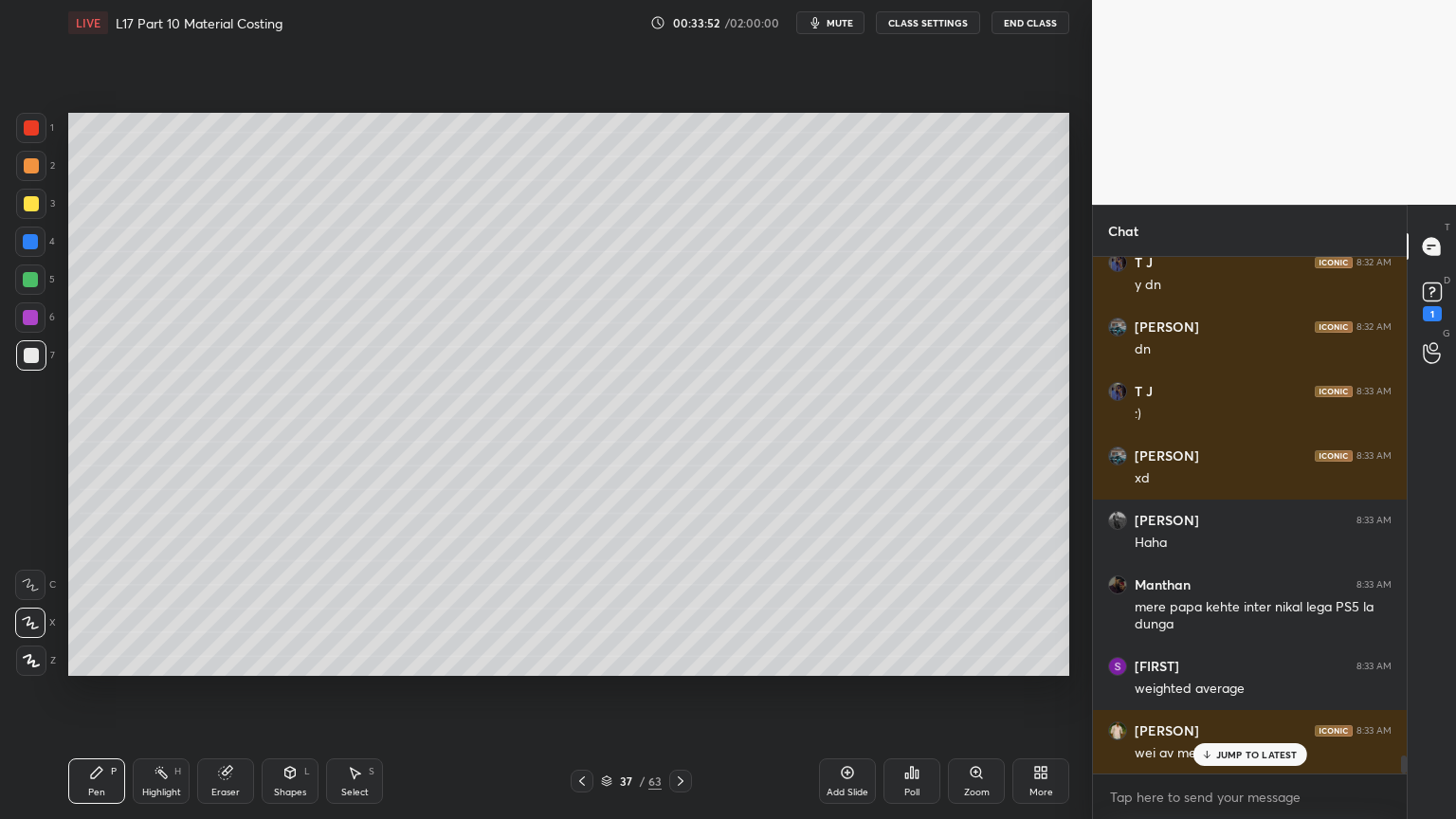 click 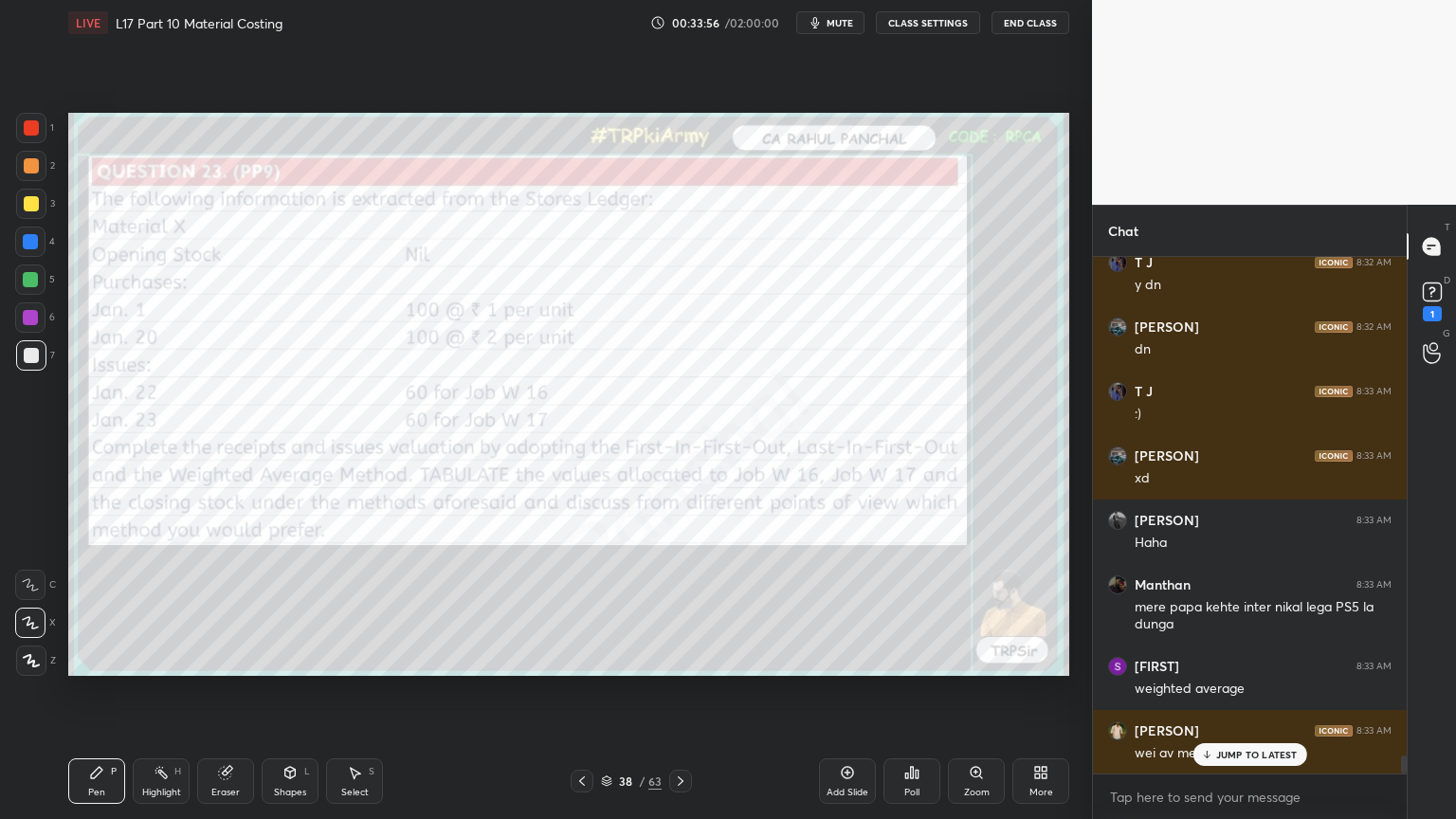 click 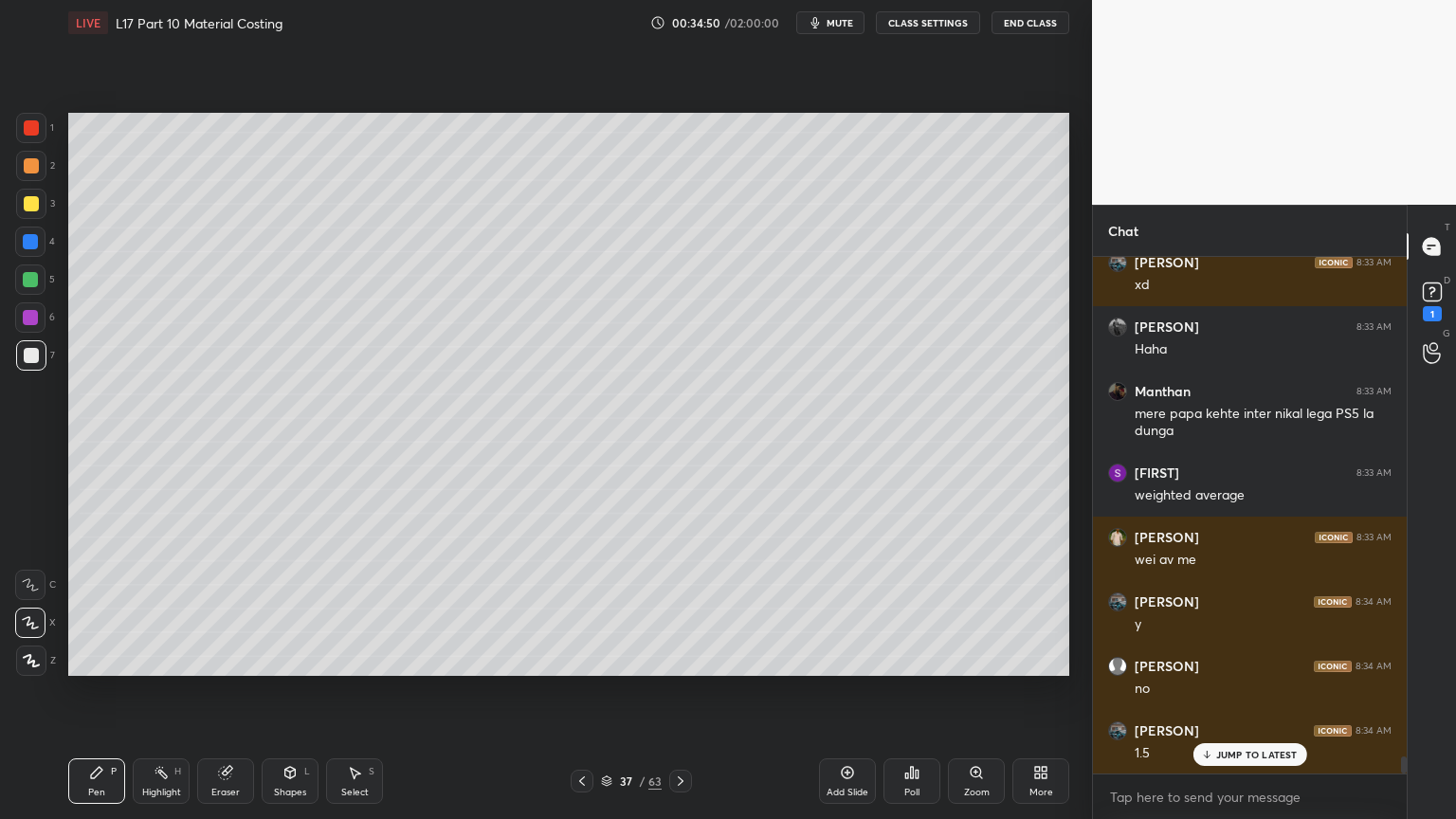 scroll, scrollTop: 14837, scrollLeft: 0, axis: vertical 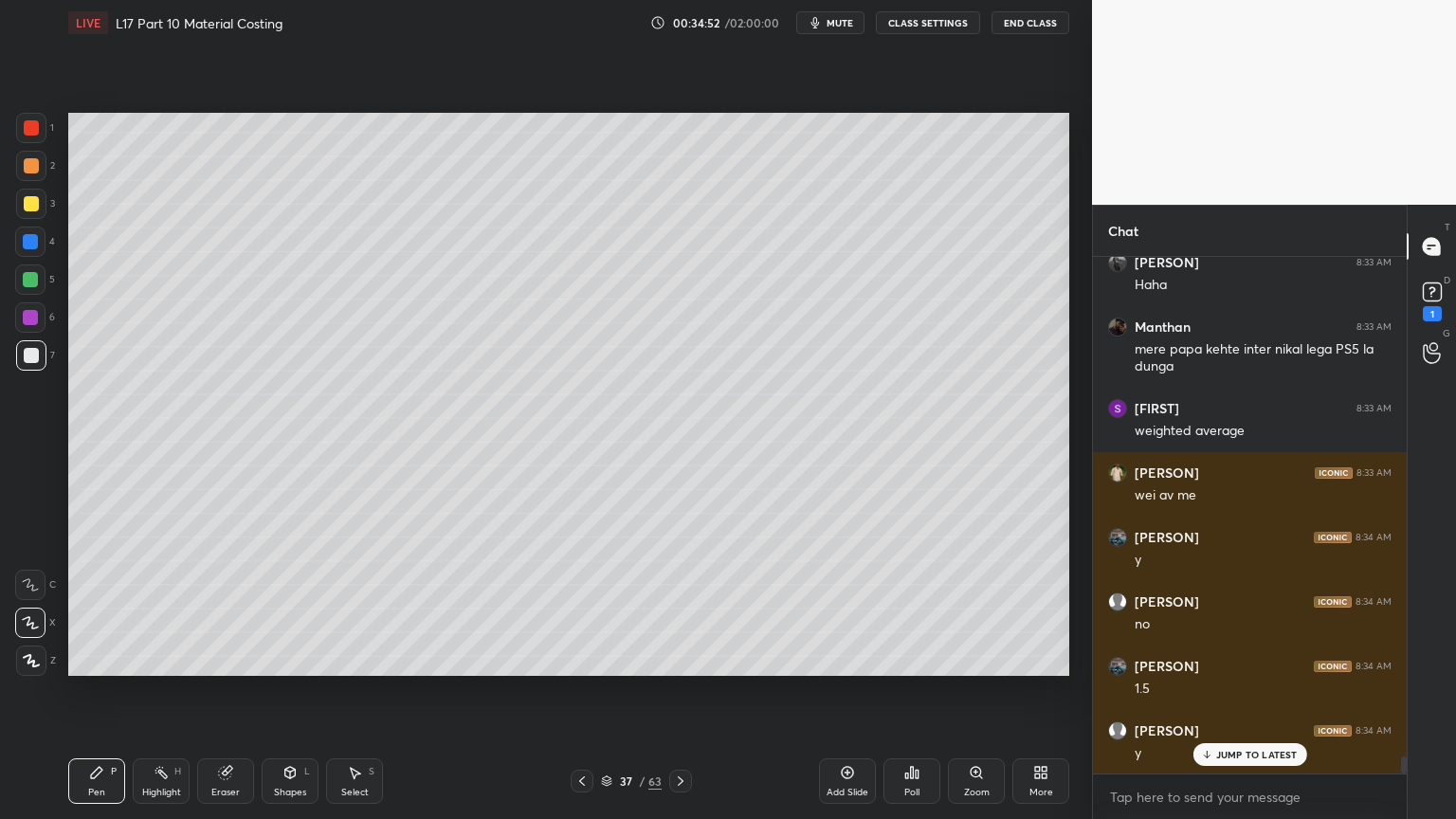click on "Shapes L" at bounding box center [290, 781] 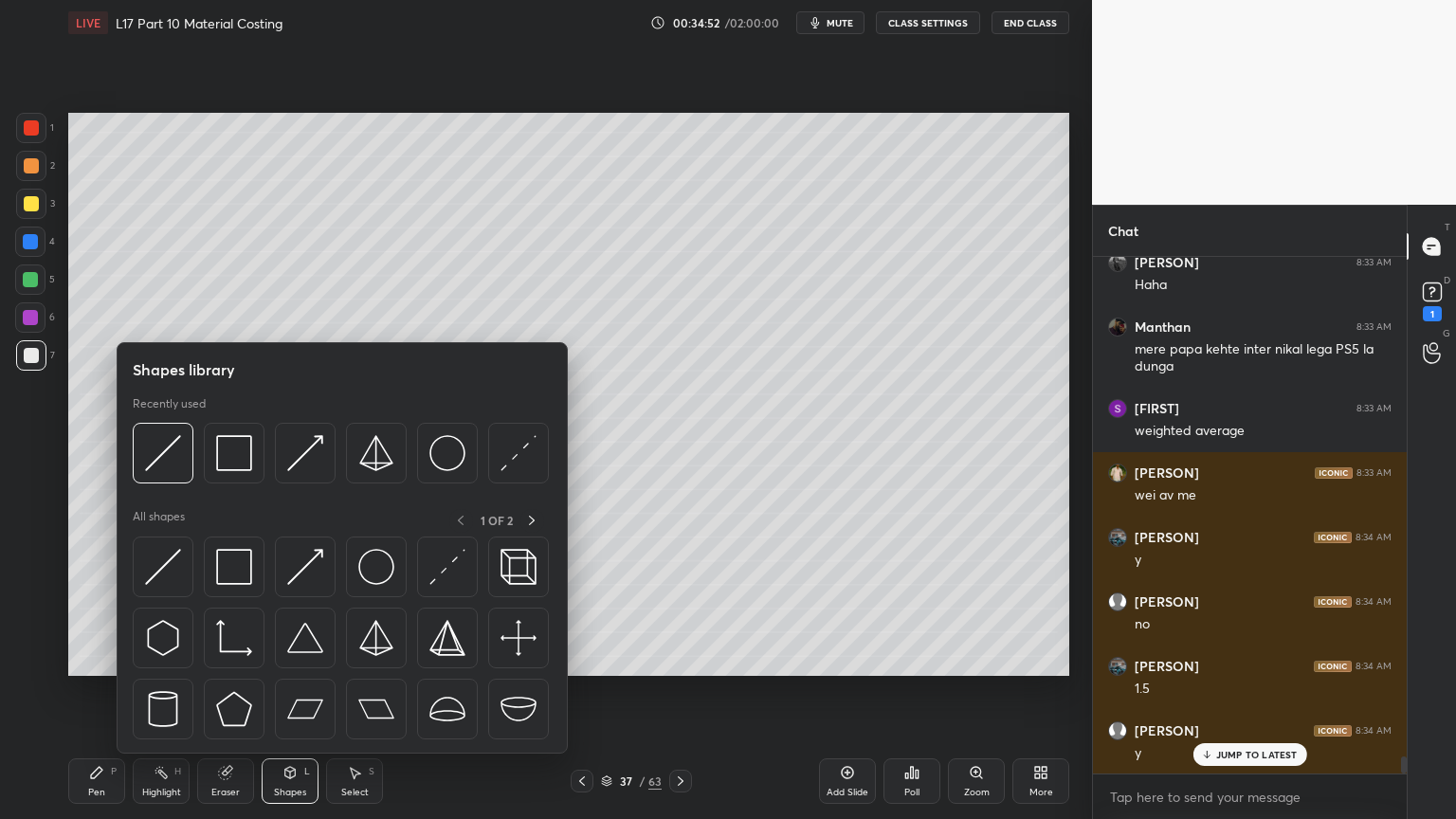 click 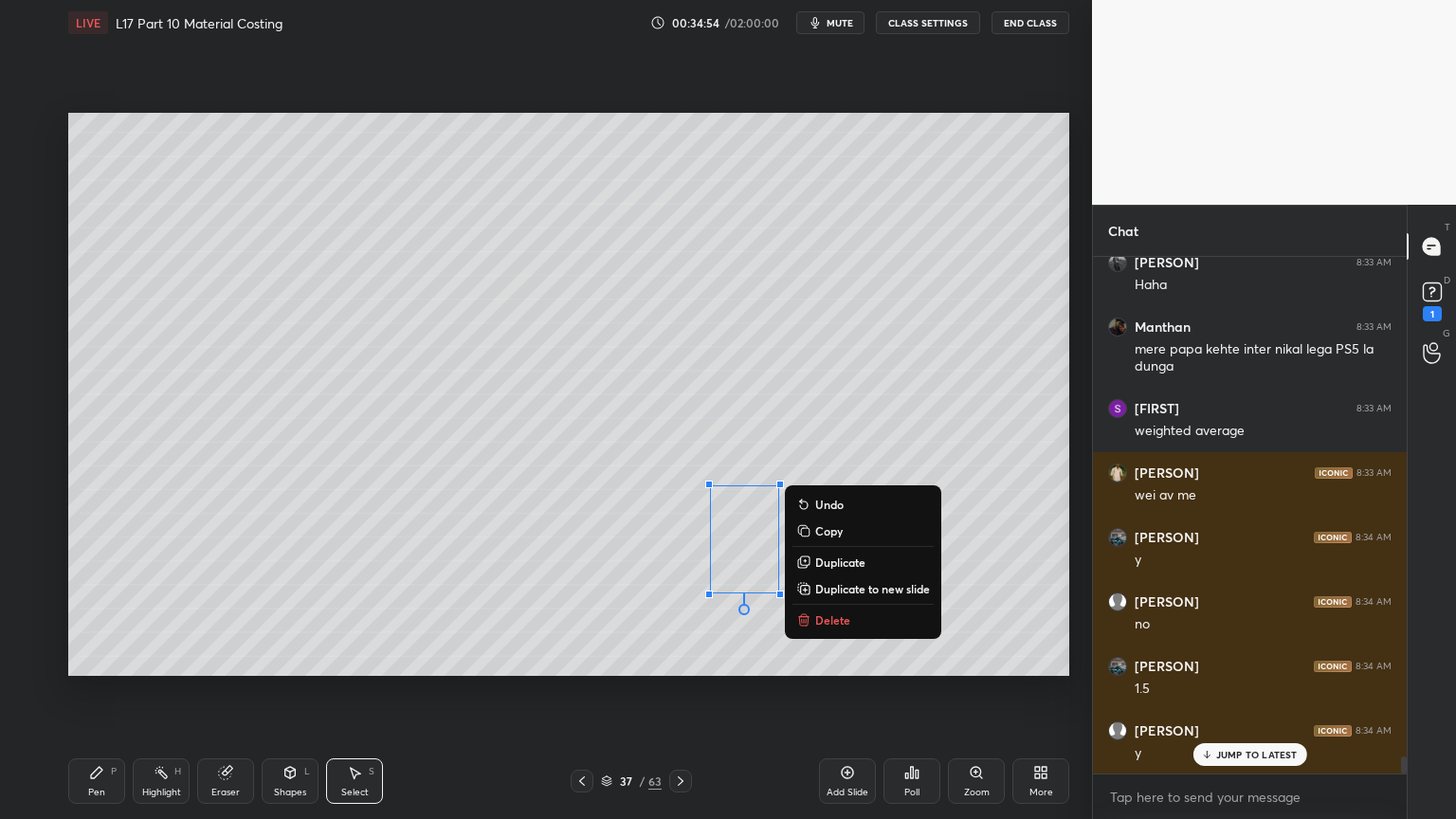 click on "Delete" at bounding box center [832, 620] 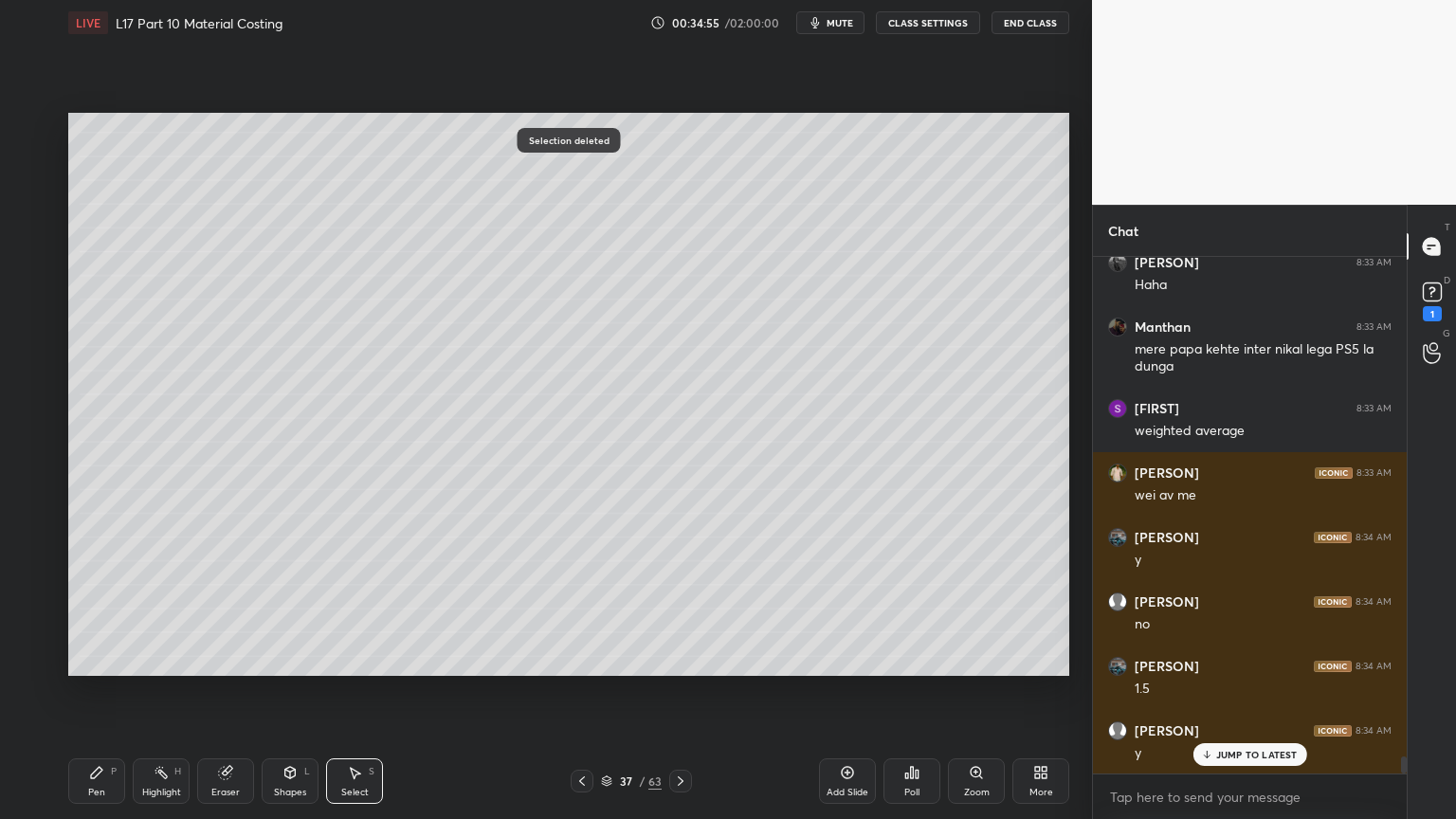 click 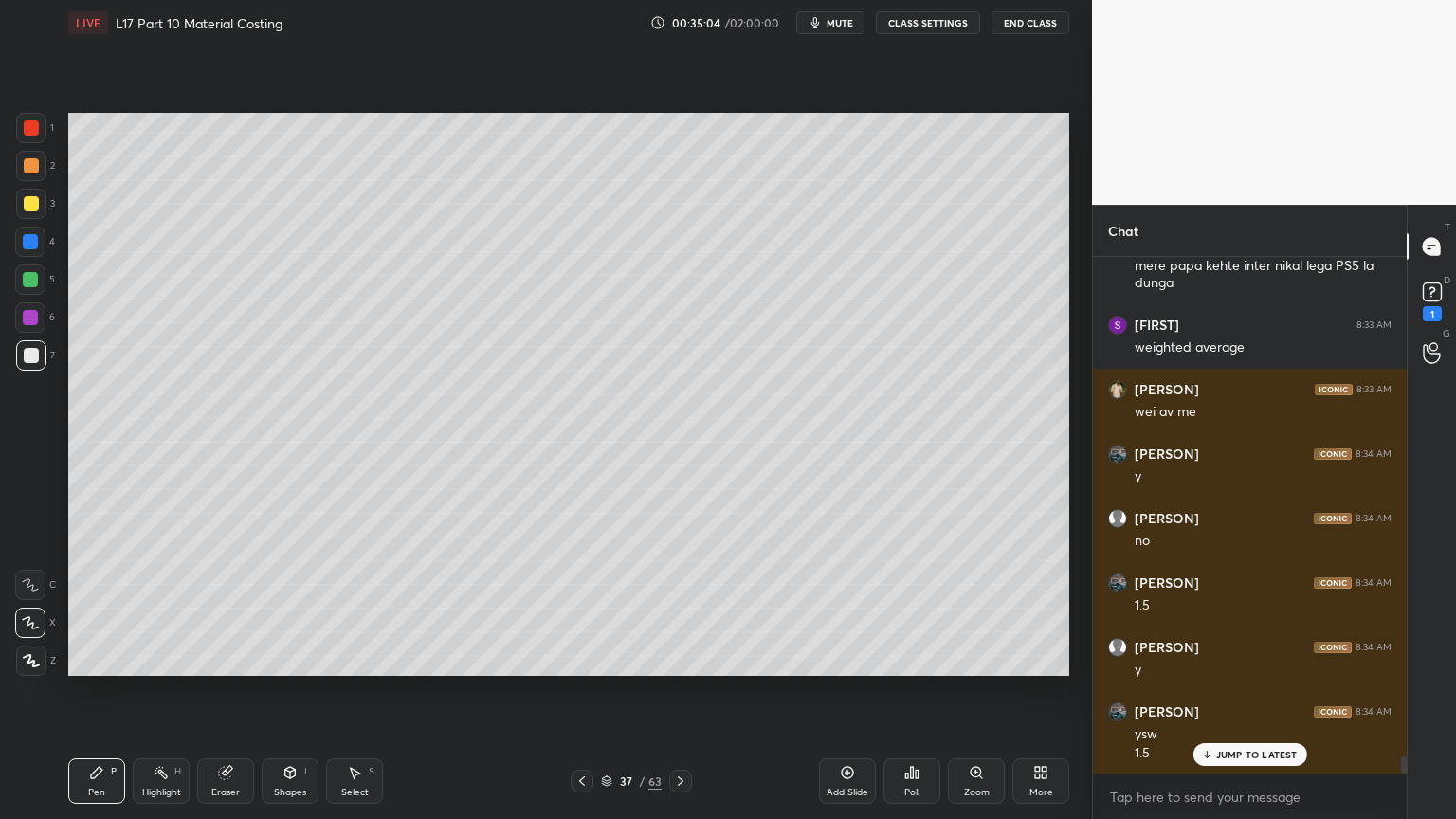 scroll, scrollTop: 14985, scrollLeft: 0, axis: vertical 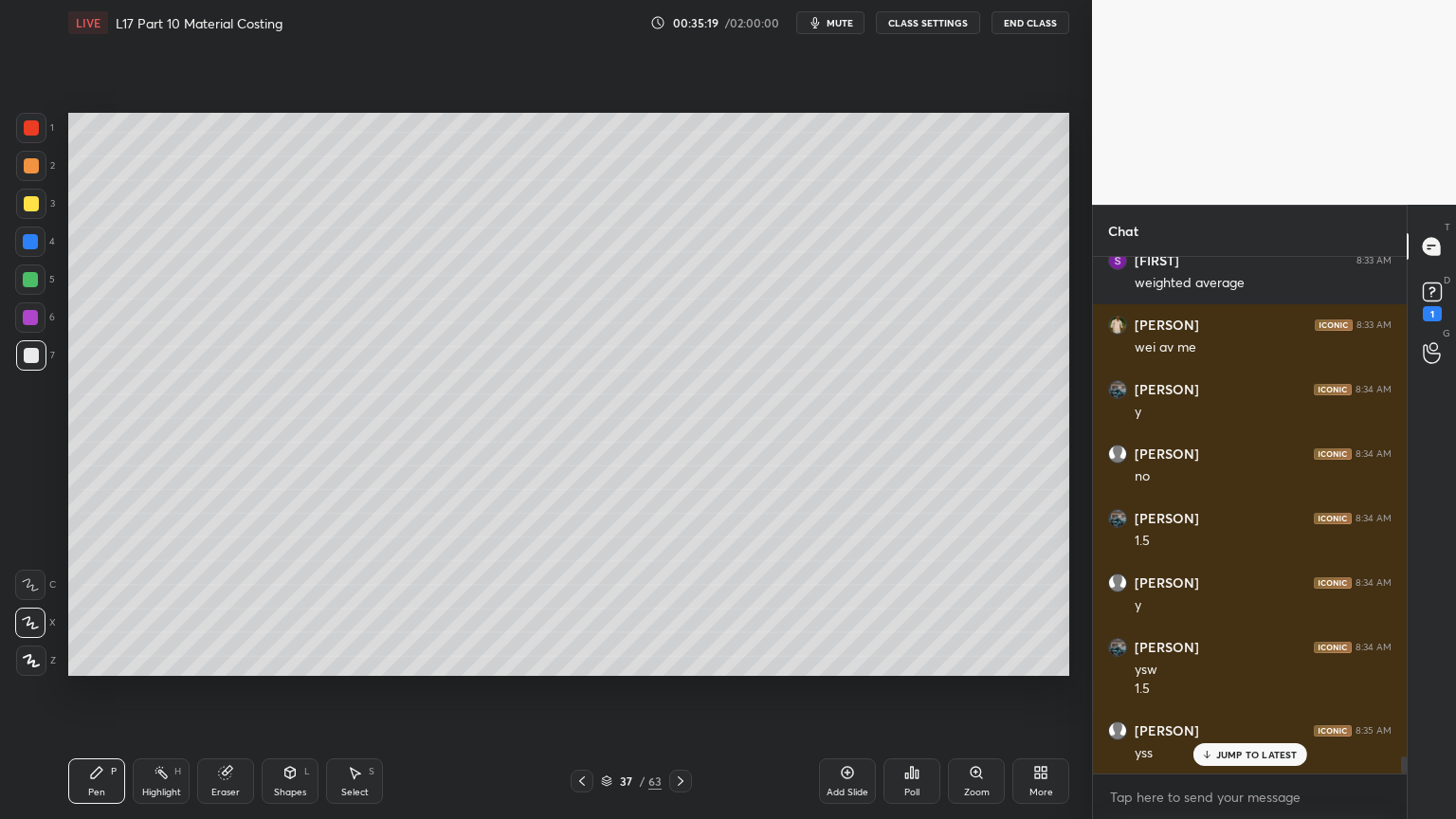 click 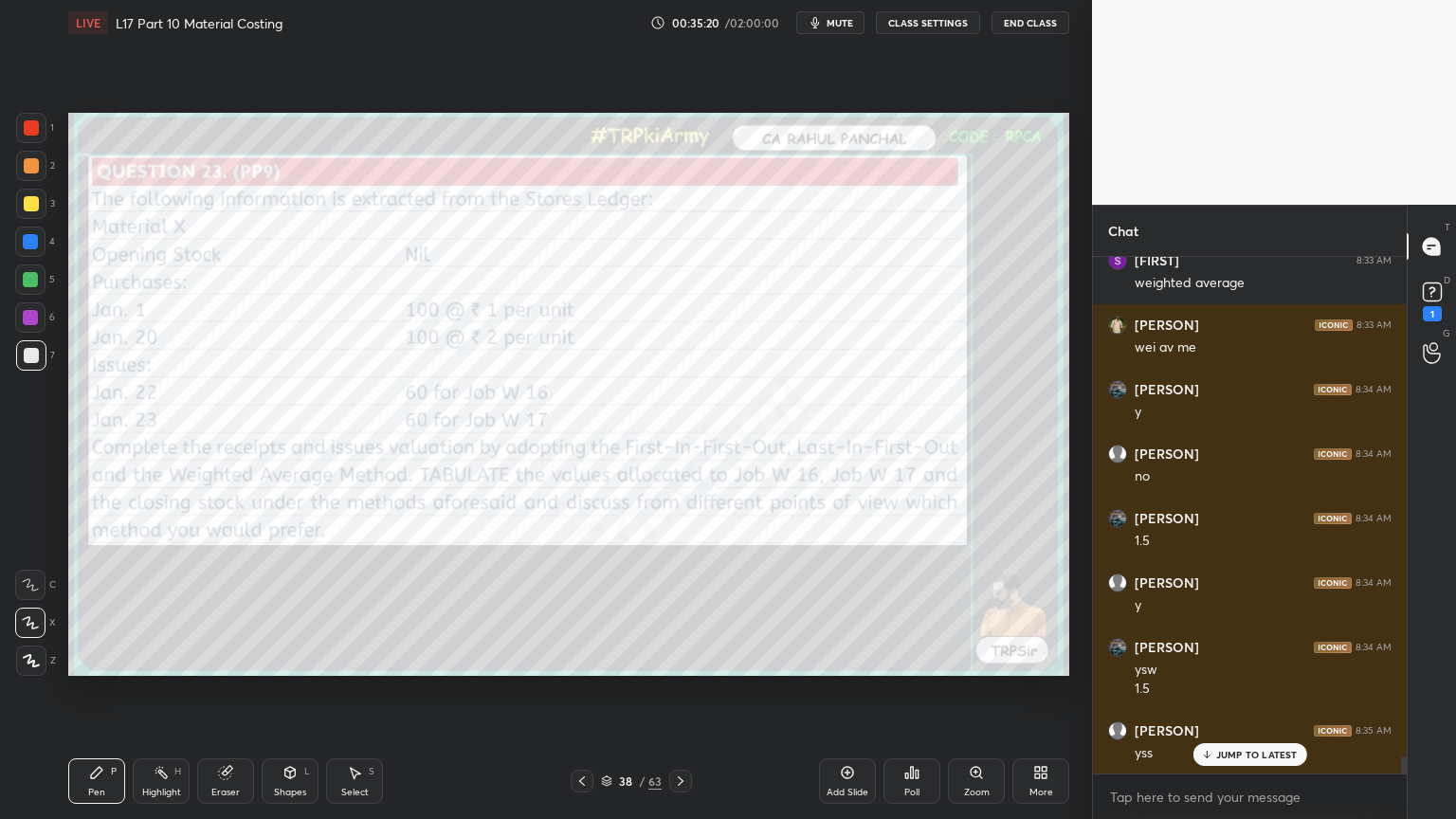 click 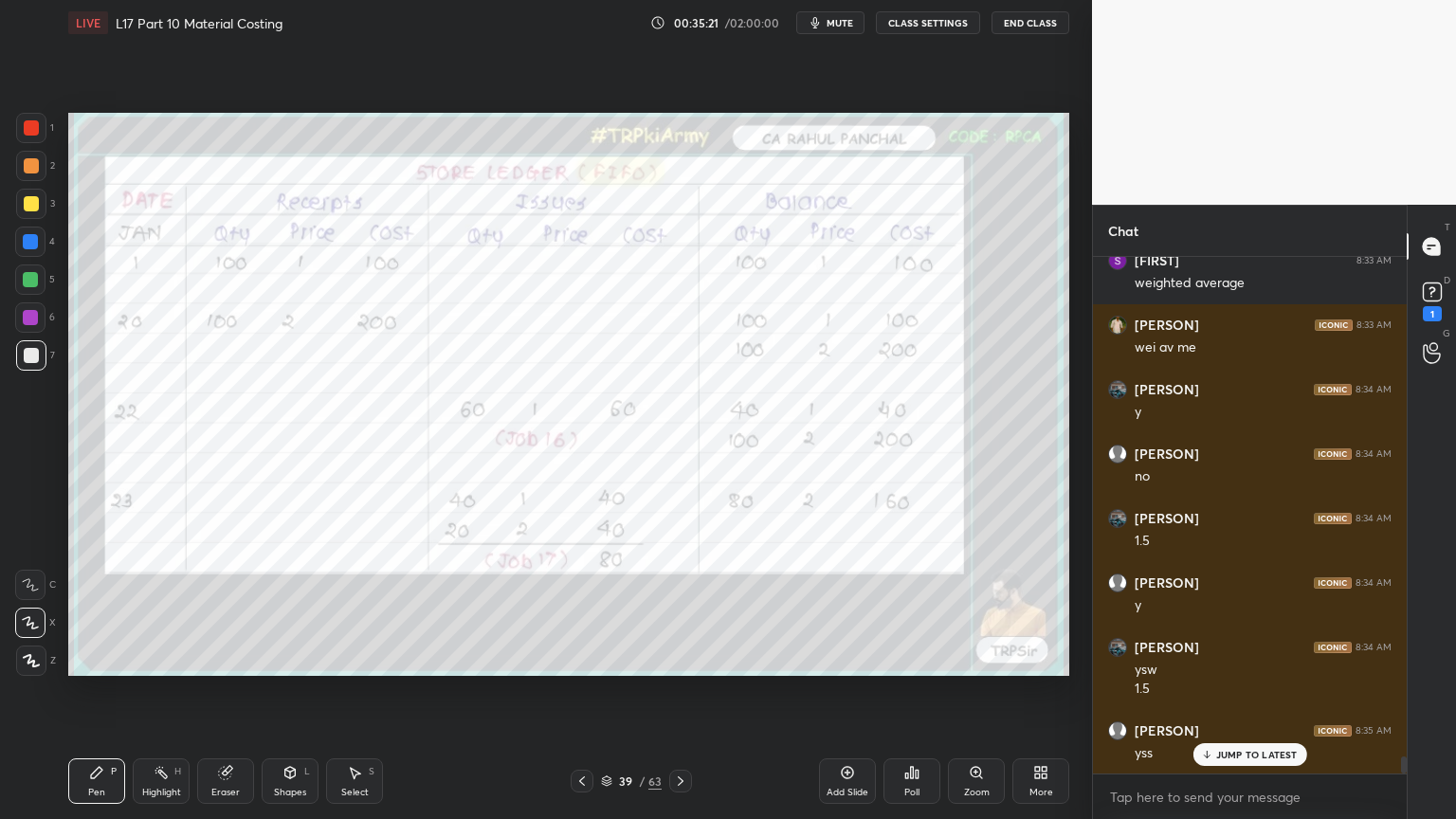 click 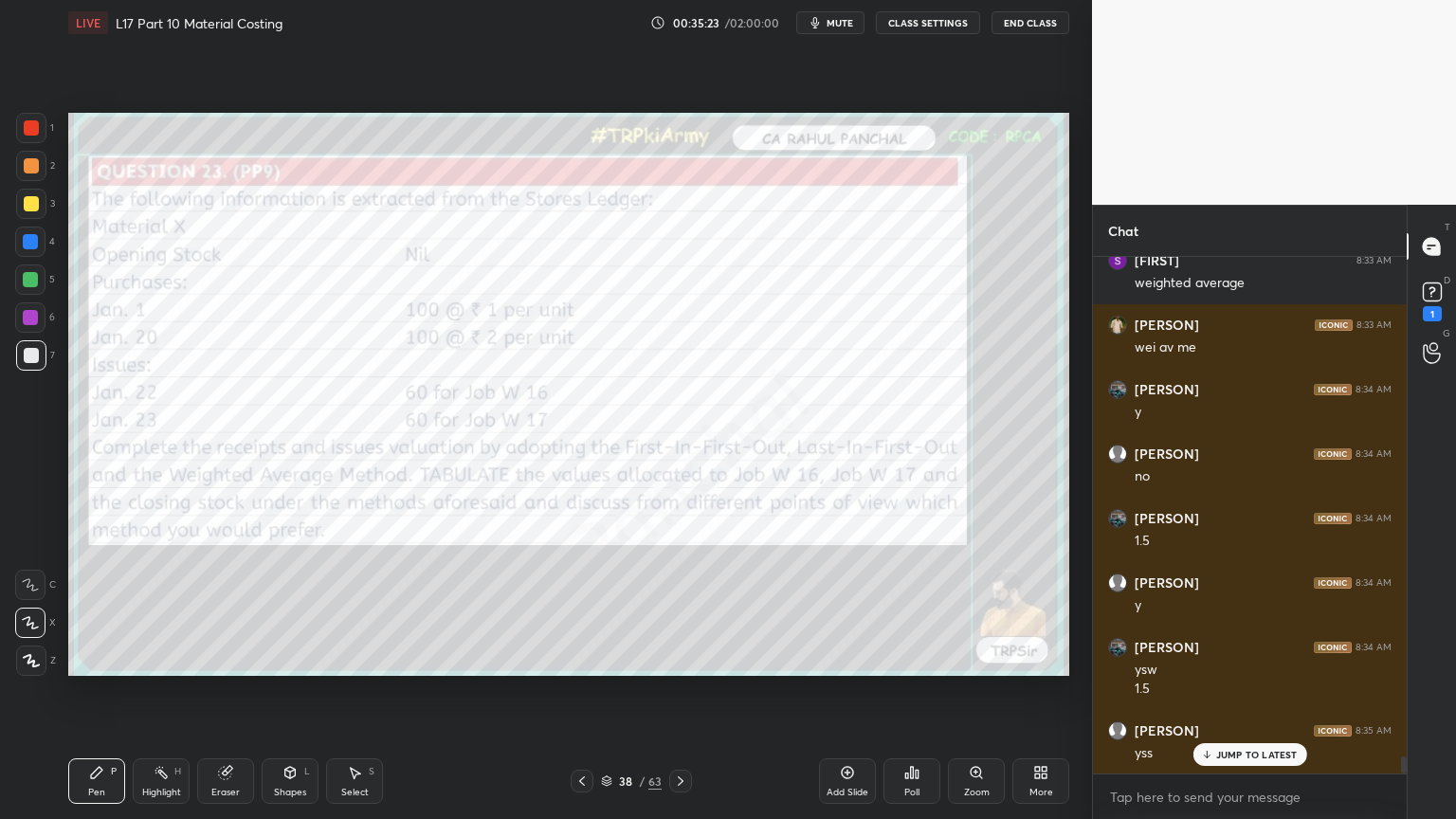 click at bounding box center [582, 781] 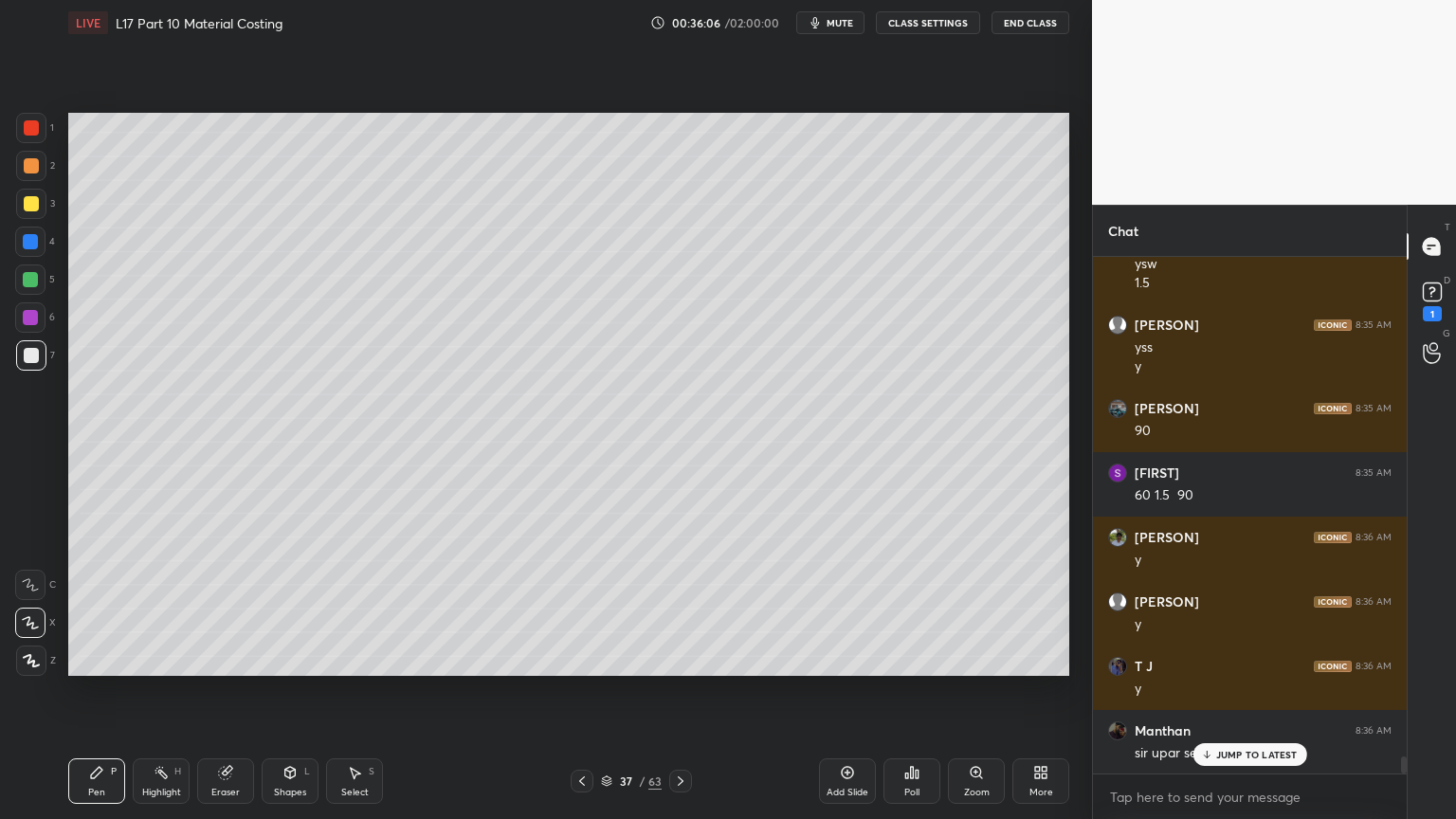 scroll, scrollTop: 15455, scrollLeft: 0, axis: vertical 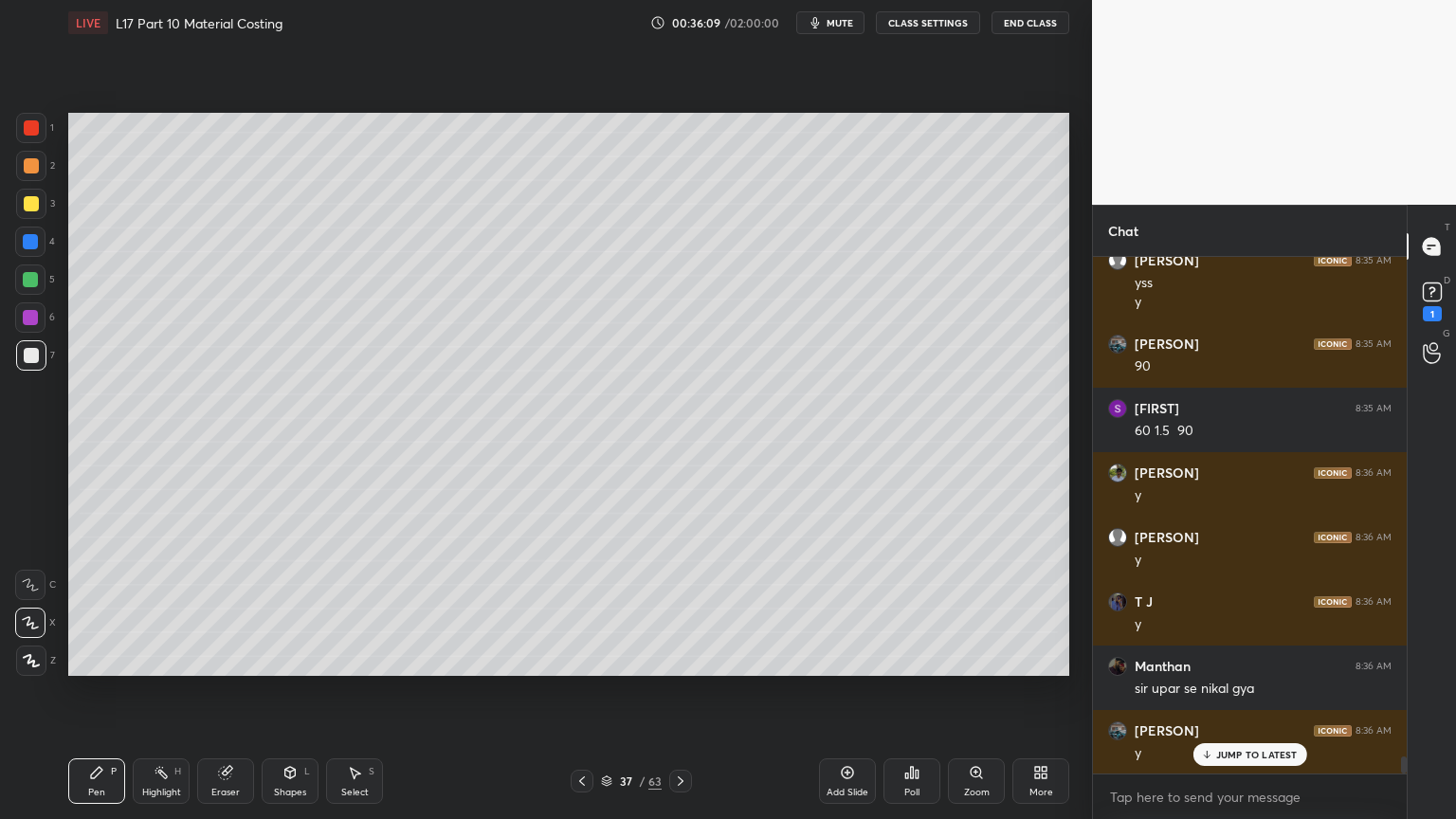click 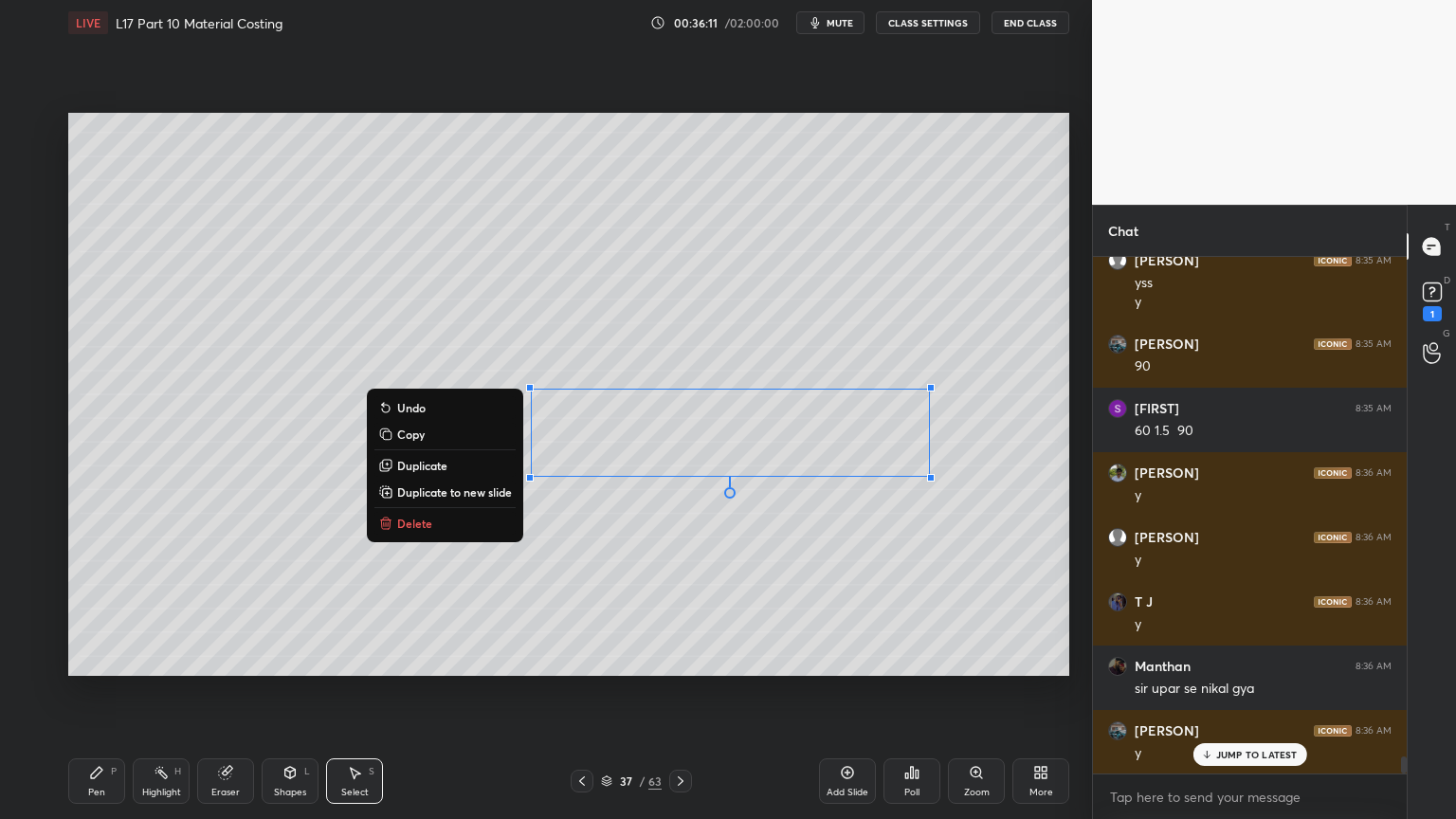 click on "Delete" at bounding box center [414, 523] 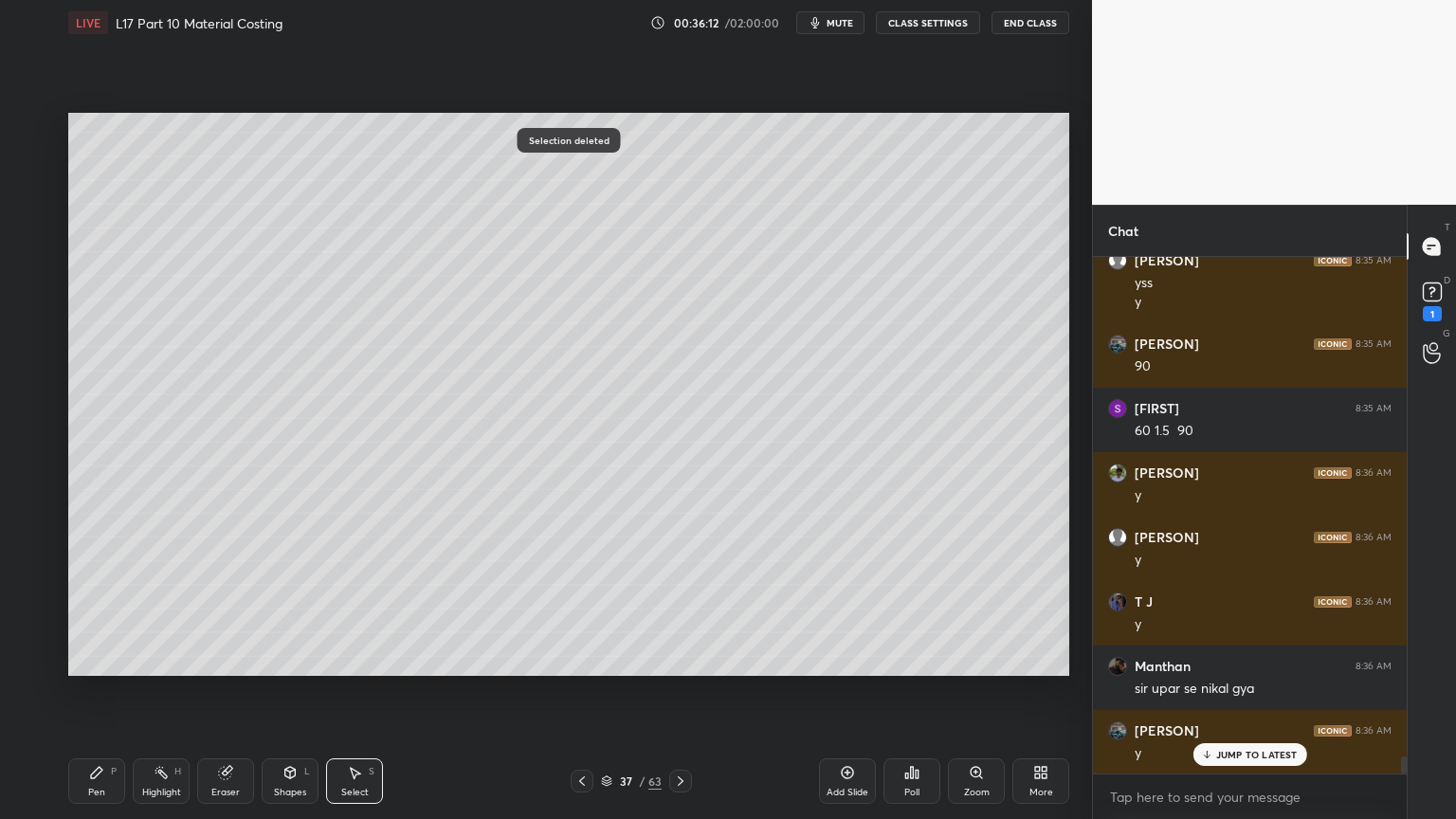click on "Pen P" at bounding box center [97, 781] 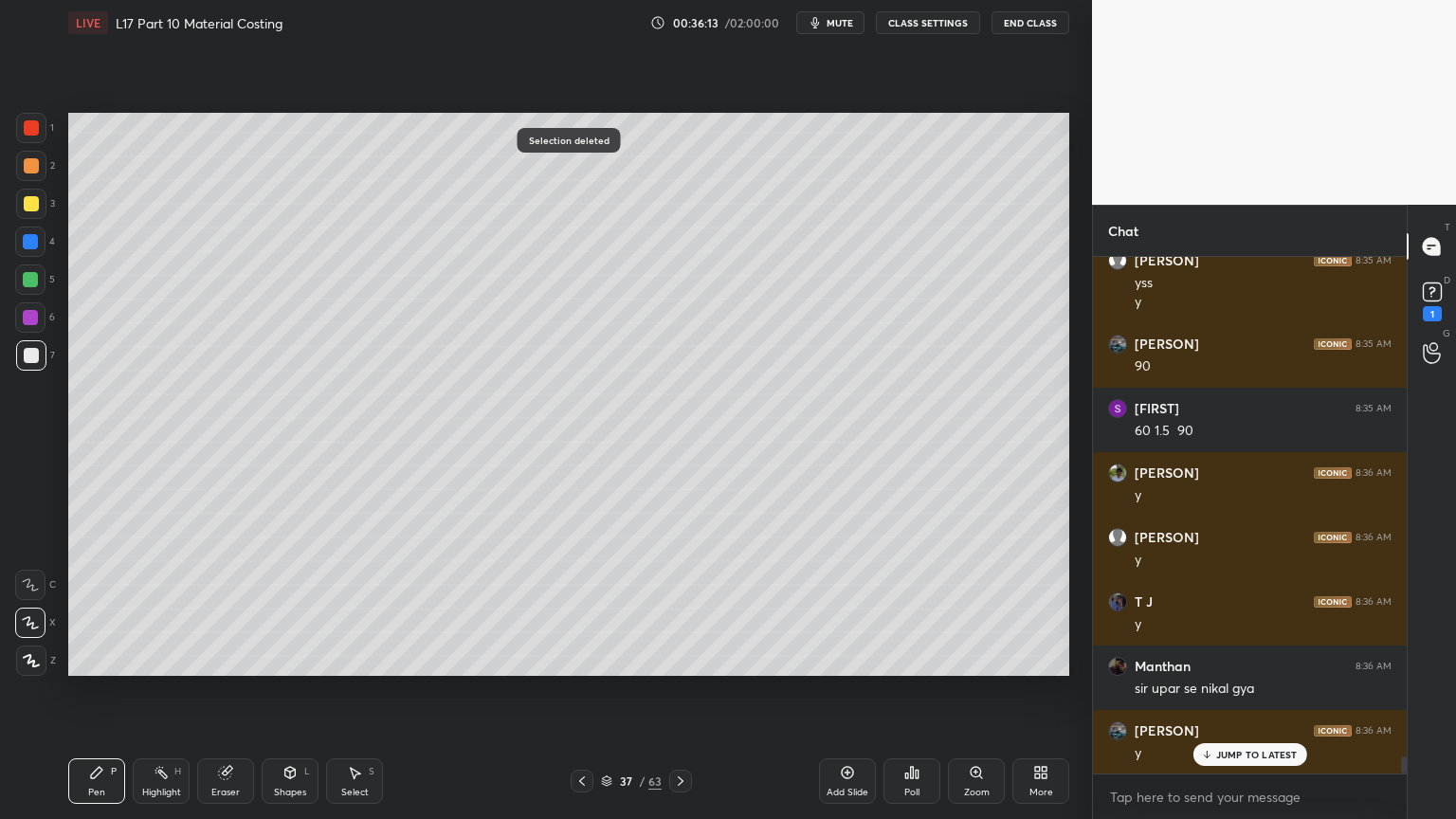 click 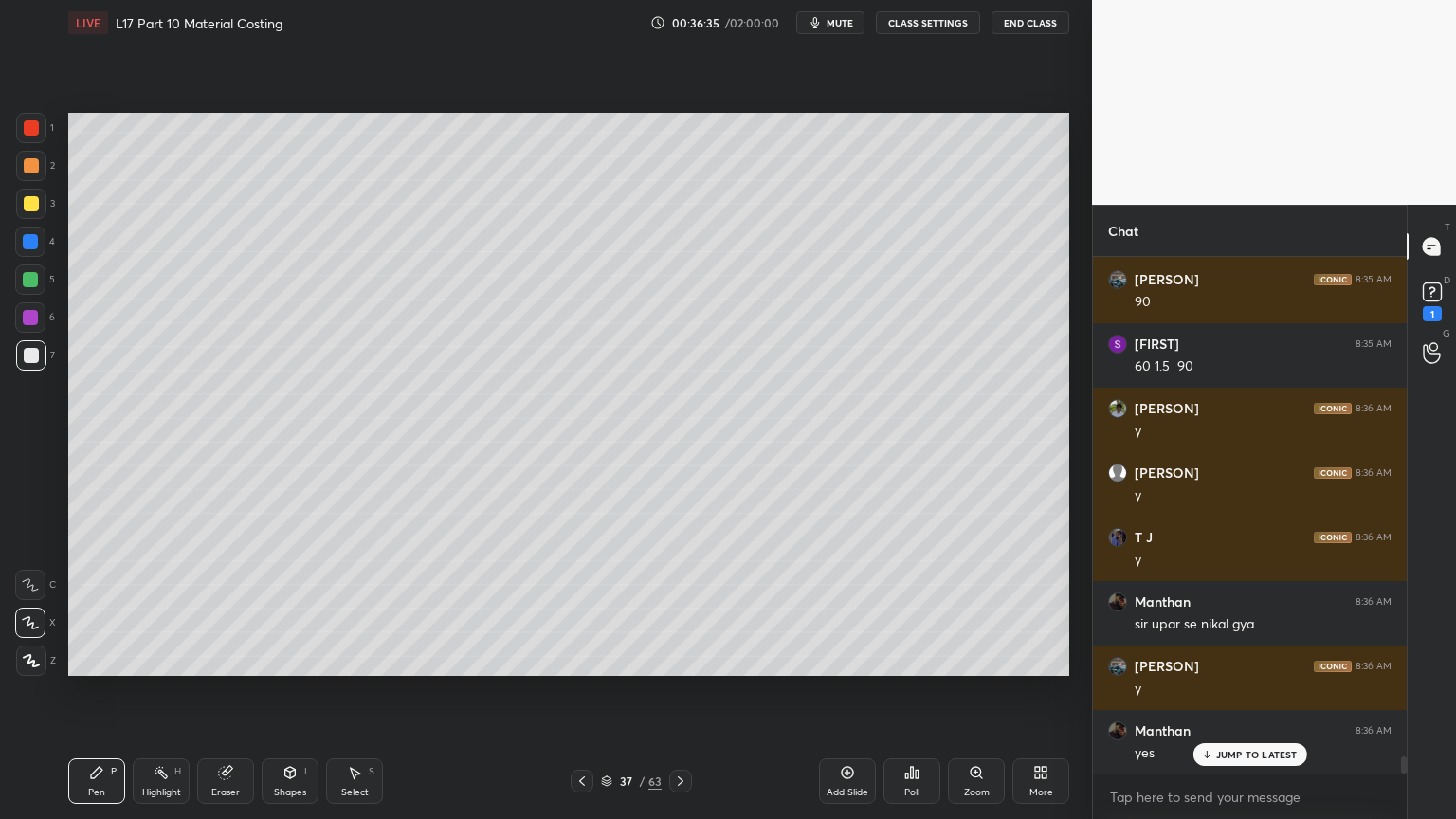 scroll, scrollTop: 15538, scrollLeft: 0, axis: vertical 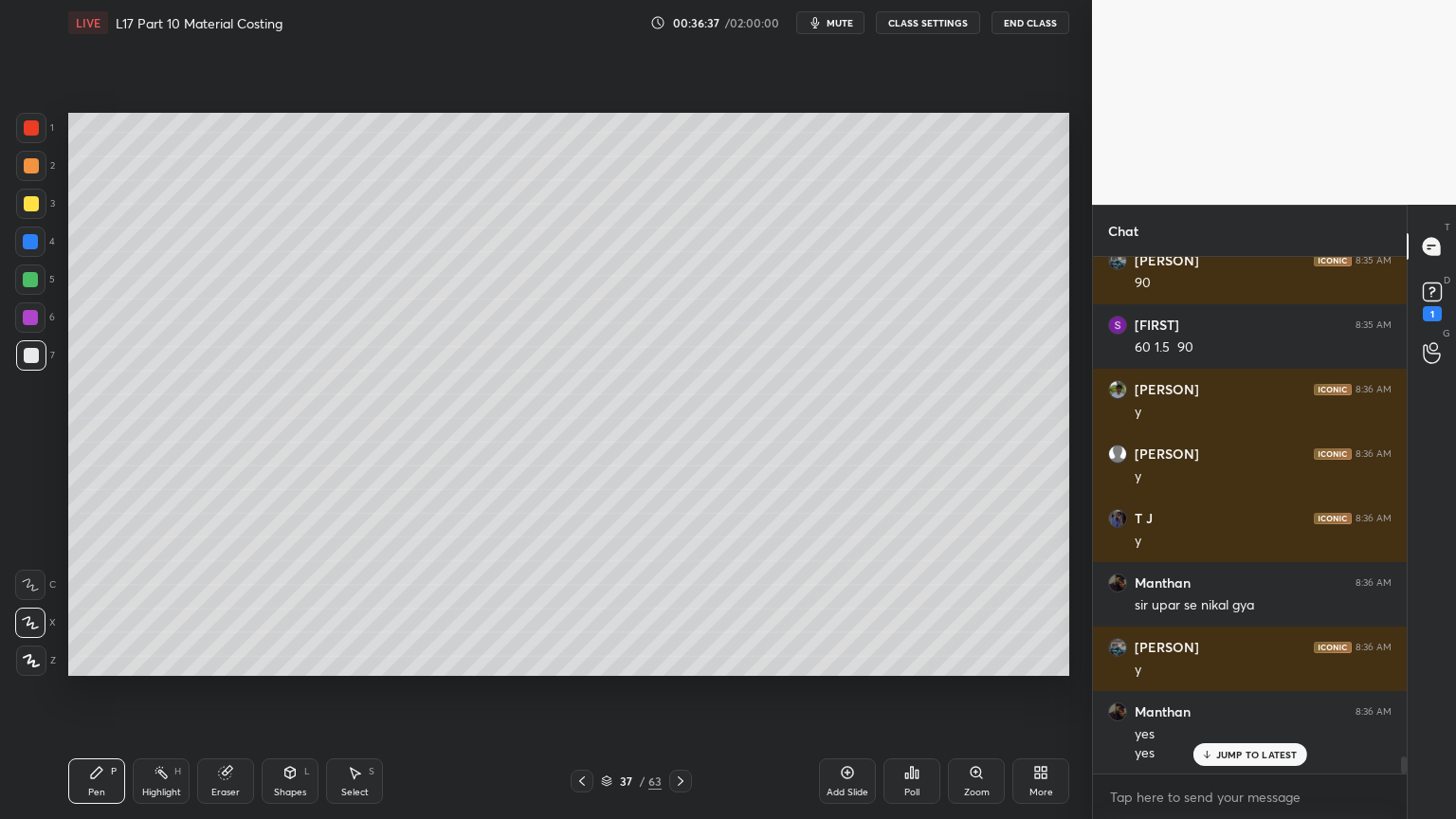 click on "Select S" at bounding box center (355, 781) 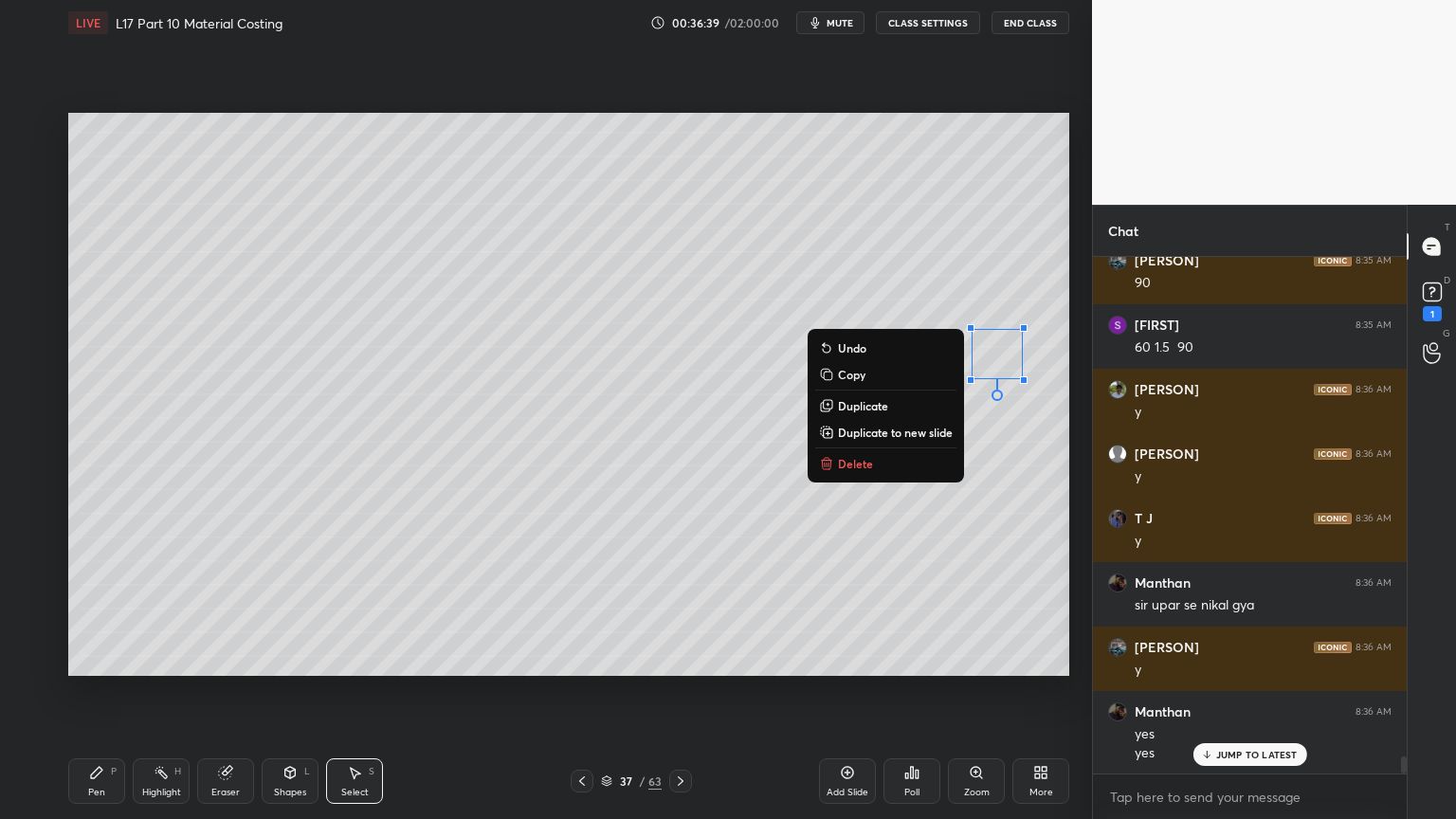 click on "Delete" at bounding box center (855, 464) 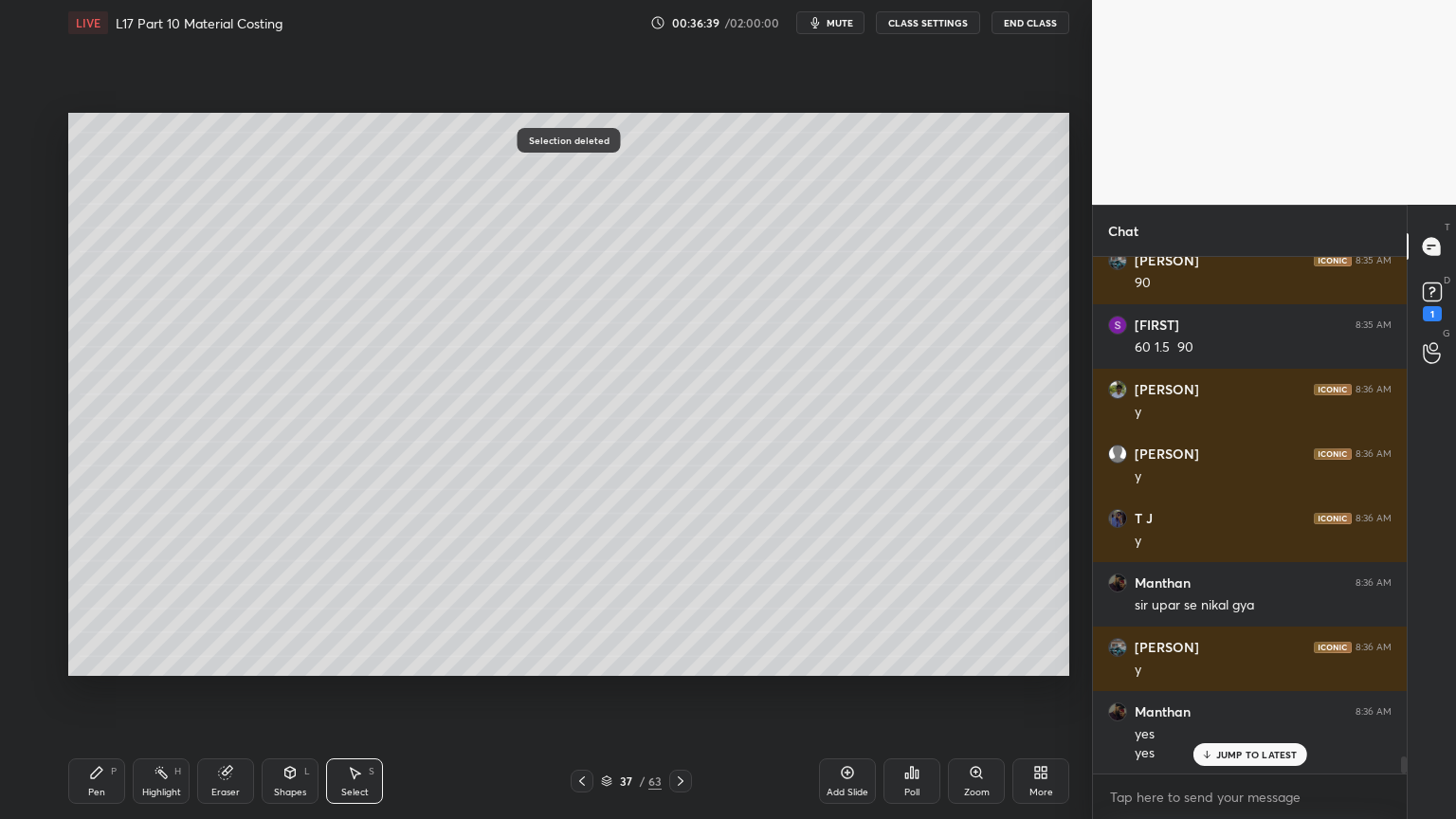 click on "Pen P" at bounding box center [97, 781] 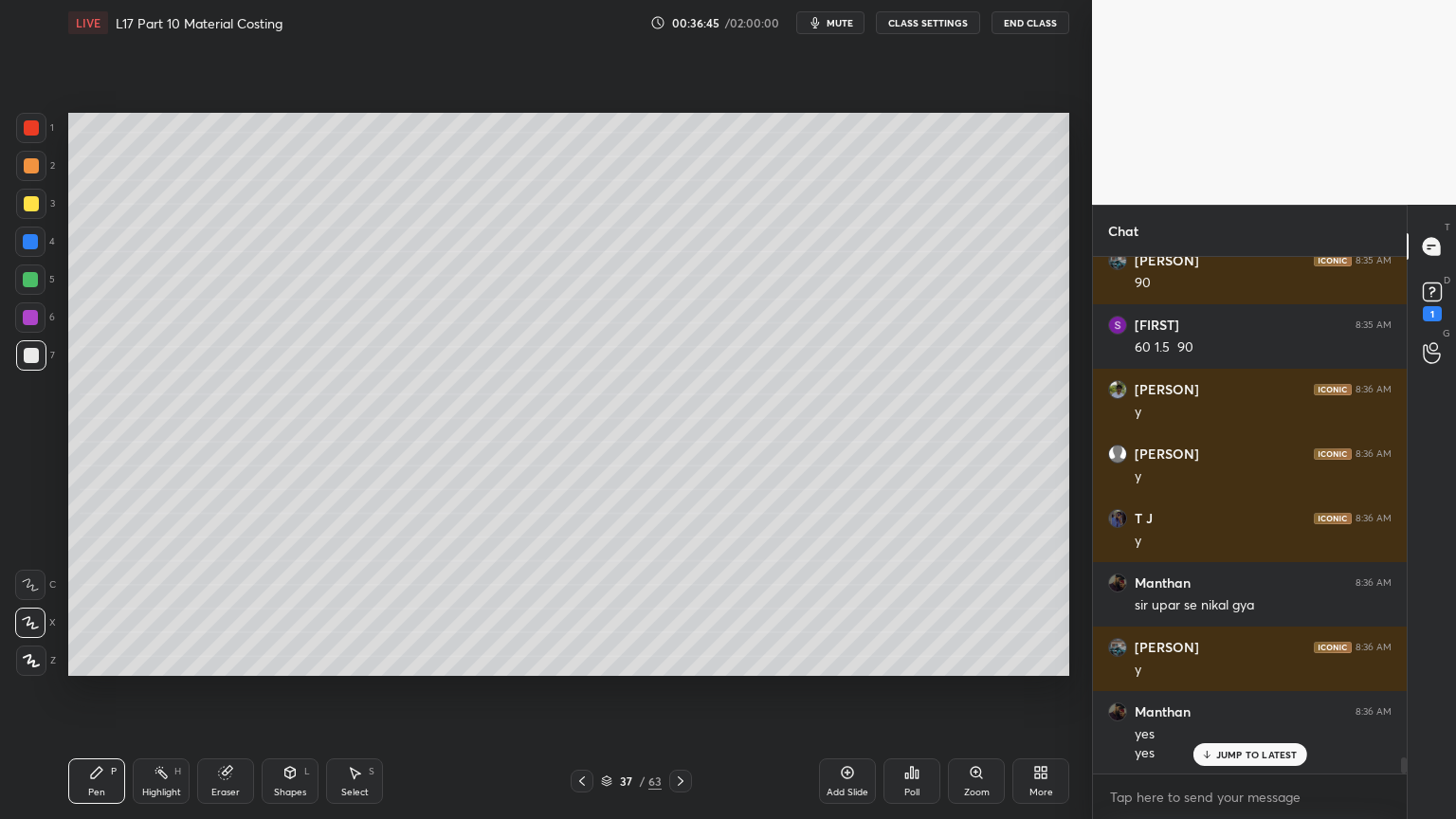 scroll, scrollTop: 15603, scrollLeft: 0, axis: vertical 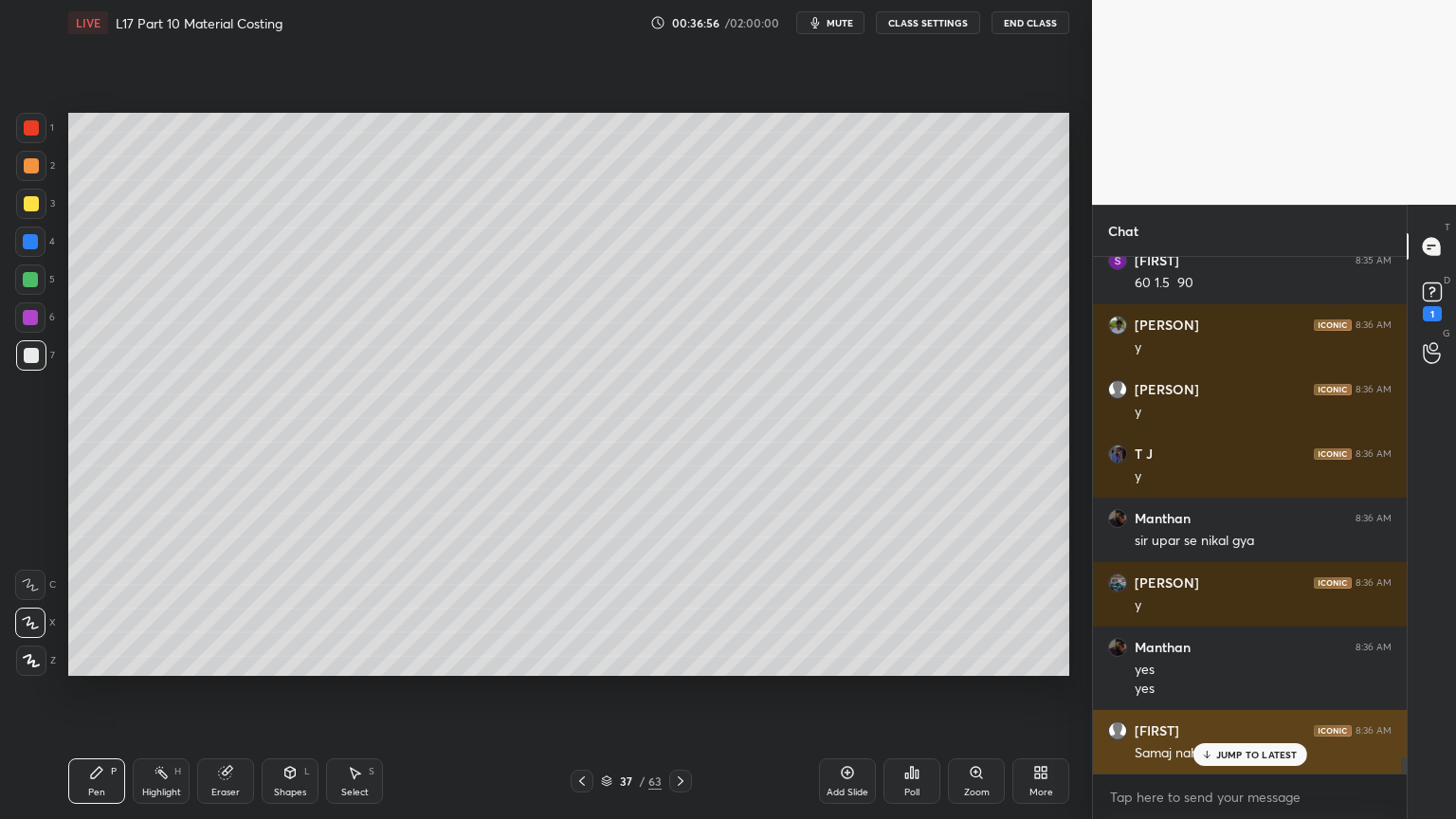 click on "JUMP TO LATEST" at bounding box center (1257, 755) 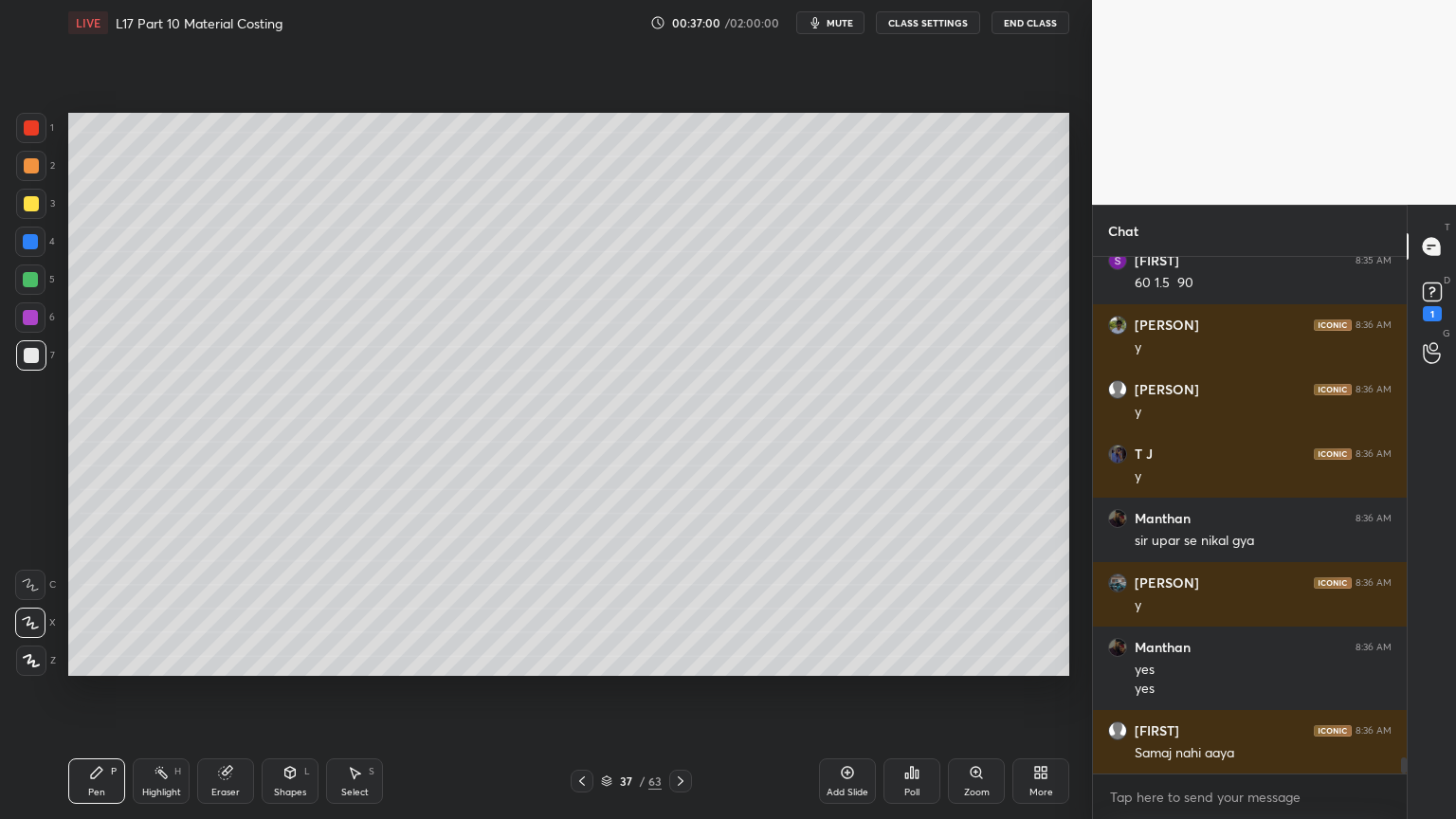 click 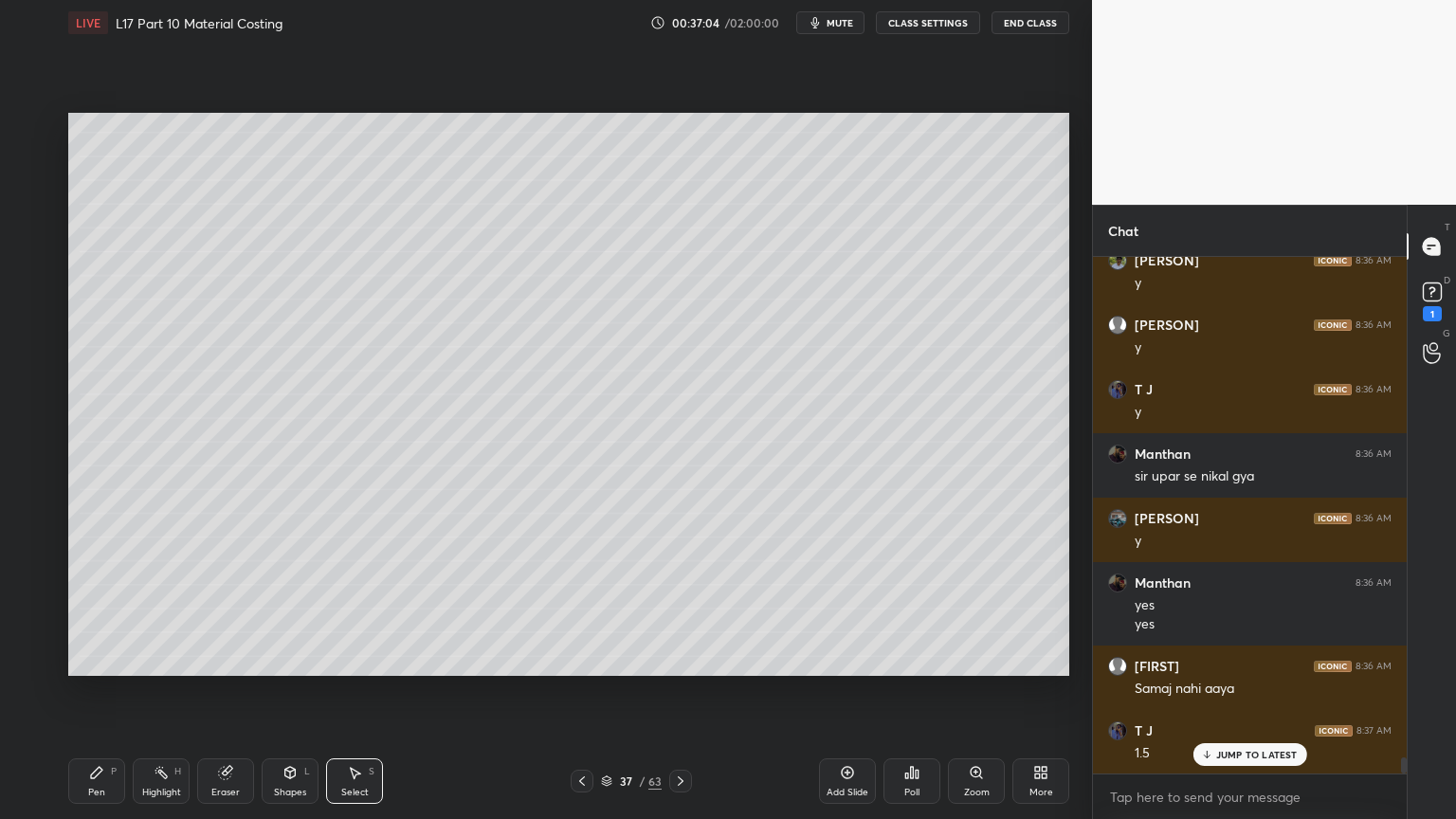 scroll, scrollTop: 15732, scrollLeft: 0, axis: vertical 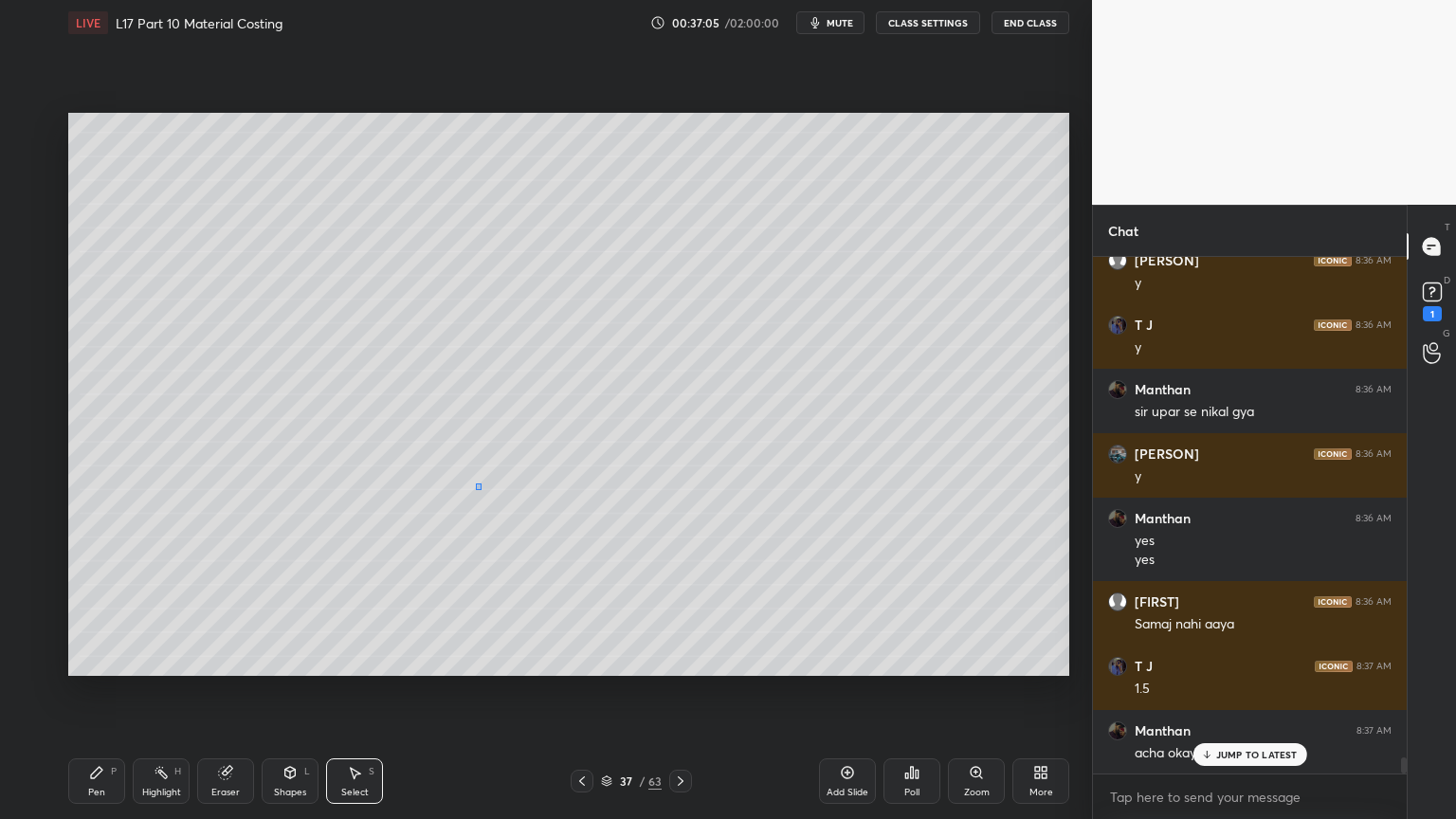 click on "0 ° Undo Copy Duplicate Duplicate to new slide Delete" at bounding box center [569, 394] 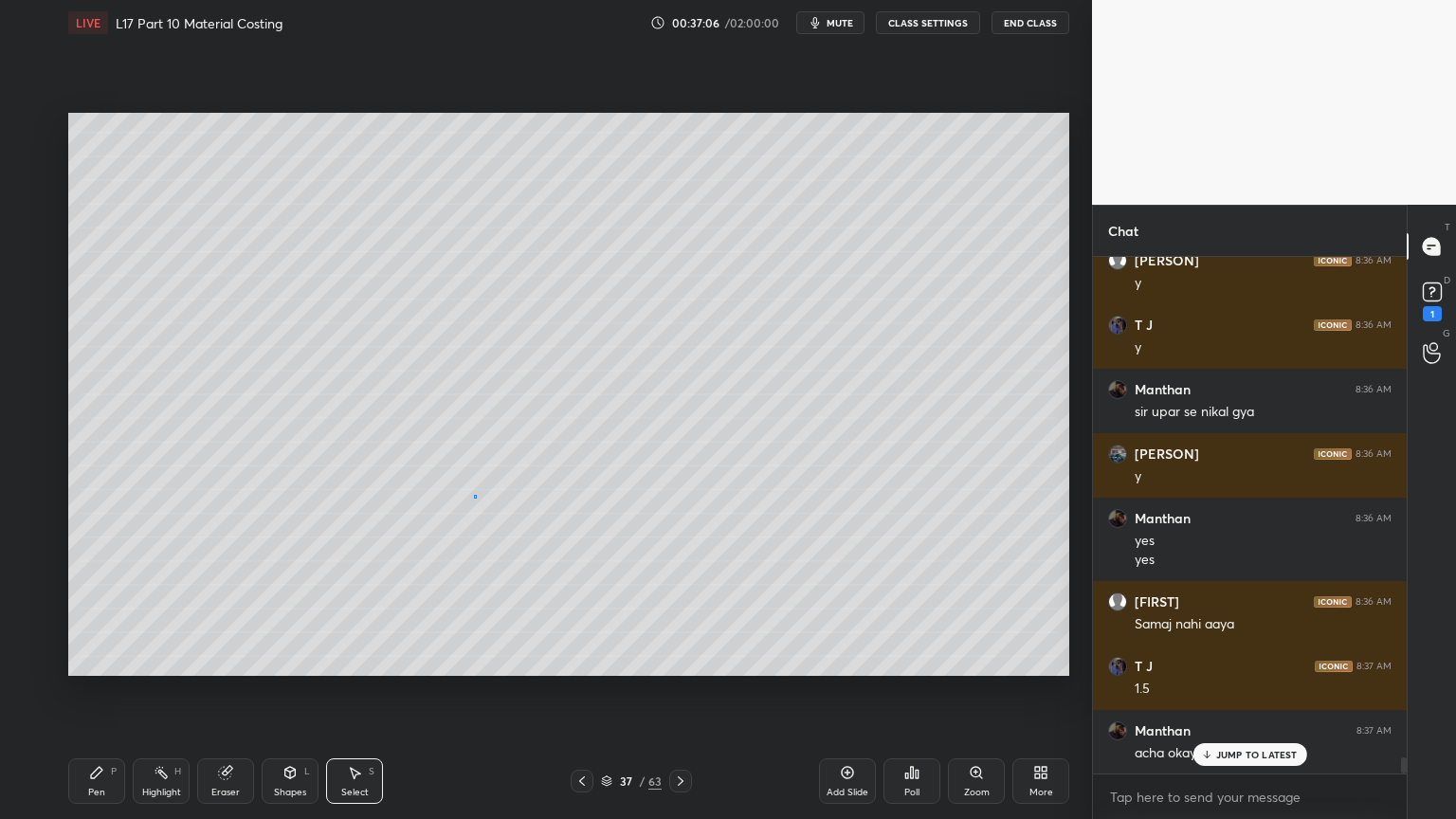 click on "0 ° Undo Copy Duplicate Duplicate to new slide Delete" at bounding box center (569, 394) 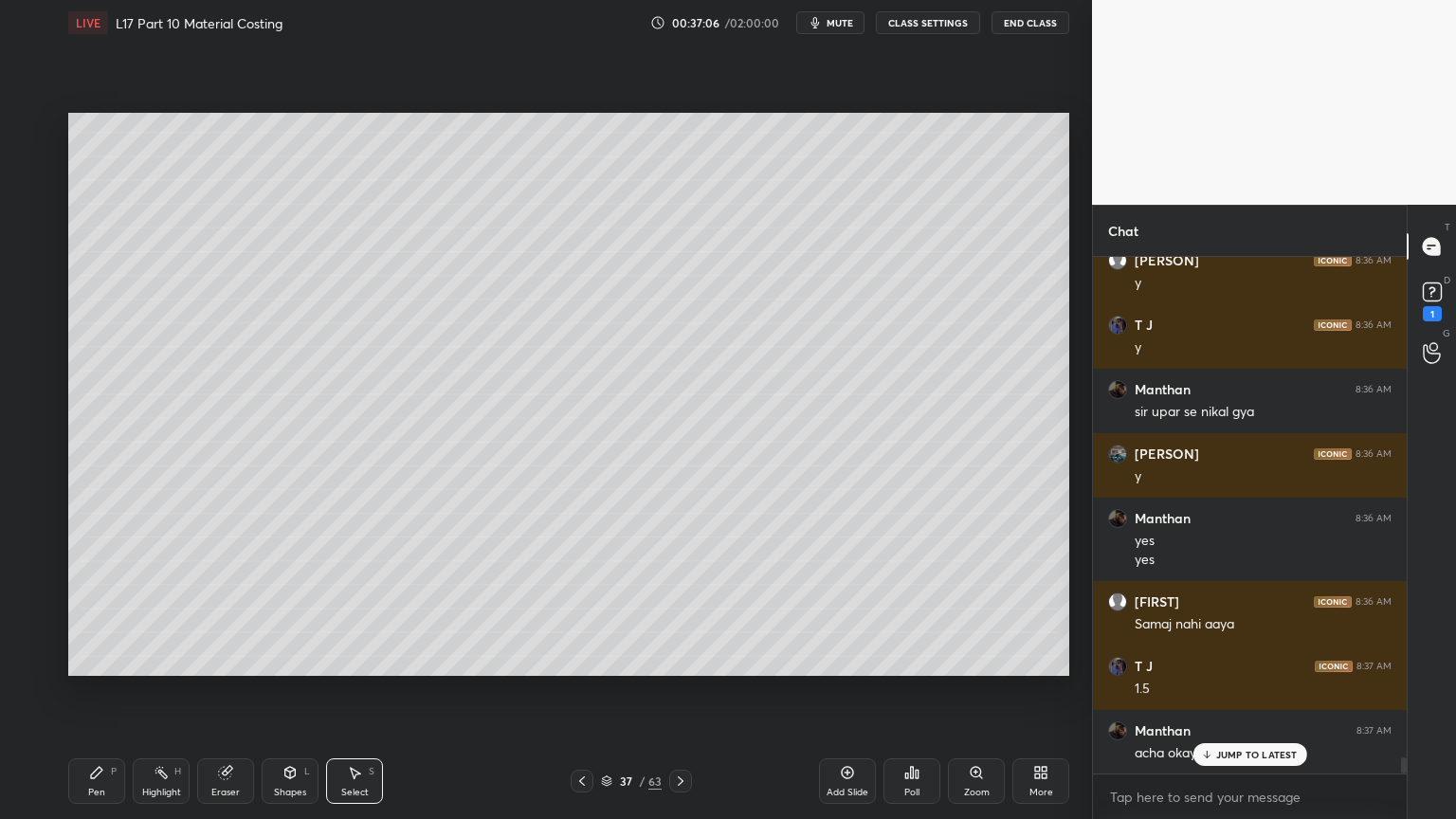 click on "0 ° Undo Copy Duplicate Duplicate to new slide Delete" at bounding box center [569, 394] 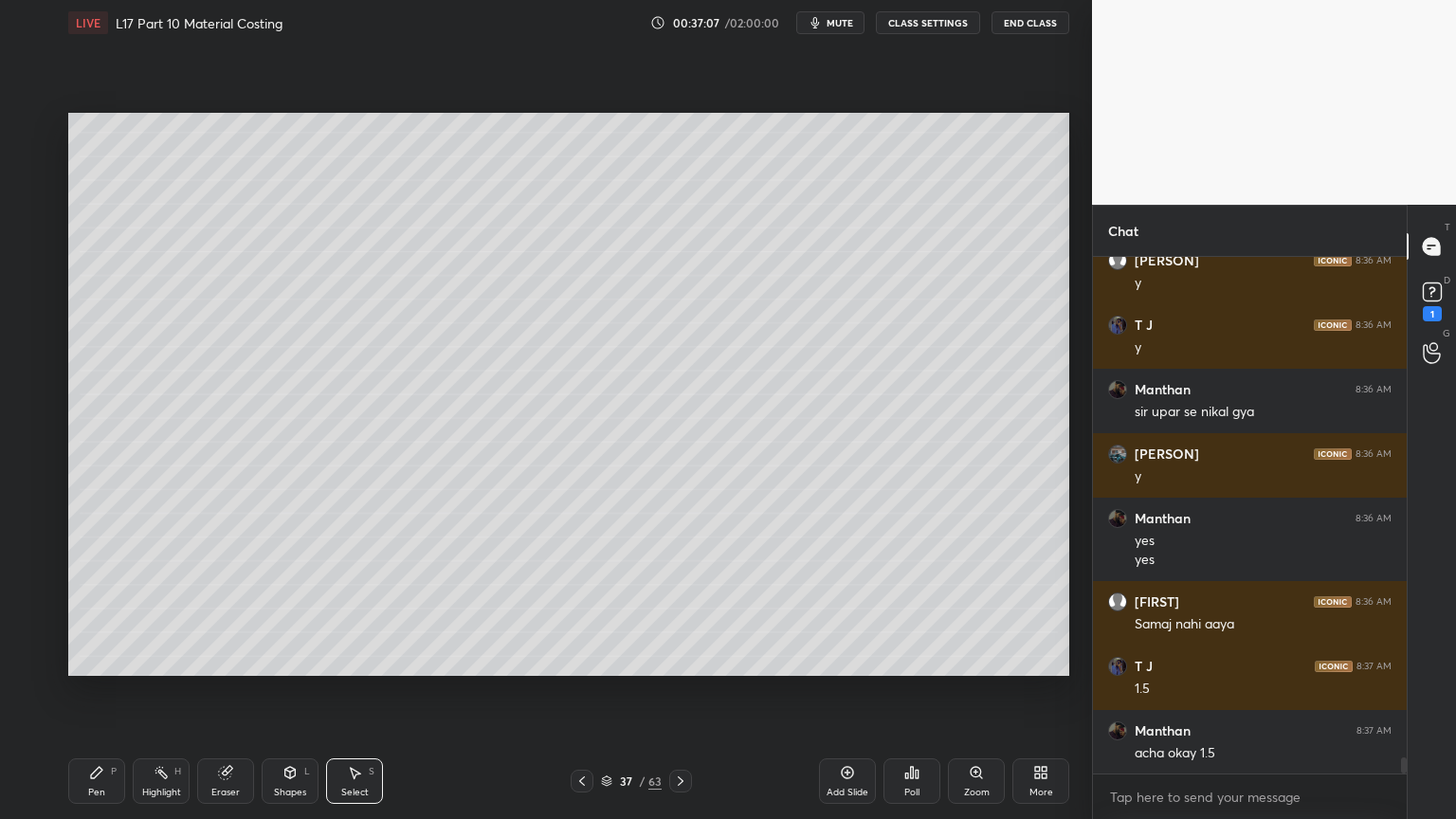 scroll, scrollTop: 15796, scrollLeft: 0, axis: vertical 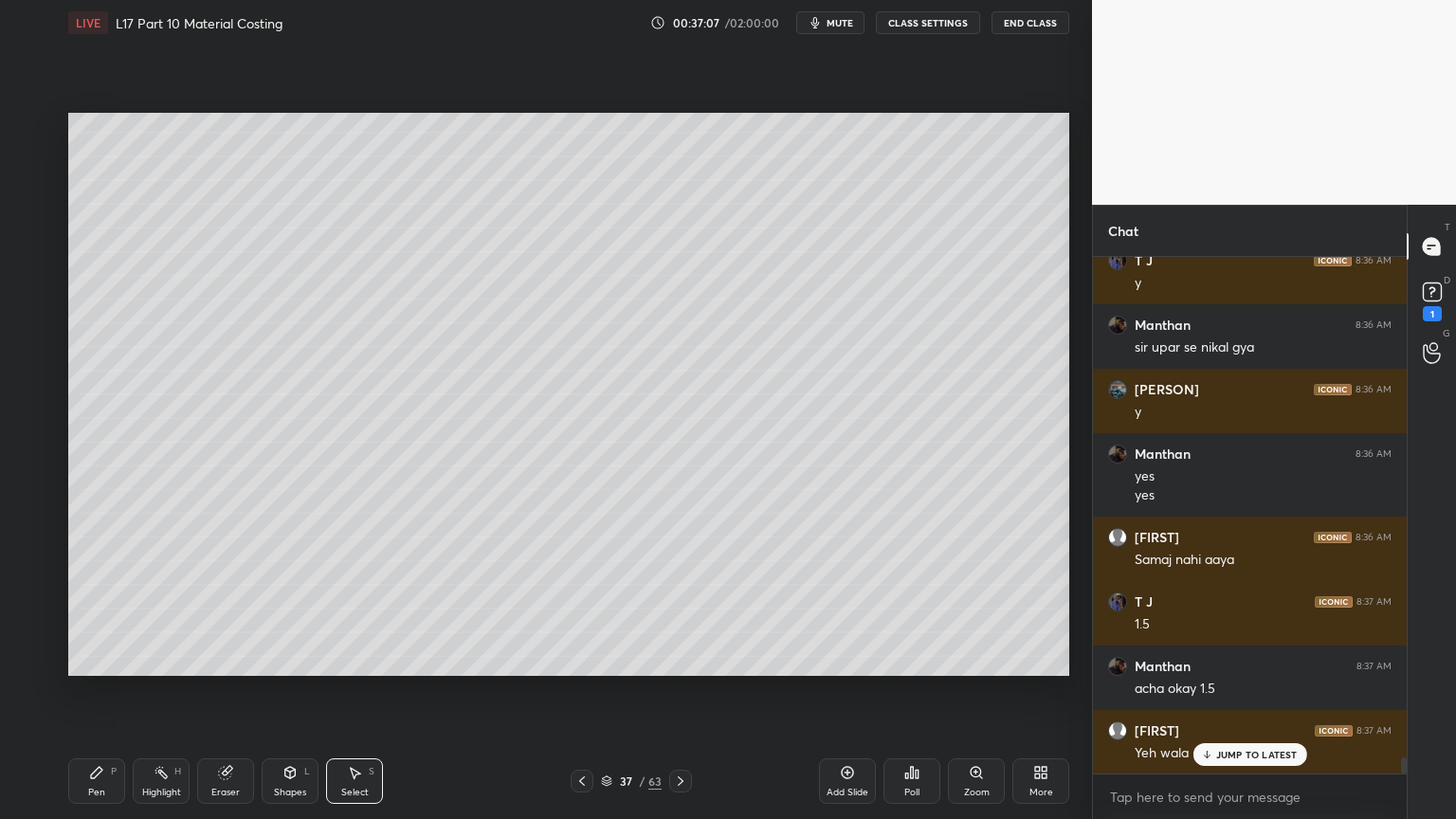 click 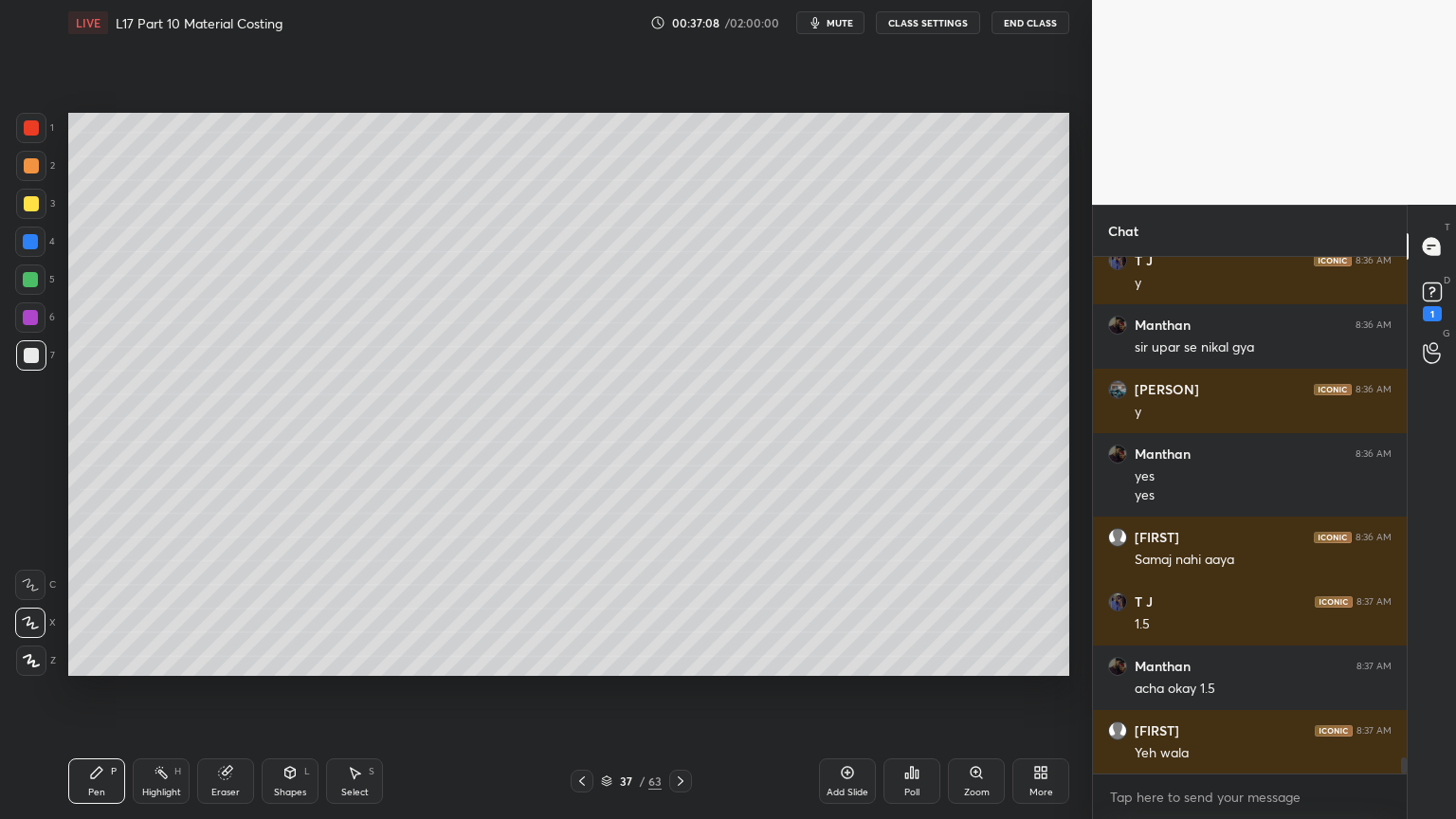 scroll, scrollTop: 15861, scrollLeft: 0, axis: vertical 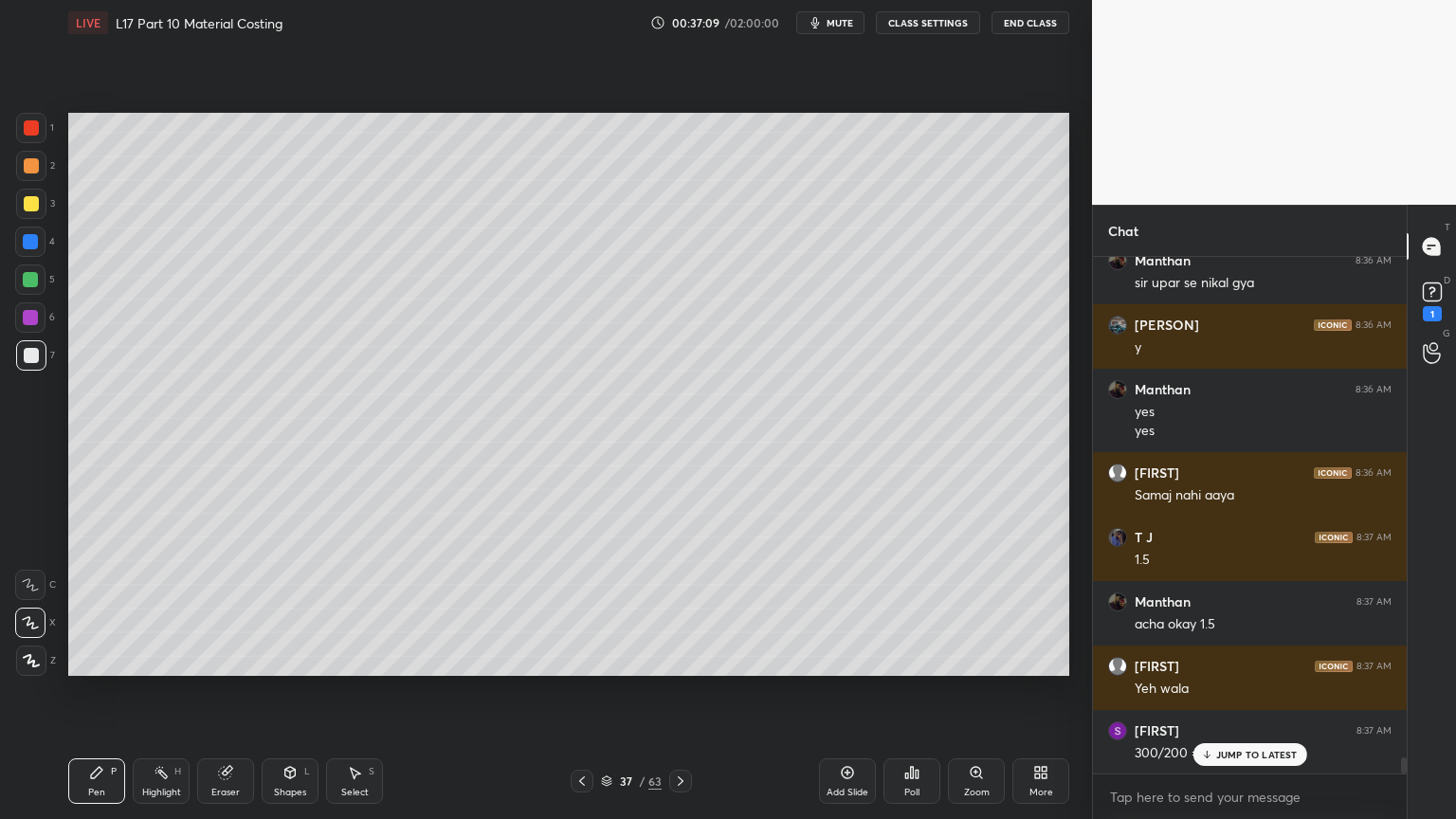 click on "Select S" at bounding box center [355, 781] 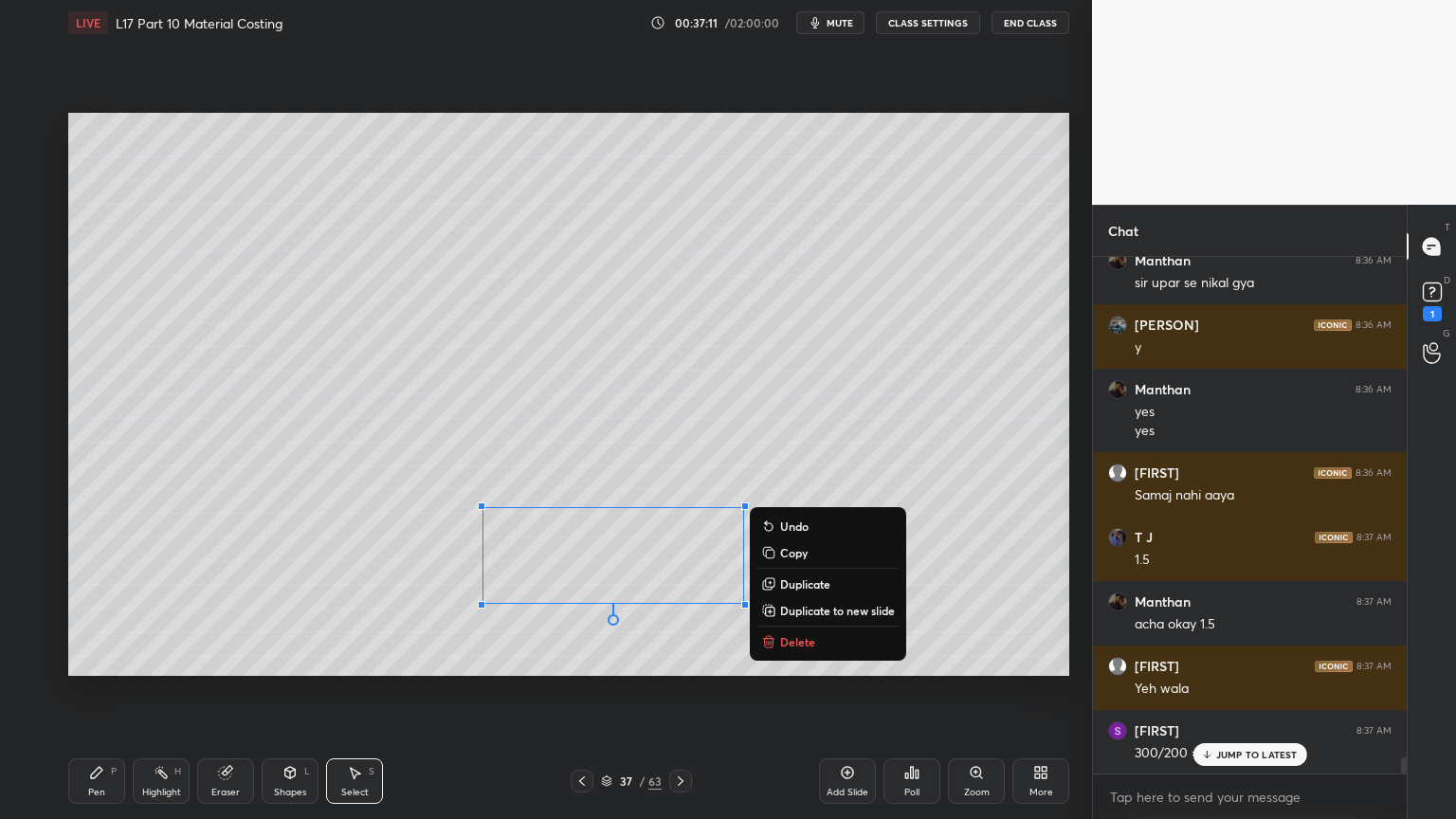 click on "Delete" at bounding box center [797, 642] 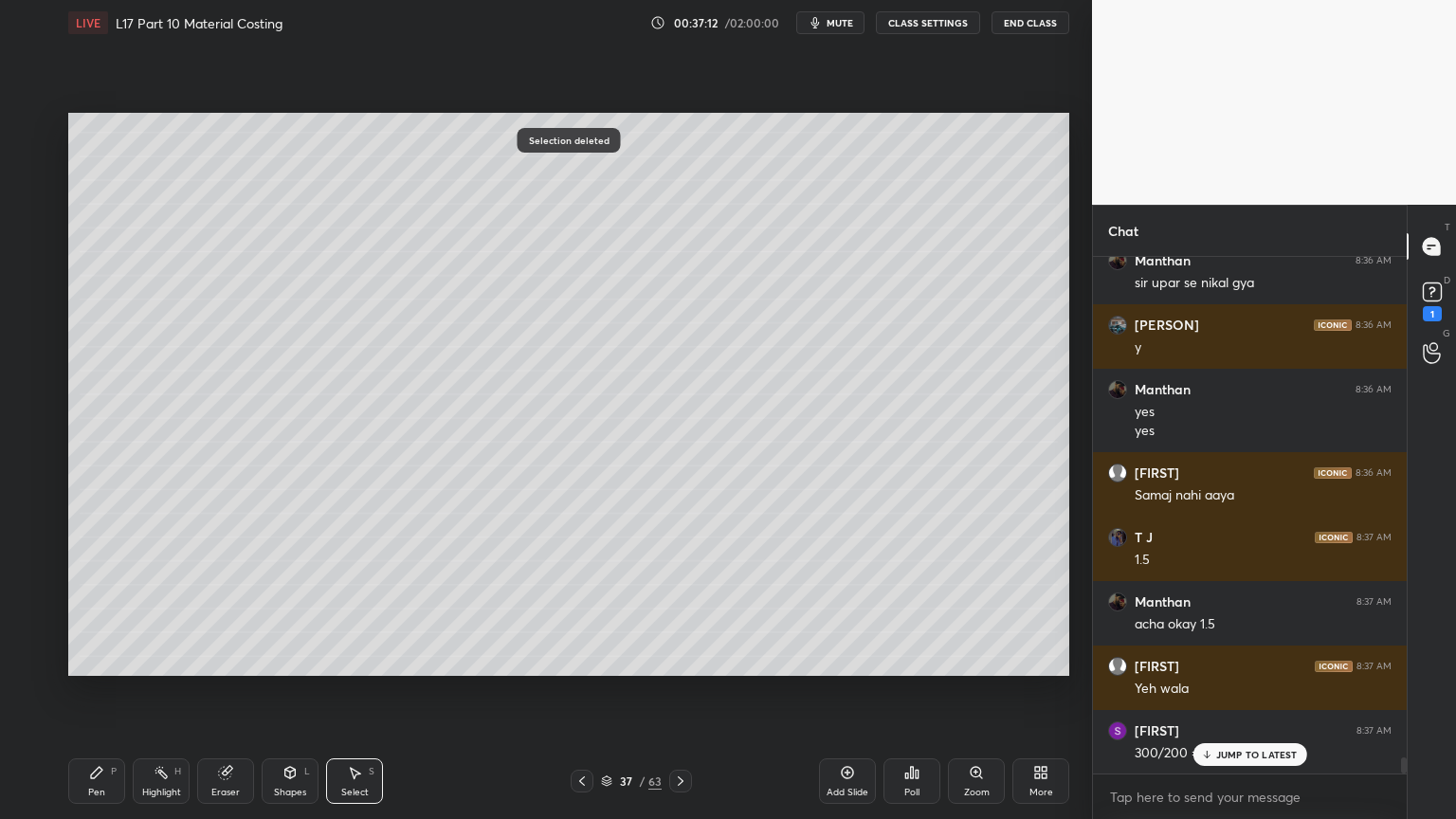 click 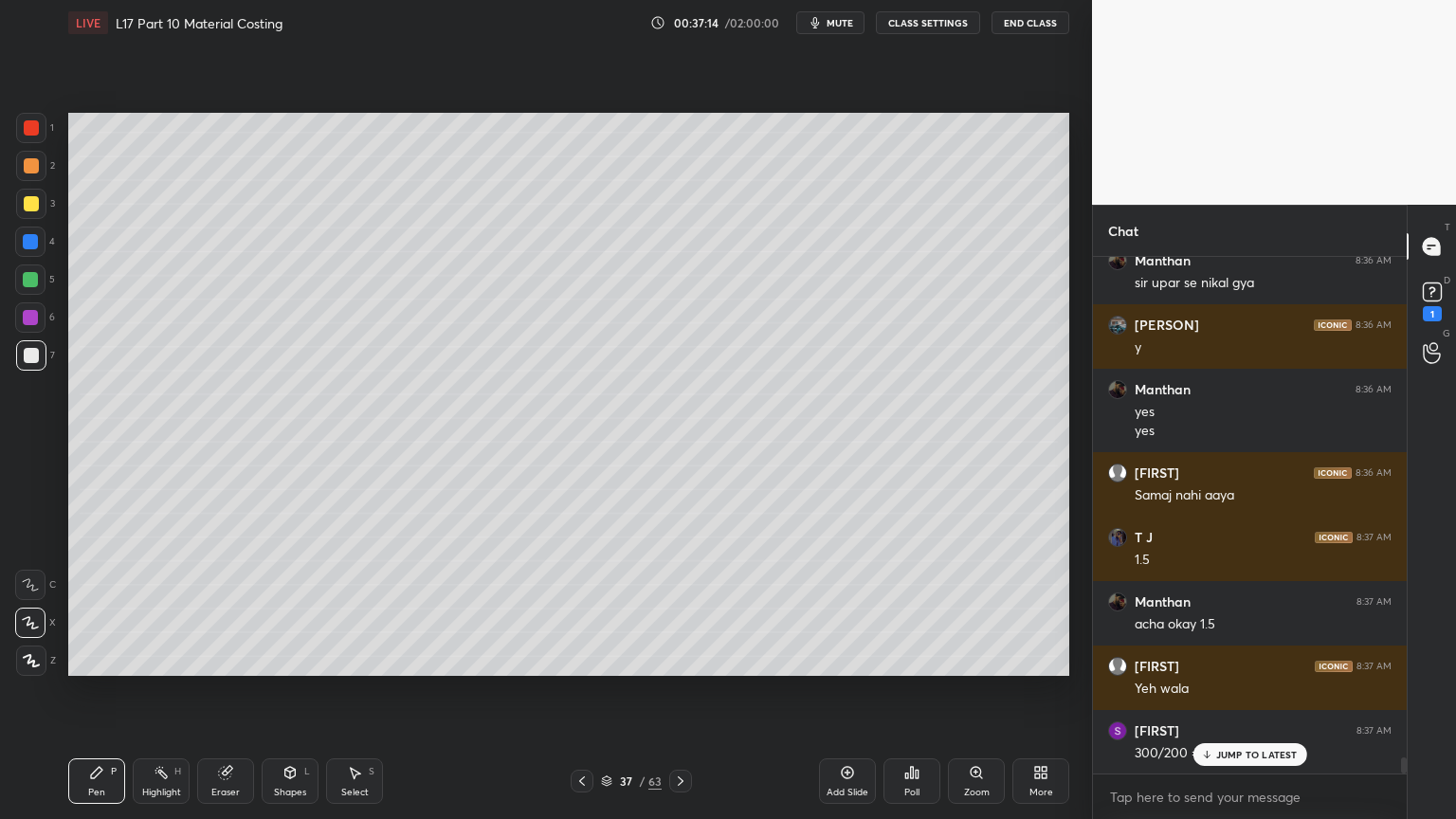 click 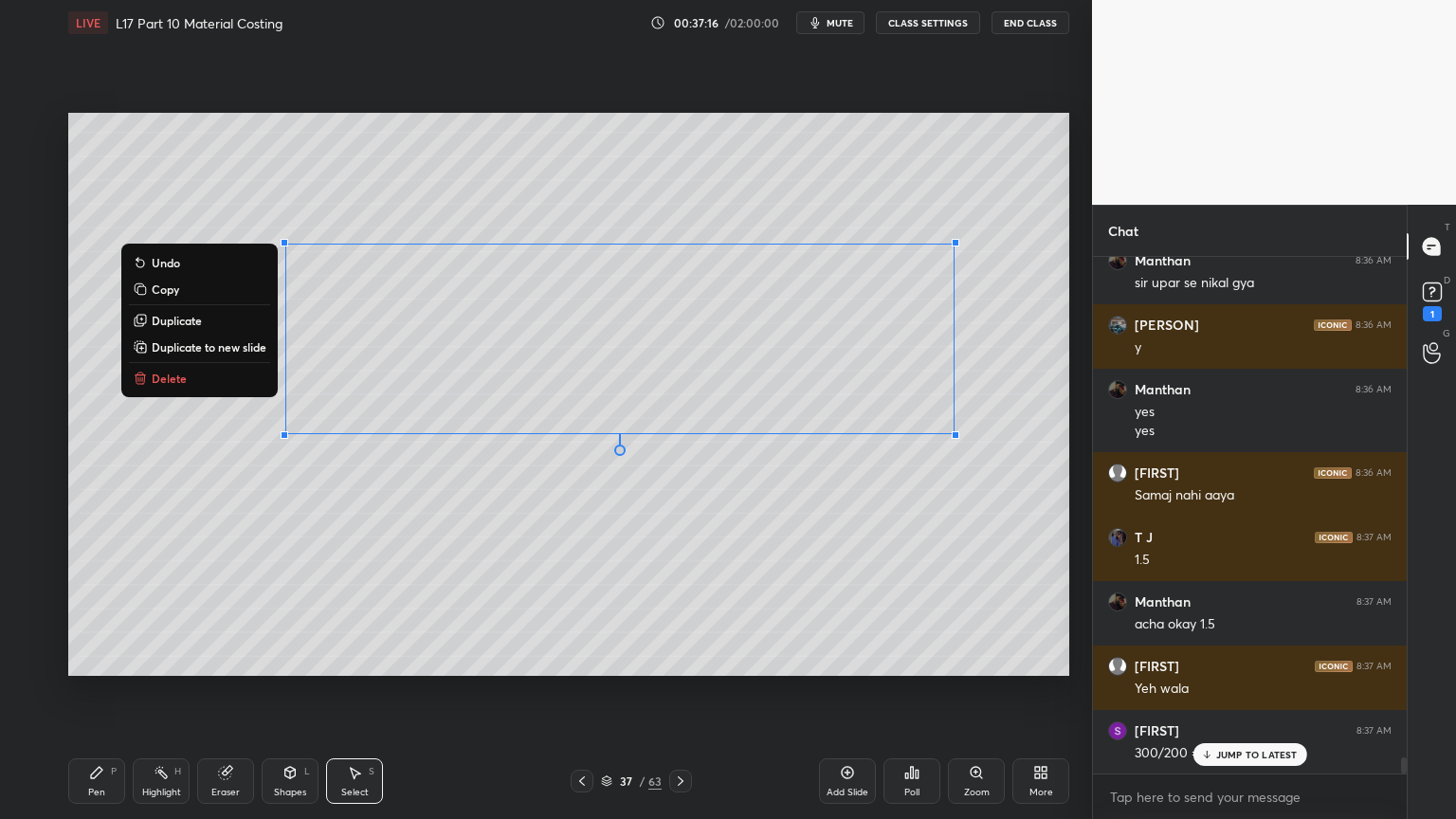 click on "Delete" at bounding box center [199, 378] 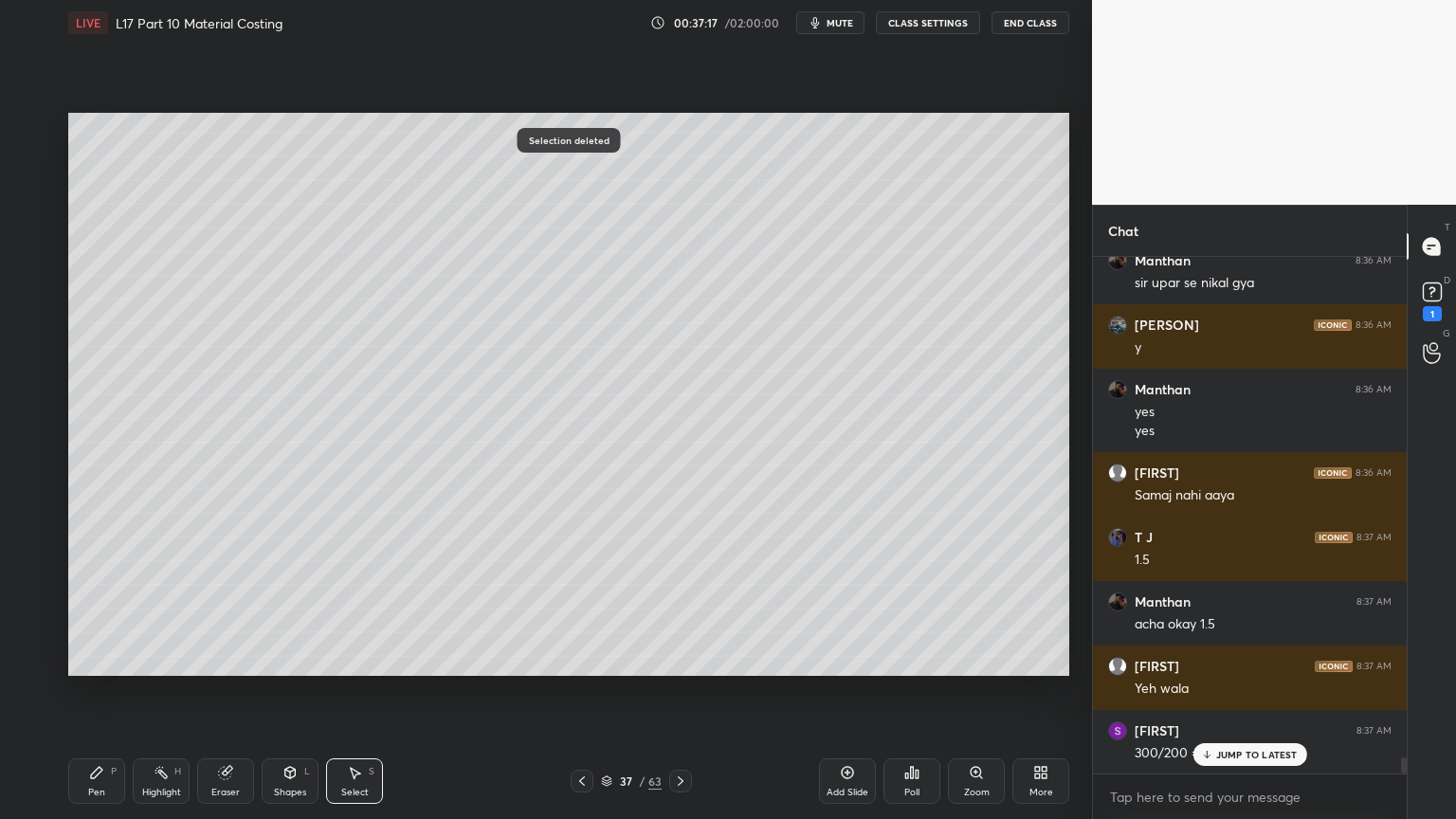 click on "Pen P" at bounding box center (97, 781) 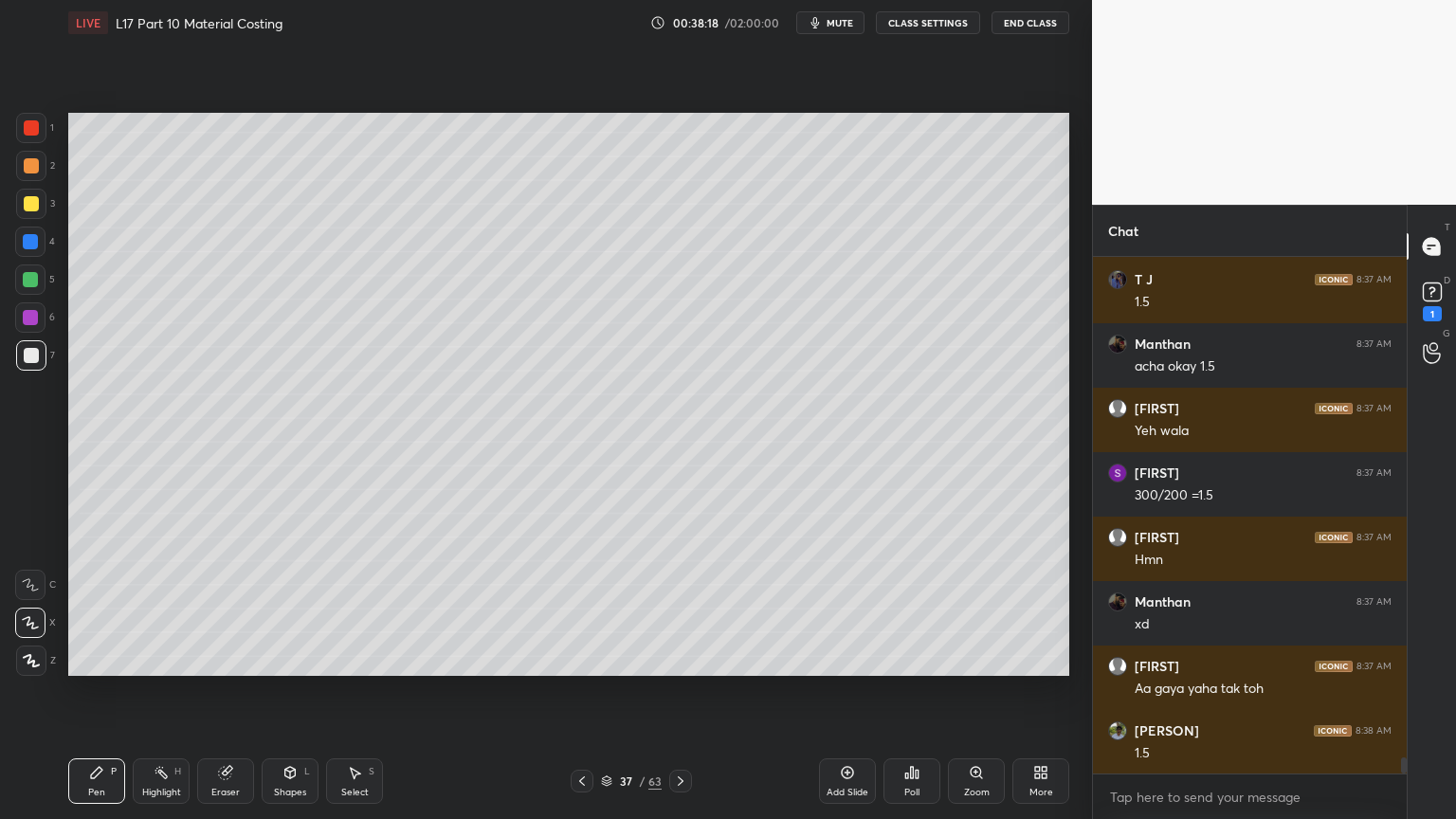 scroll, scrollTop: 16183, scrollLeft: 0, axis: vertical 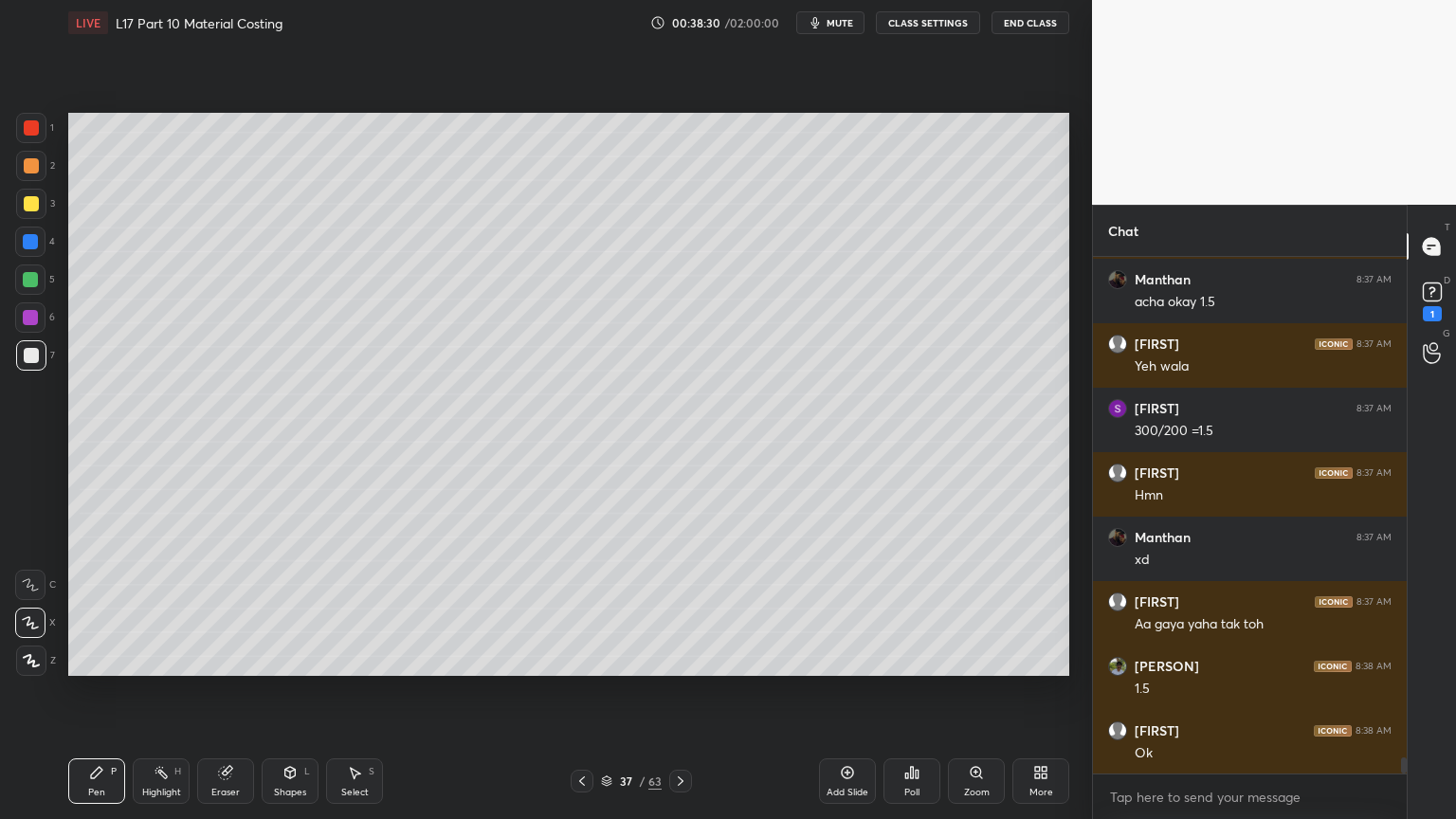 click on "Select" at bounding box center (355, 792) 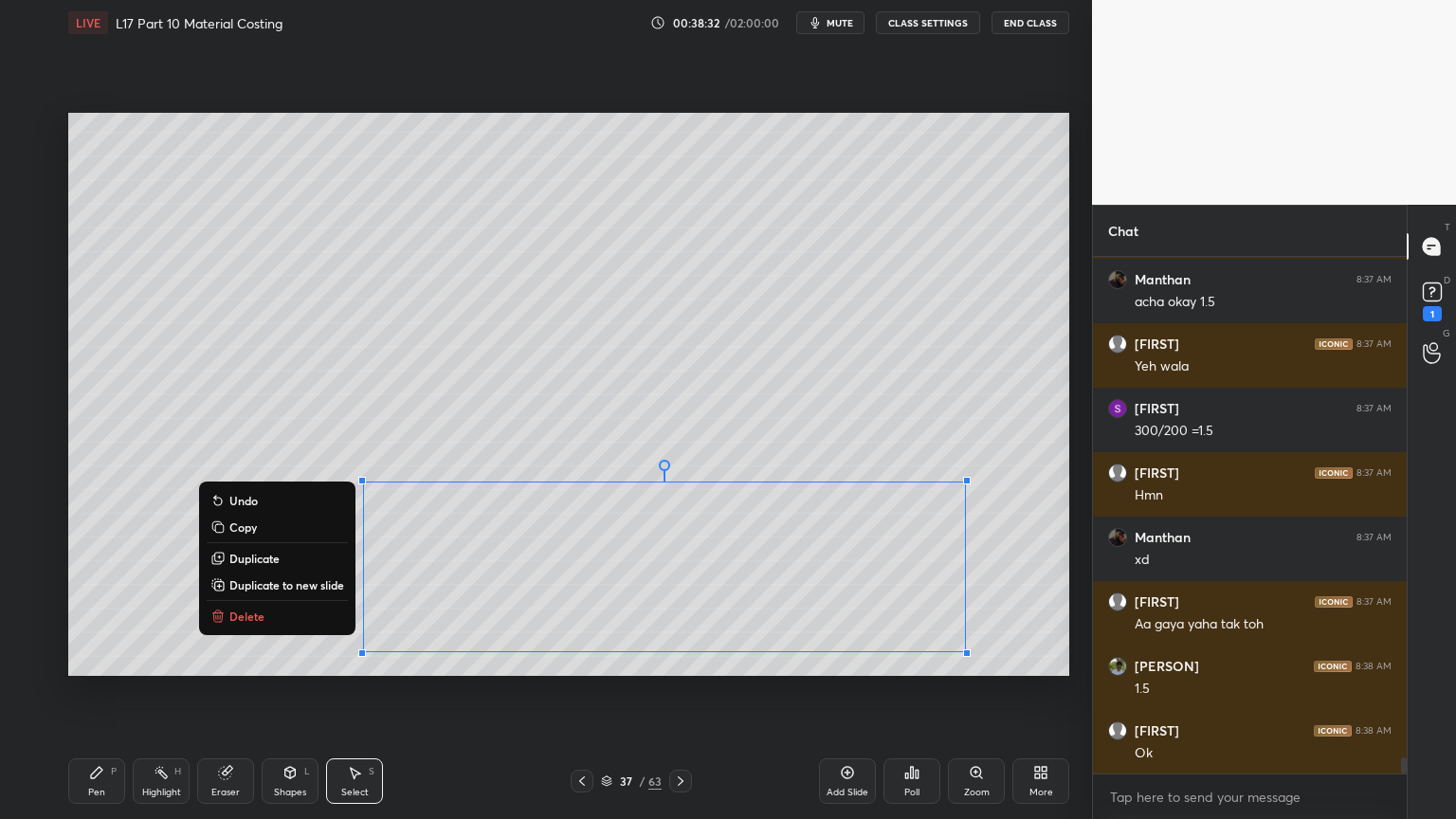click on "Delete" at bounding box center [246, 616] 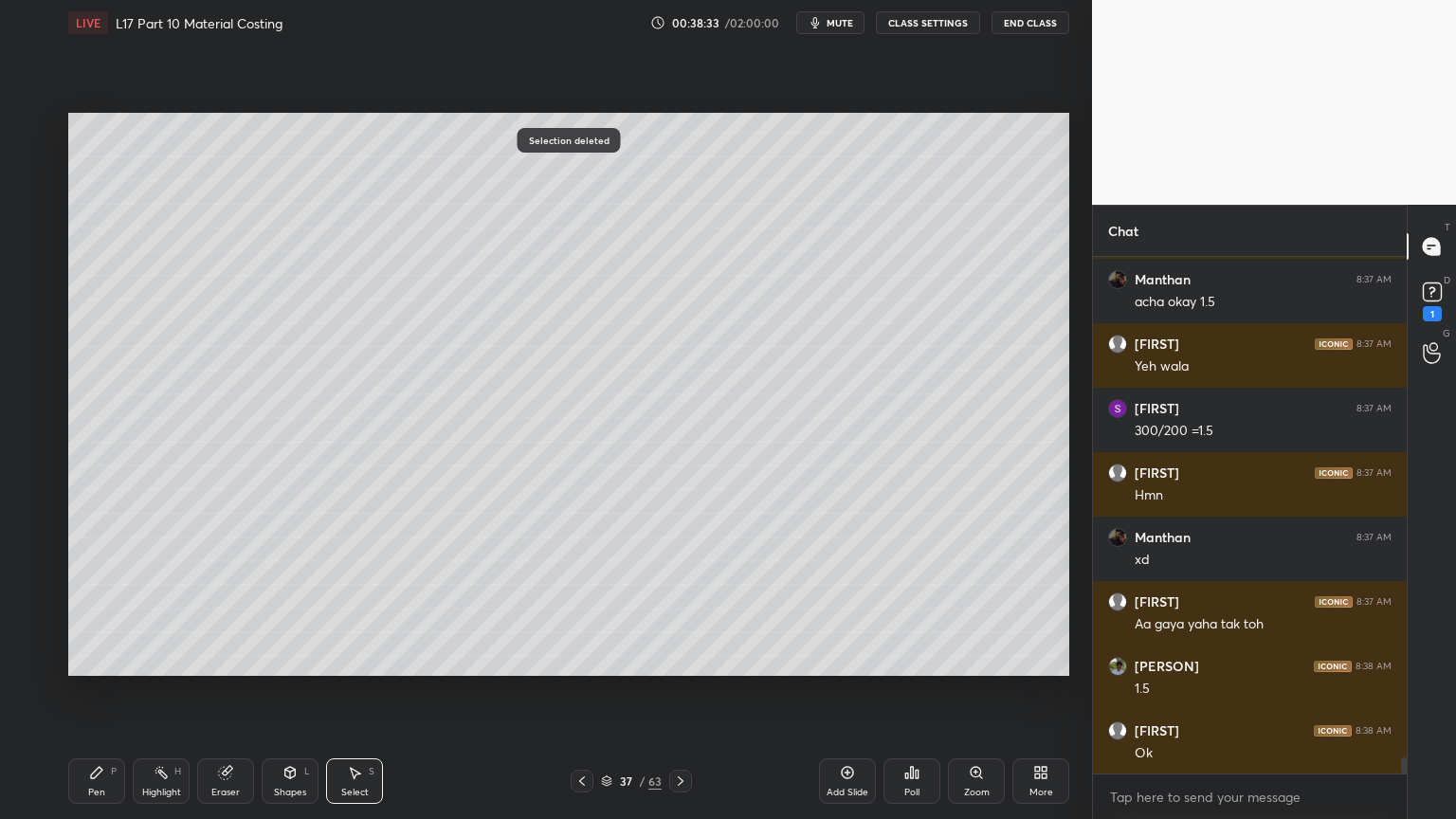 click on "Pen P" at bounding box center (97, 781) 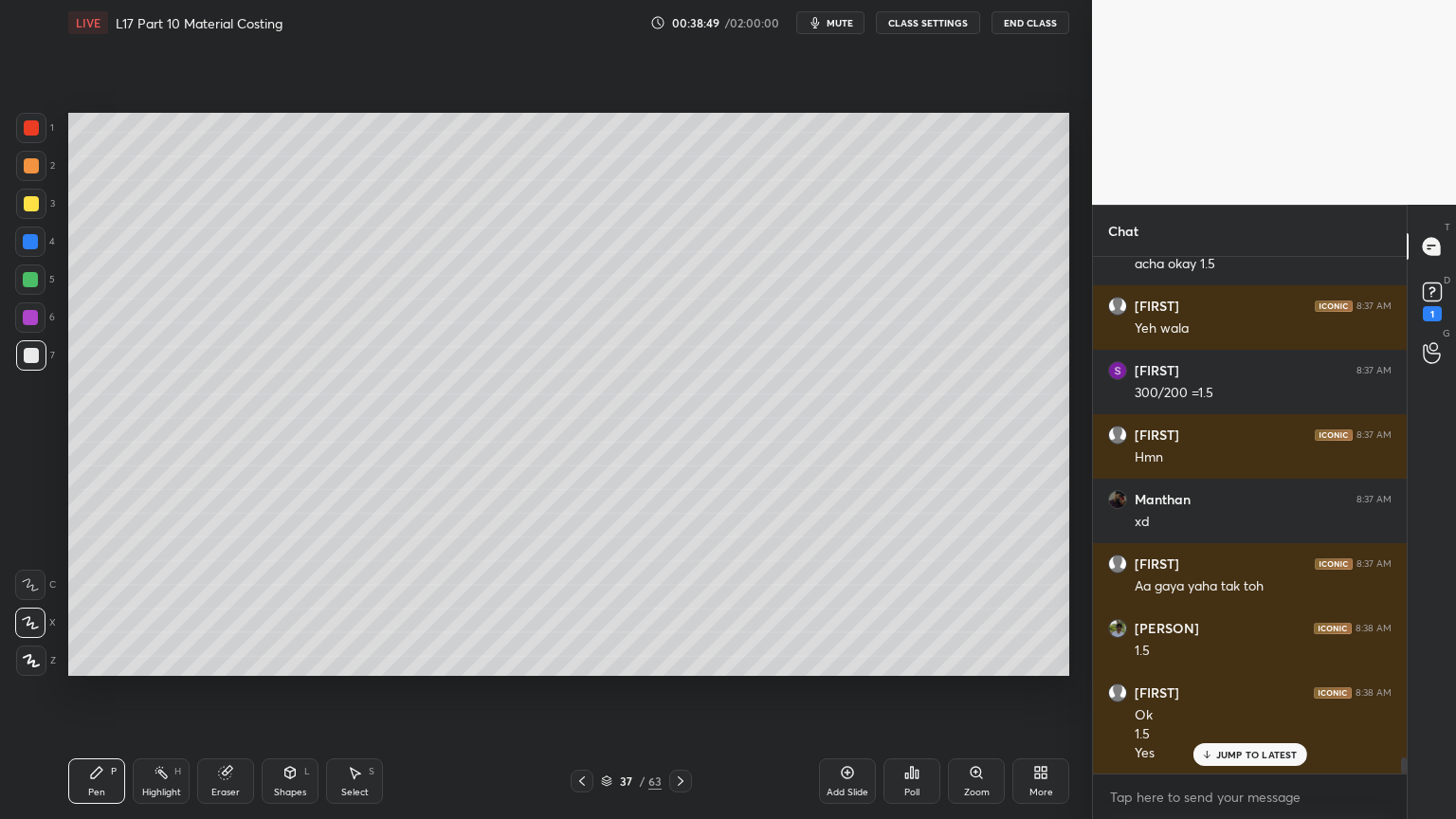 scroll, scrollTop: 16285, scrollLeft: 0, axis: vertical 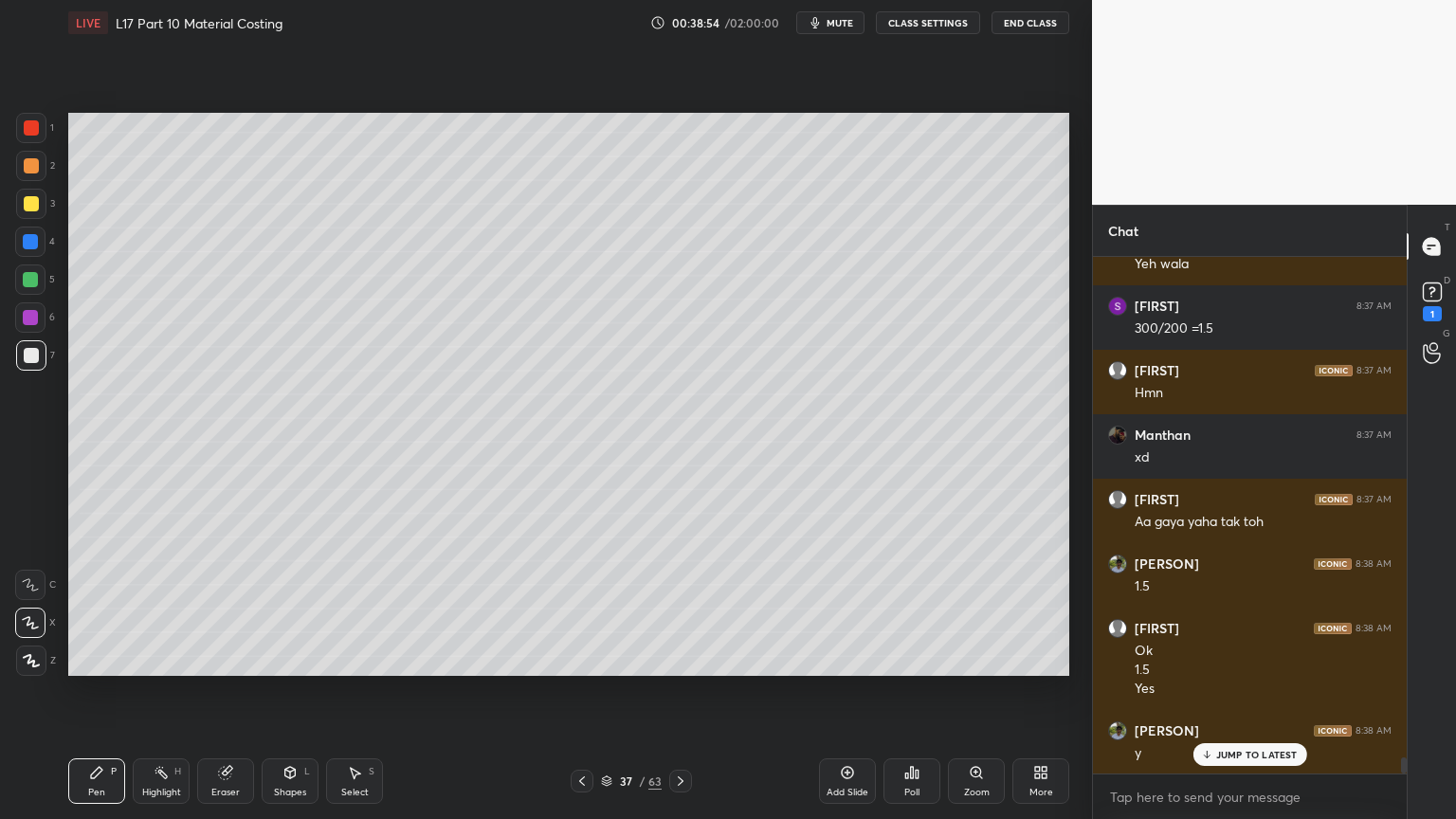 click at bounding box center [30, 280] 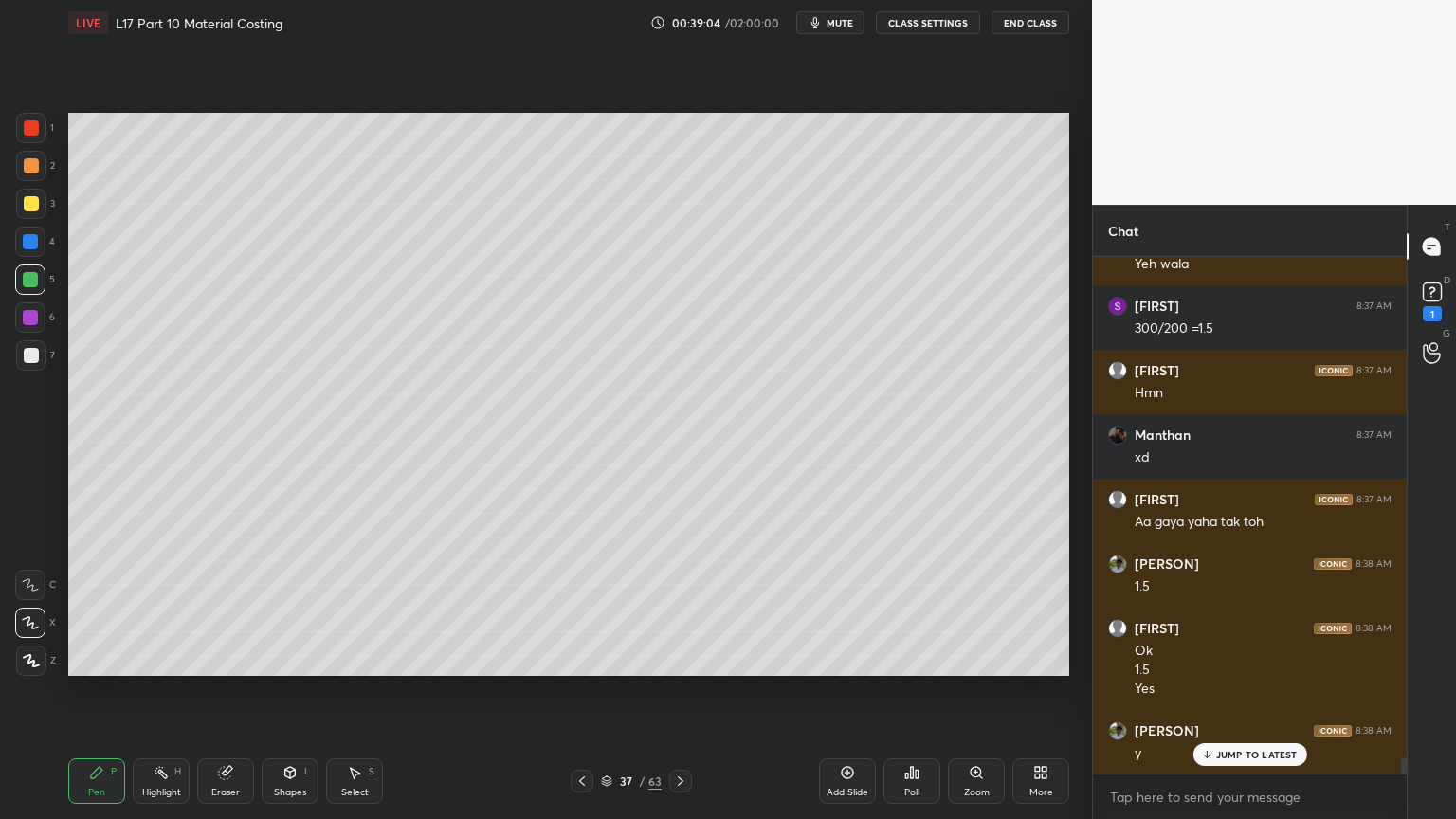 scroll, scrollTop: 16350, scrollLeft: 0, axis: vertical 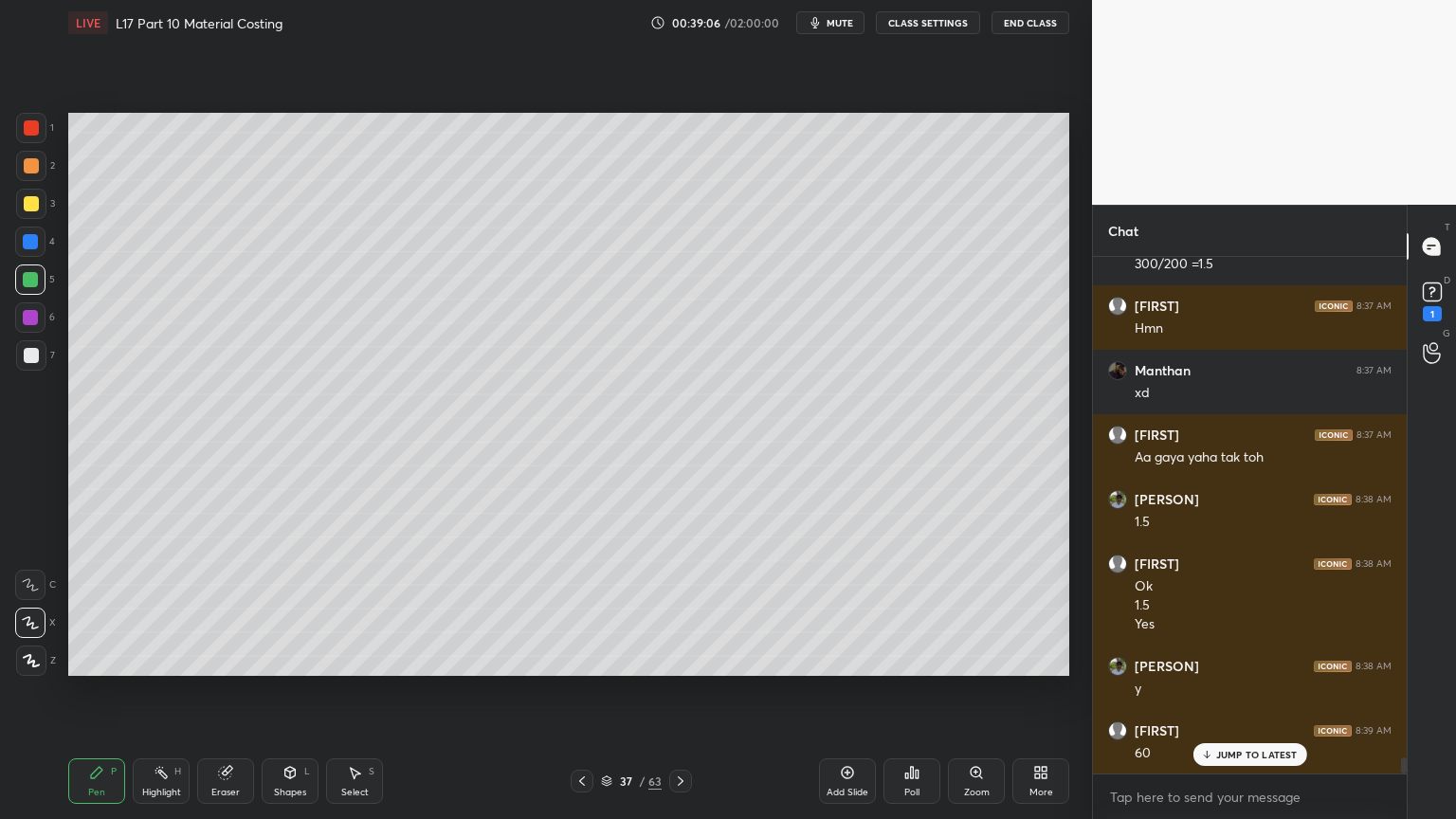 click at bounding box center (31, 166) 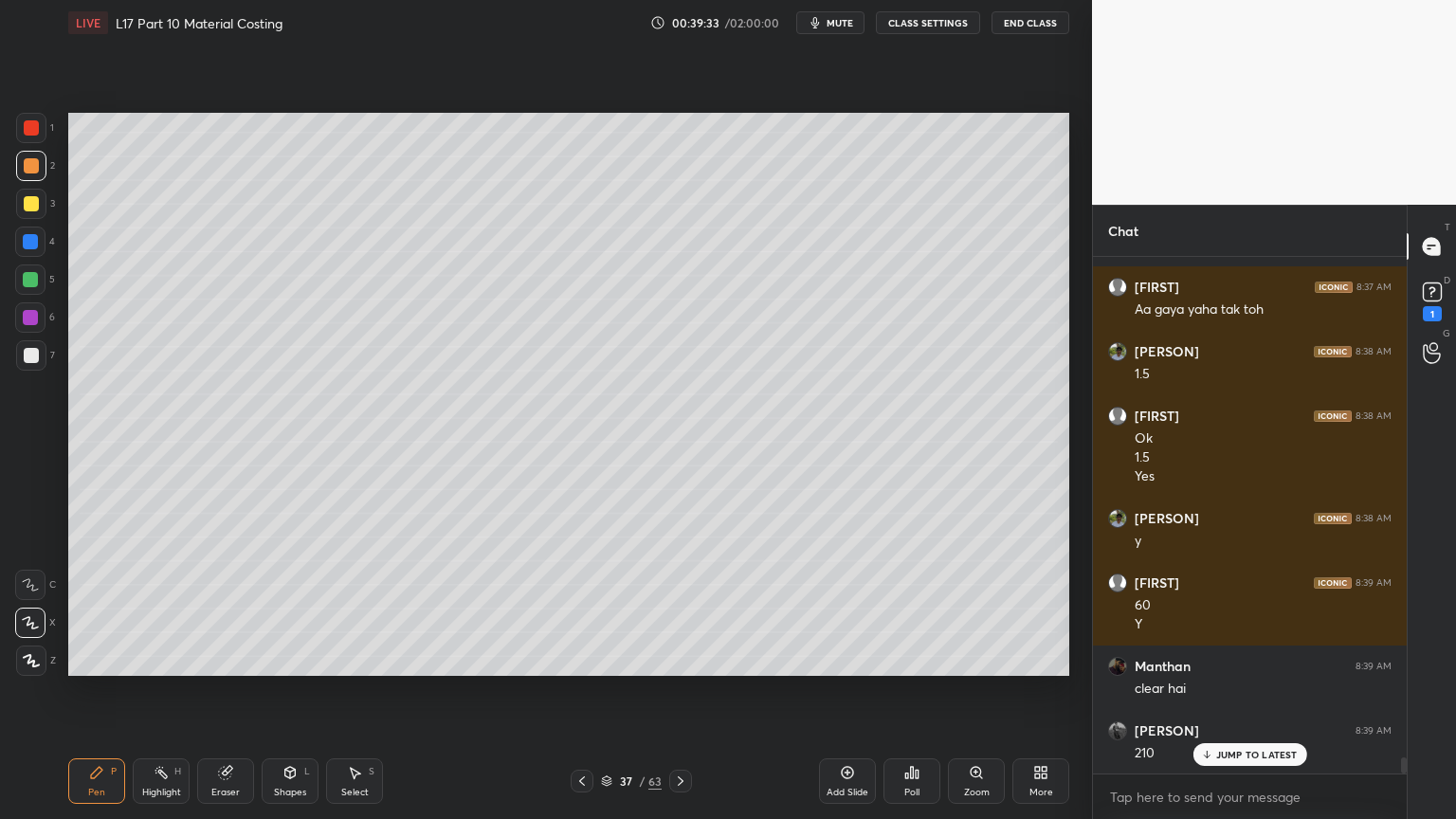 scroll, scrollTop: 16562, scrollLeft: 0, axis: vertical 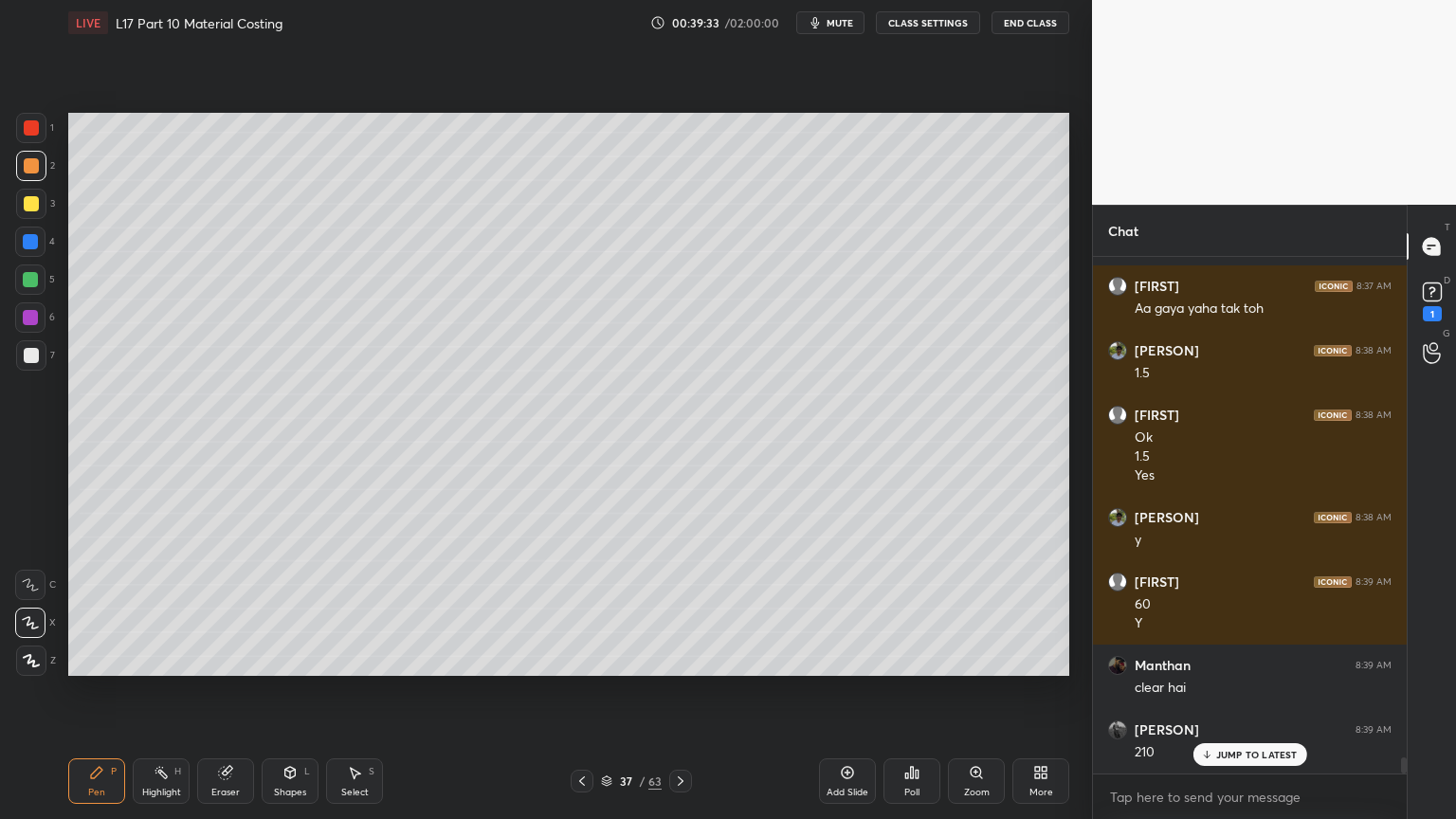 click at bounding box center (30, 280) 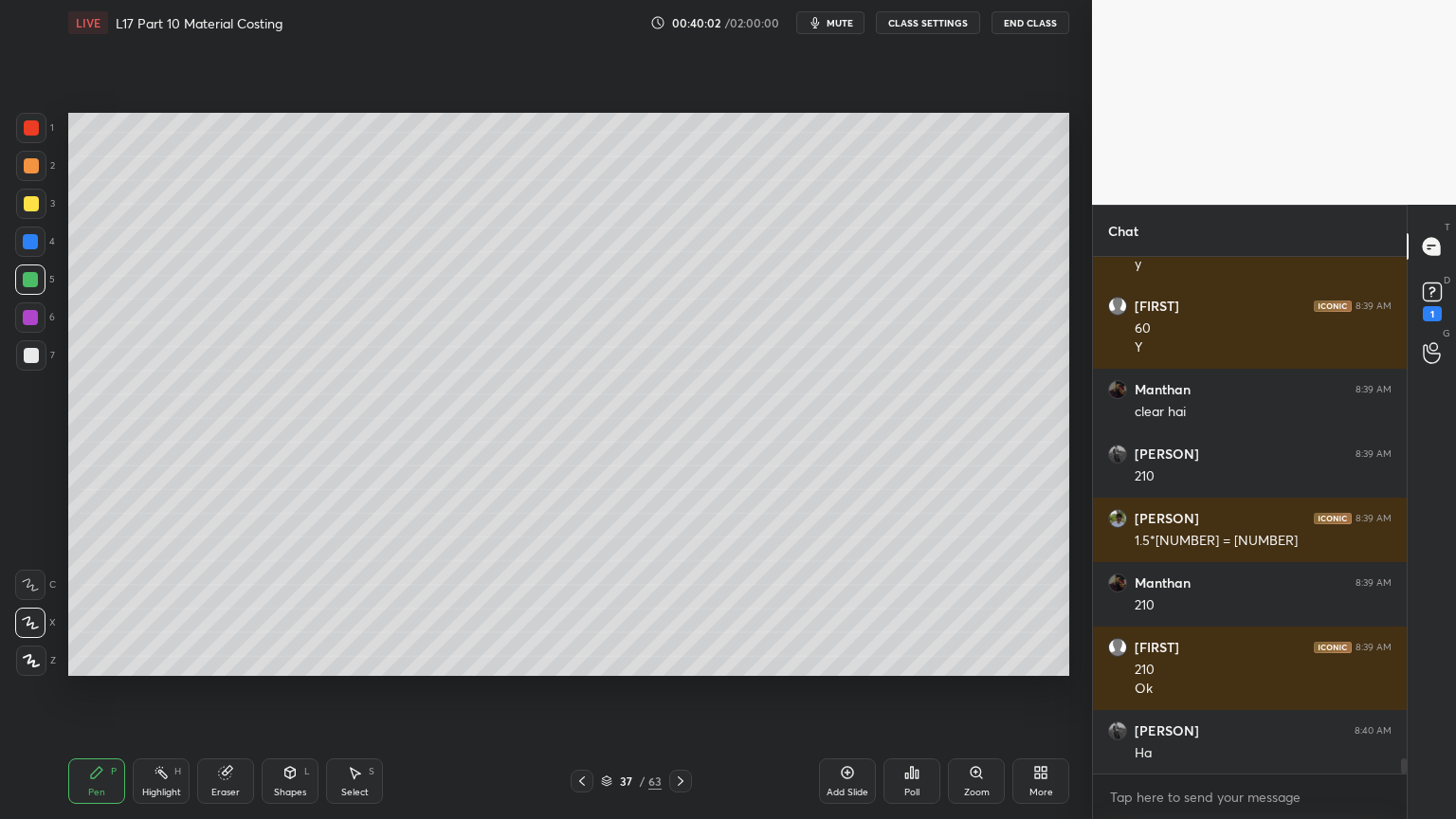 scroll, scrollTop: 16839, scrollLeft: 0, axis: vertical 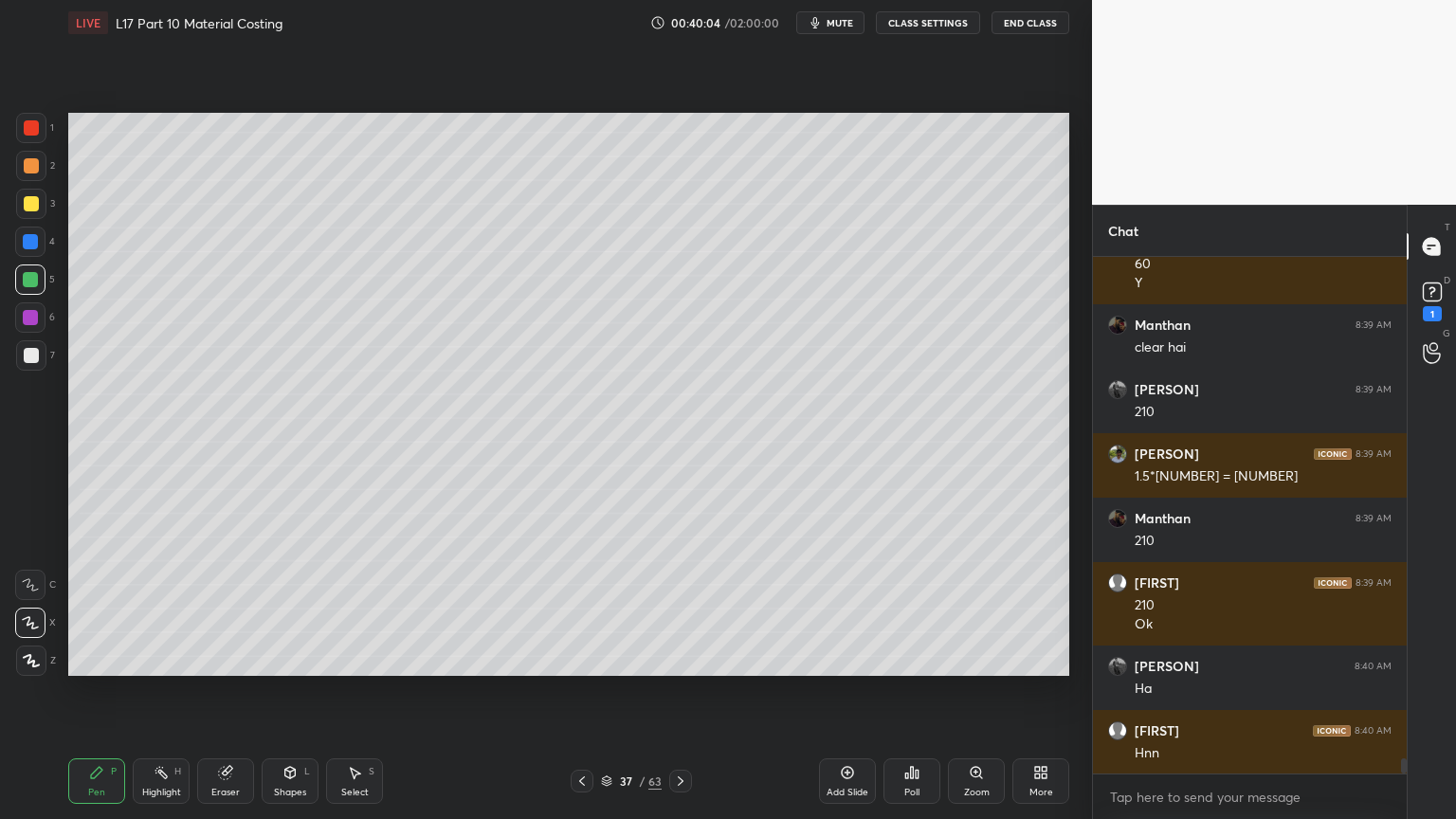 click at bounding box center (30, 318) 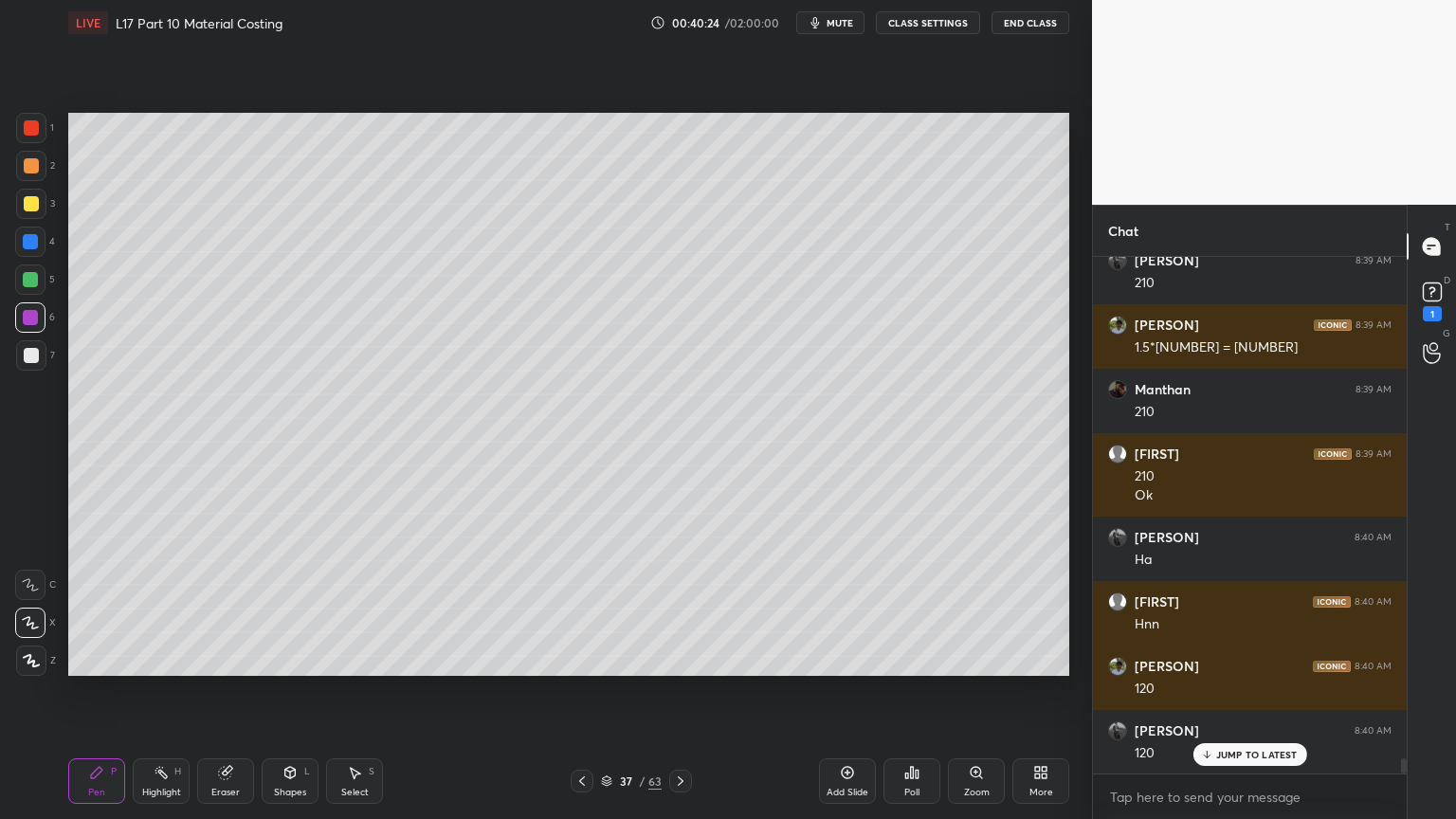 scroll, scrollTop: 17032, scrollLeft: 0, axis: vertical 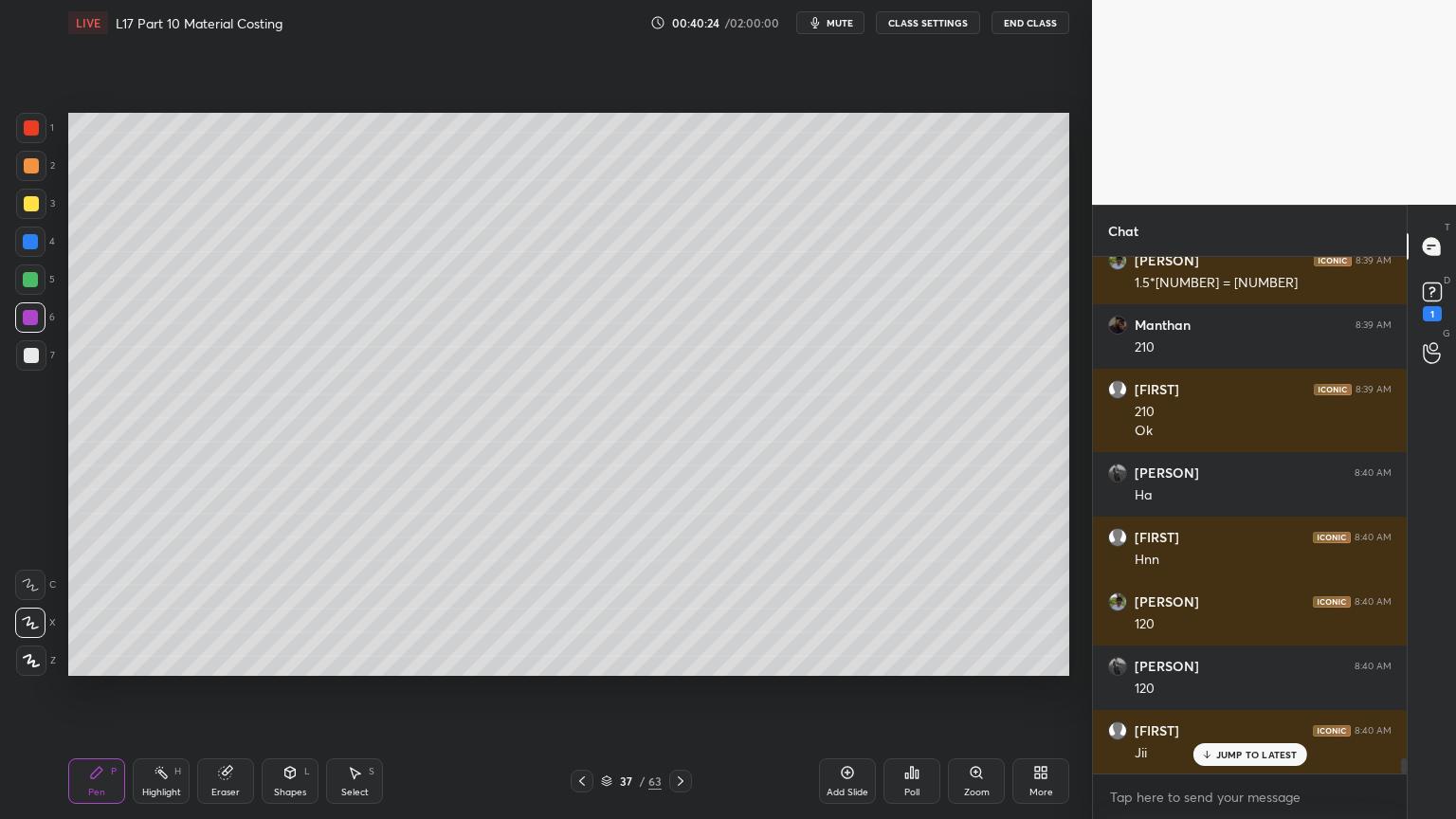 click 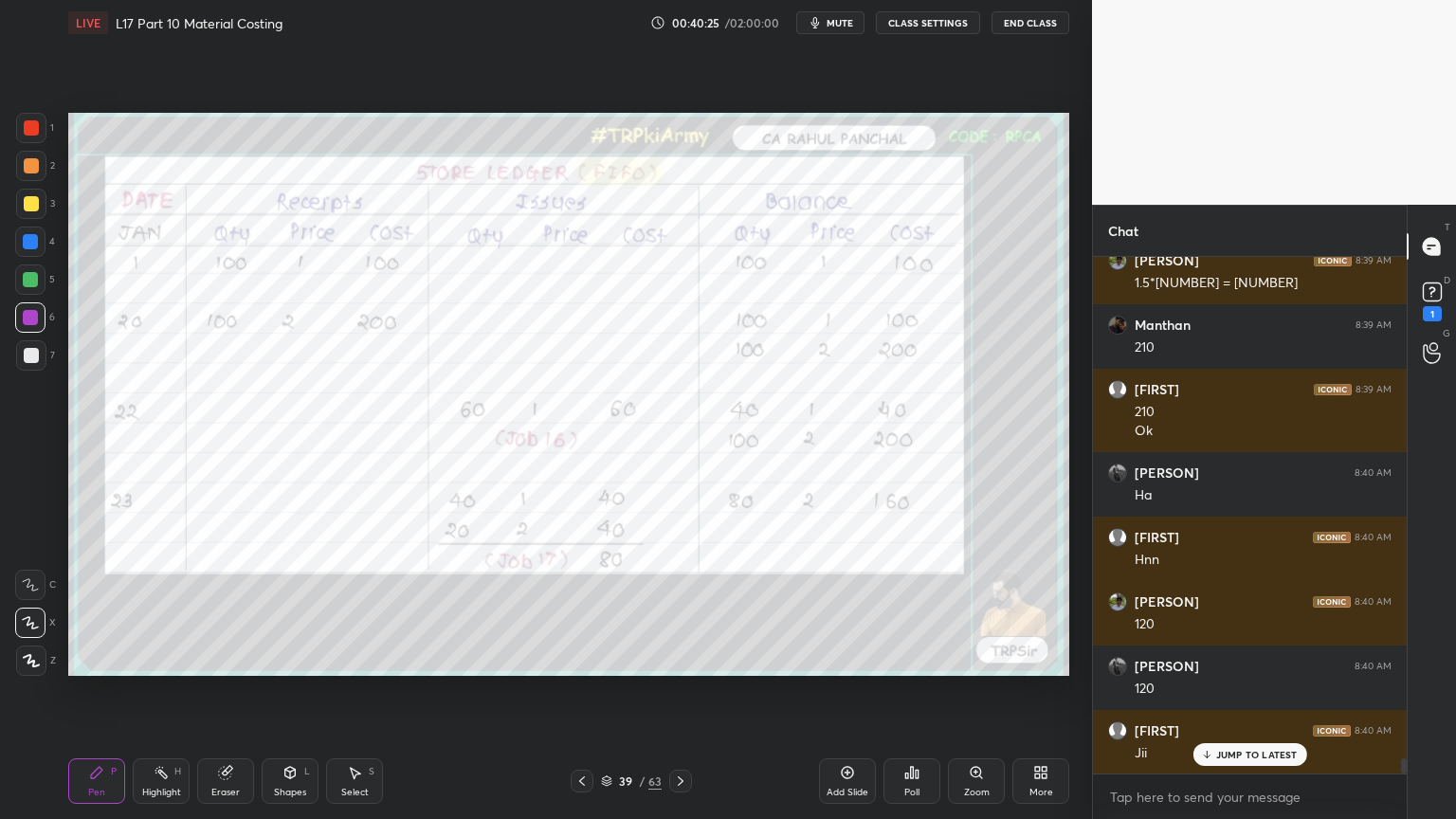 click 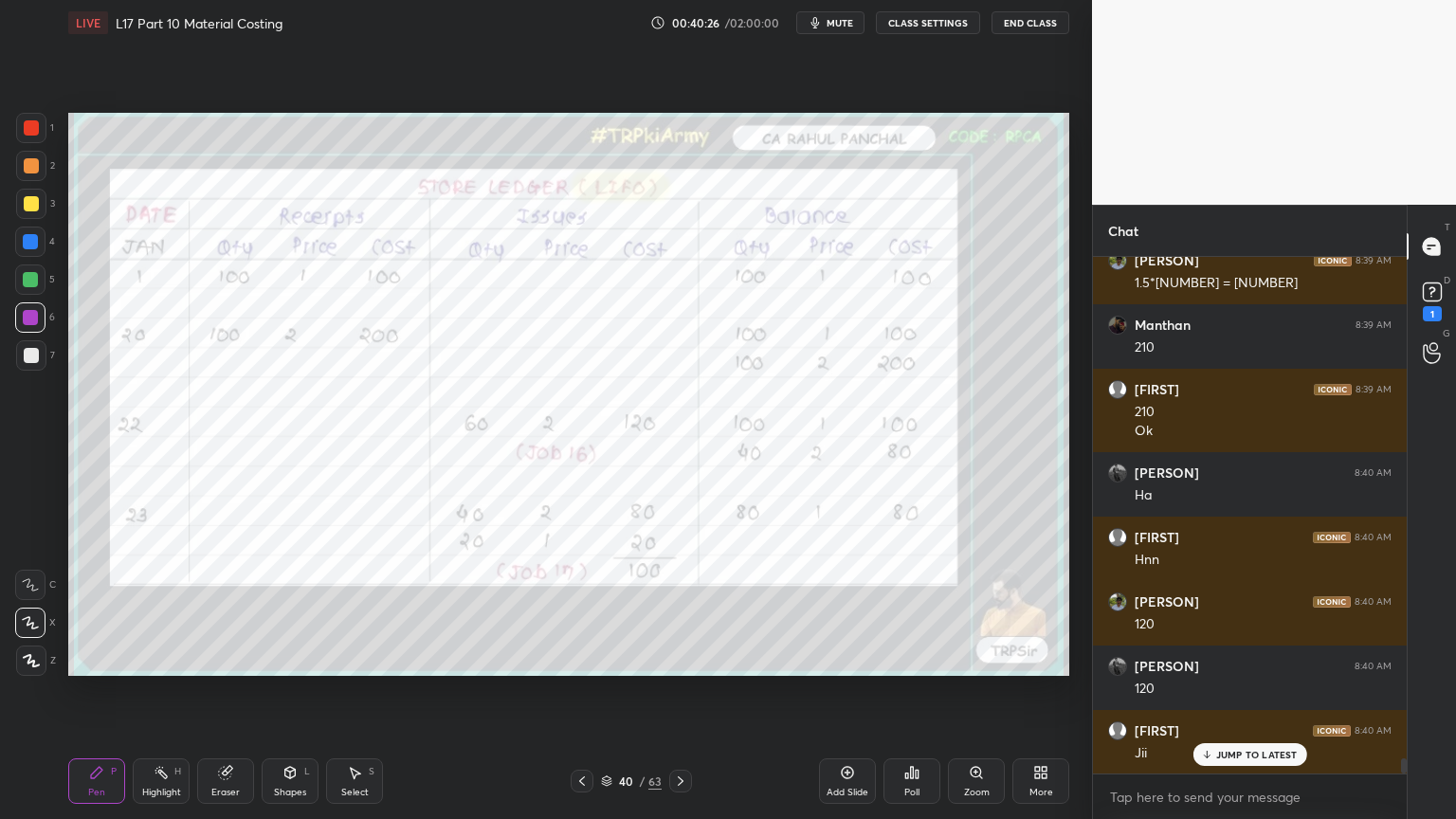click 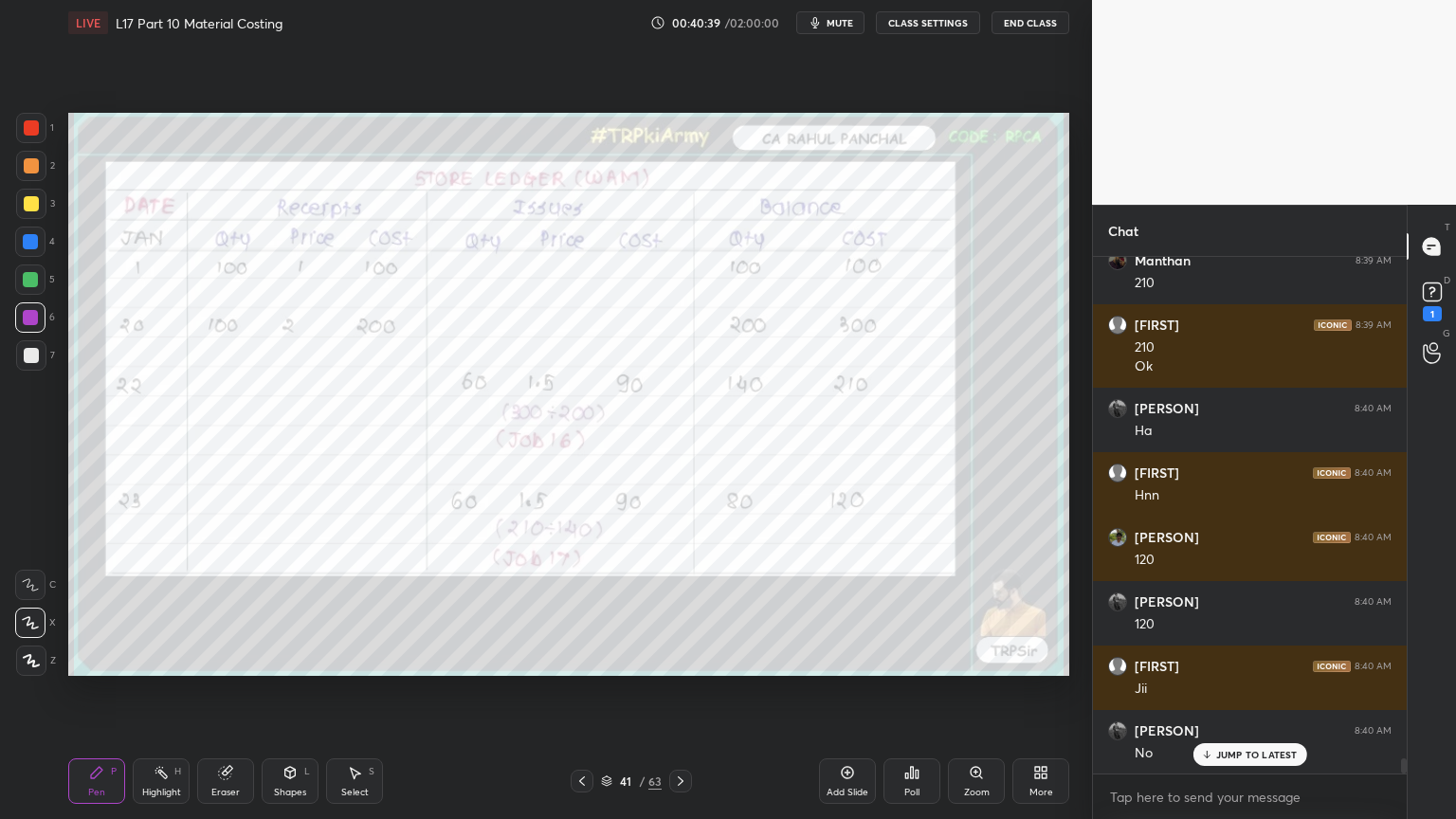 scroll, scrollTop: 17161, scrollLeft: 0, axis: vertical 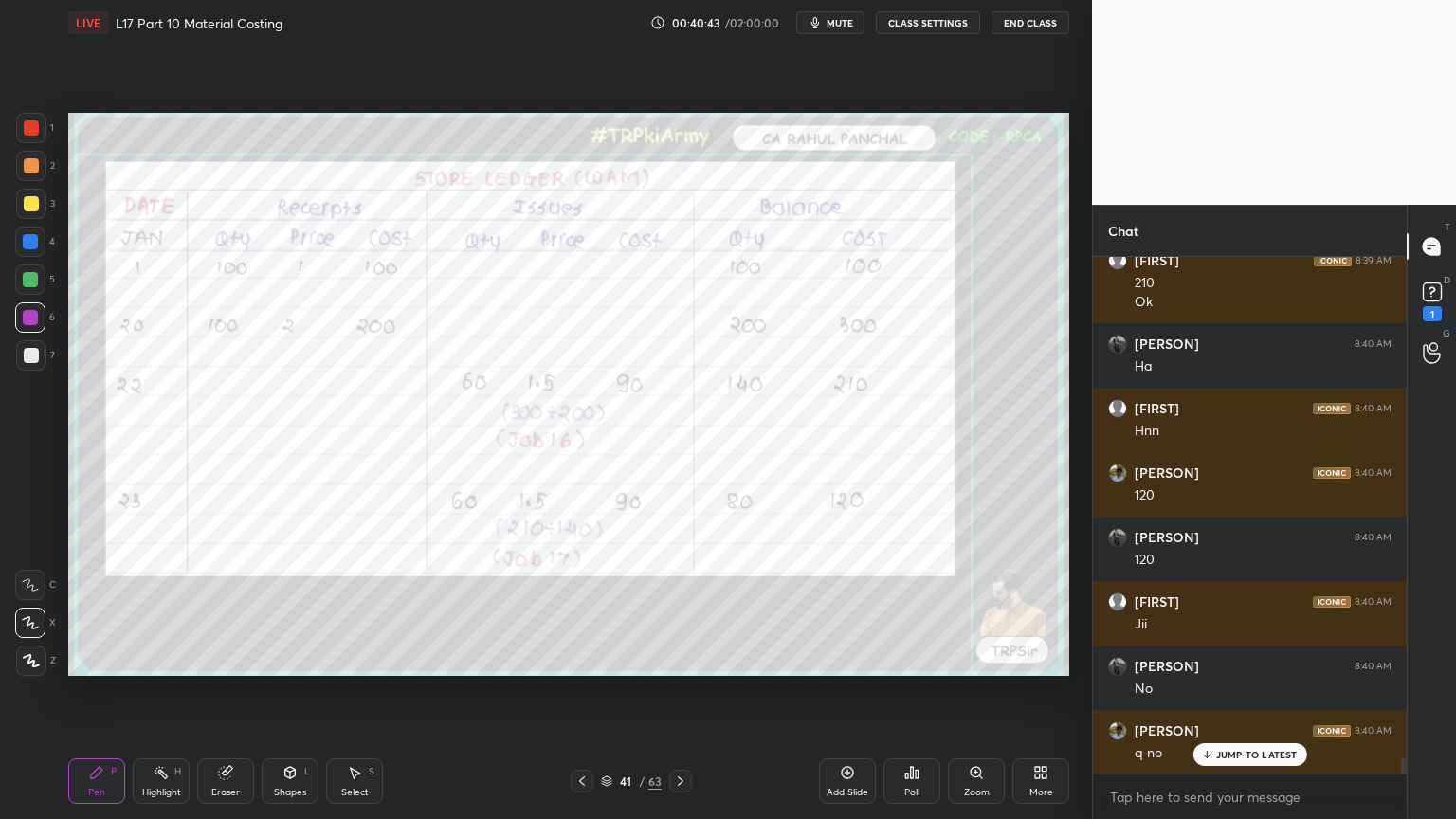 click at bounding box center [582, 781] 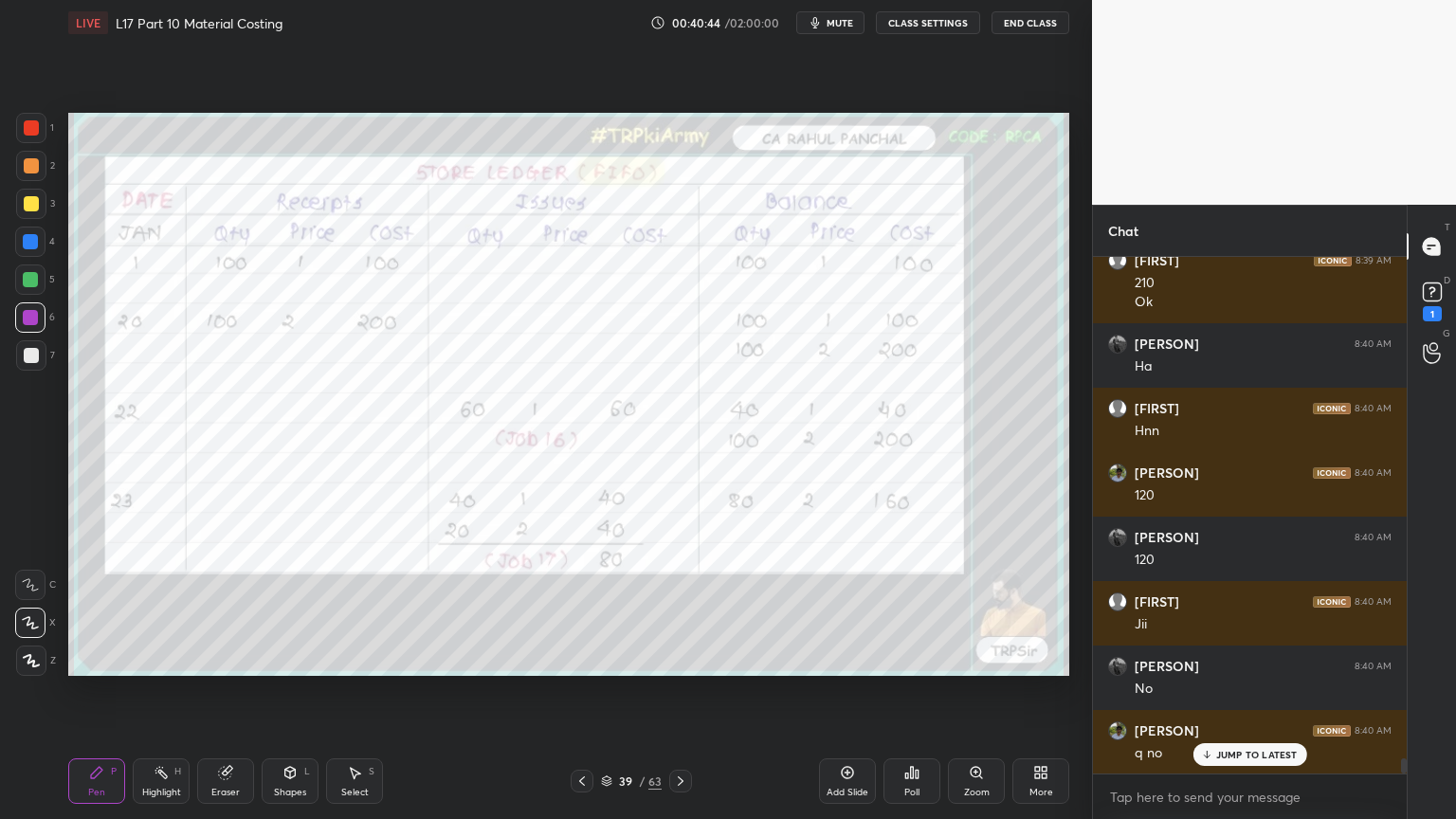 click 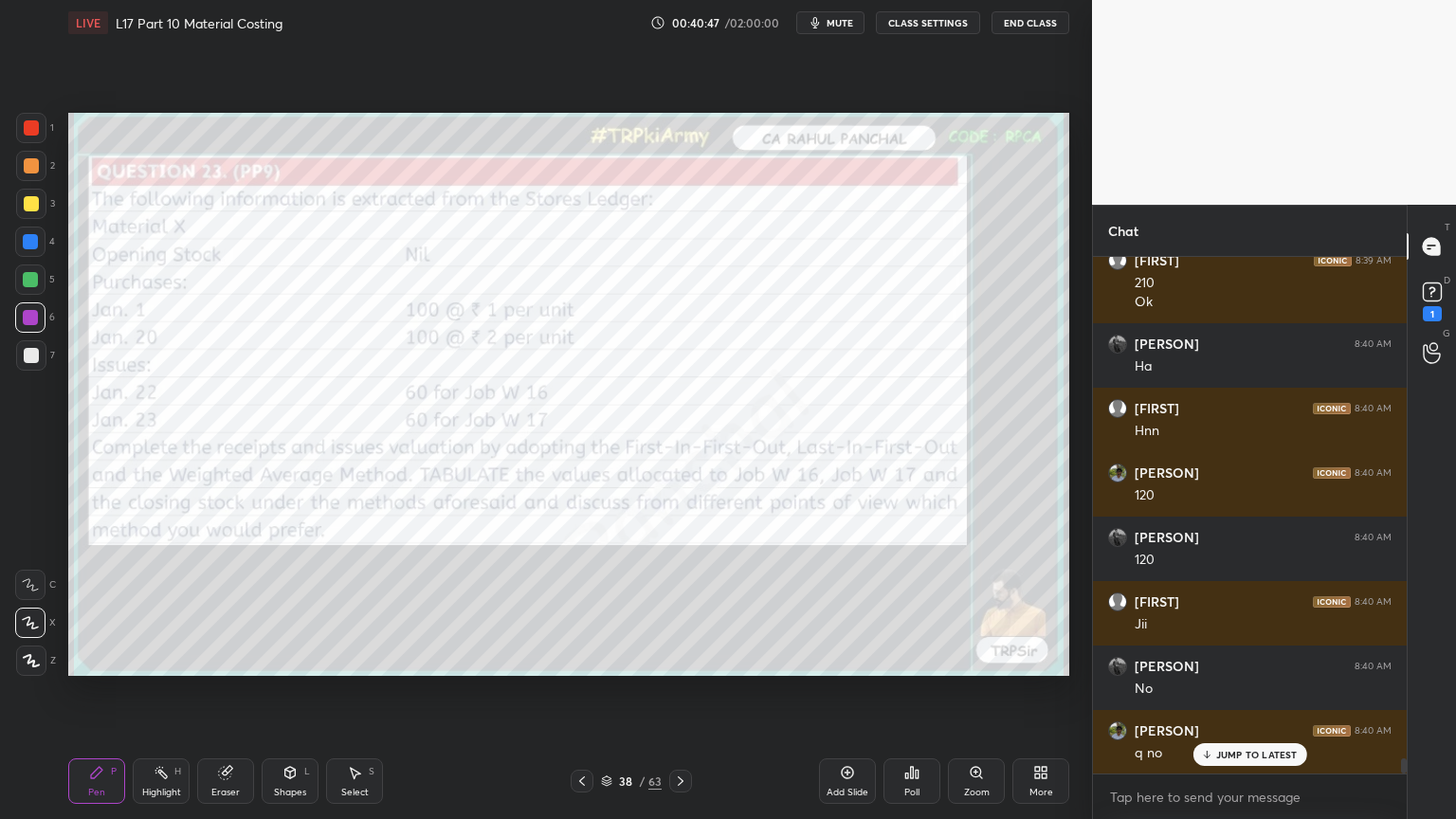 click 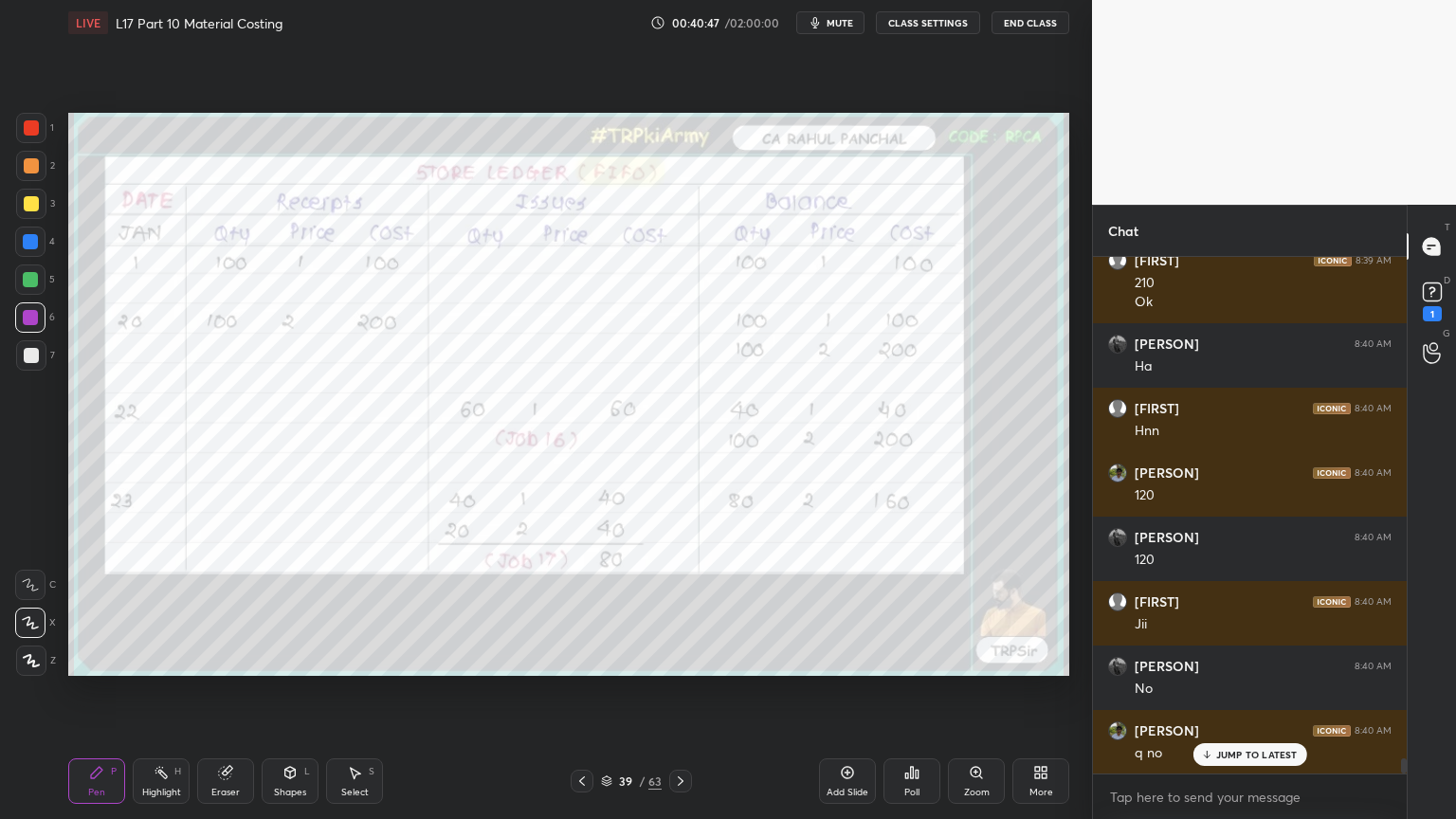click at bounding box center (681, 781) 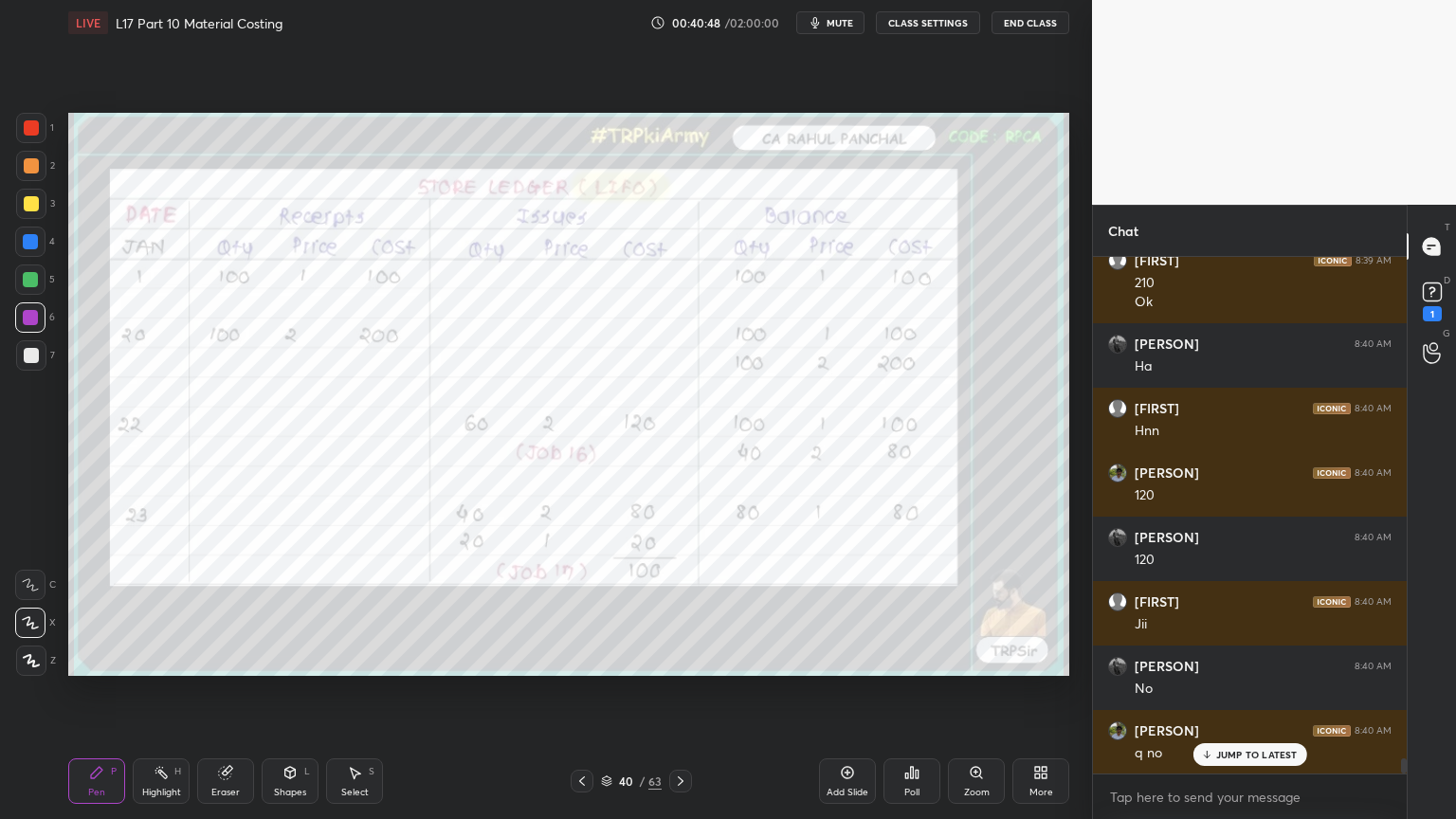 click 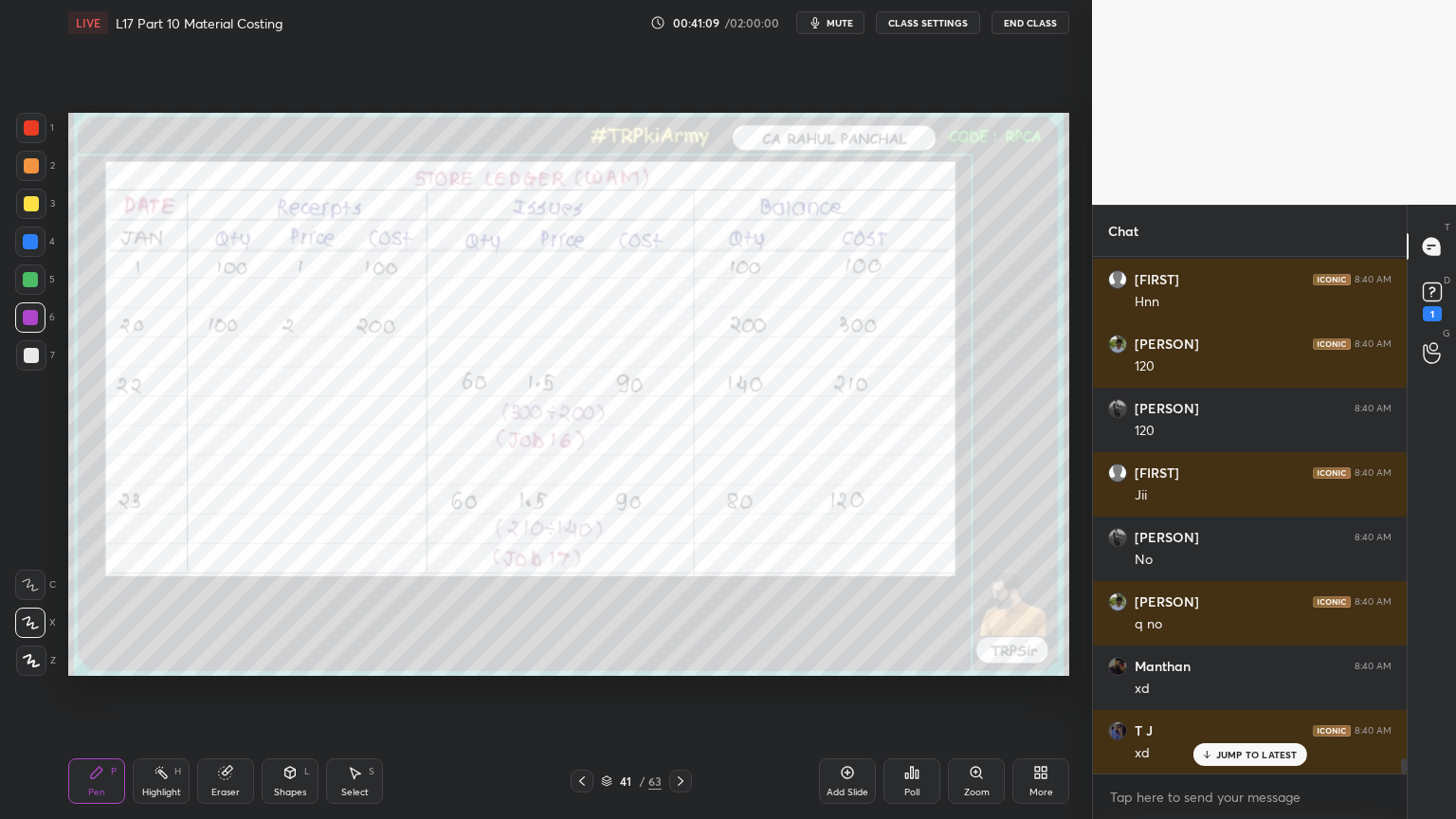 scroll, scrollTop: 17354, scrollLeft: 0, axis: vertical 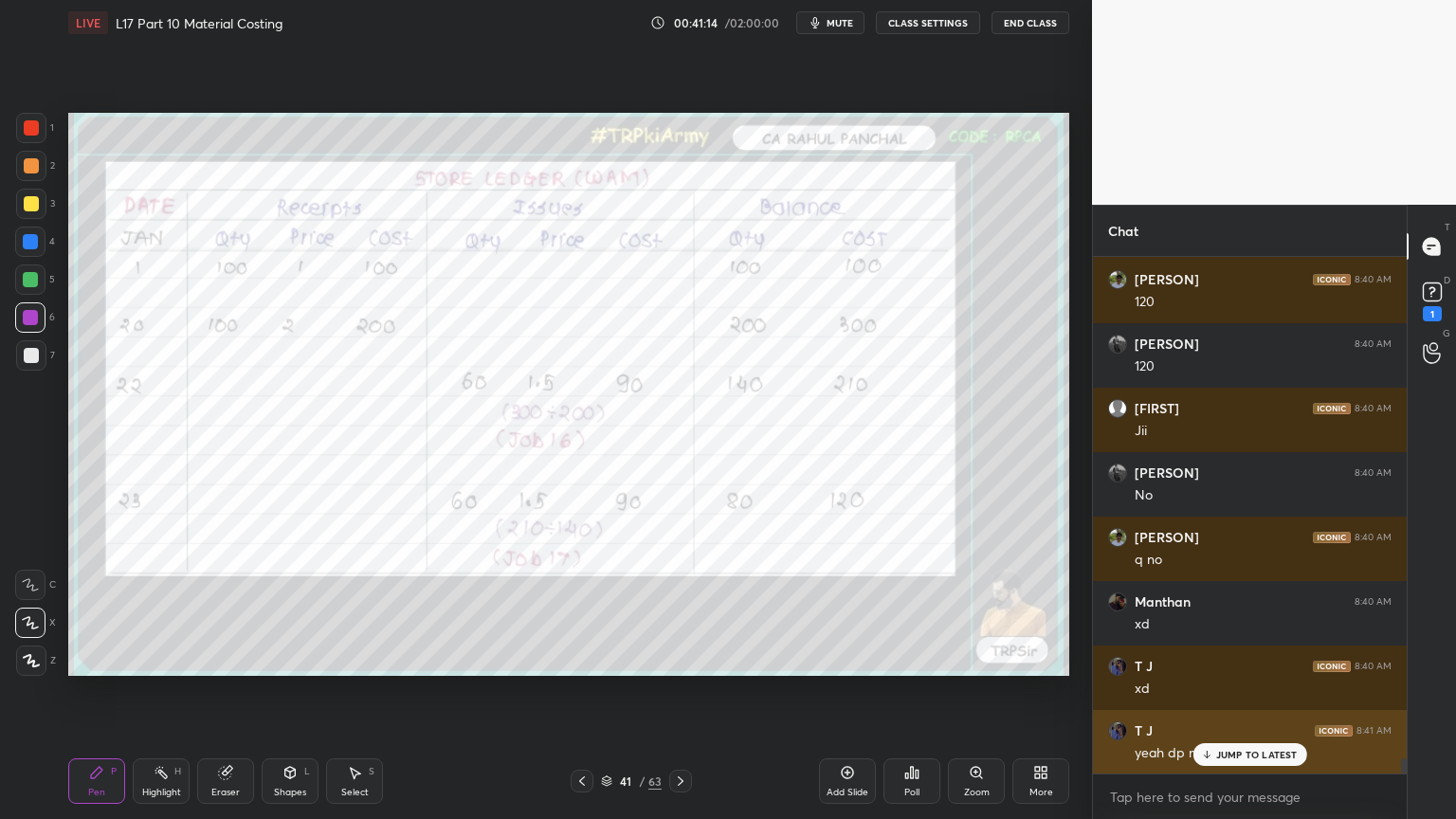 click 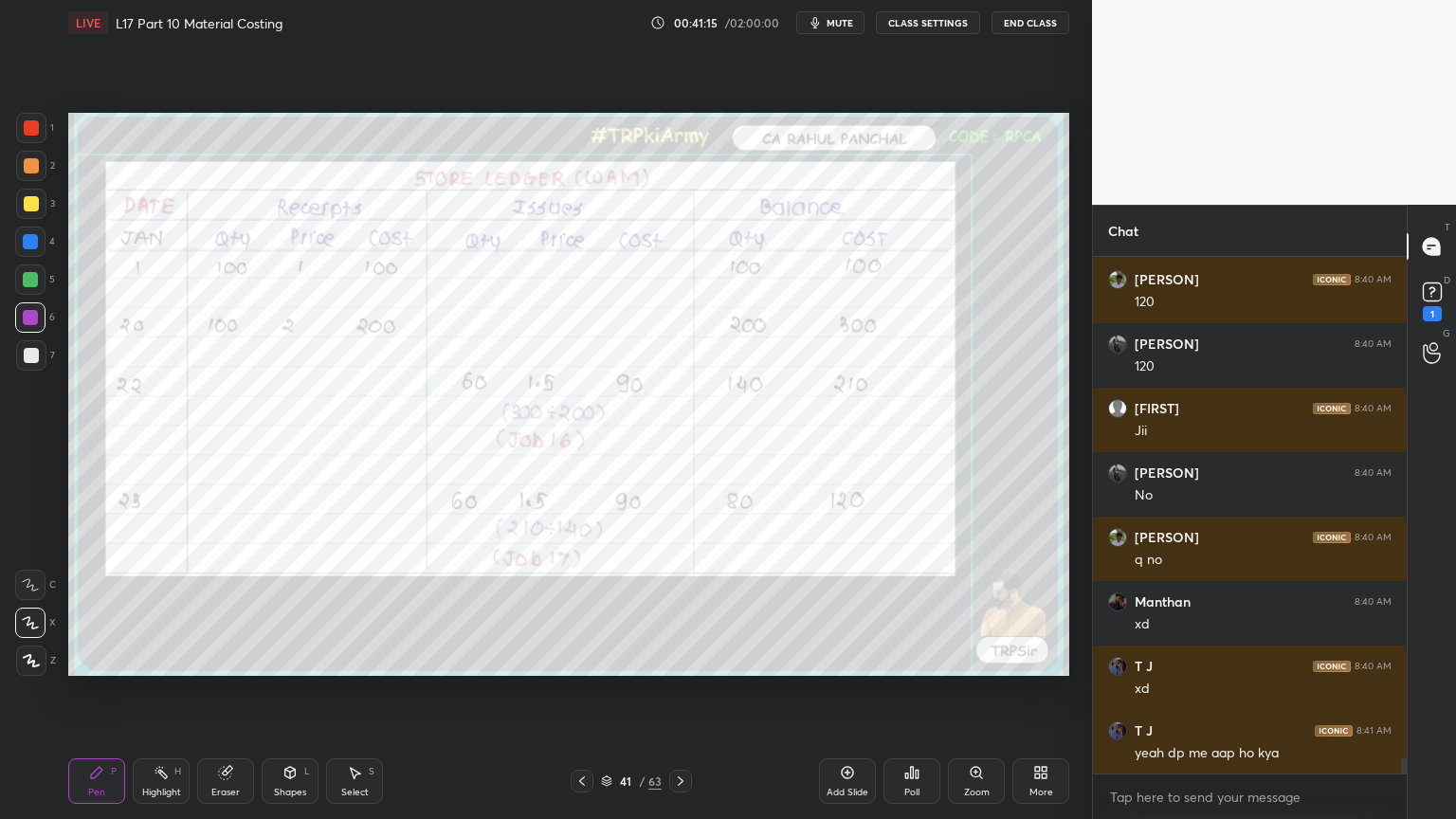 scroll, scrollTop: 17419, scrollLeft: 0, axis: vertical 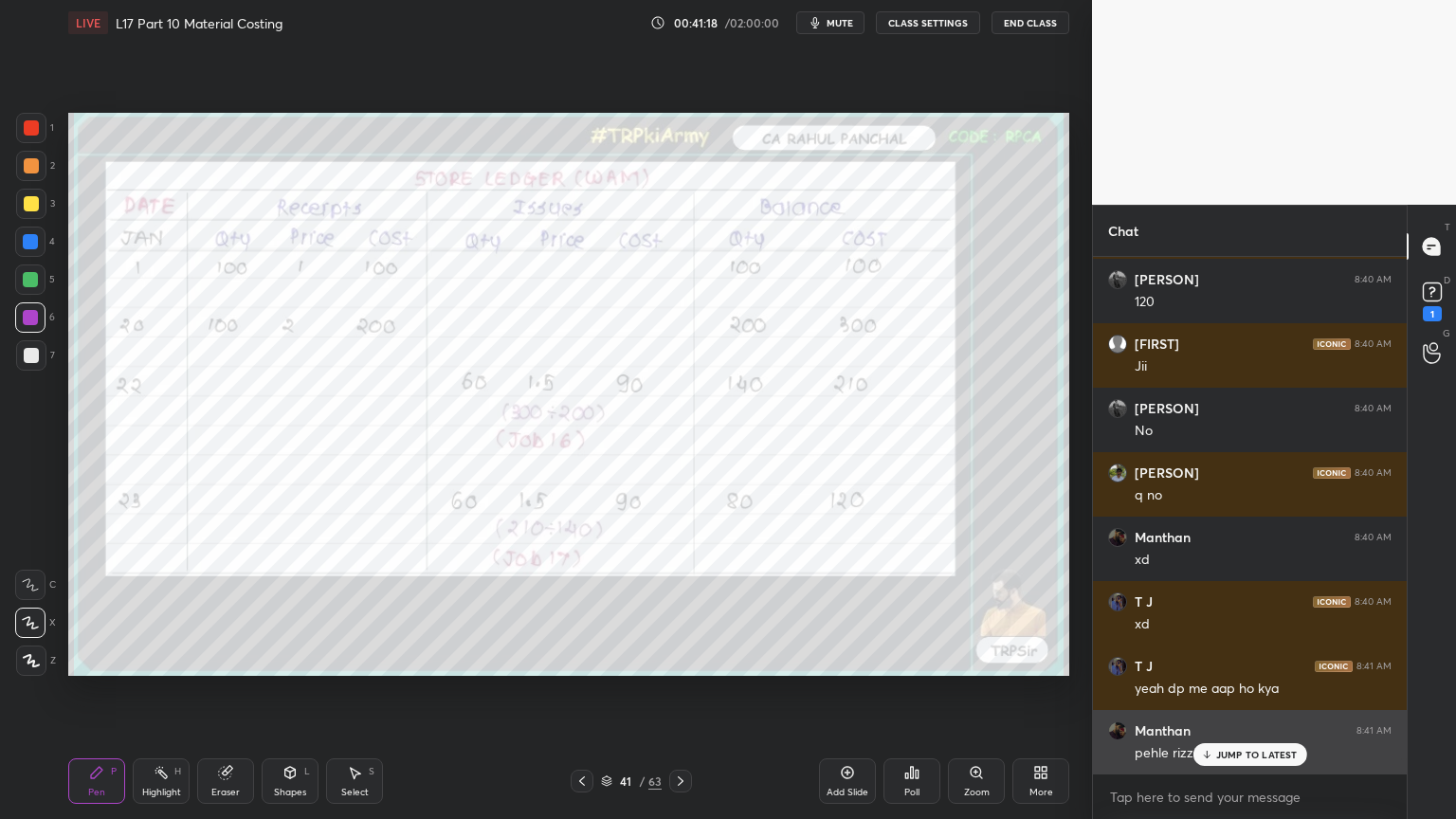 click on "JUMP TO LATEST" at bounding box center (1249, 755) 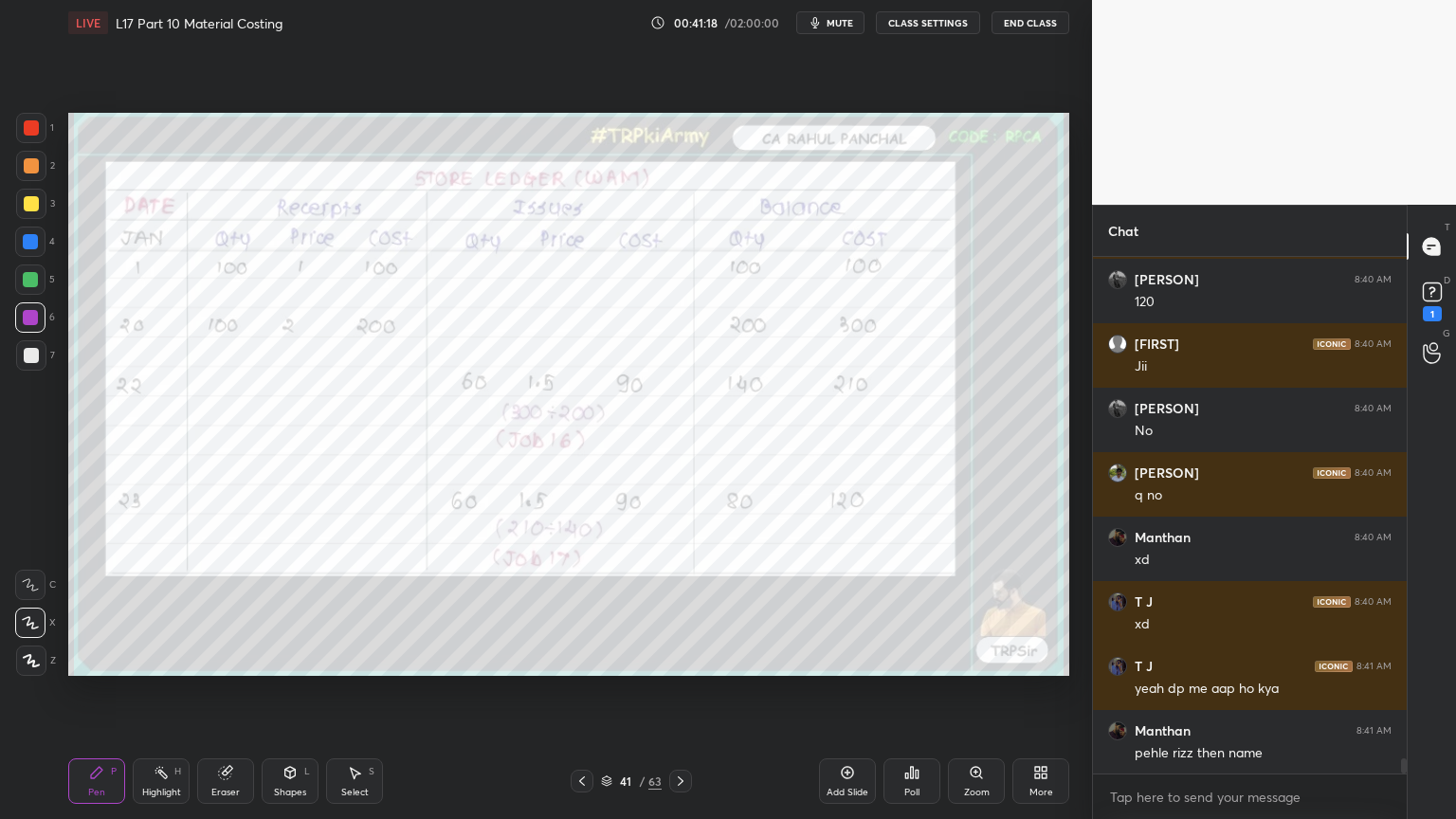 click on "1" at bounding box center [1432, 314] 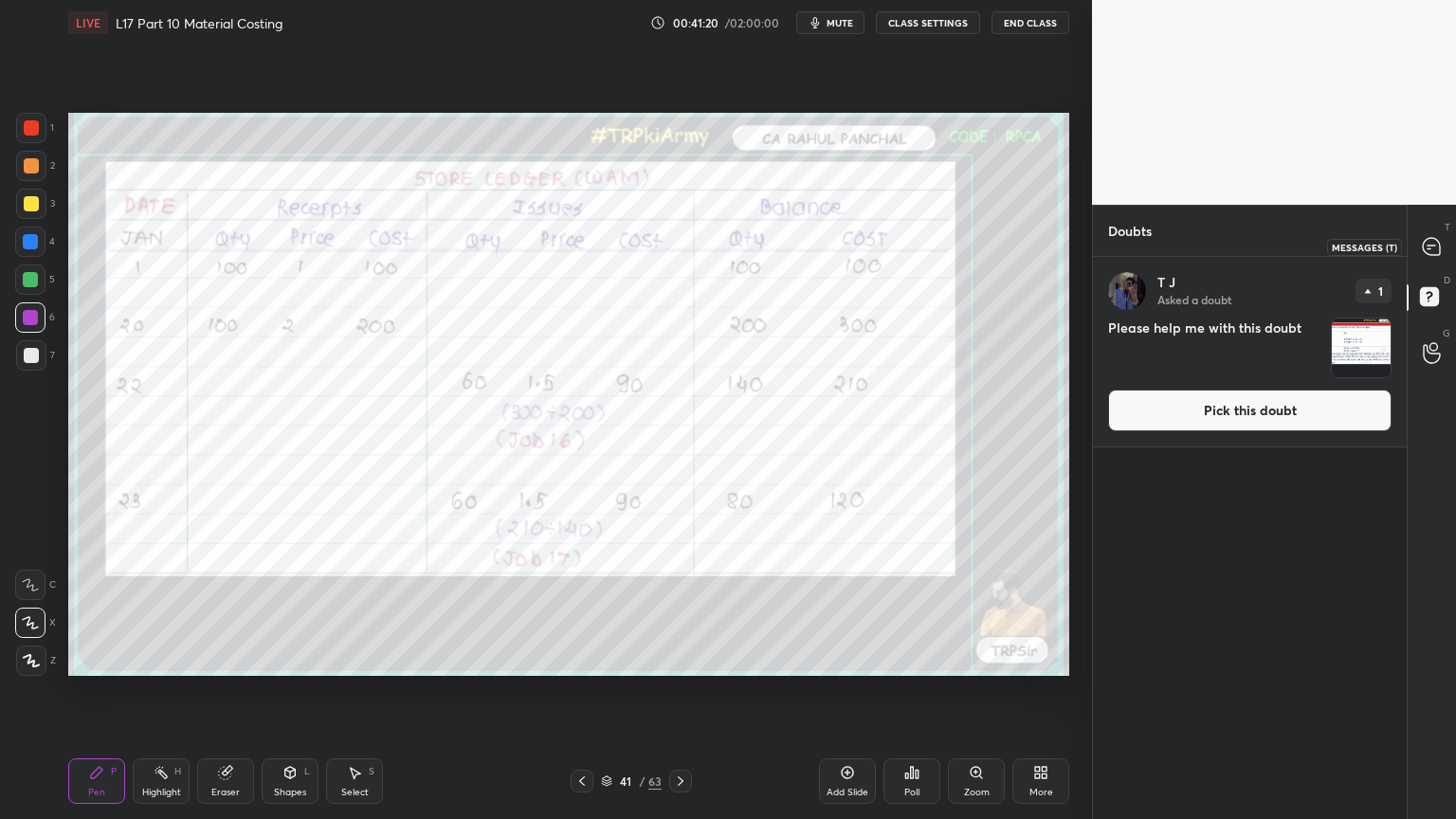 click 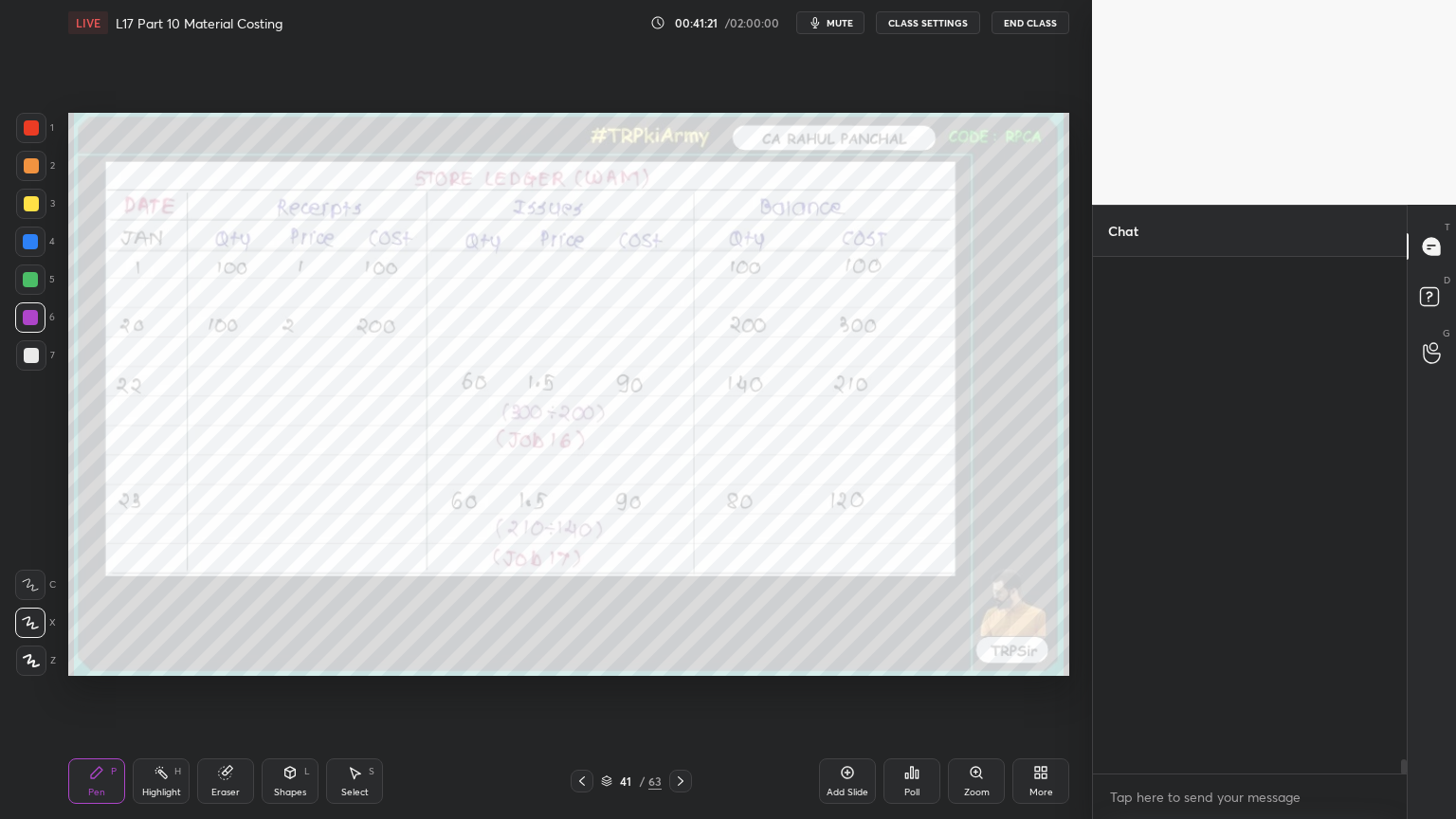 scroll, scrollTop: 17812, scrollLeft: 0, axis: vertical 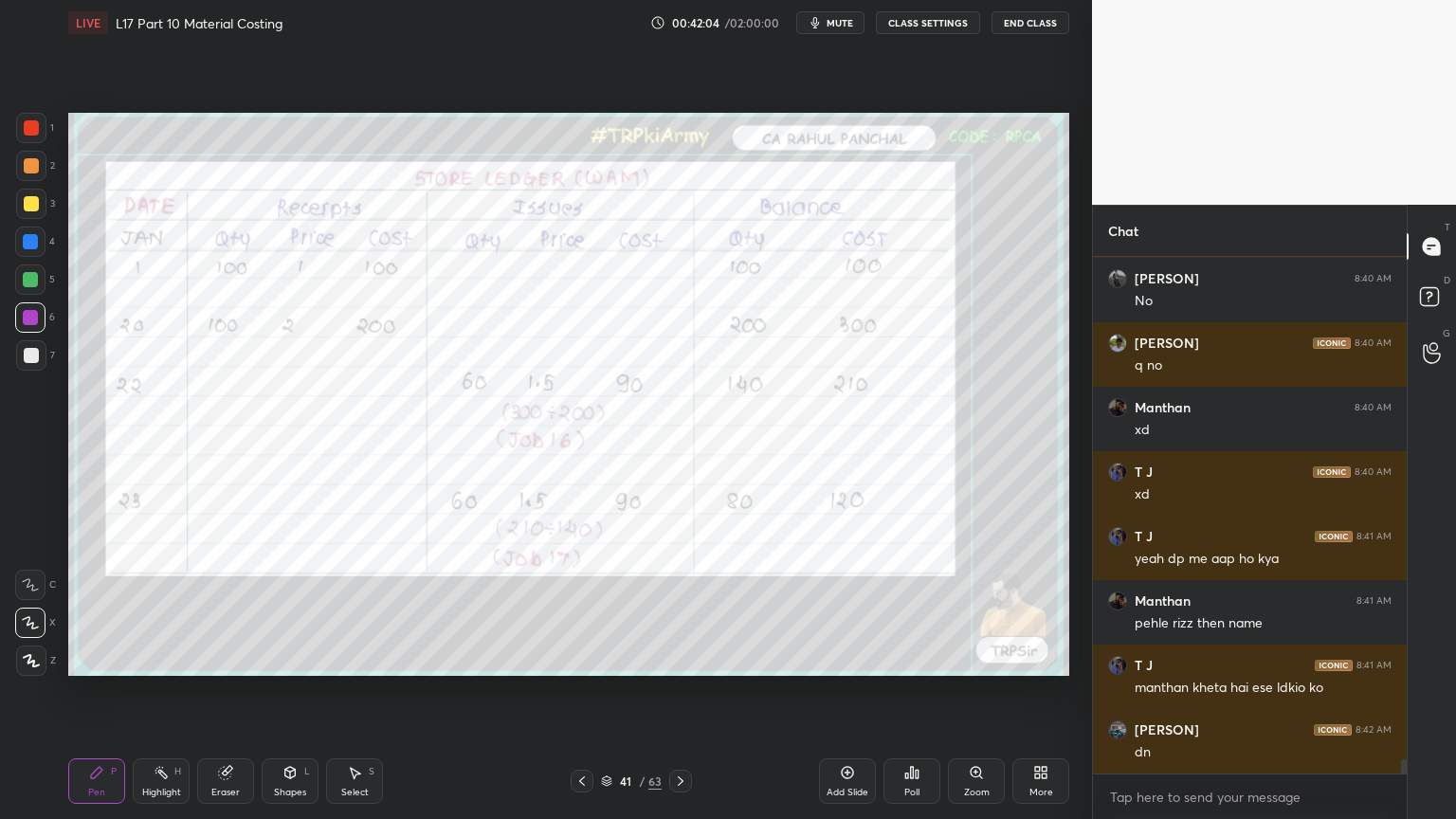 click at bounding box center [31, 128] 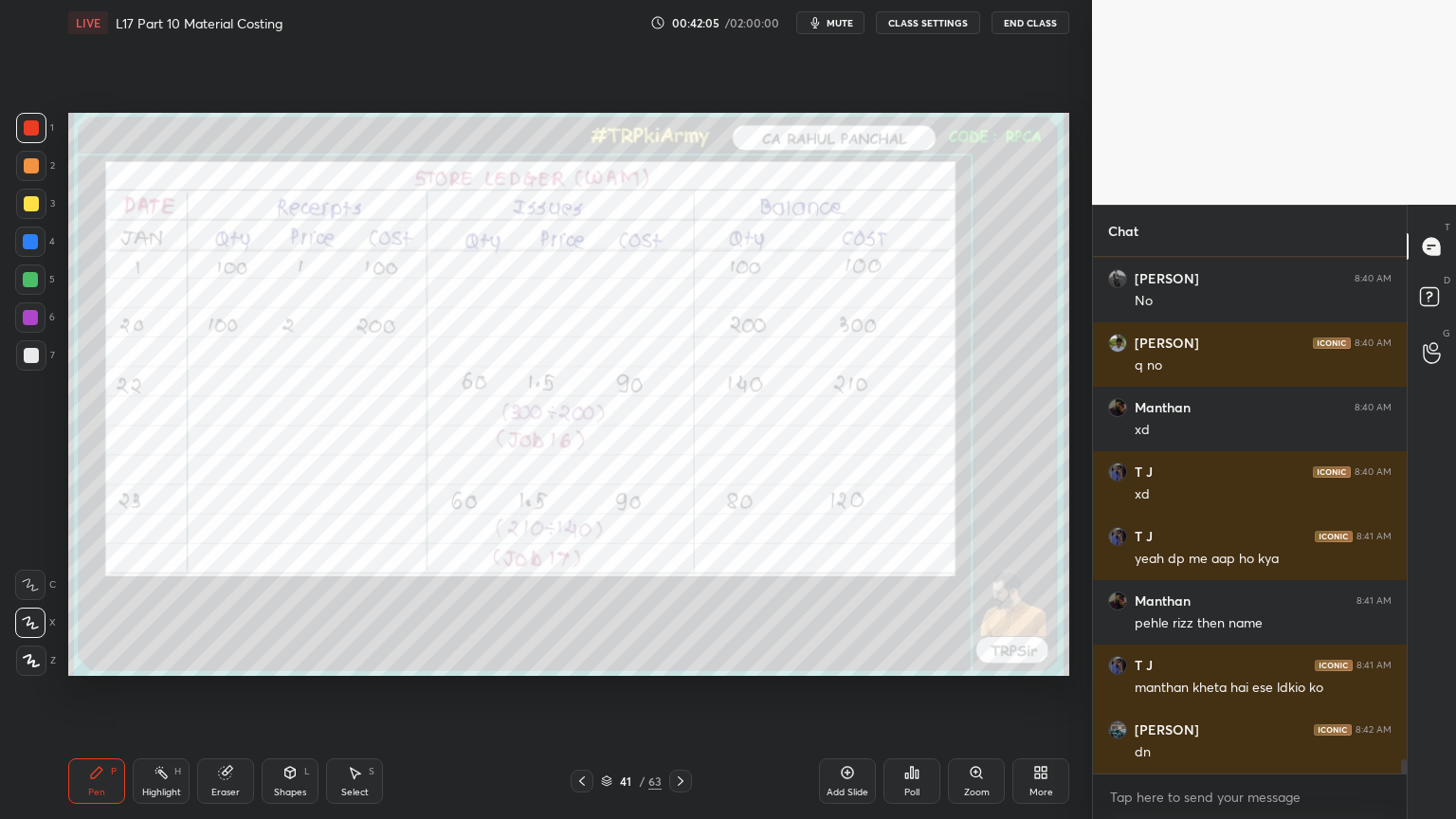 click on "Pen P" at bounding box center [97, 781] 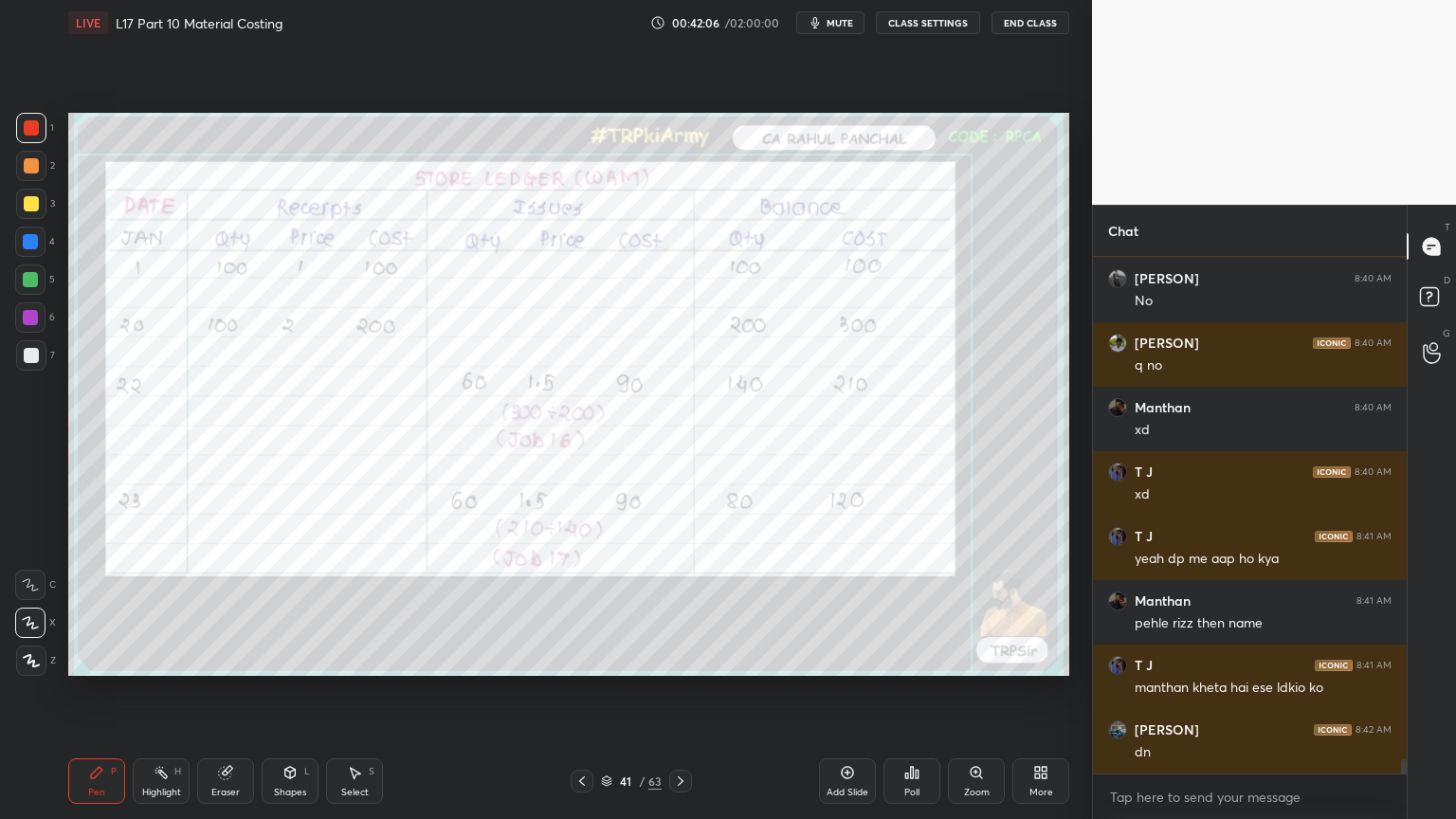 click at bounding box center (30, 318) 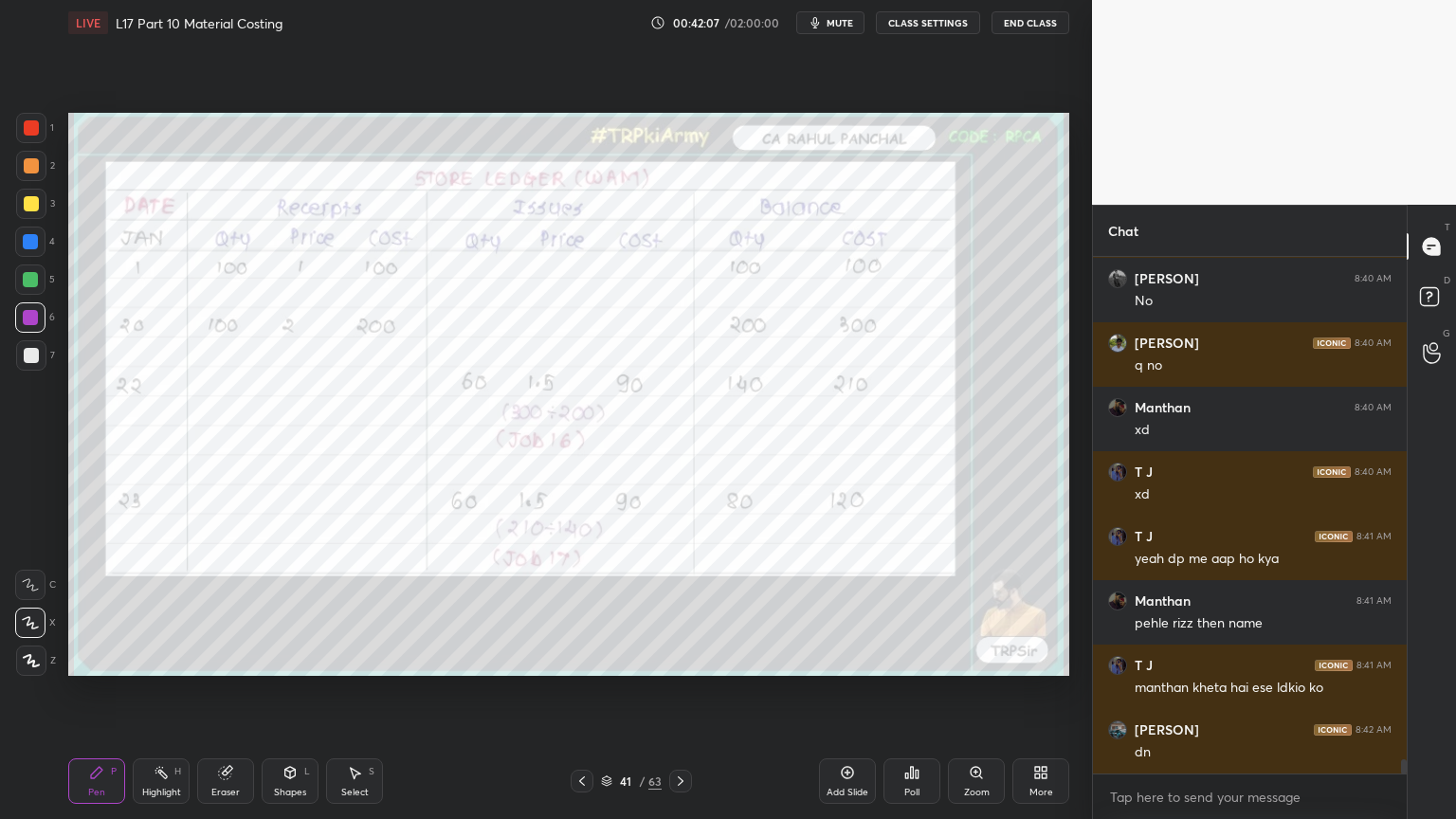 click at bounding box center [30, 280] 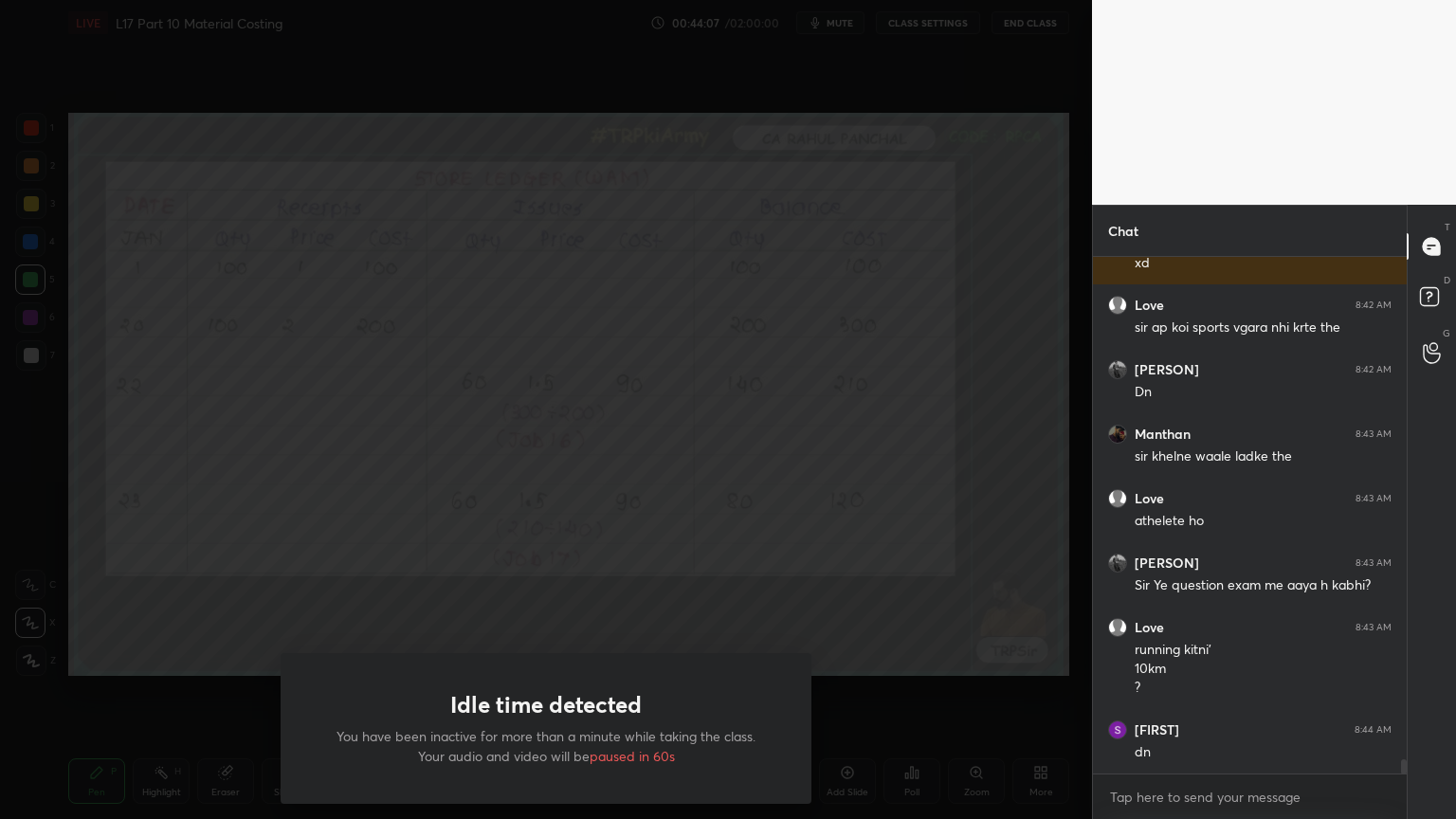 scroll, scrollTop: 18946, scrollLeft: 0, axis: vertical 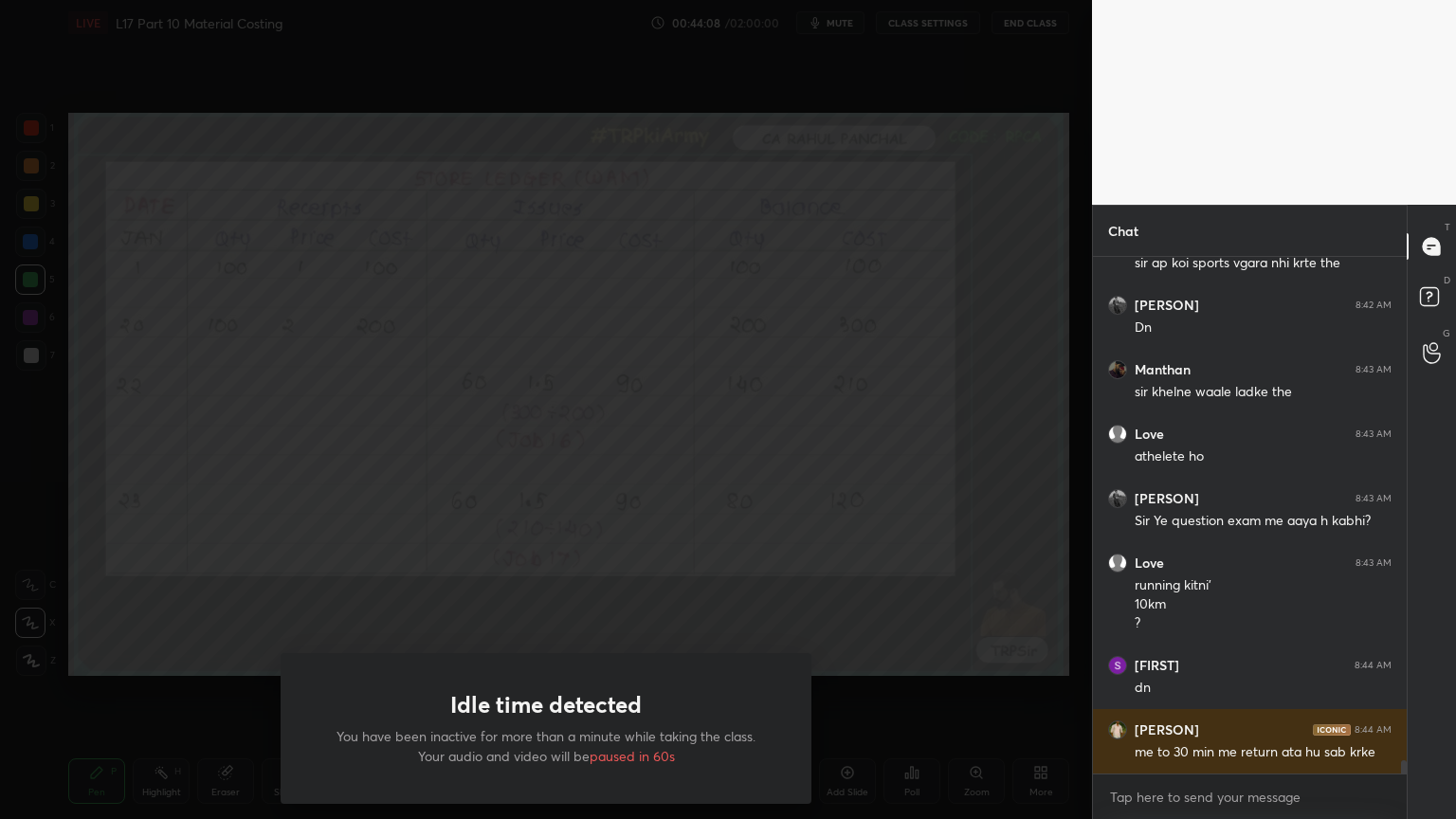 click on "Idle time detected You have been inactive for more than a minute while taking the class. Your audio and video will be  paused in 60s" at bounding box center [546, 410] 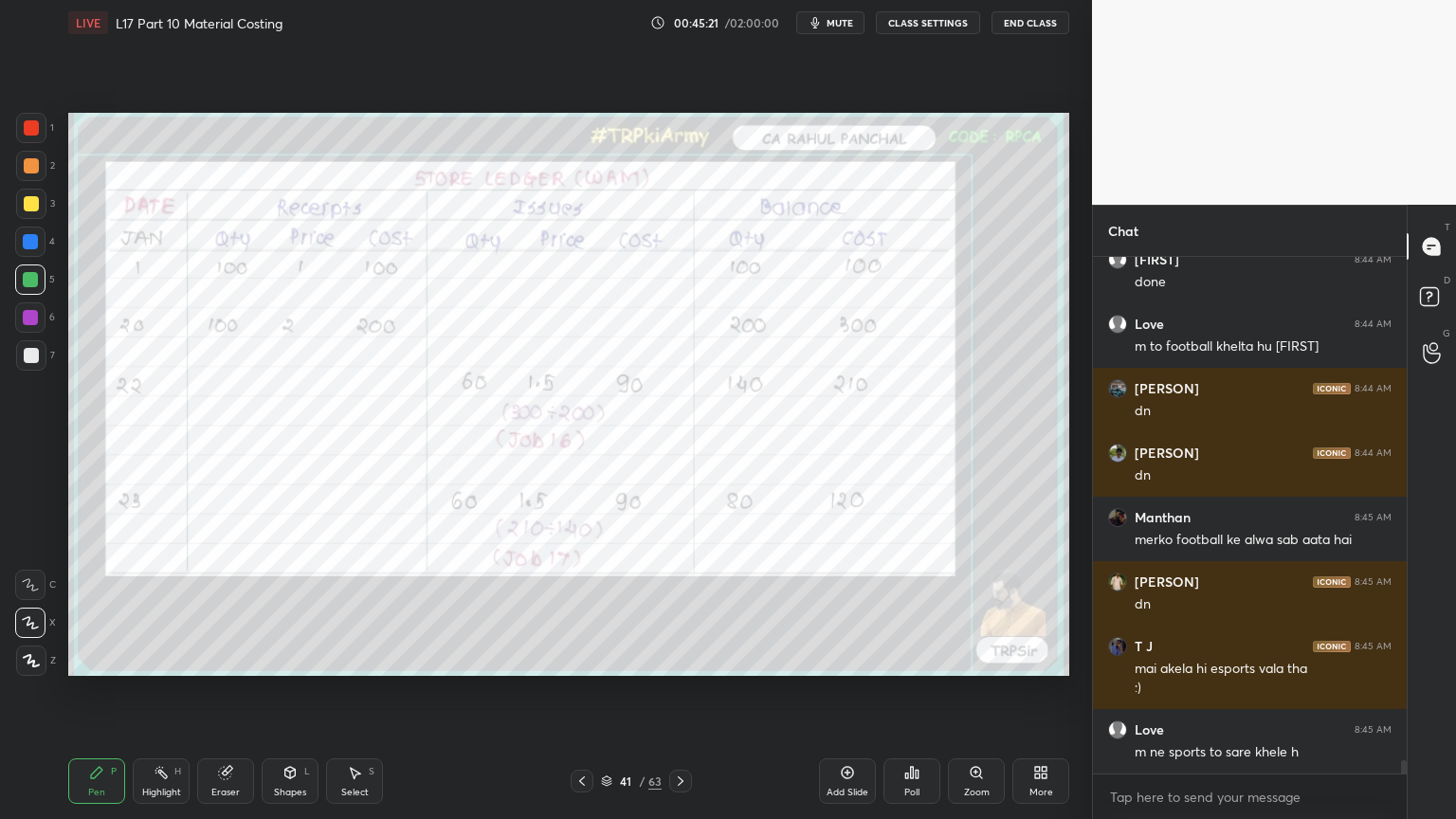 scroll, scrollTop: 20095, scrollLeft: 0, axis: vertical 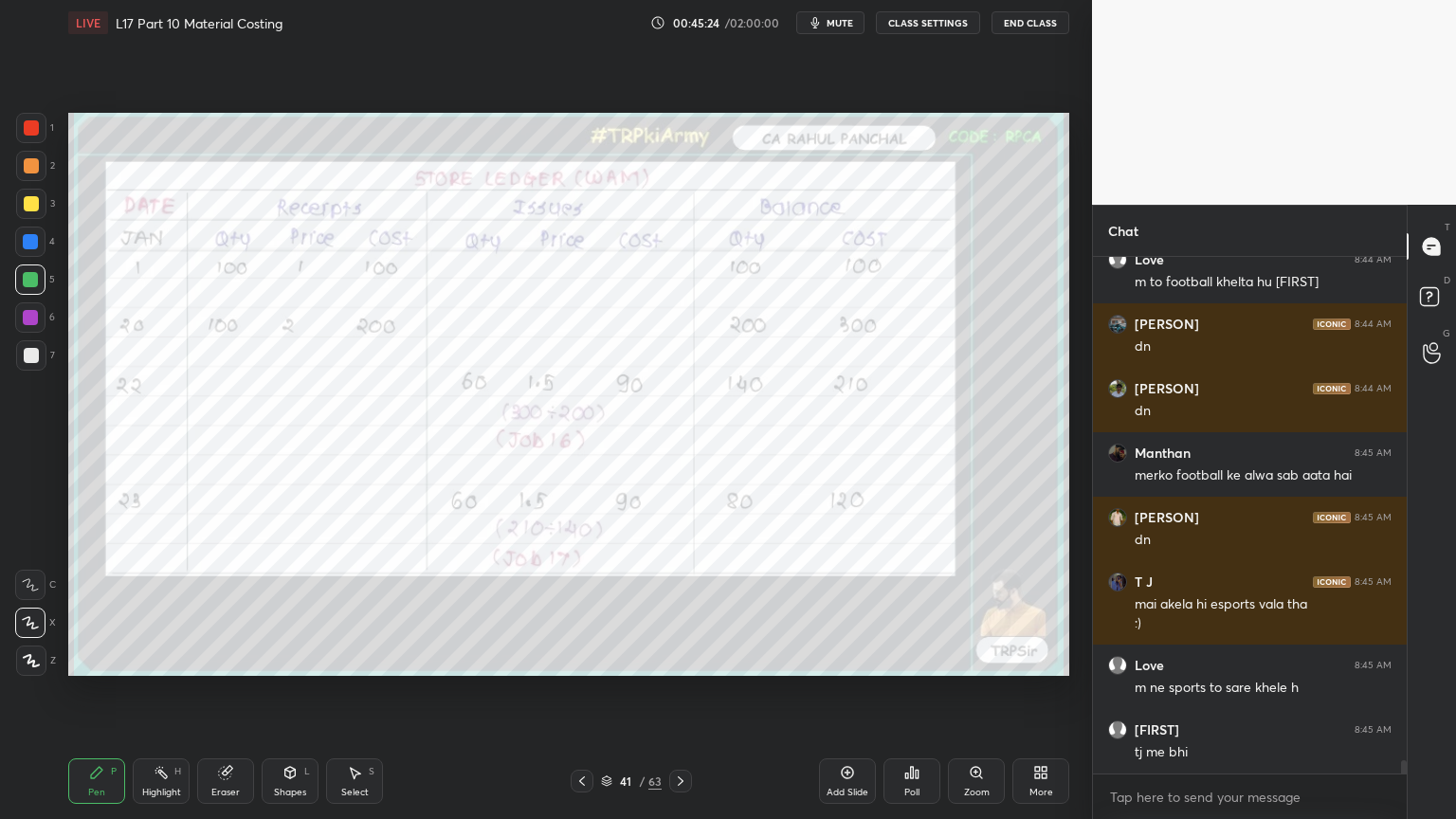click on "1 2 3 4 5 6 7 C X Z C X Z E E Erase all   H H" at bounding box center [30, 394] 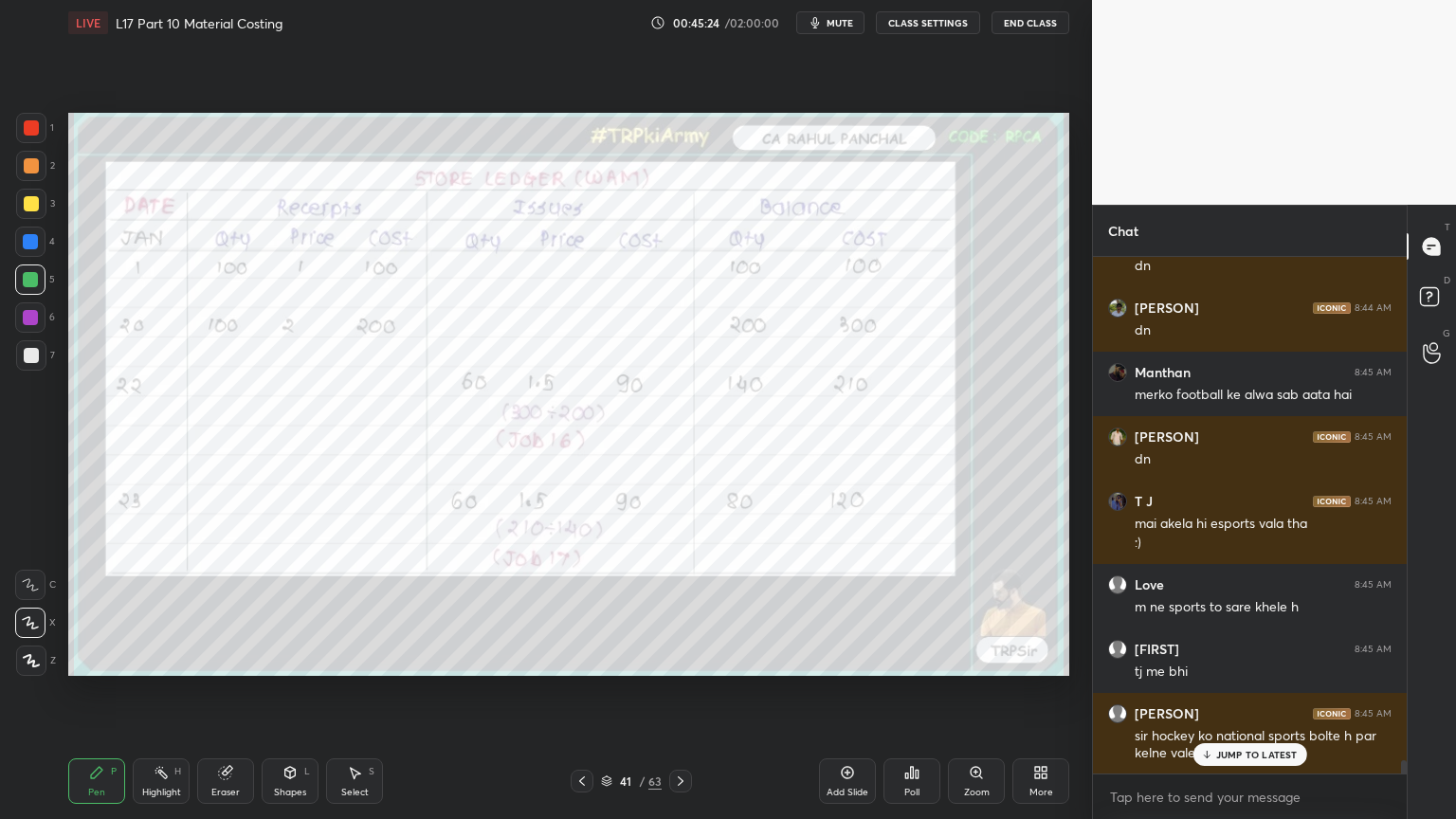 click at bounding box center (31, 128) 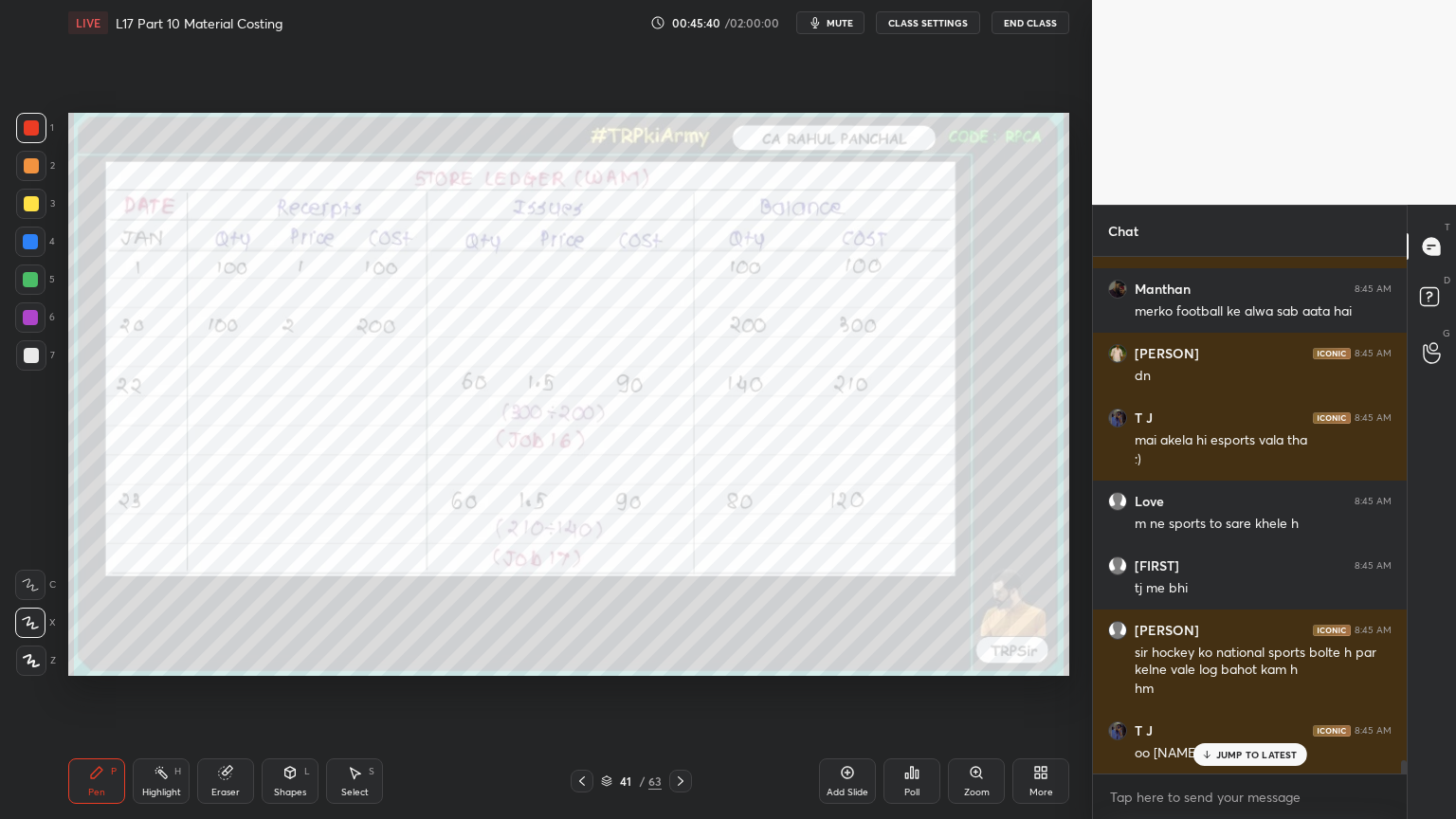 scroll, scrollTop: 20323, scrollLeft: 0, axis: vertical 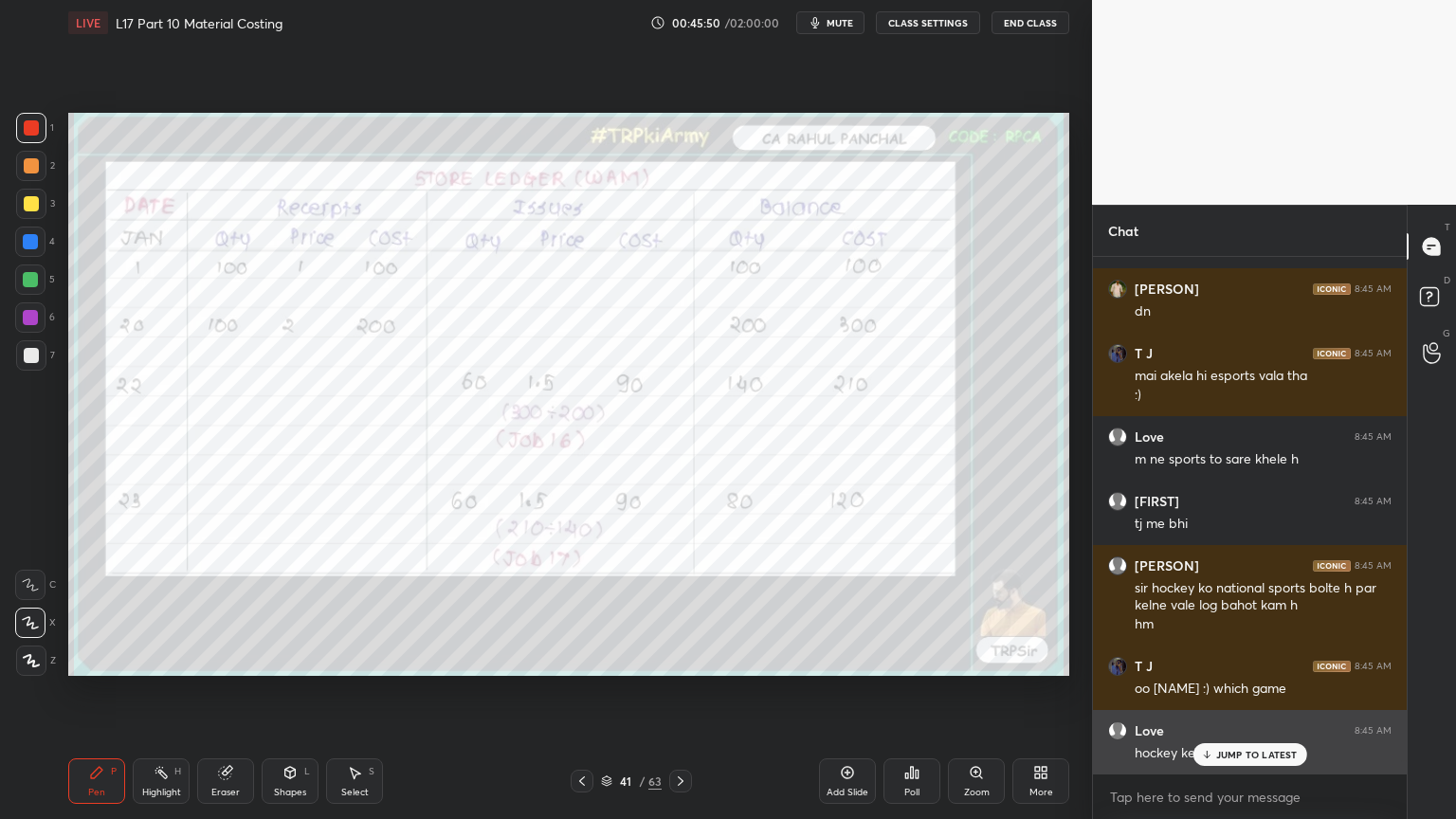 click on "JUMP TO LATEST" at bounding box center [1249, 755] 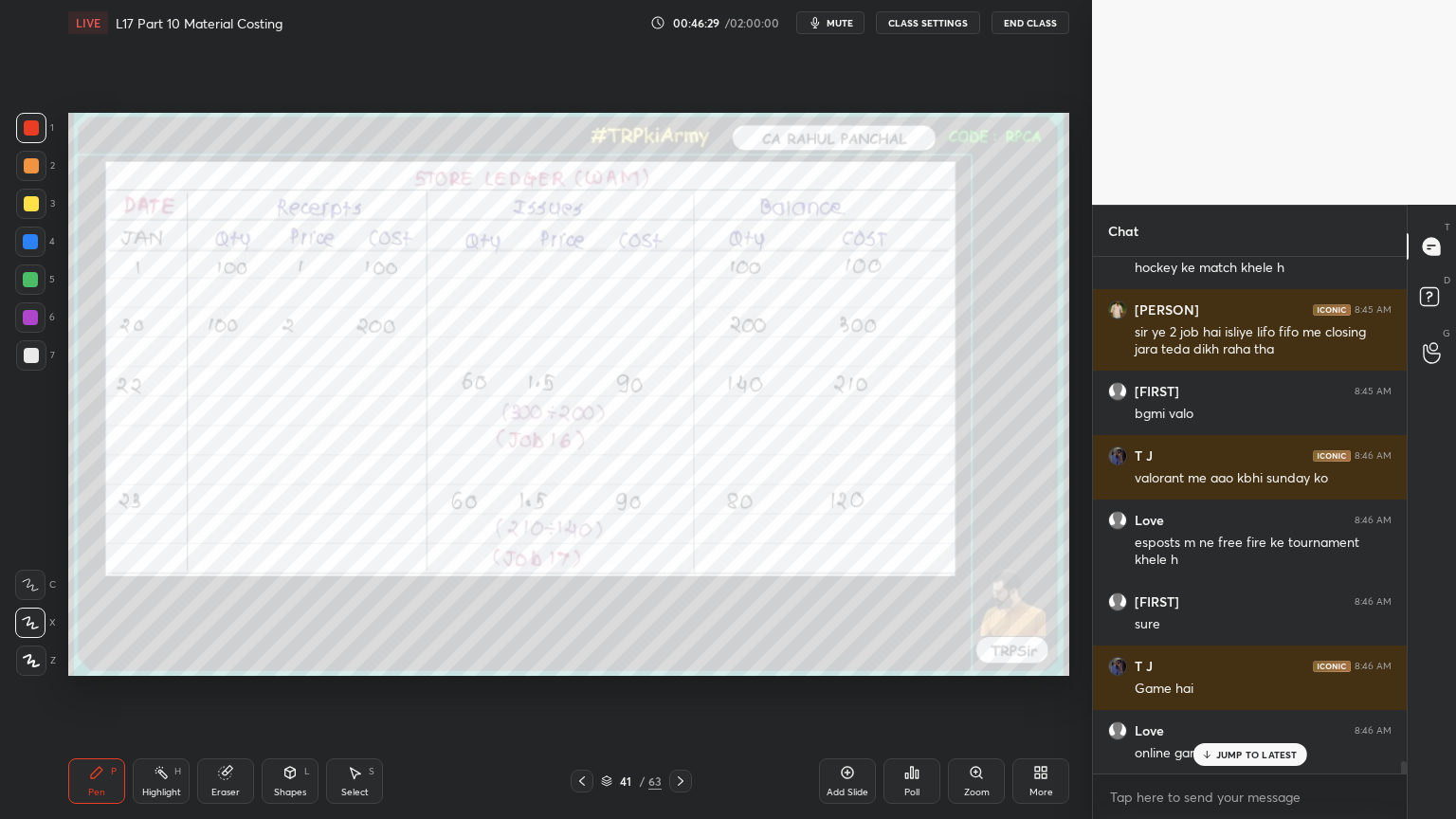 scroll, scrollTop: 20873, scrollLeft: 0, axis: vertical 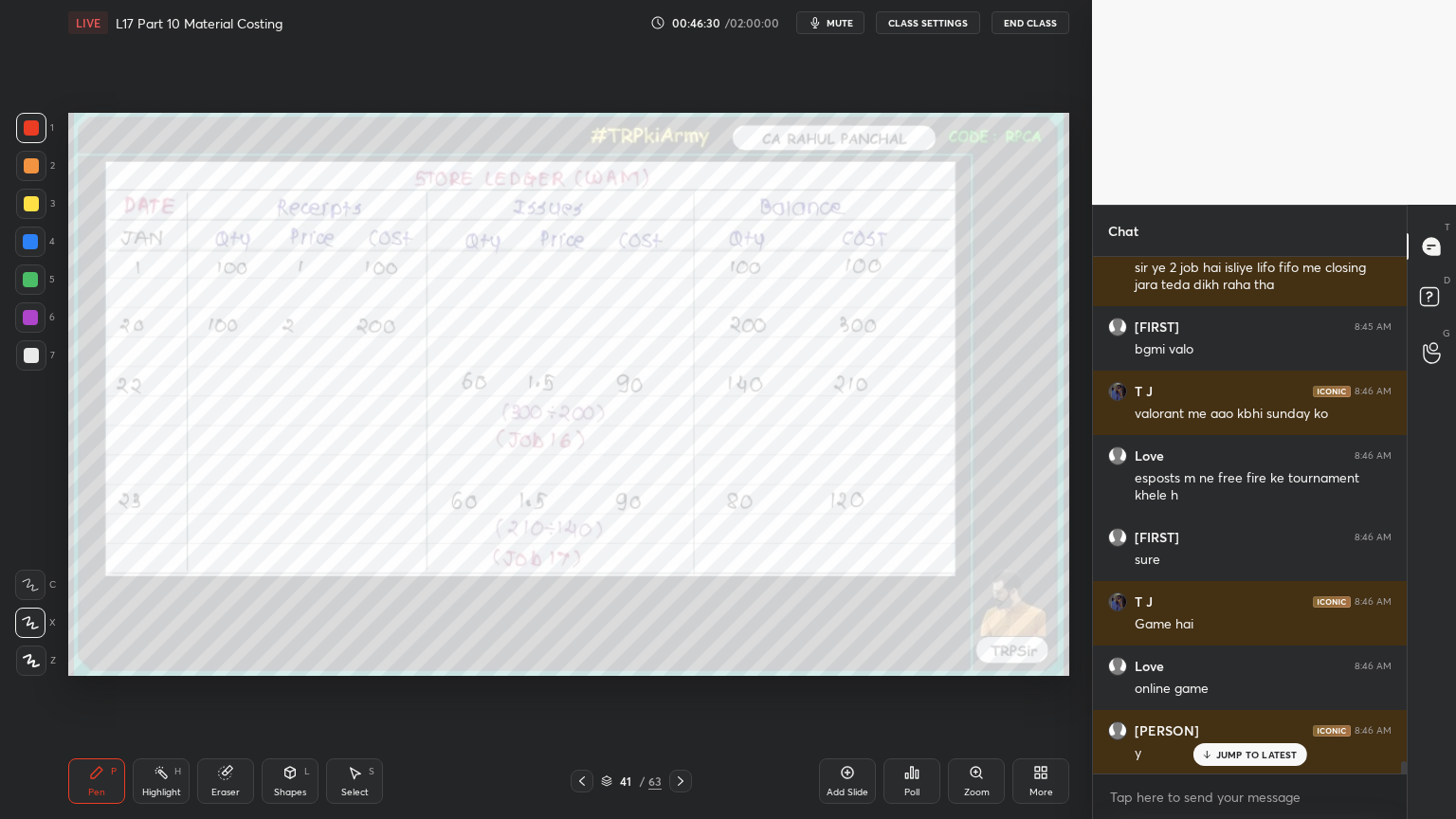 click 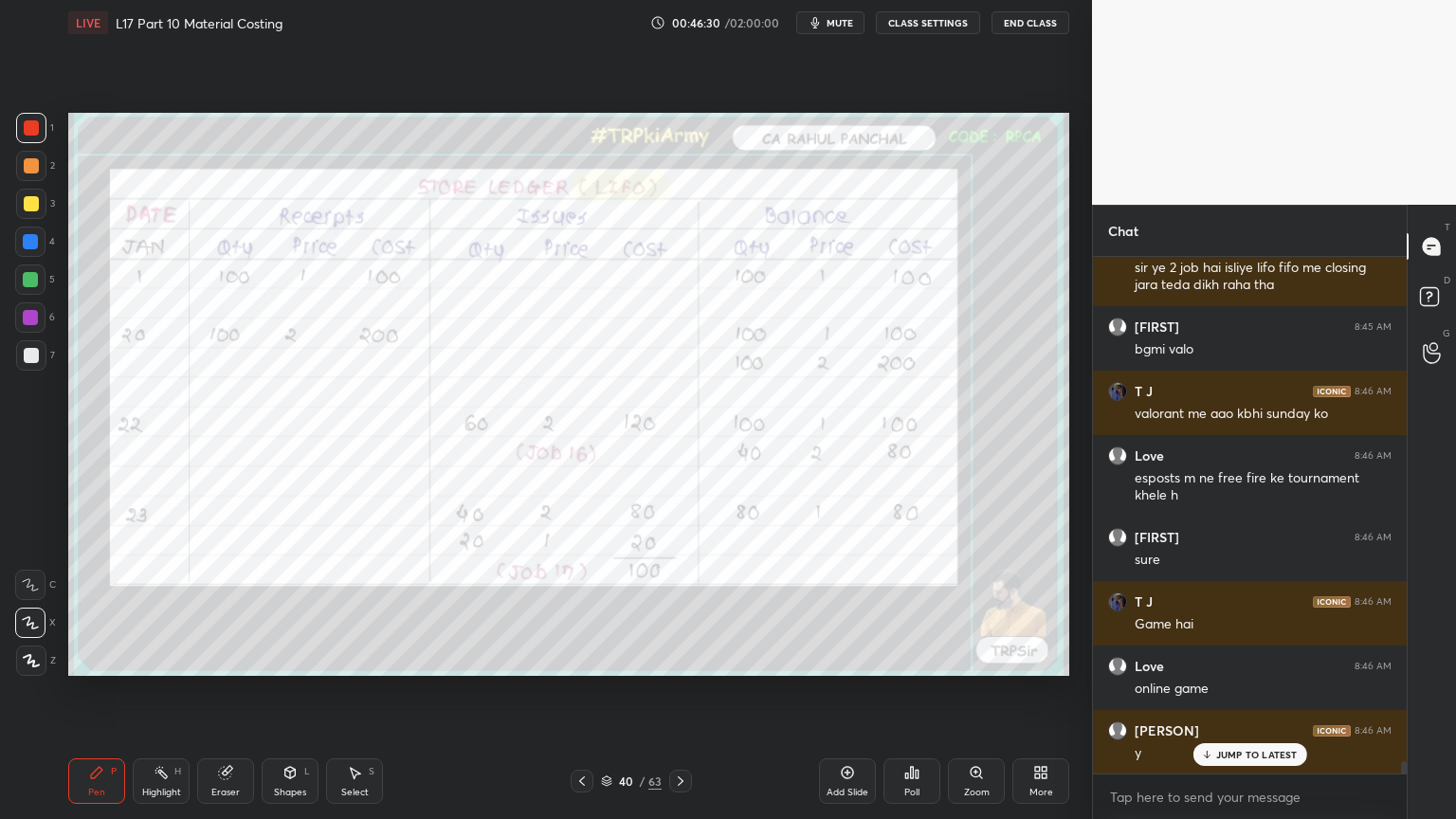 click at bounding box center [582, 781] 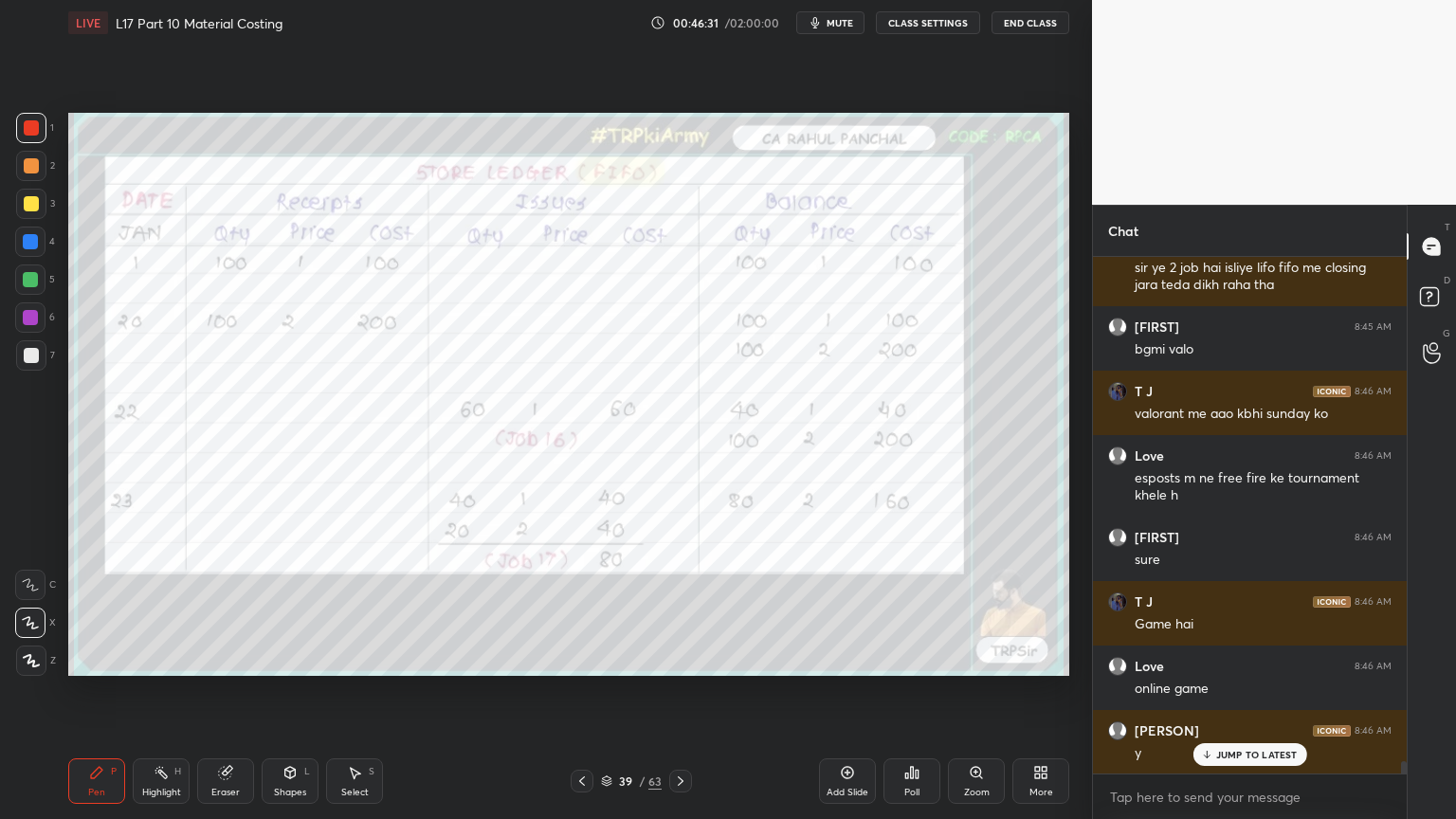 click 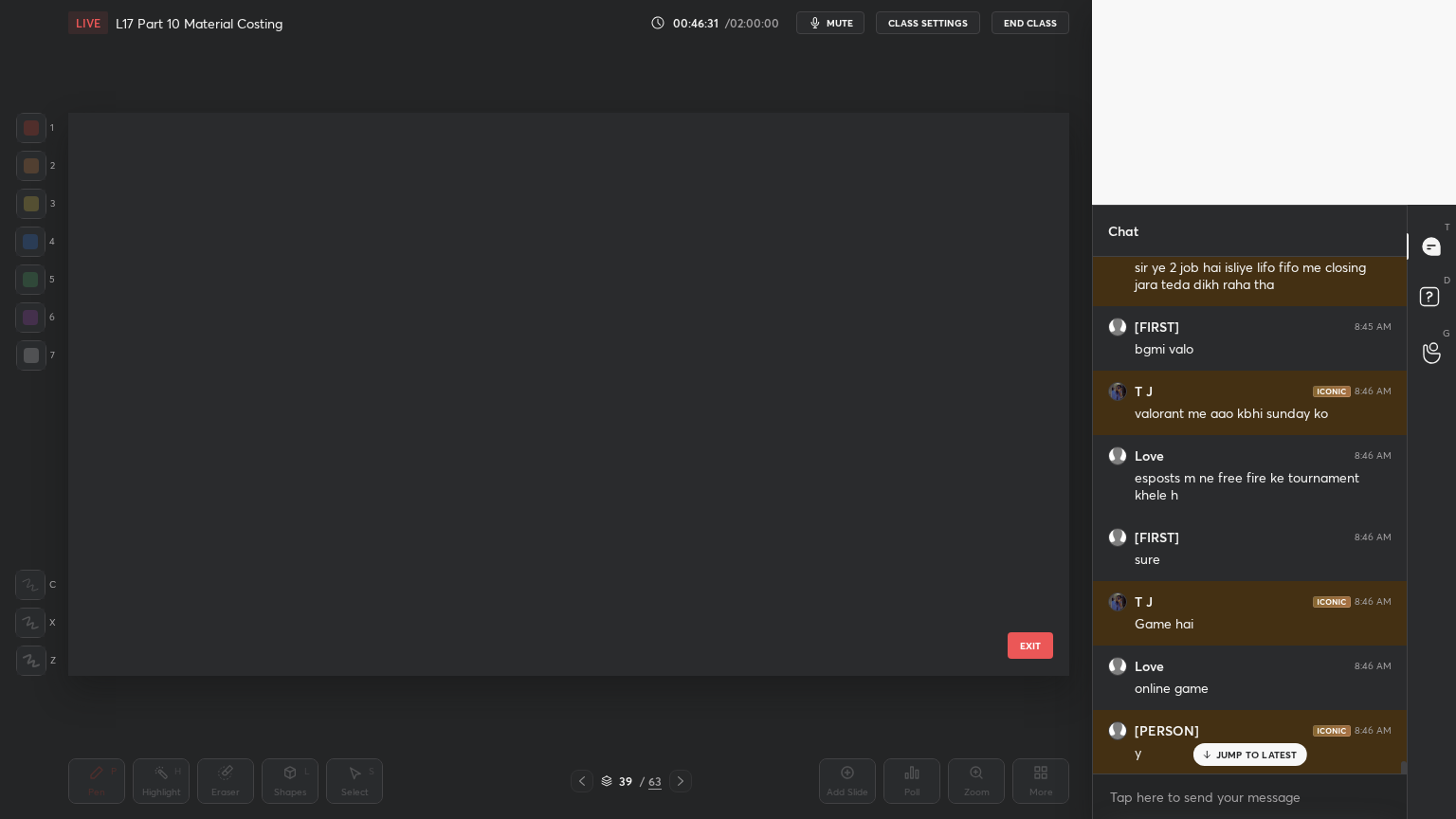 scroll, scrollTop: 1691, scrollLeft: 0, axis: vertical 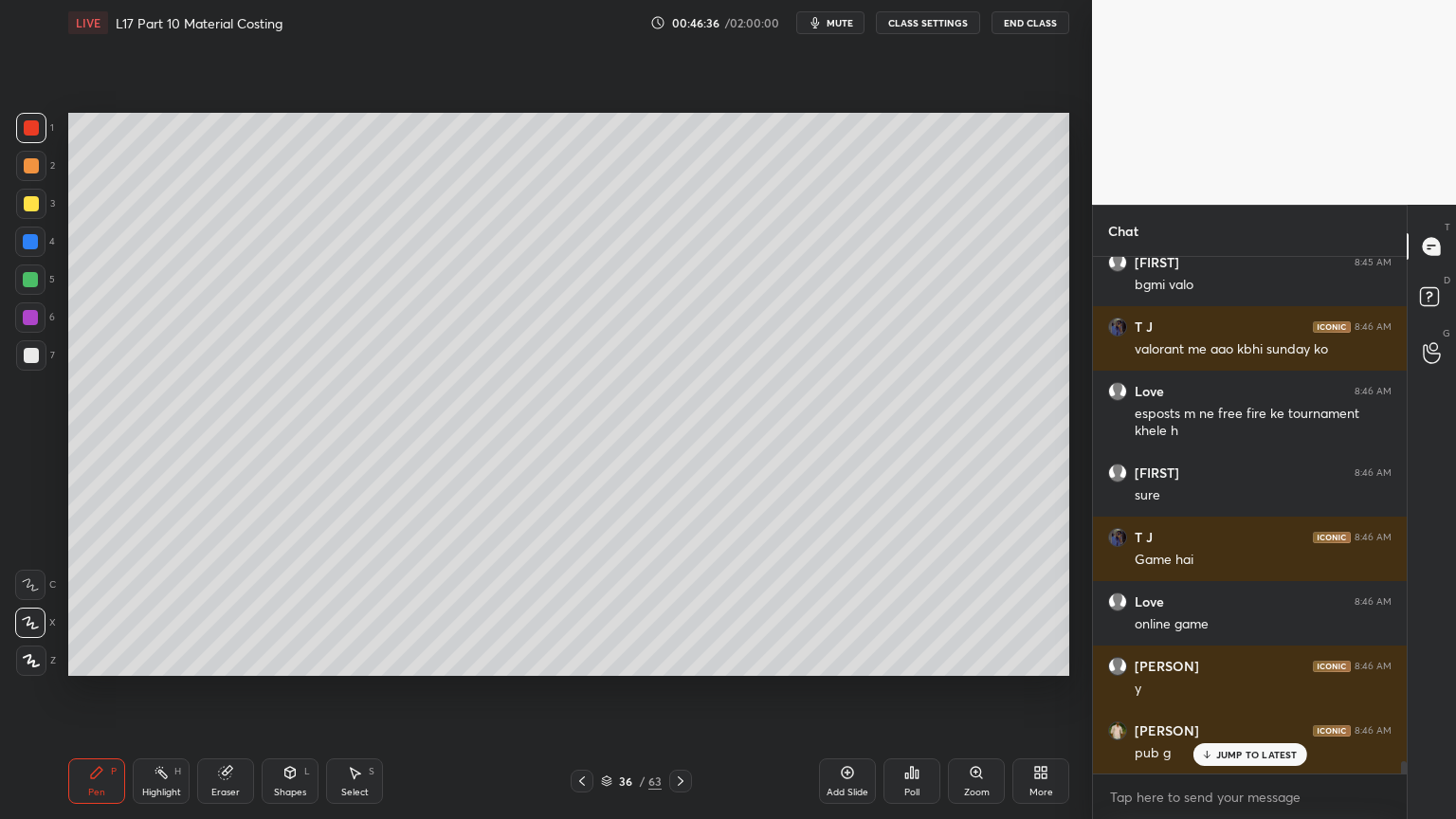 click 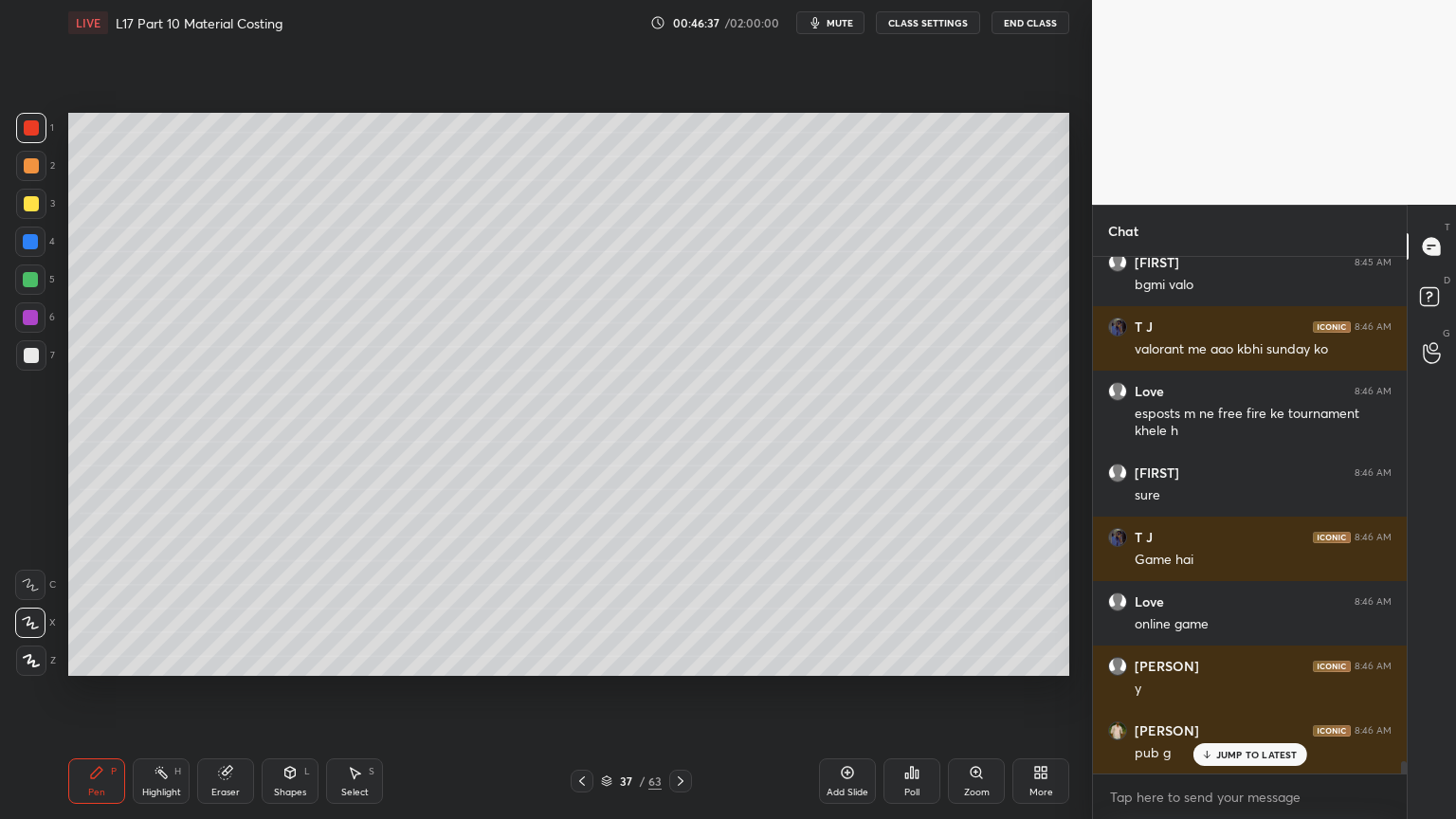 click 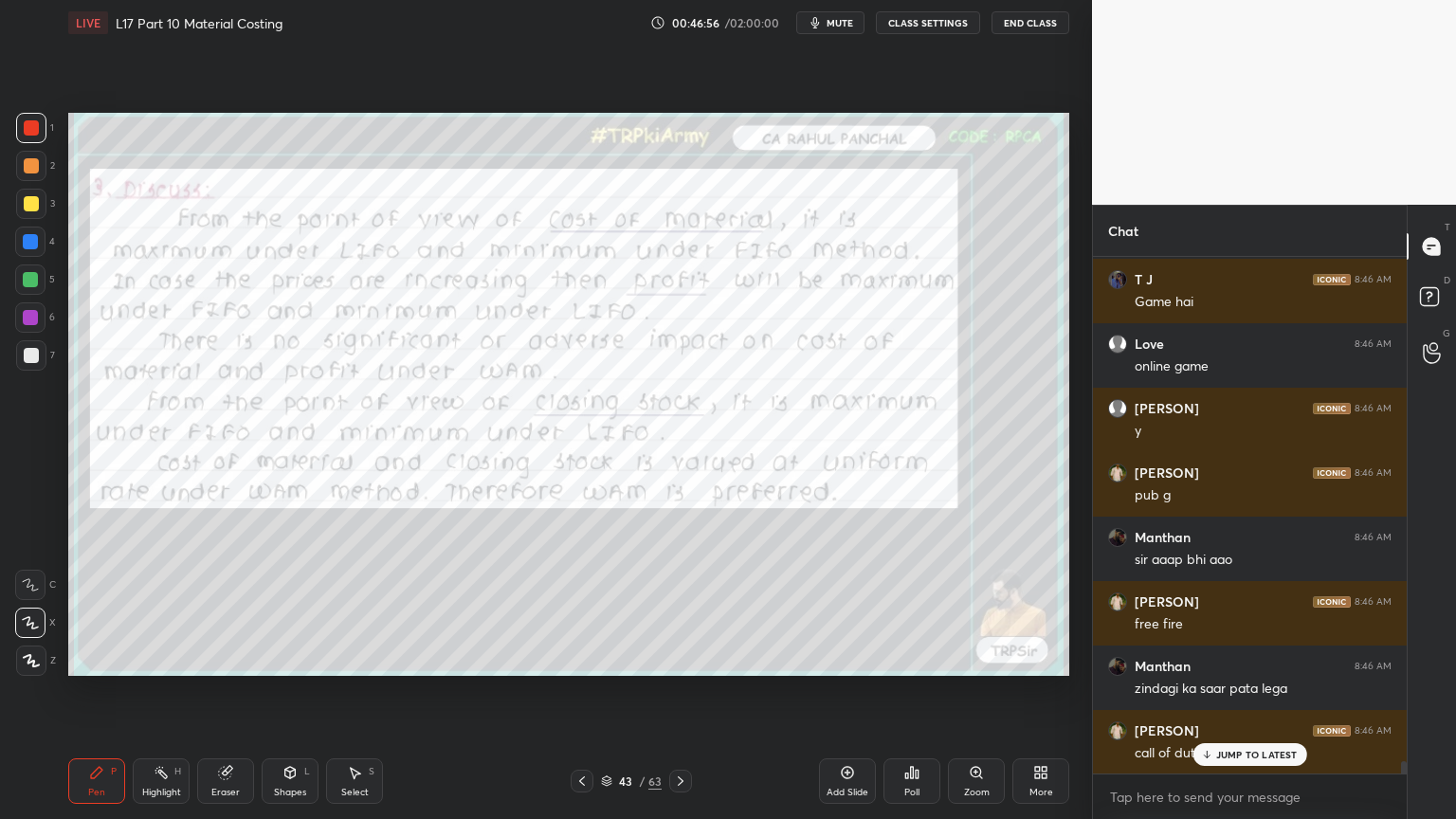 scroll, scrollTop: 21260, scrollLeft: 0, axis: vertical 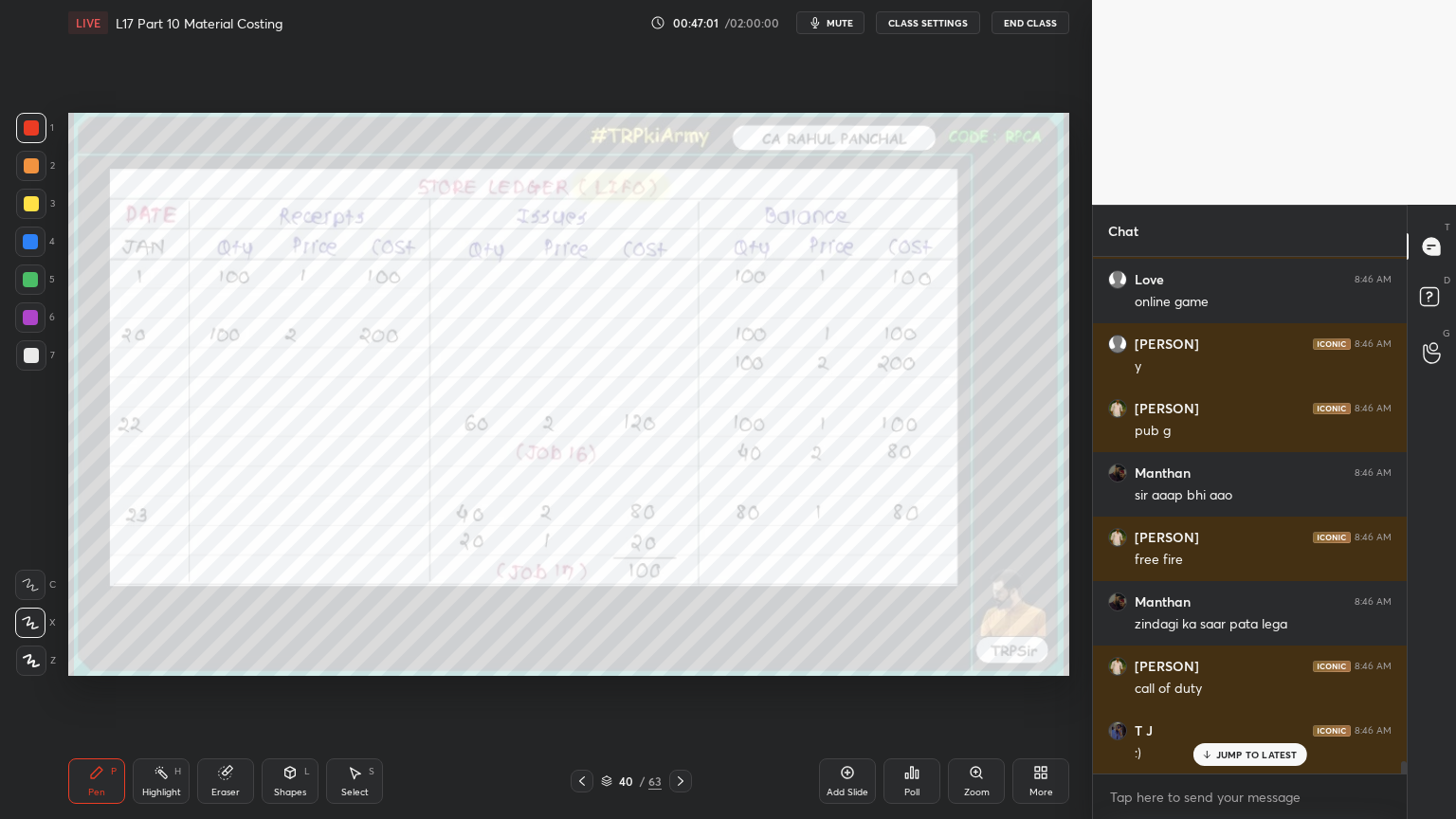 click at bounding box center (582, 781) 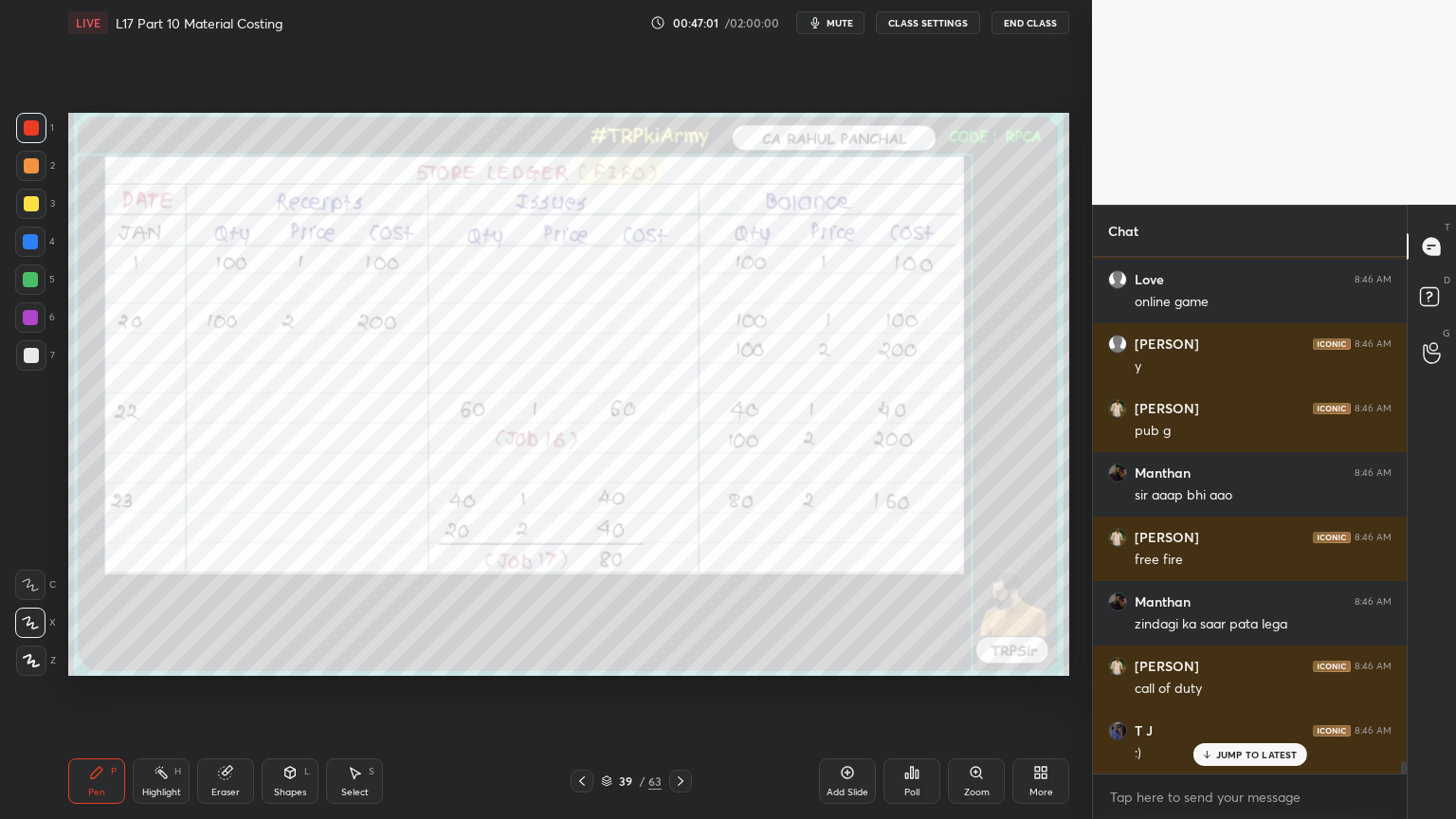 click 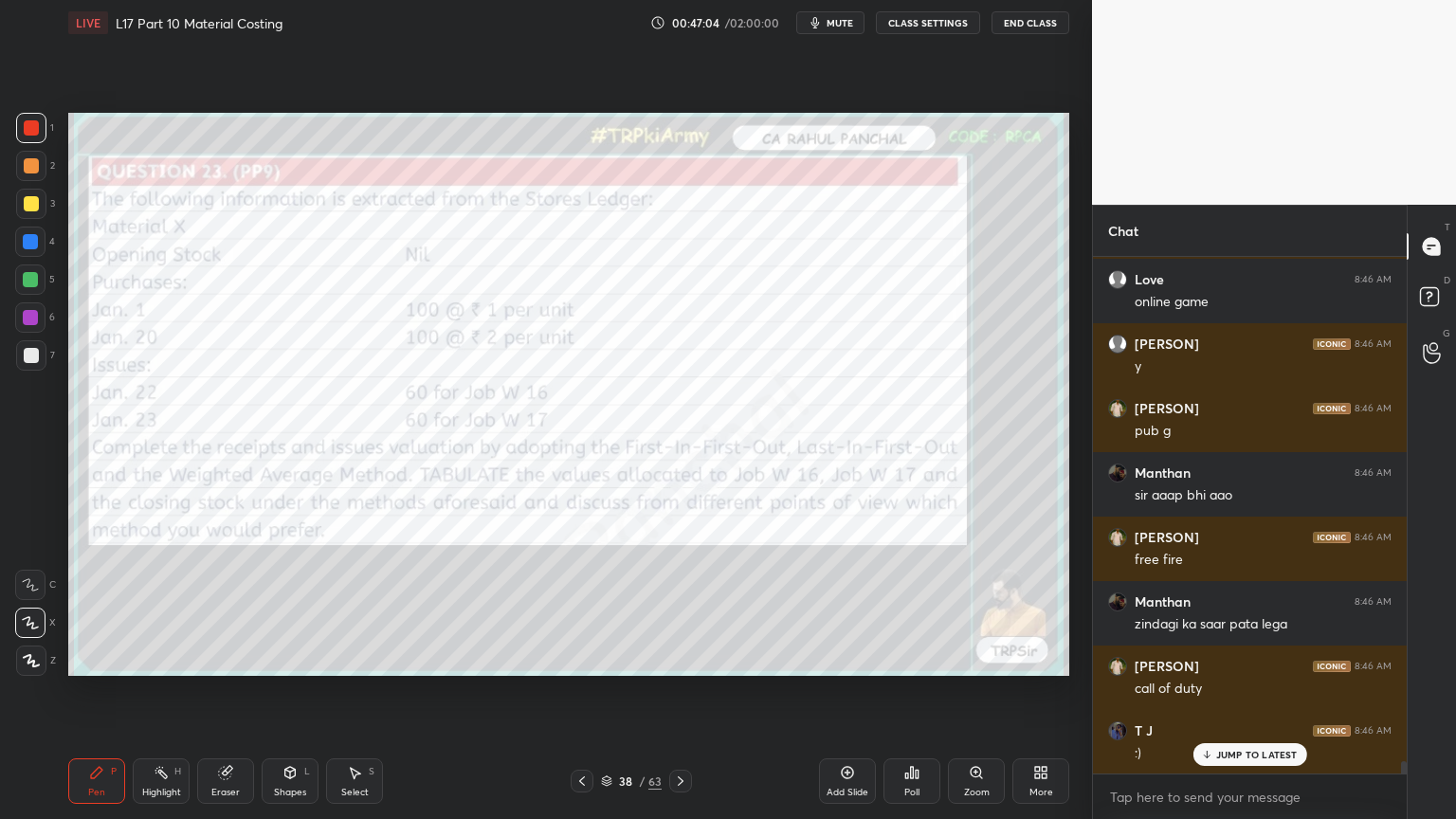 click on "Shapes L" at bounding box center (290, 781) 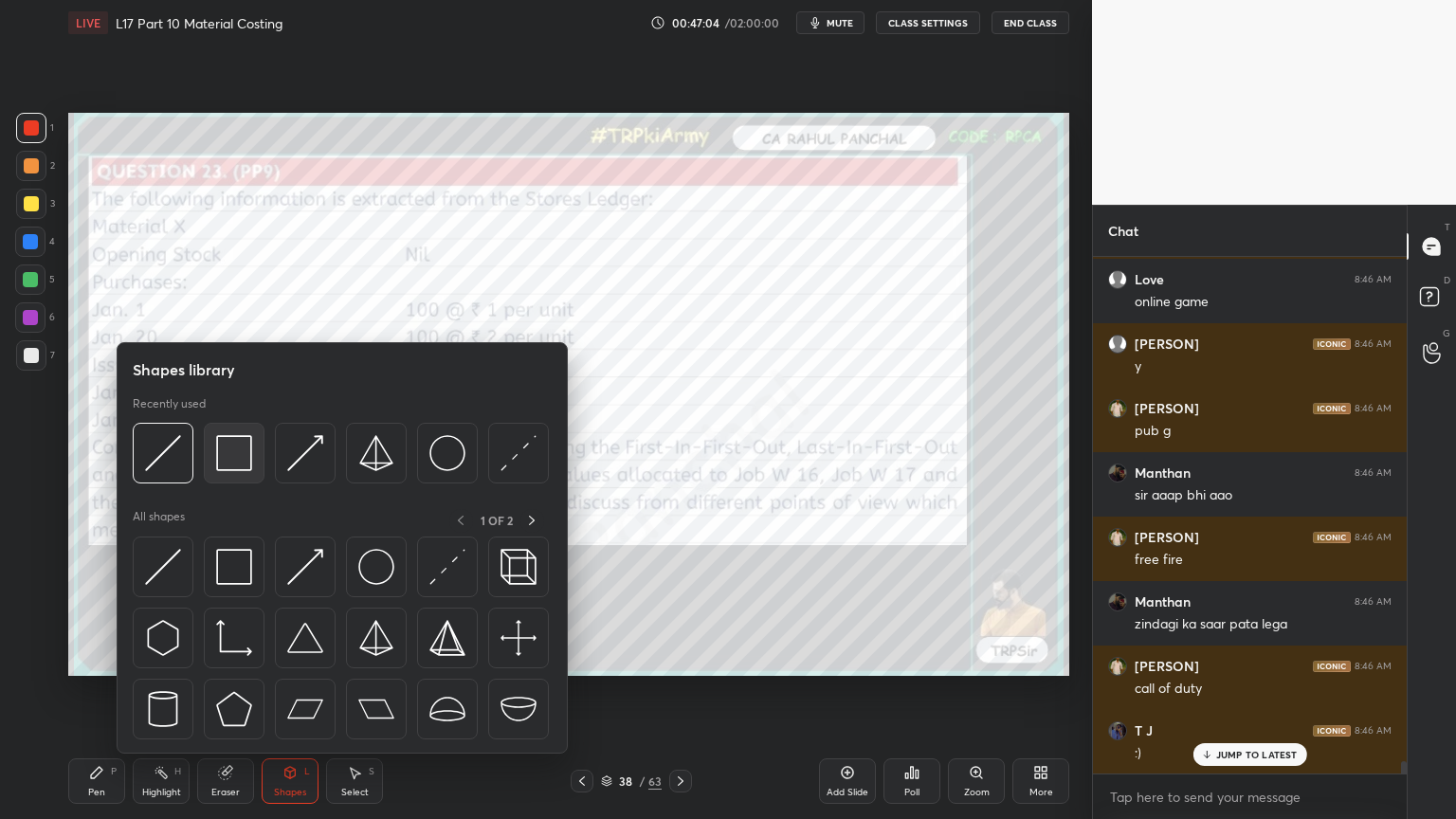 click at bounding box center [234, 453] 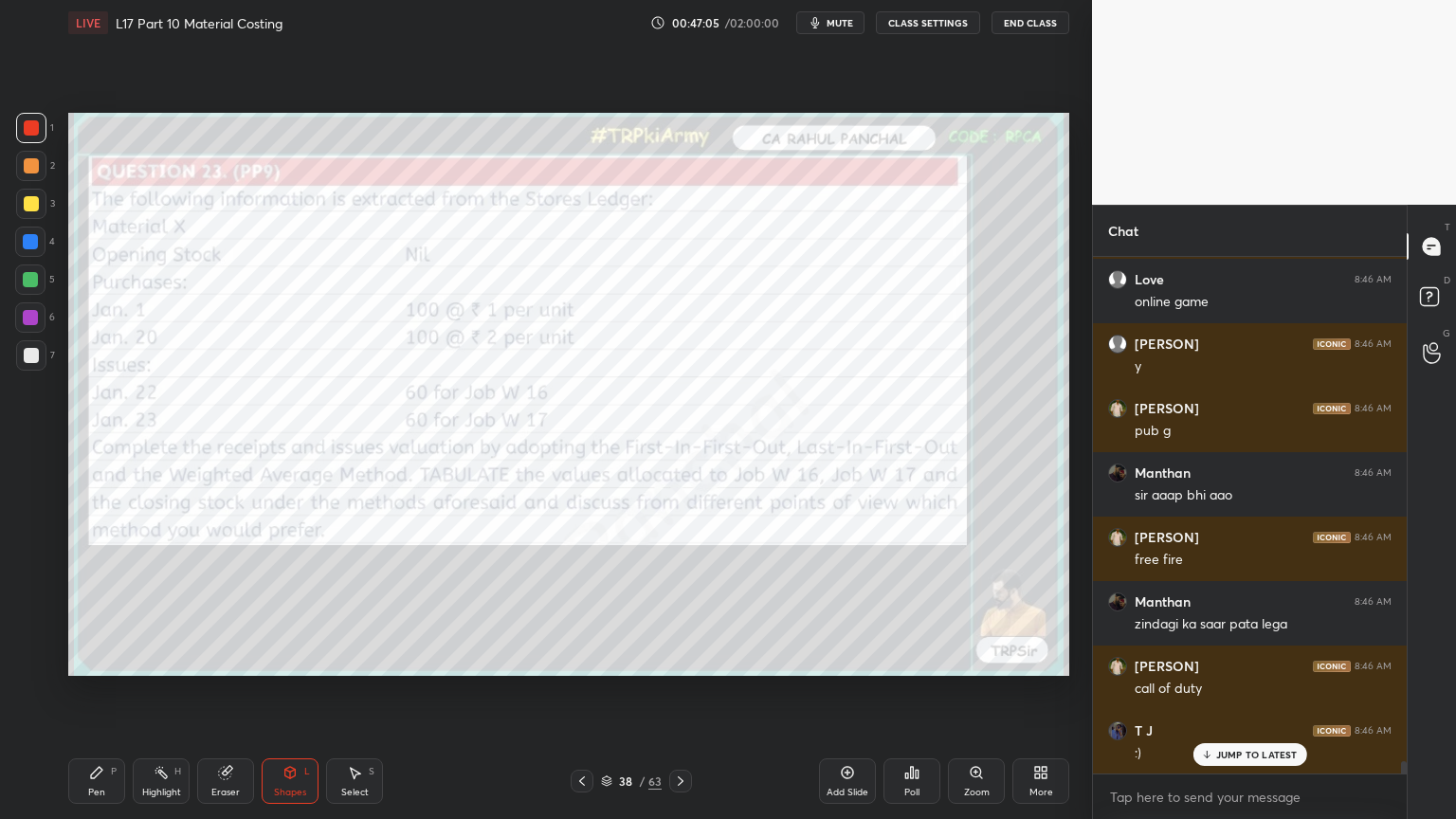 click at bounding box center [31, 128] 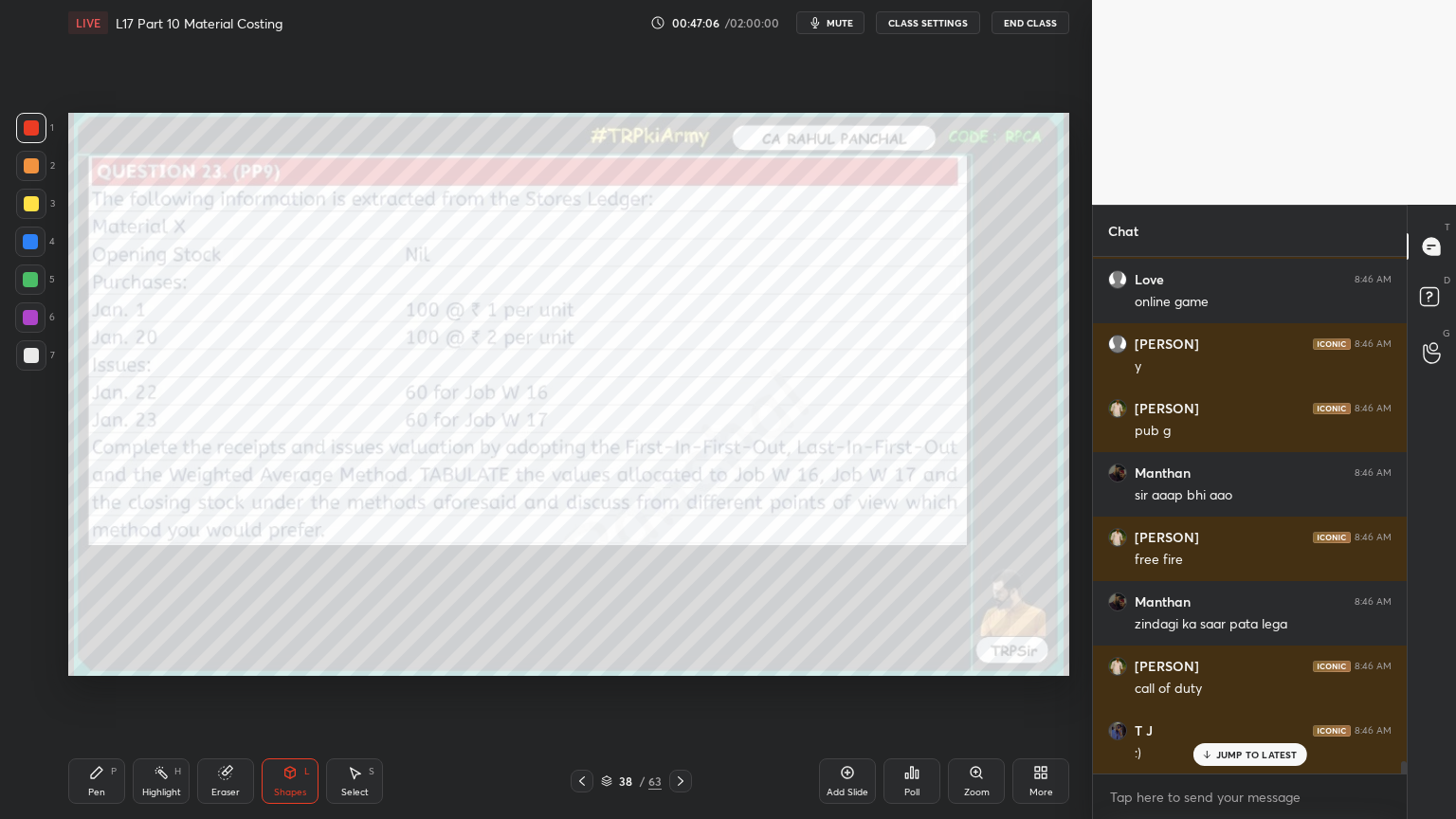 scroll, scrollTop: 21324, scrollLeft: 0, axis: vertical 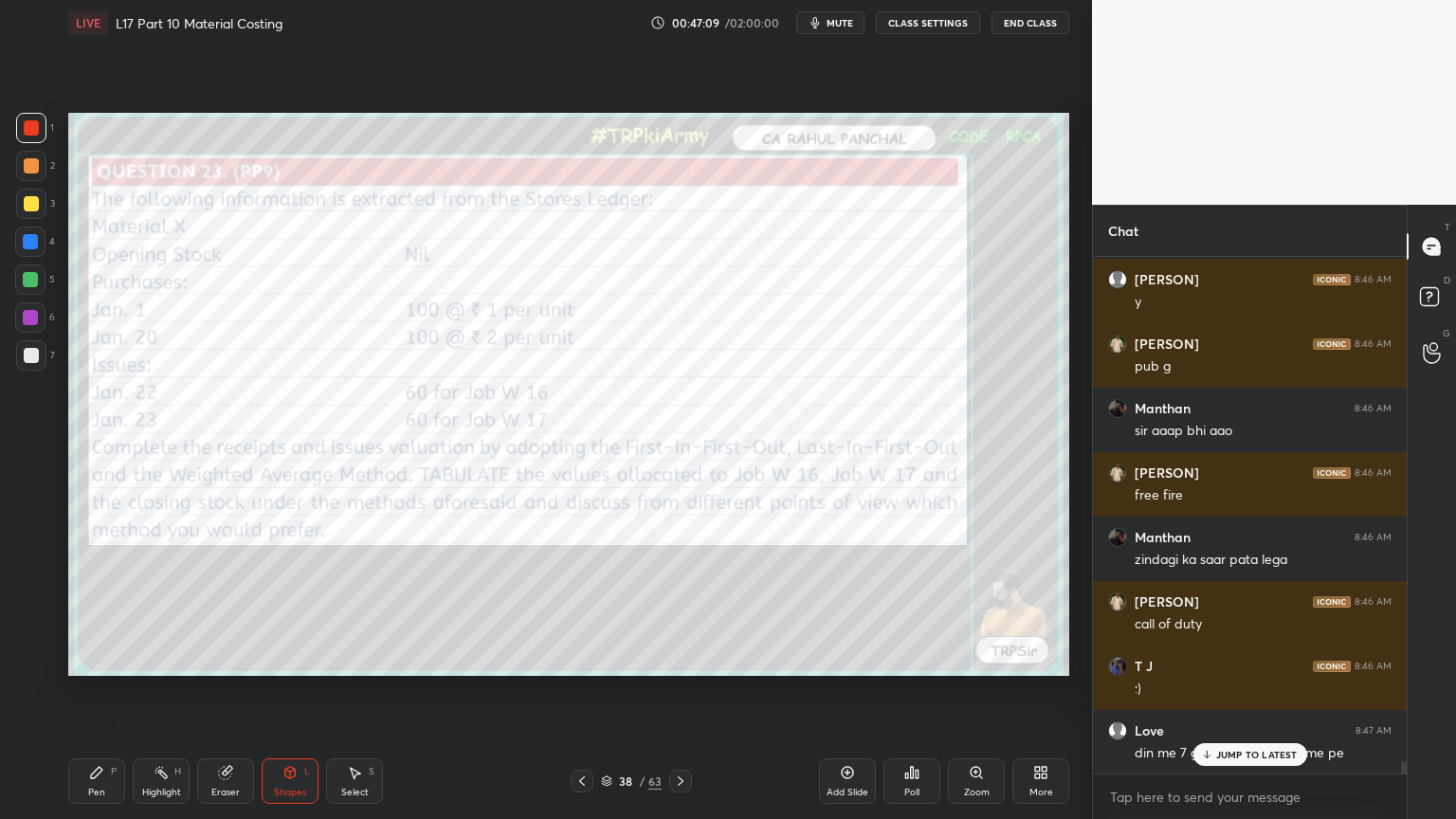 click on "Shapes L" at bounding box center (290, 781) 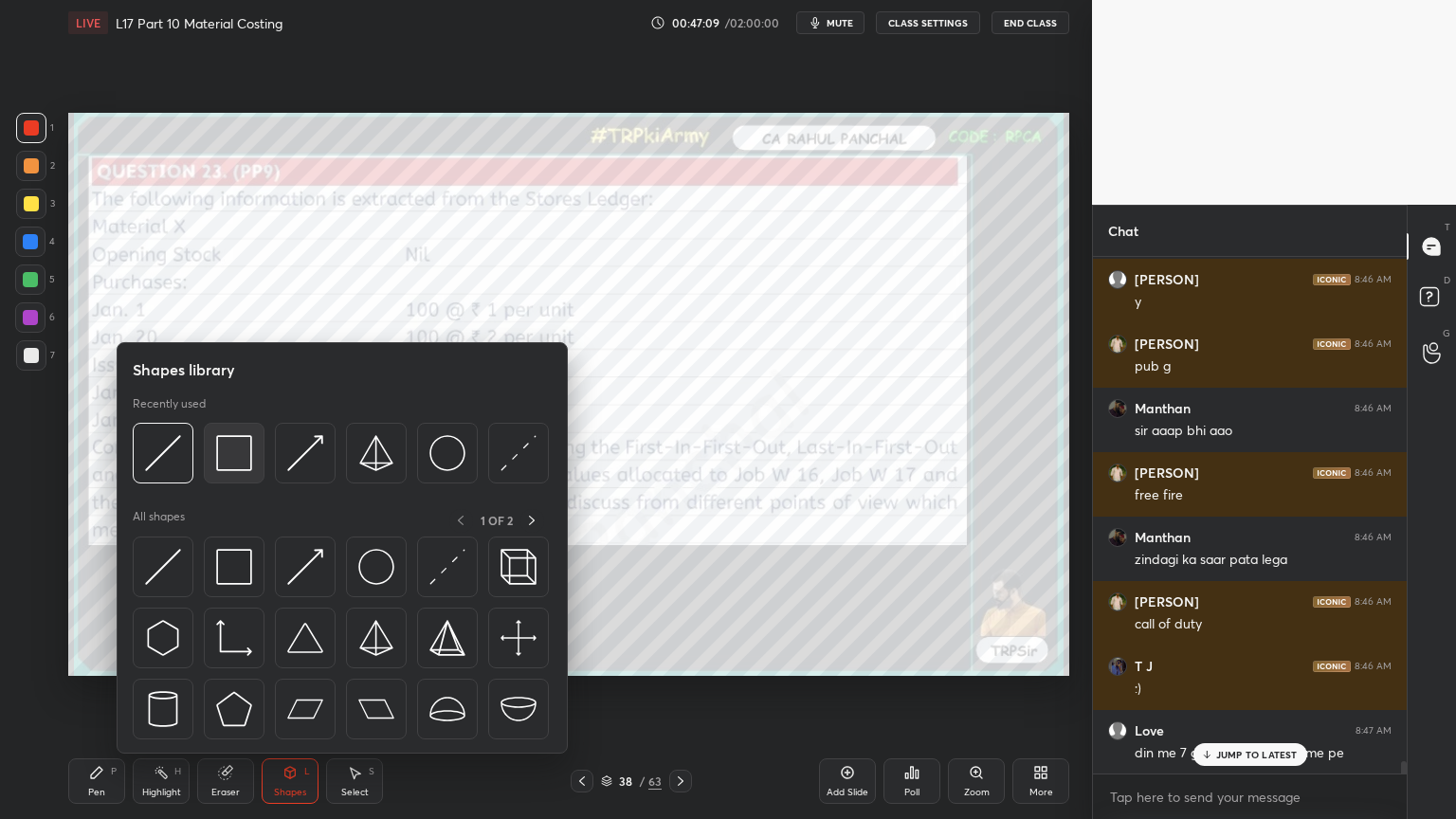 click at bounding box center (234, 453) 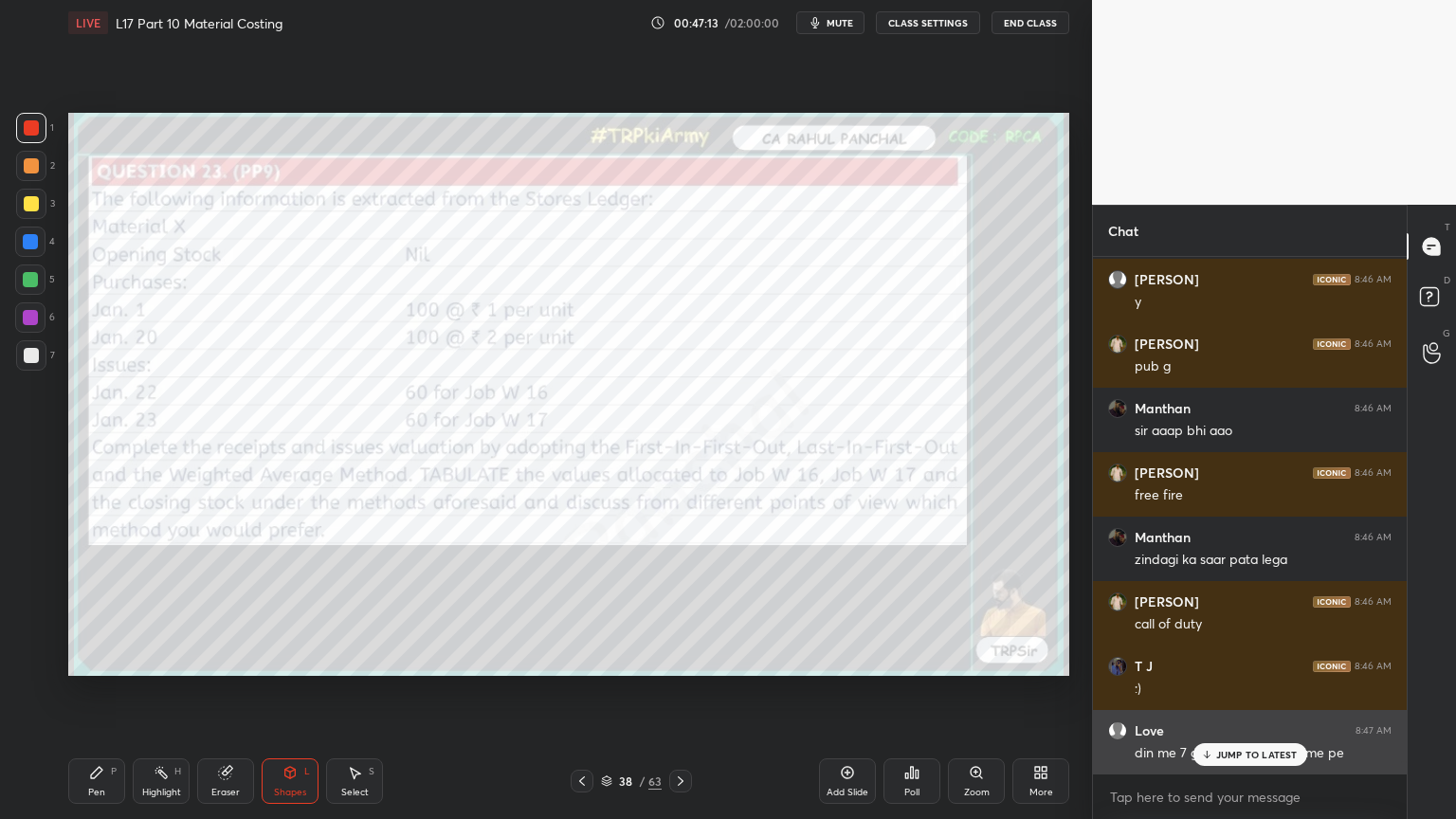 click 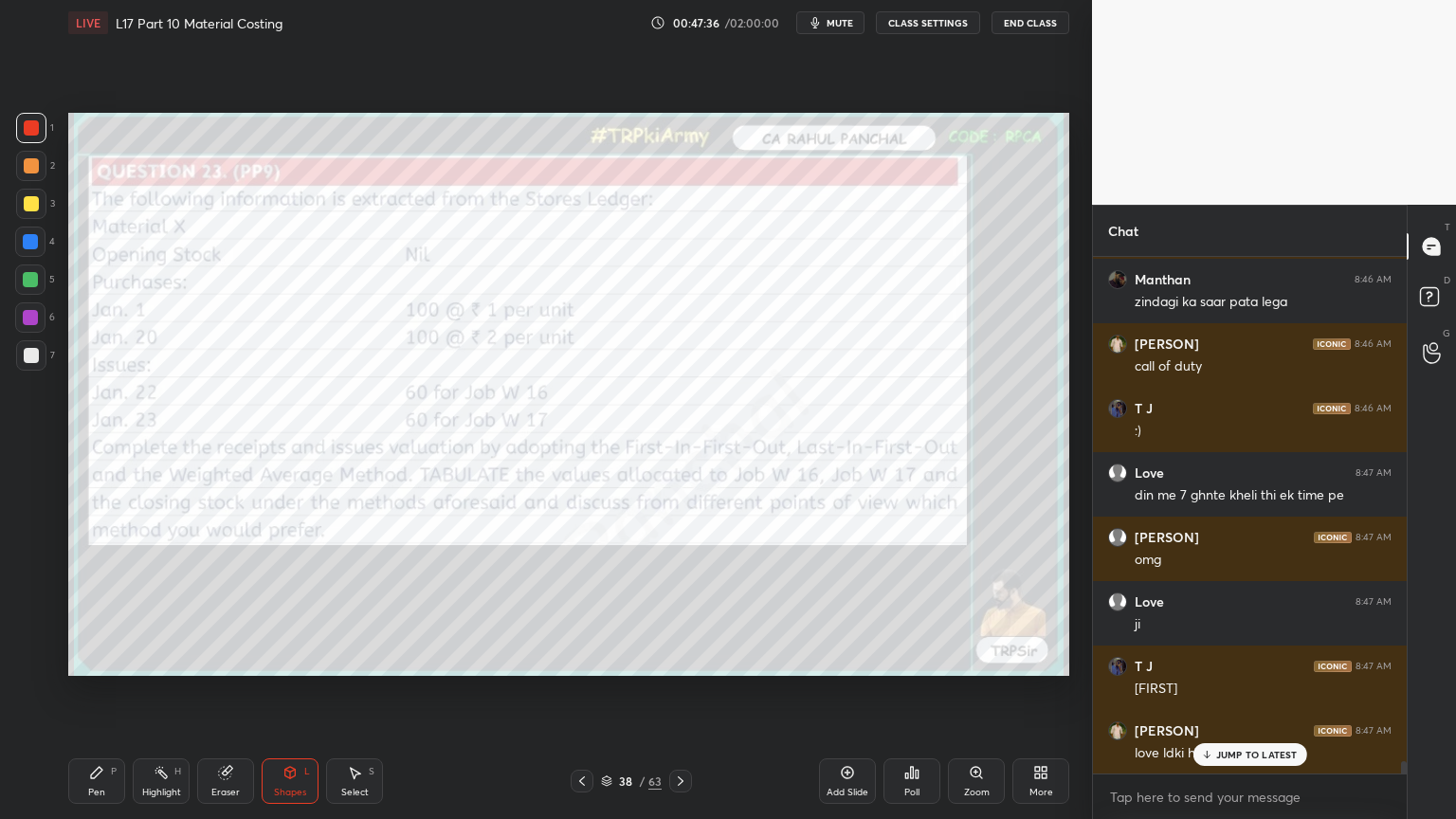 scroll, scrollTop: 21647, scrollLeft: 0, axis: vertical 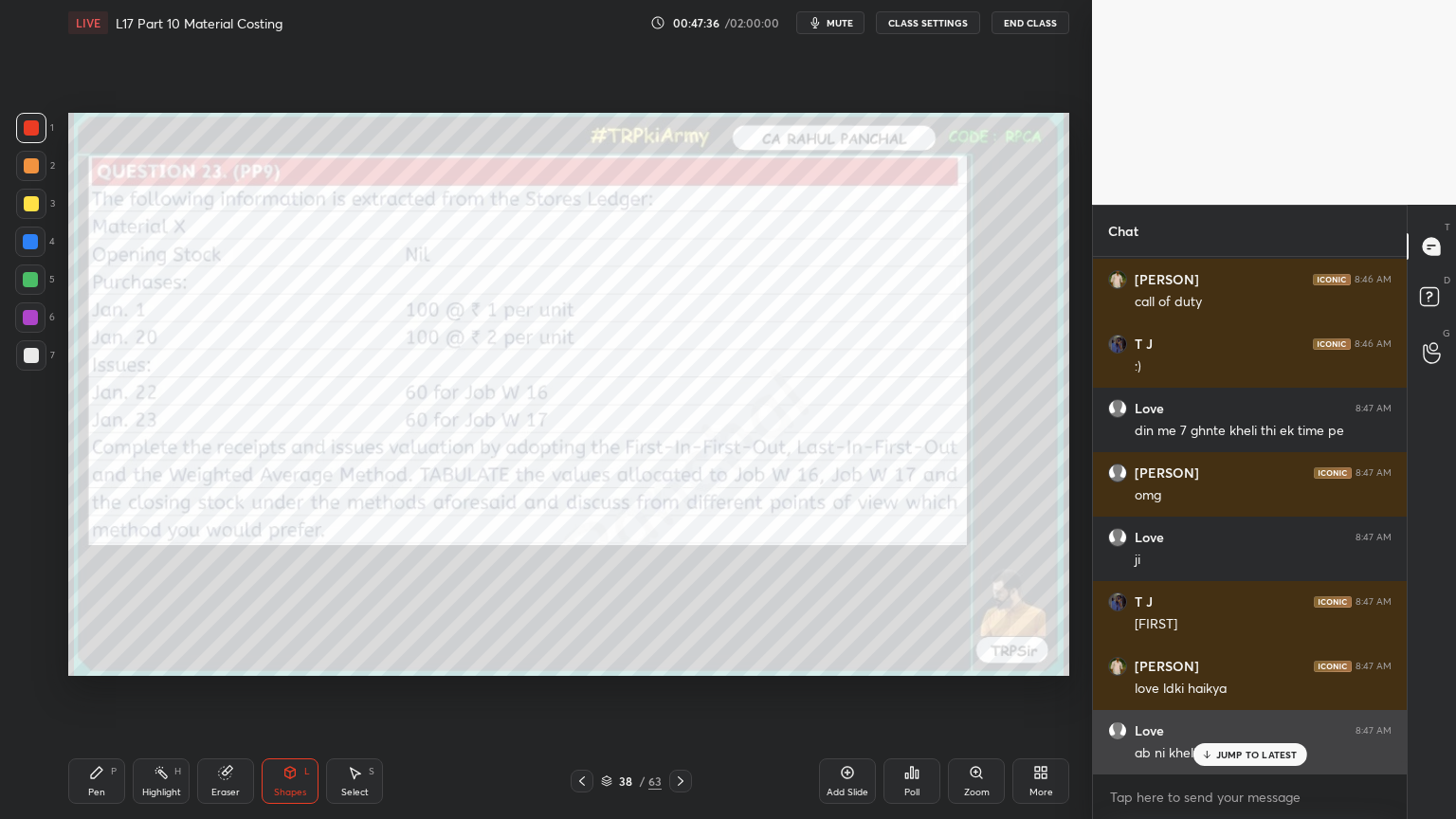 click on "JUMP TO LATEST" at bounding box center [1249, 755] 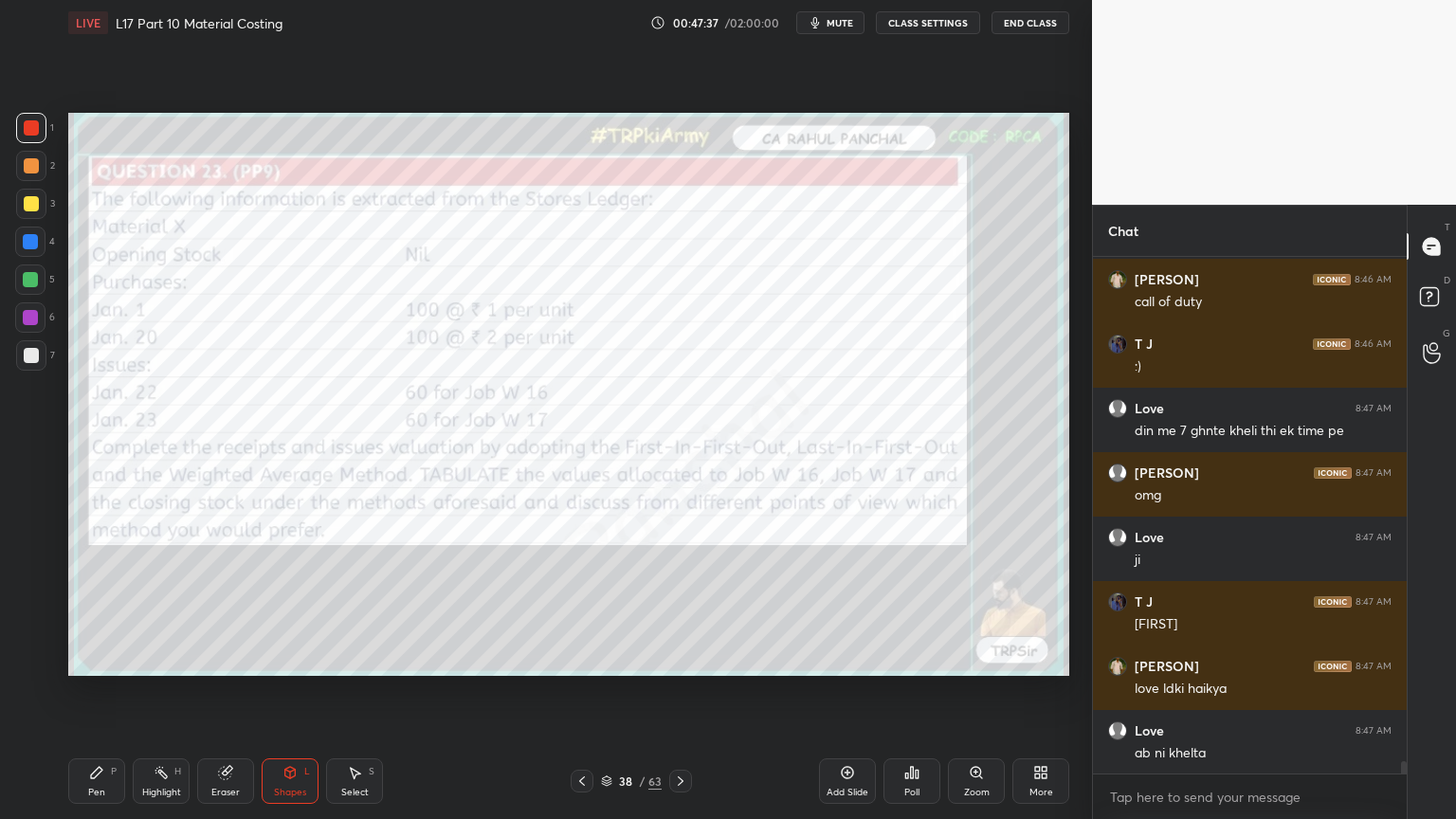 scroll, scrollTop: 21711, scrollLeft: 0, axis: vertical 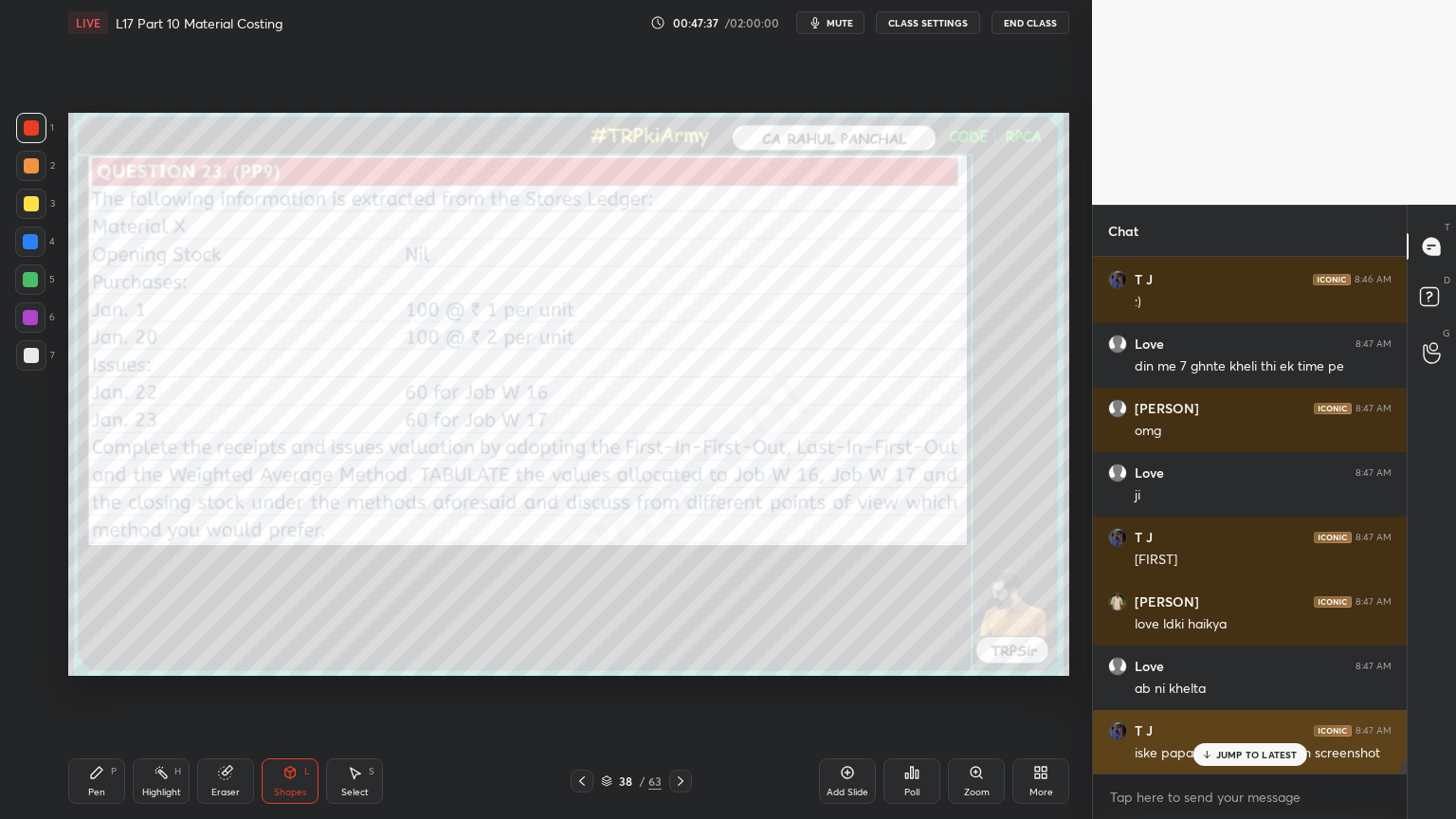 click on "T J 8:47 AM iske papa ko bhejdo ab yeah screenshot" at bounding box center (1249, 742) 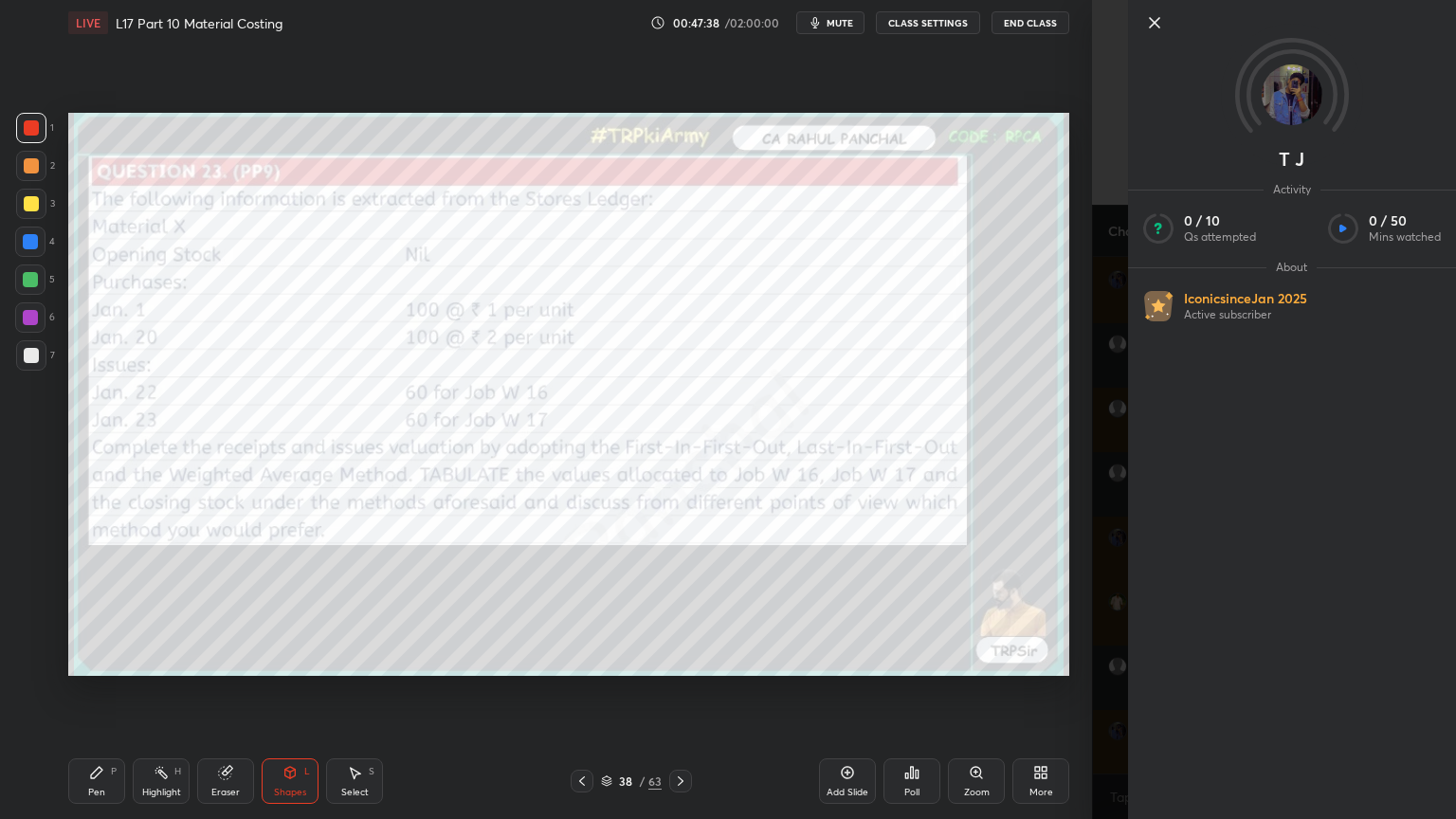 scroll, scrollTop: 21776, scrollLeft: 0, axis: vertical 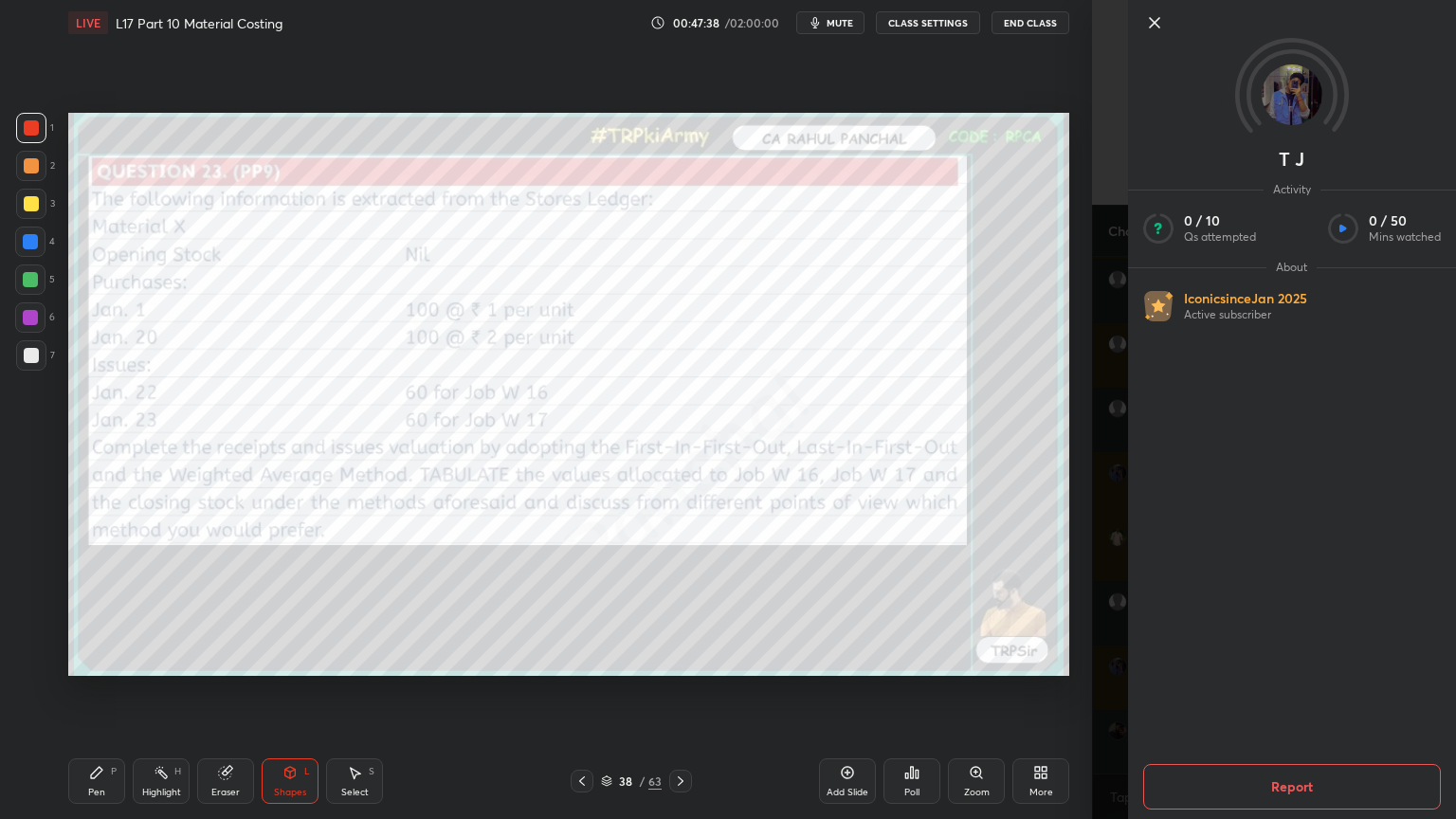 click on "Setting up your live class Poll for   secs No correct answer Start poll" at bounding box center [569, 394] 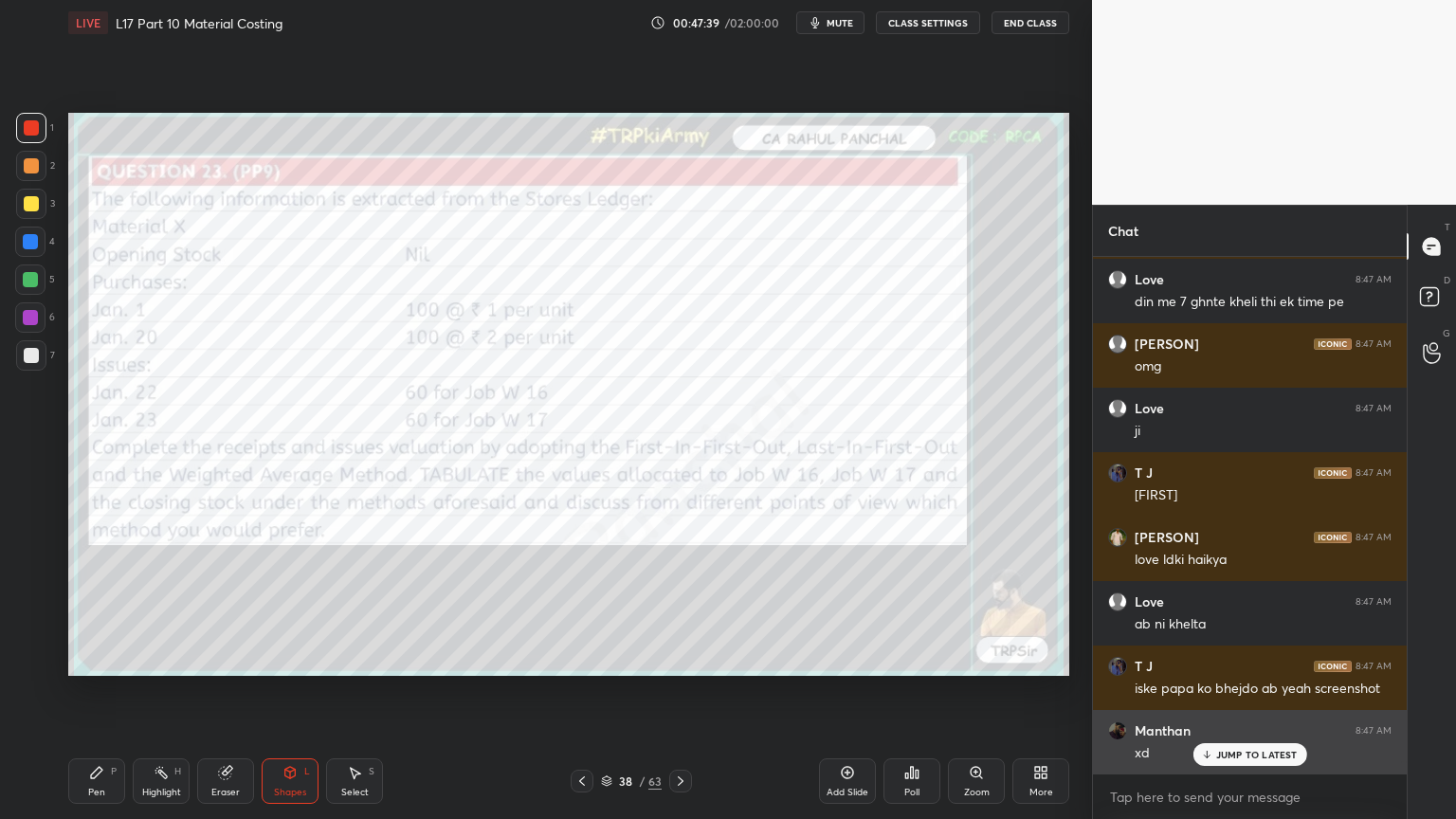 click on "JUMP TO LATEST" at bounding box center [1257, 755] 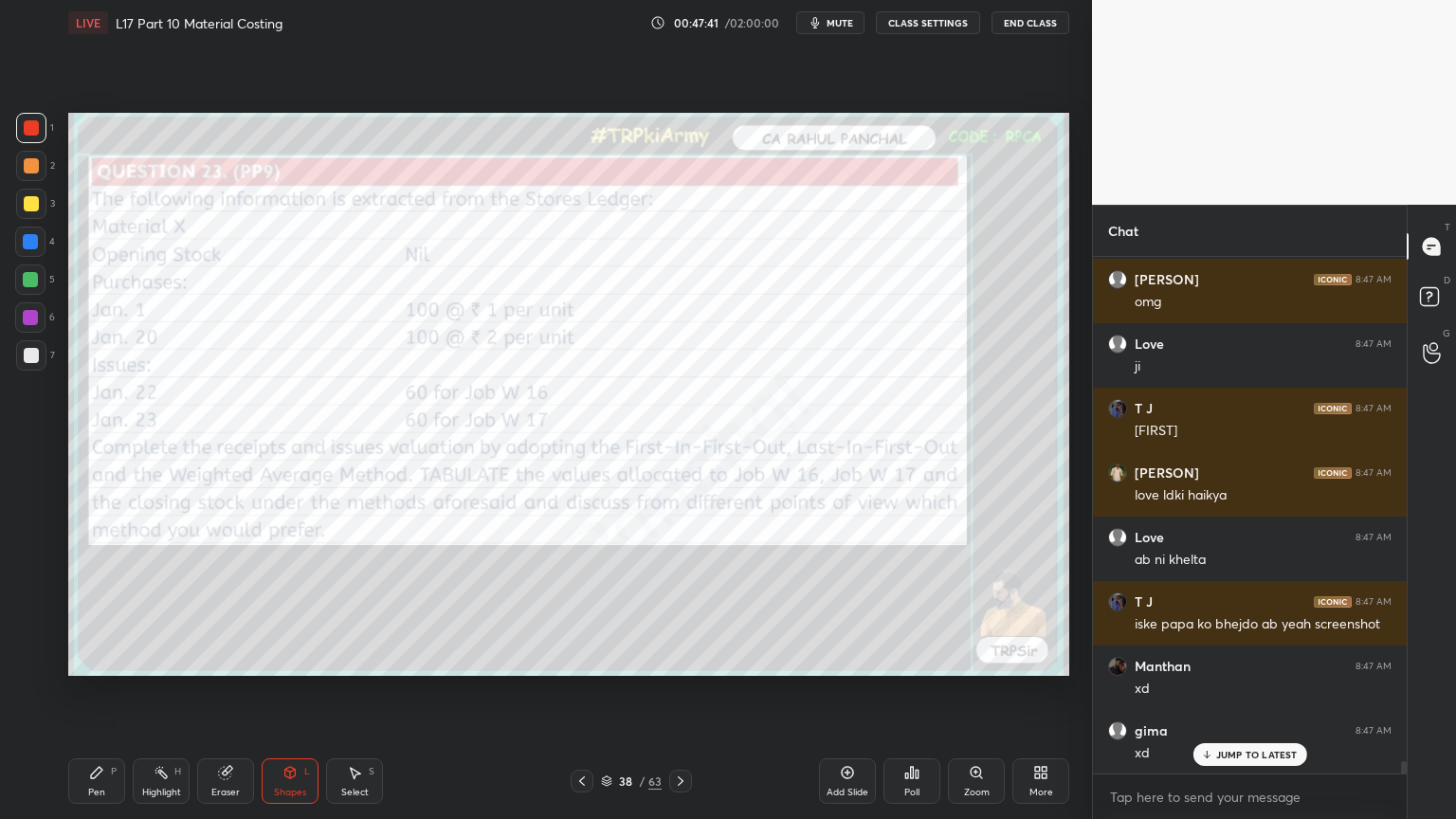 scroll, scrollTop: 21904, scrollLeft: 0, axis: vertical 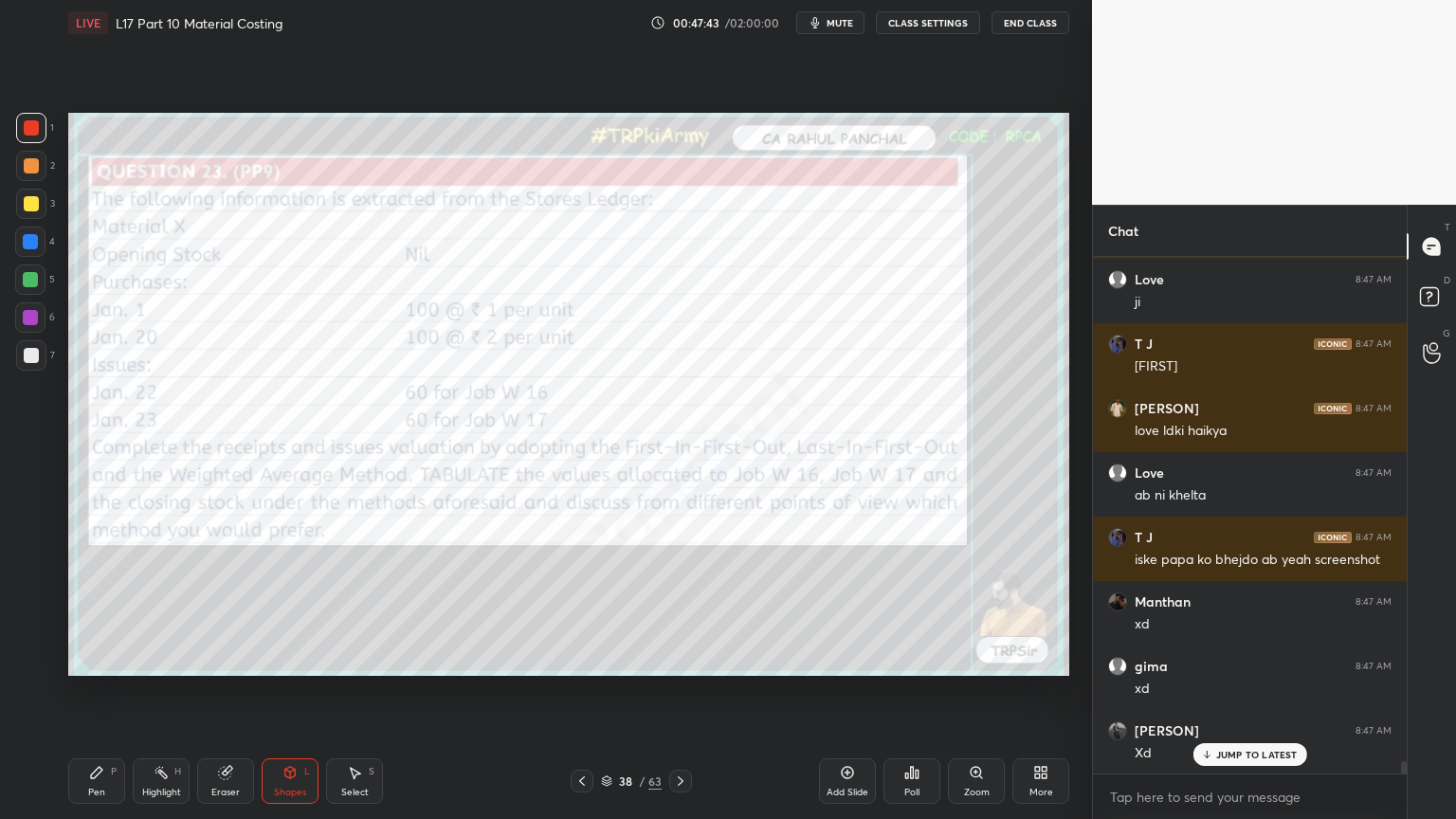 click 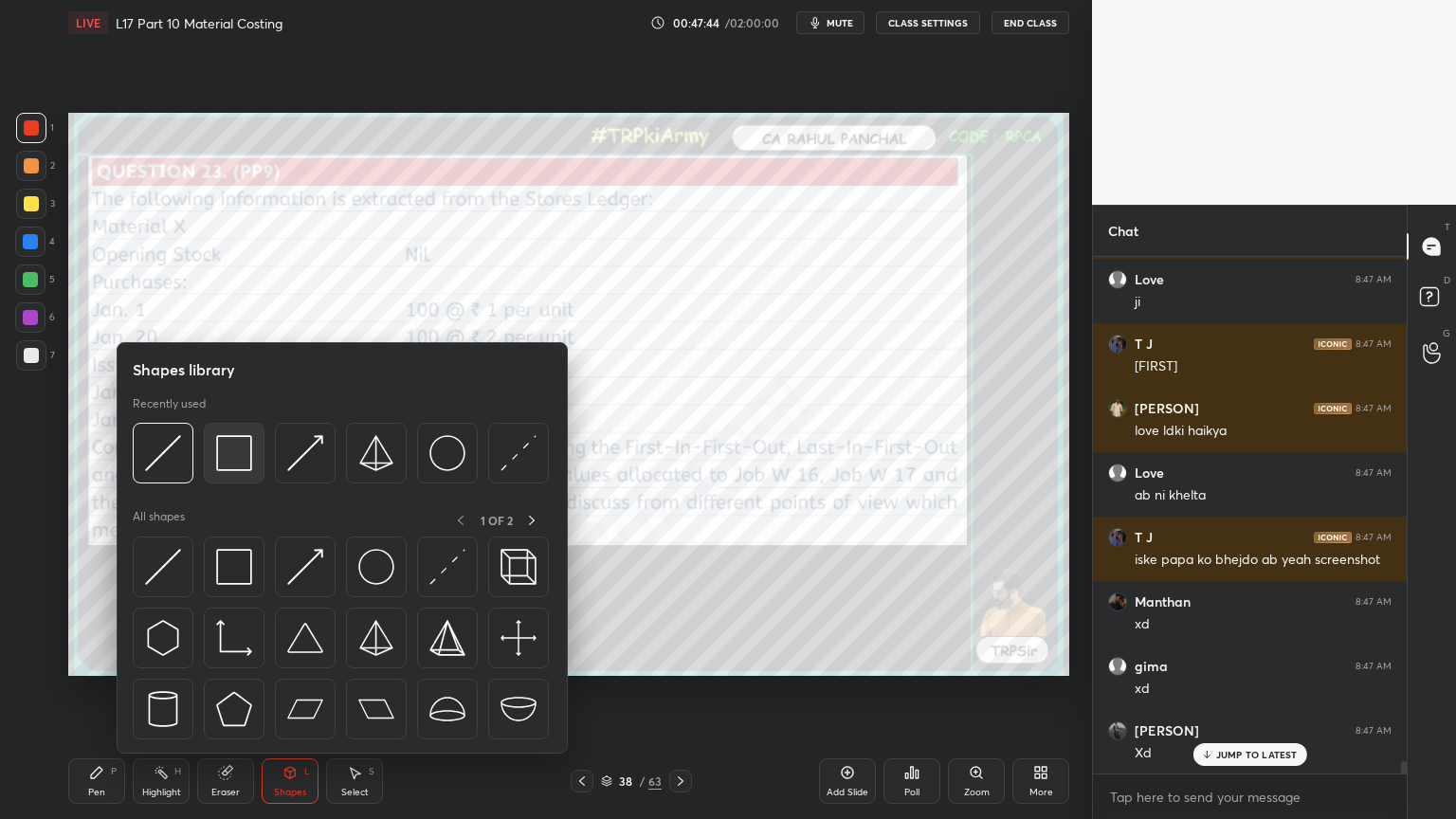 click at bounding box center [234, 453] 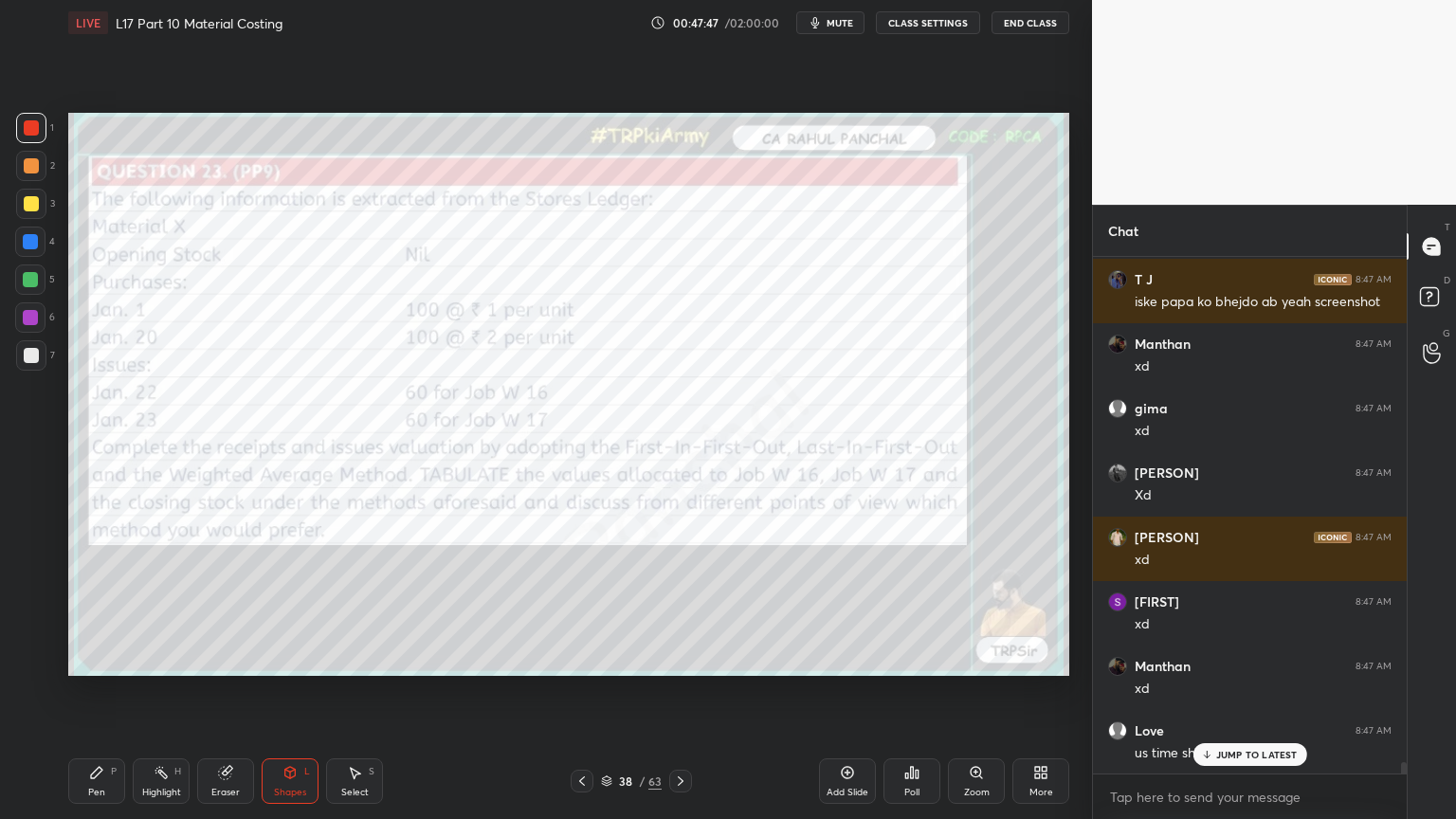 scroll, scrollTop: 22227, scrollLeft: 0, axis: vertical 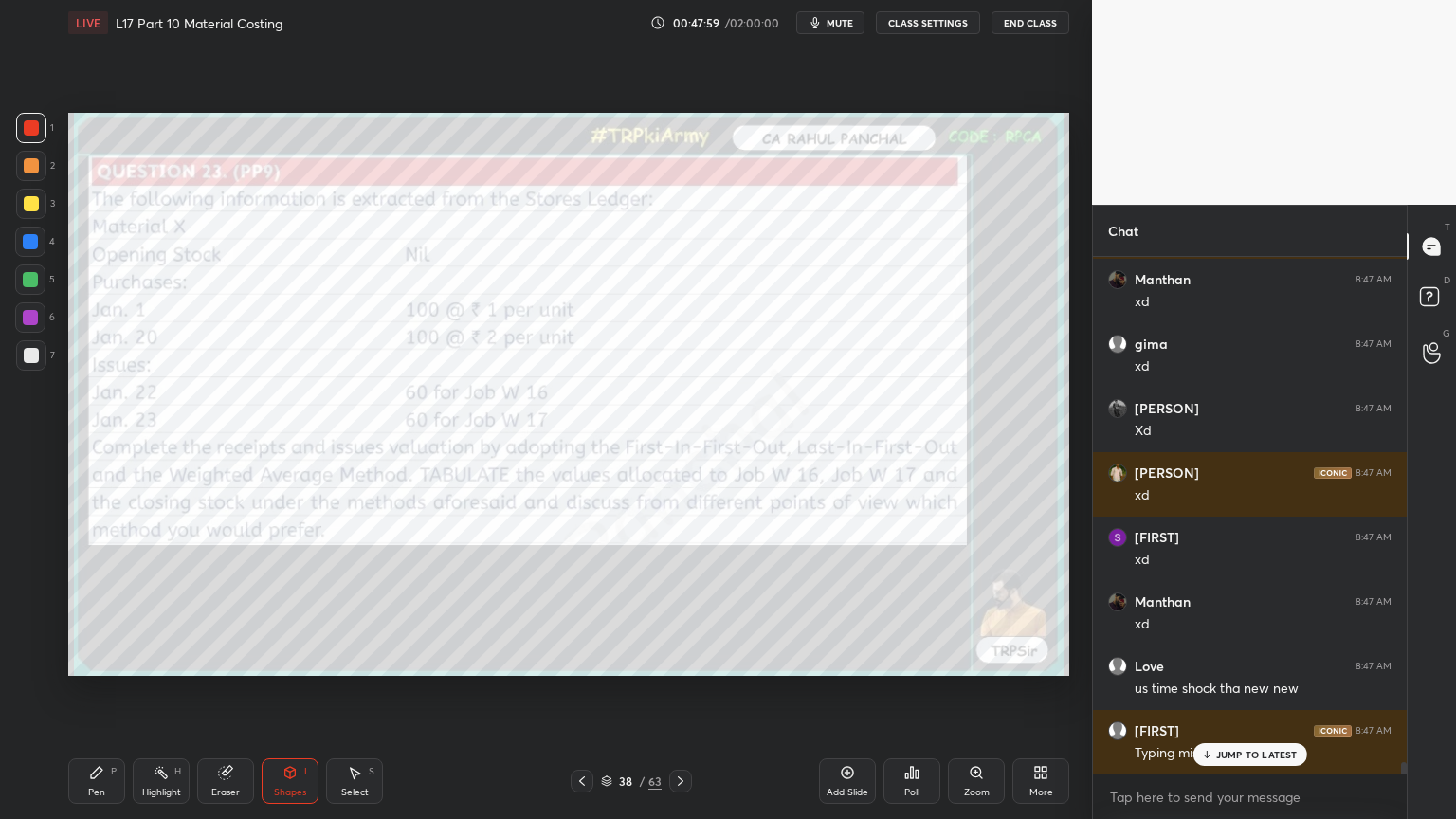 click 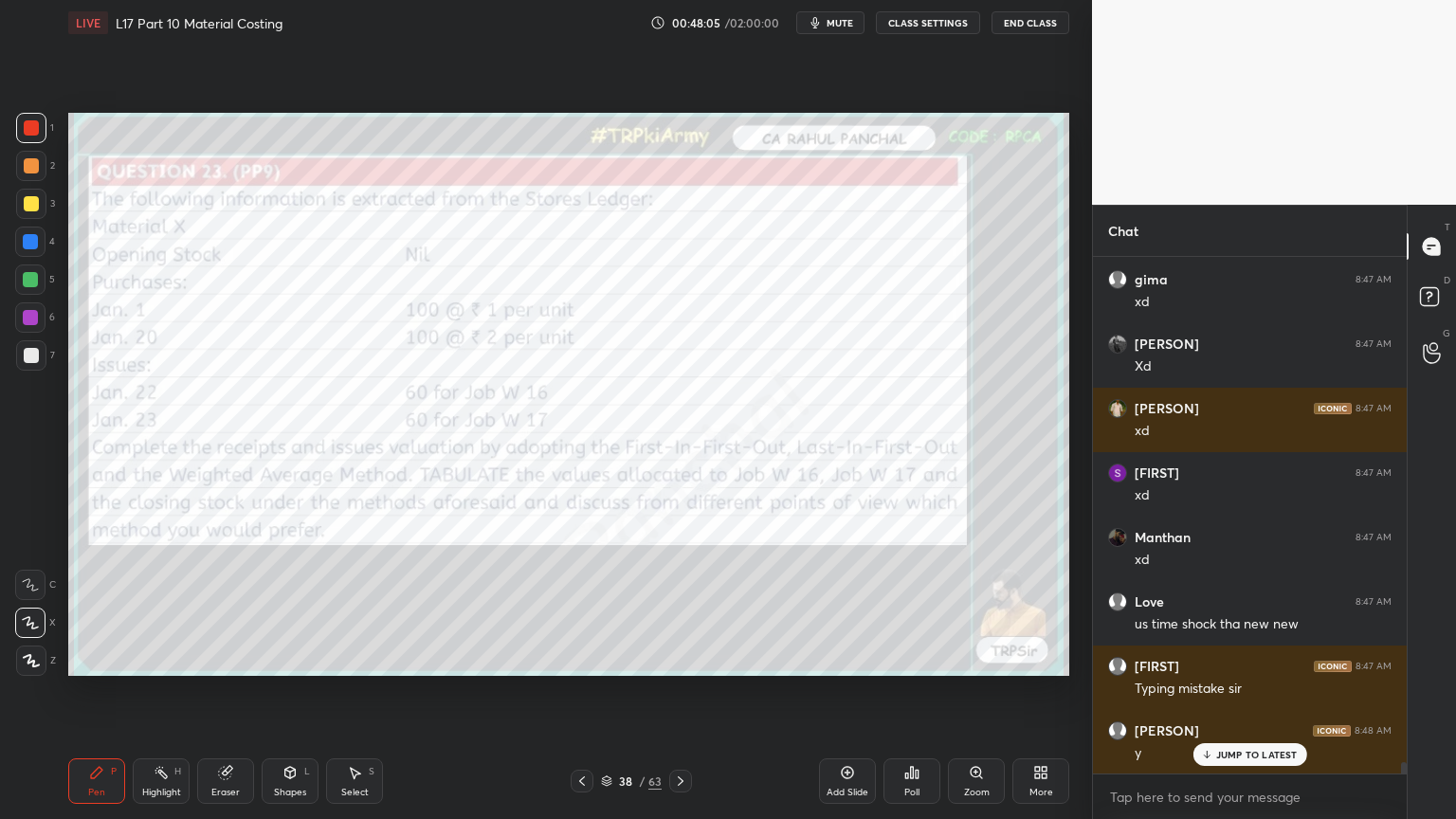 scroll, scrollTop: 22356, scrollLeft: 0, axis: vertical 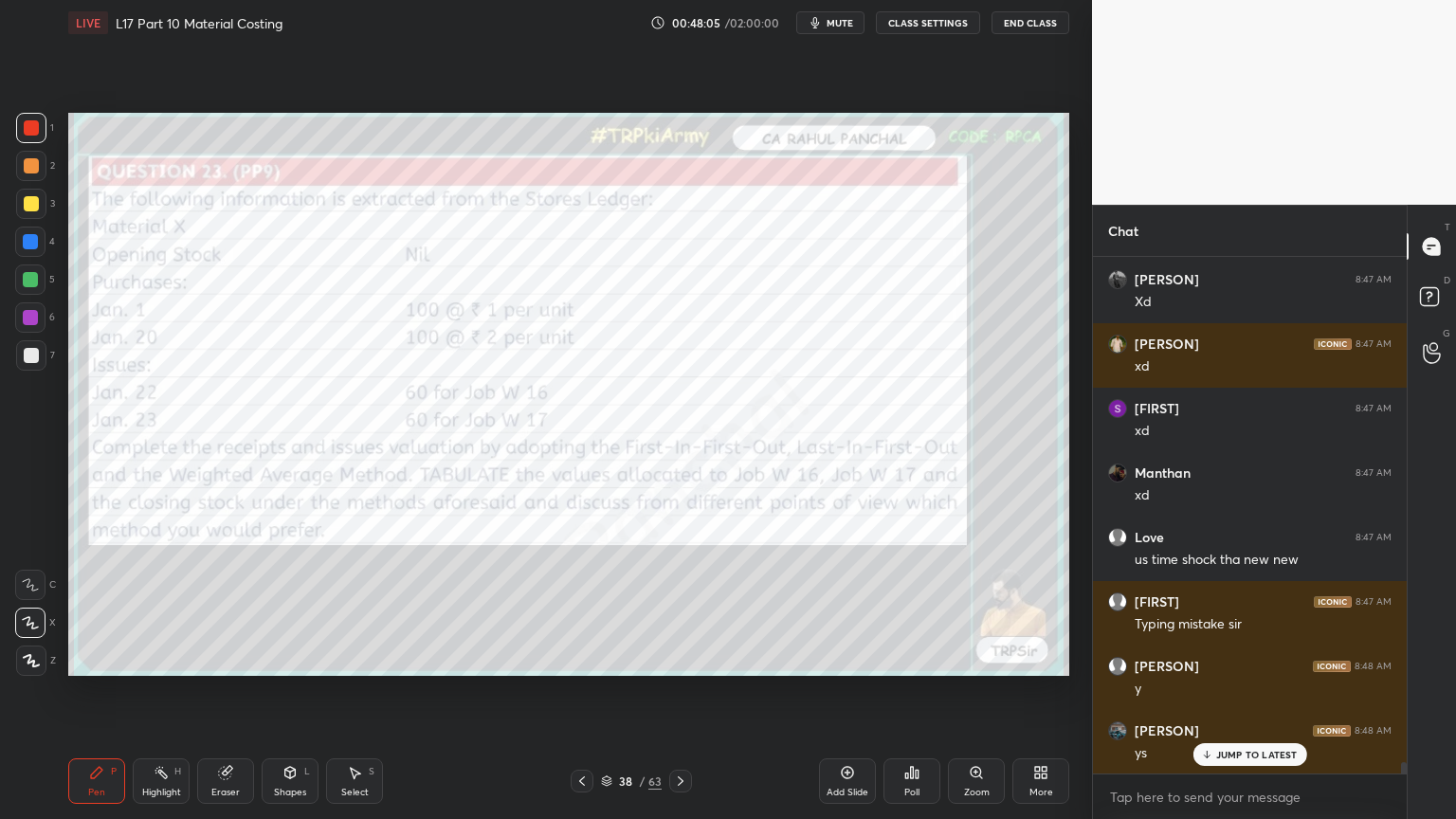 click 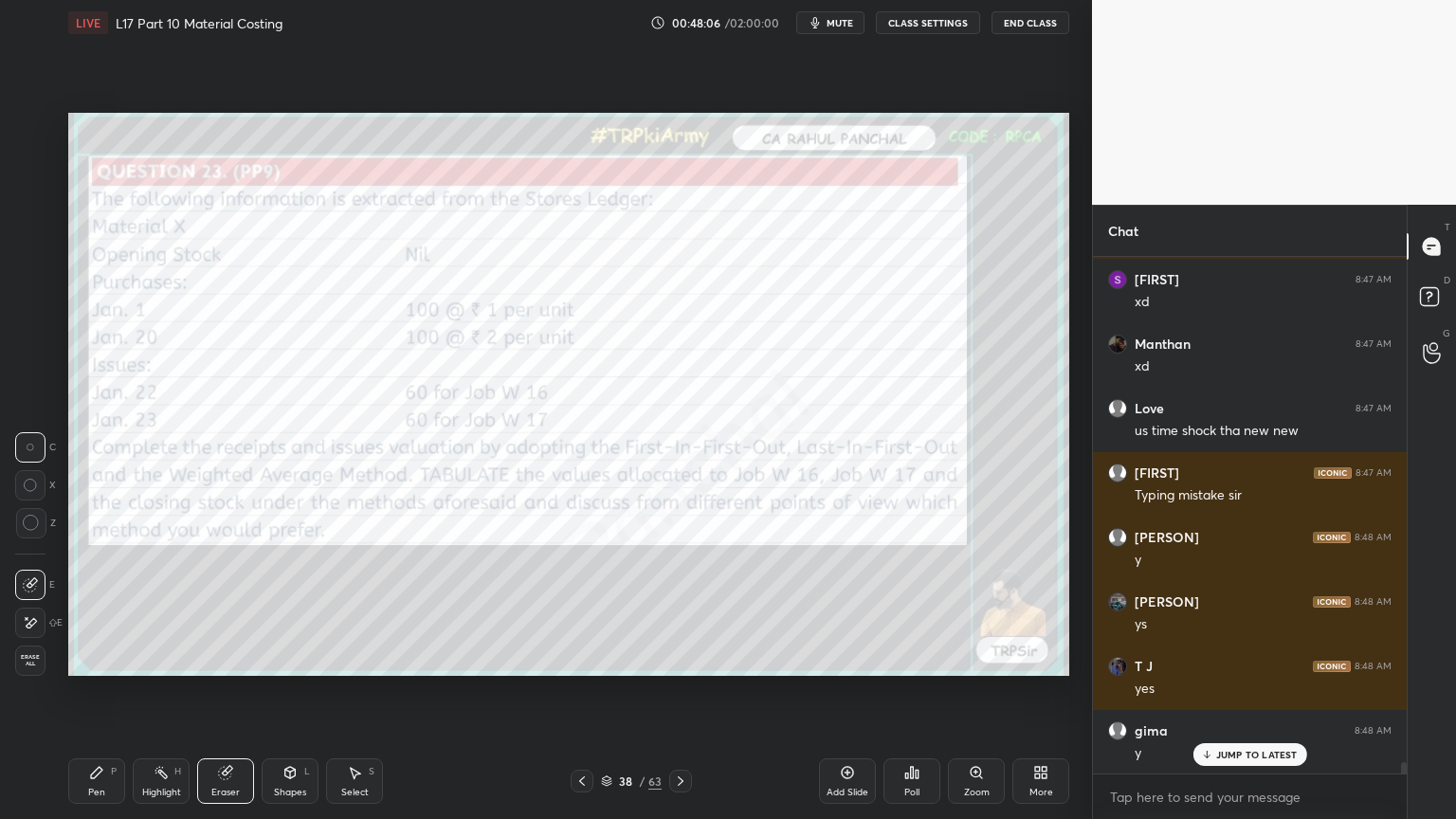 click on "Erase all" at bounding box center [30, 661] 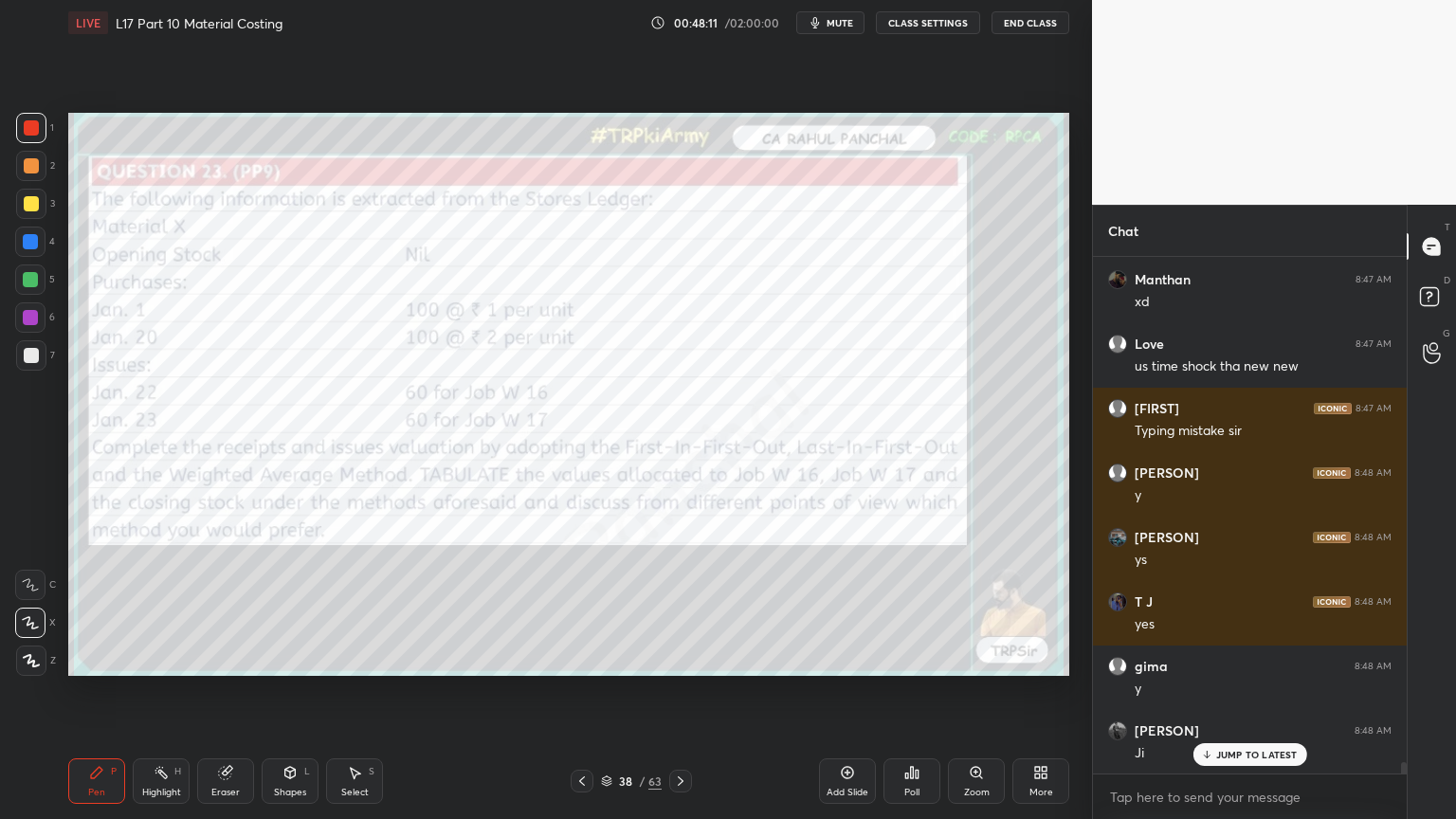 scroll, scrollTop: 22614, scrollLeft: 0, axis: vertical 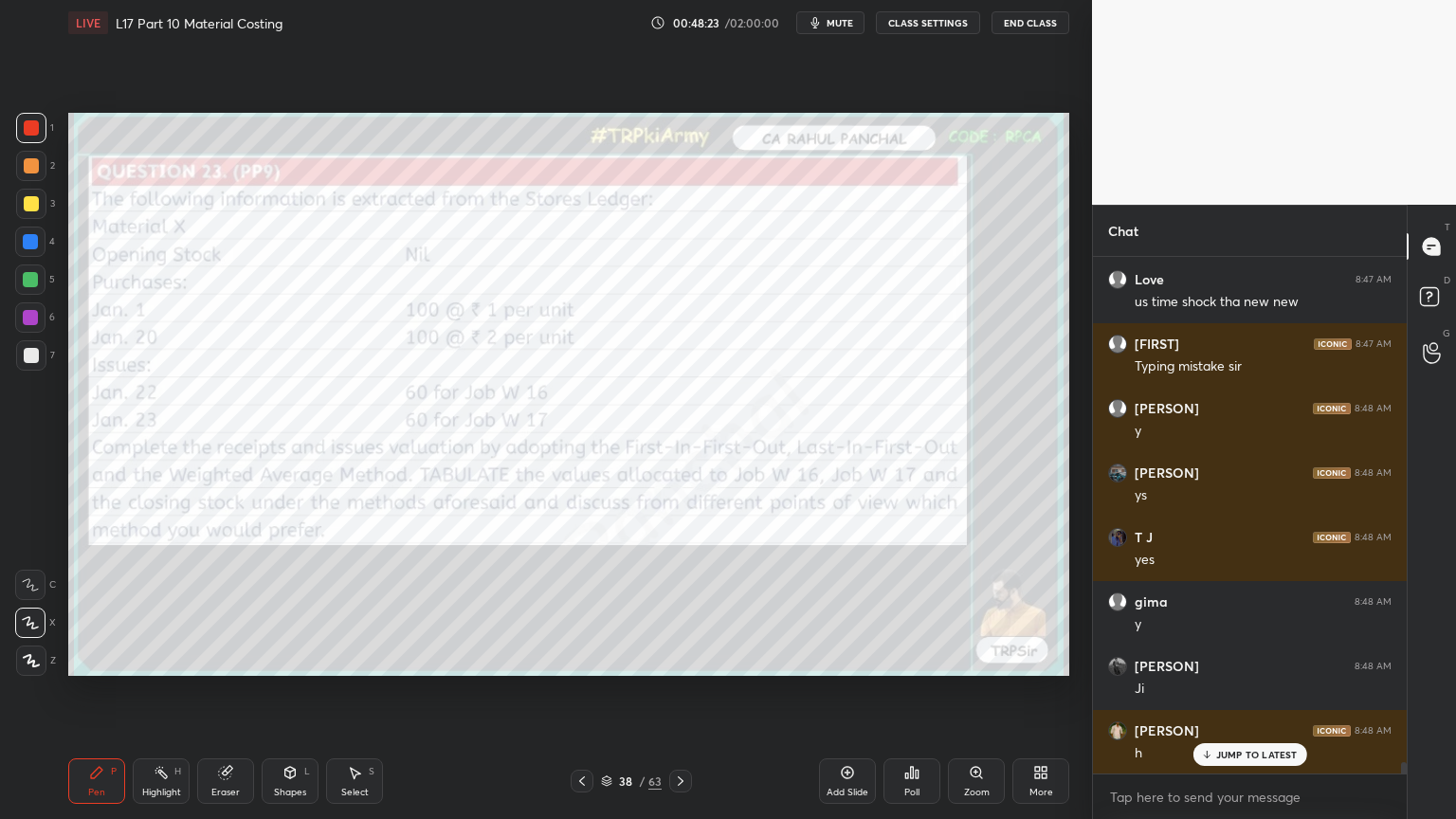 click on "Setting up your live class Poll for   secs No correct answer Start poll" at bounding box center (569, 394) 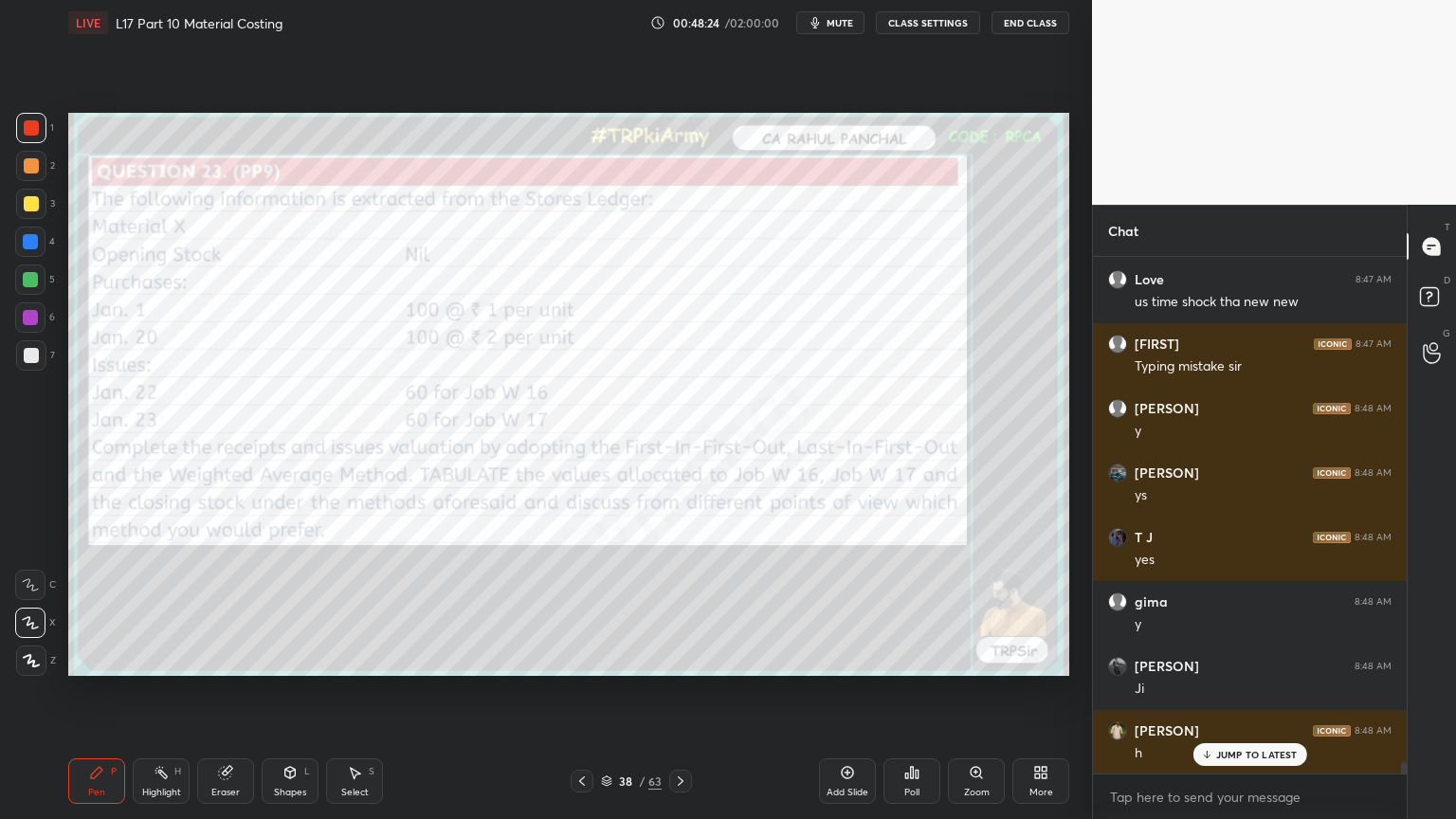 click on "Shapes" at bounding box center [290, 792] 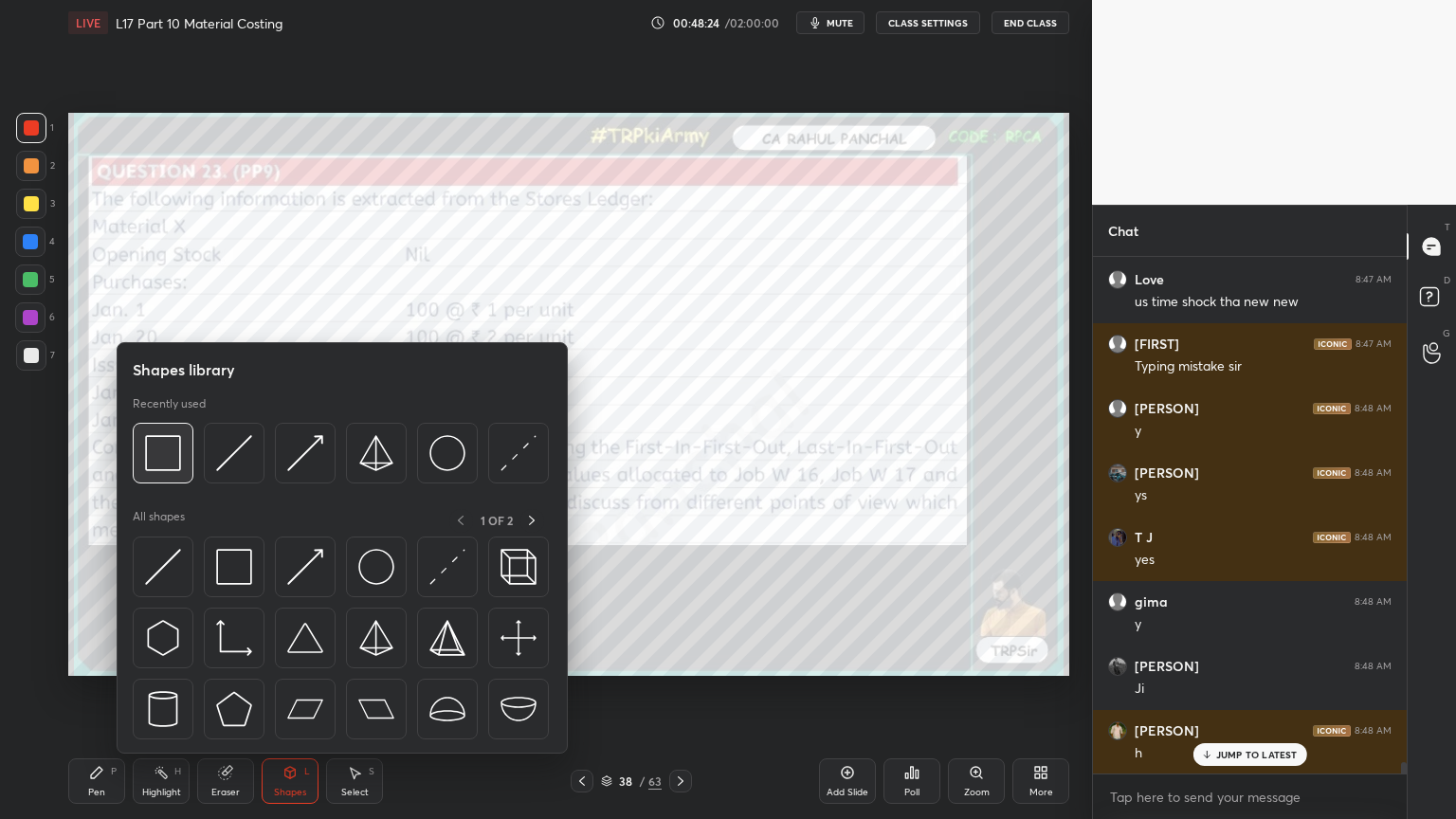 click at bounding box center [163, 453] 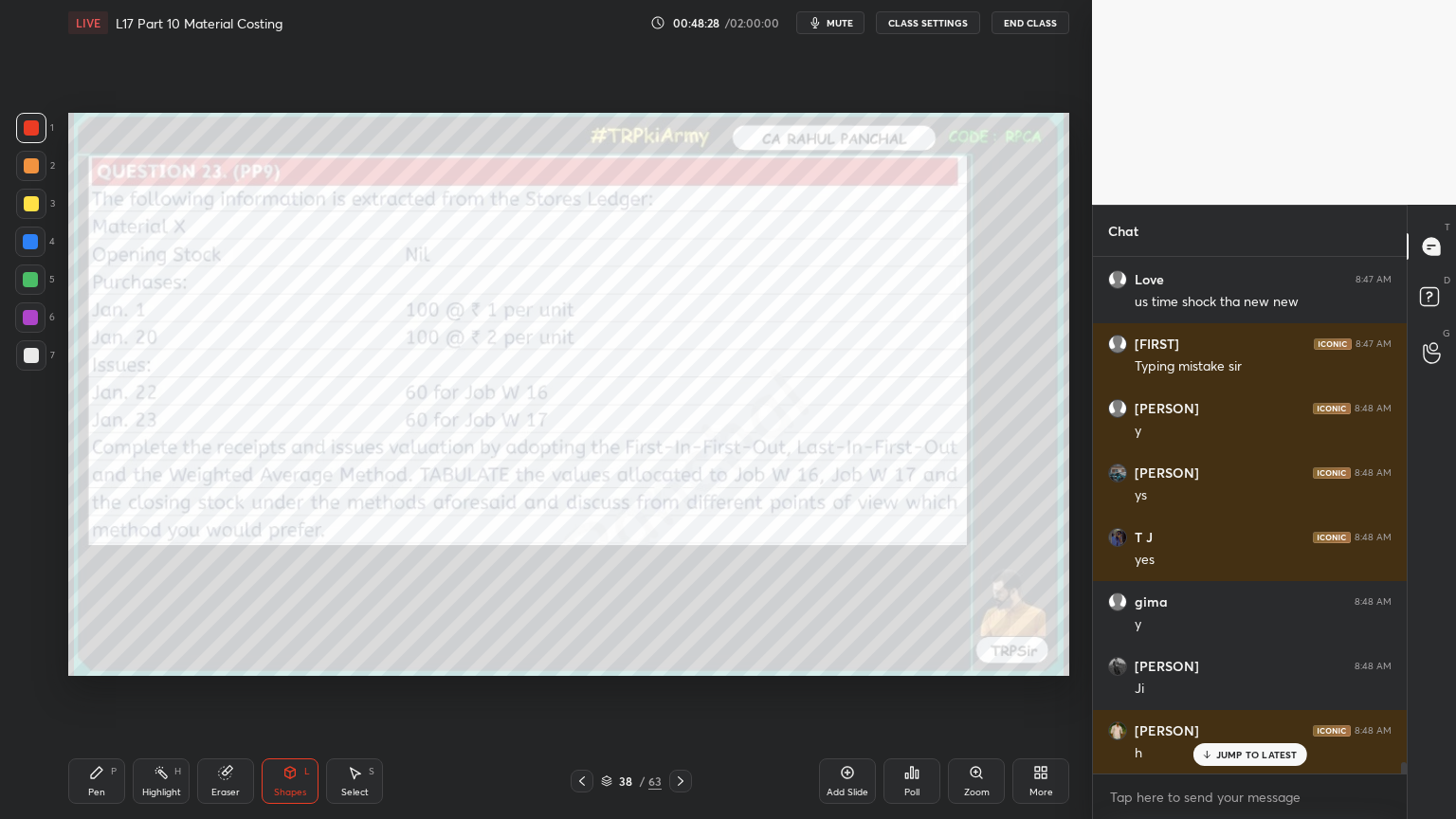 scroll, scrollTop: 22678, scrollLeft: 0, axis: vertical 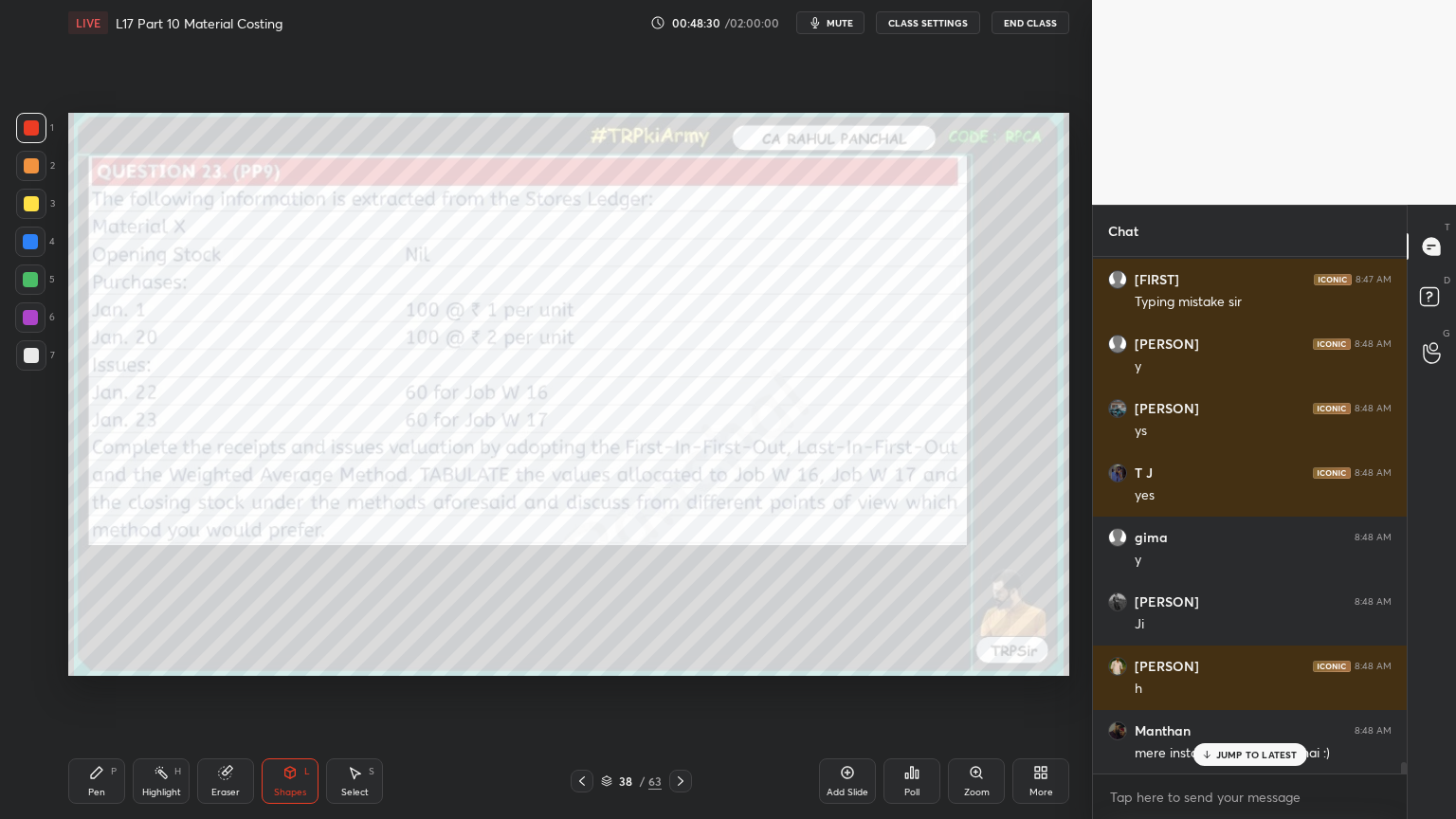 click 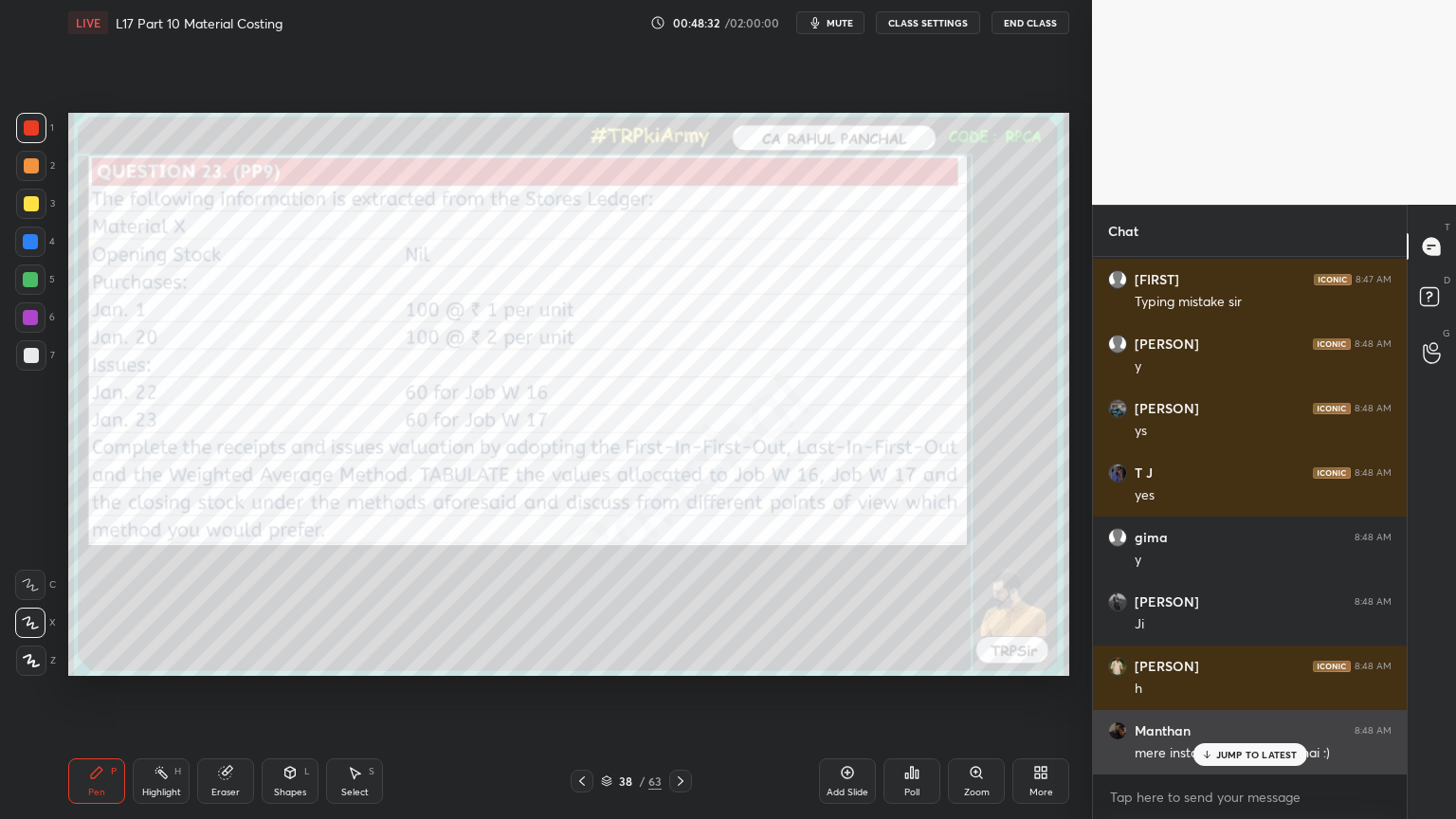 click on "JUMP TO LATEST" at bounding box center (1257, 755) 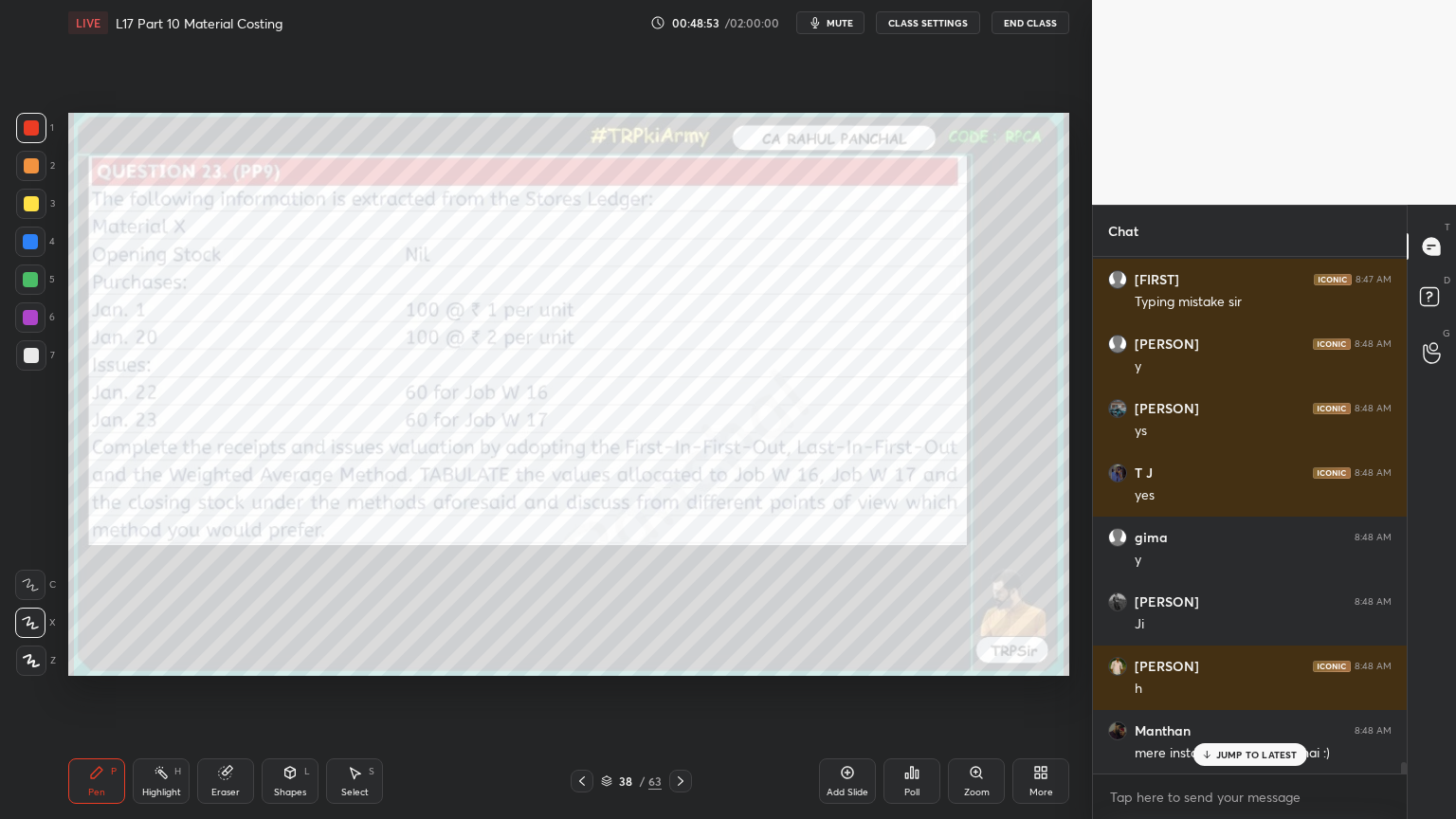 scroll, scrollTop: 22742, scrollLeft: 0, axis: vertical 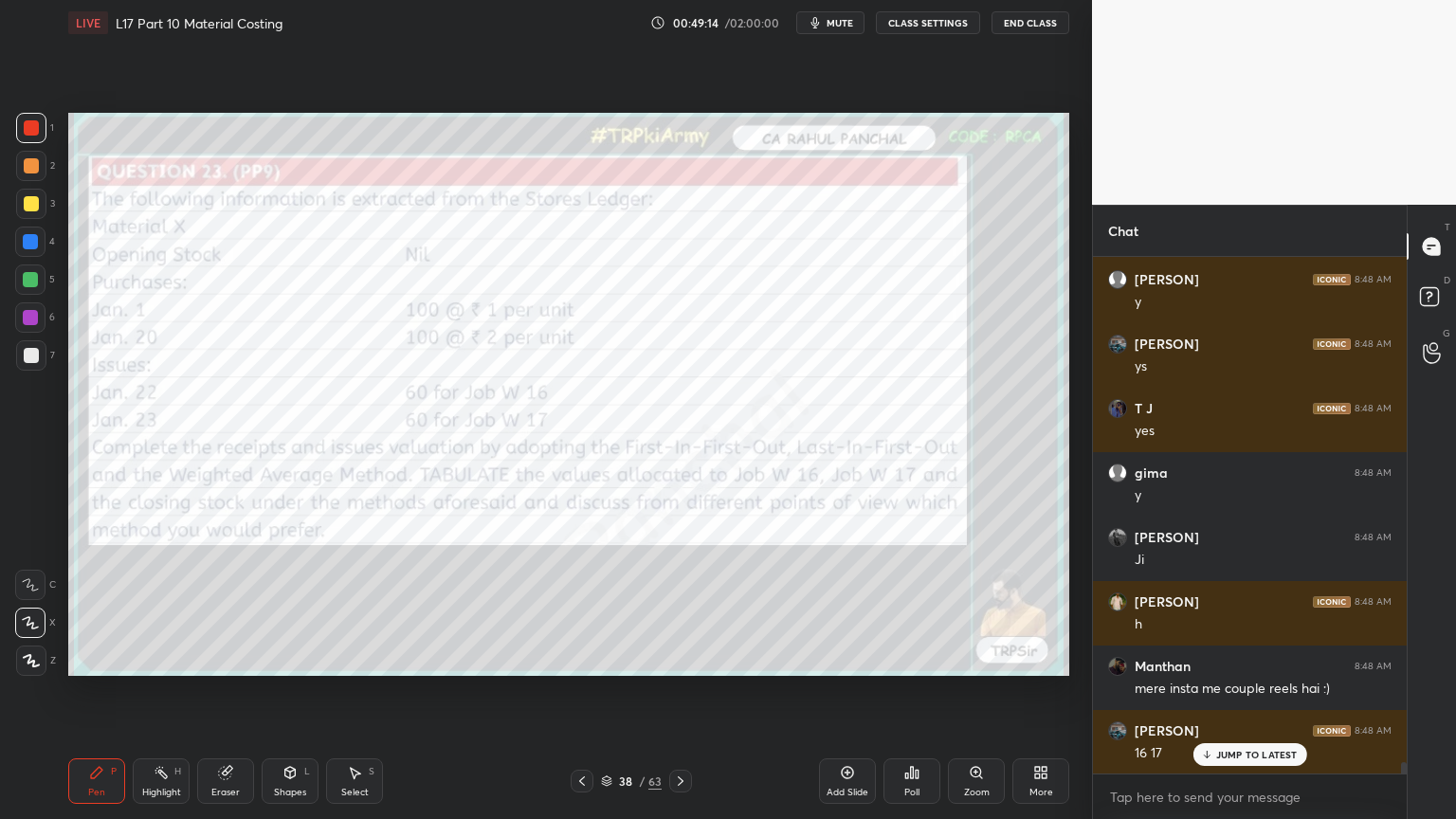 click 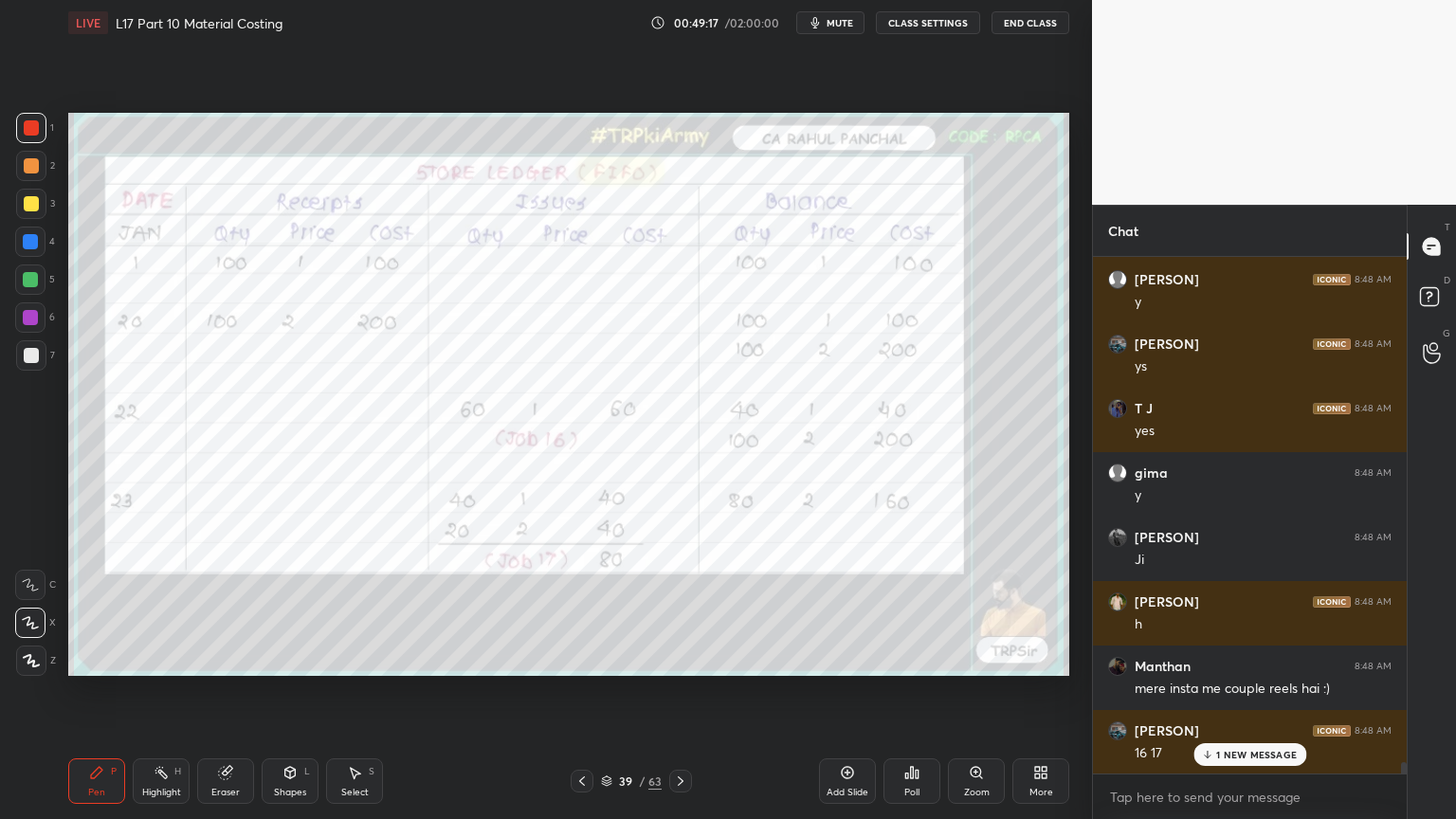 scroll, scrollTop: 22807, scrollLeft: 0, axis: vertical 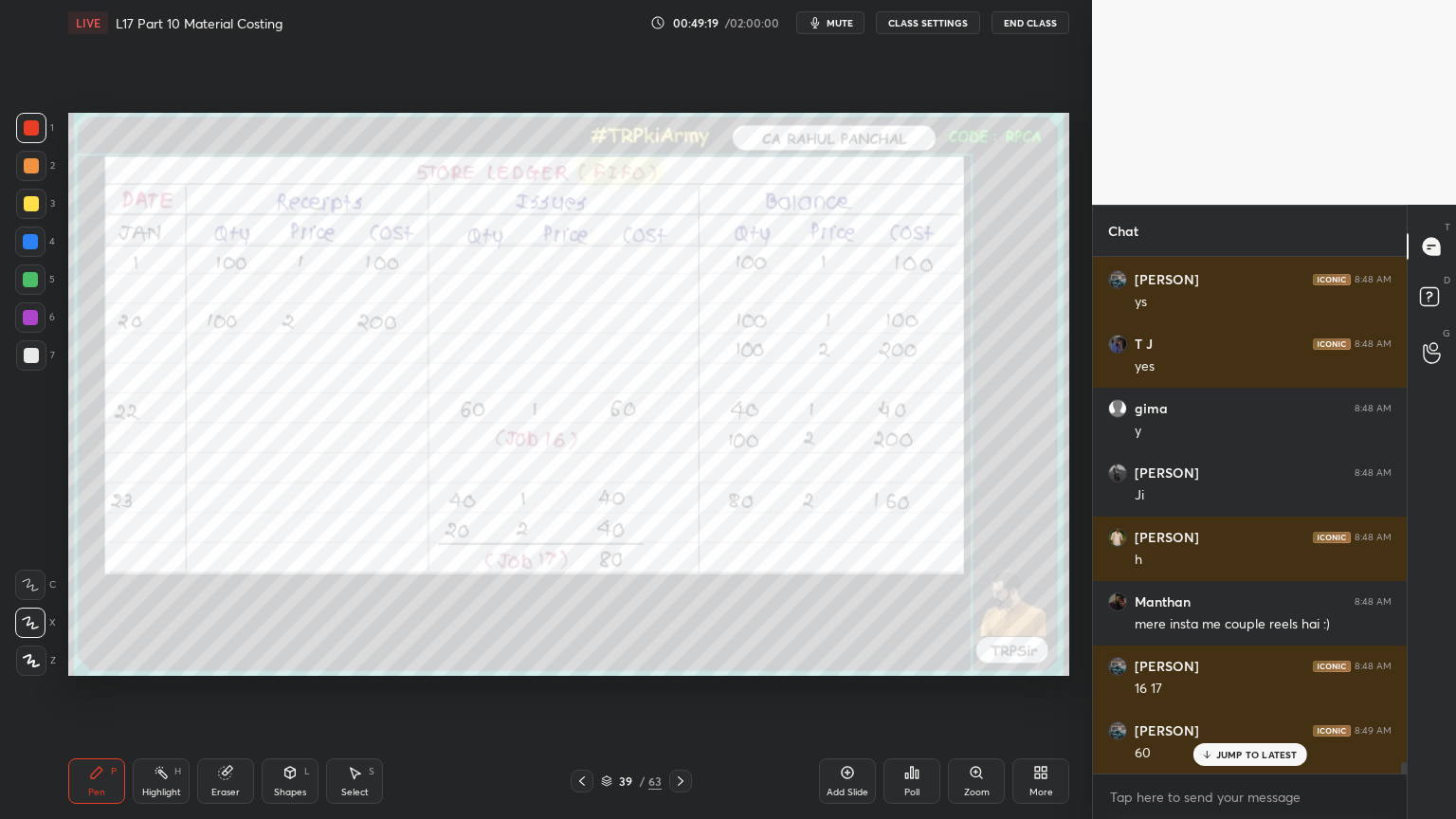 click 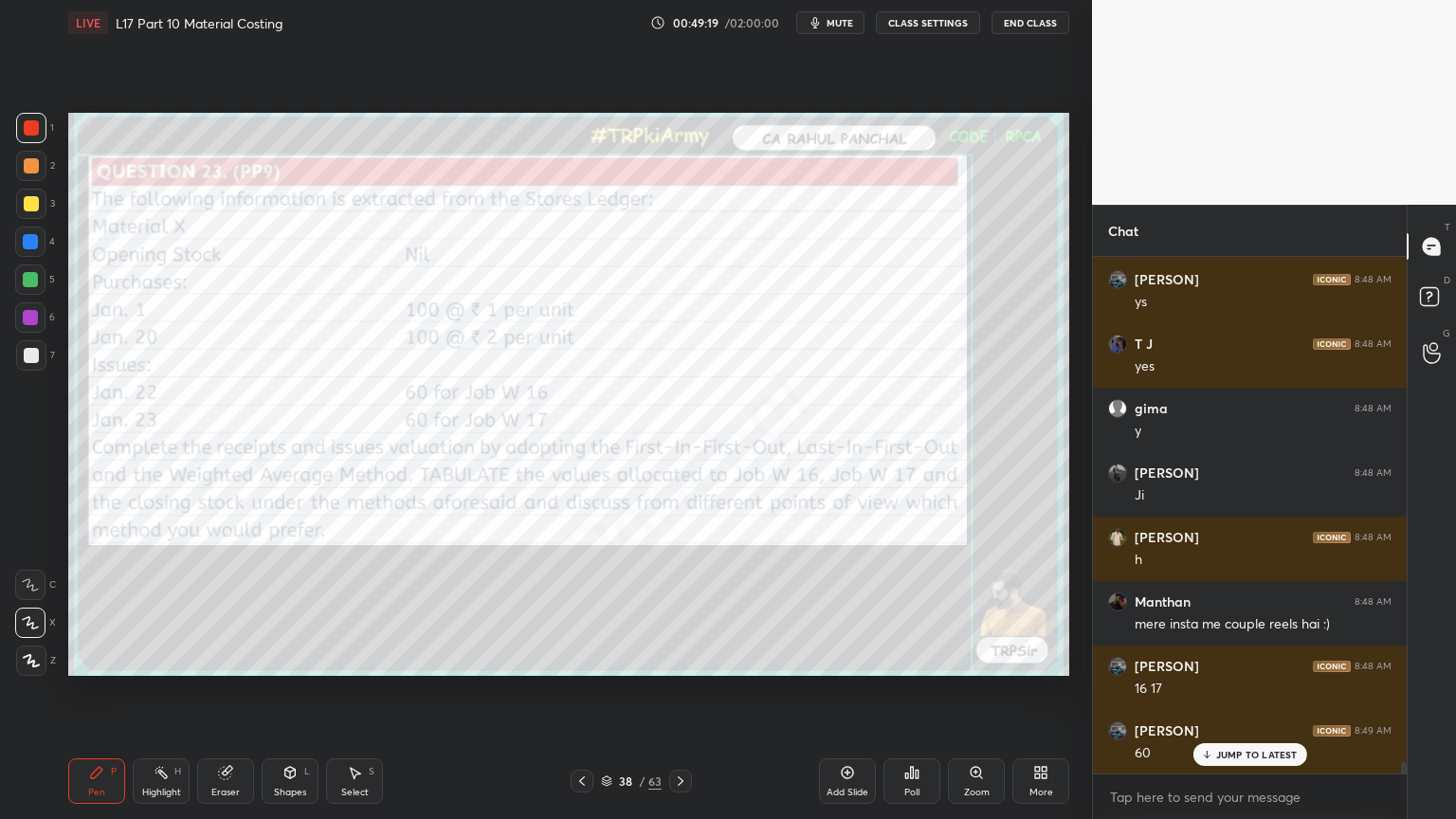 scroll, scrollTop: 22826, scrollLeft: 0, axis: vertical 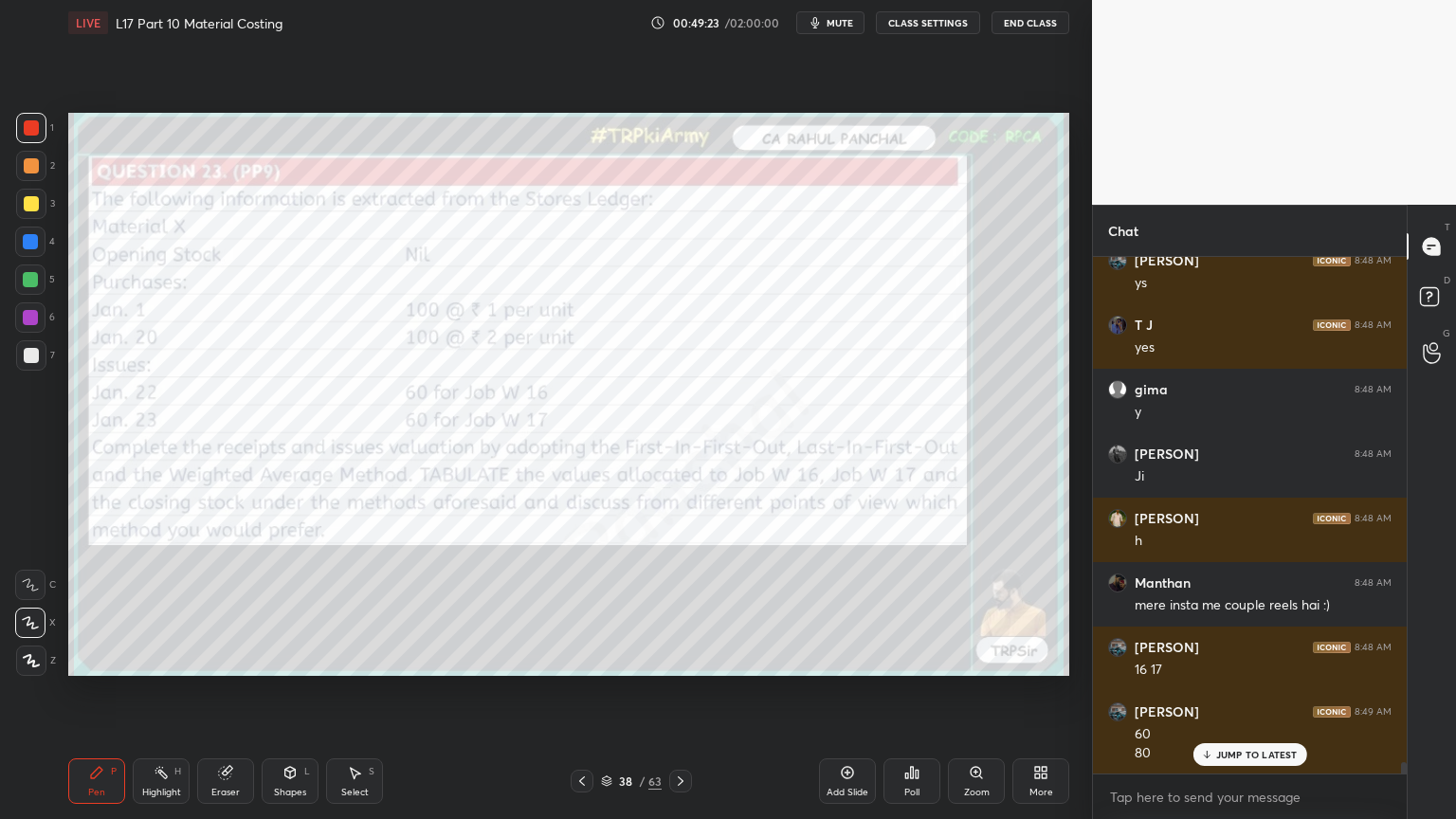 click at bounding box center (681, 781) 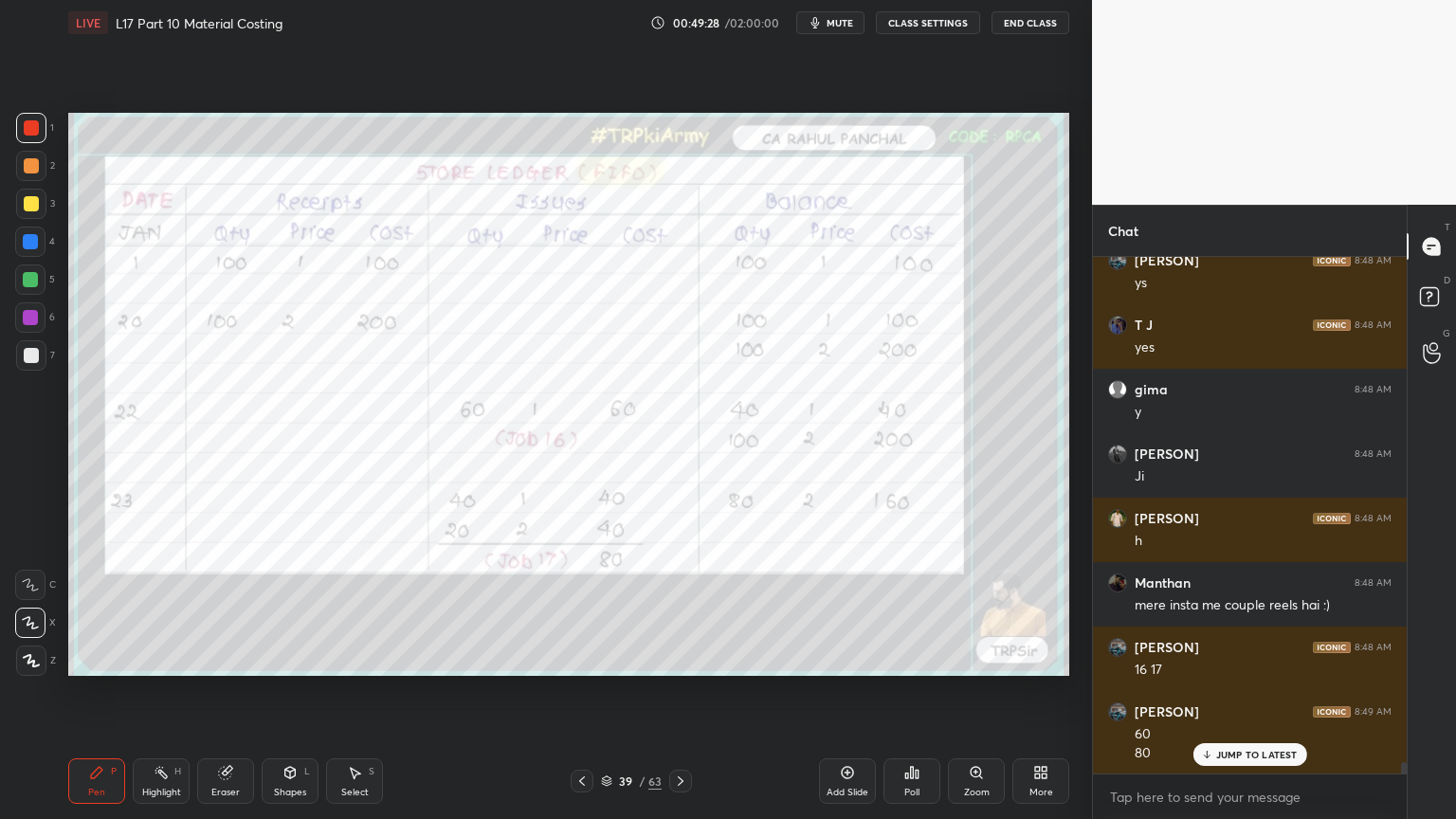click 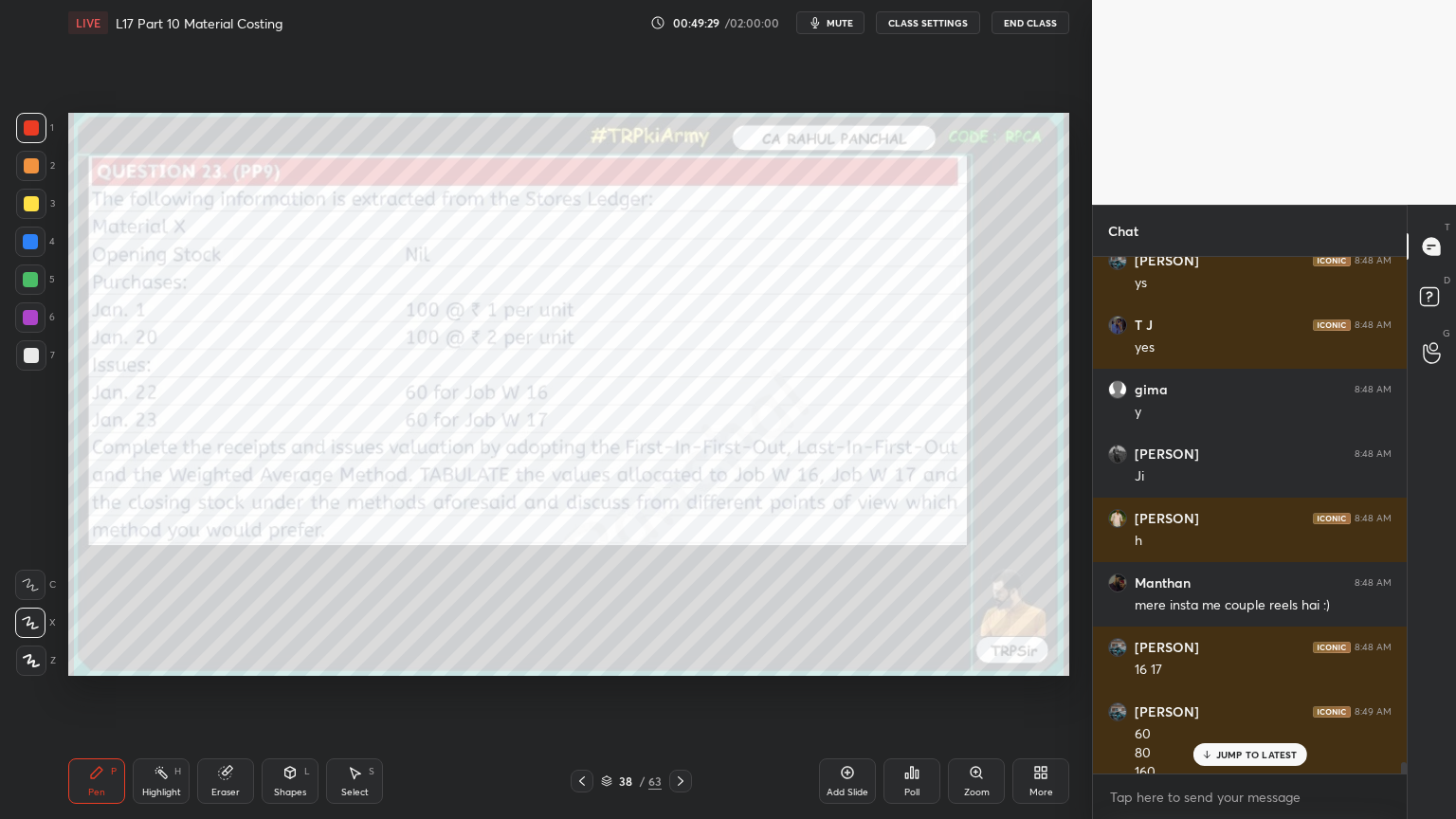 scroll, scrollTop: 22845, scrollLeft: 0, axis: vertical 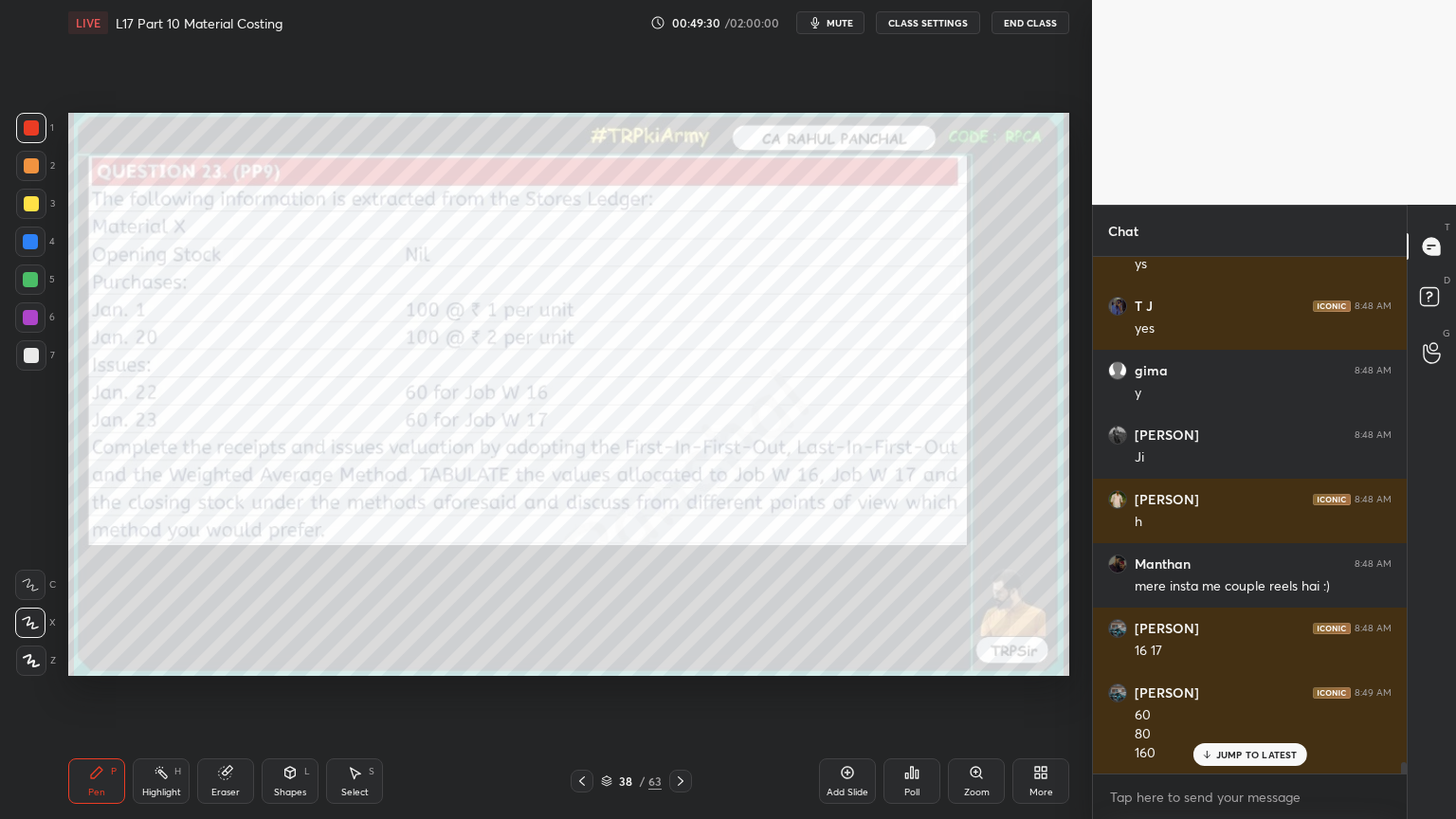 click 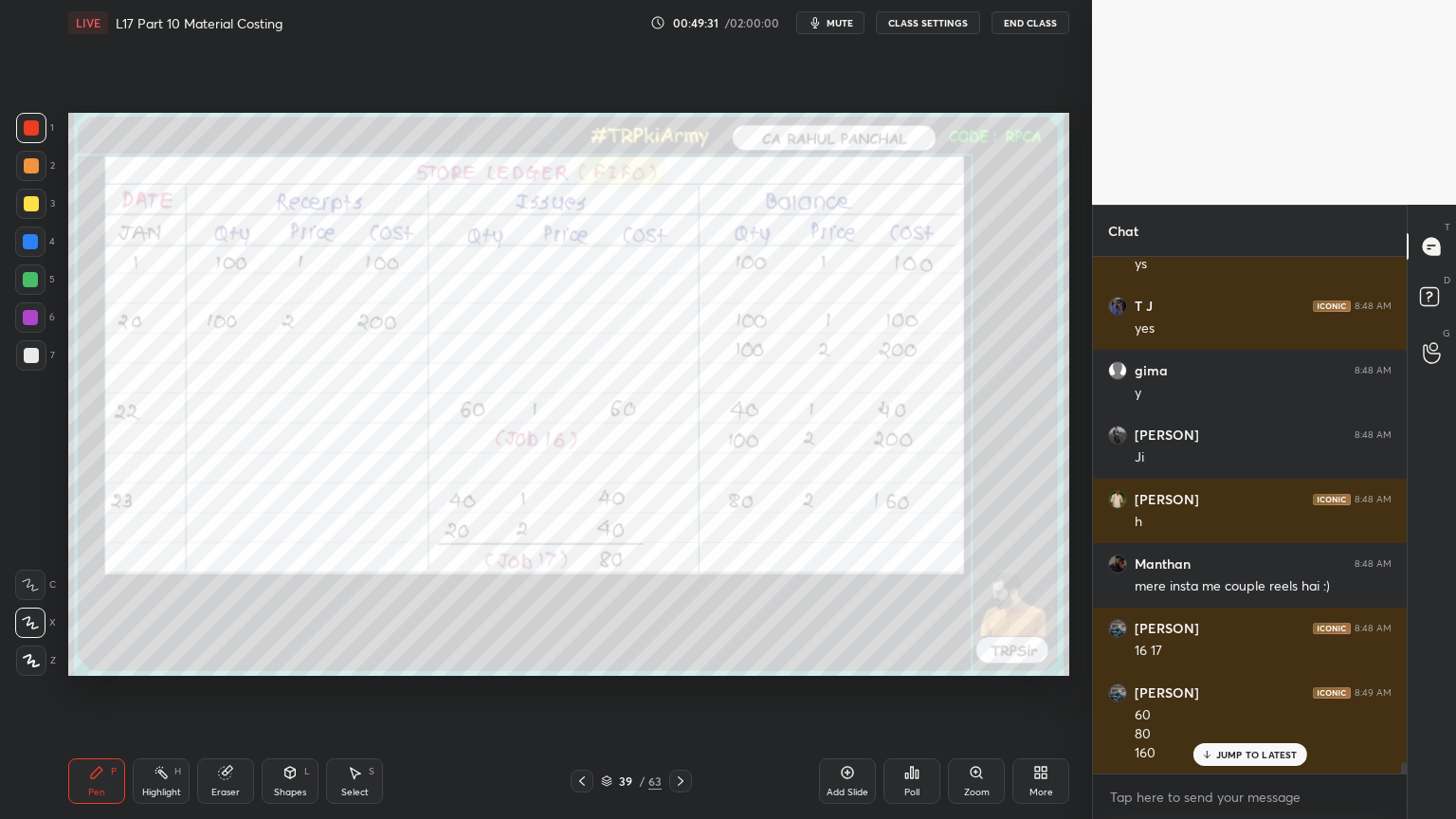 click 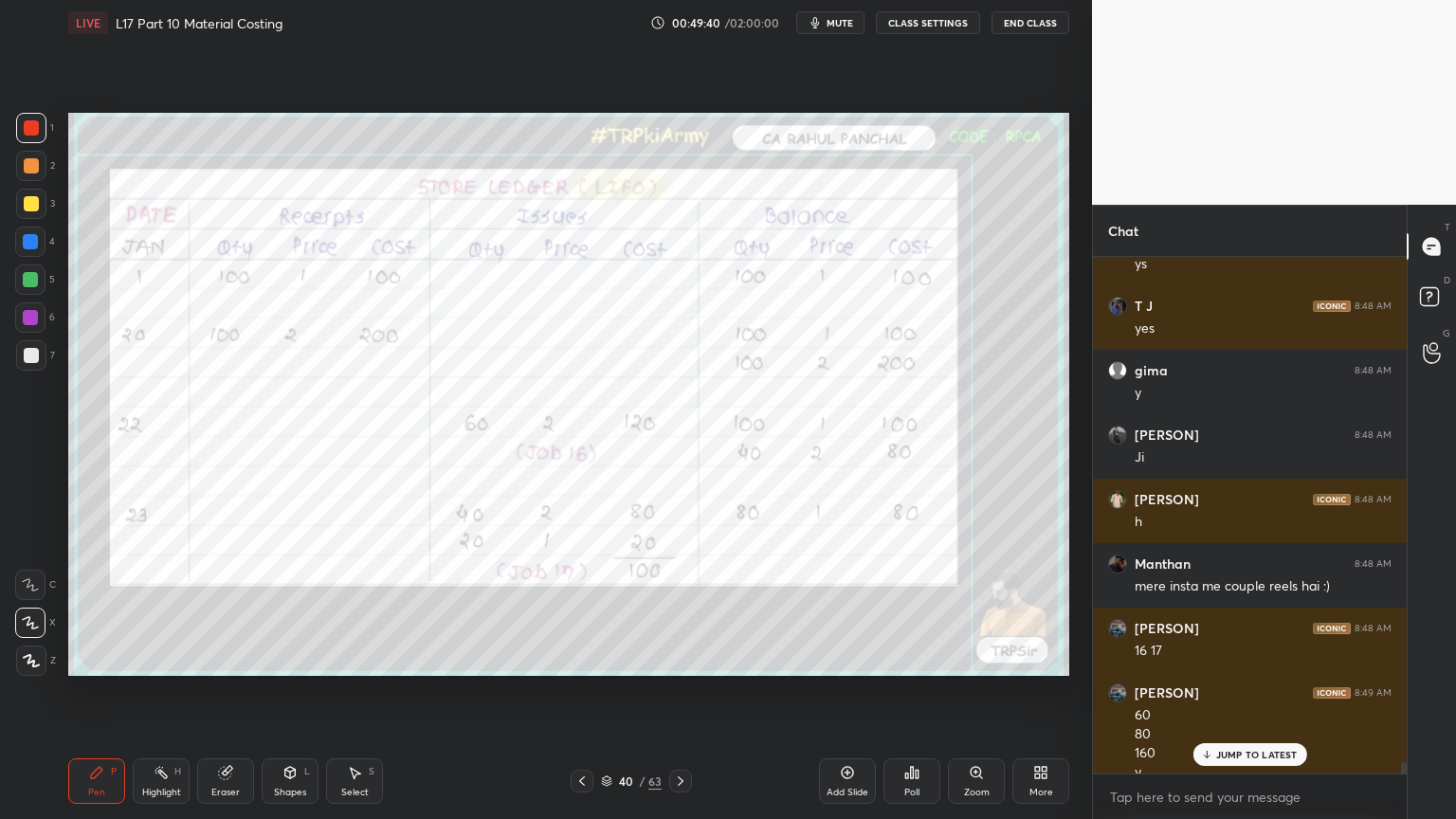 scroll, scrollTop: 22864, scrollLeft: 0, axis: vertical 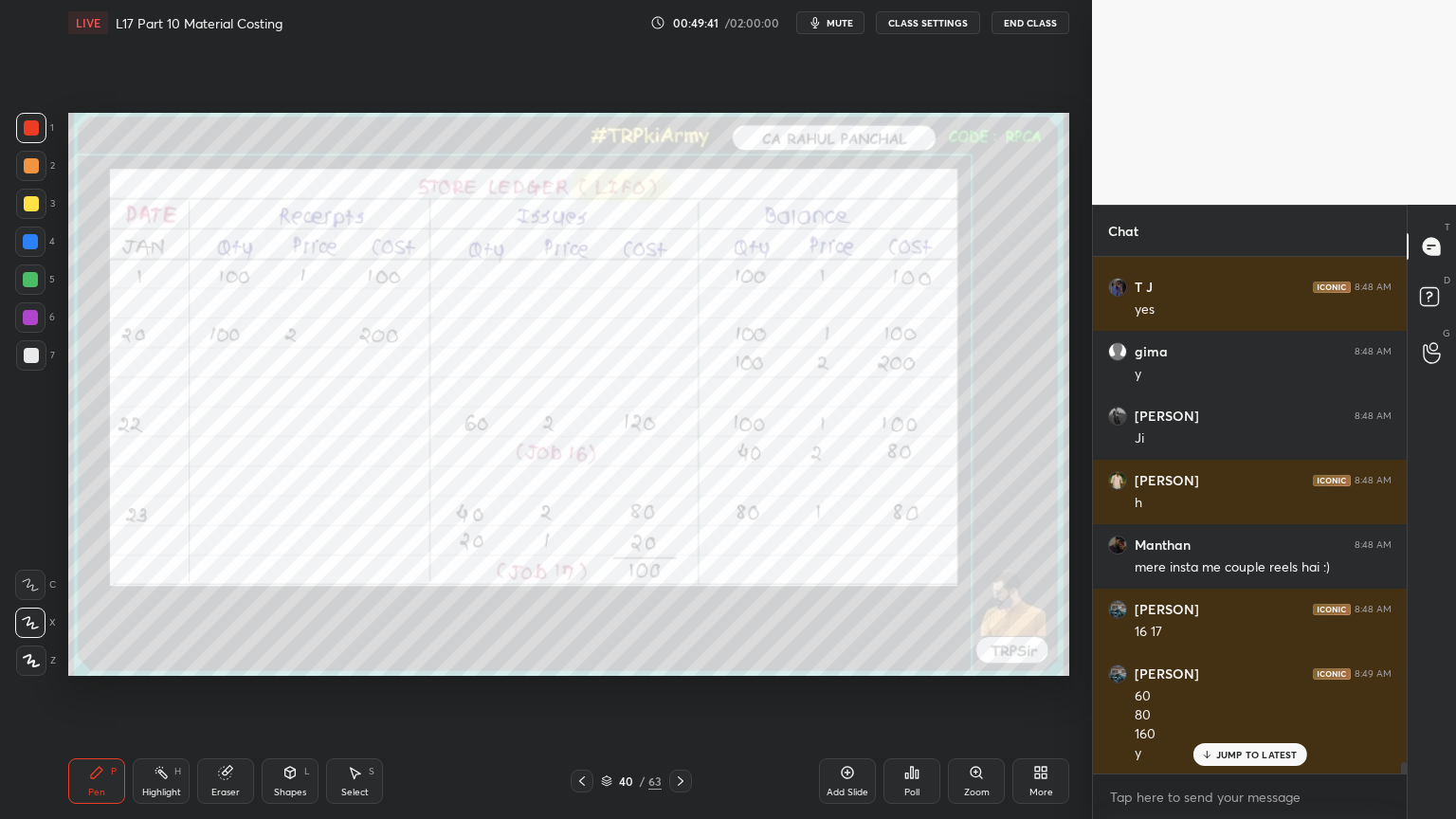 click 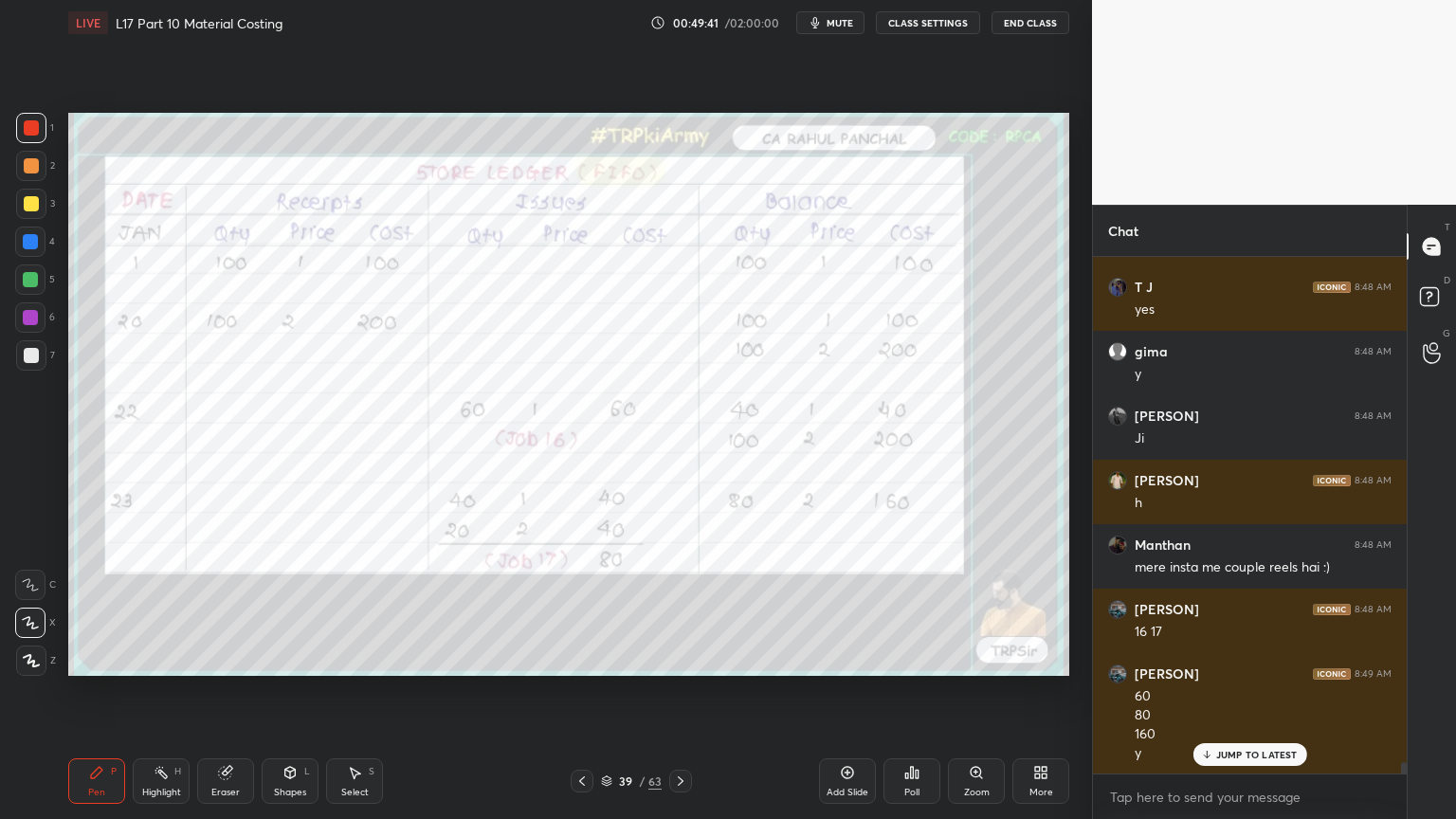 click 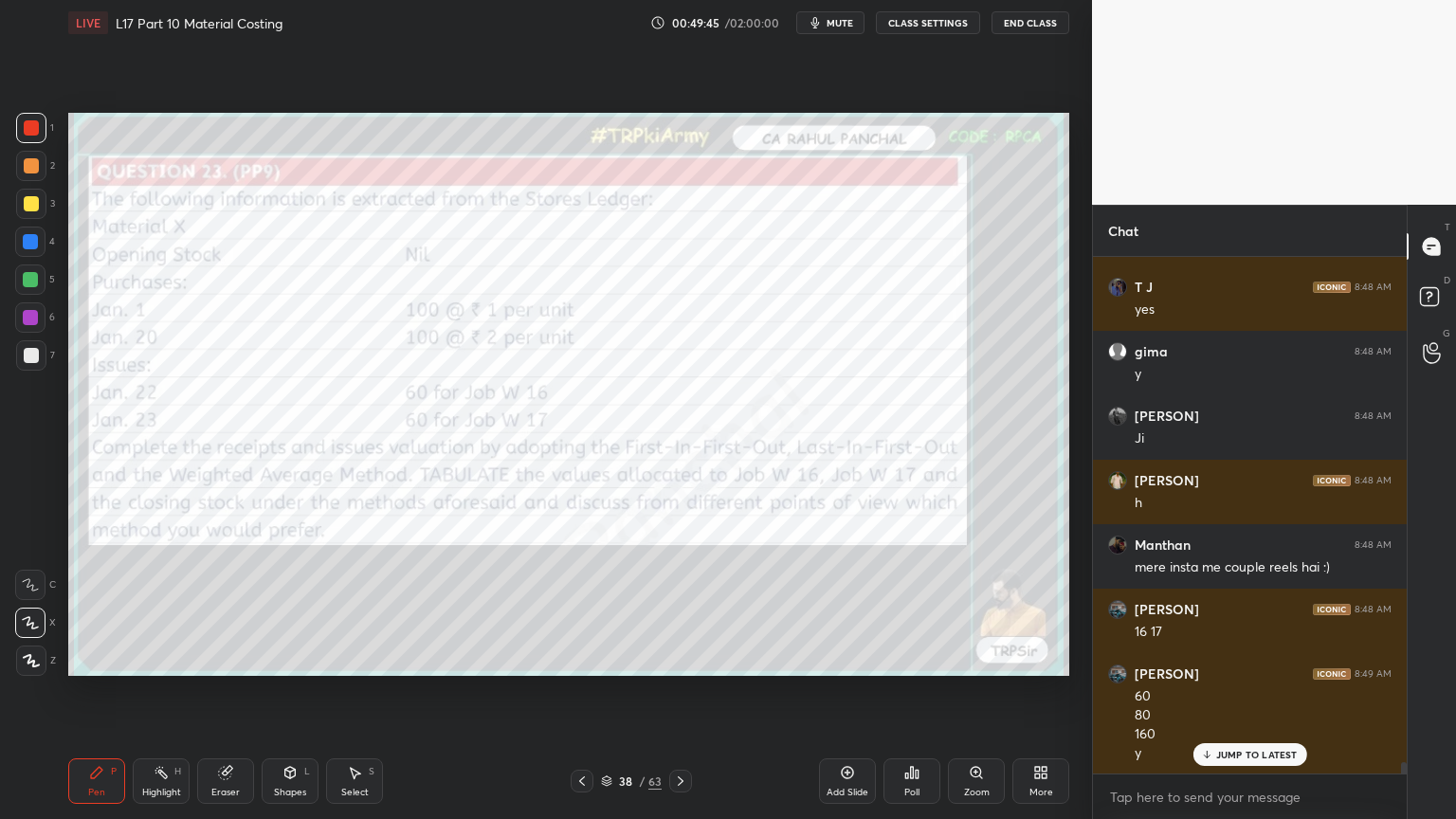 scroll, scrollTop: 22917, scrollLeft: 0, axis: vertical 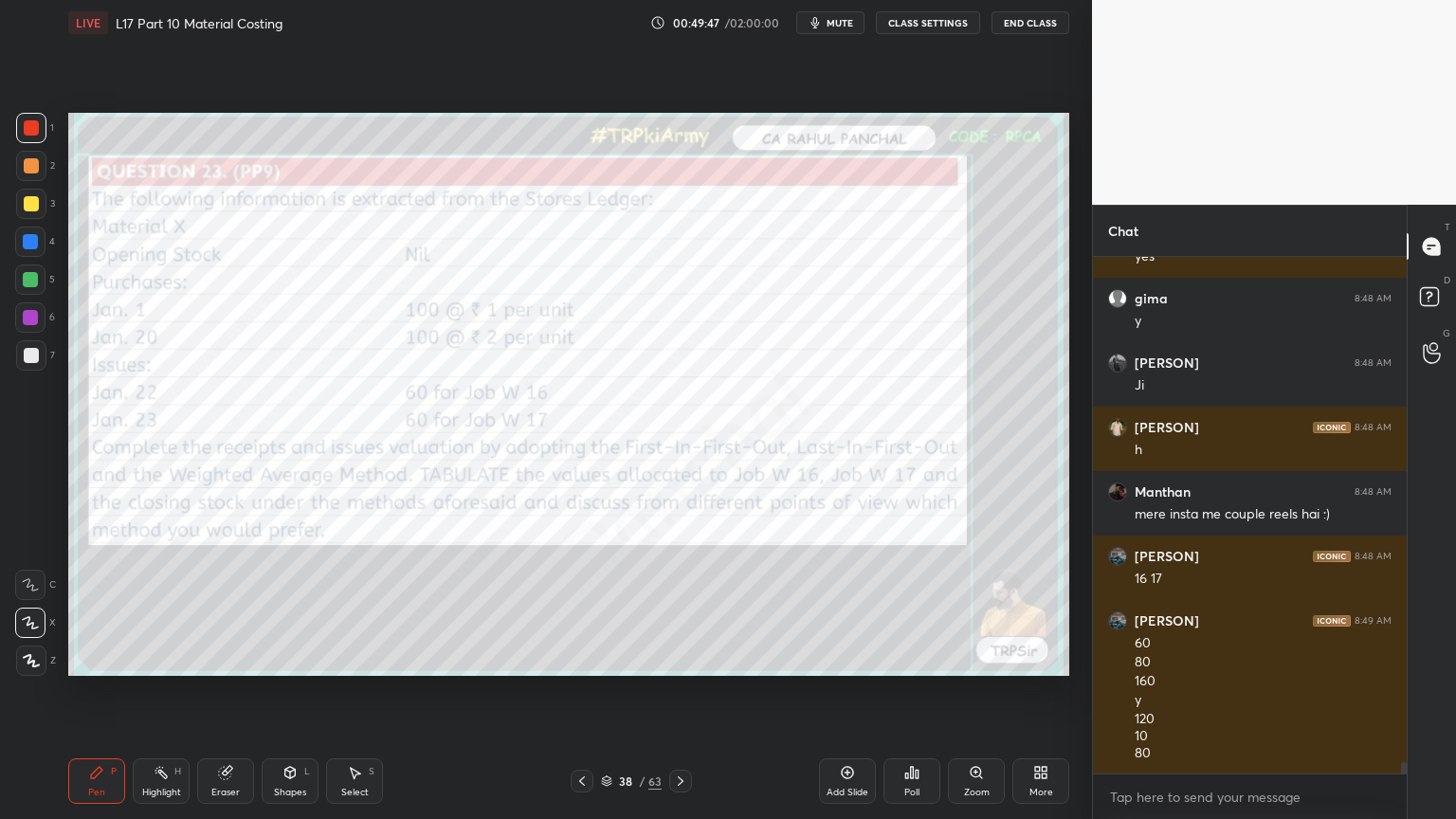 click 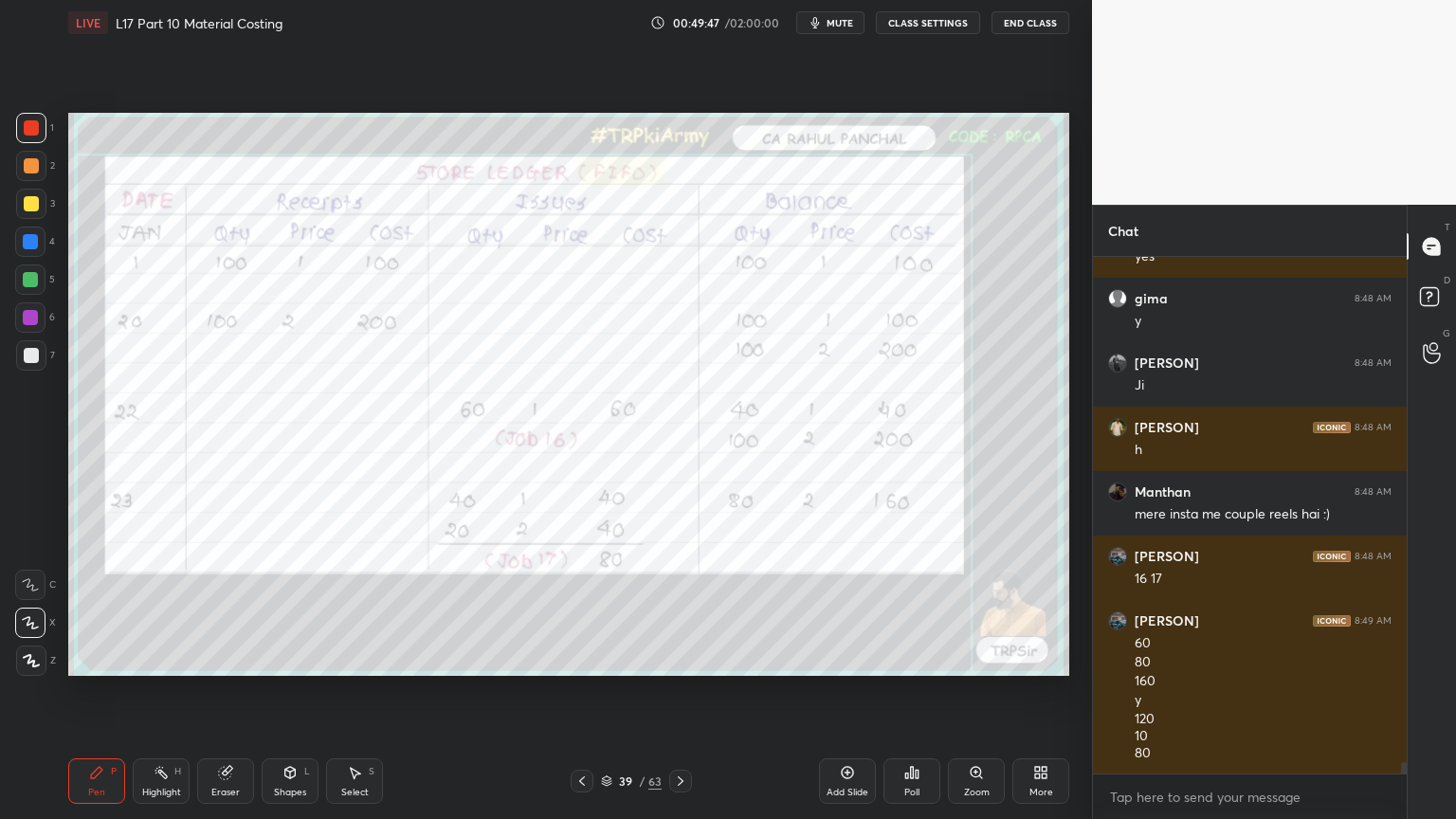 click 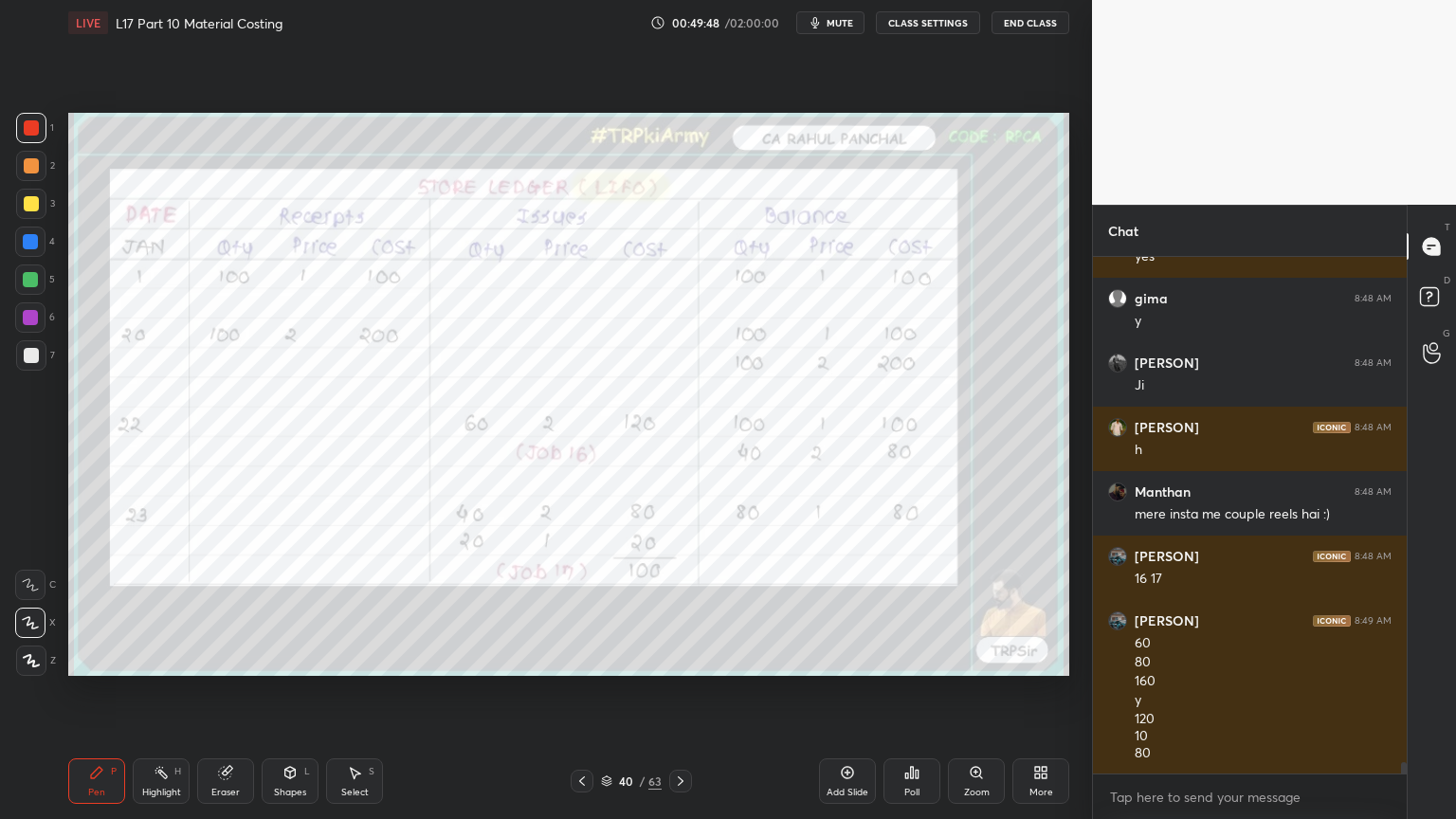click 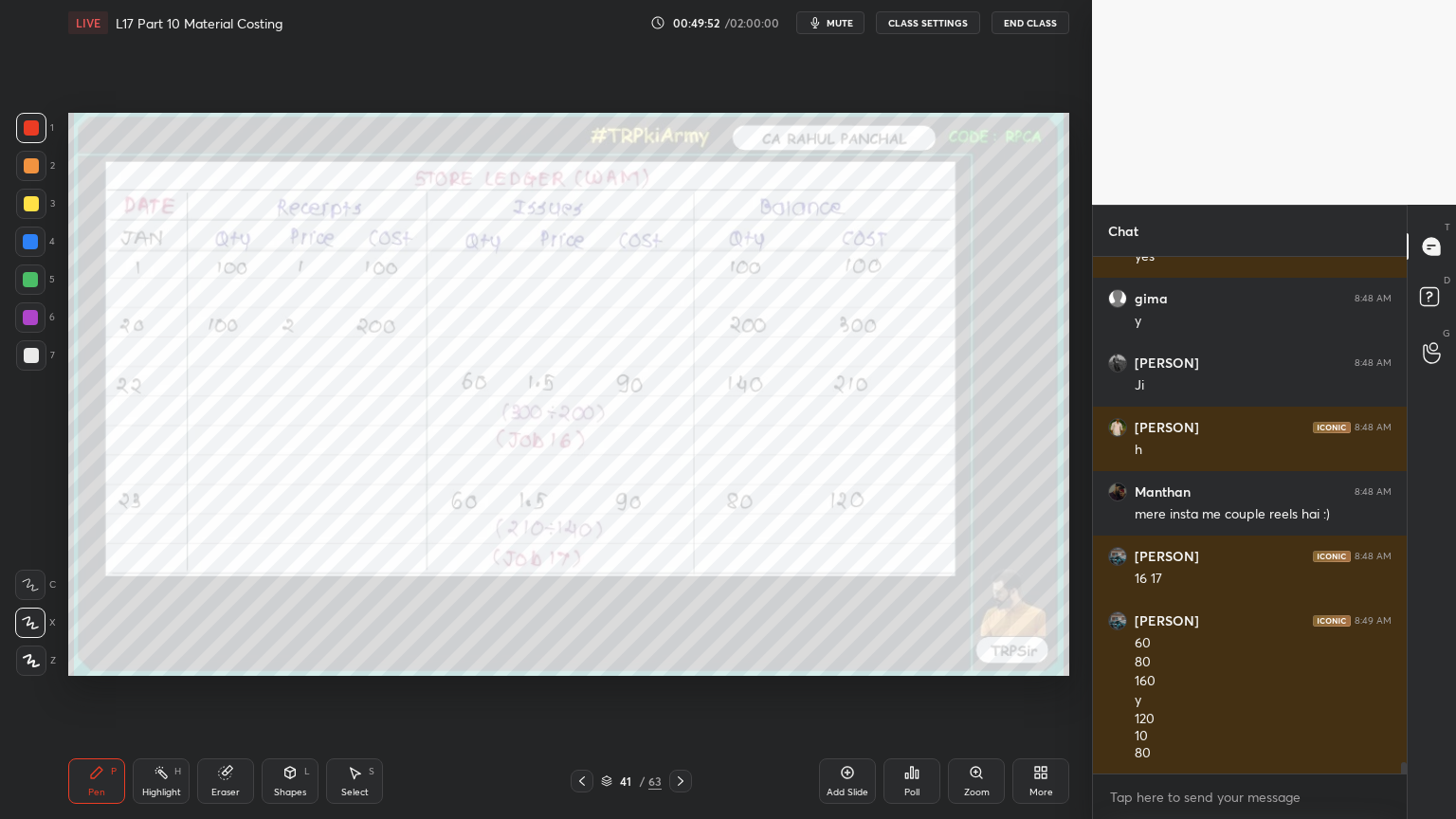 click 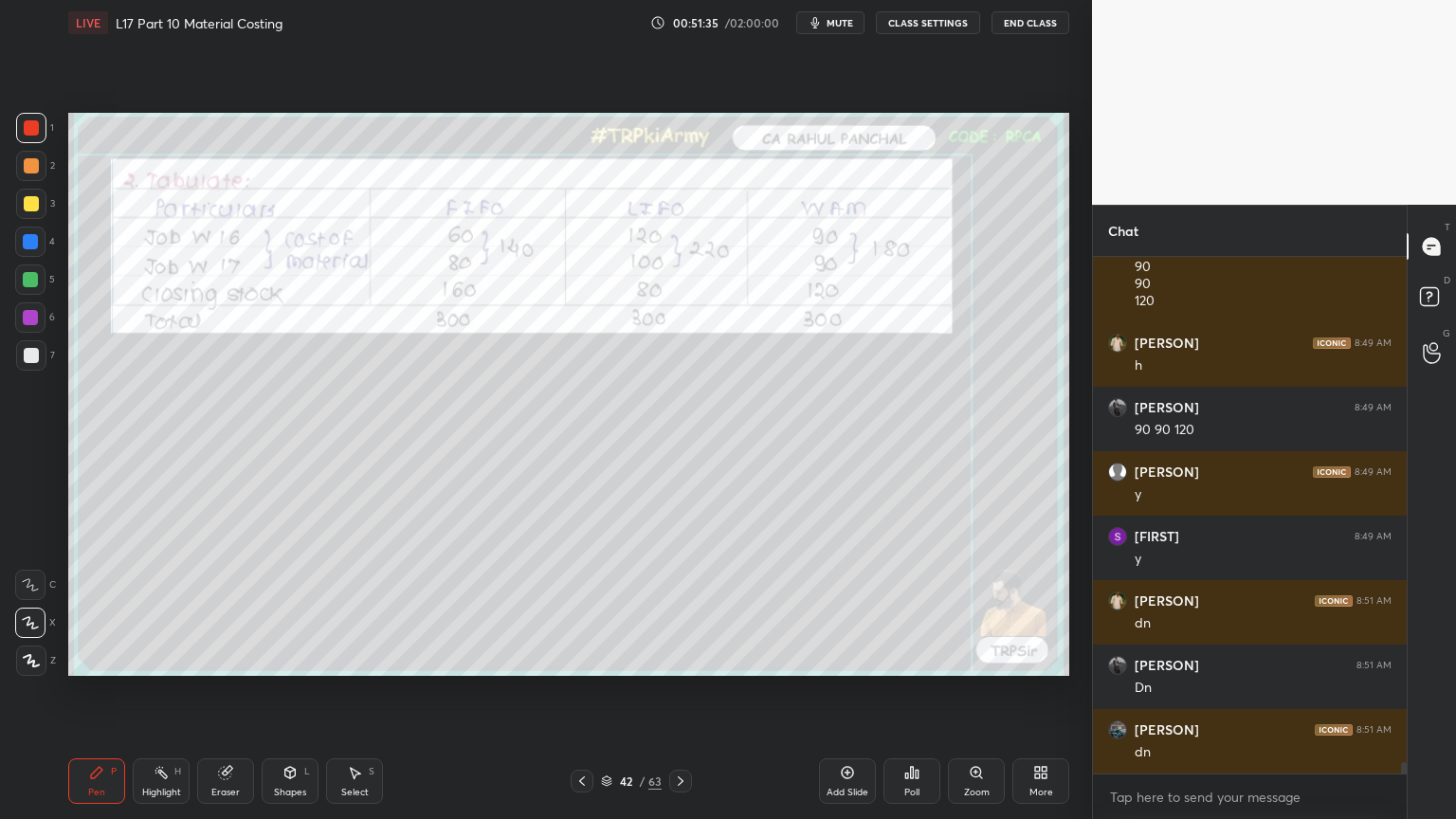 scroll, scrollTop: 23614, scrollLeft: 0, axis: vertical 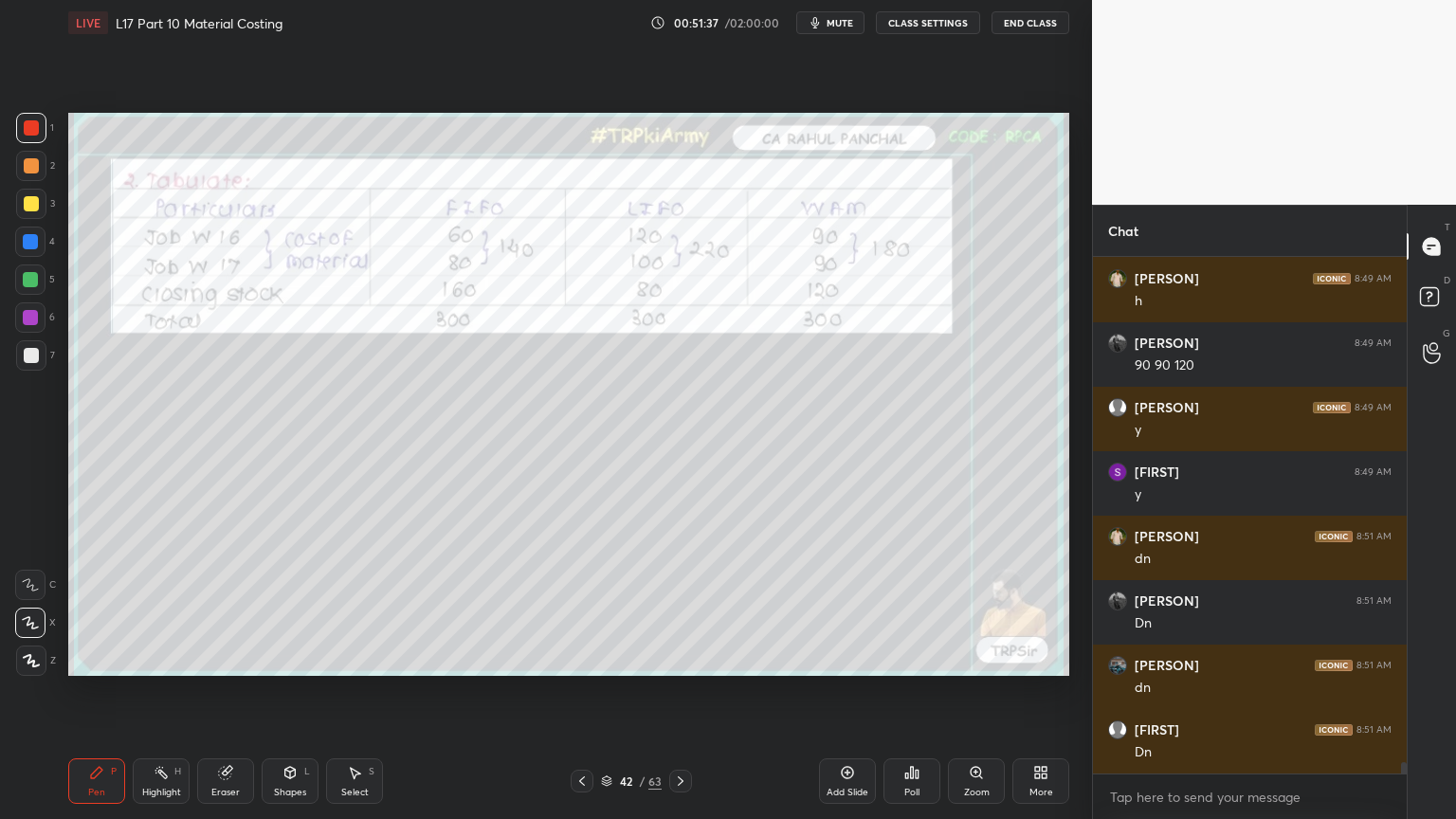 click at bounding box center [30, 280] 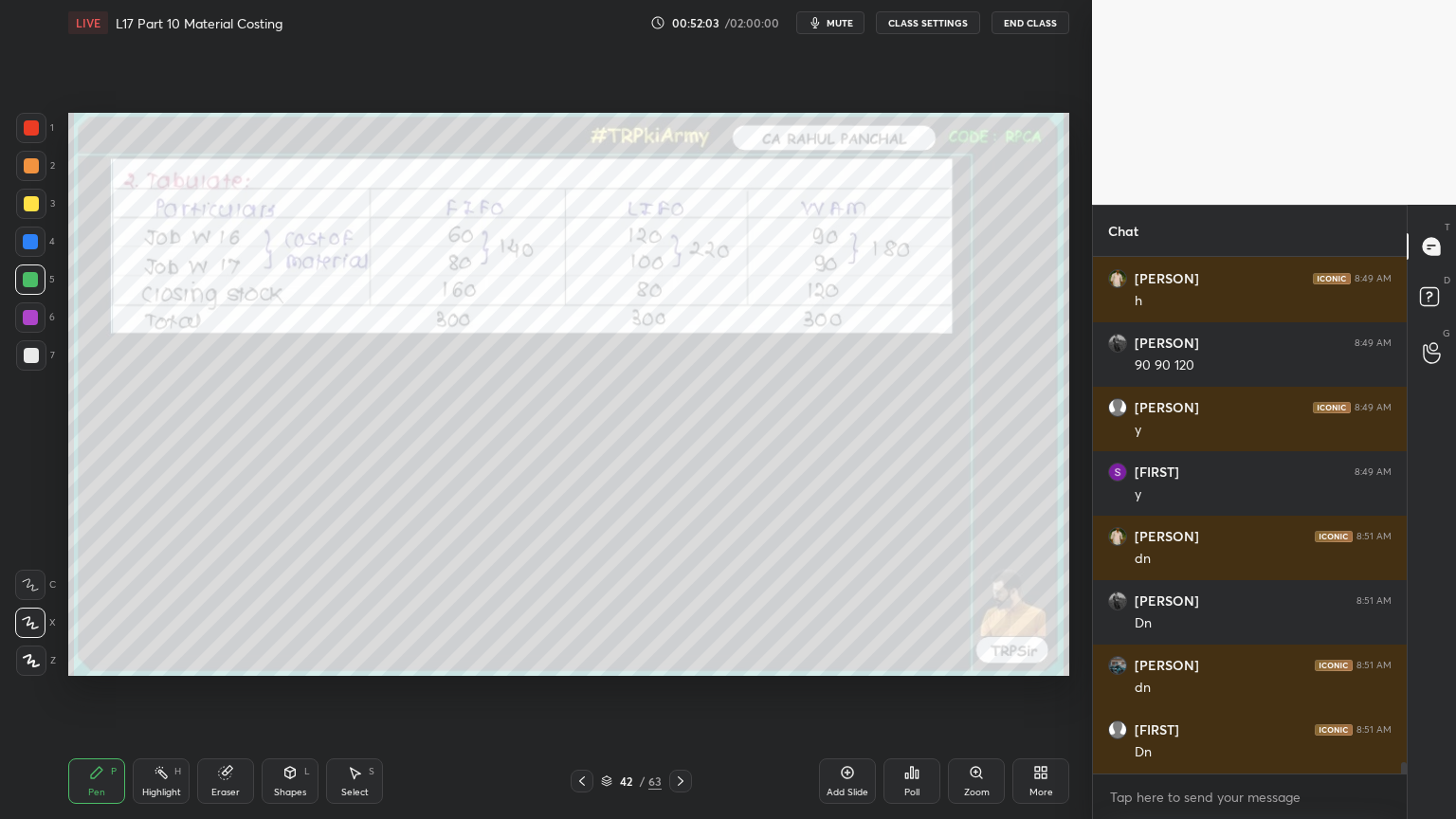 click on "Select S" at bounding box center (355, 781) 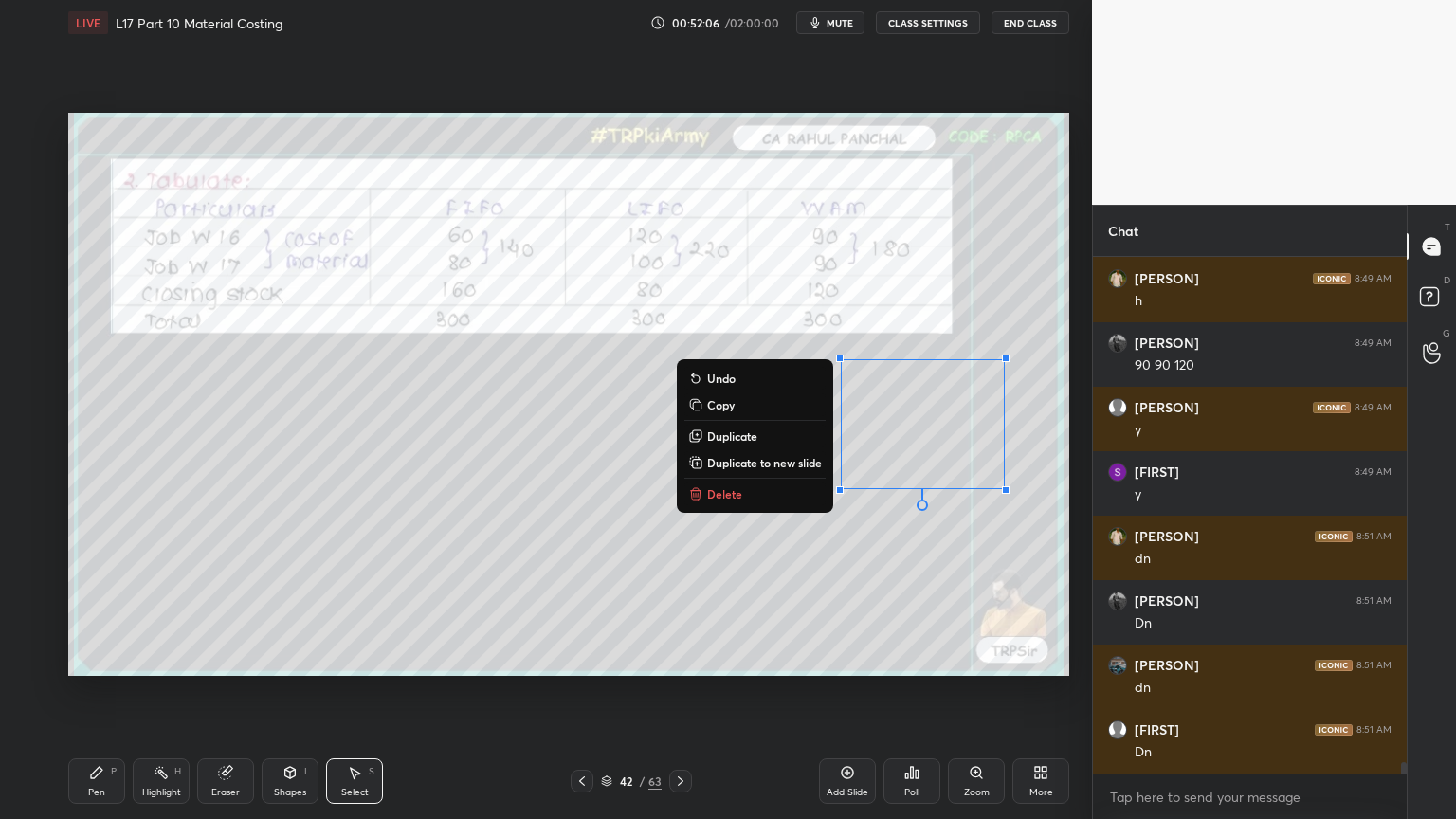 click on "Delete" at bounding box center (724, 494) 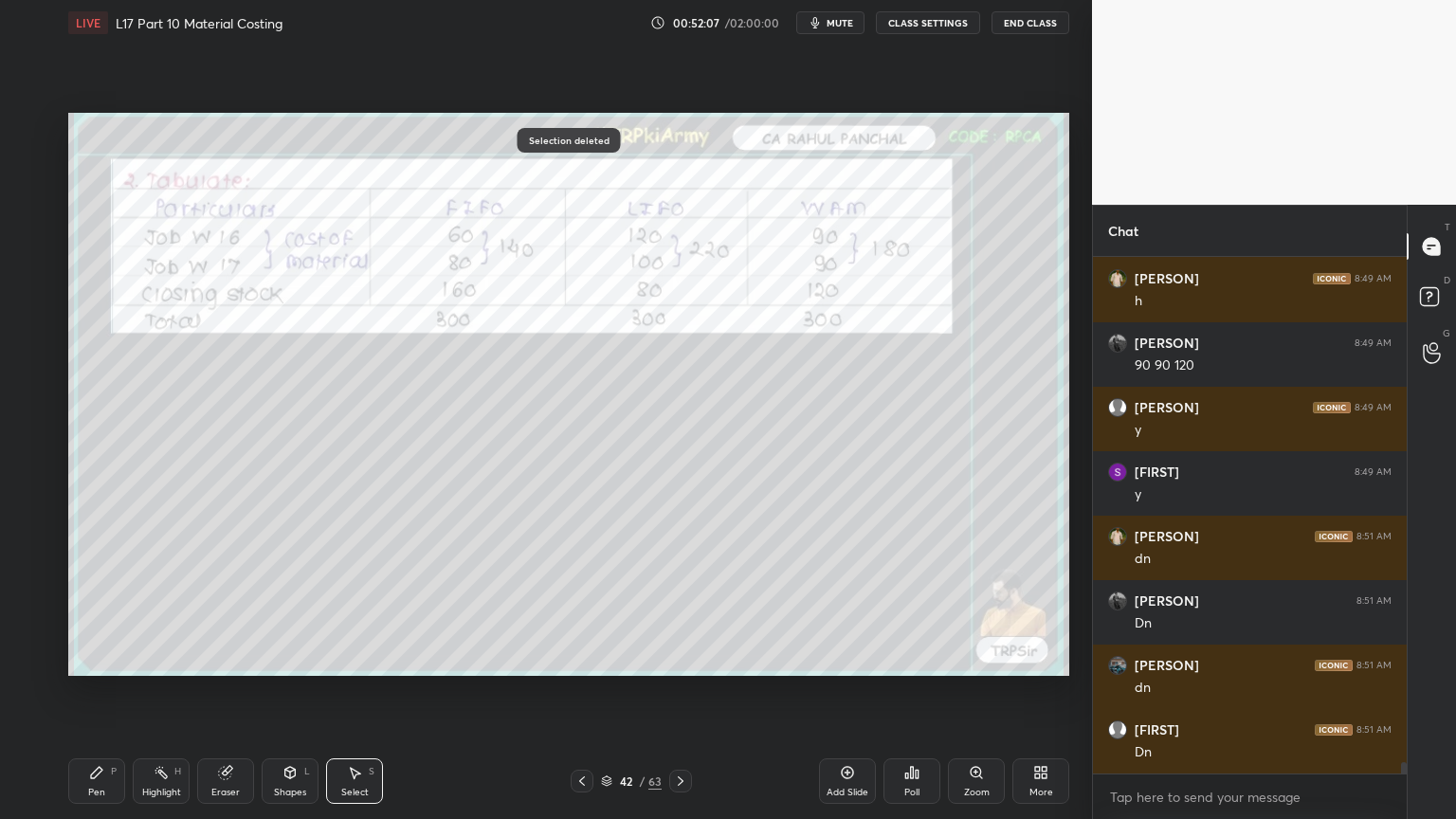 click on "Pen P" at bounding box center (97, 781) 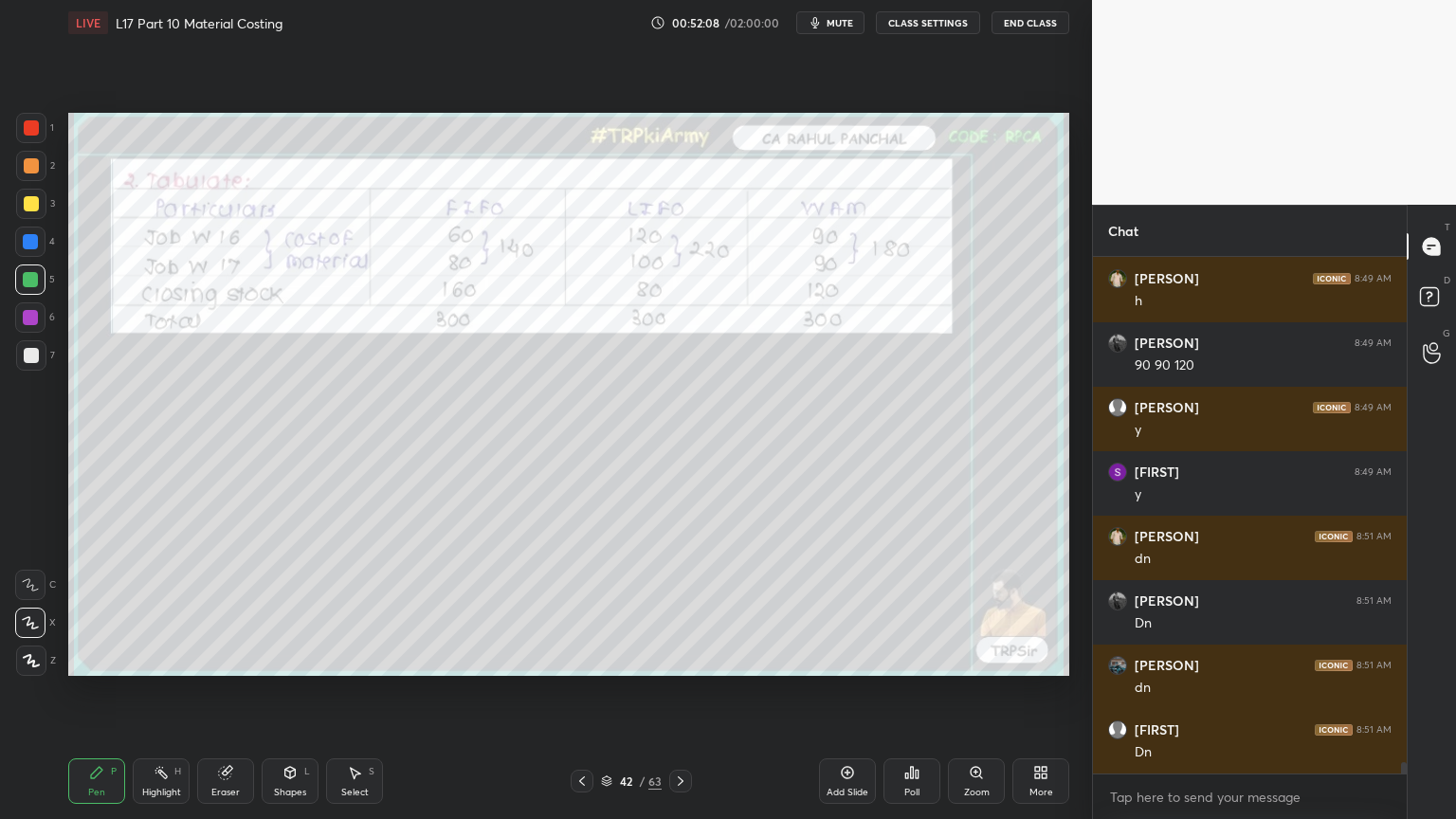 scroll, scrollTop: 23678, scrollLeft: 0, axis: vertical 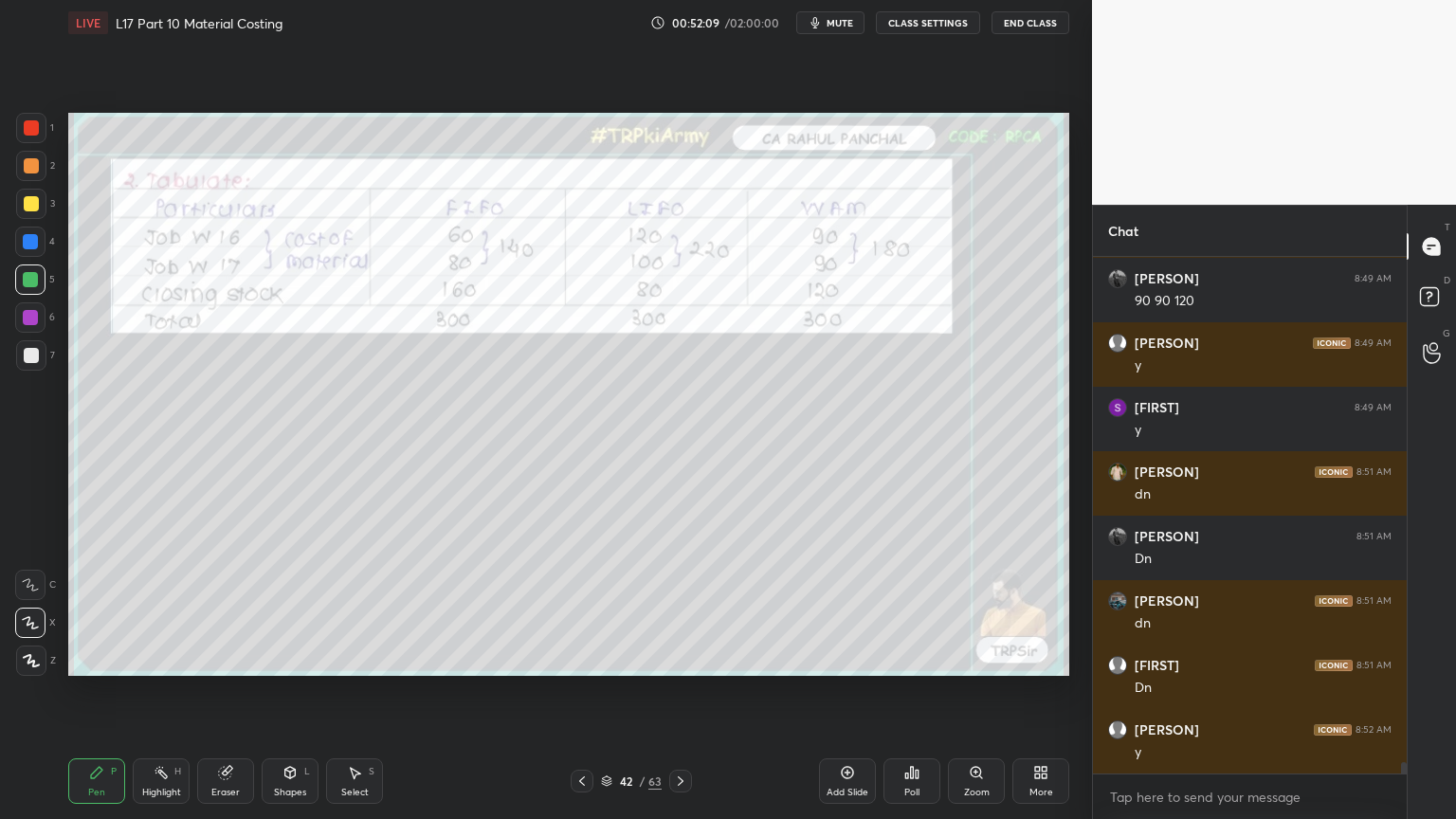 click on "Select S" at bounding box center [355, 781] 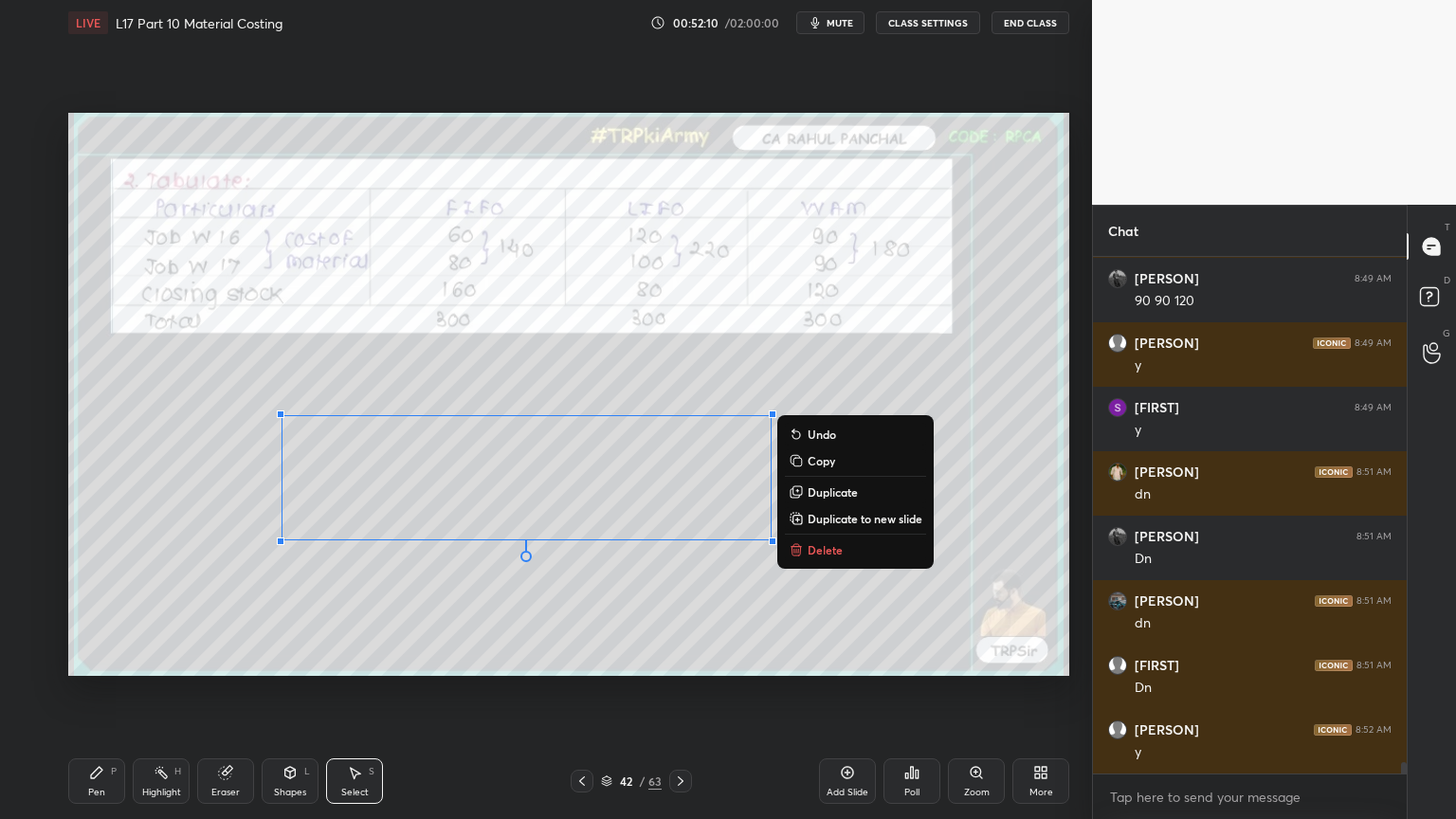 click on "Delete" at bounding box center (825, 550) 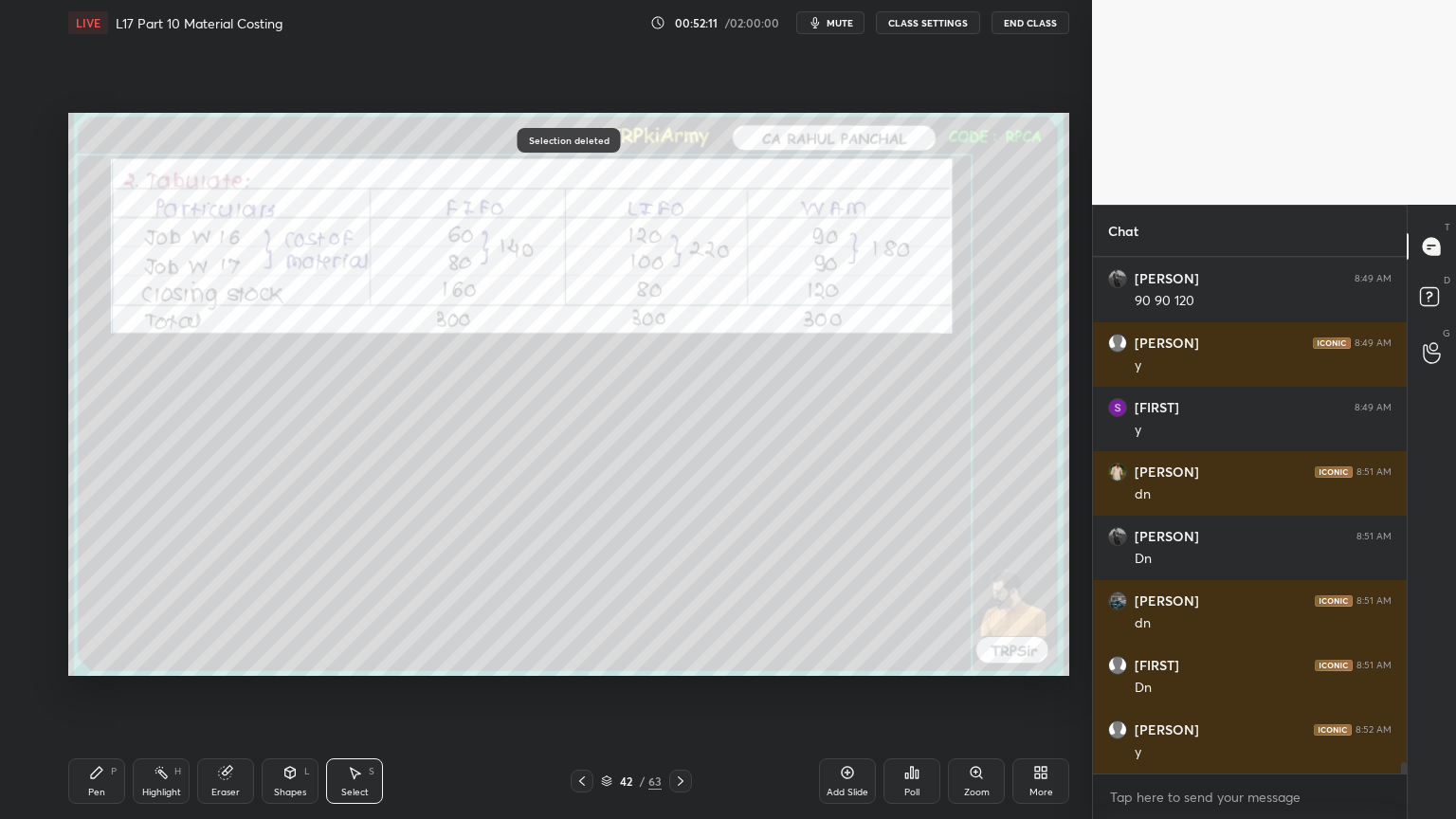 click 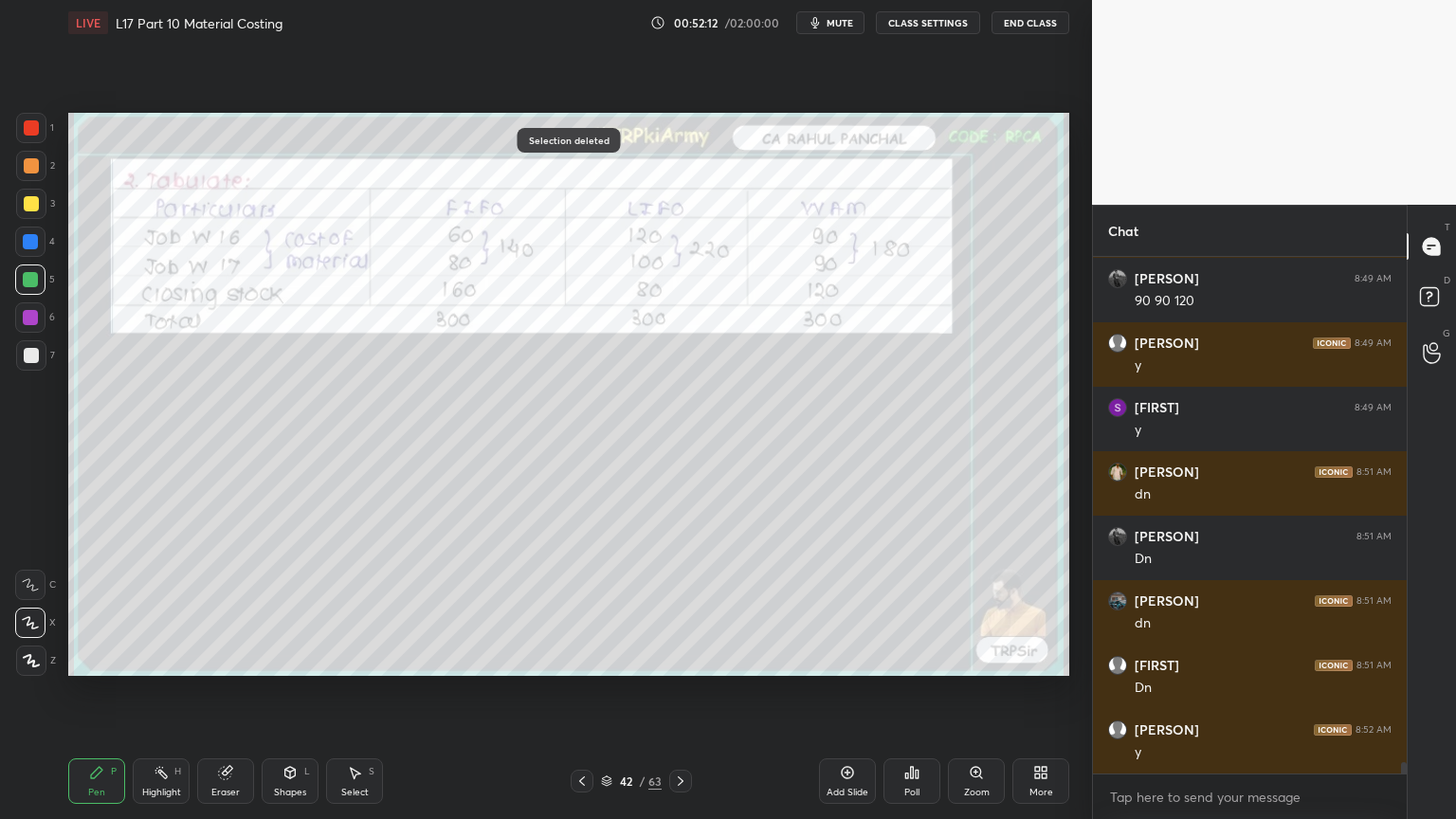 scroll, scrollTop: 23742, scrollLeft: 0, axis: vertical 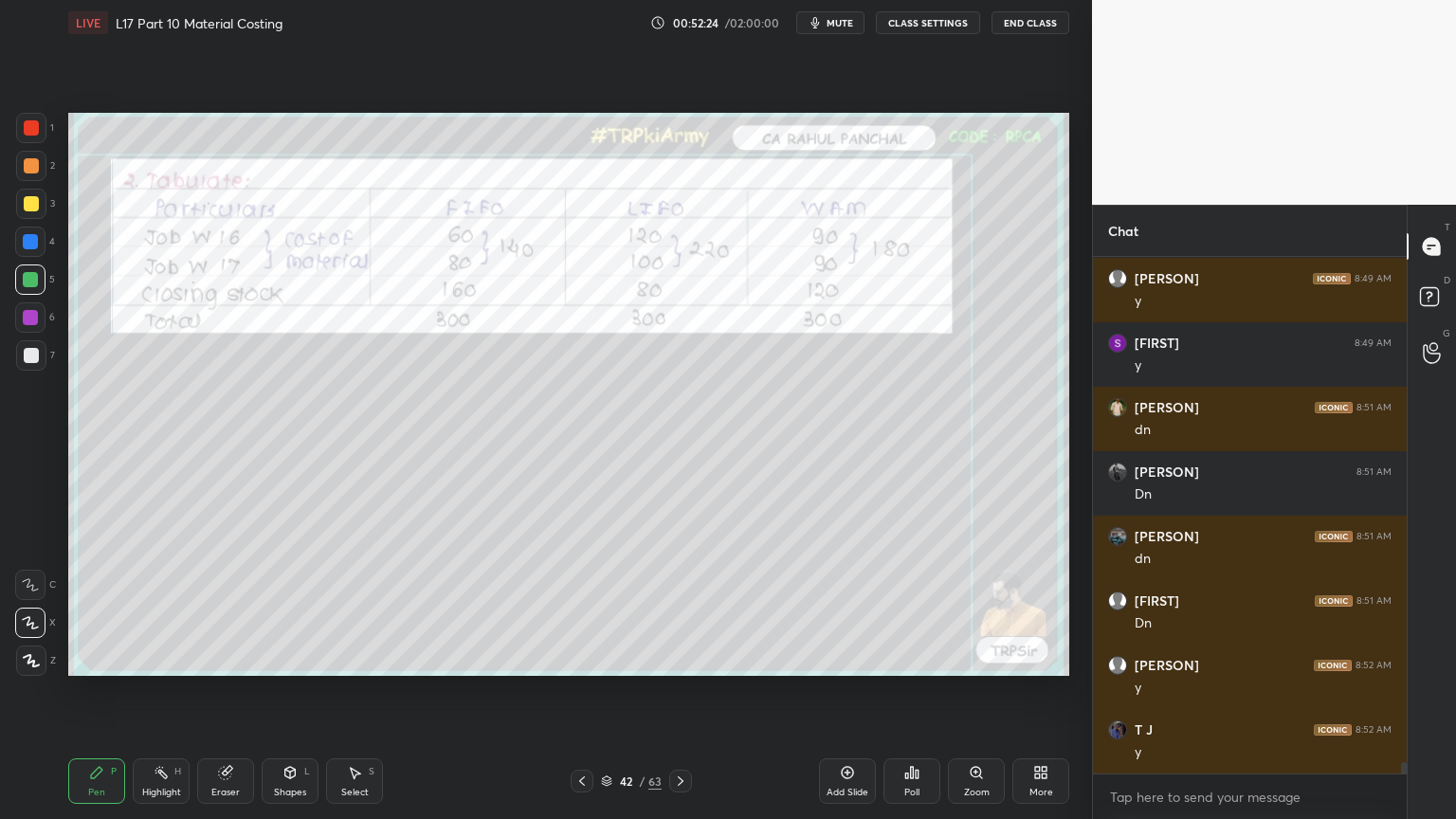 click on "3" at bounding box center [35, 208] 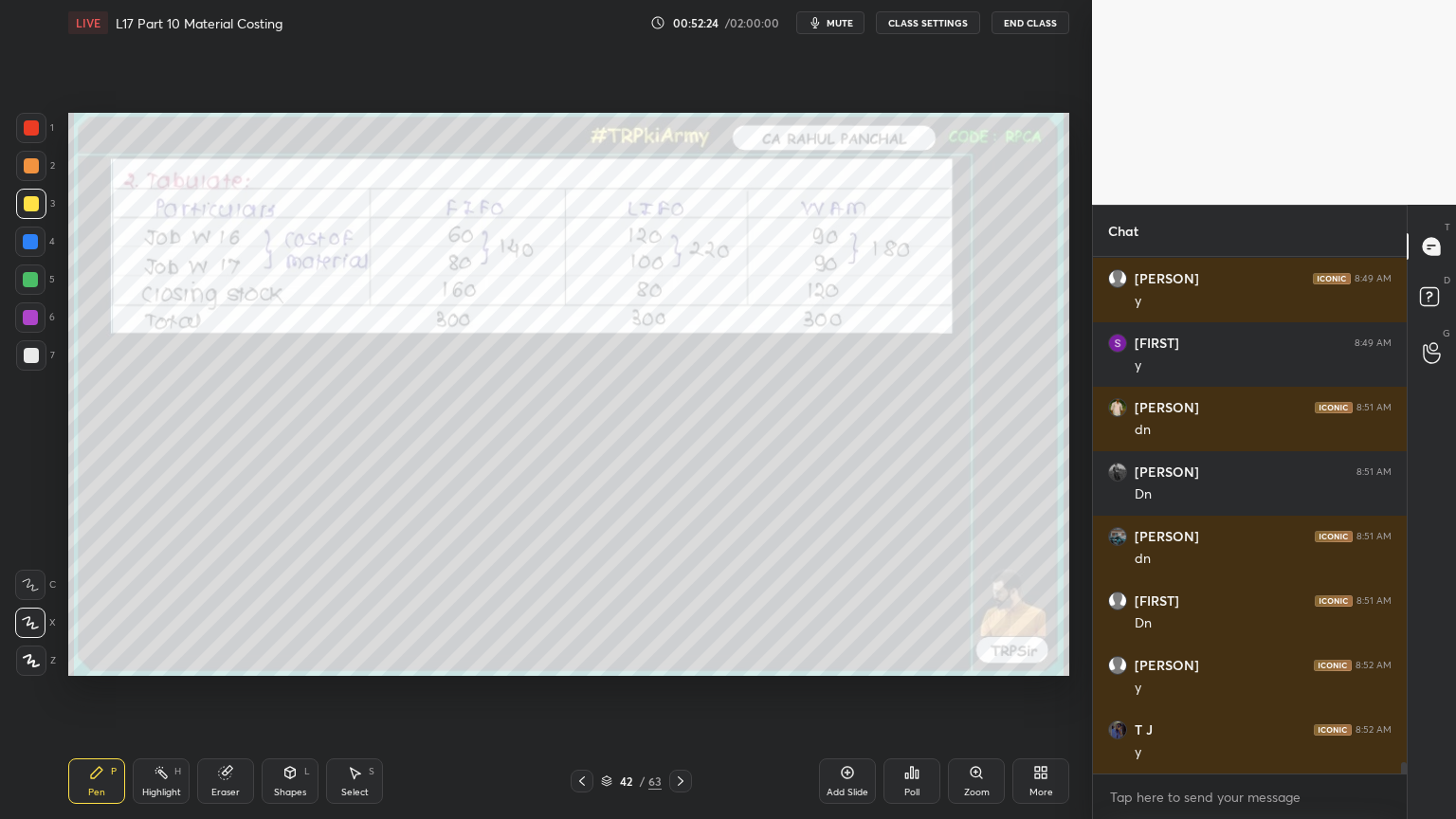 click on "6" at bounding box center [35, 321] 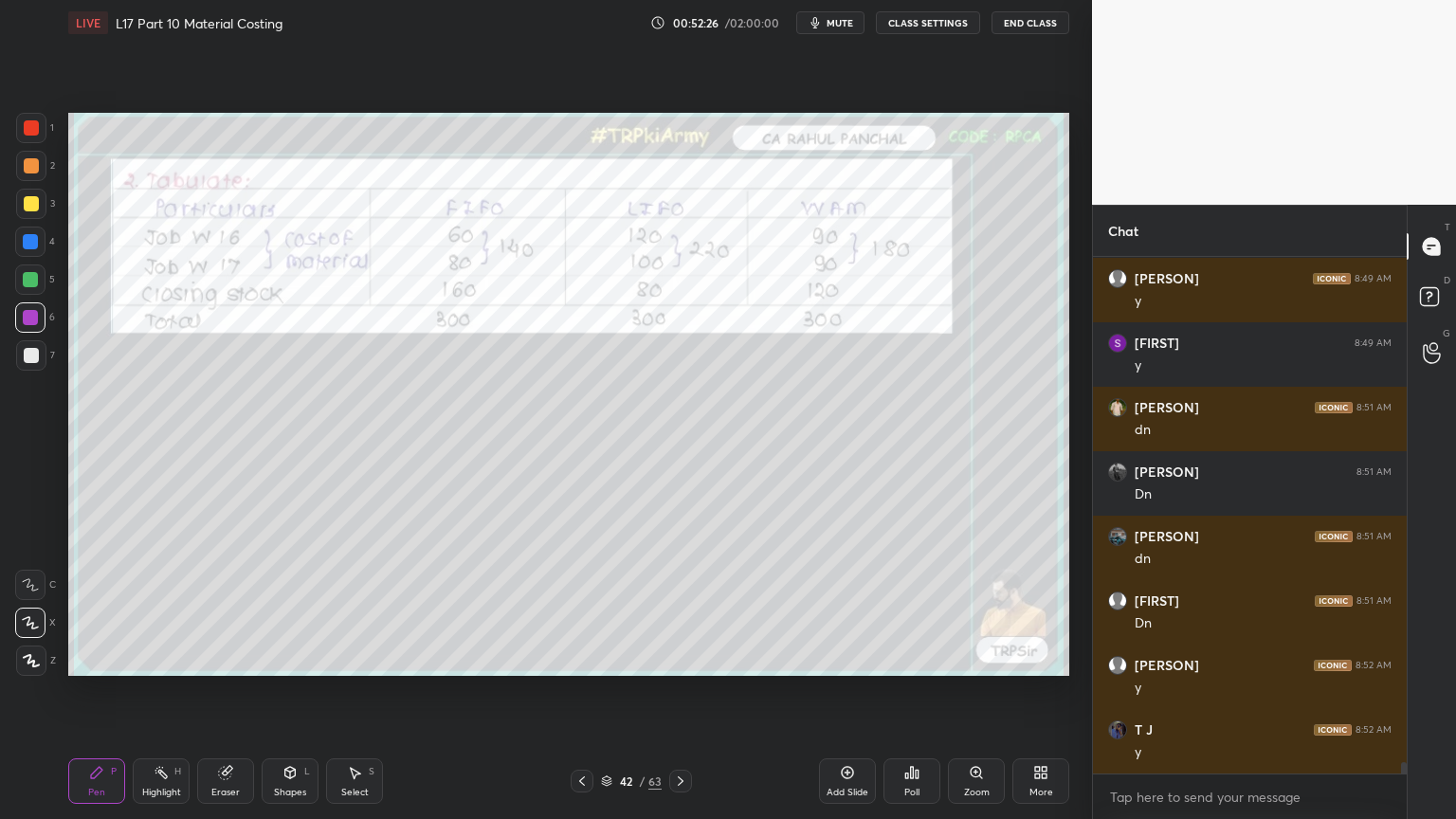 scroll, scrollTop: 23807, scrollLeft: 0, axis: vertical 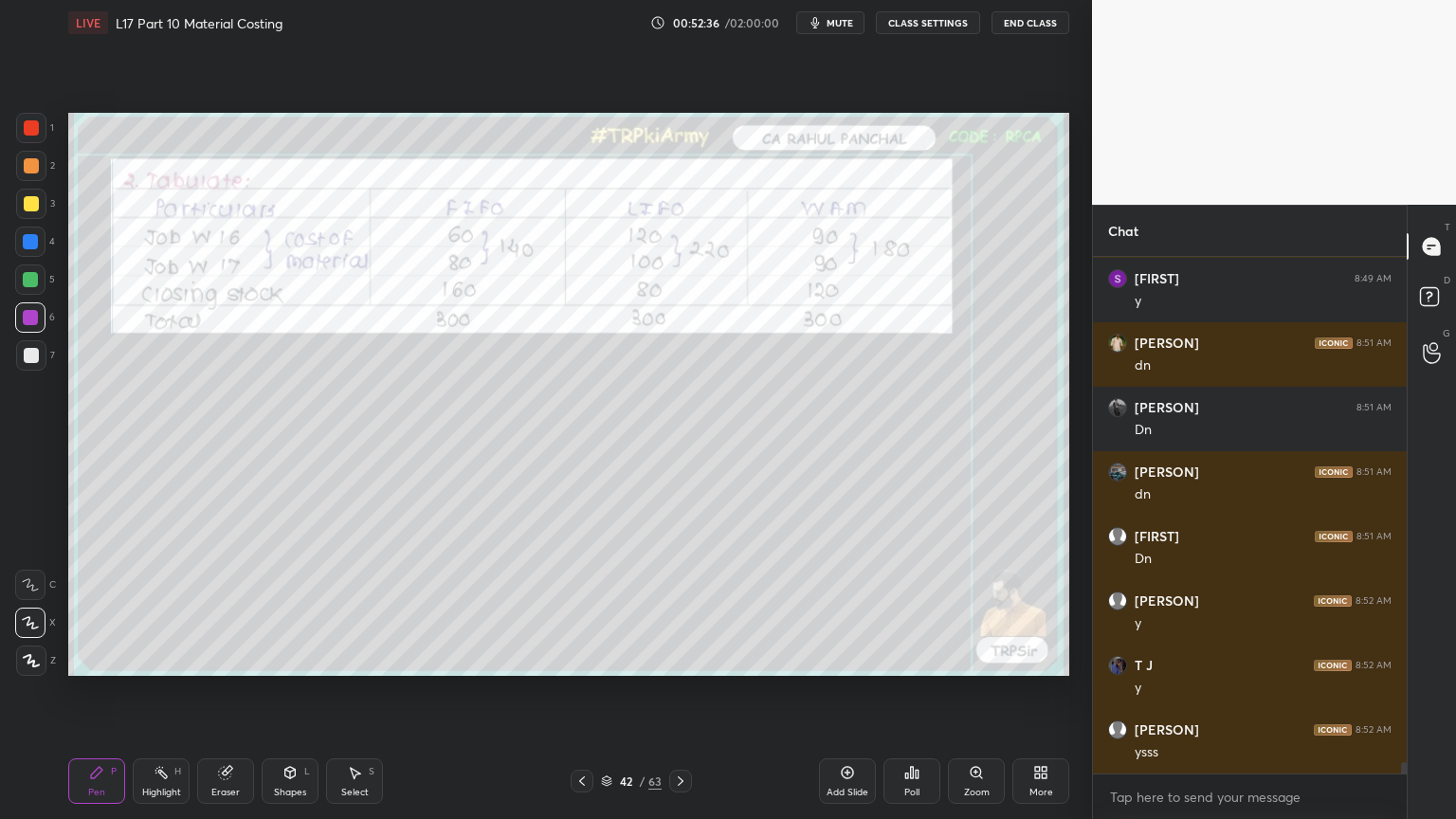 click at bounding box center (31, 128) 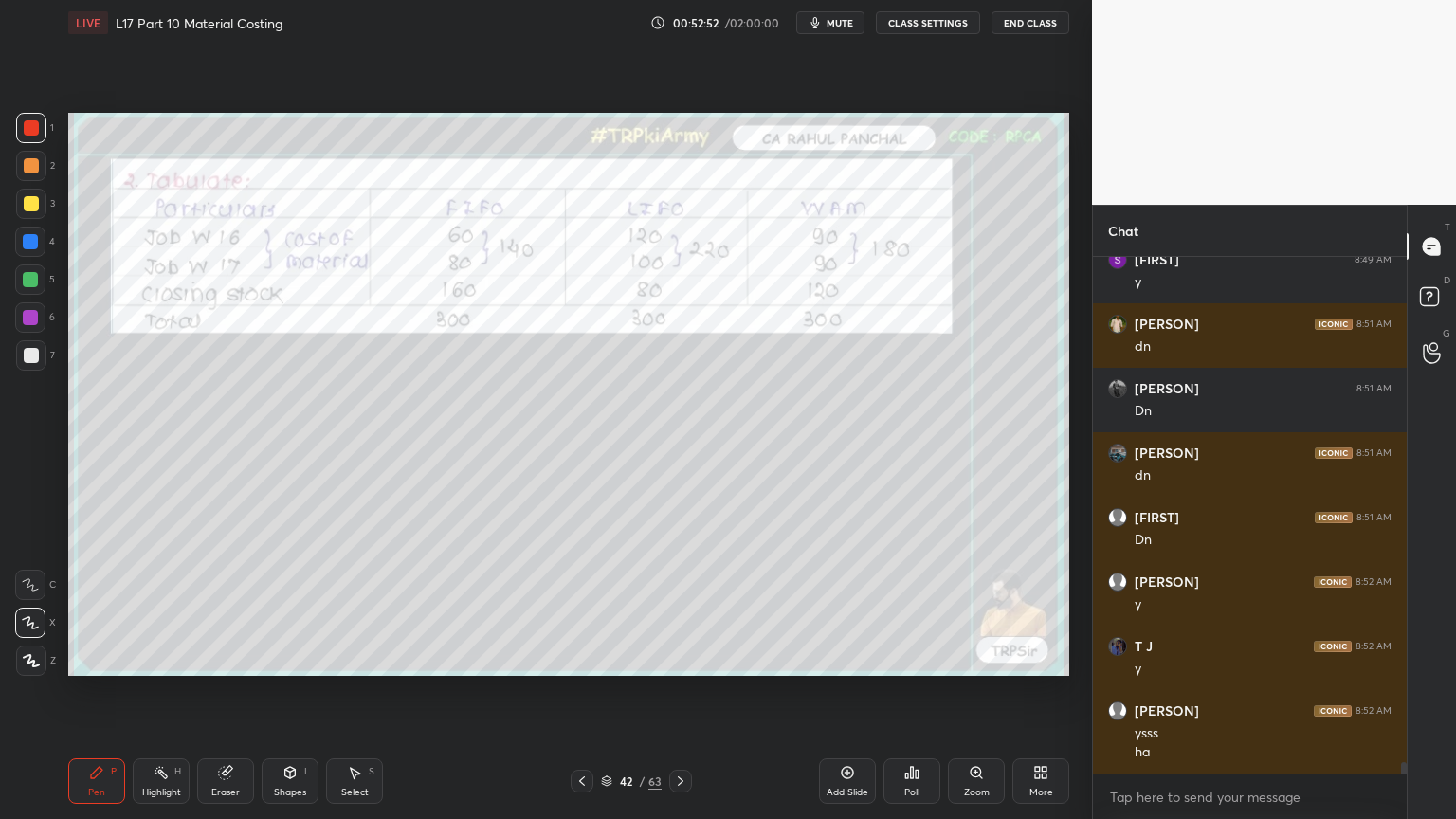 scroll, scrollTop: 23890, scrollLeft: 0, axis: vertical 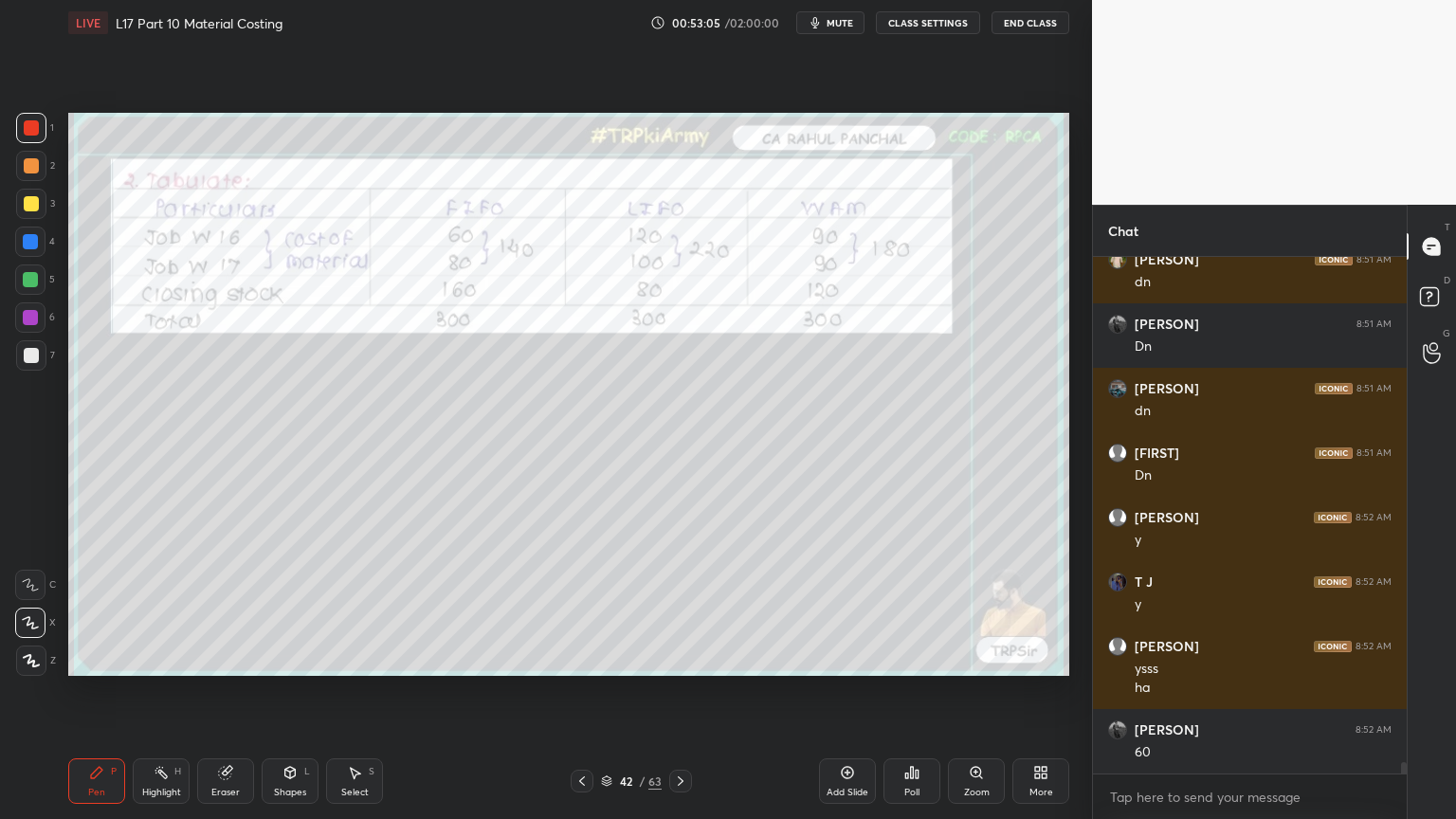 click 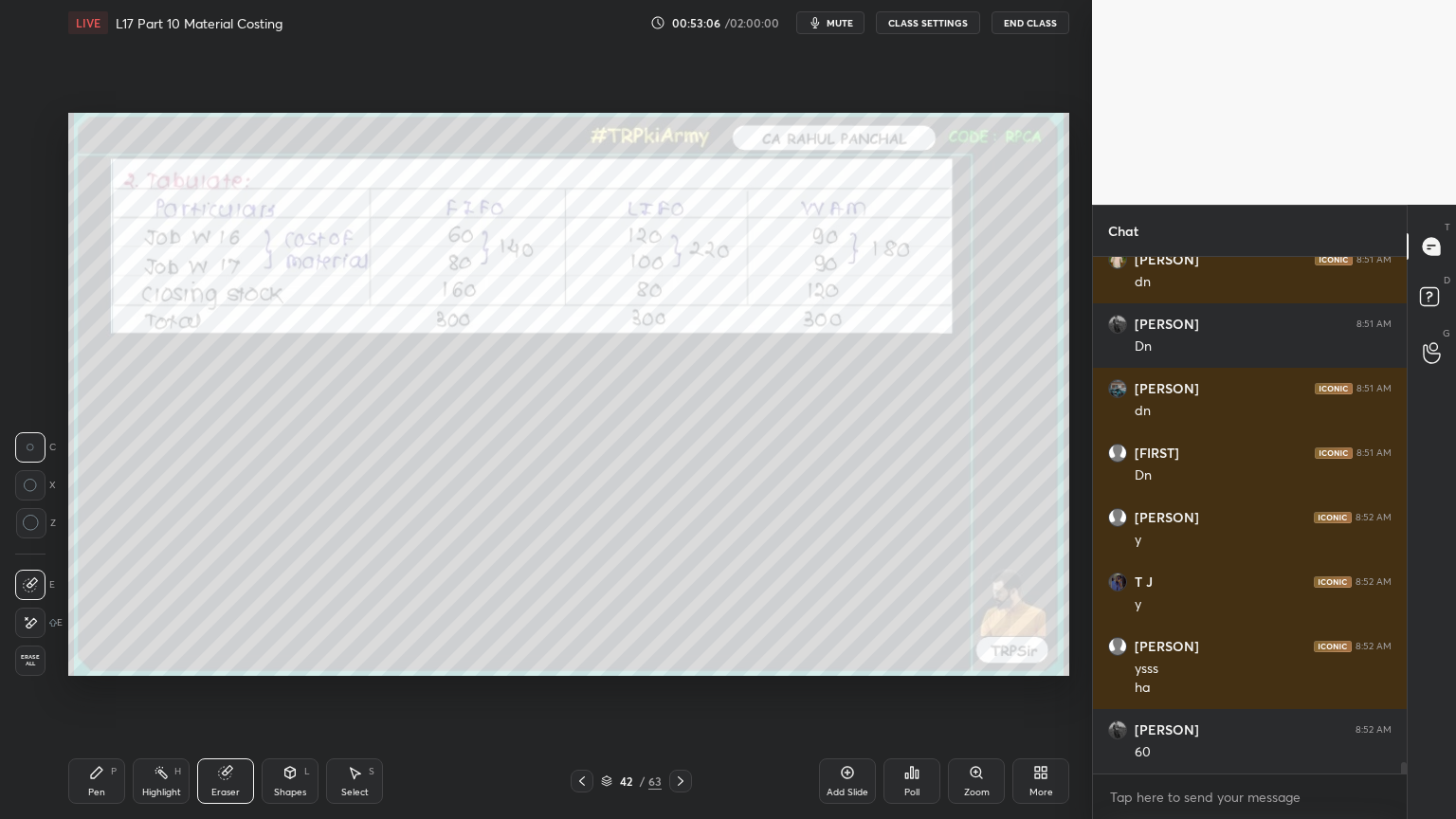 click on "Erase all" at bounding box center [30, 661] 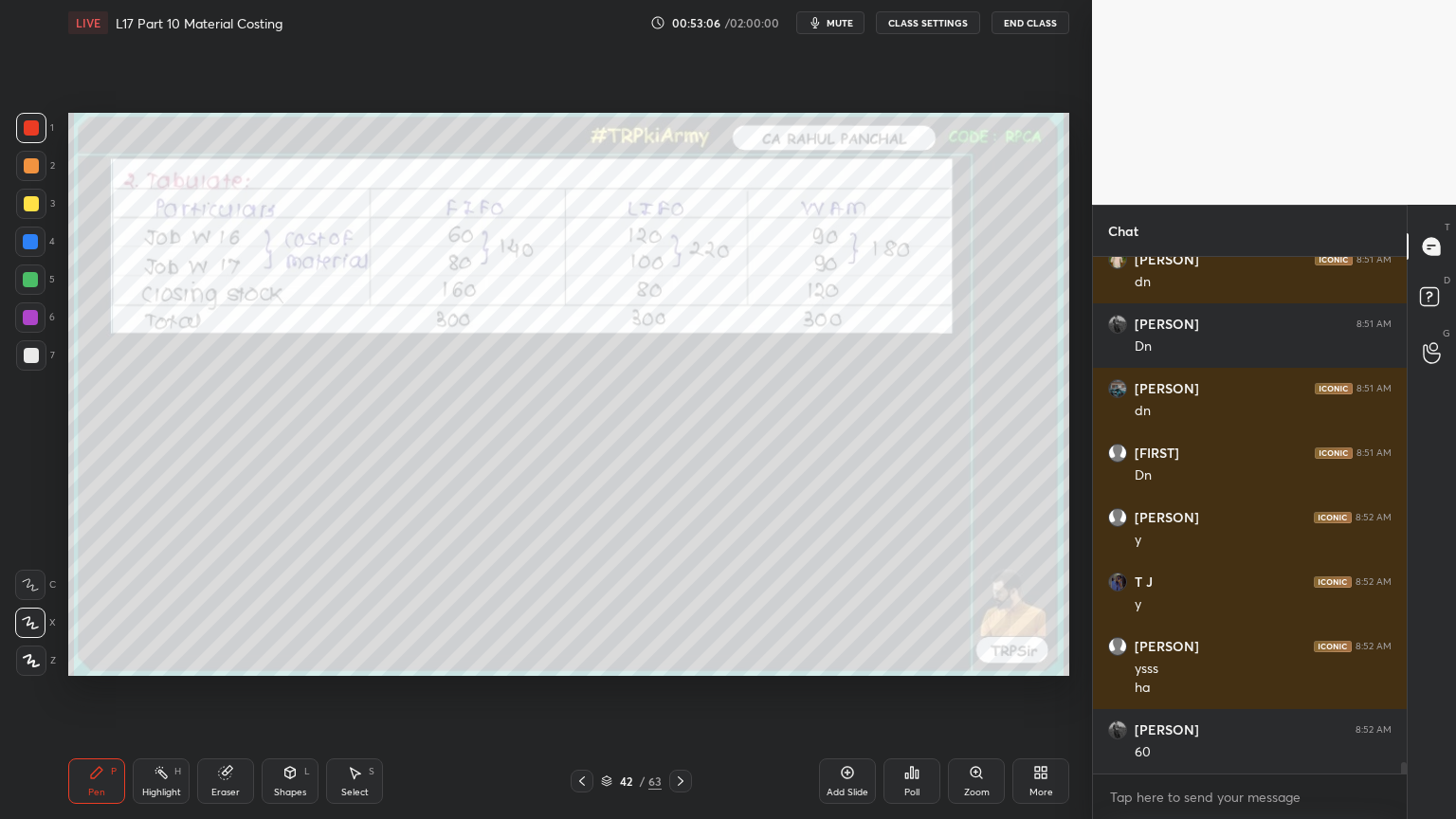 click on "Setting up your live class Poll for   secs No correct answer Start poll" at bounding box center (569, 394) 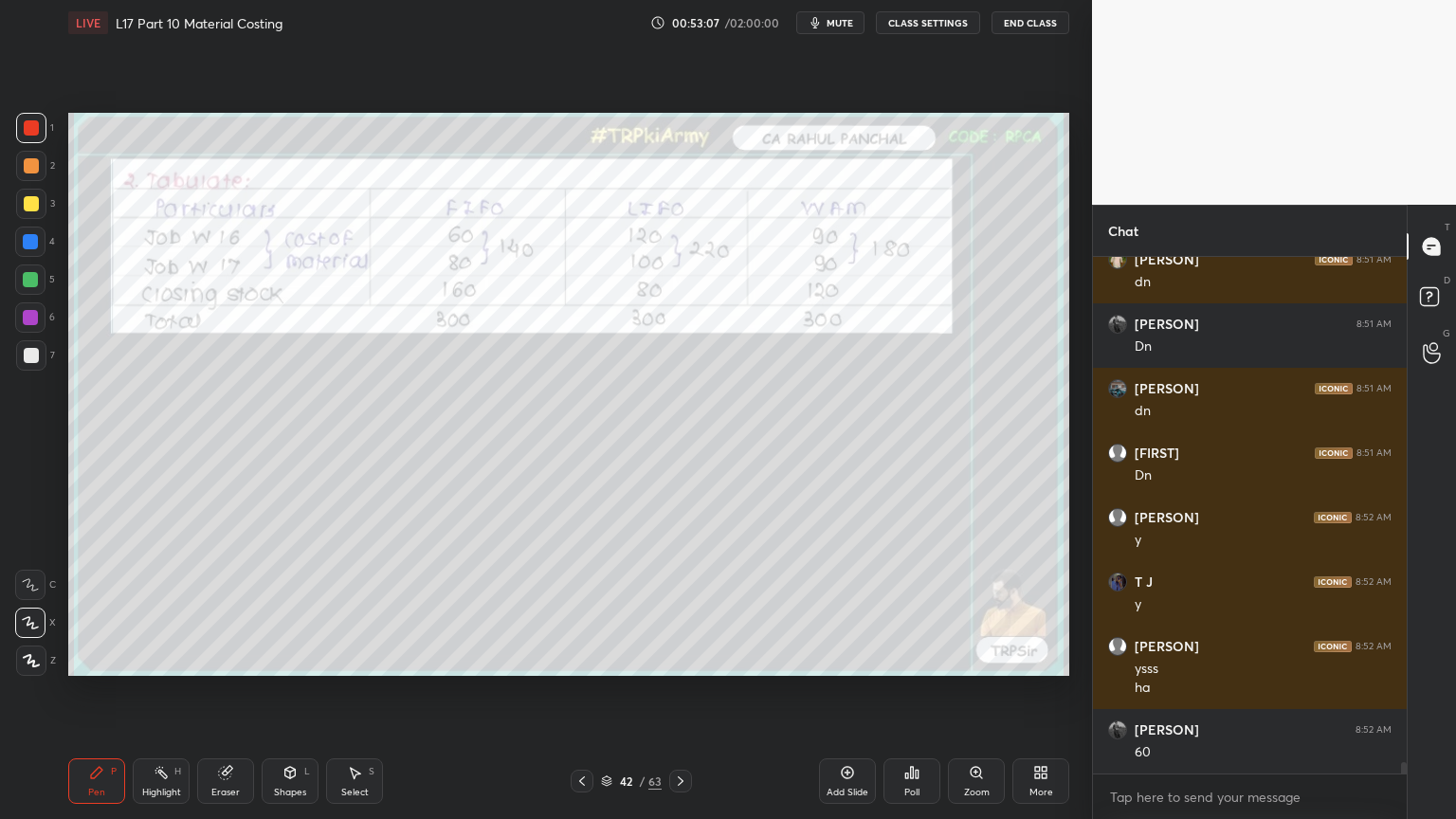 click on "Setting up your live class Poll for   secs No correct answer Start poll" at bounding box center [569, 394] 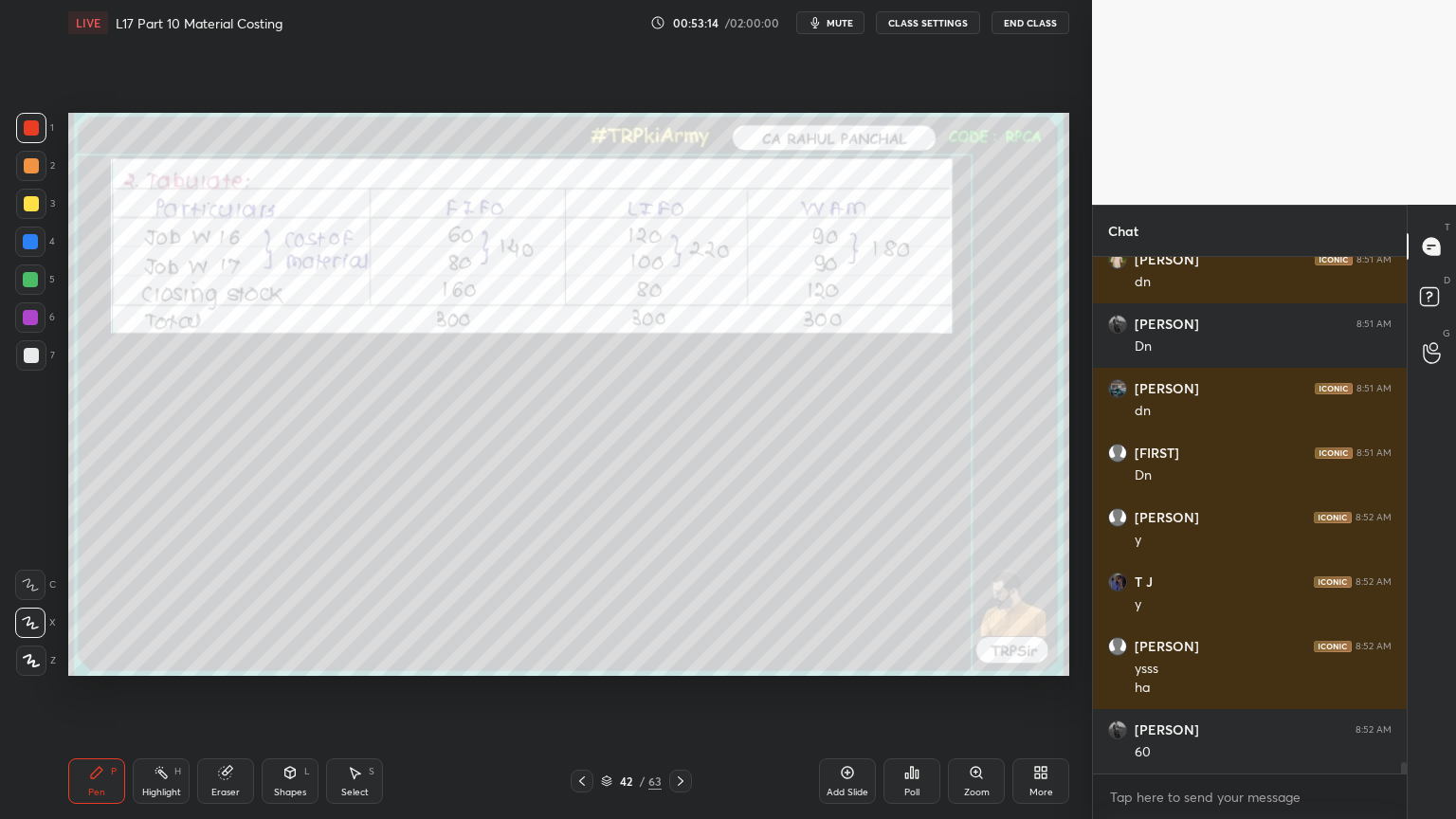 scroll, scrollTop: 23955, scrollLeft: 0, axis: vertical 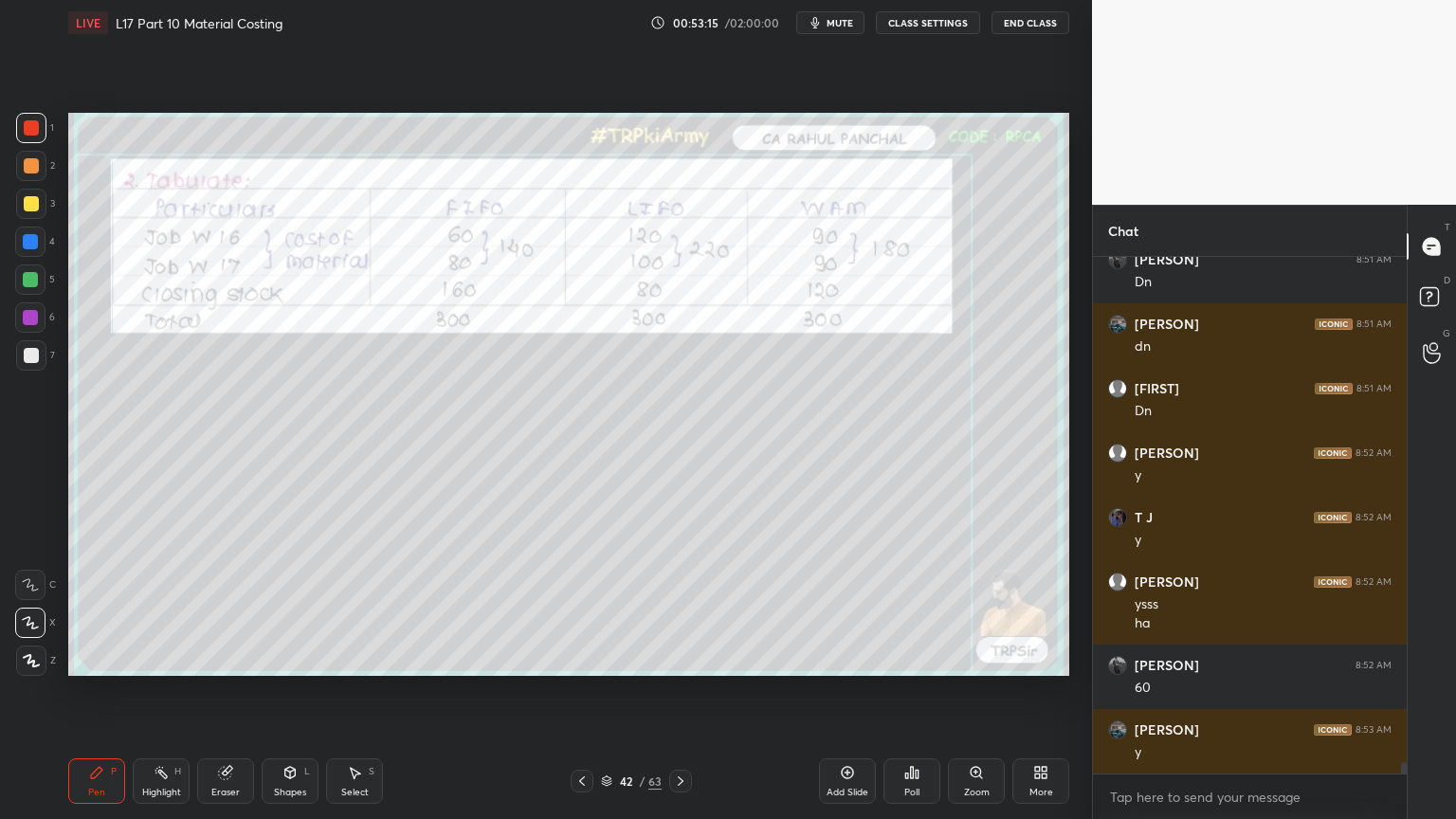 click on "Pen P Highlight H Eraser Shapes L Select S 42 / 63 Add Slide Poll Zoom More" at bounding box center (569, 781) 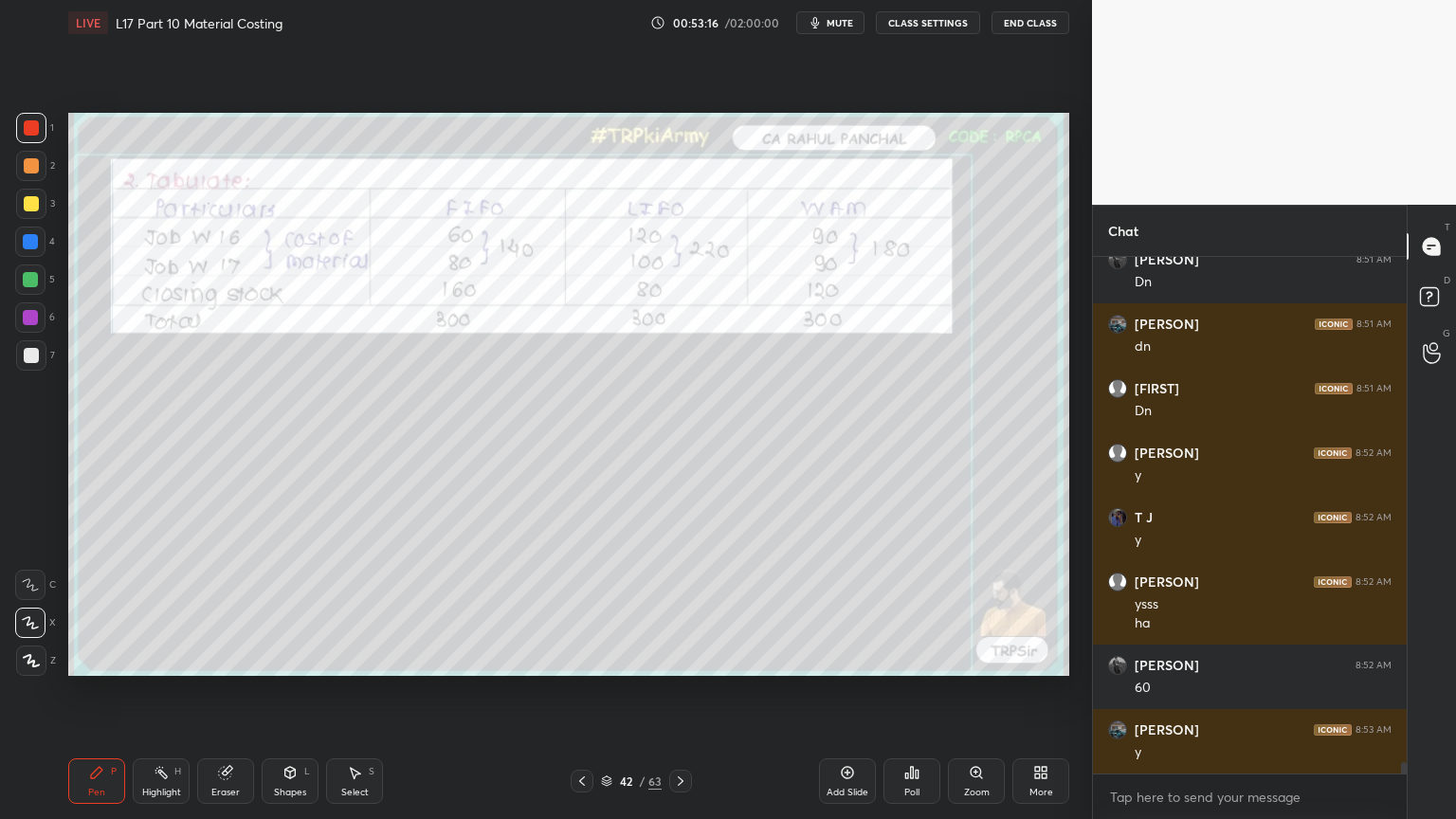 click 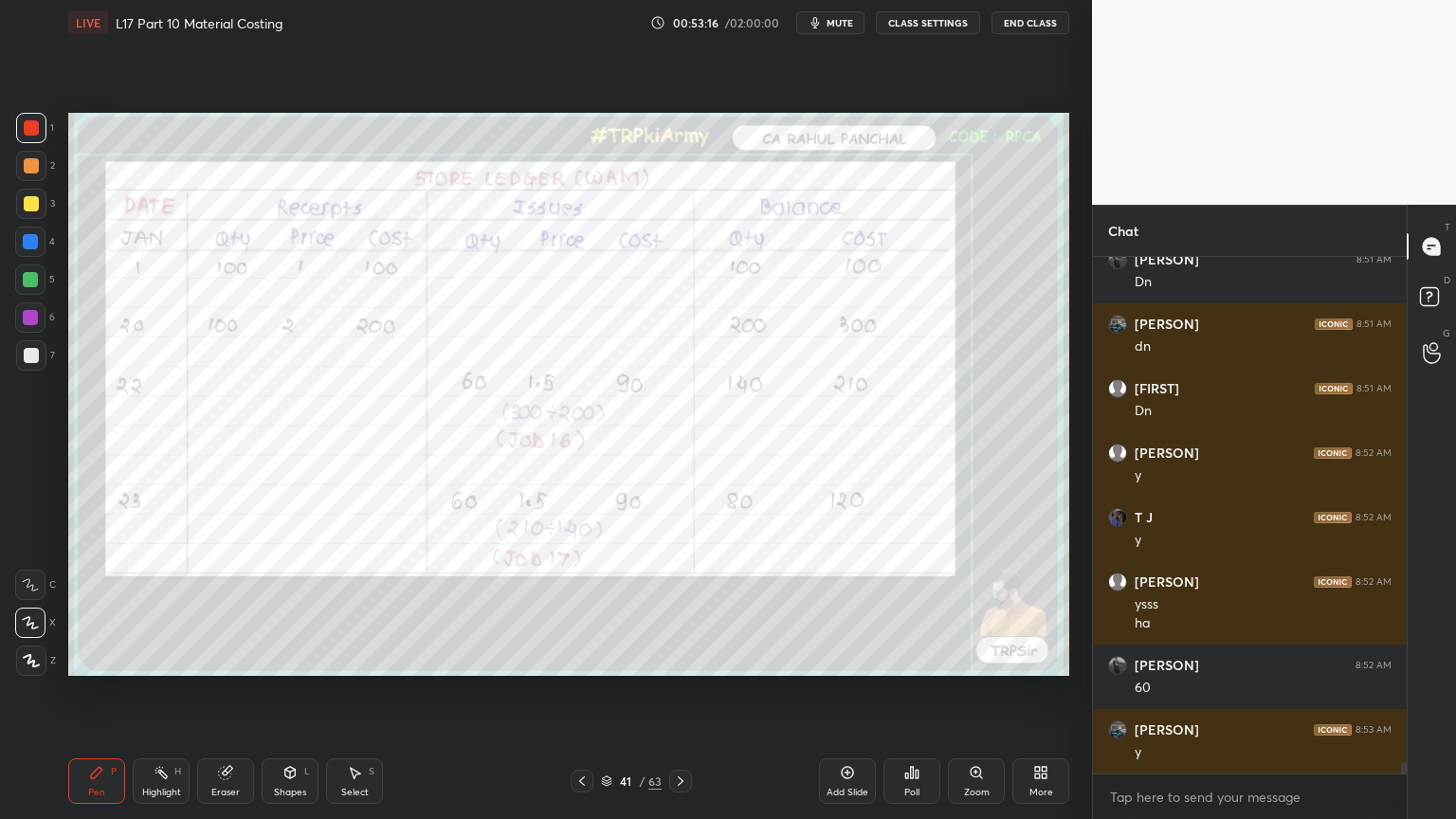 scroll, scrollTop: 24019, scrollLeft: 0, axis: vertical 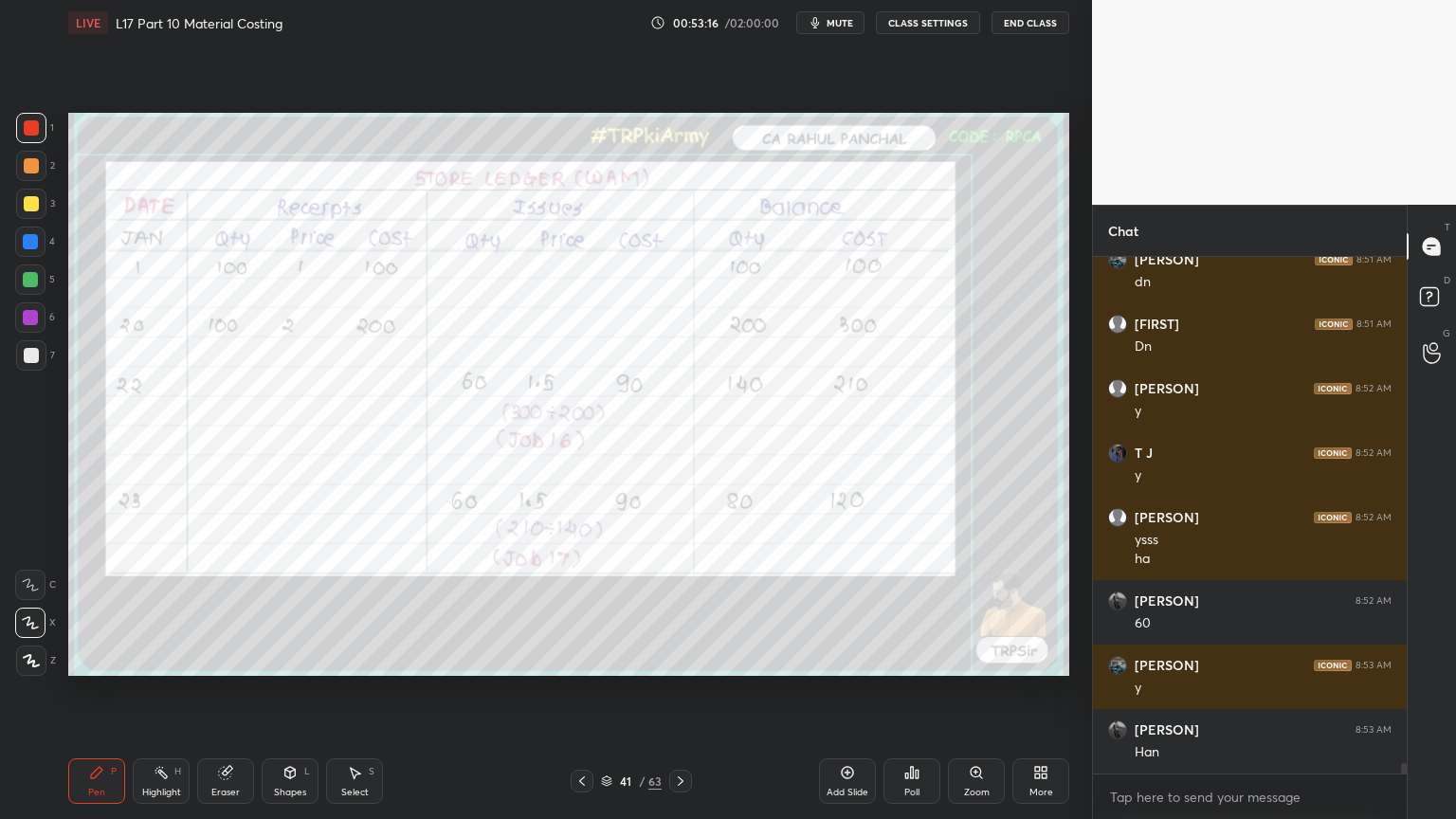 click 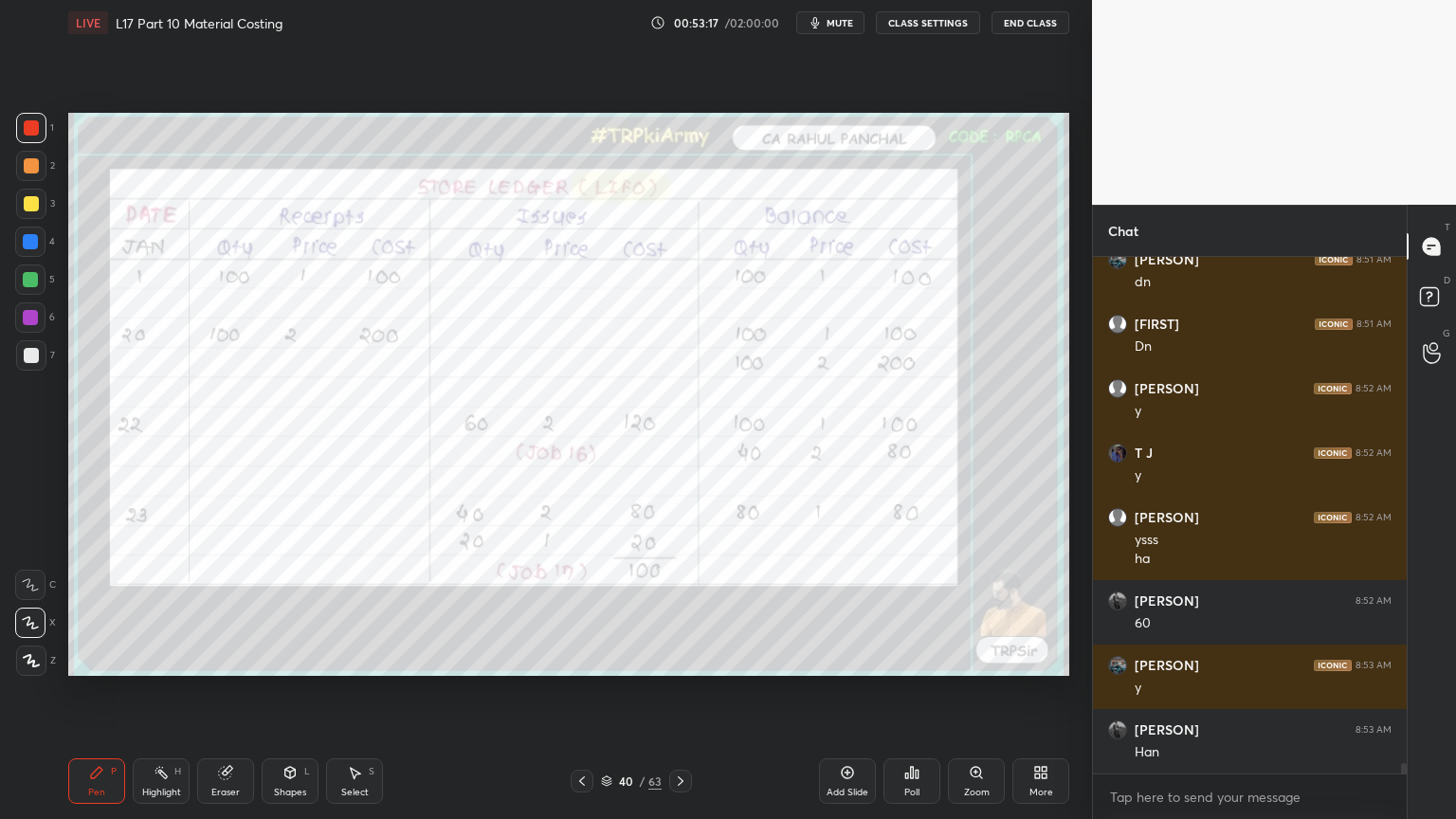 click at bounding box center (582, 781) 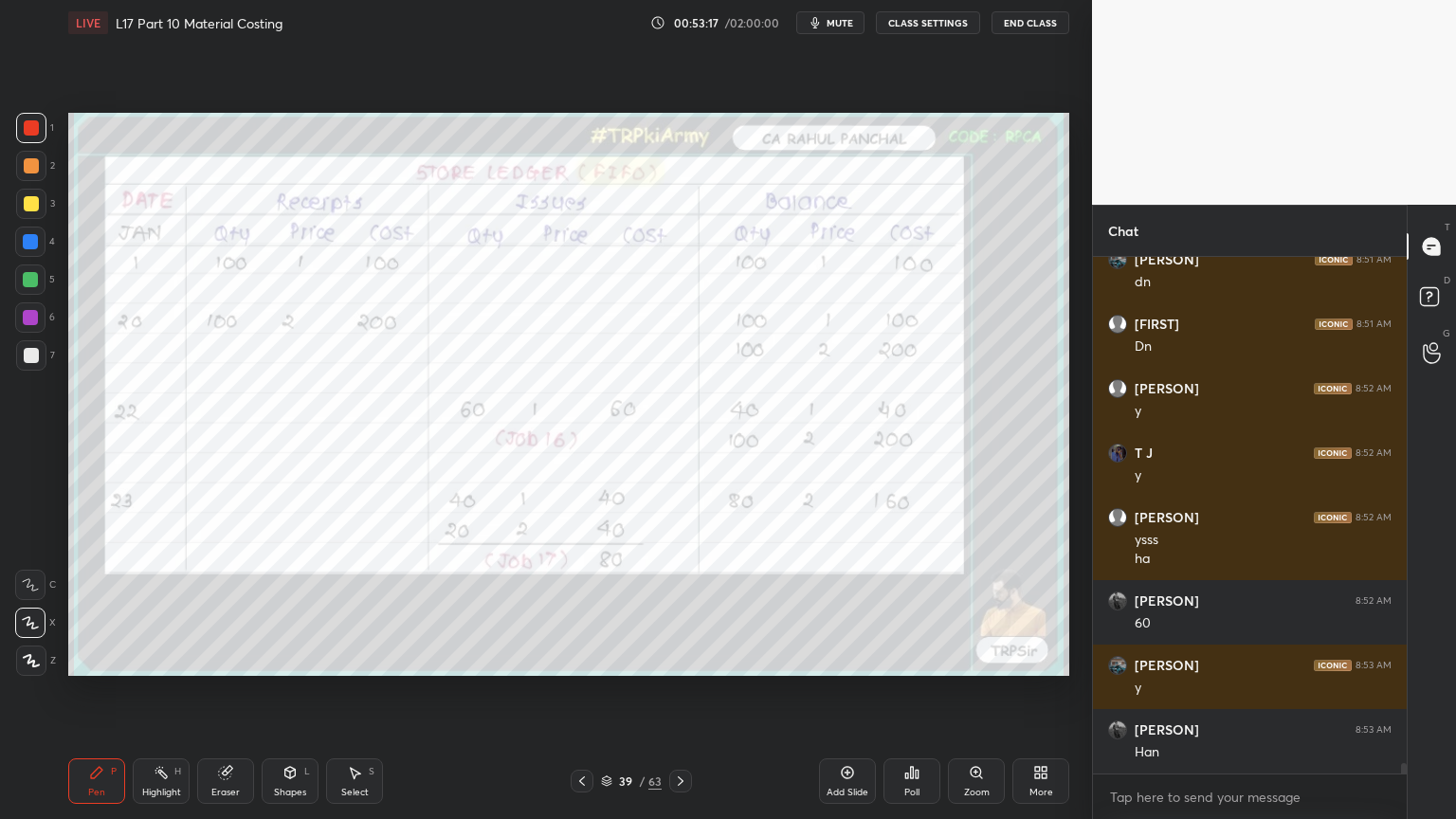 click at bounding box center [582, 781] 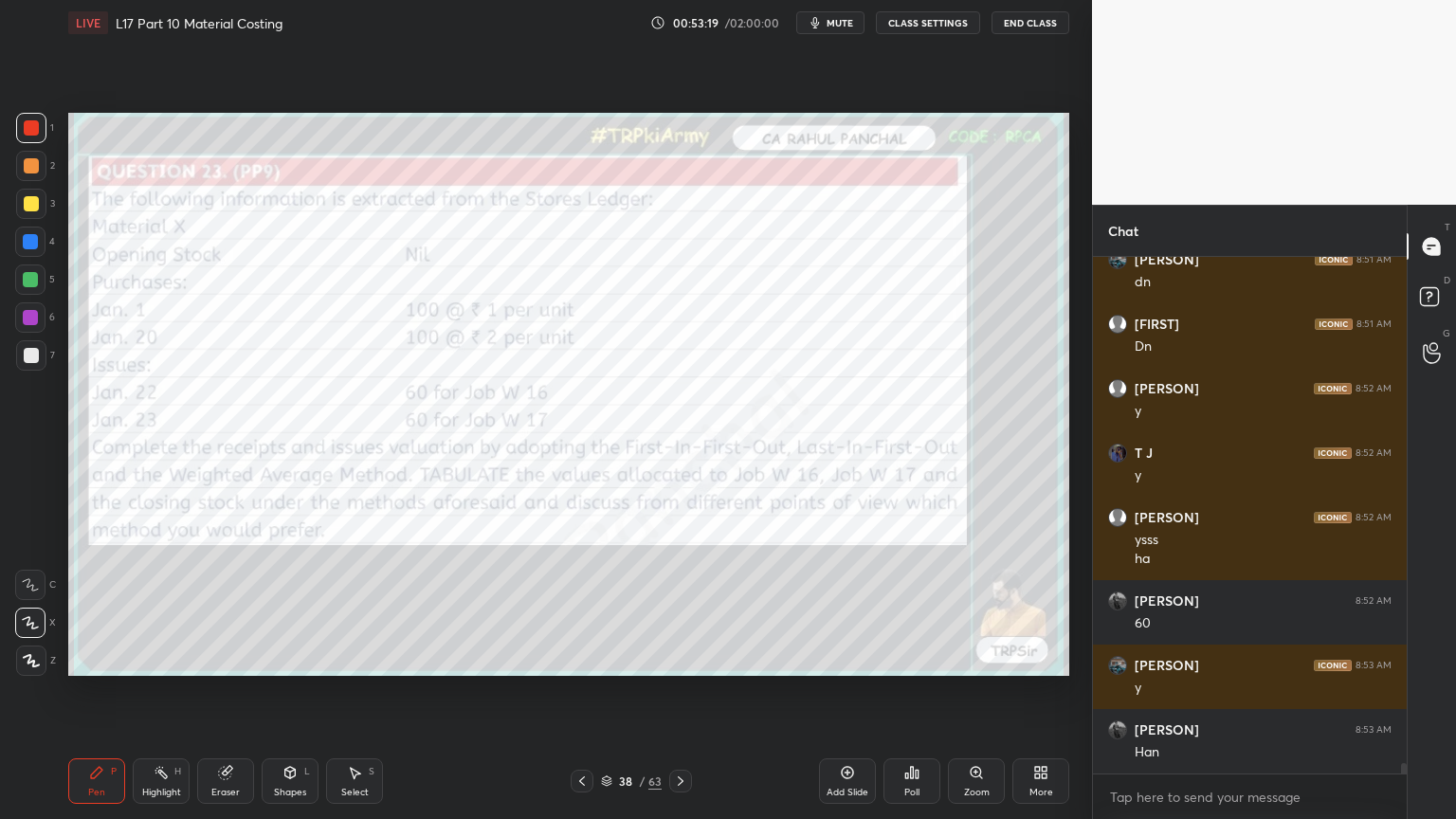 click 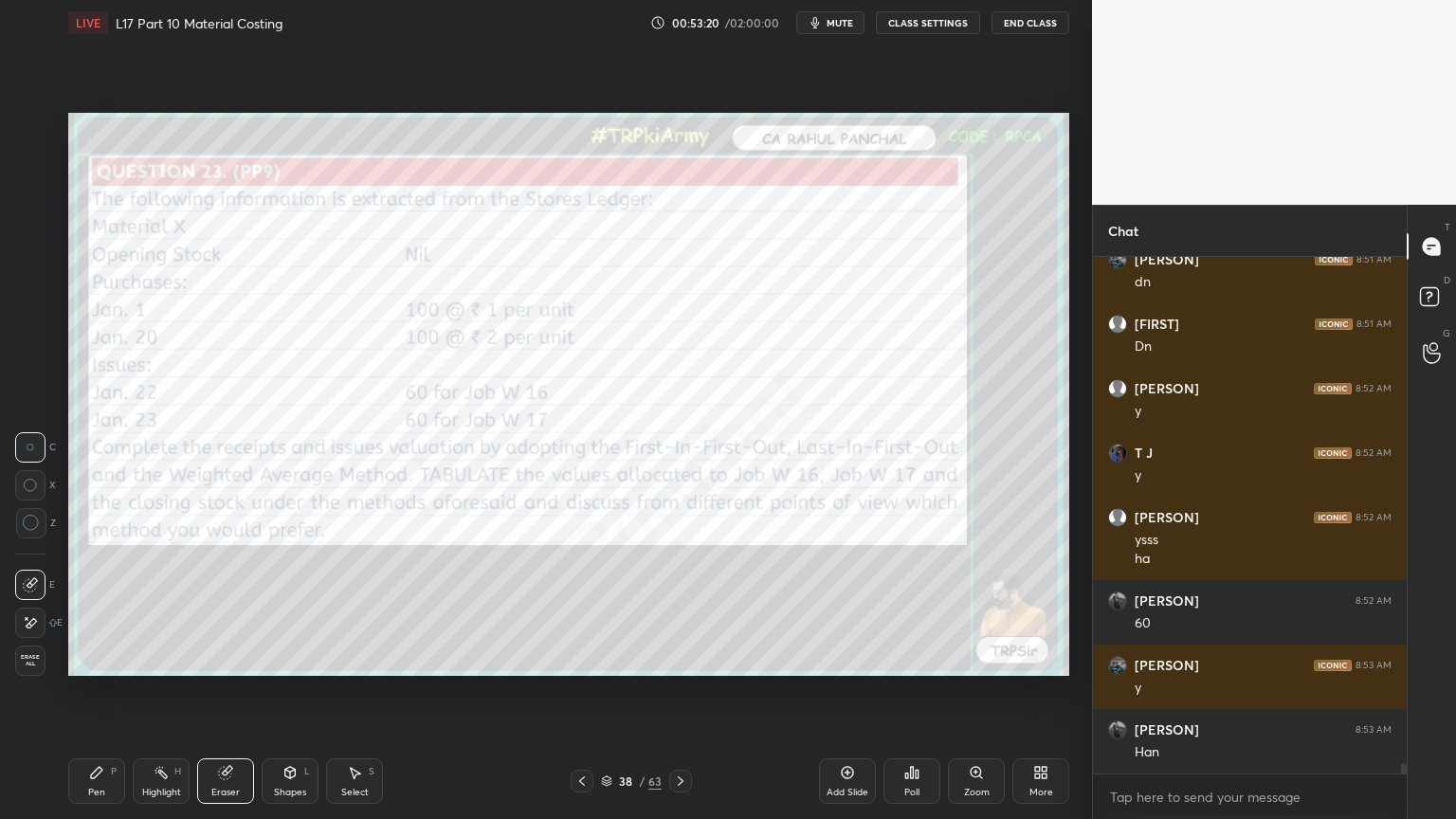 click on "Erase all" at bounding box center (30, 661) 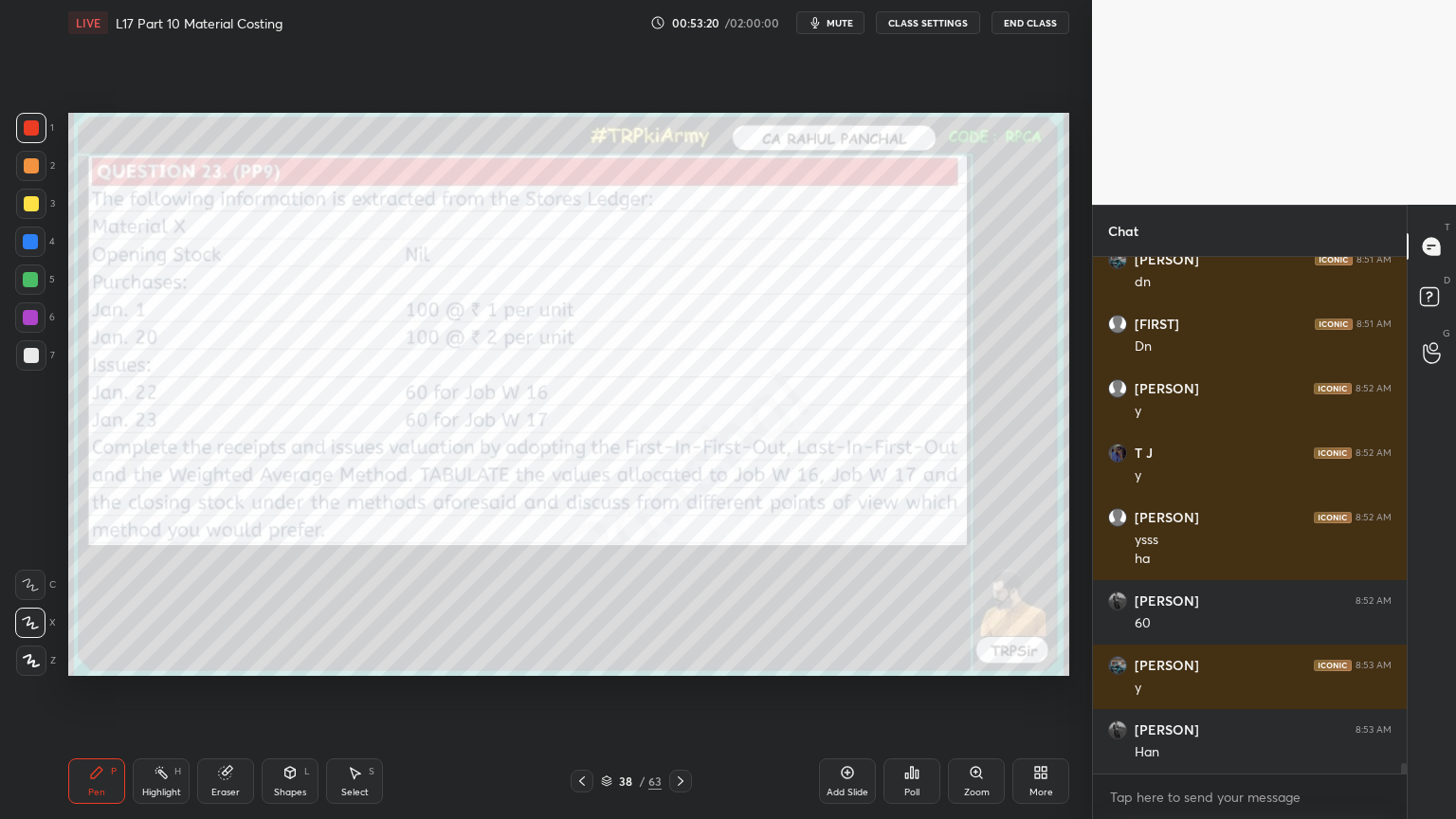 click on "Setting up your live class Poll for   secs No correct answer Start poll" at bounding box center (569, 394) 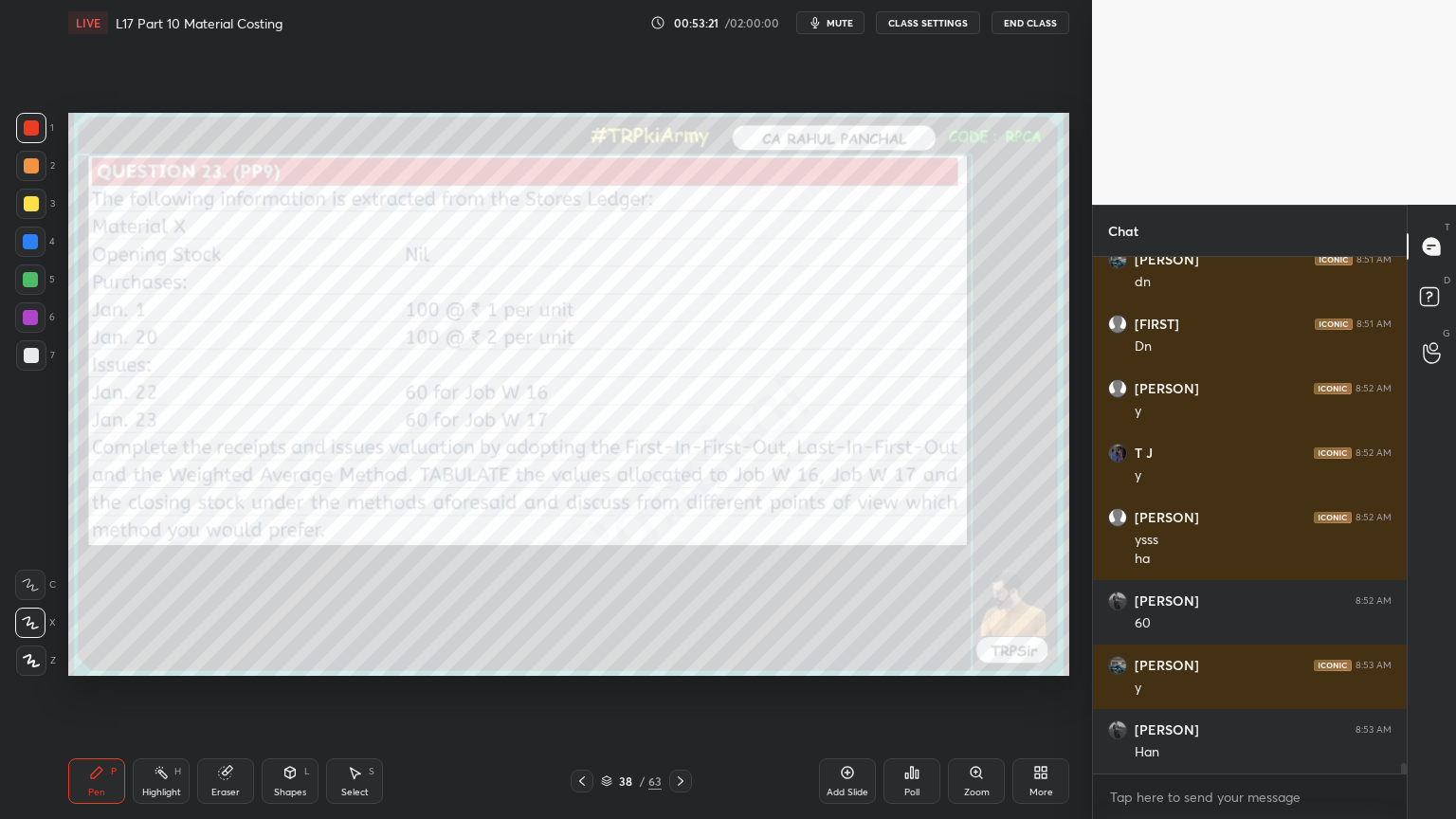 scroll, scrollTop: 24084, scrollLeft: 0, axis: vertical 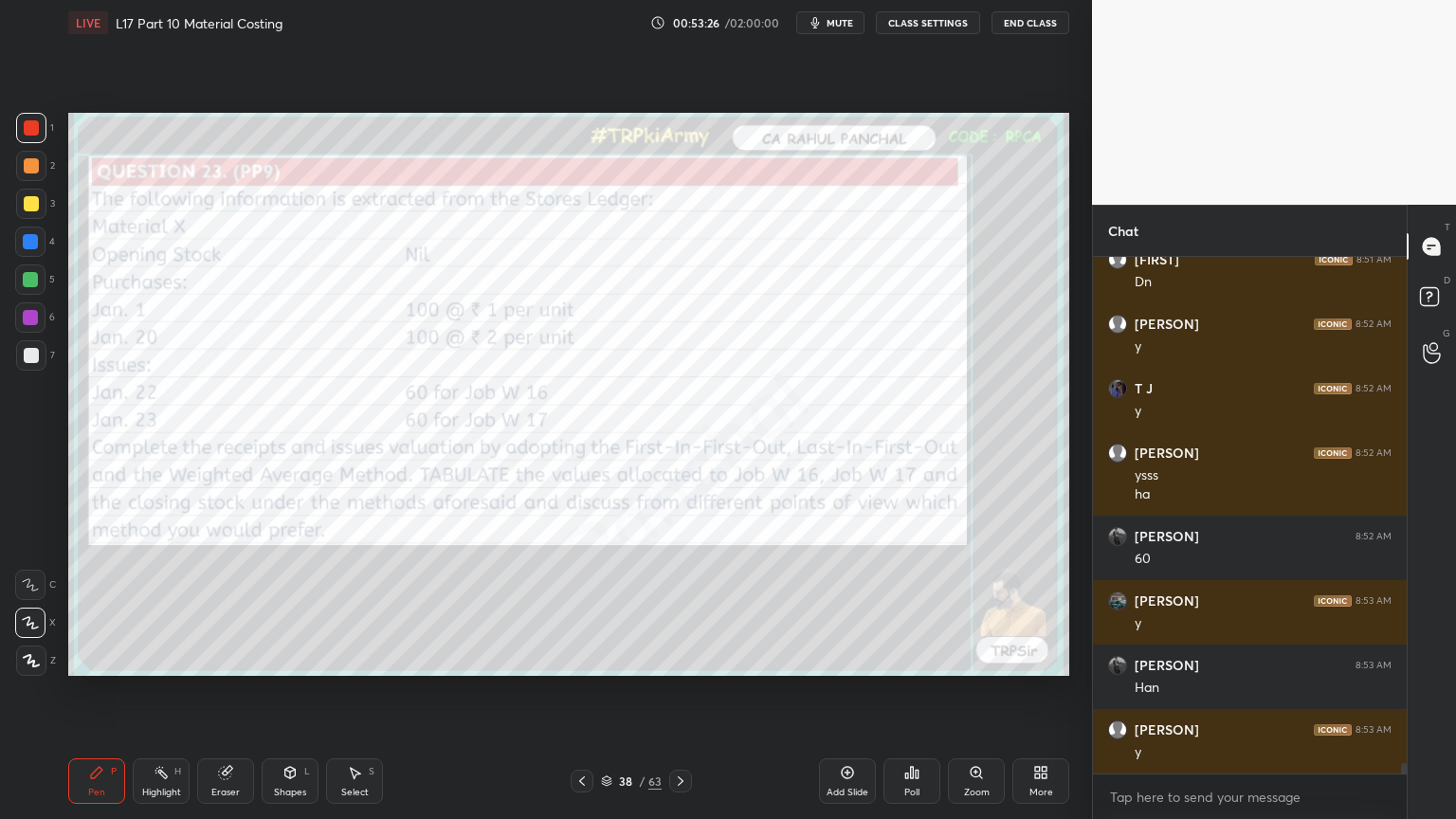 click 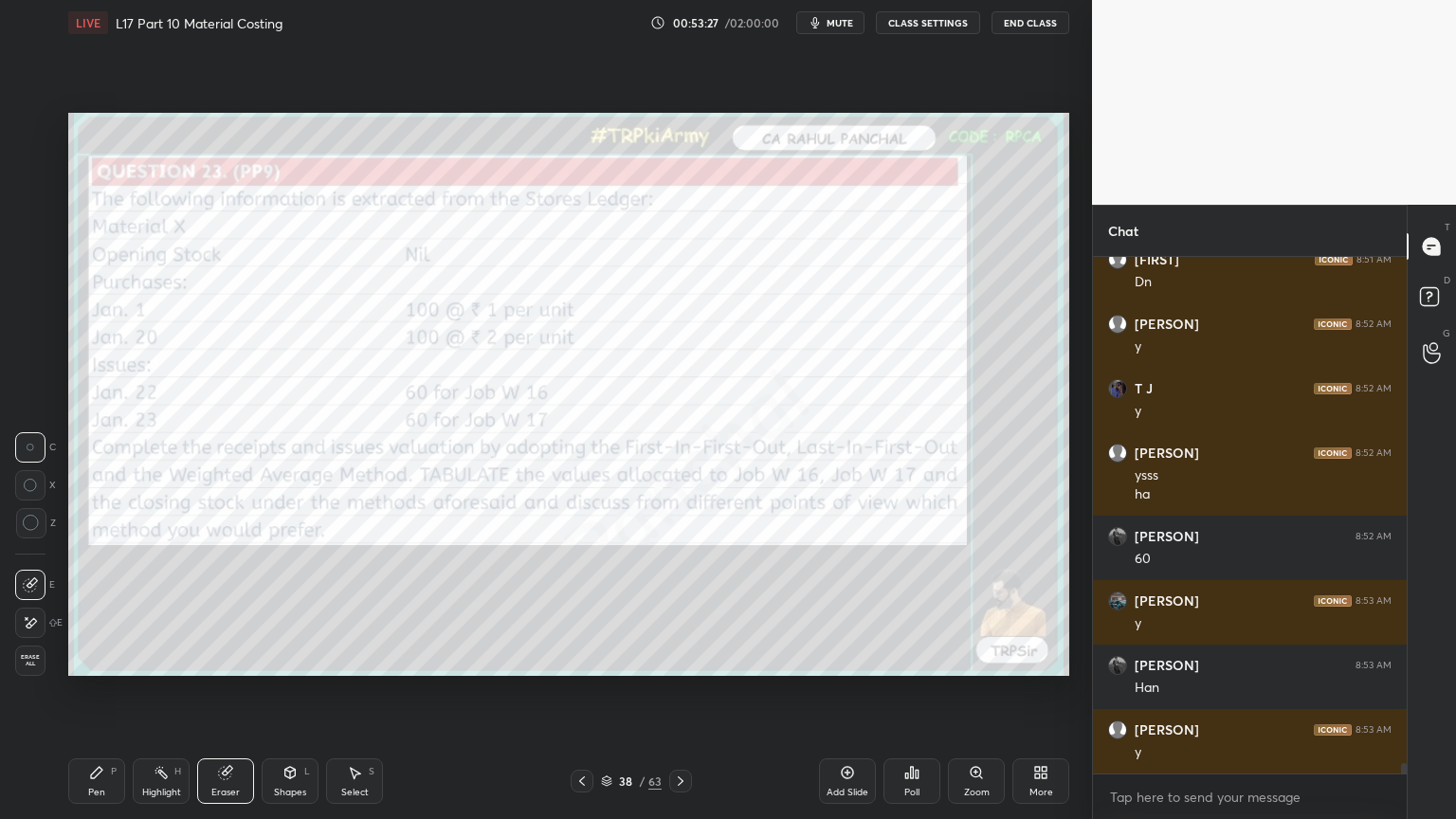 click on "Erase all" at bounding box center [30, 661] 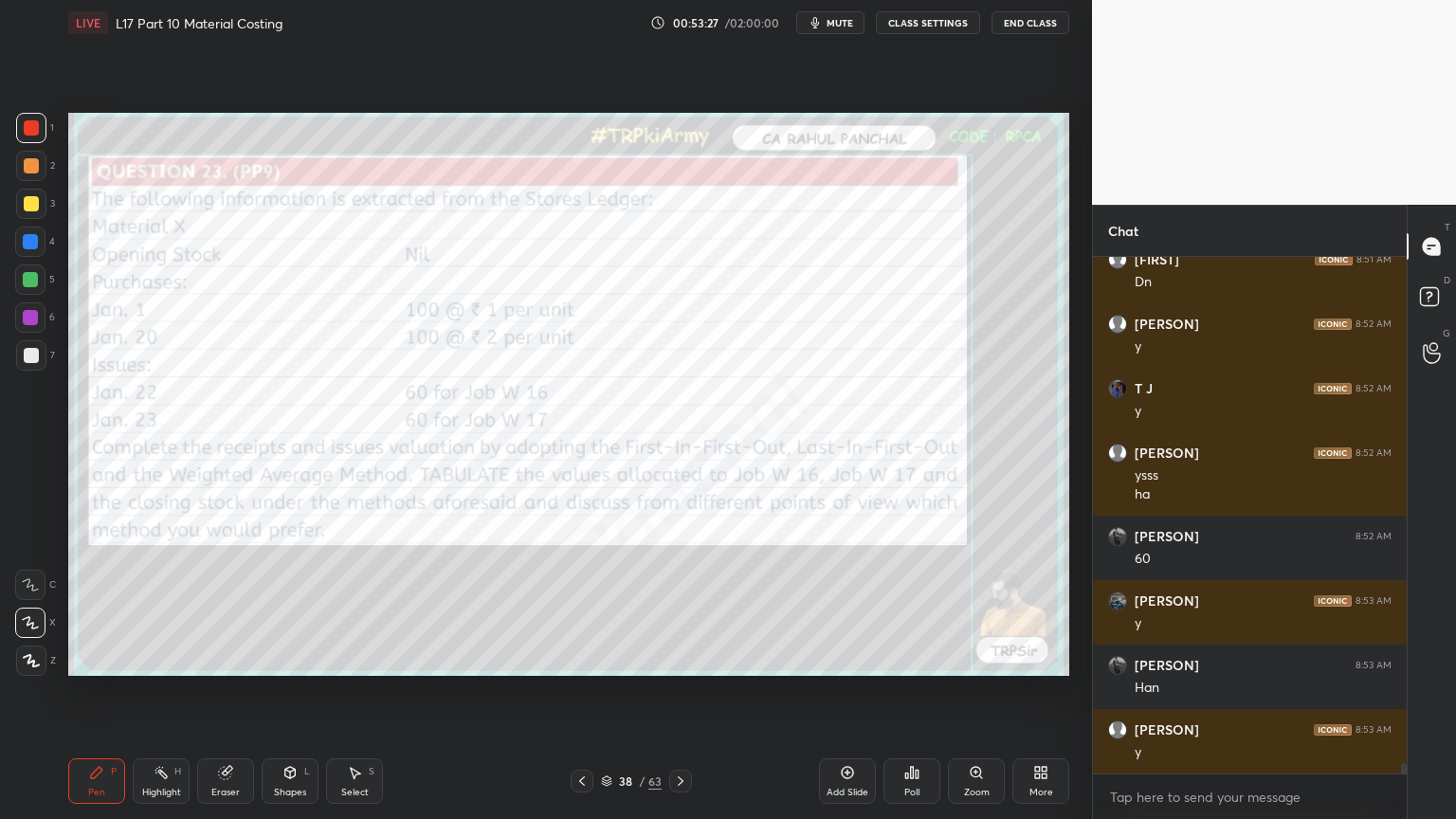 click on "Pen P Highlight H Eraser Shapes L Select S 38 / 63 Add Slide Poll Zoom More" at bounding box center (569, 781) 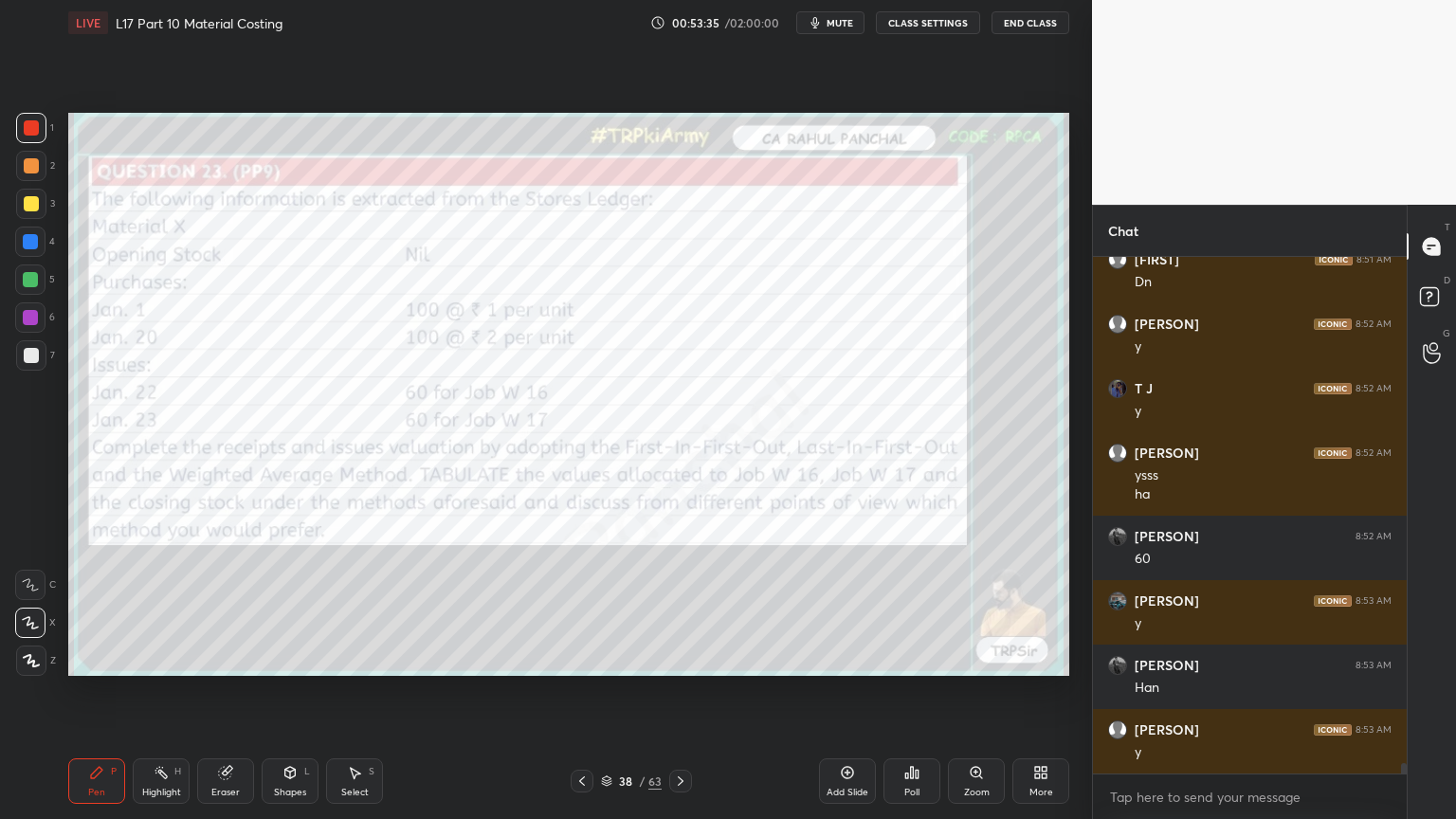 click at bounding box center [31, 128] 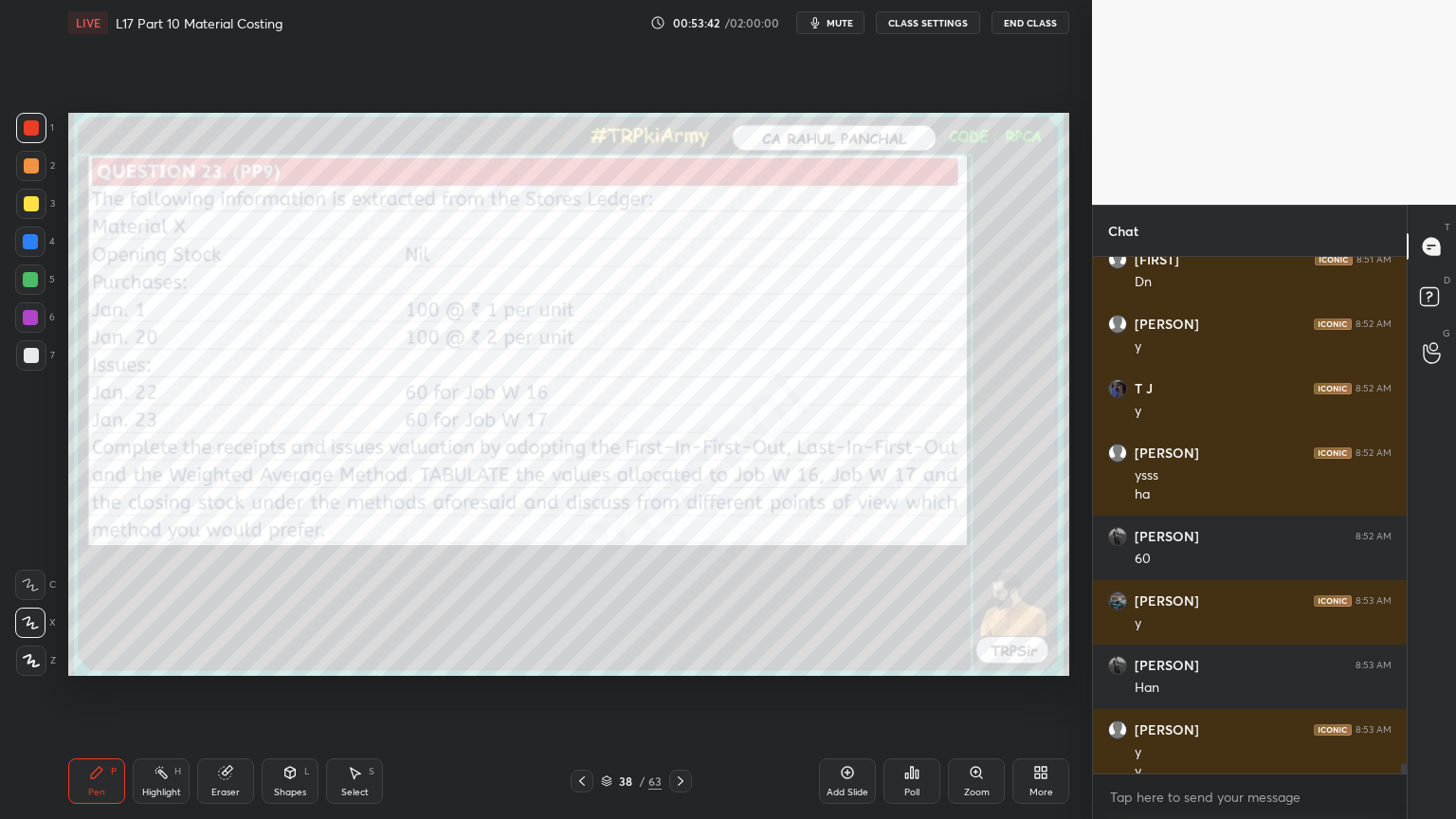 scroll, scrollTop: 24103, scrollLeft: 0, axis: vertical 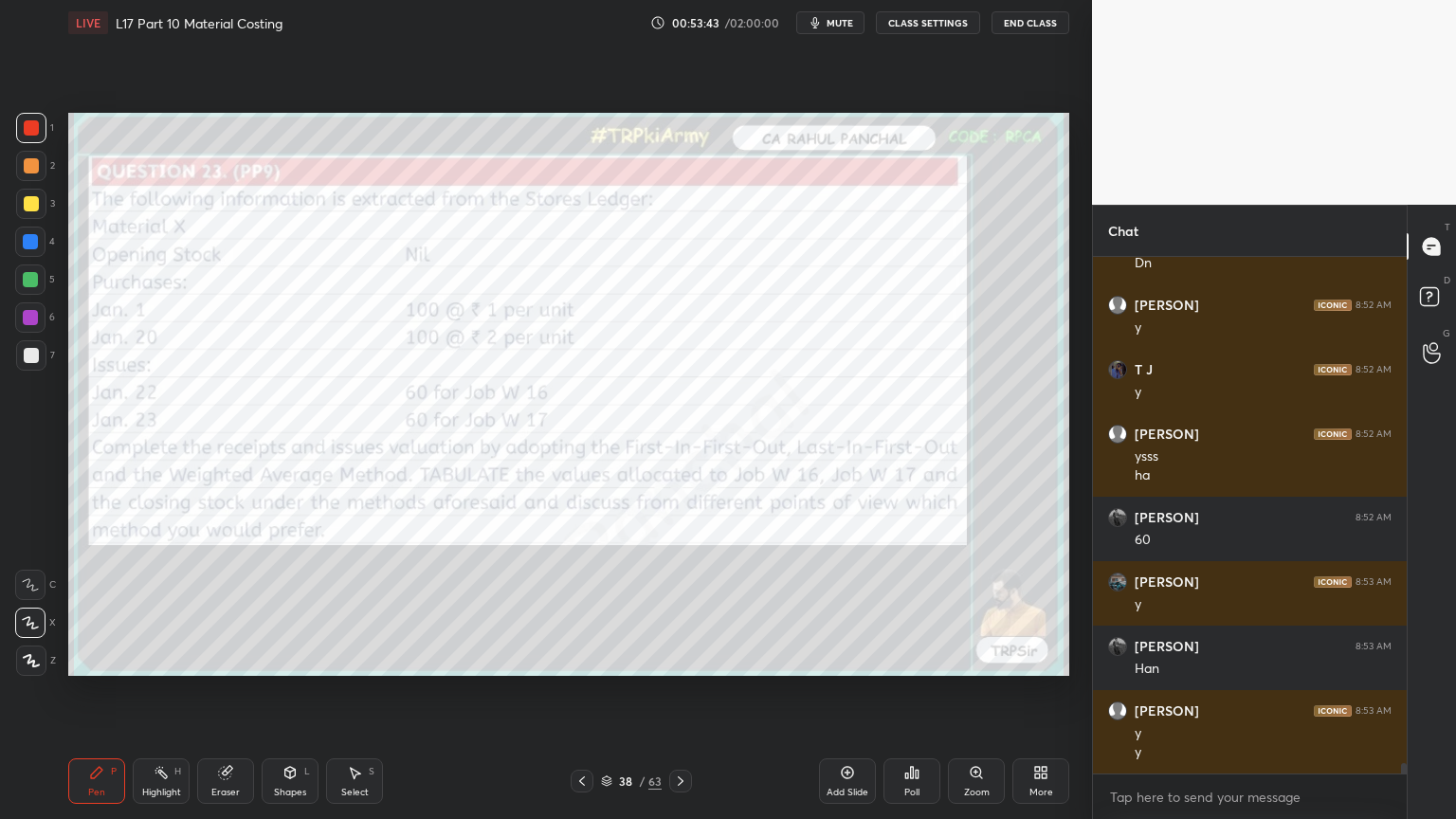 click 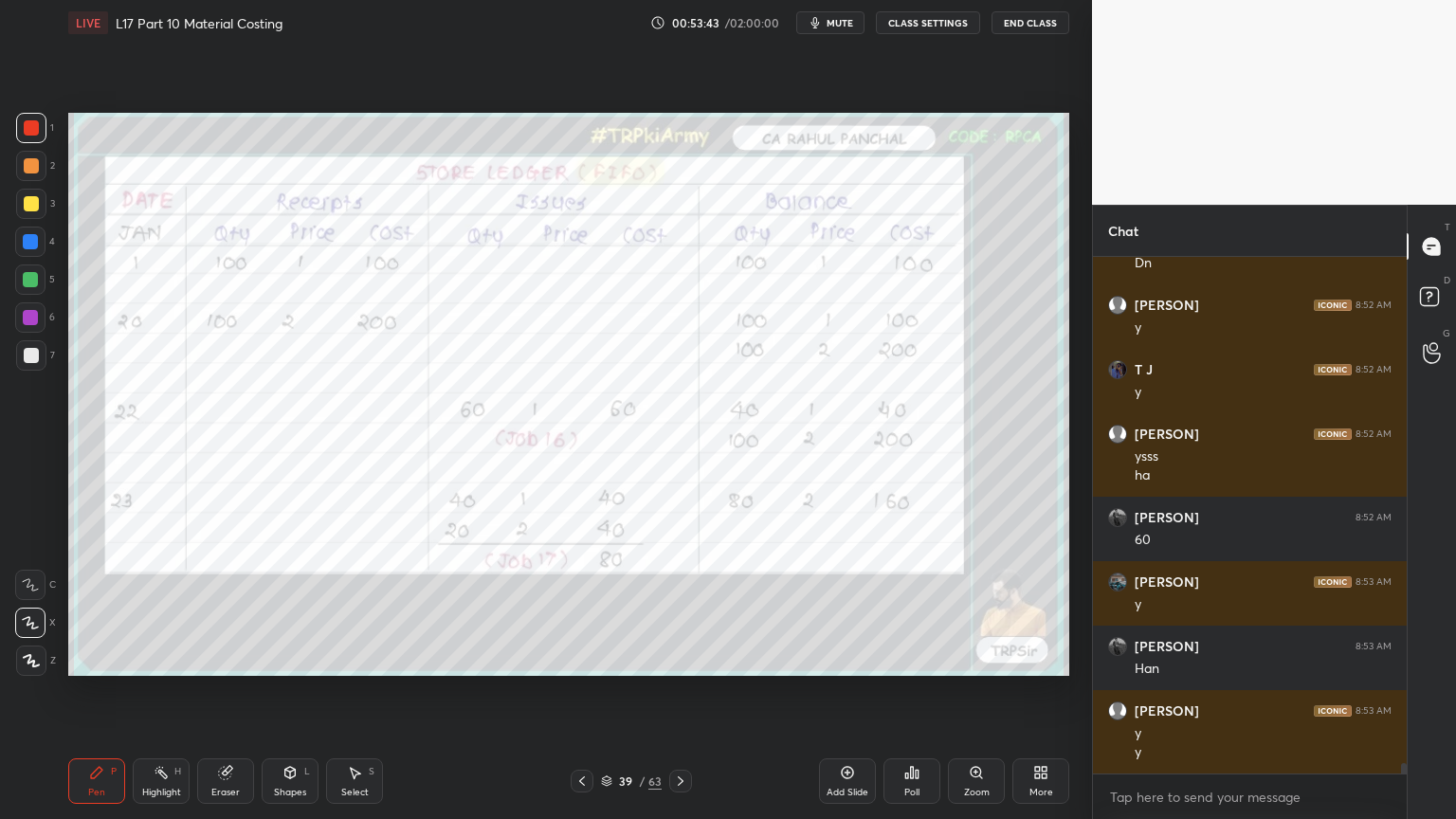 click 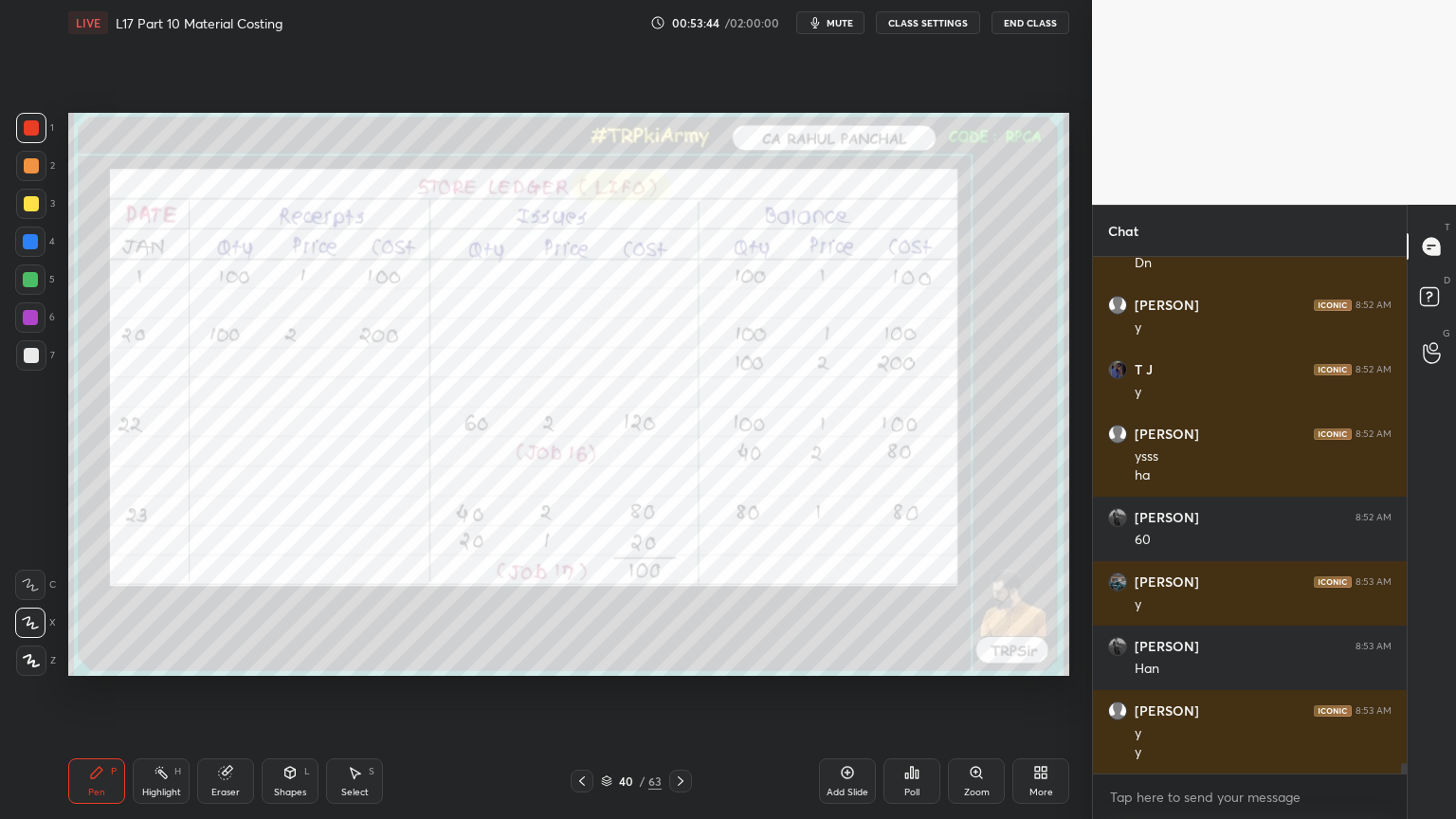 click 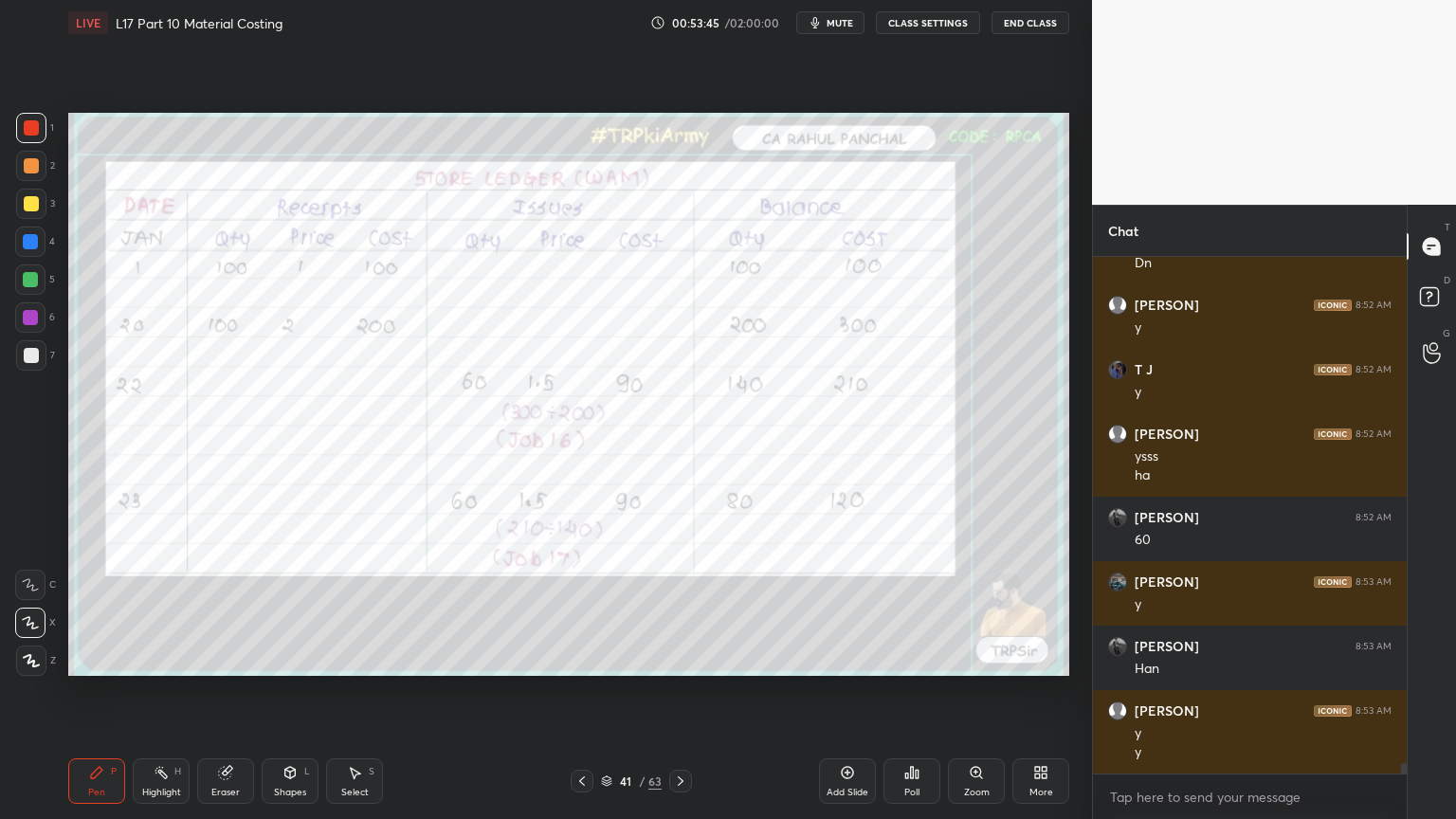 click 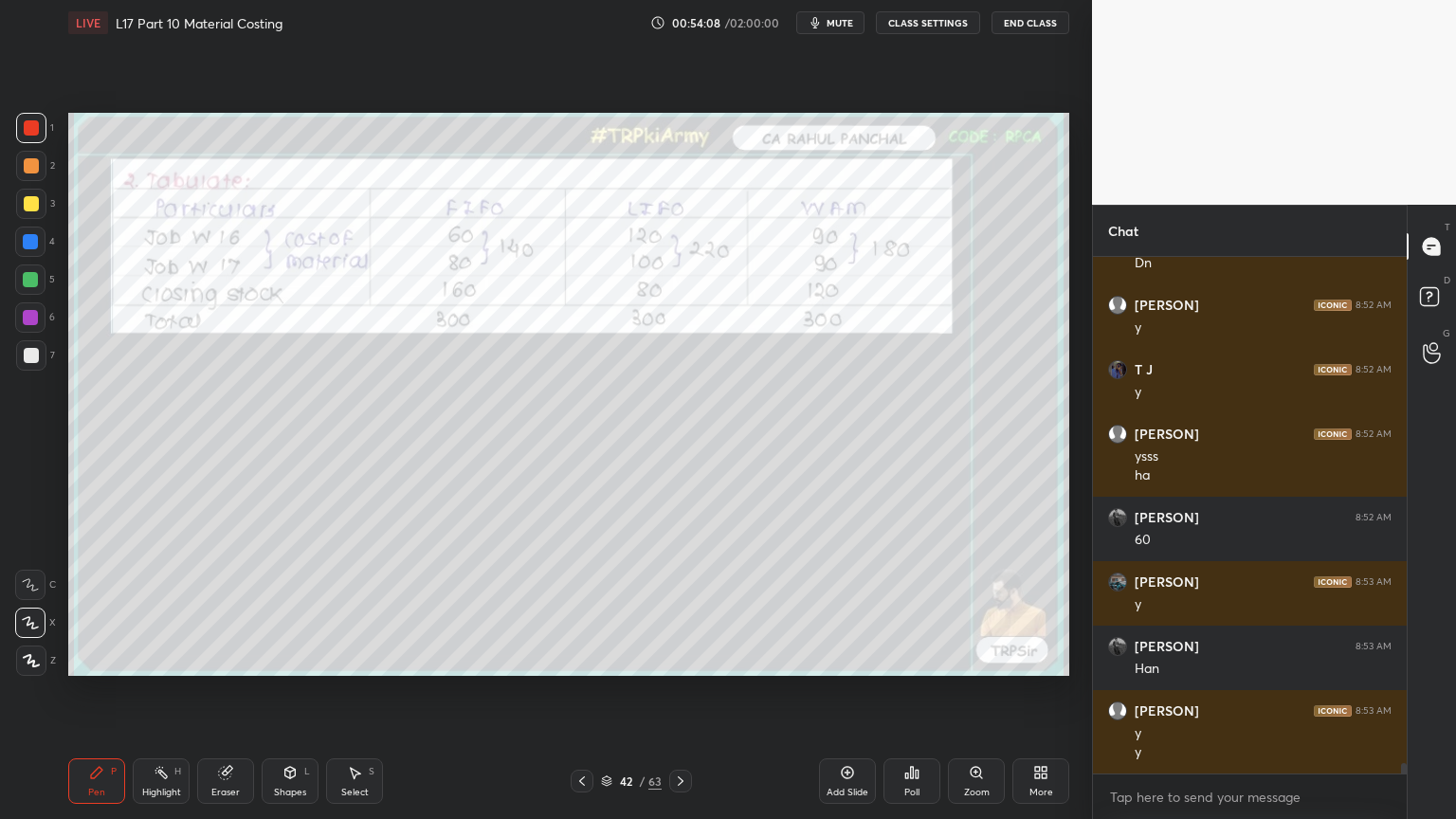 click on "Eraser" at bounding box center (226, 781) 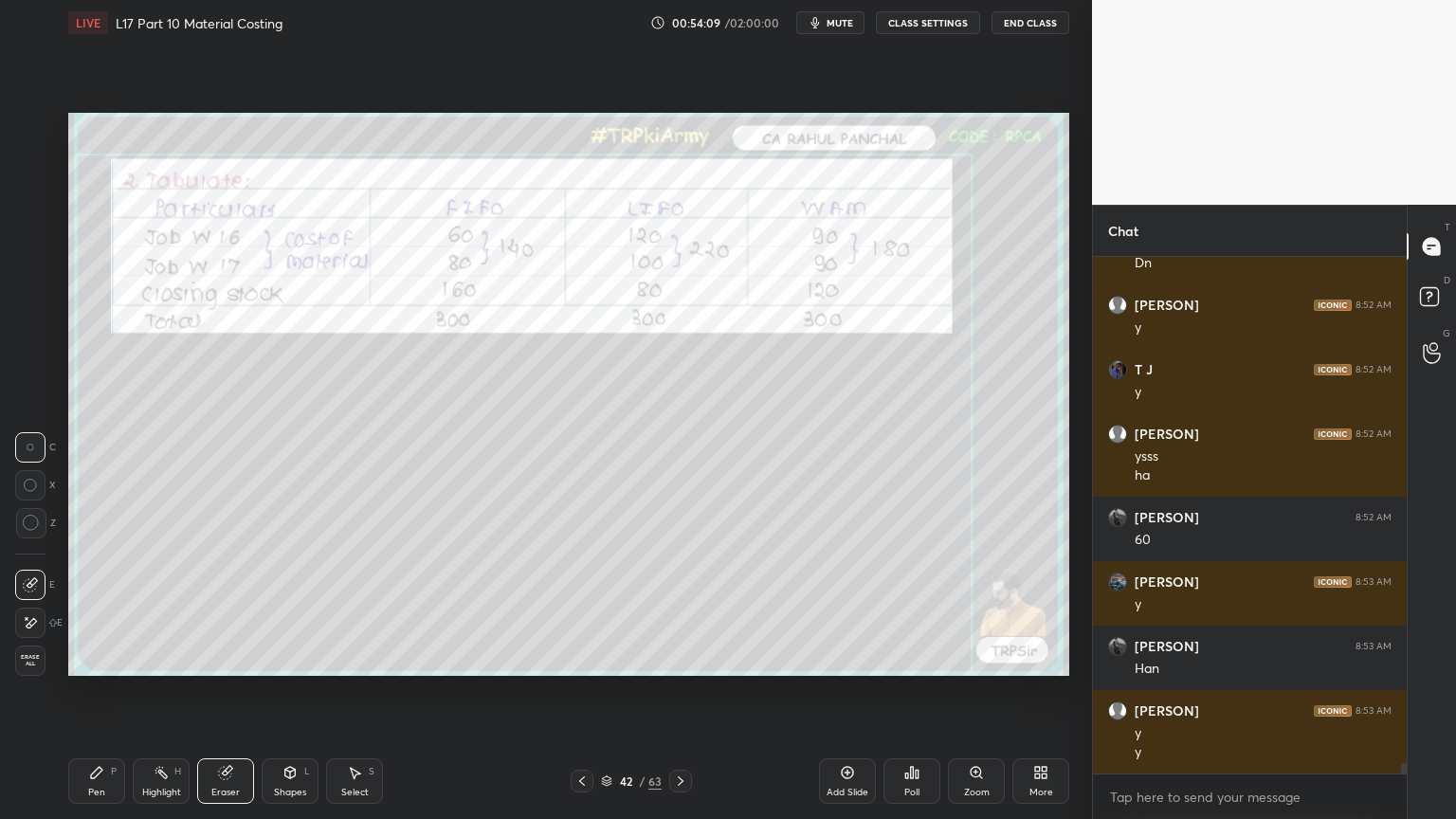 scroll, scrollTop: 24167, scrollLeft: 0, axis: vertical 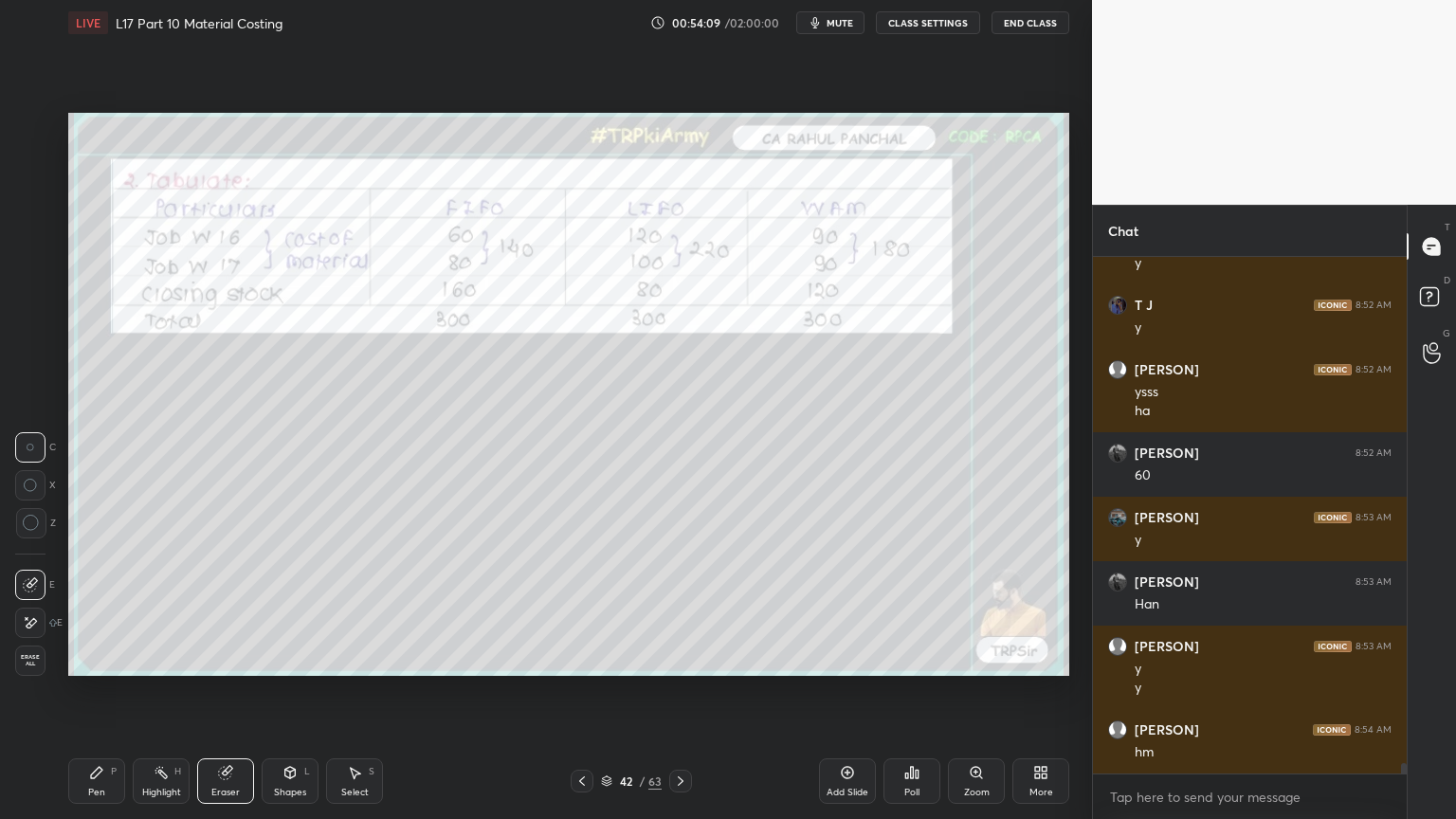 click on "Erase all" at bounding box center (30, 661) 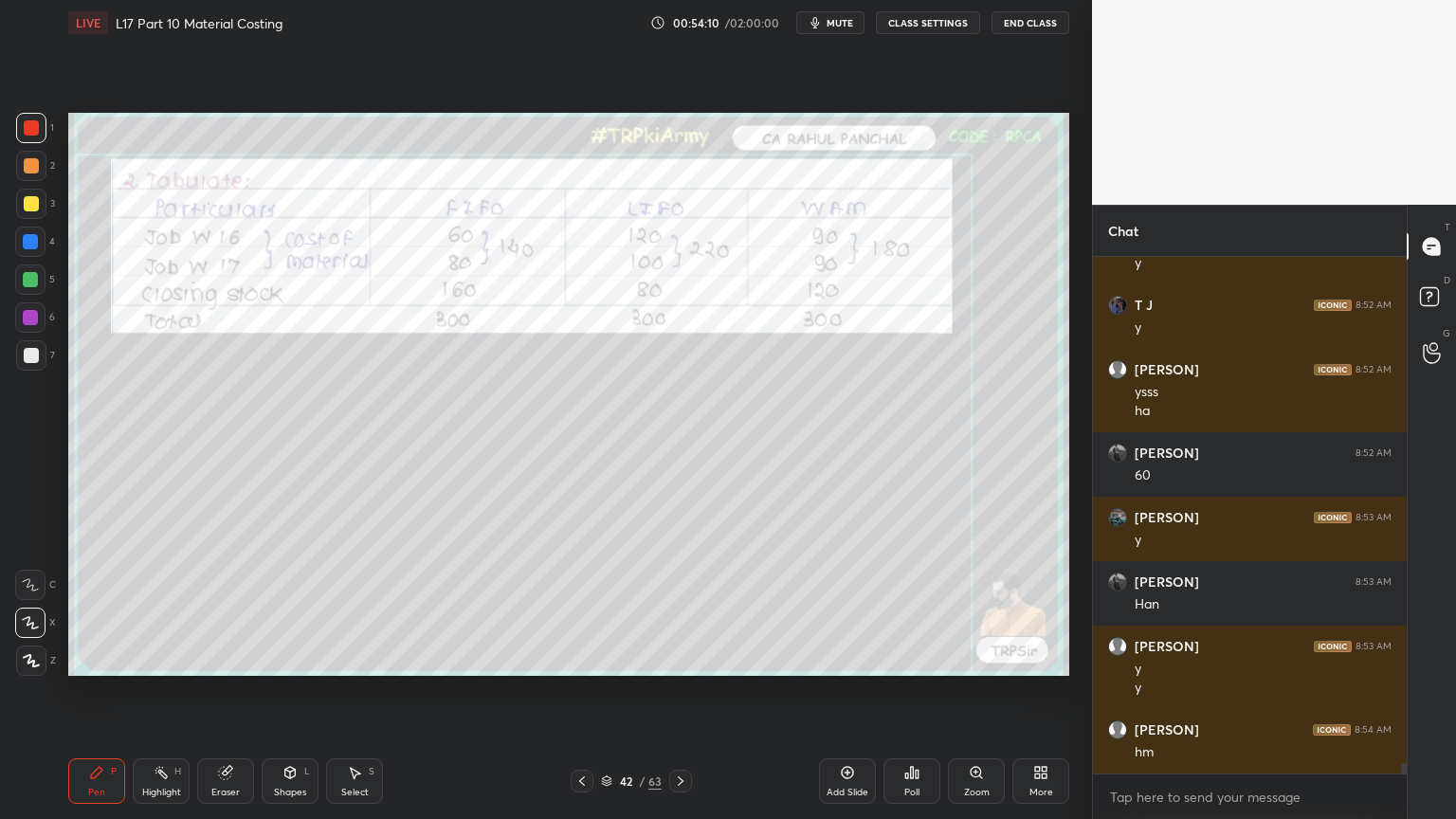 click on "Setting up your live class Poll for   secs No correct answer Start poll" at bounding box center (569, 394) 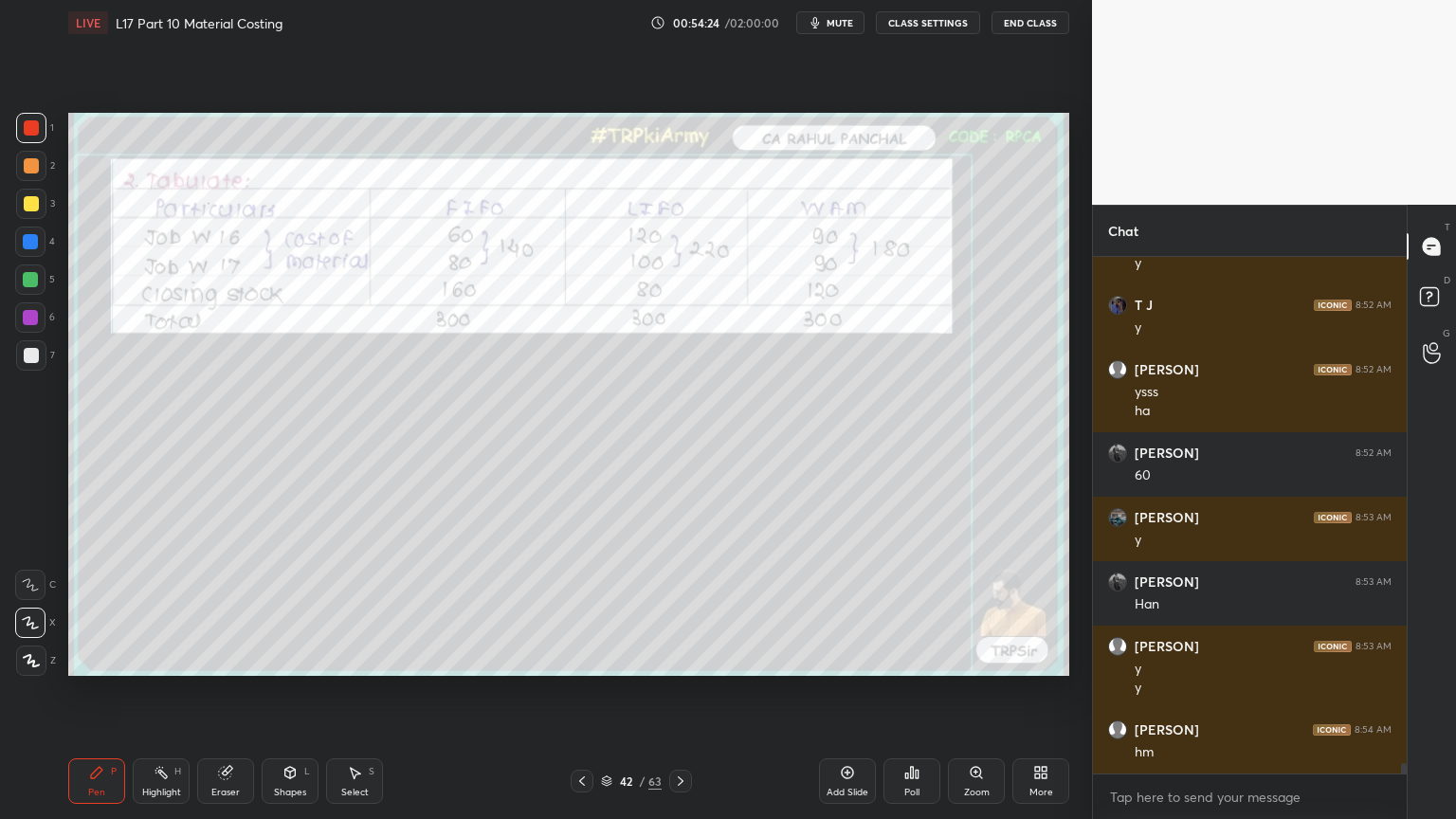 click at bounding box center (681, 781) 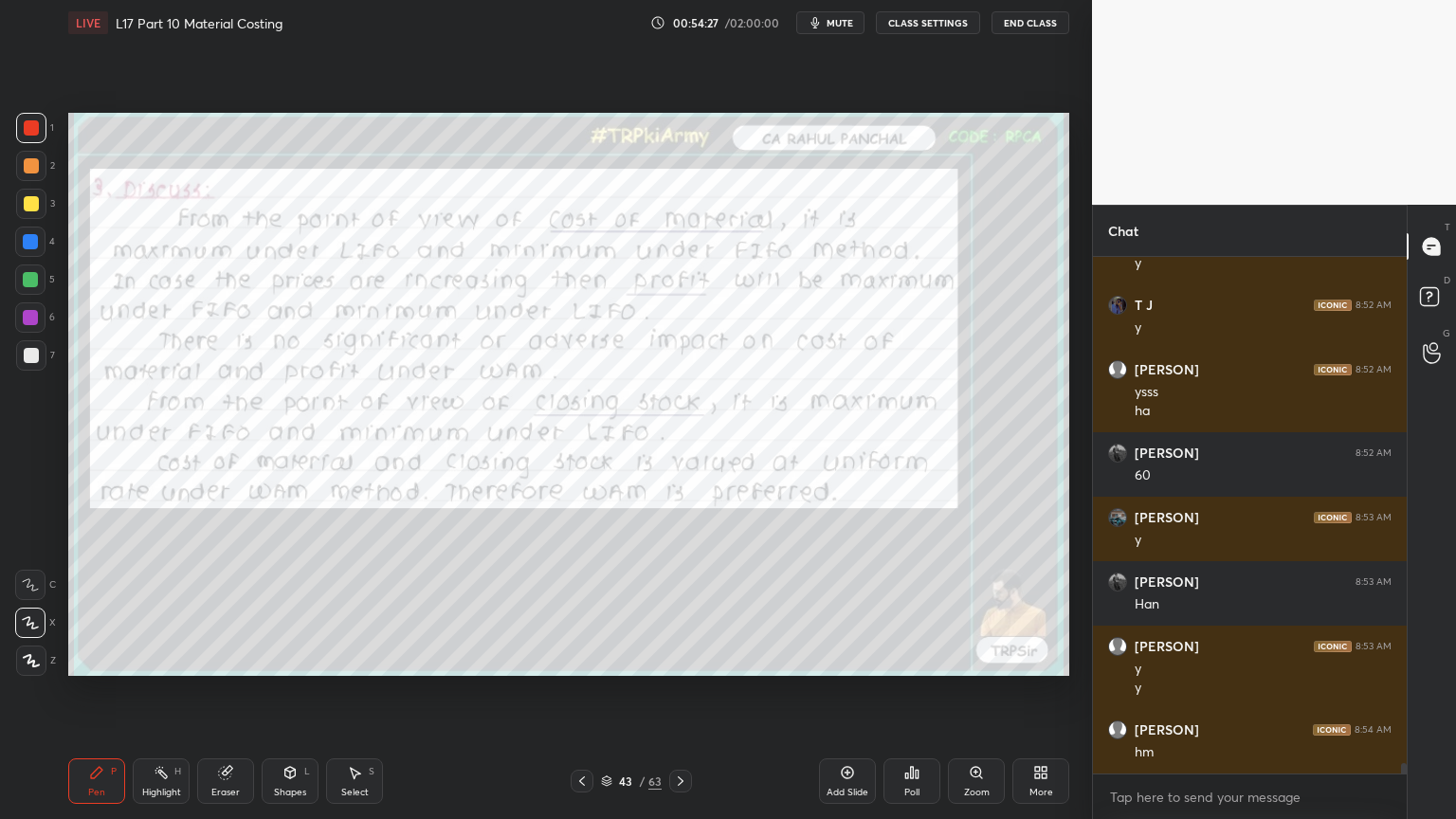 click at bounding box center [582, 781] 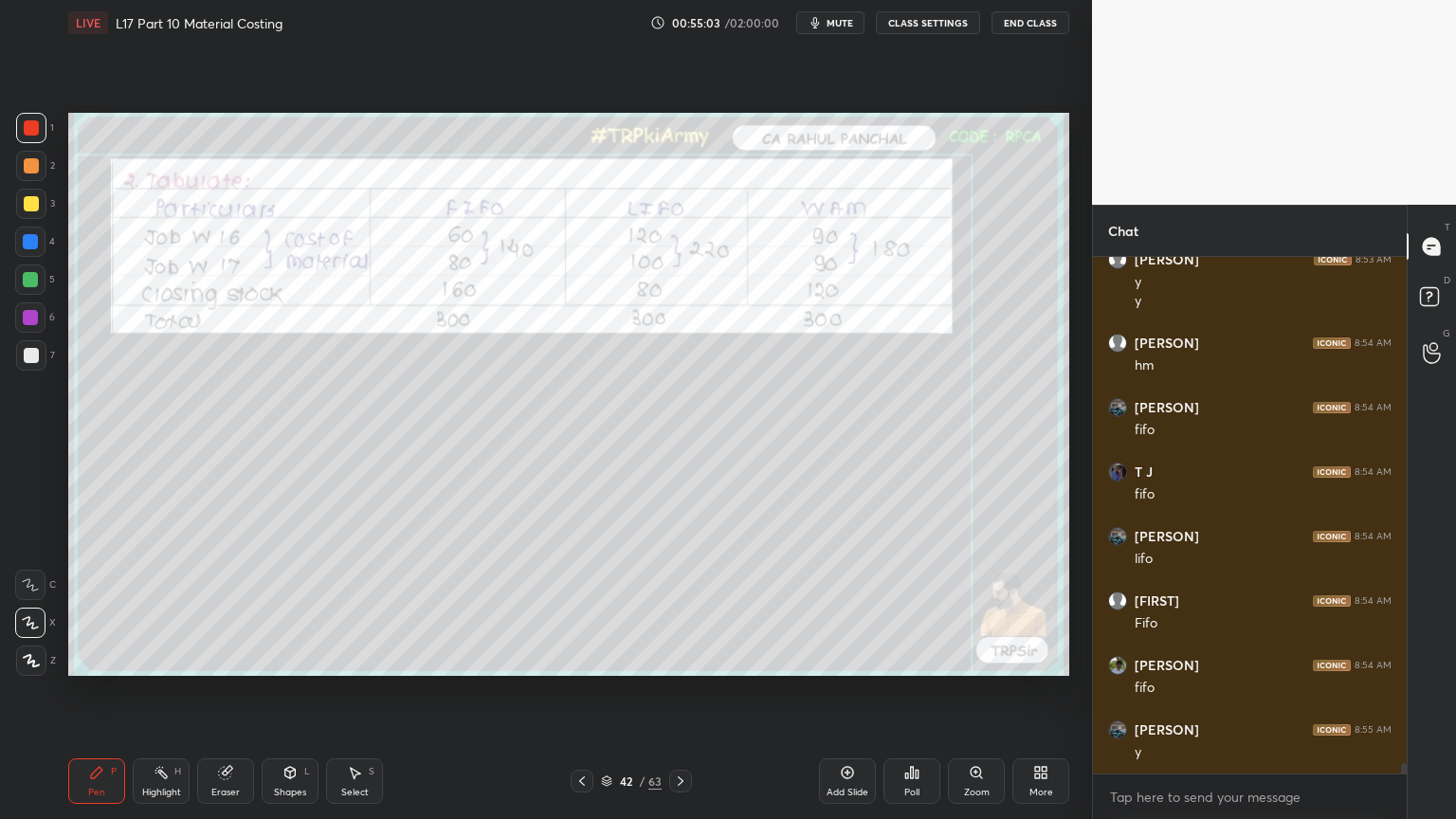 scroll, scrollTop: 24618, scrollLeft: 0, axis: vertical 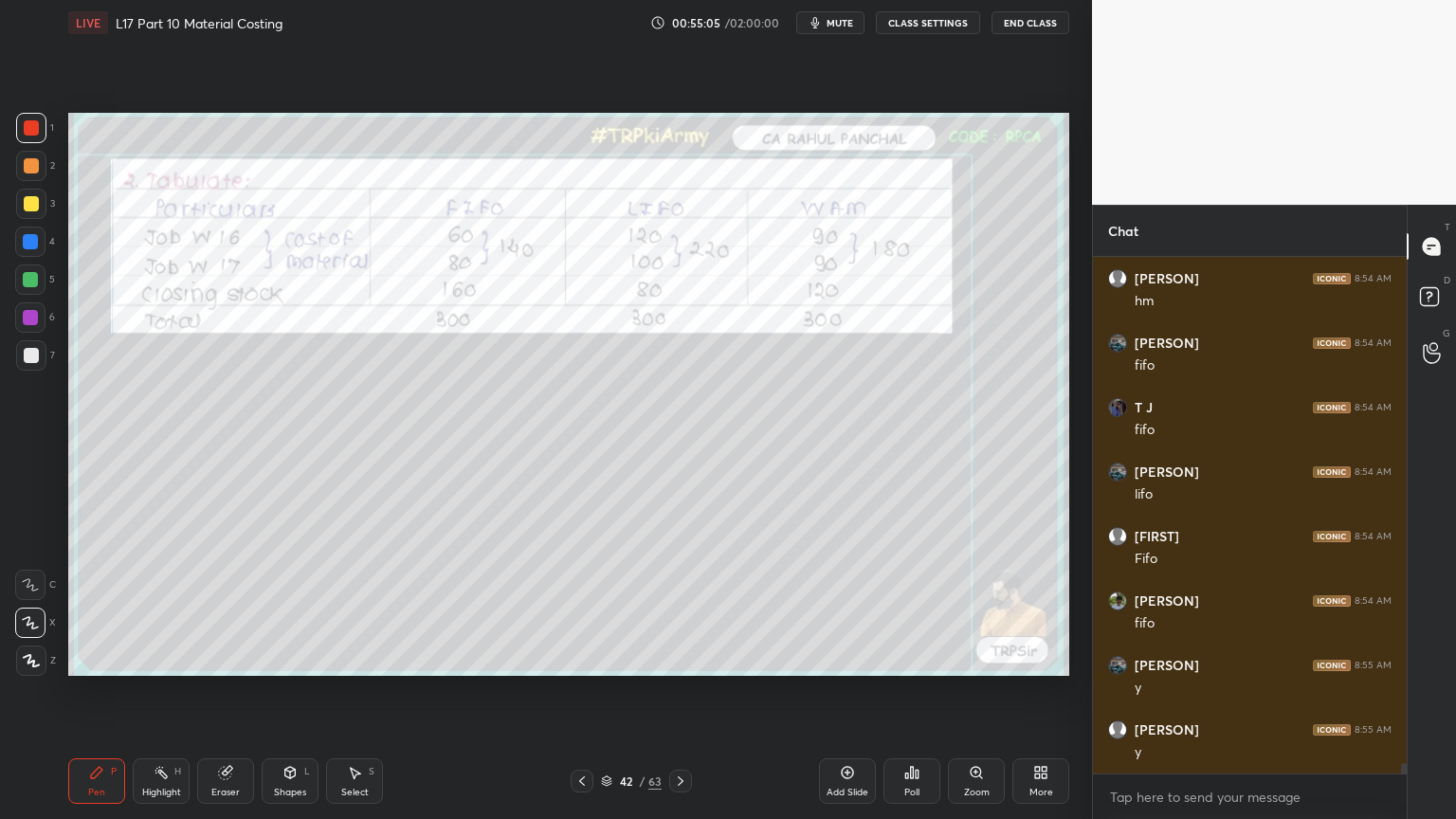 click 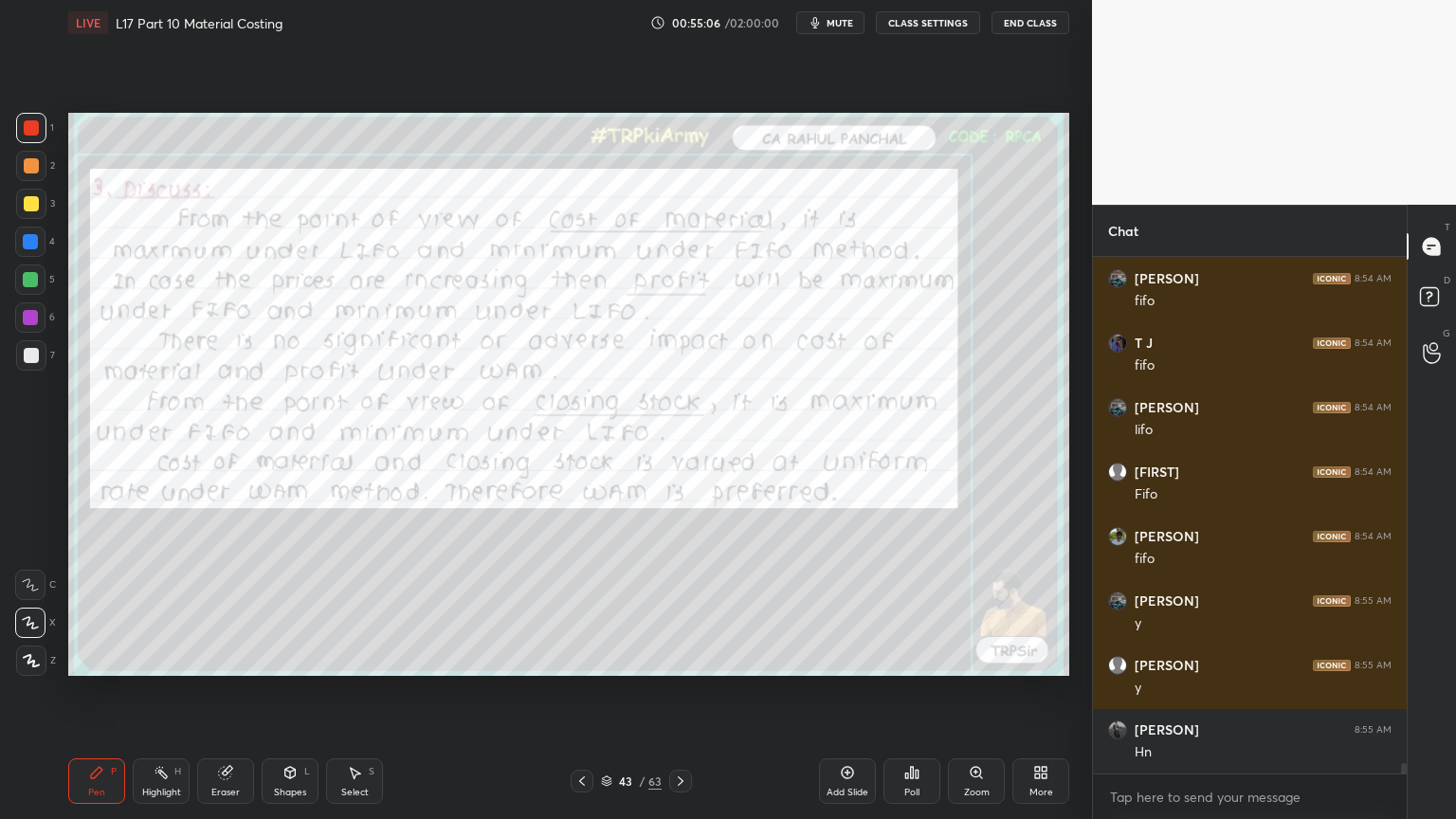scroll, scrollTop: 24747, scrollLeft: 0, axis: vertical 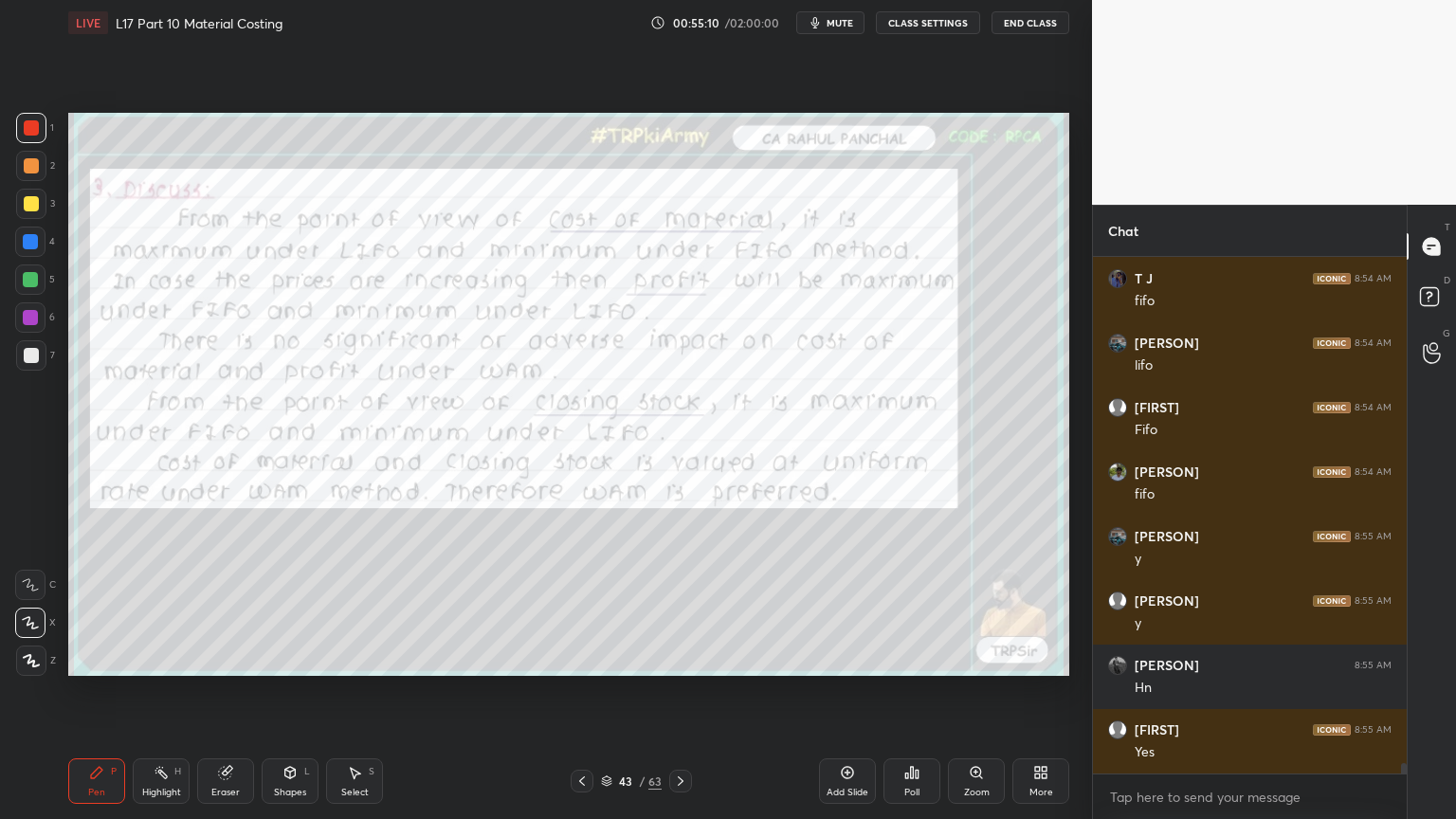 click 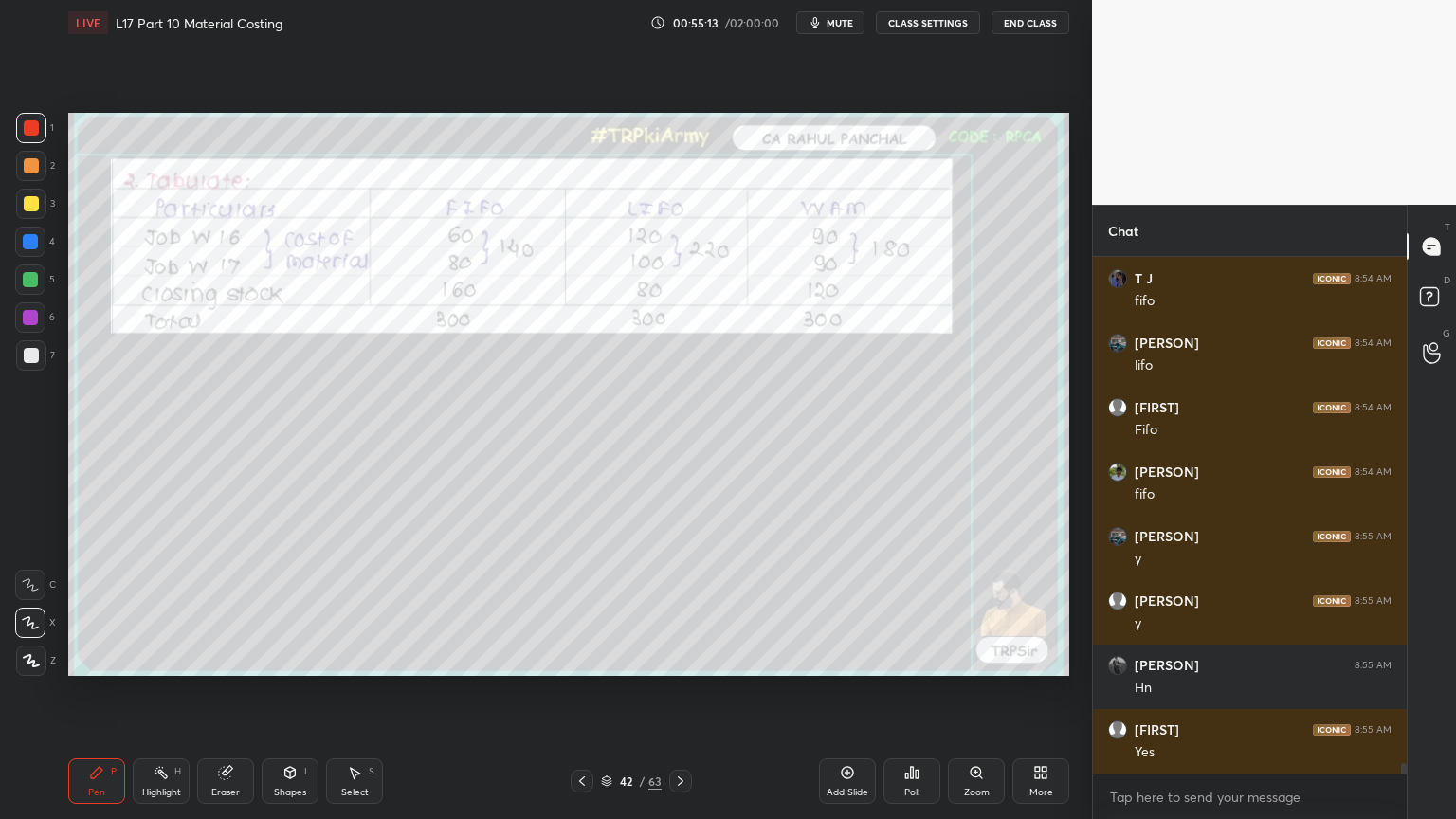 click at bounding box center [681, 781] 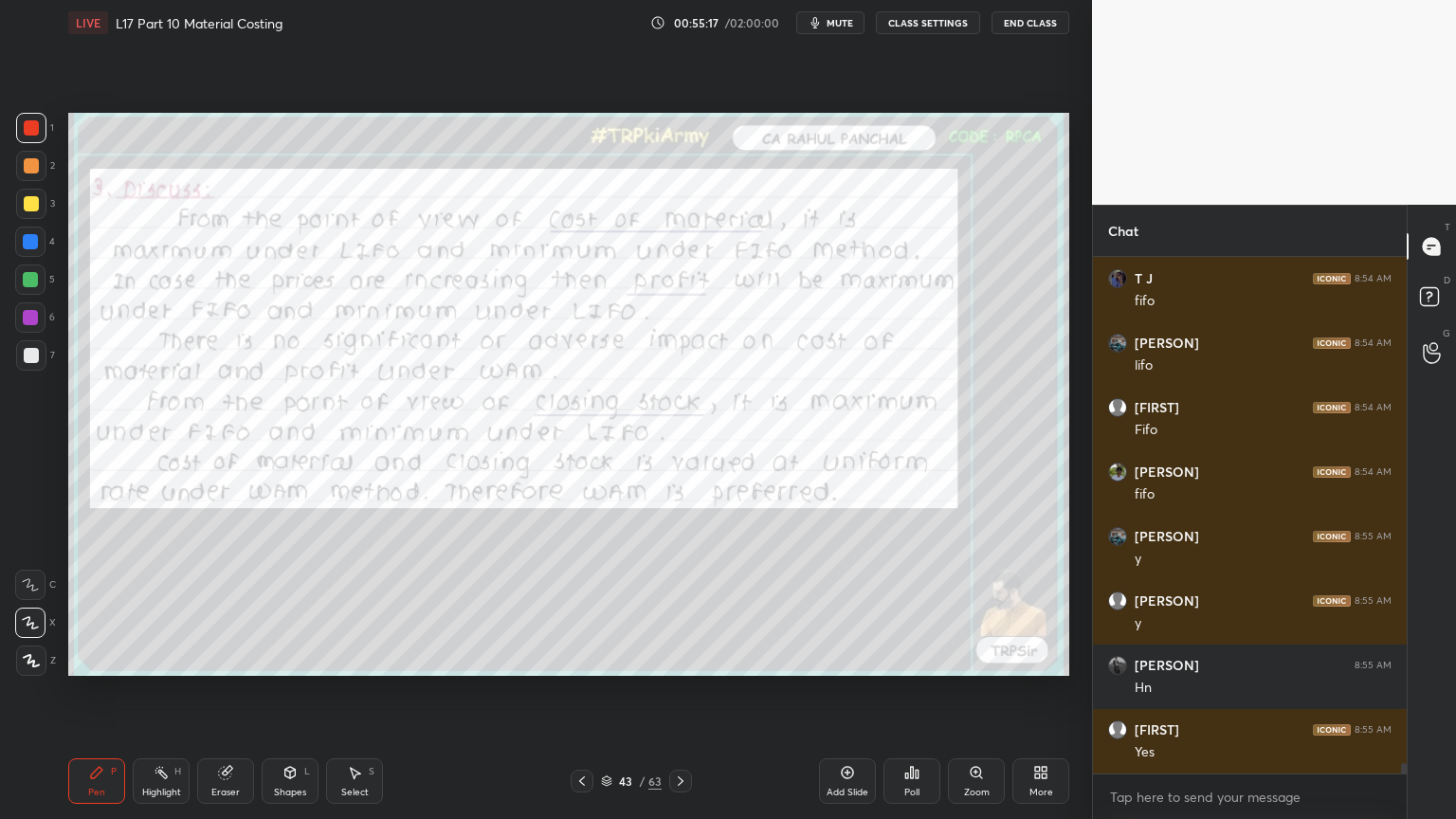 click 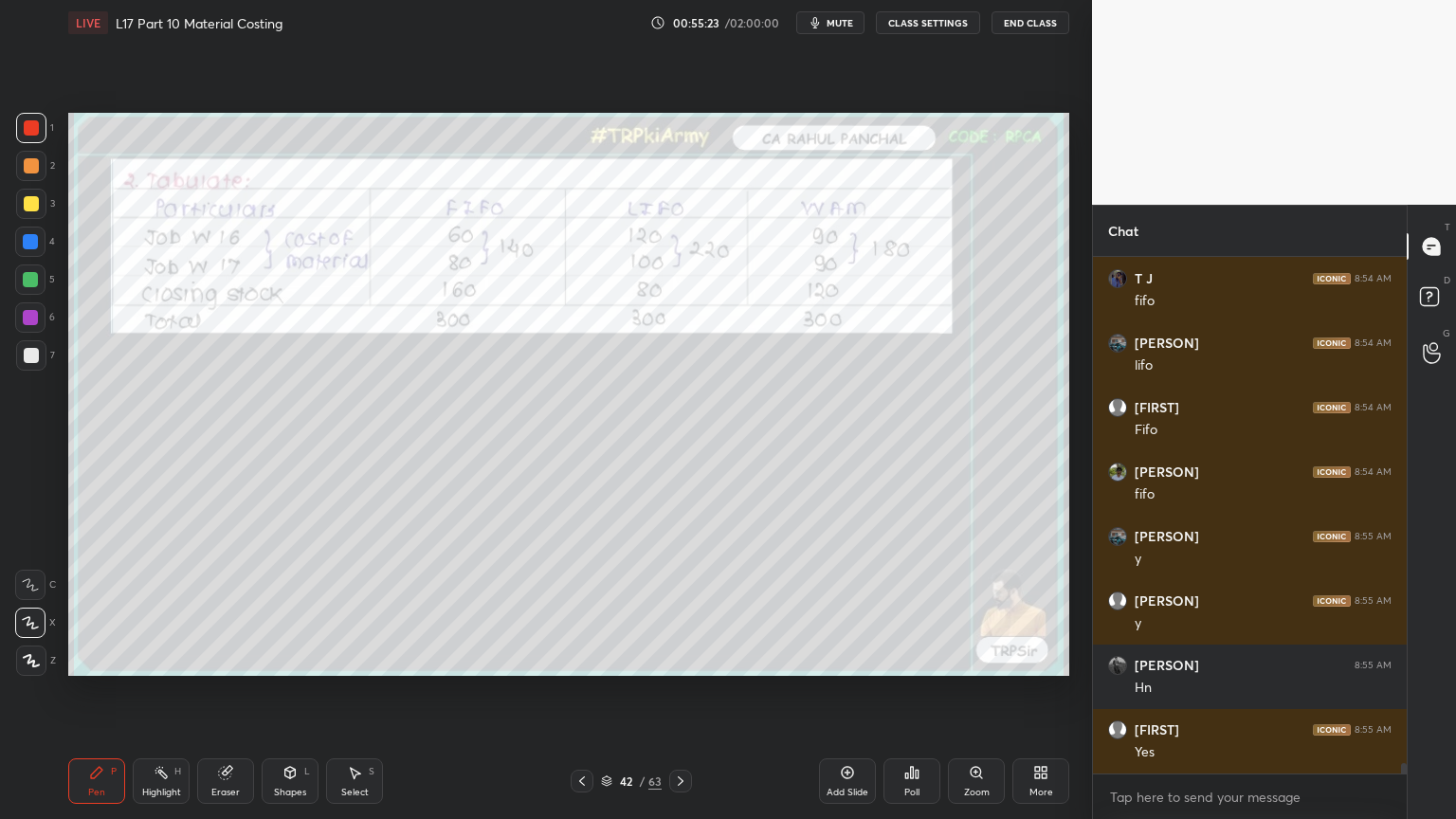 click 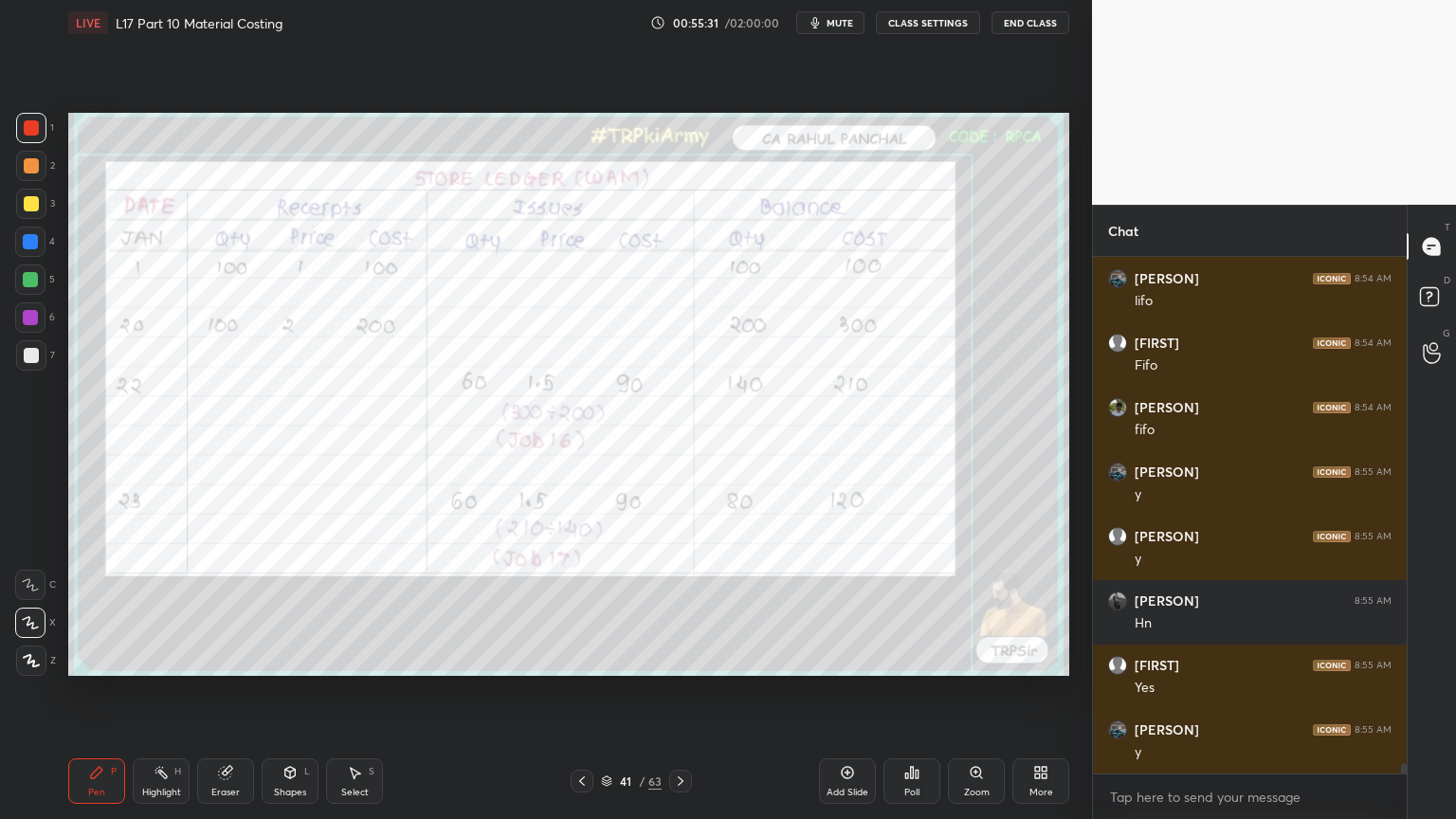 scroll, scrollTop: 24876, scrollLeft: 0, axis: vertical 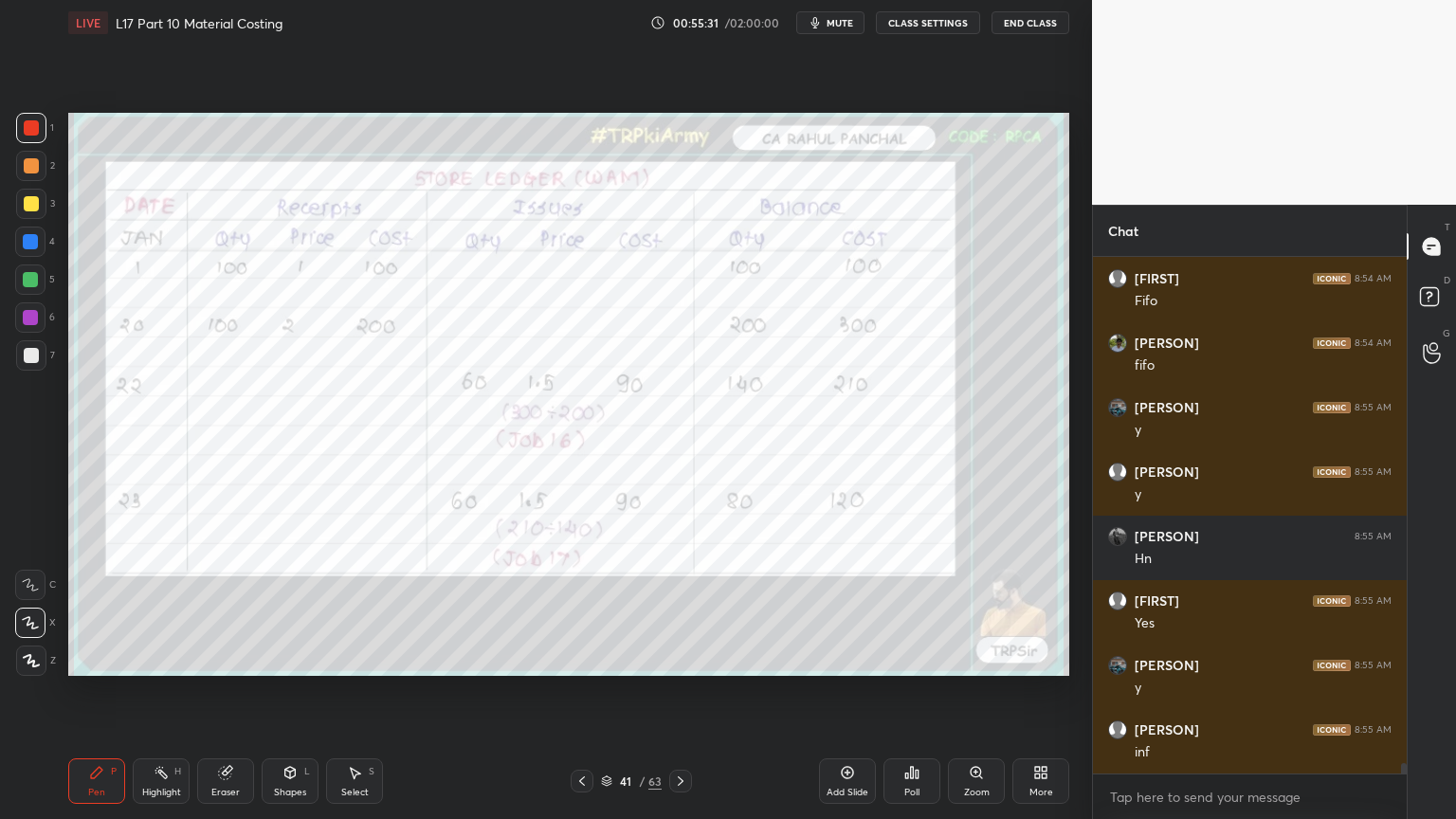 click 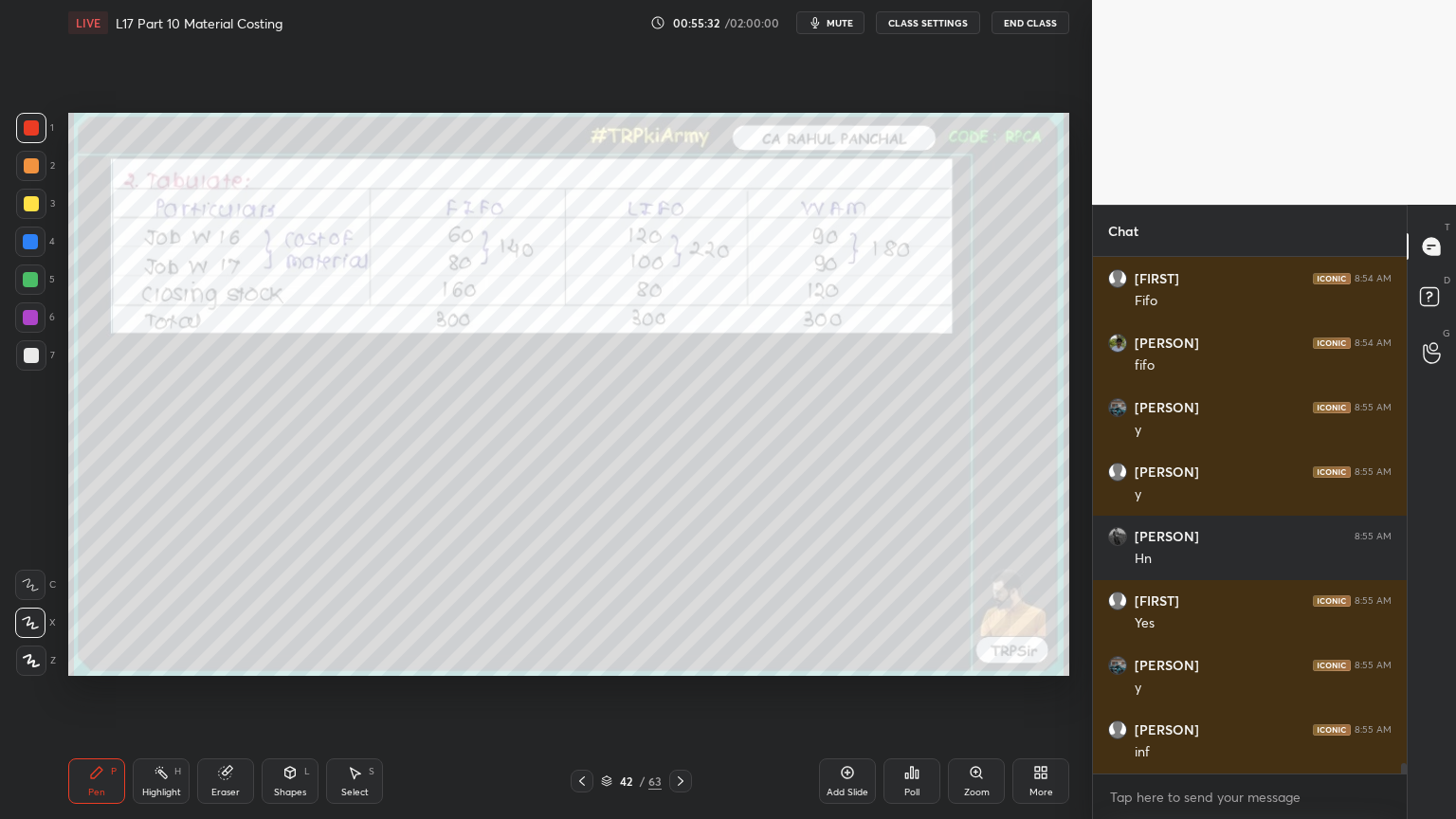 click on "Pen P Highlight H Eraser Shapes L Select S 42 / 63 Add Slide Poll Zoom More" at bounding box center (569, 781) 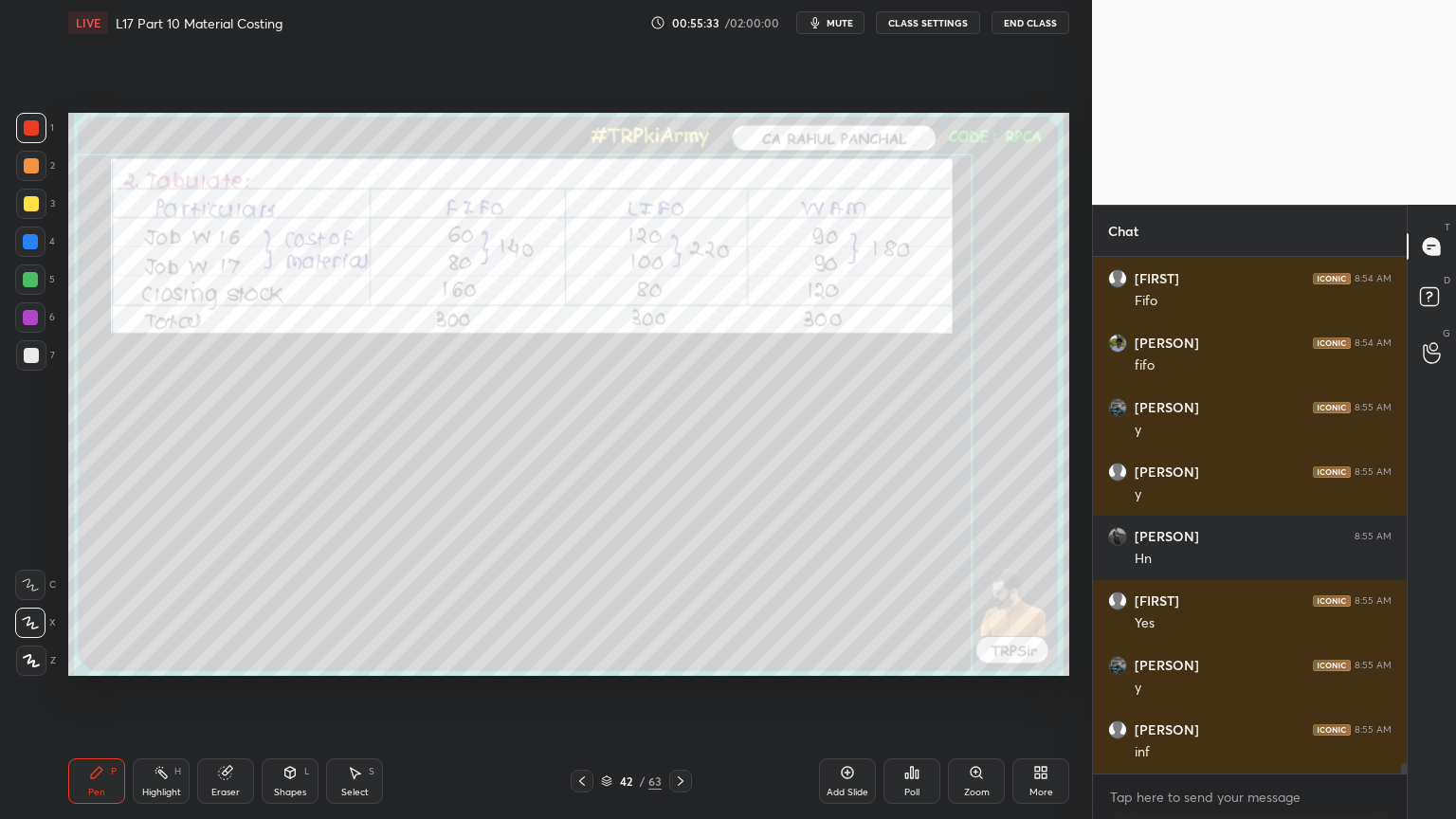 click 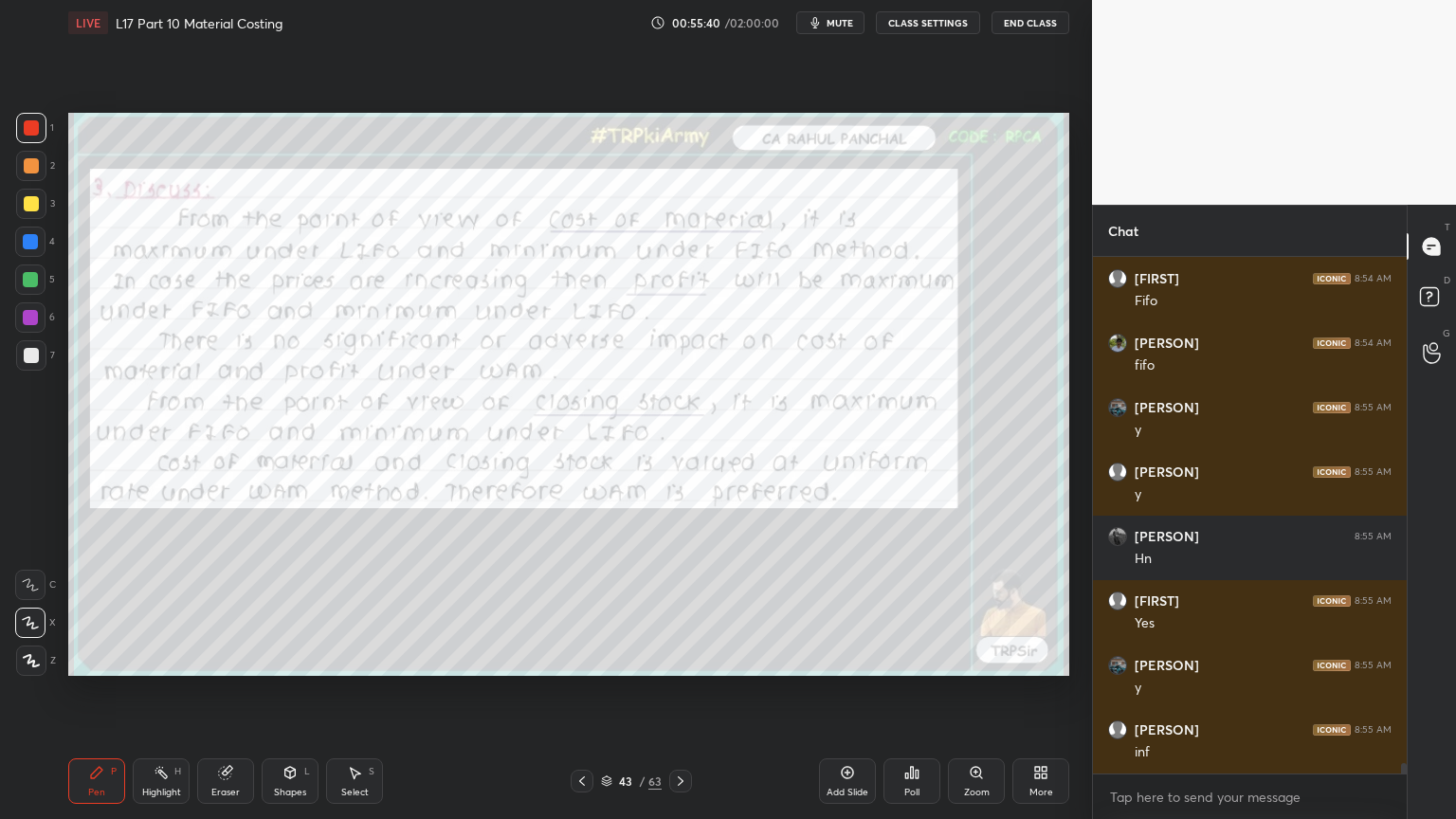 click 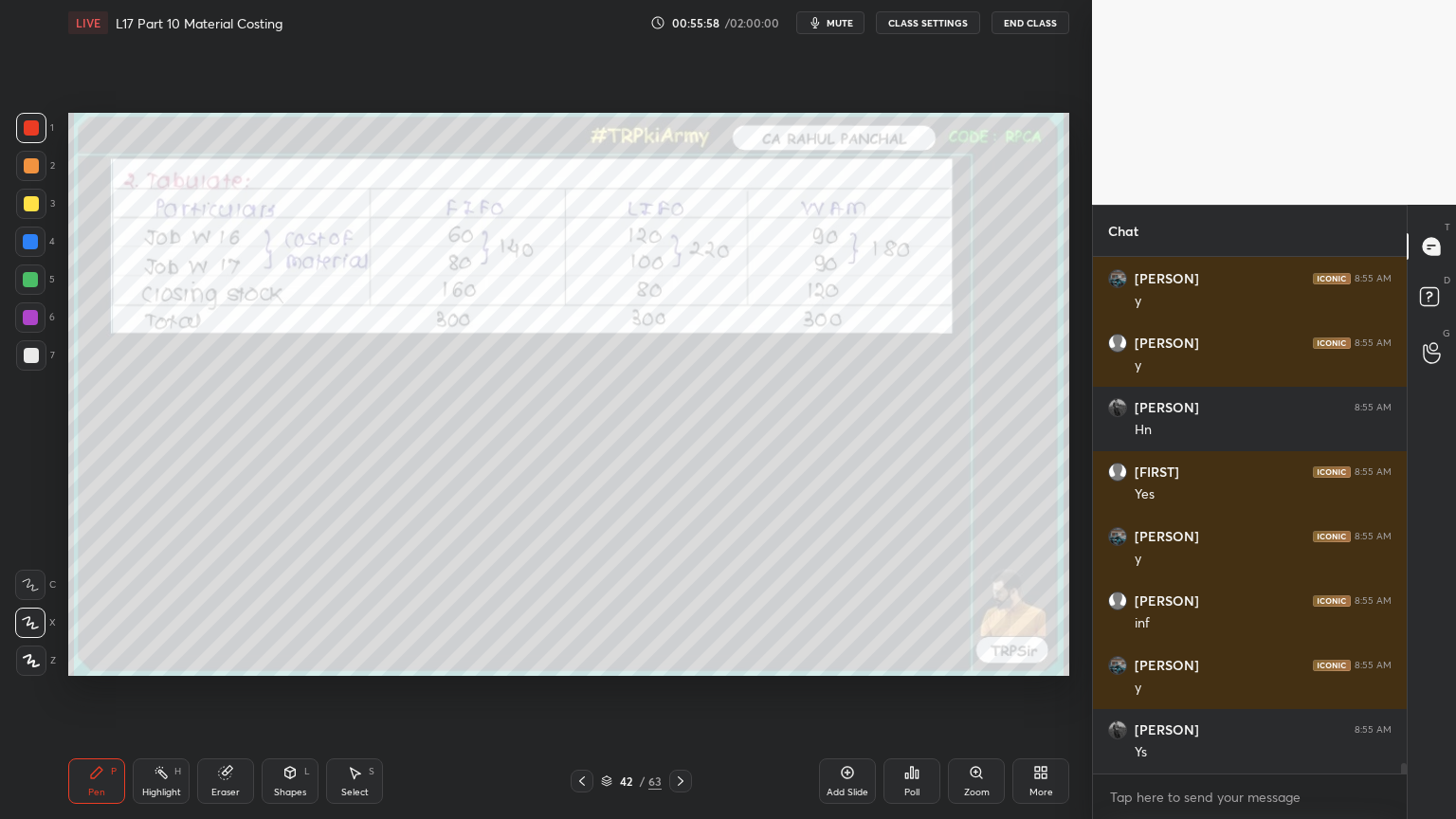 scroll, scrollTop: 25070, scrollLeft: 0, axis: vertical 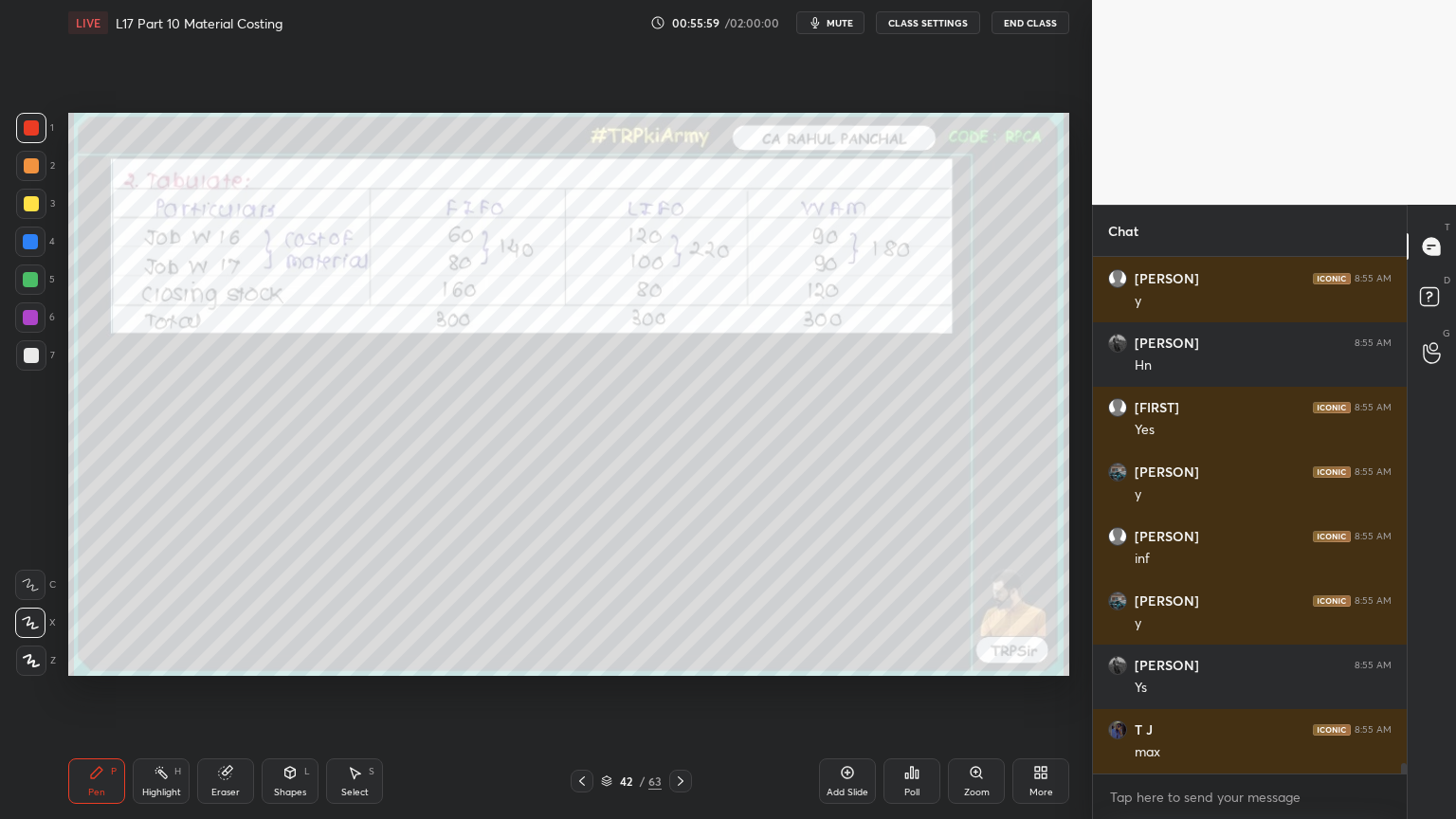 click 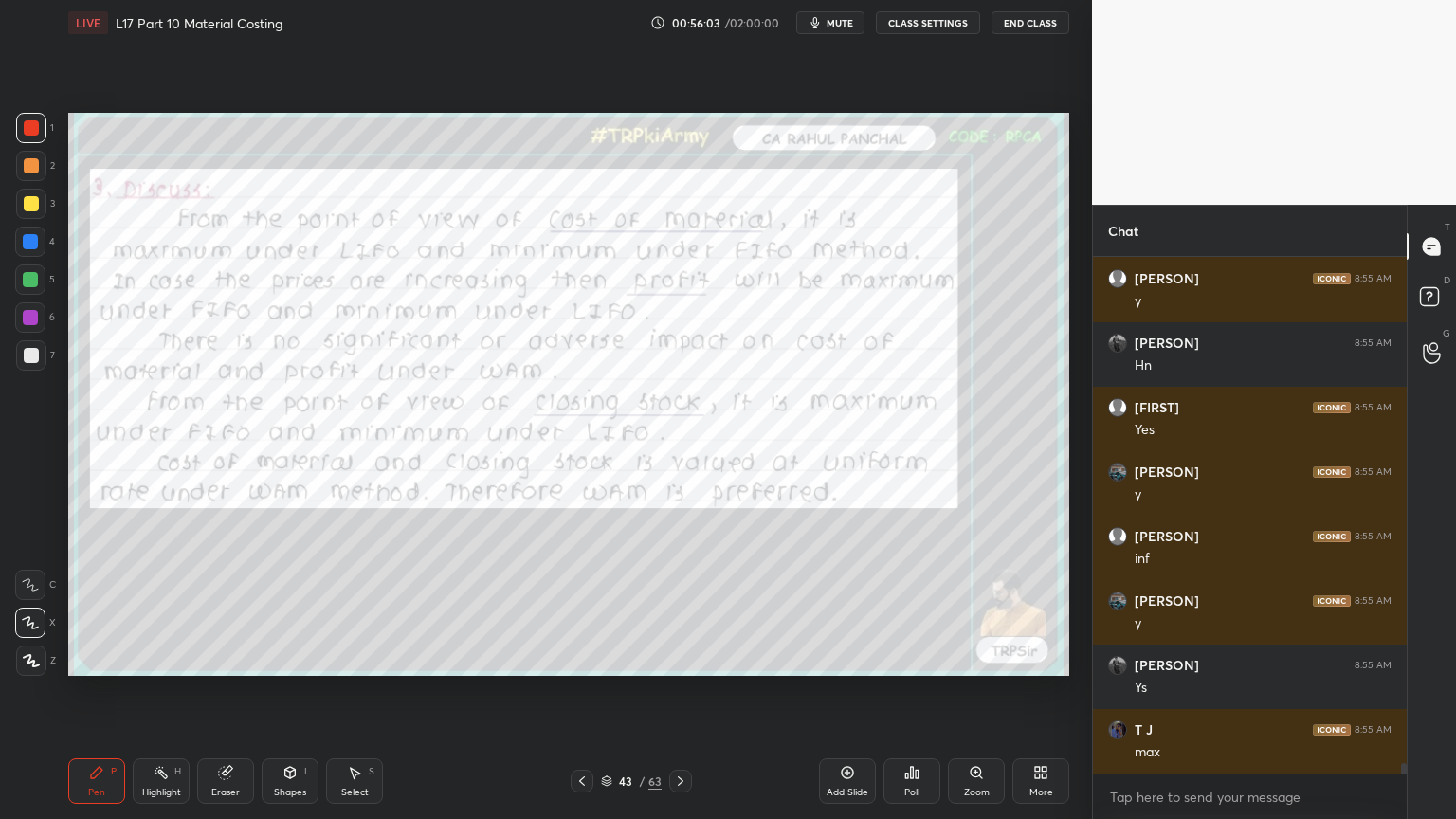 click 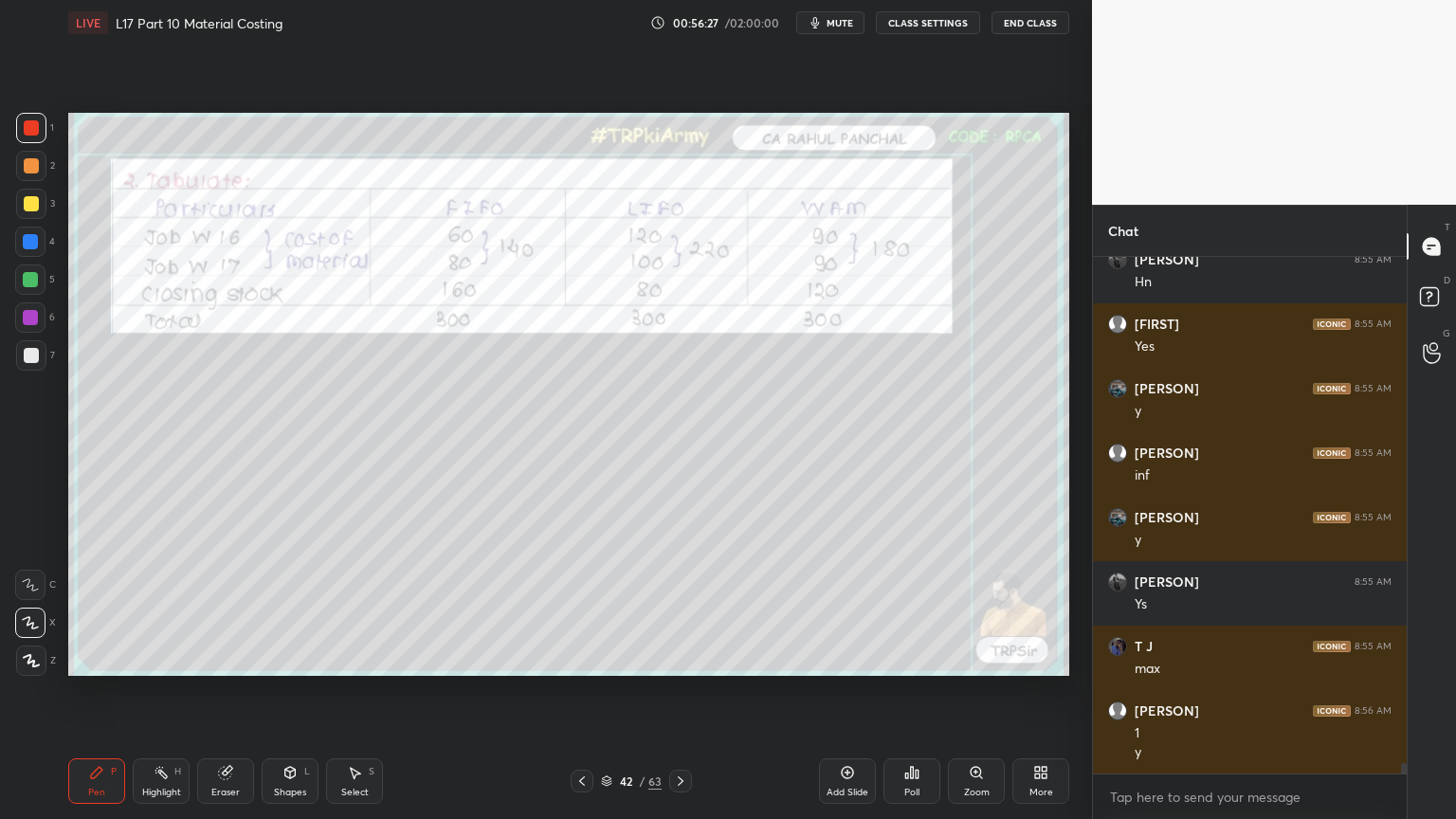 scroll, scrollTop: 25217, scrollLeft: 0, axis: vertical 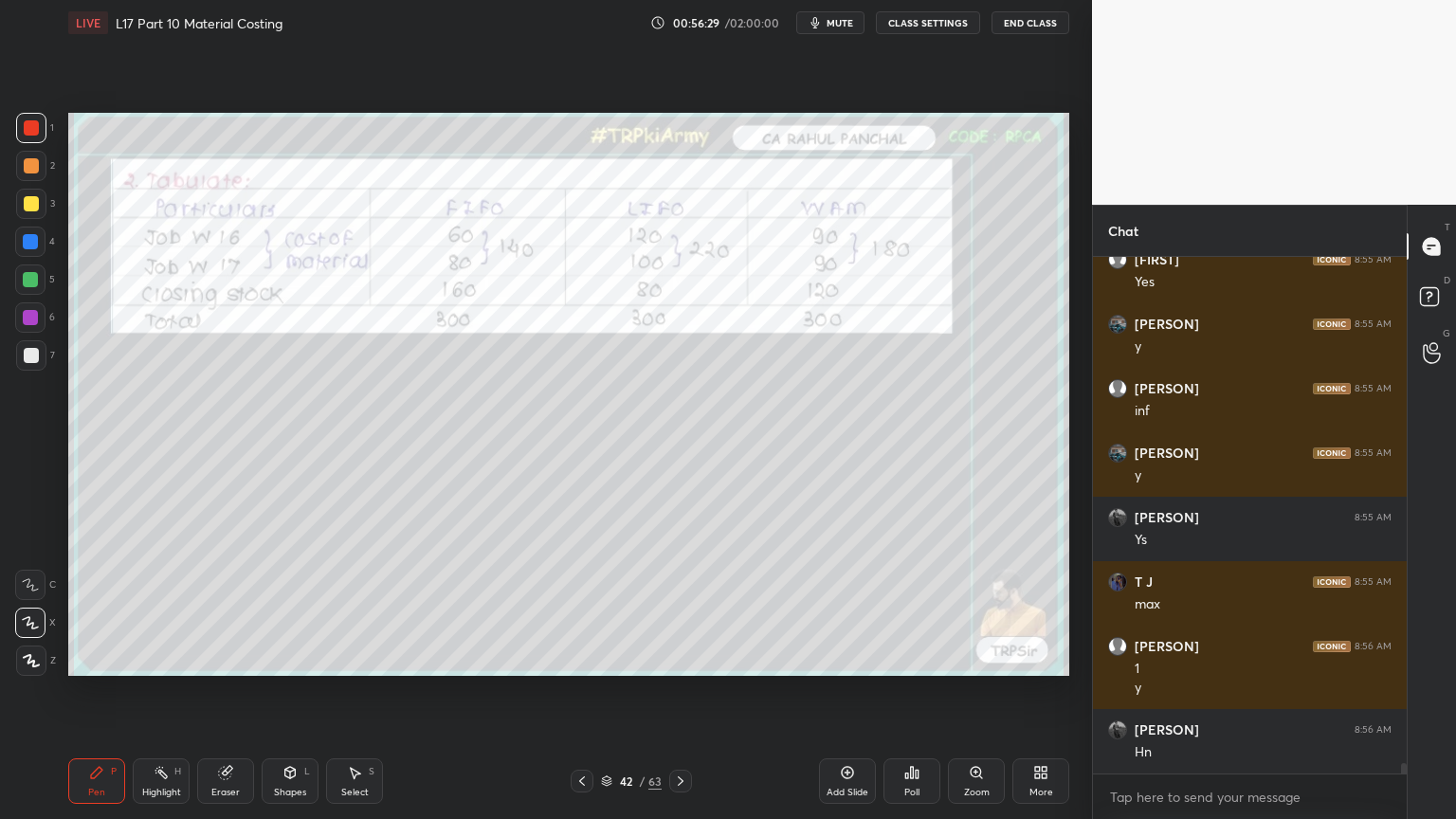 click on "42 / 63" at bounding box center (631, 781) 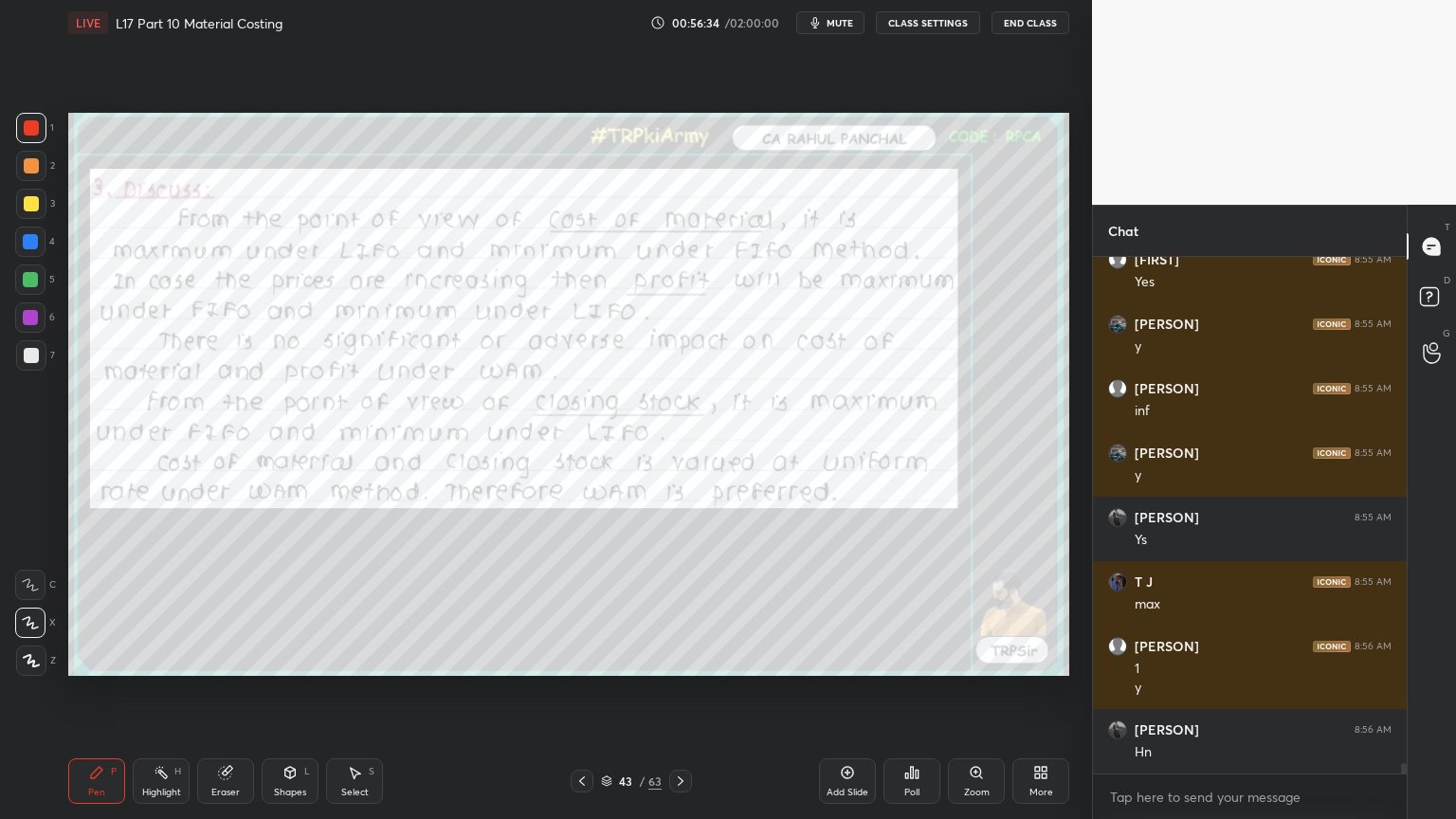 click 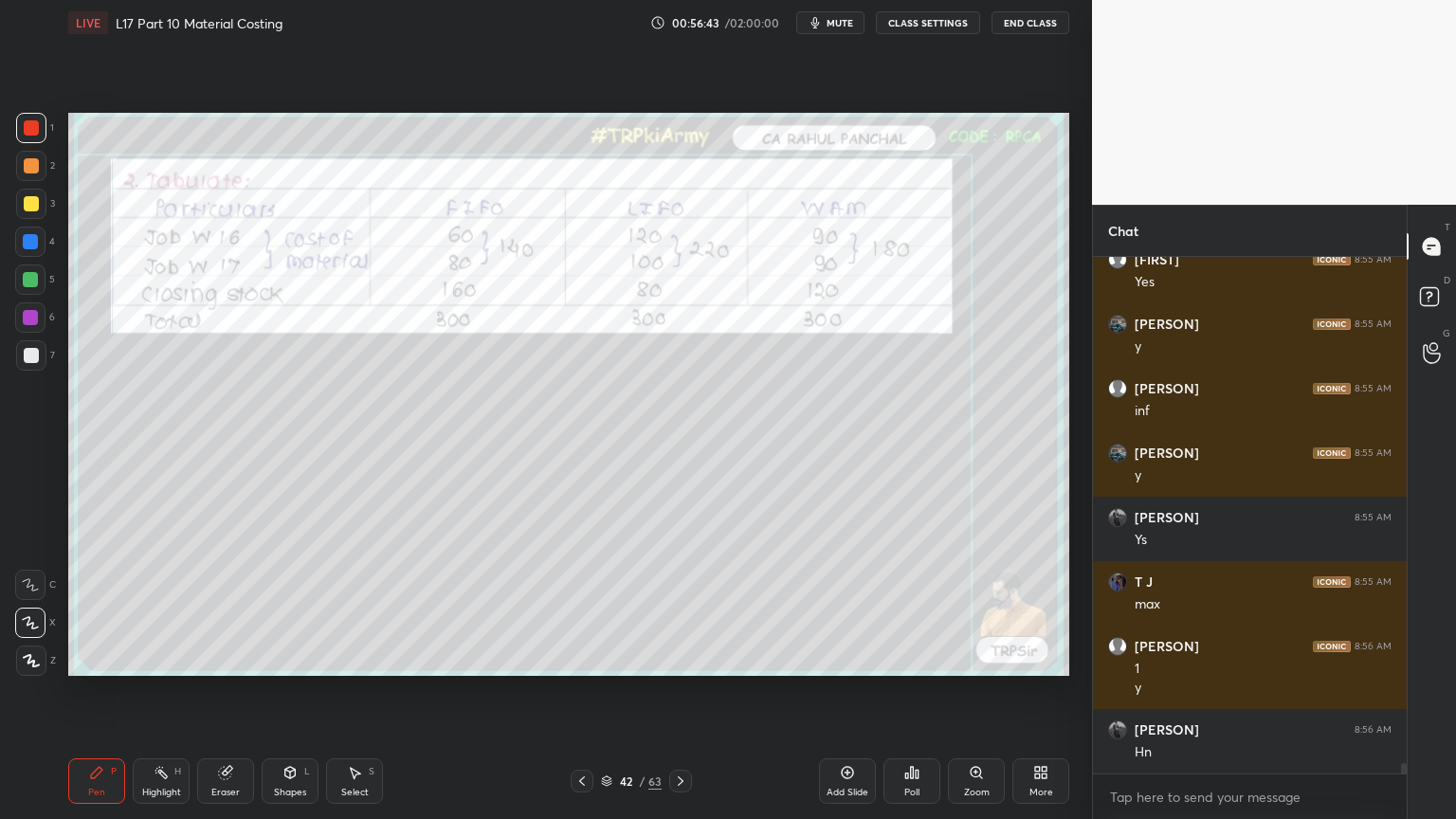 click 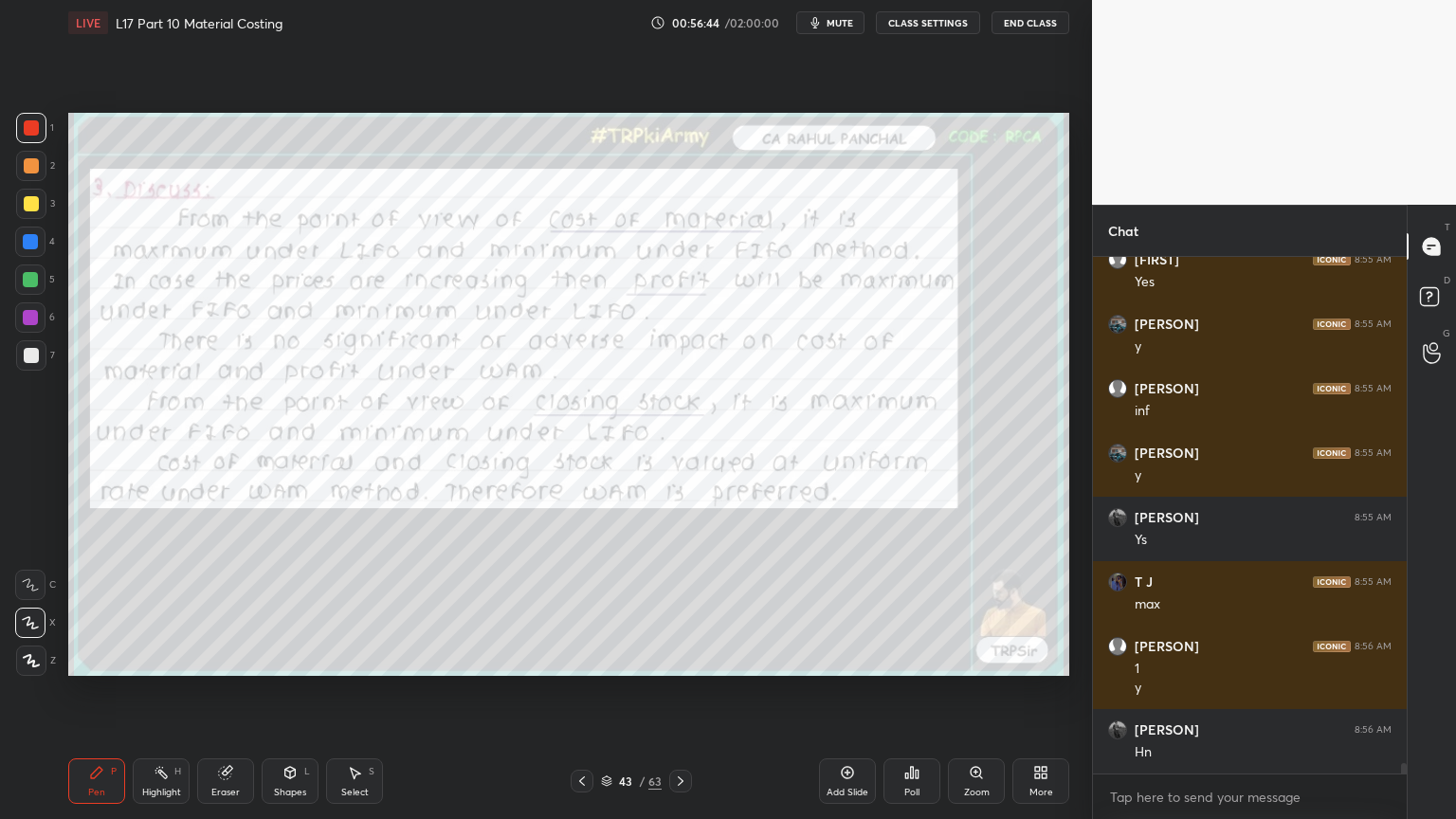 click on "Eraser" at bounding box center (226, 781) 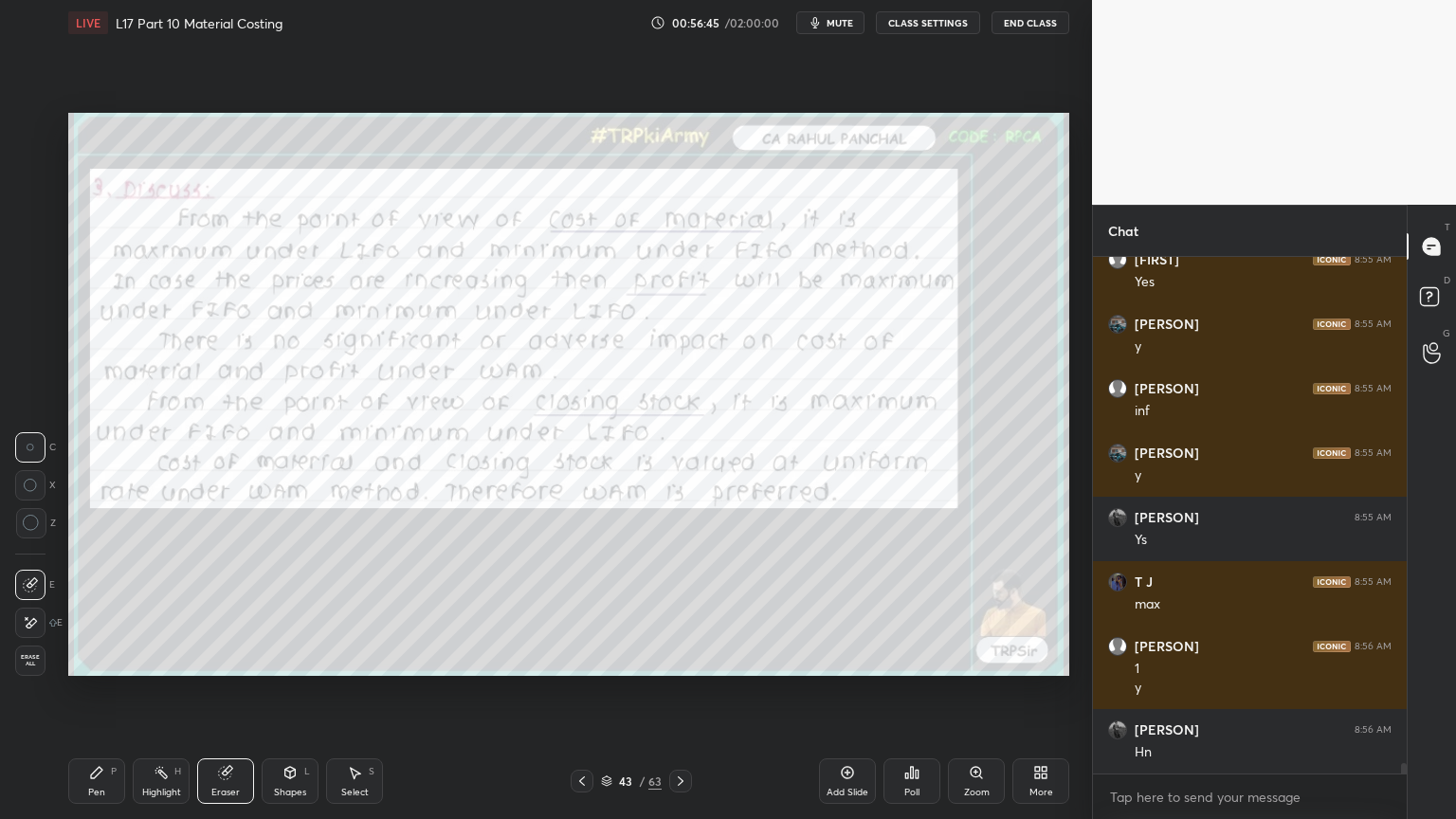 click on "1 2 3 4 5 6 7 C X Z C X Z E E Erase all   H H" at bounding box center [30, 394] 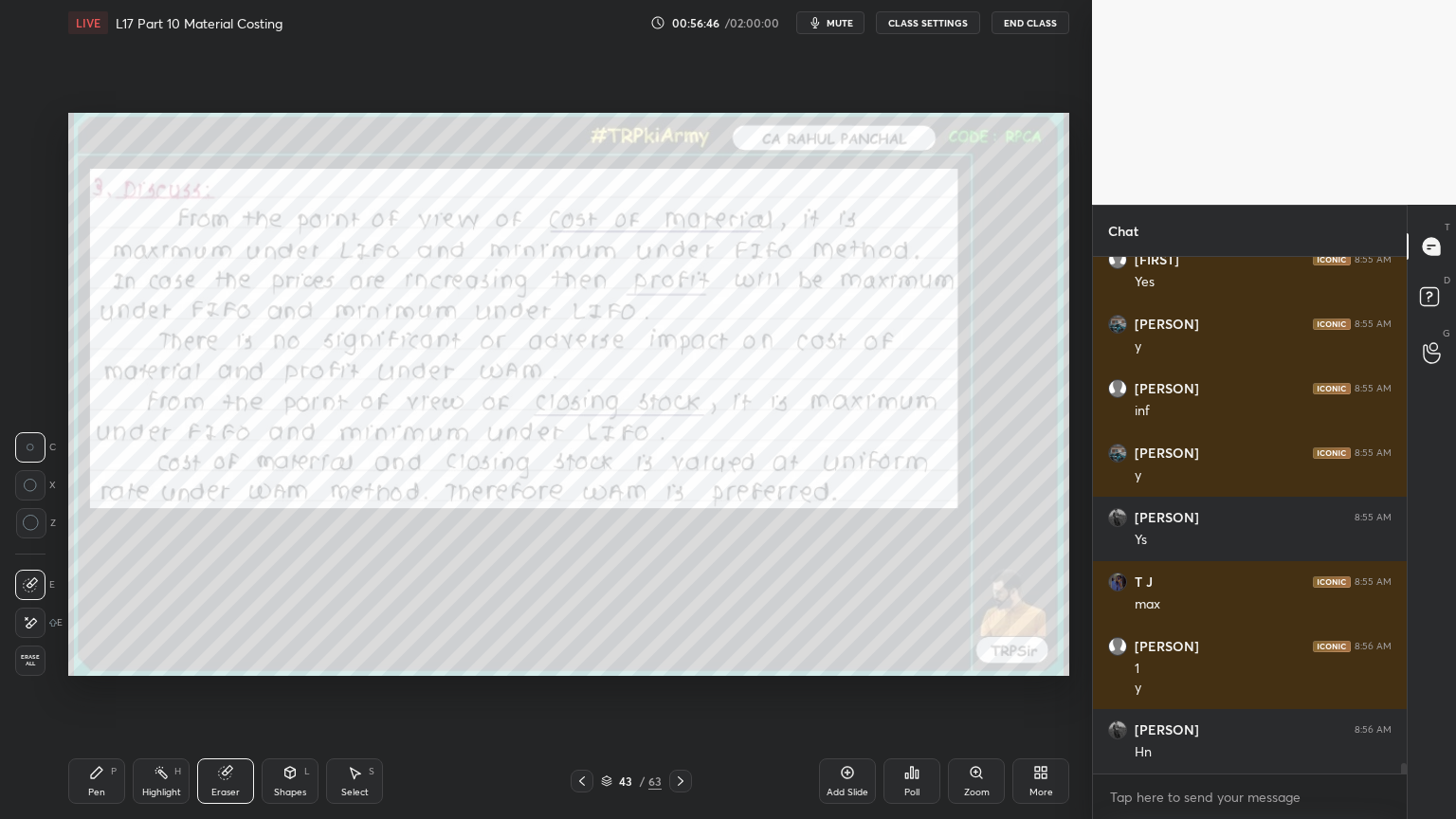 click on "Erase all" at bounding box center (30, 661) 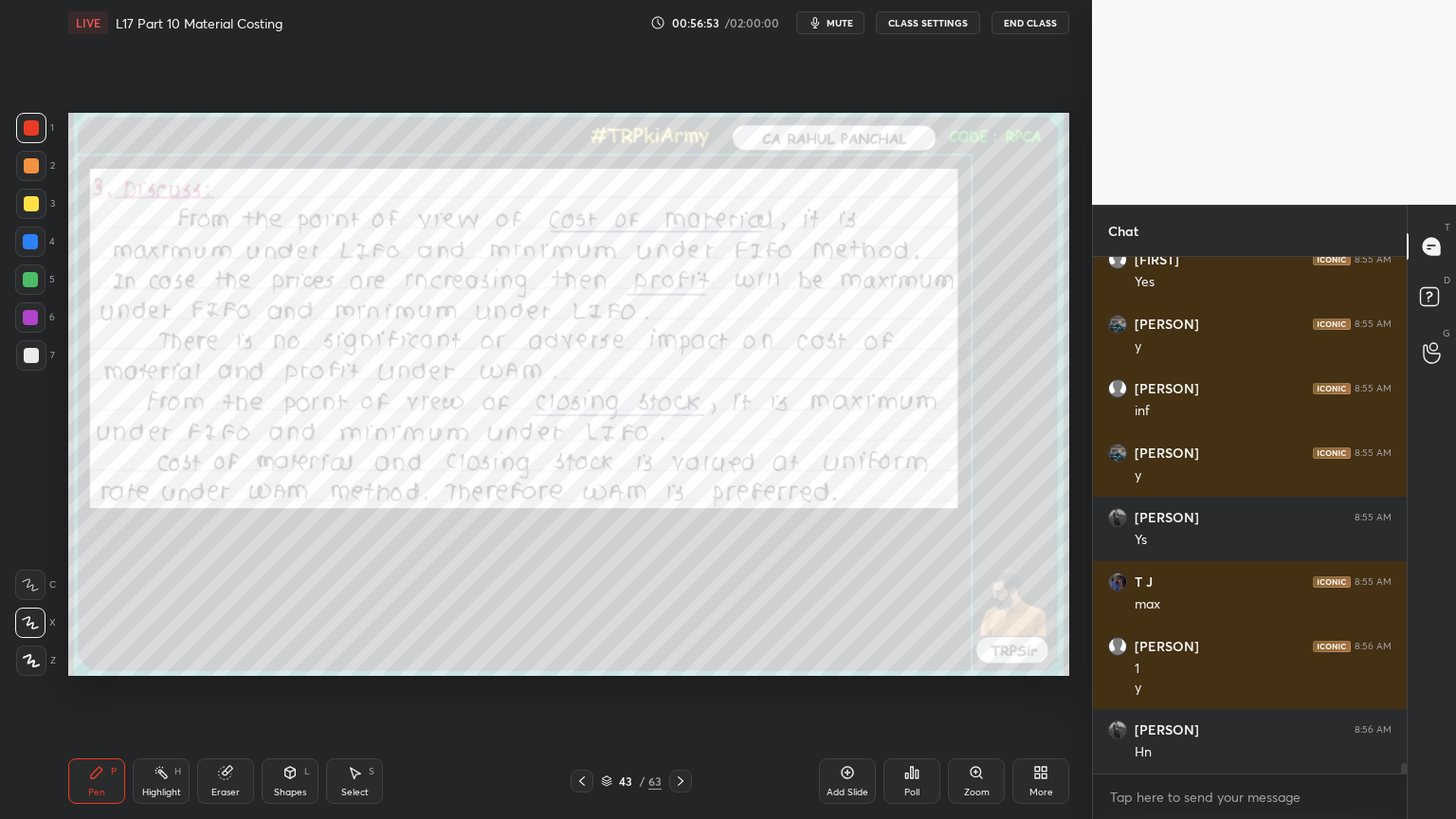 click at bounding box center (582, 781) 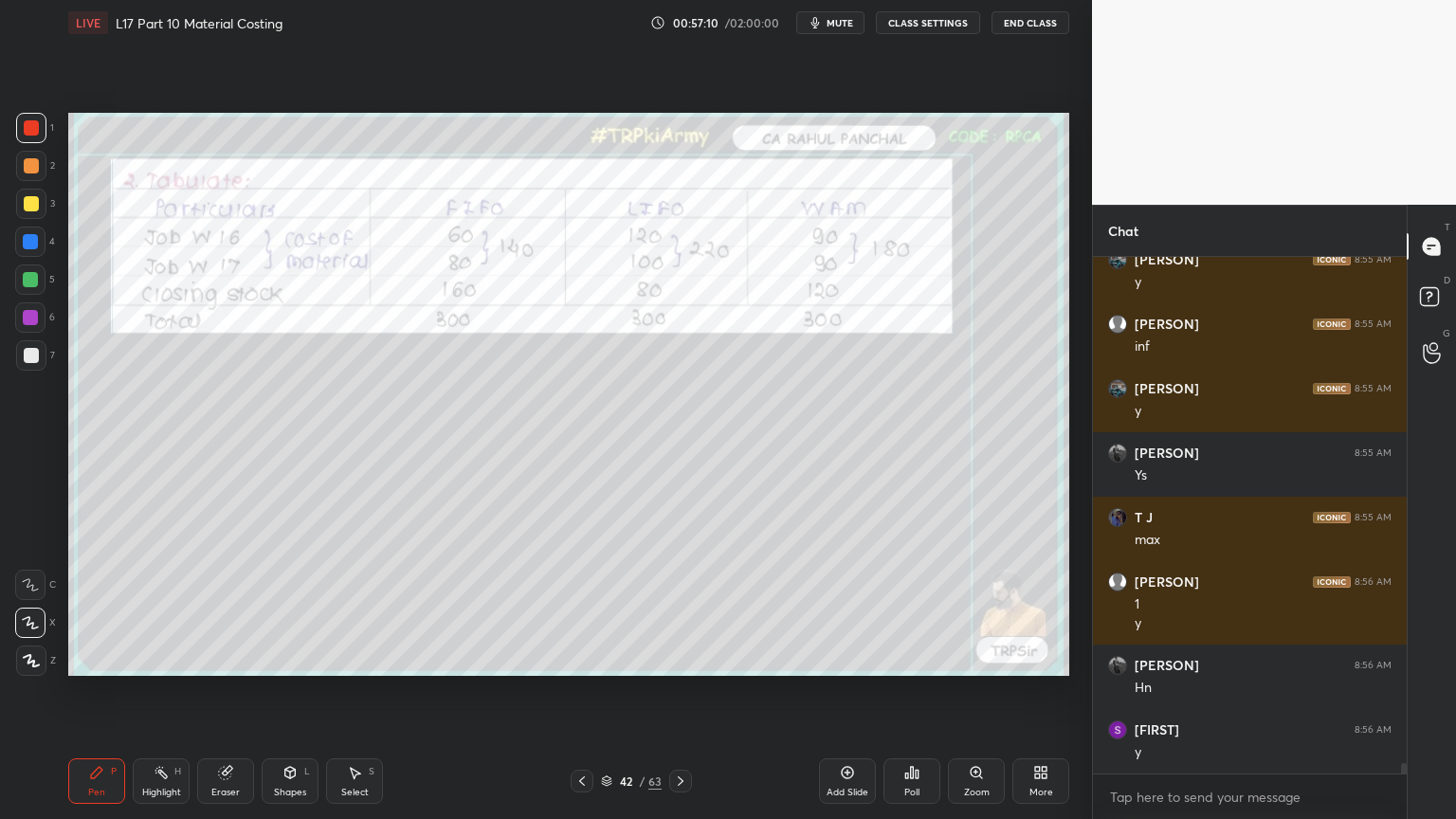 scroll, scrollTop: 25346, scrollLeft: 0, axis: vertical 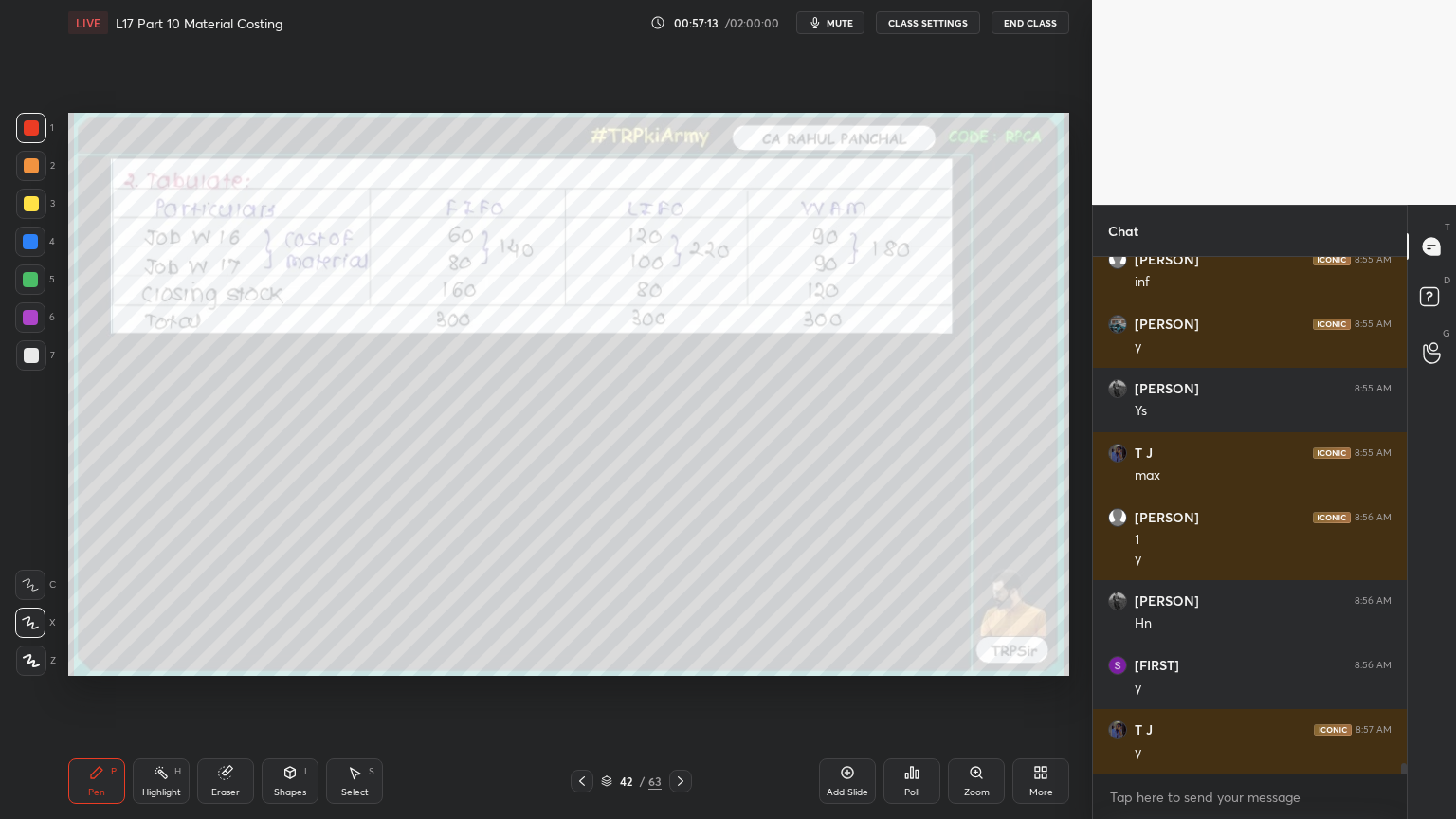 click on "42 / 63" at bounding box center [631, 781] 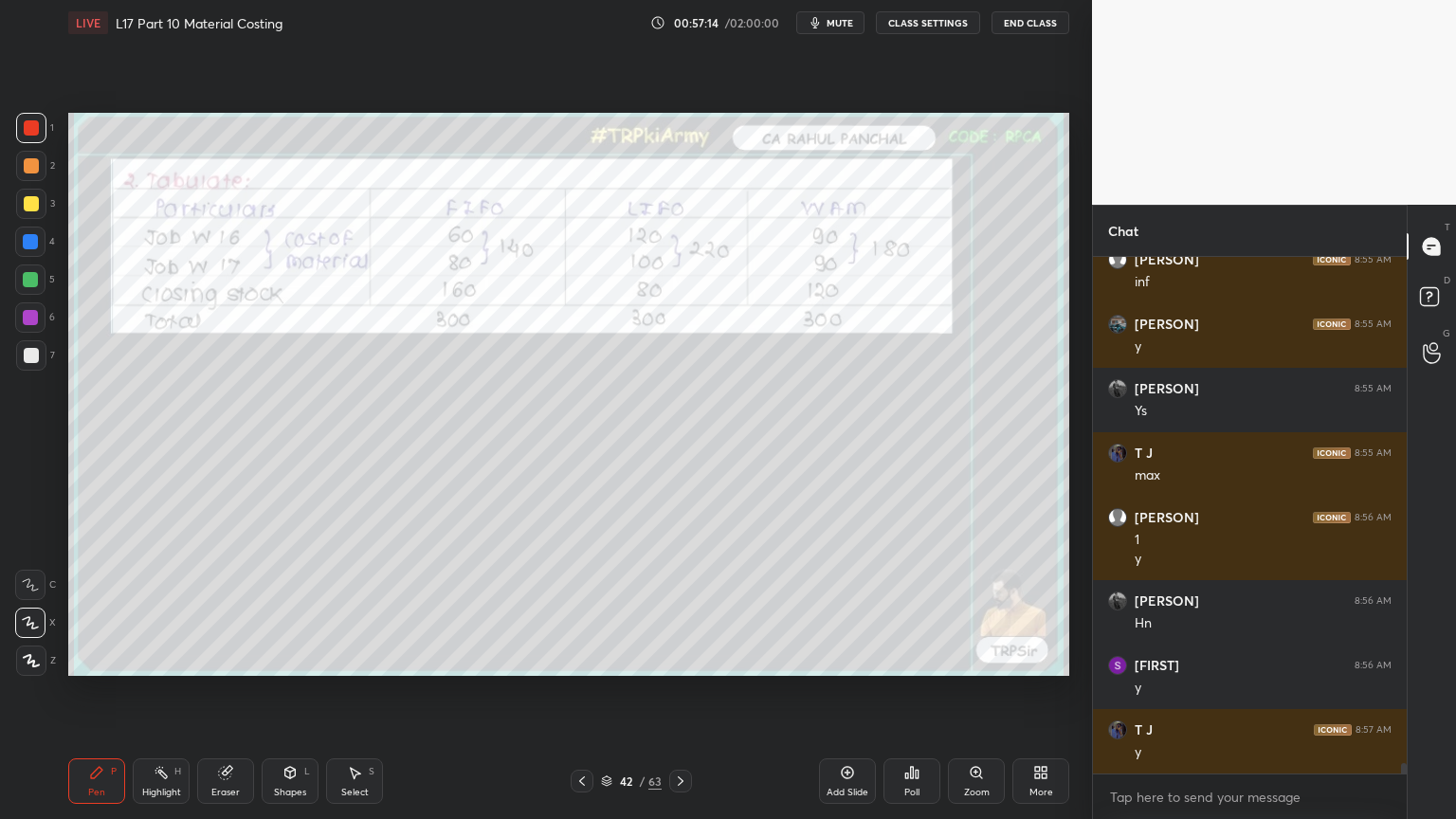 click on "Pen P Highlight H Eraser Shapes L Select S 42 / 63 Add Slide Poll Zoom More" at bounding box center [569, 781] 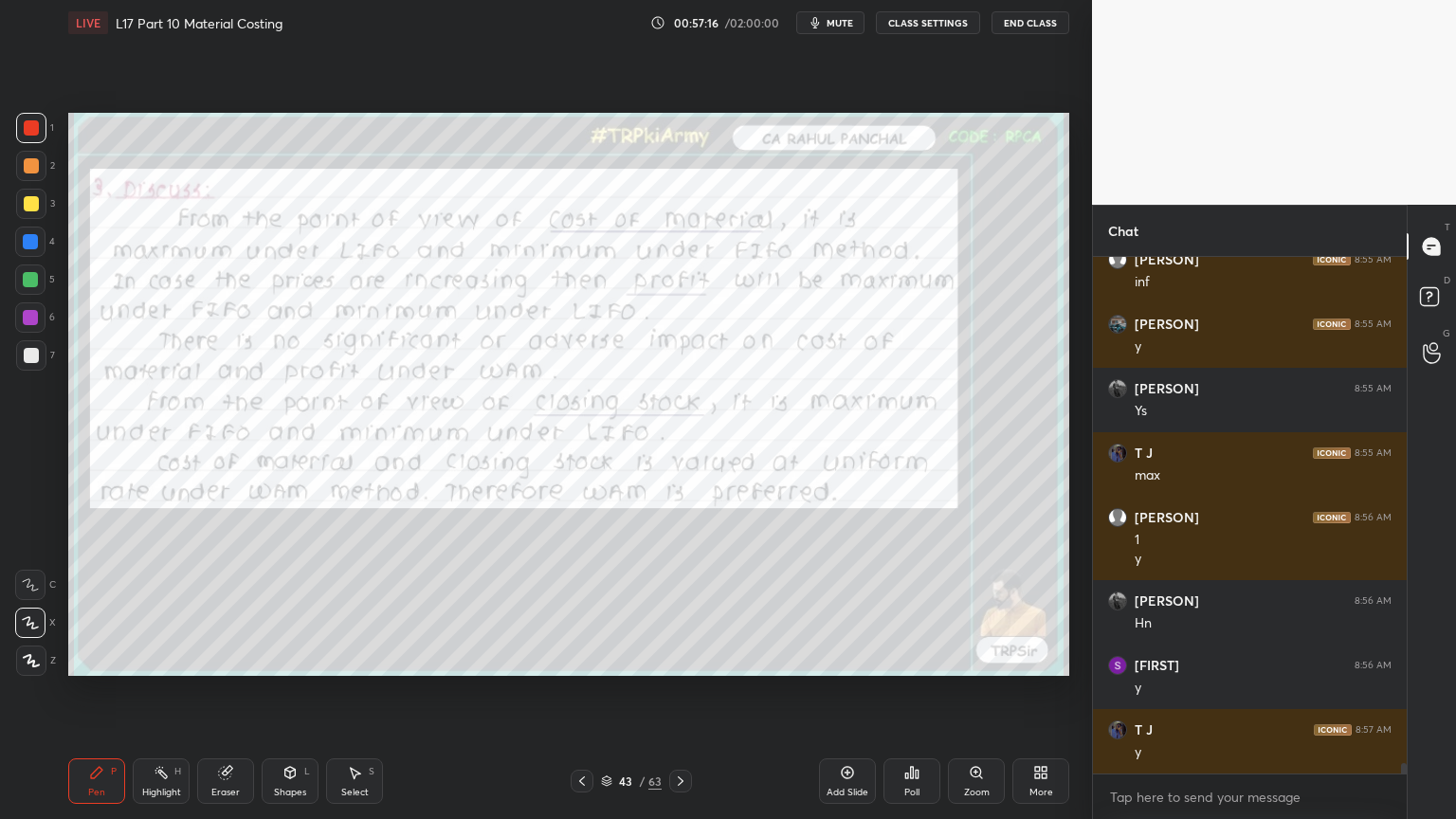 scroll, scrollTop: 25411, scrollLeft: 0, axis: vertical 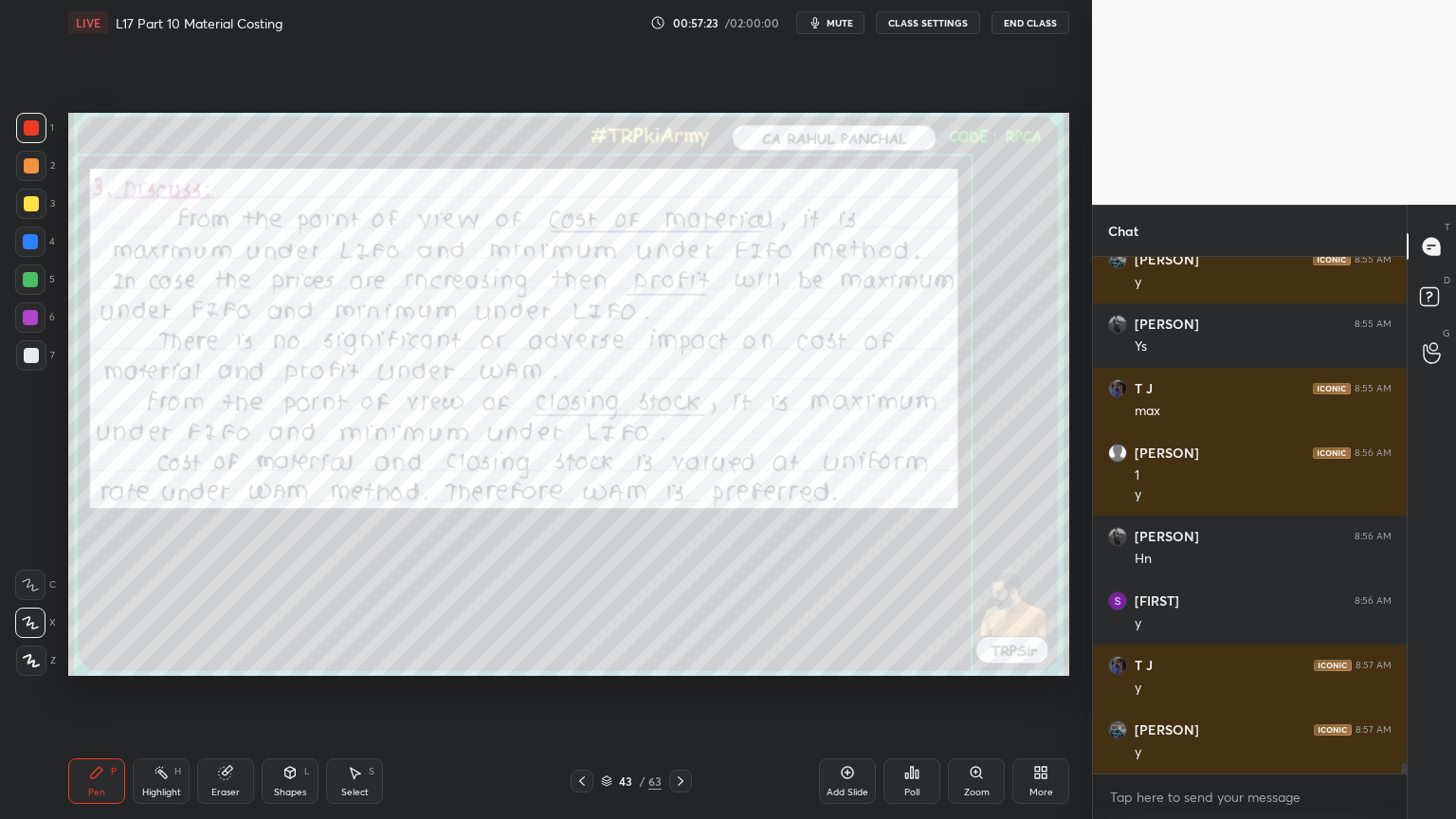 click on "43 / 63" at bounding box center [631, 781] 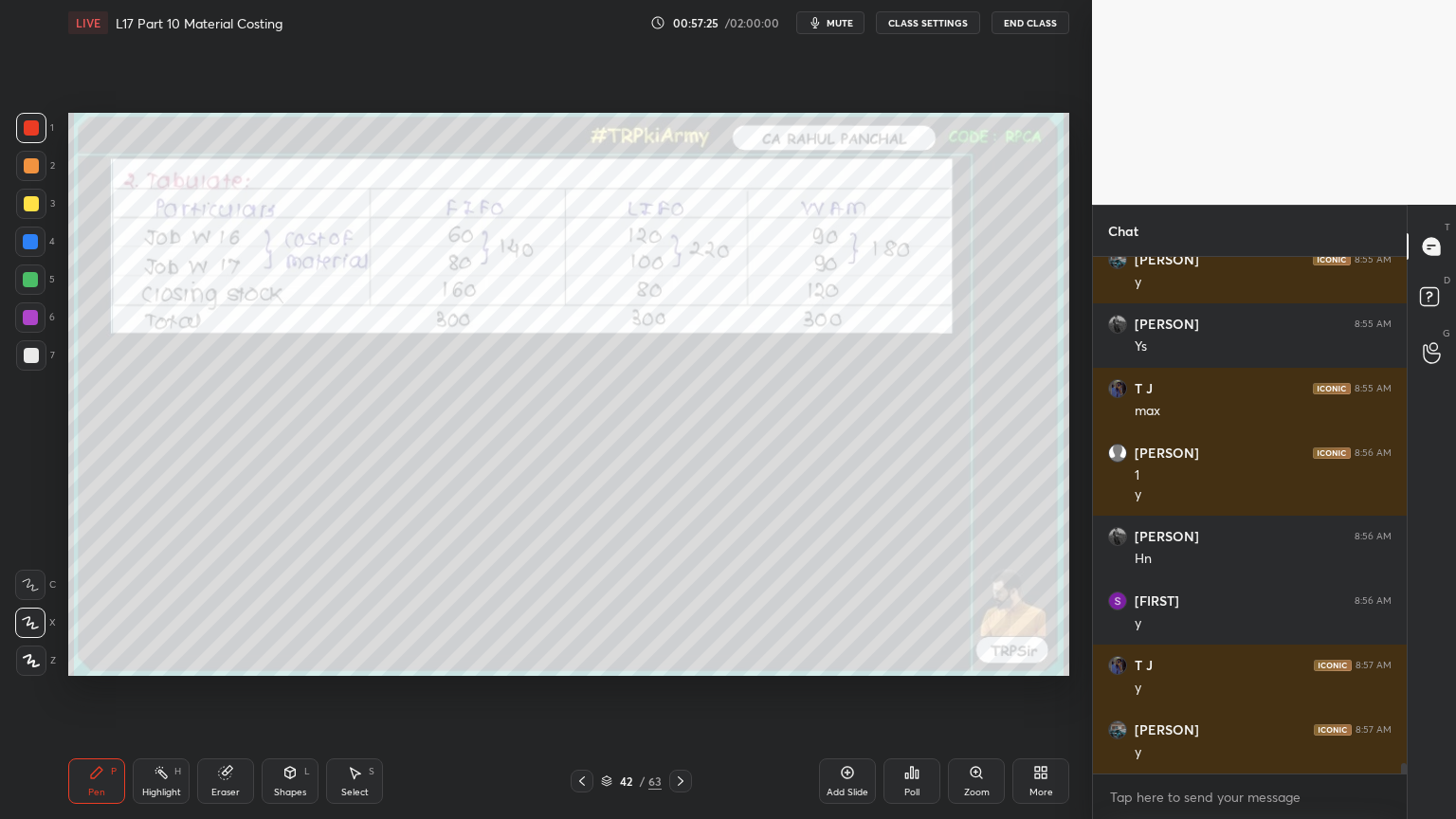 click on "Eraser" at bounding box center [226, 781] 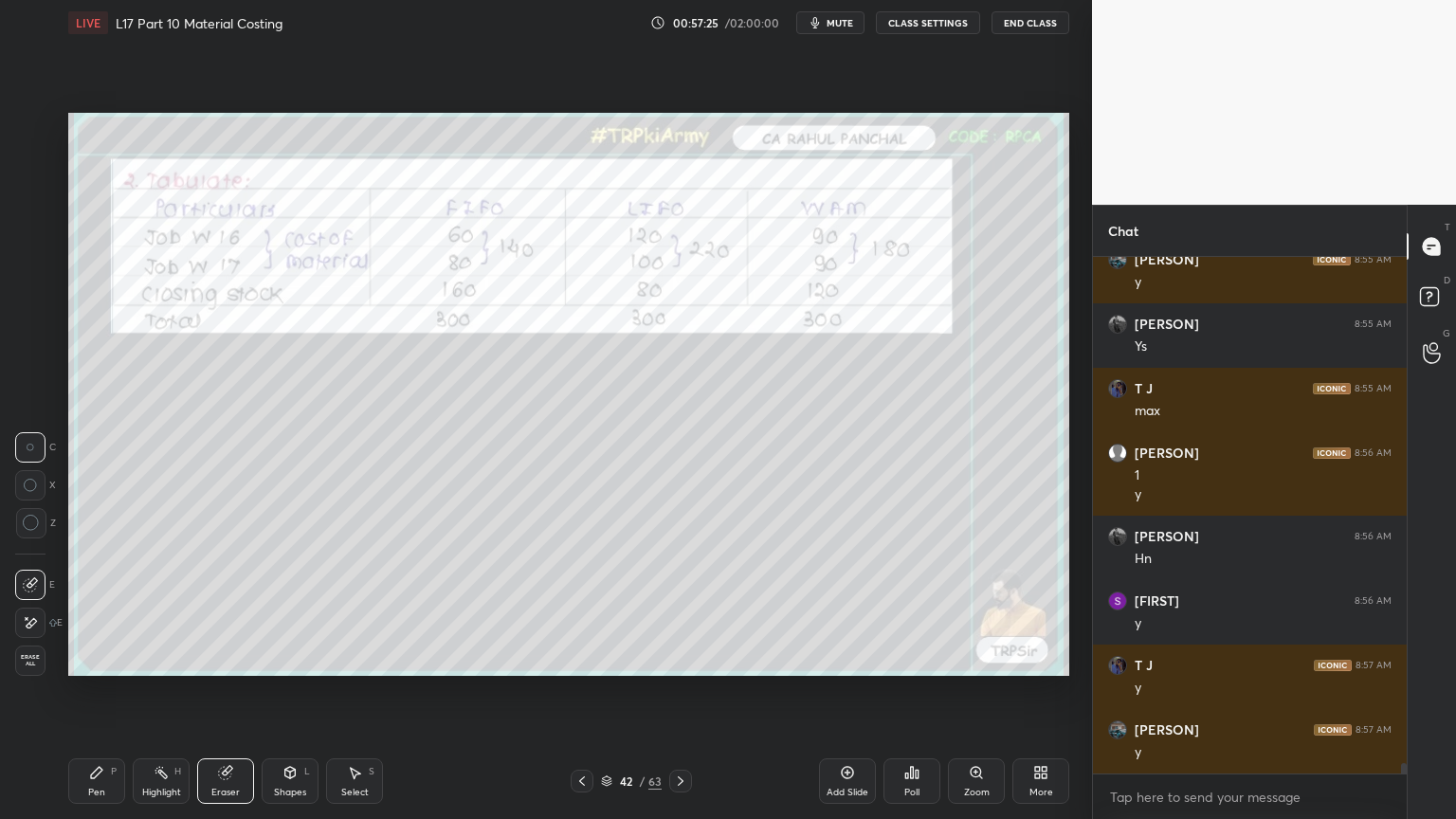 click on "Erase all" at bounding box center (30, 661) 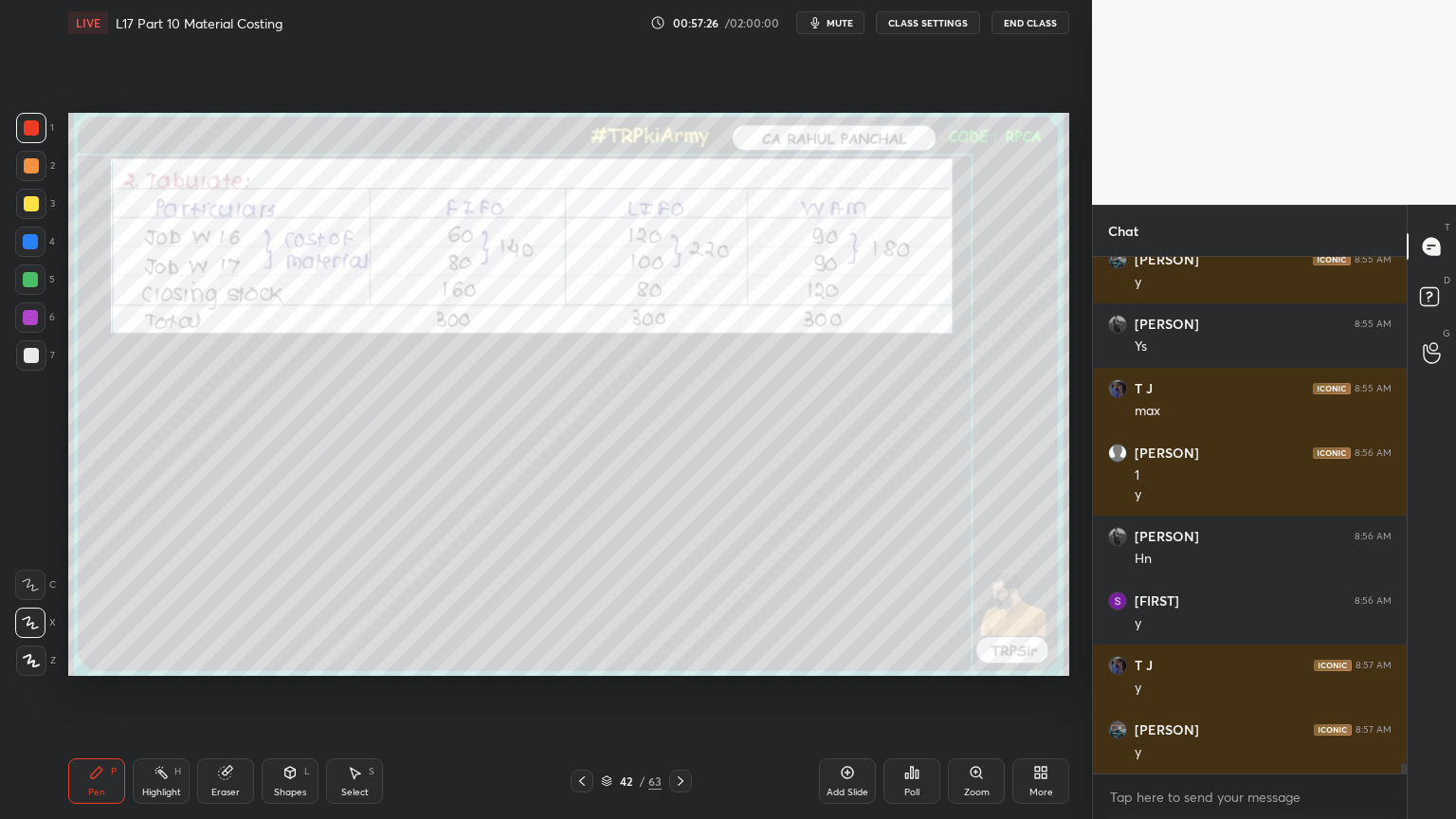 click on "Setting up your live class Poll for   secs No correct answer Start poll" at bounding box center [569, 394] 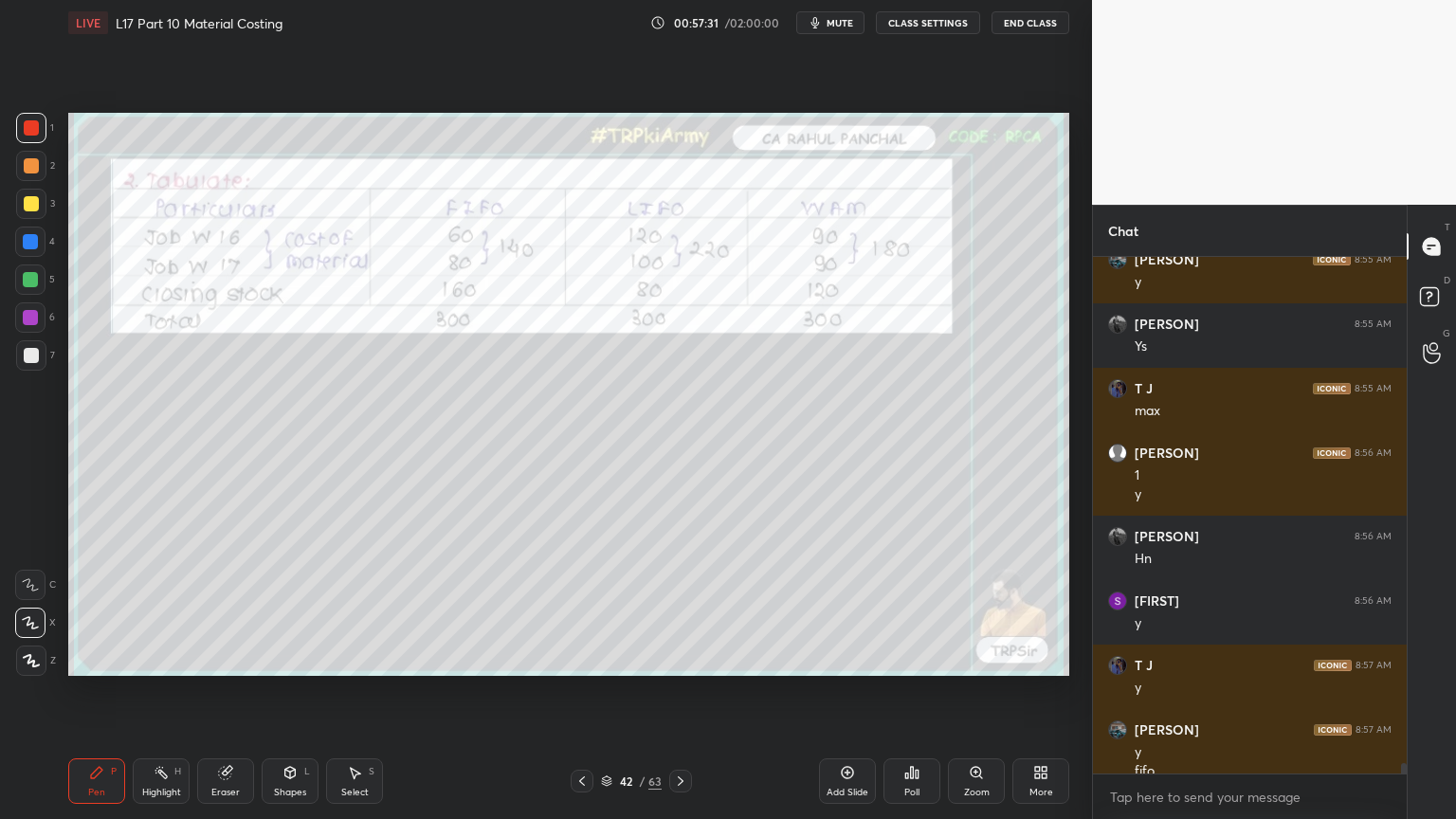 scroll, scrollTop: 25430, scrollLeft: 0, axis: vertical 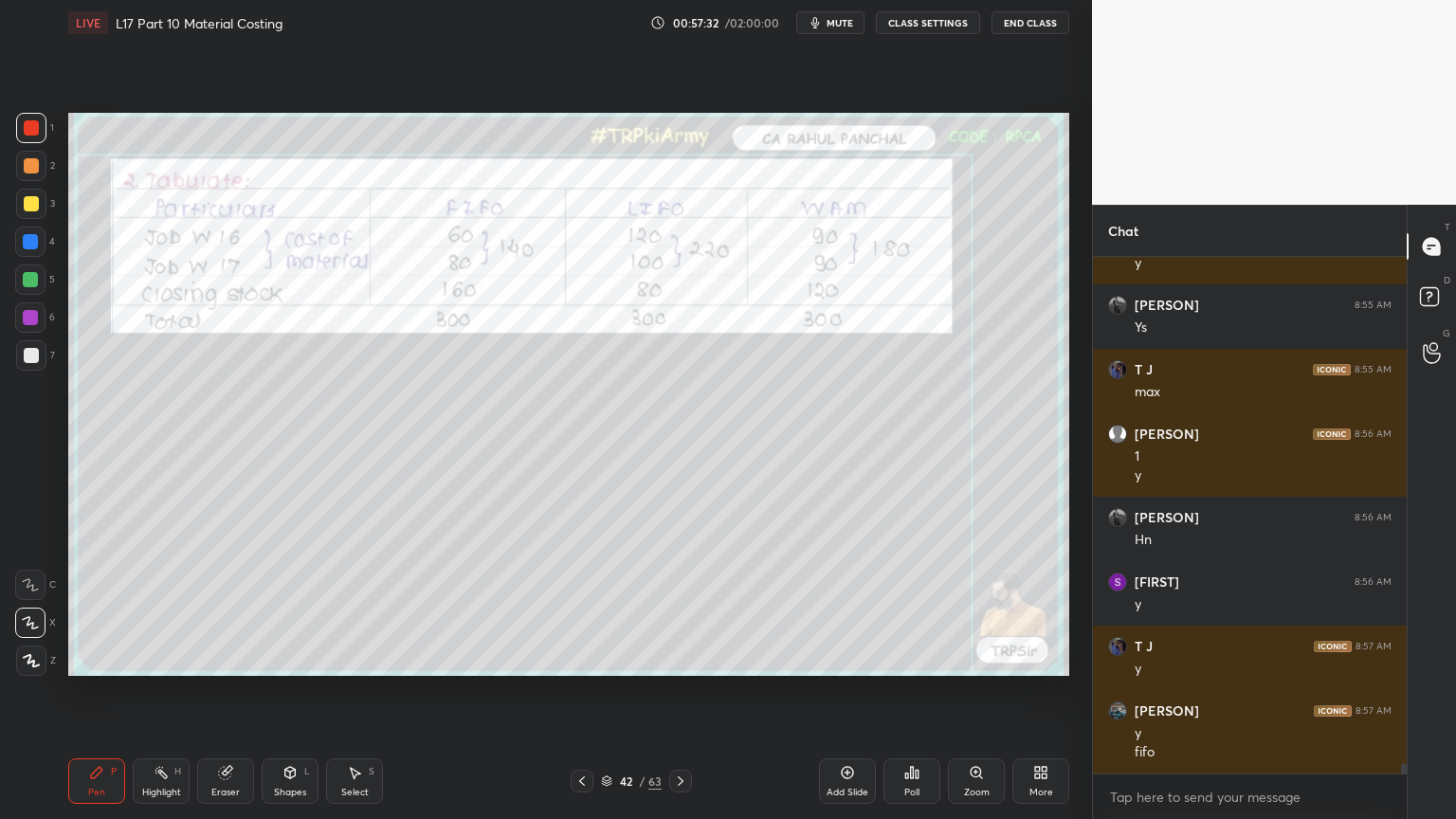 click on "Pen P Highlight H Eraser Shapes L Select S 42 / 63 Add Slide Poll Zoom More" at bounding box center [569, 781] 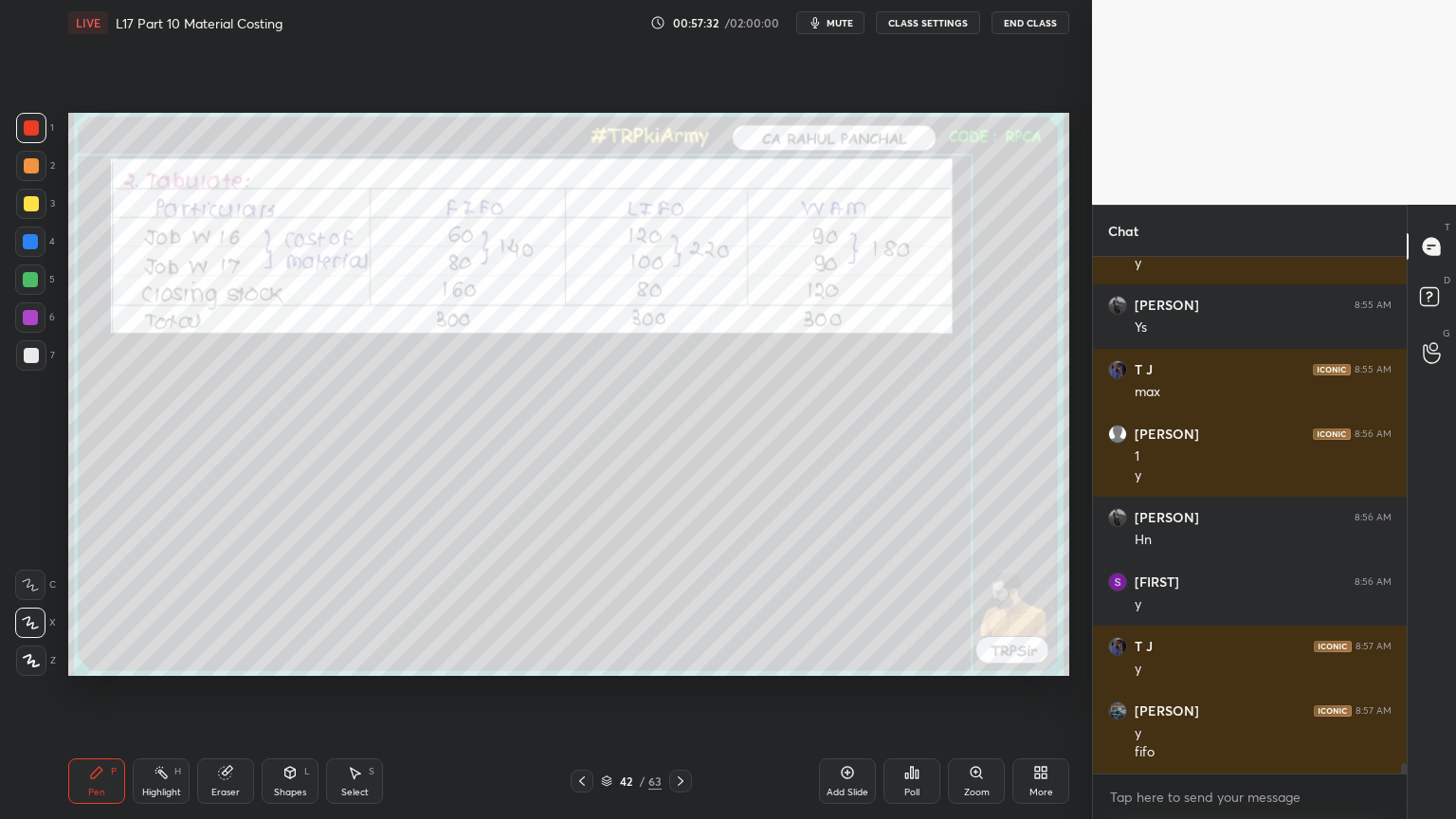 scroll, scrollTop: 25494, scrollLeft: 0, axis: vertical 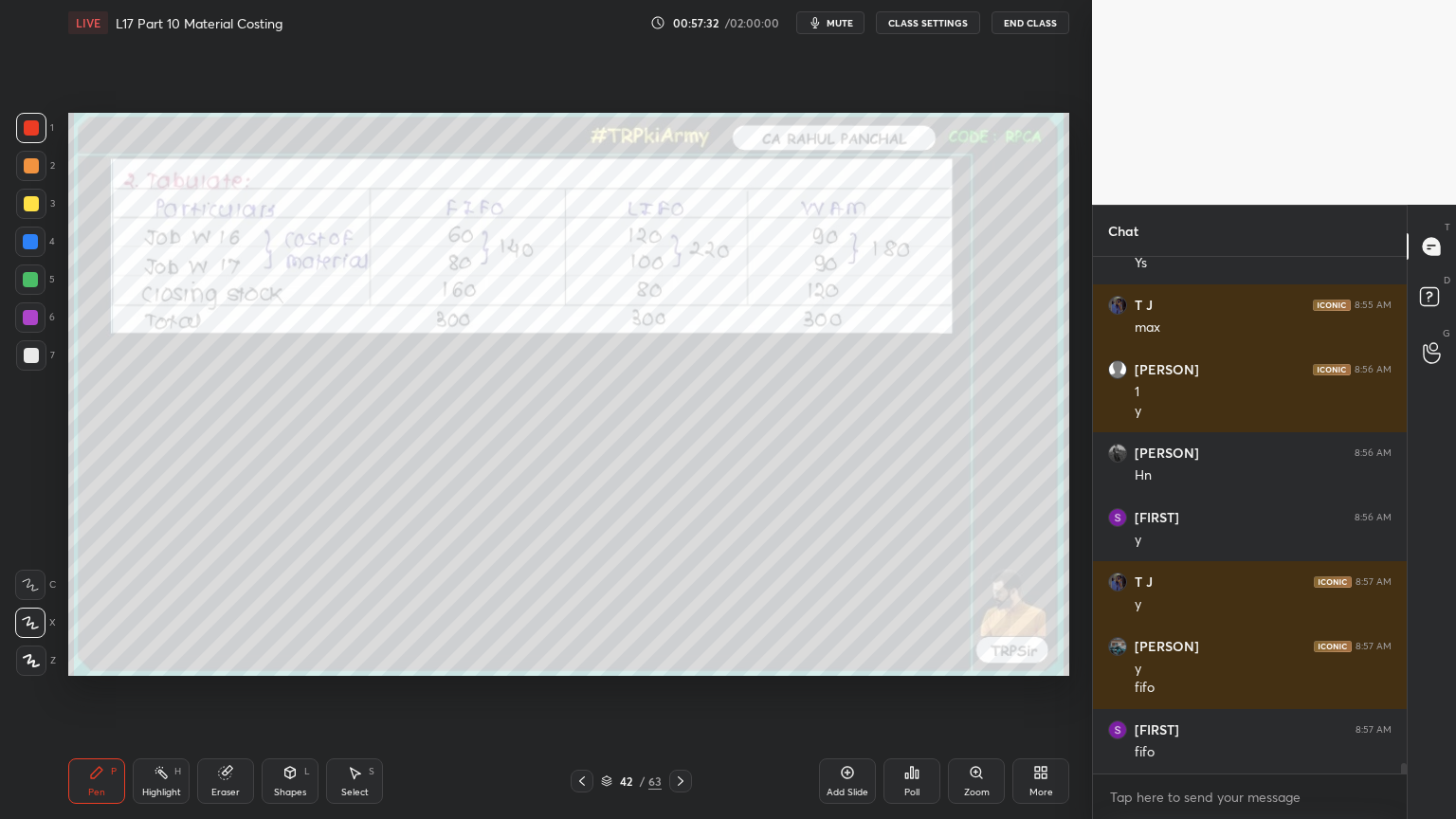click at bounding box center (681, 781) 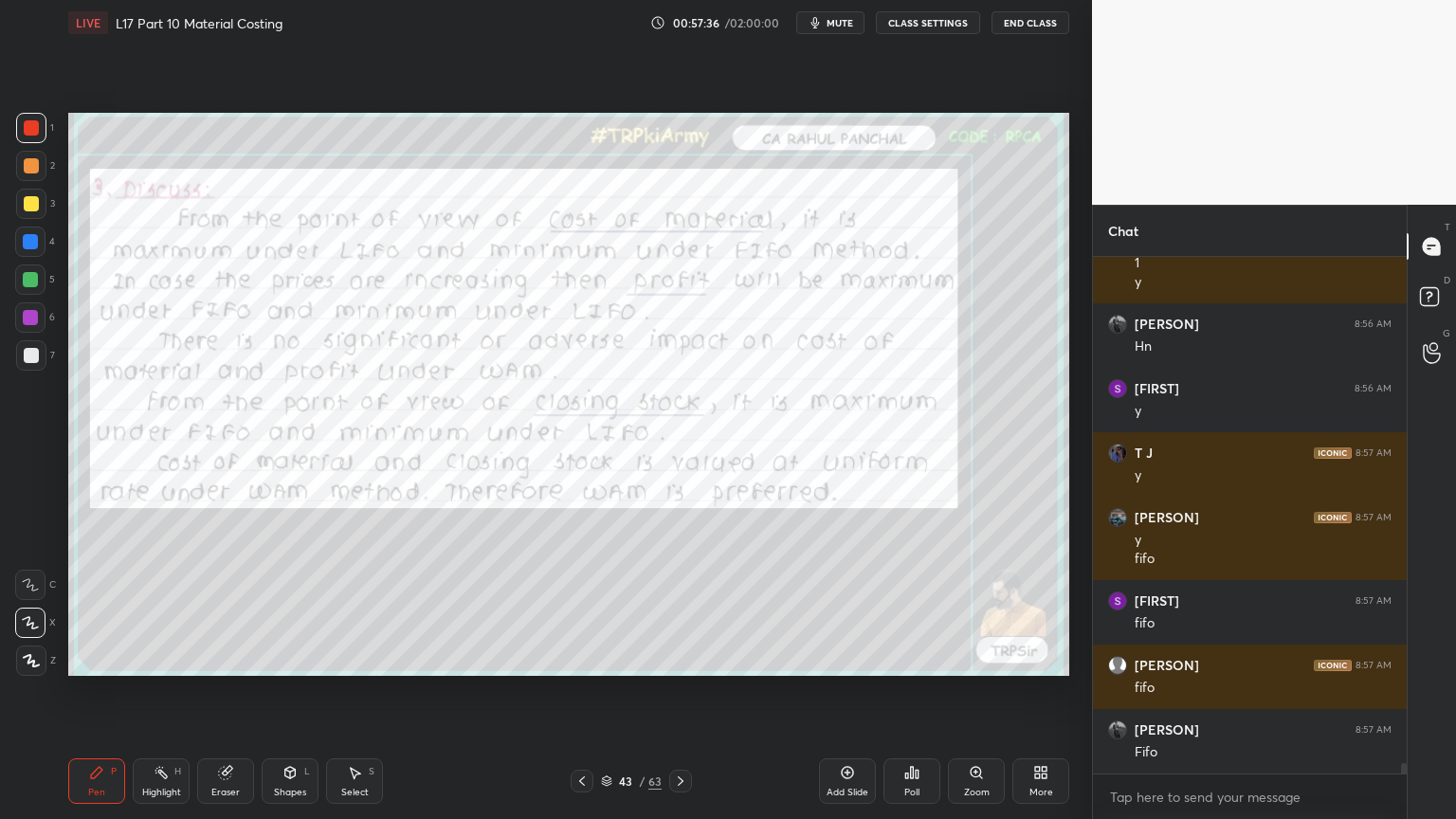 scroll, scrollTop: 25688, scrollLeft: 0, axis: vertical 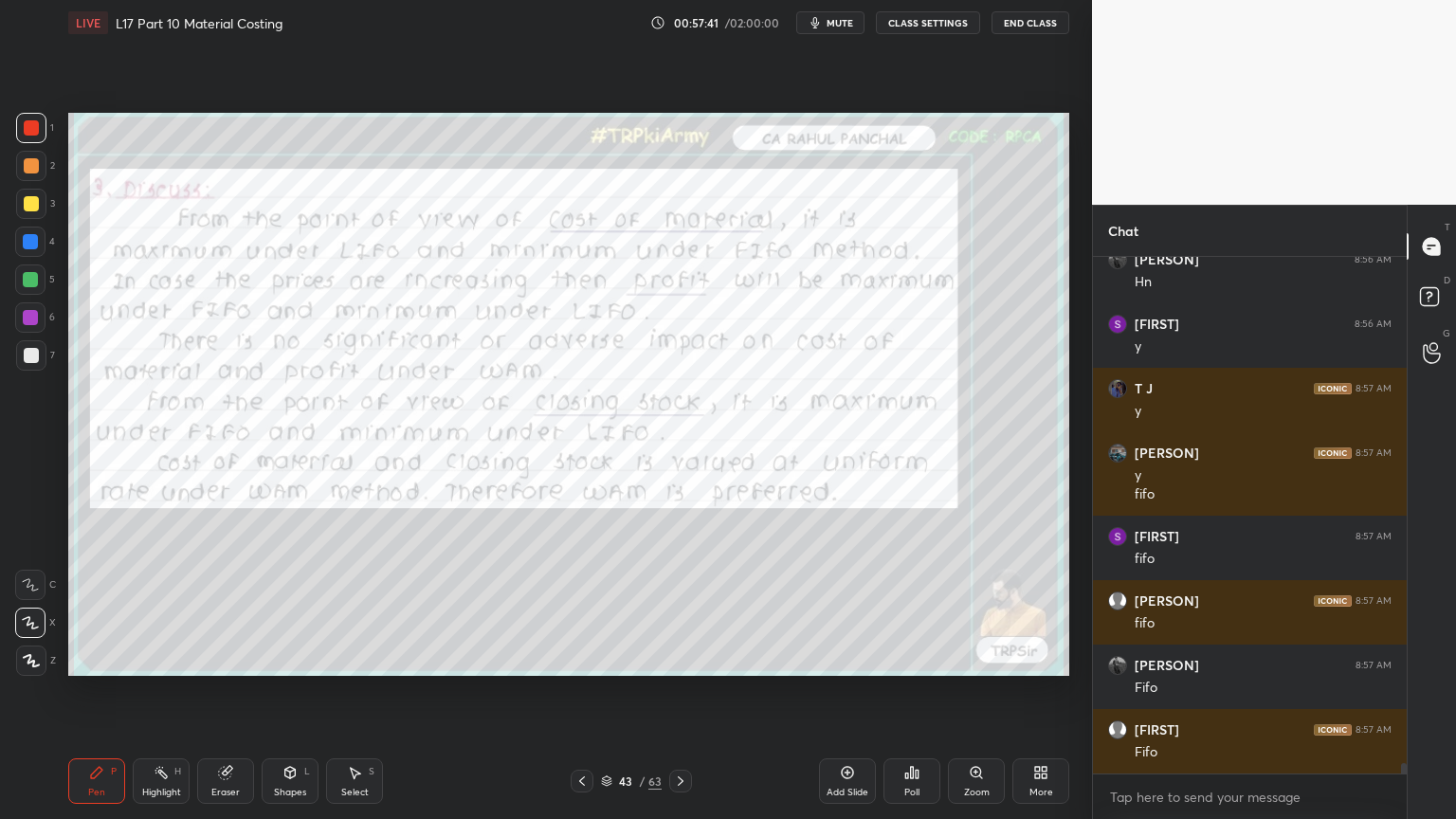 click at bounding box center (582, 781) 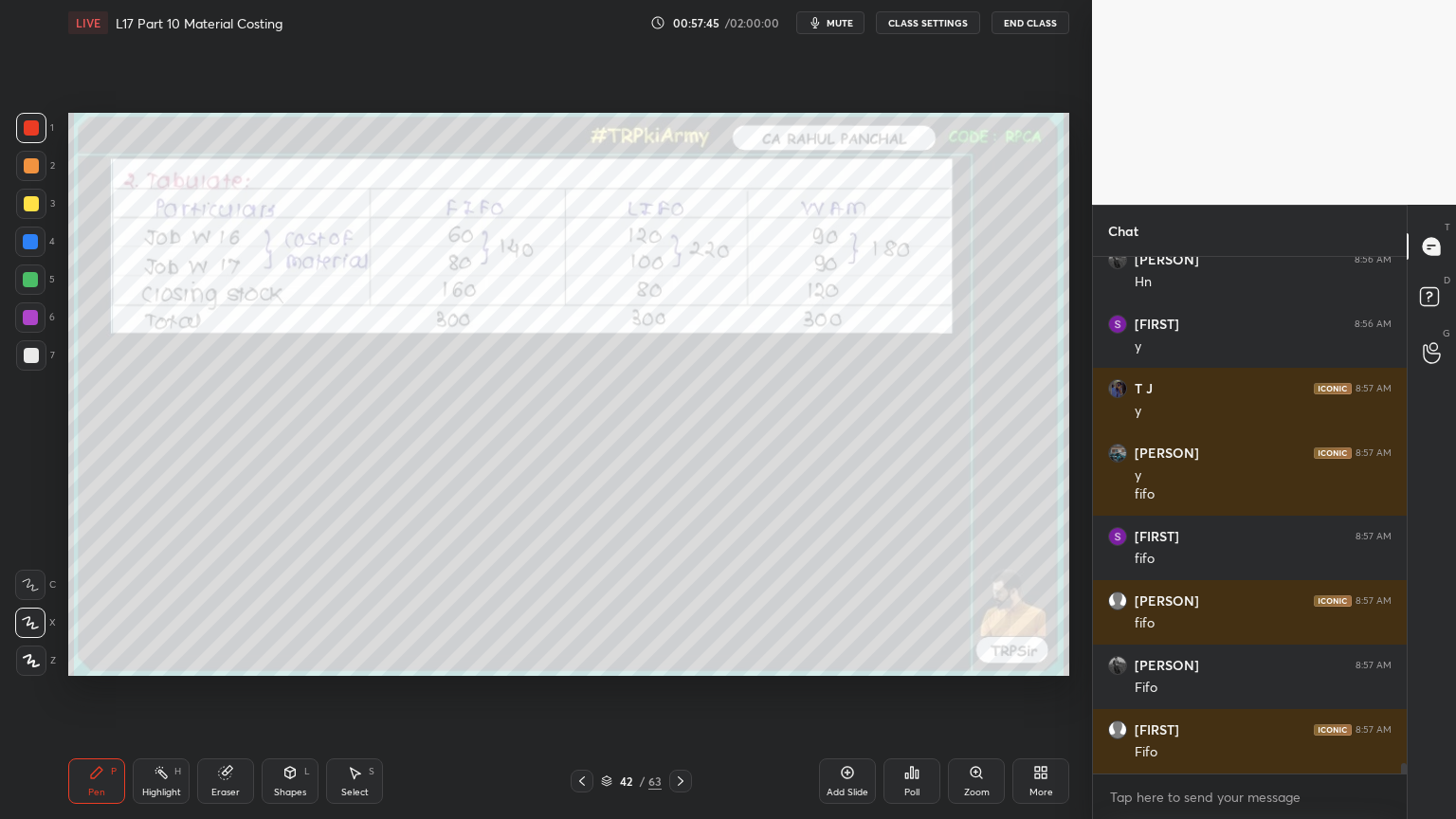 click 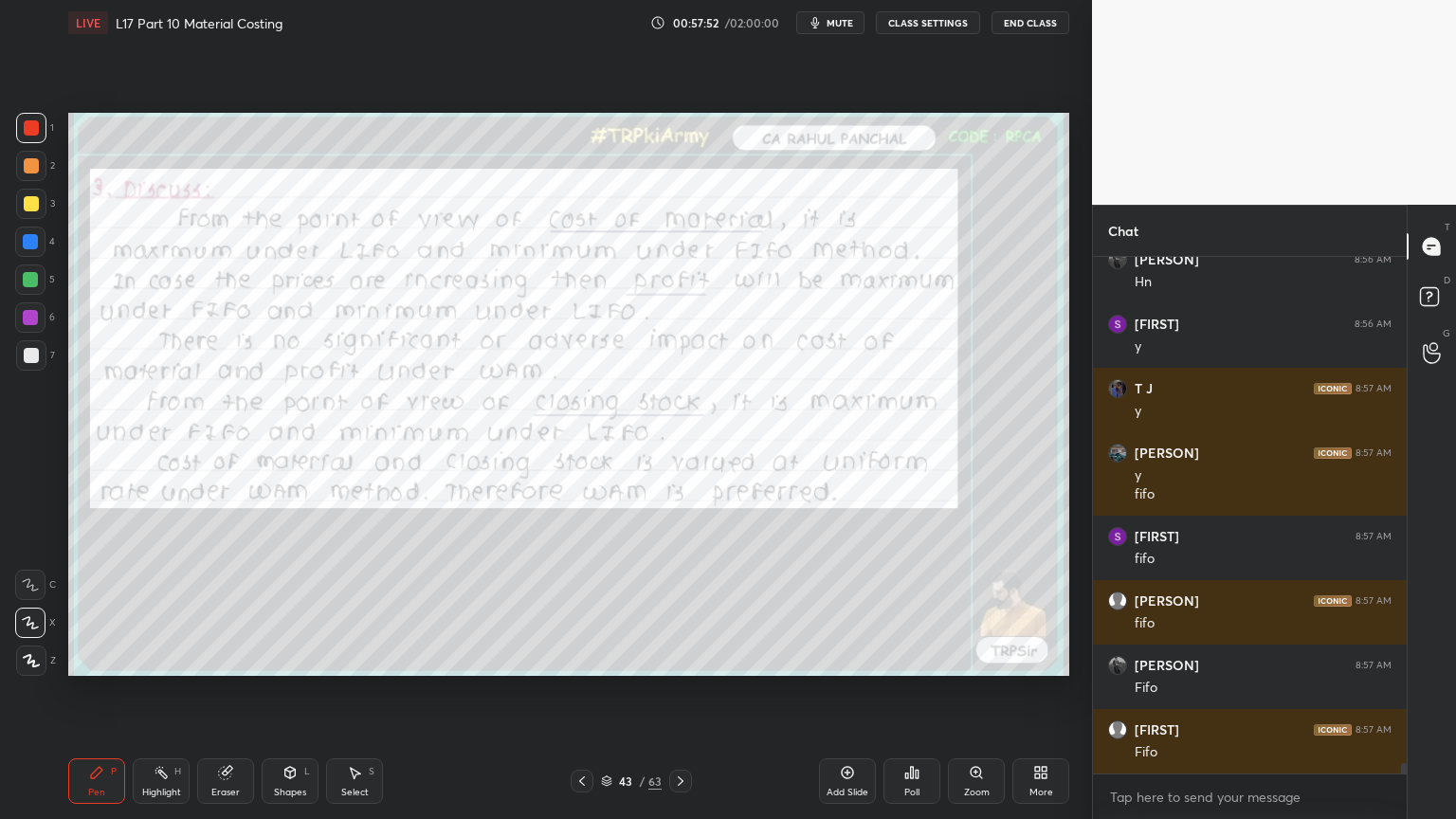 click 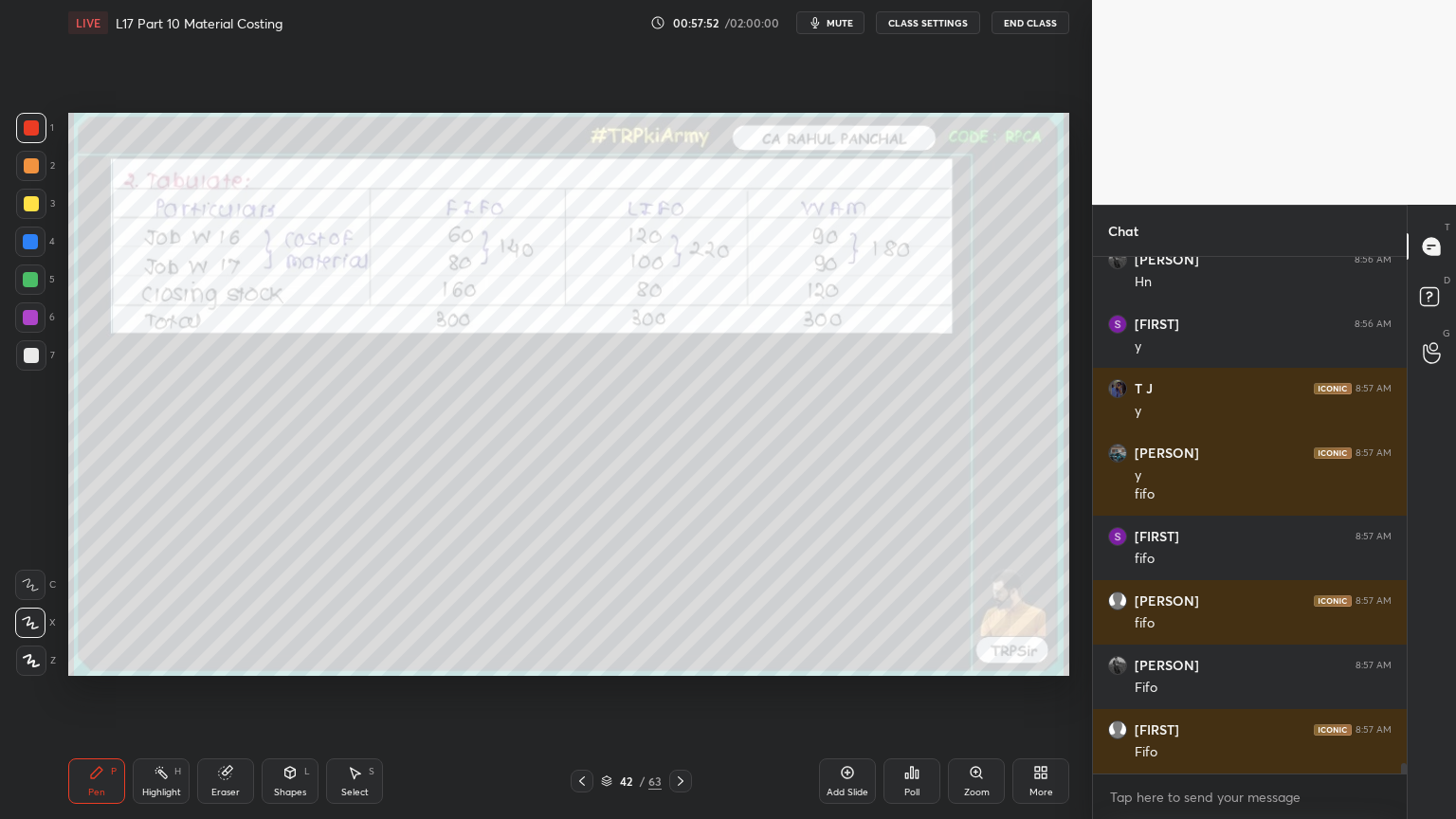 click 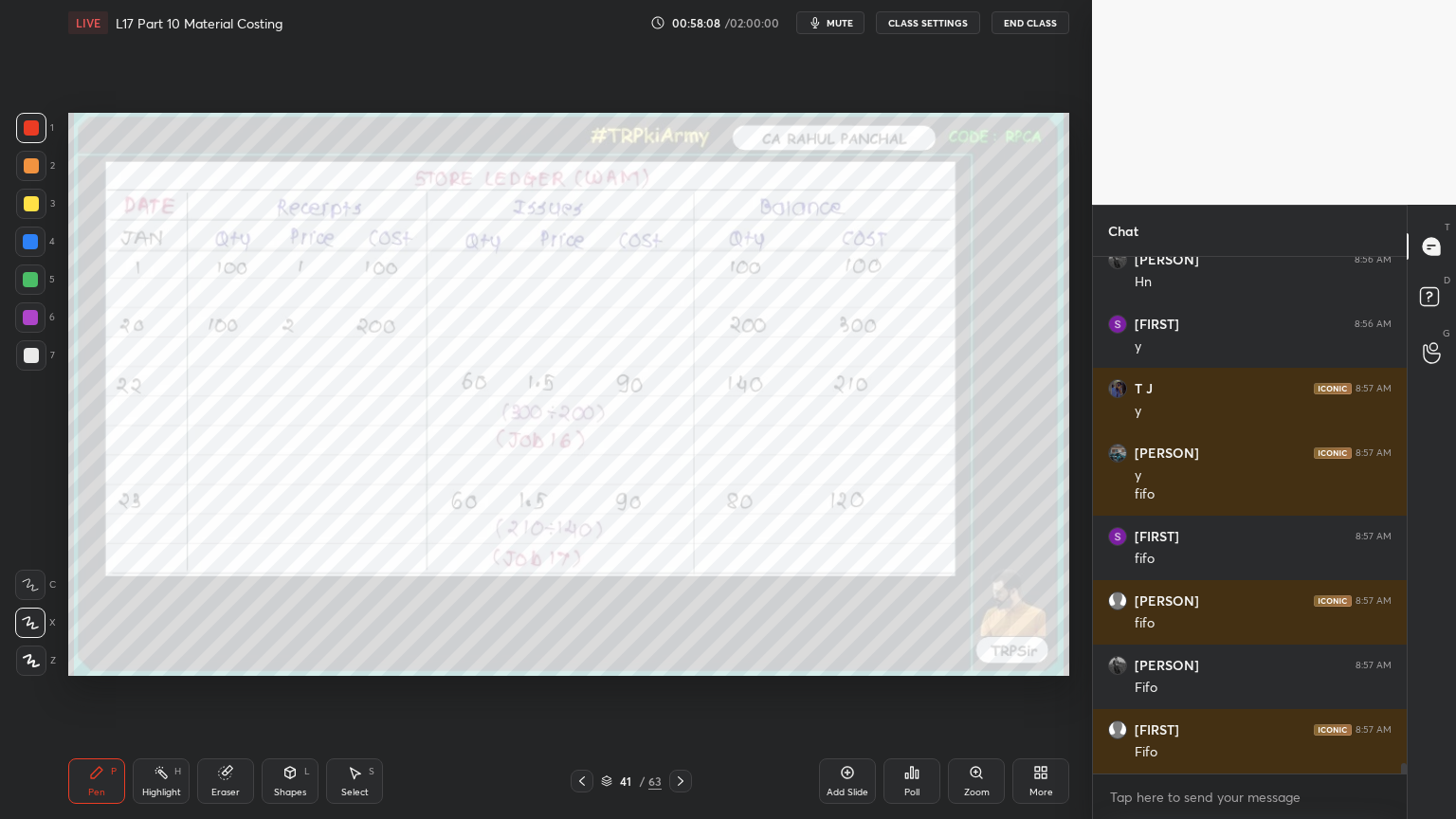 click on "41 / 63" at bounding box center (631, 781) 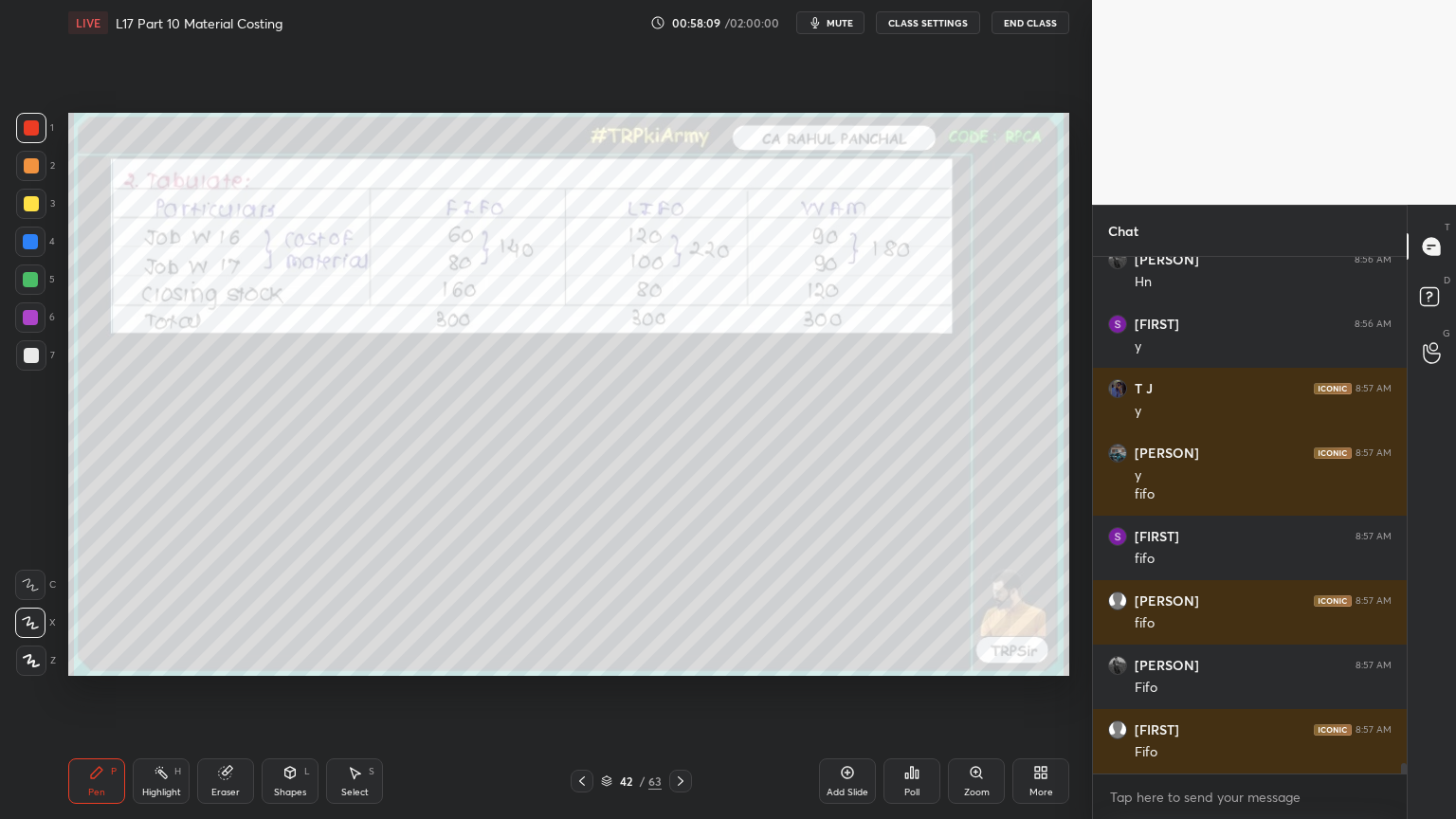click 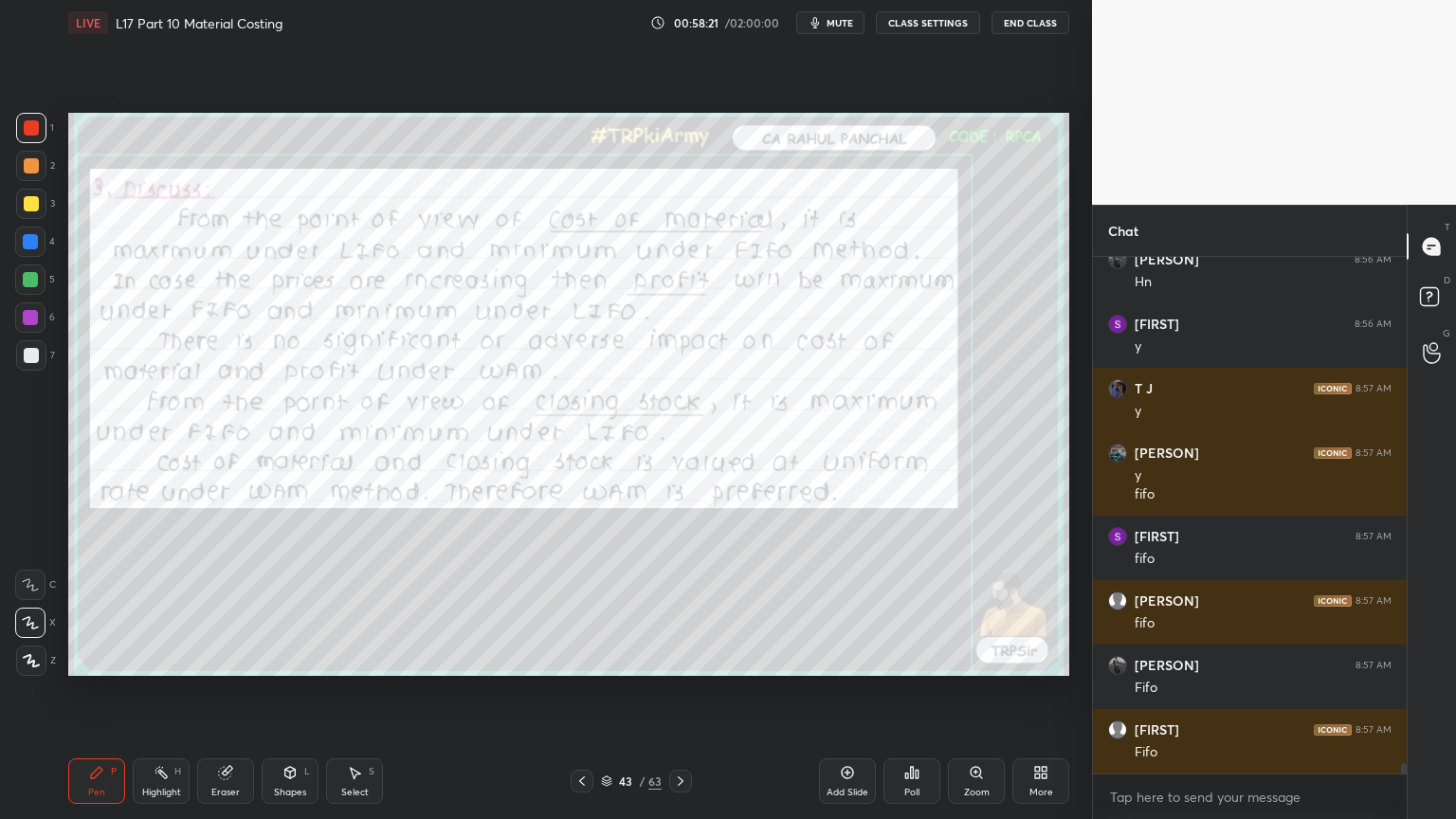 click on "Eraser" at bounding box center (226, 781) 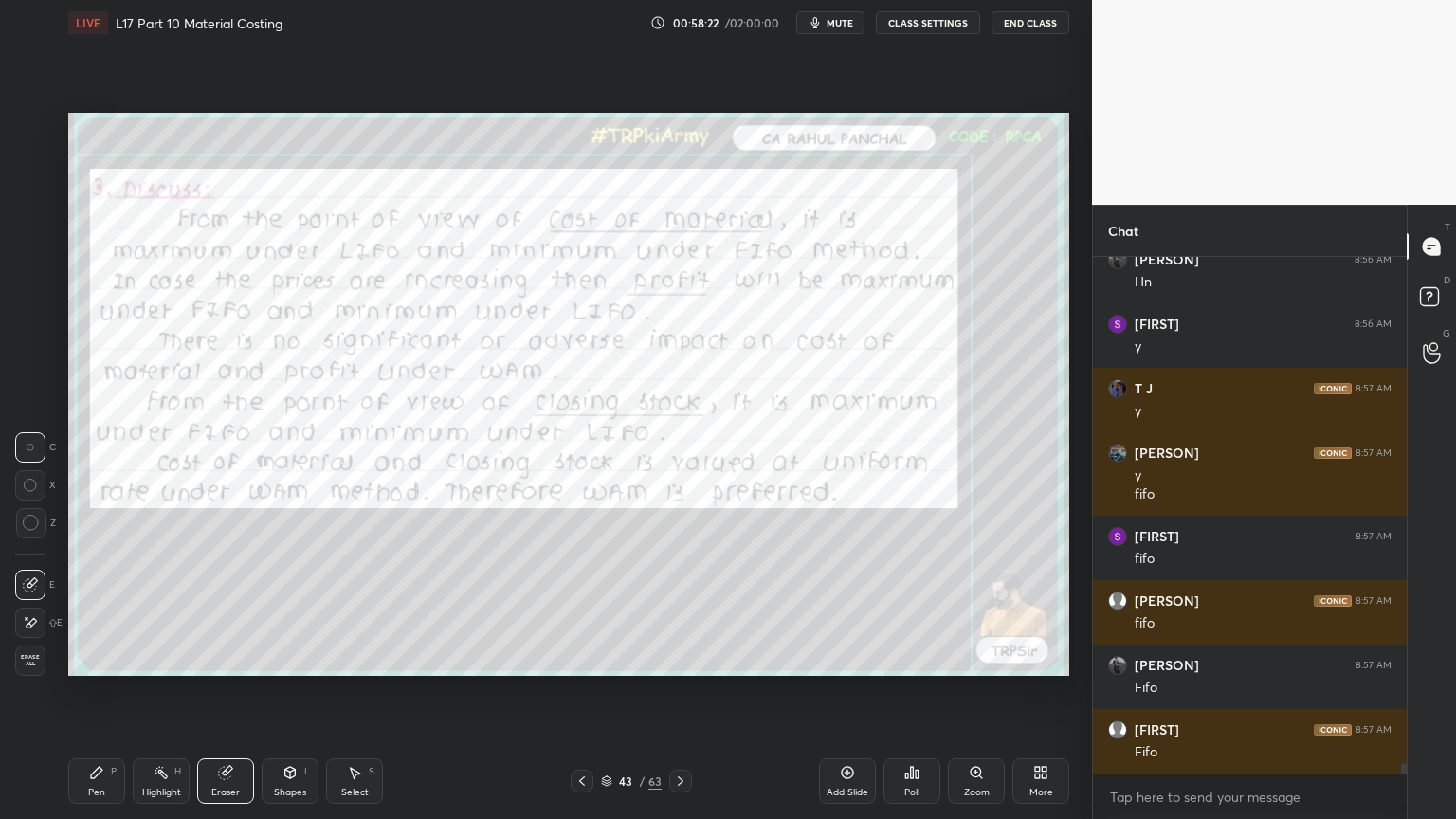 click on "Erase all" at bounding box center [30, 661] 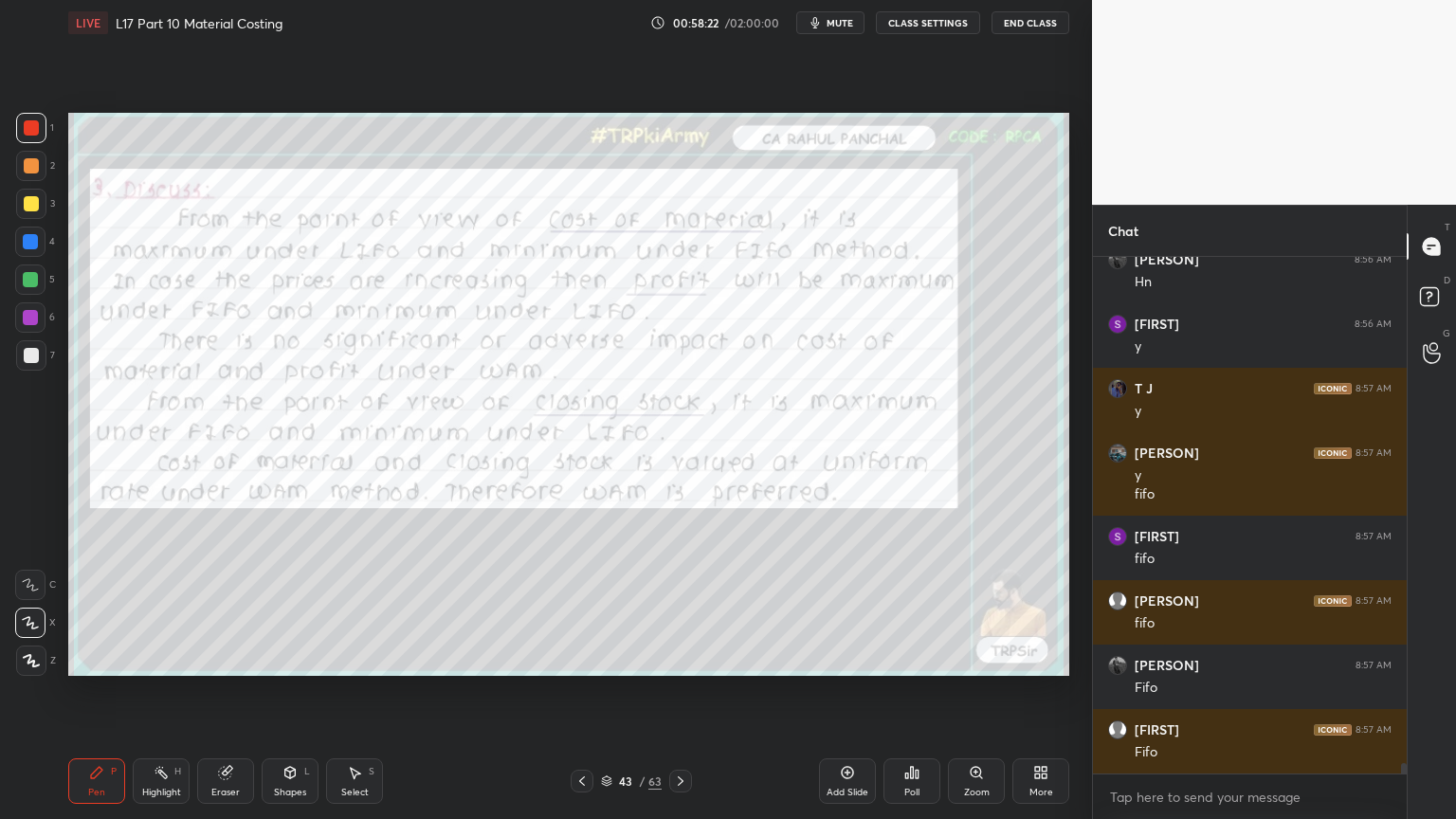 click on "Setting up your live class Poll for   secs No correct answer Start poll" at bounding box center [569, 394] 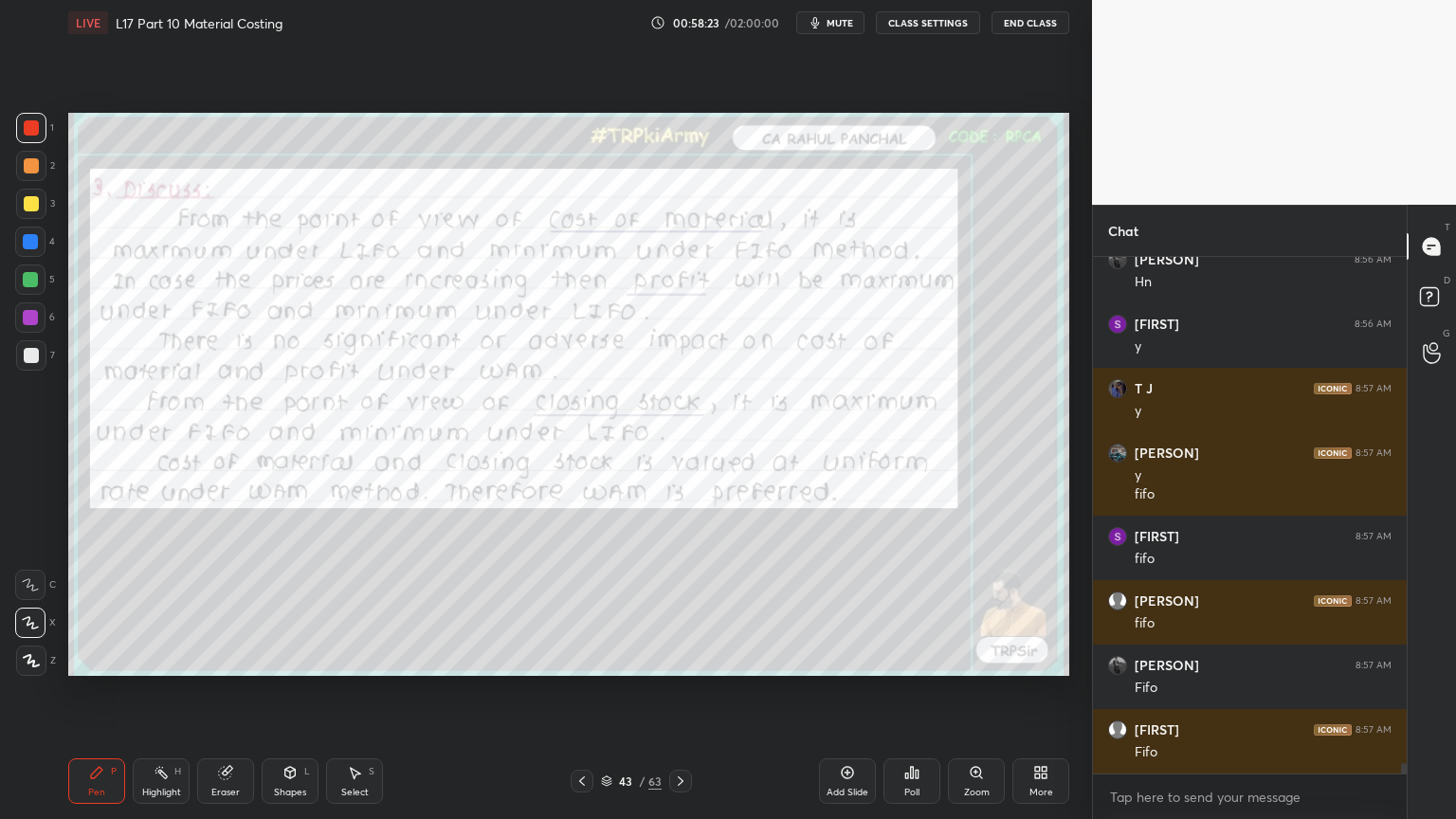 click 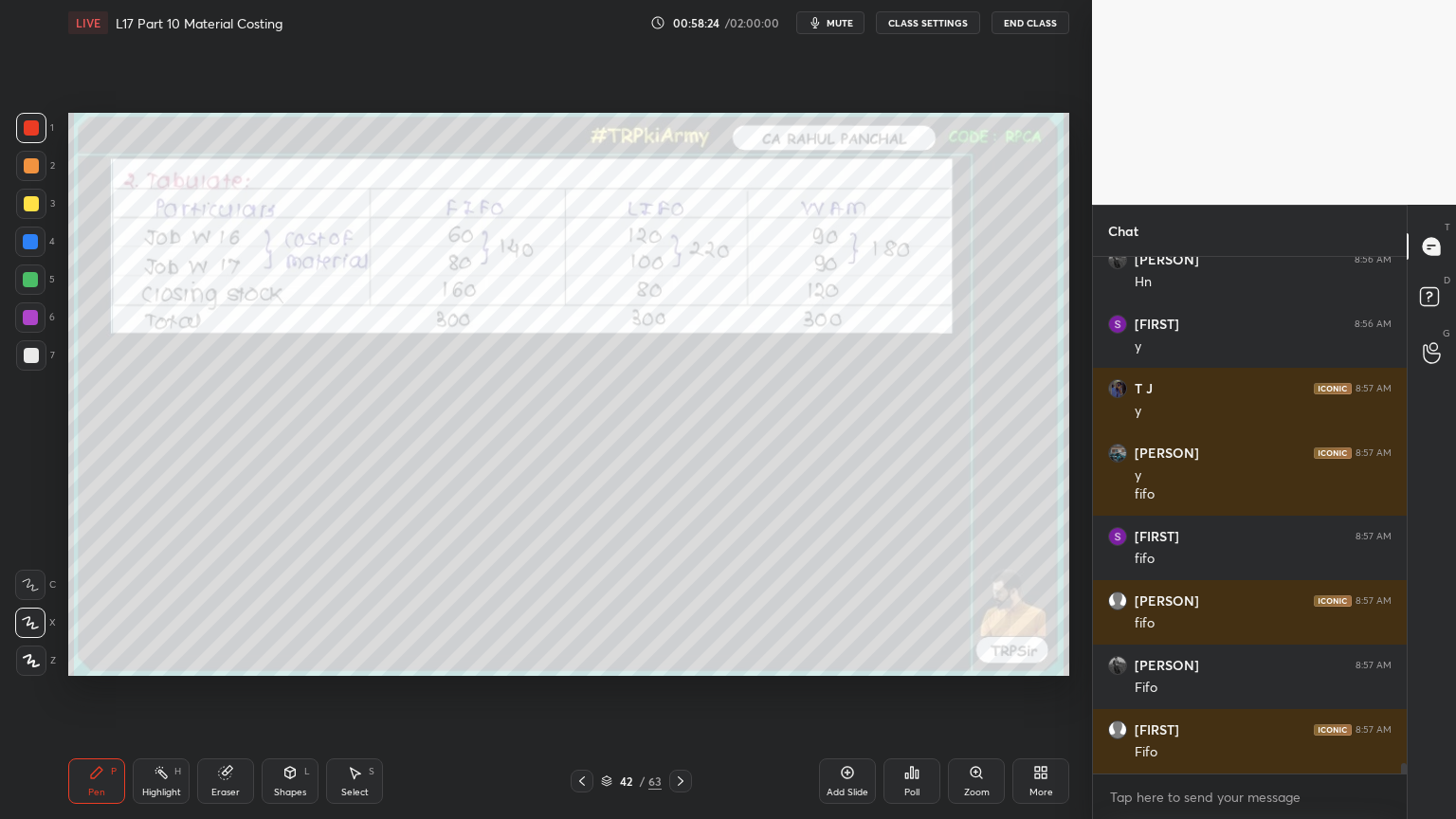 click 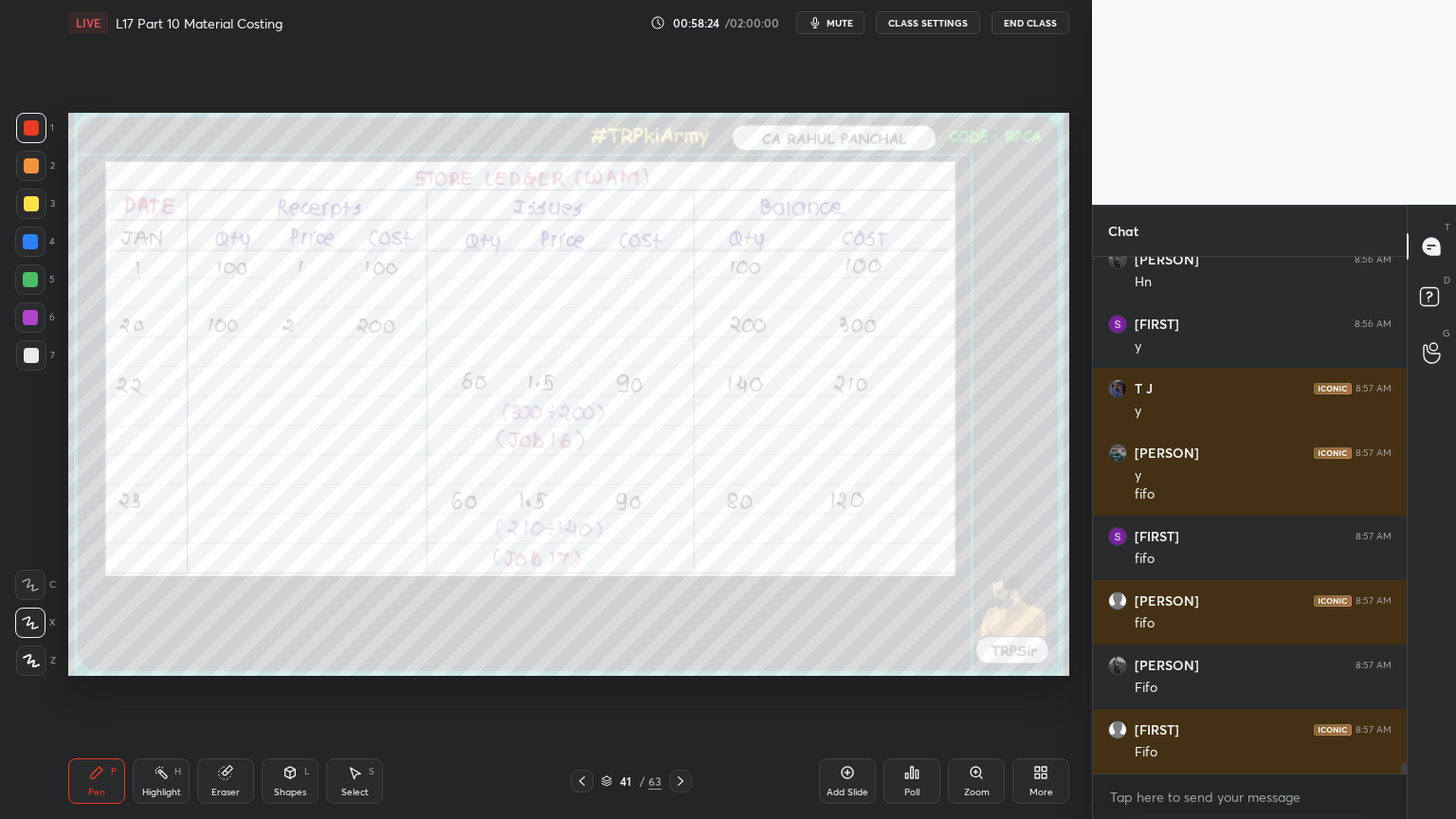 click at bounding box center (582, 781) 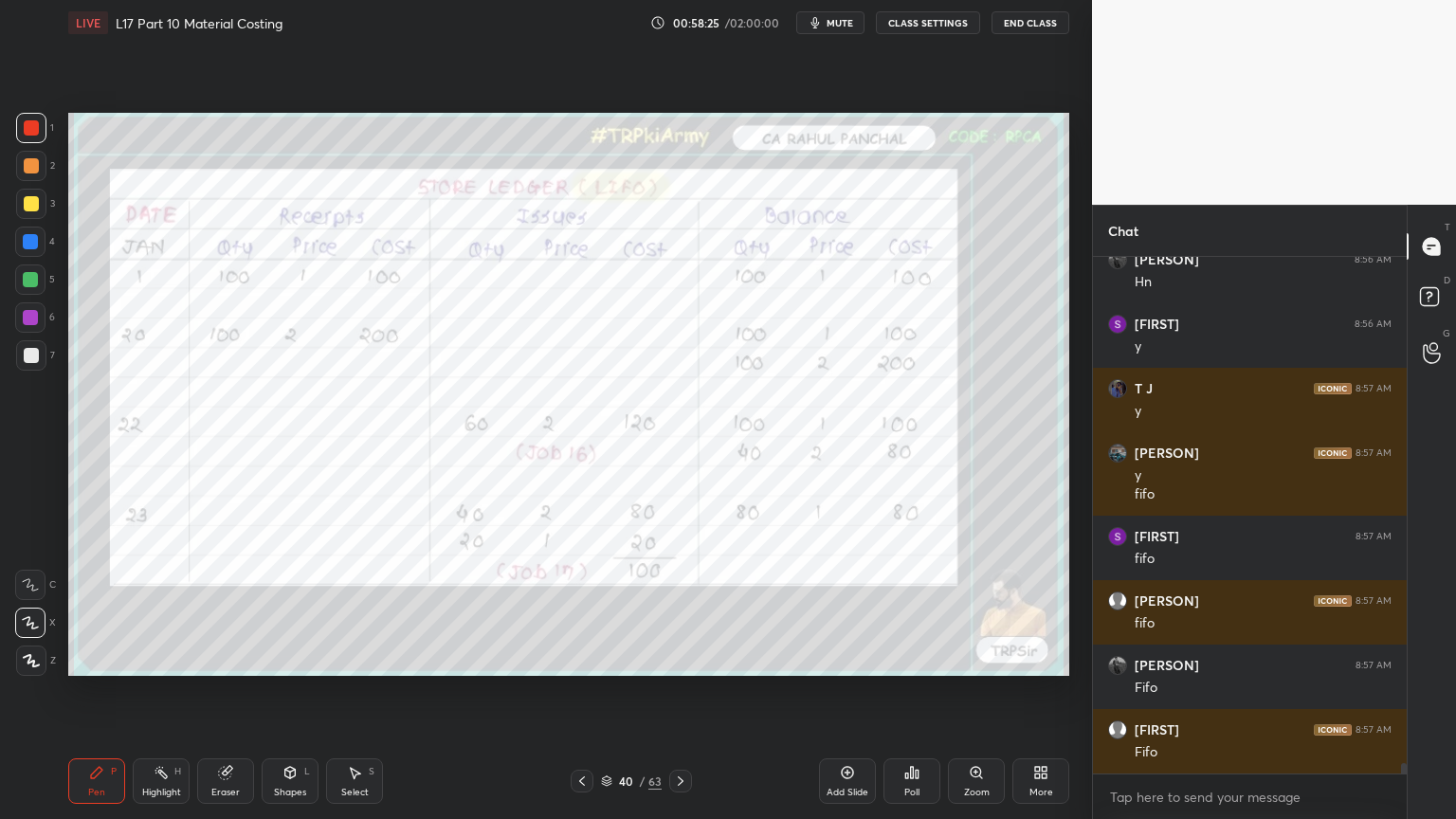 click on "40 / 63" at bounding box center [631, 781] 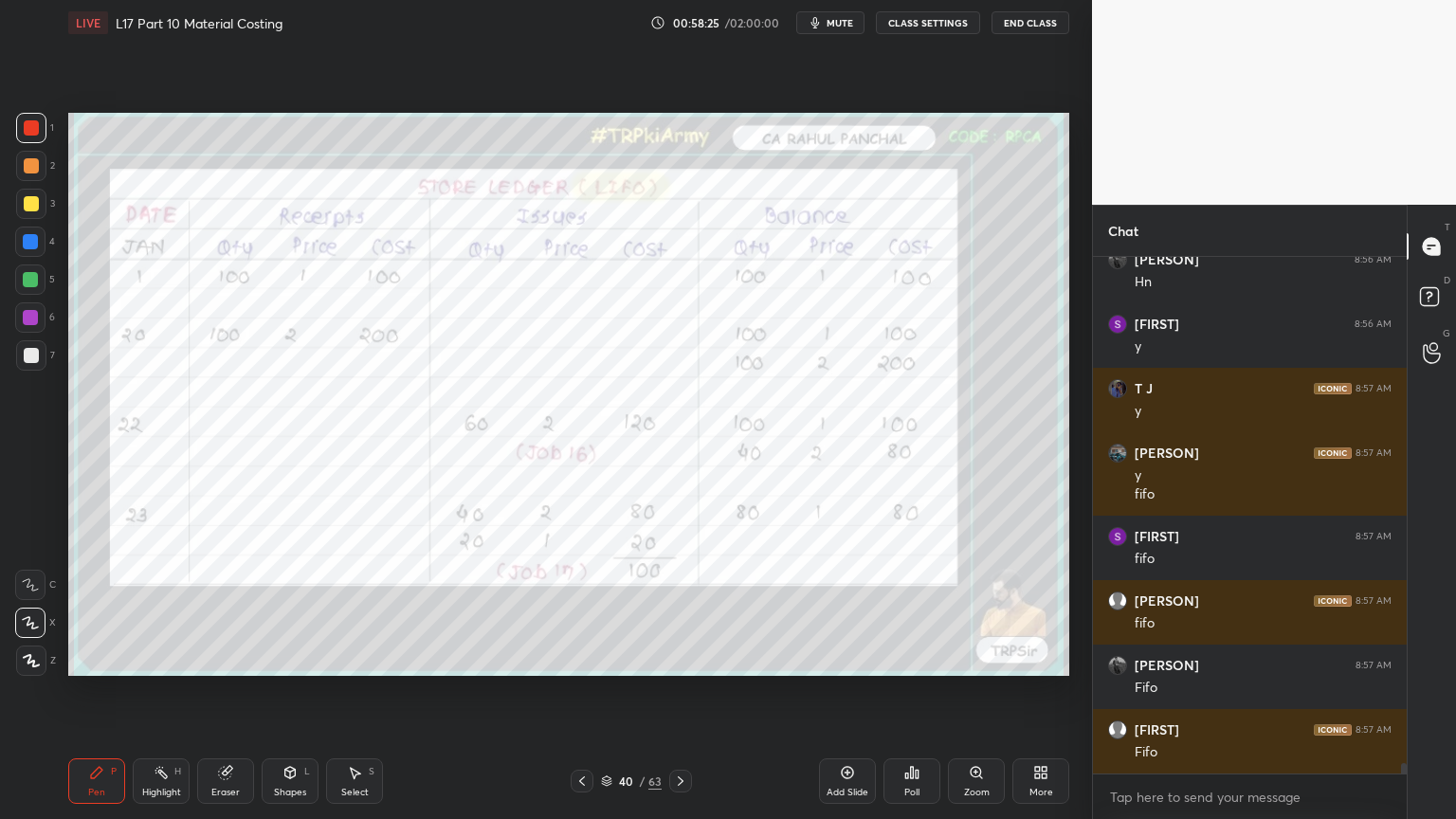 click at bounding box center (582, 781) 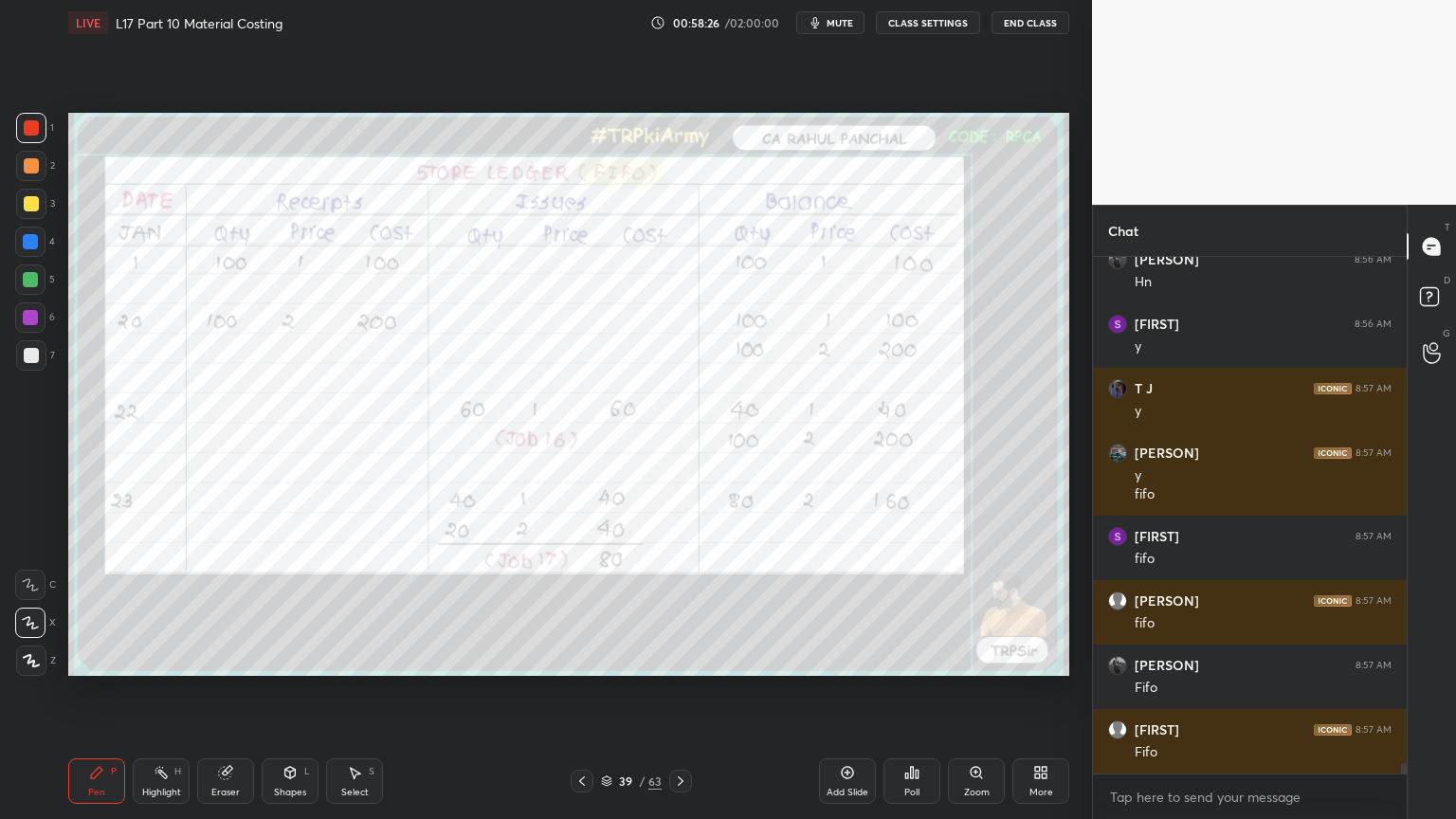 click 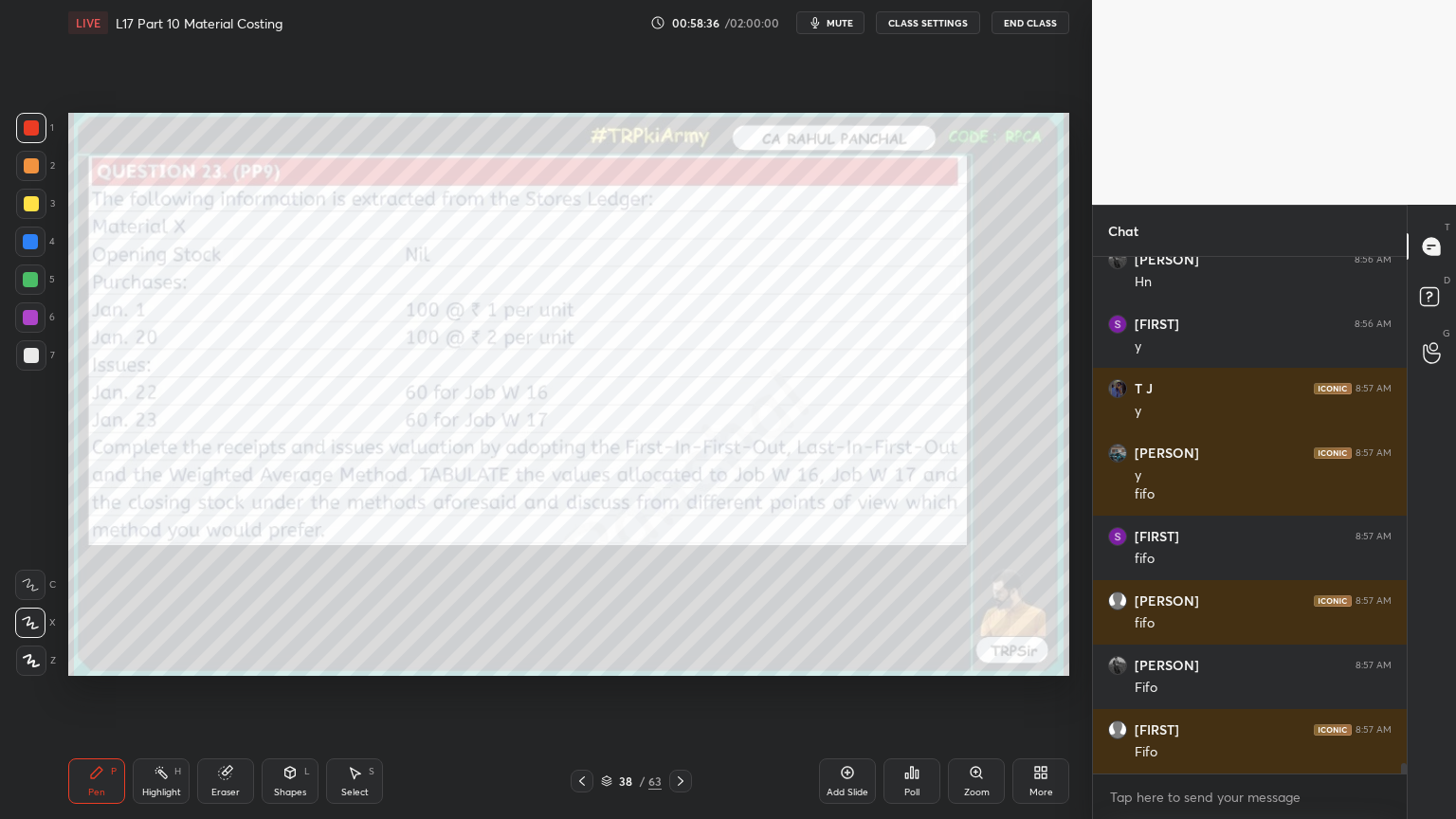 click at bounding box center [681, 781] 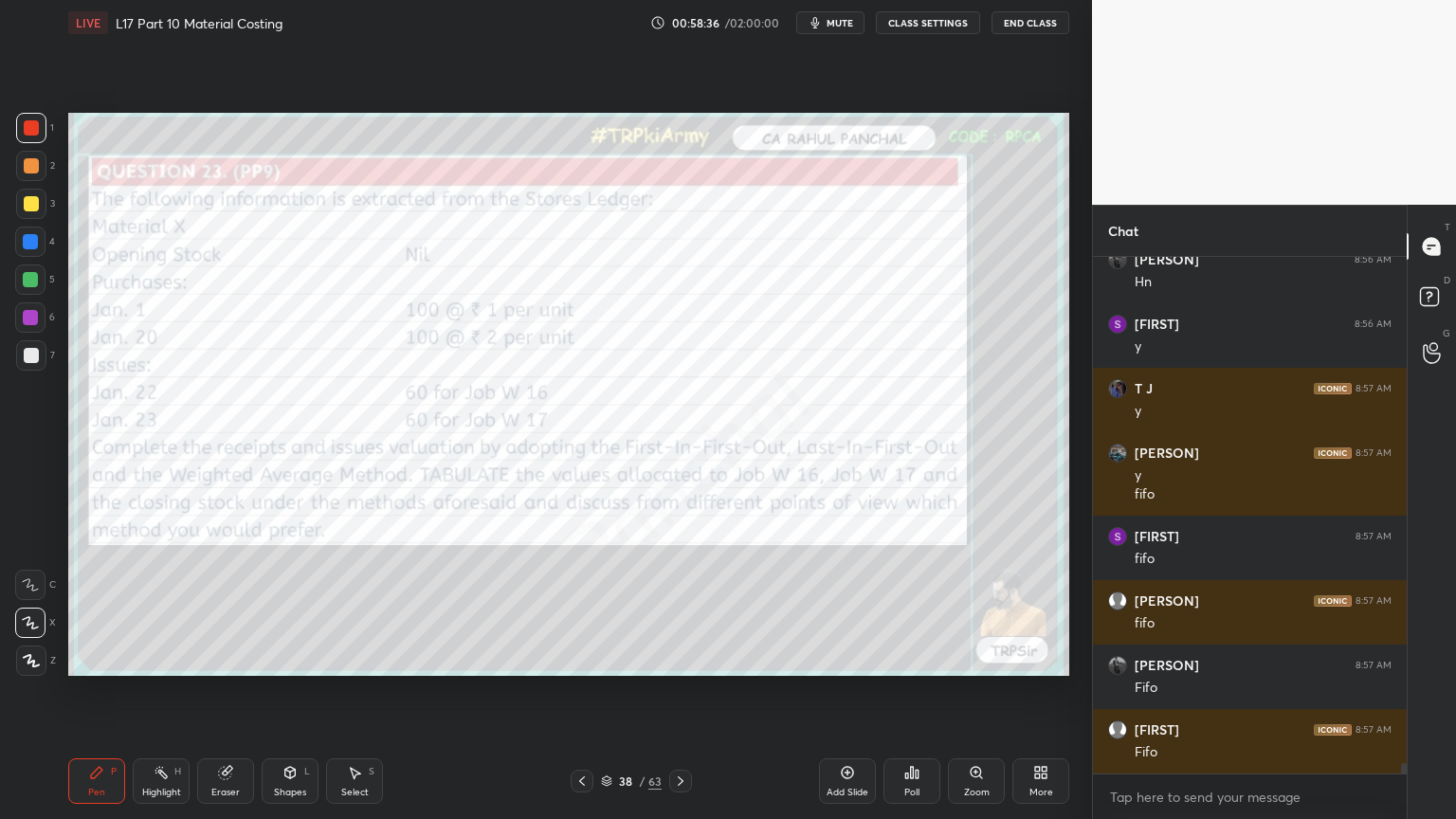 click 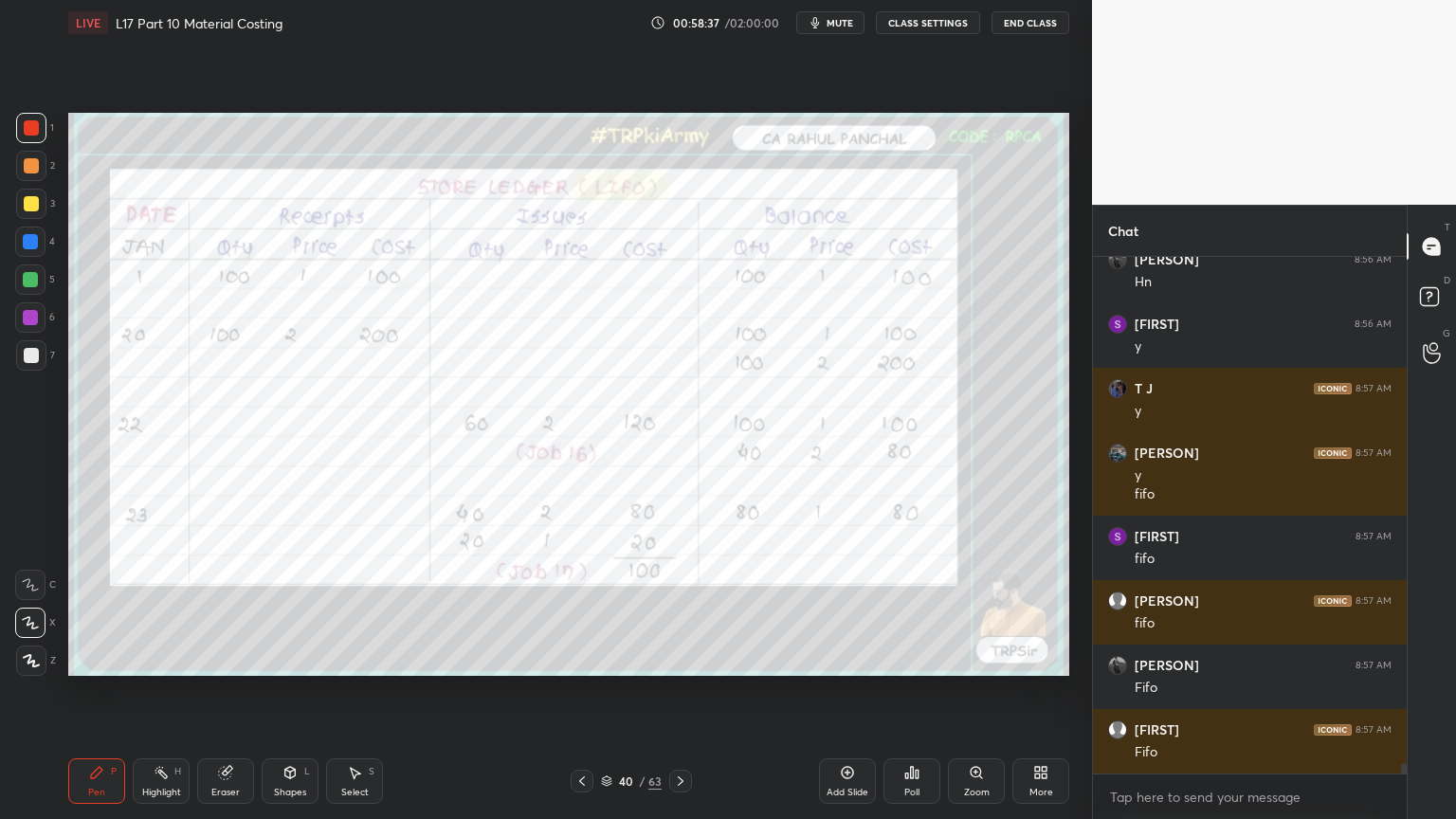 click 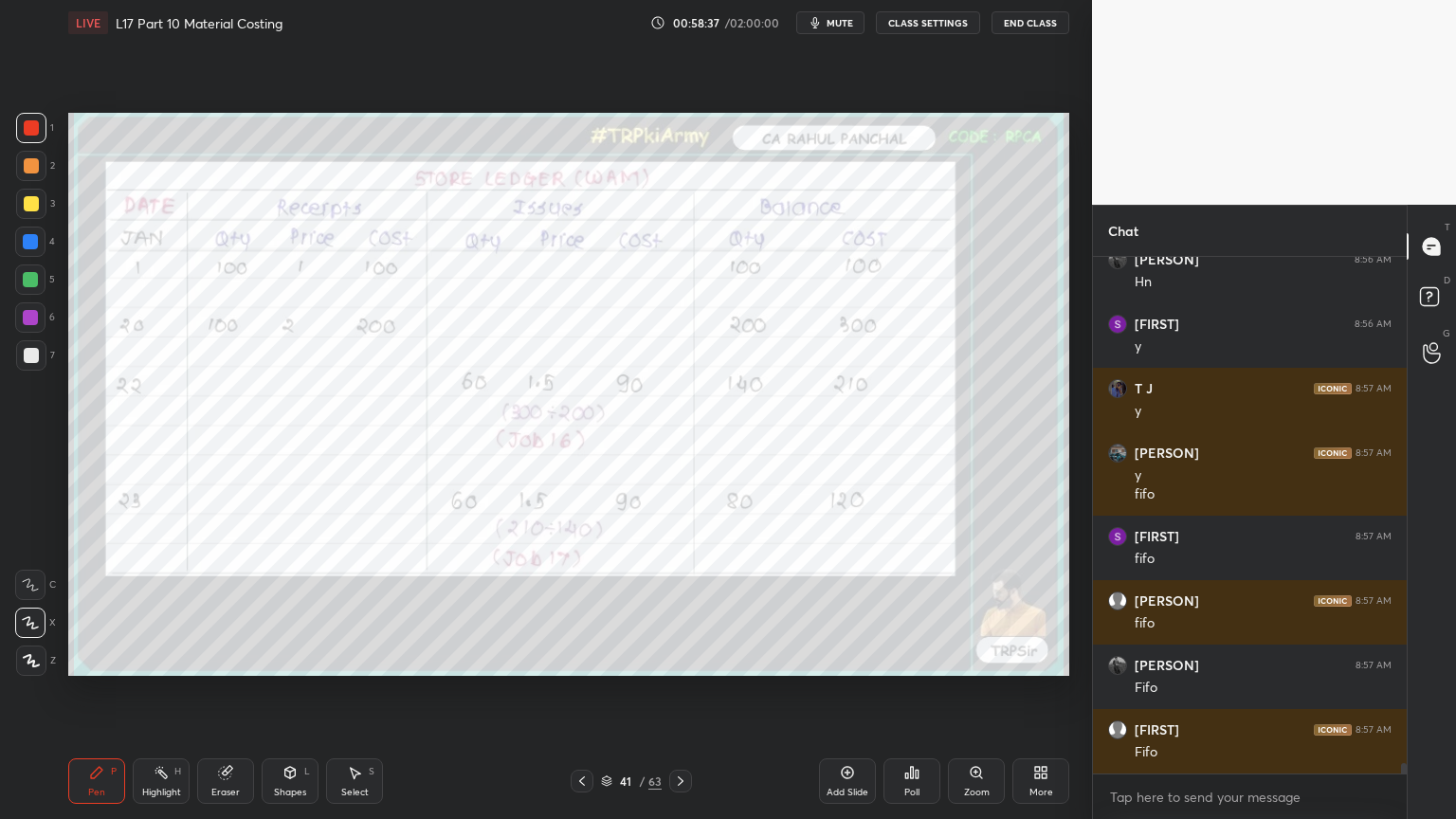click 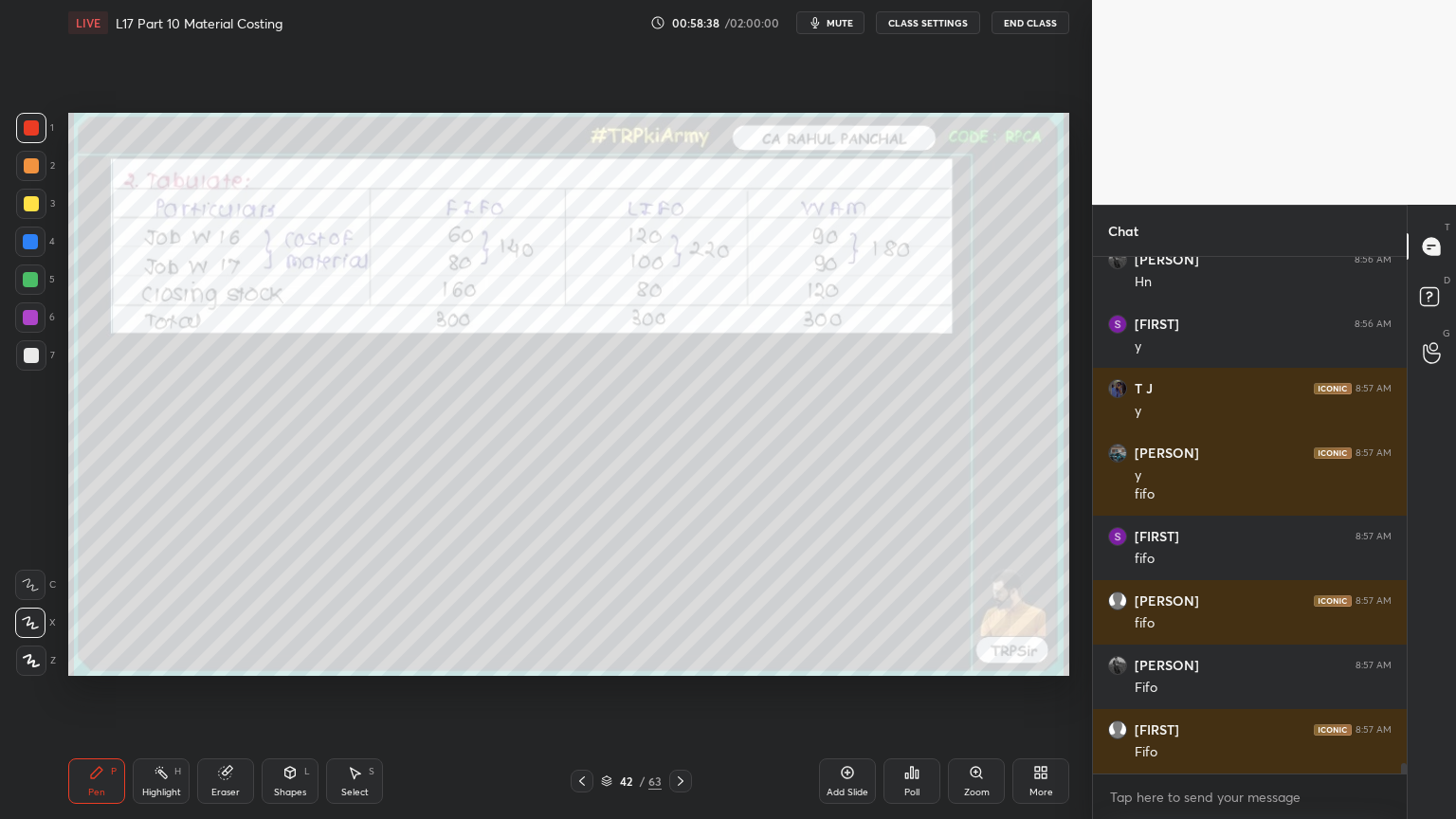 click on "42 / 63" at bounding box center (631, 781) 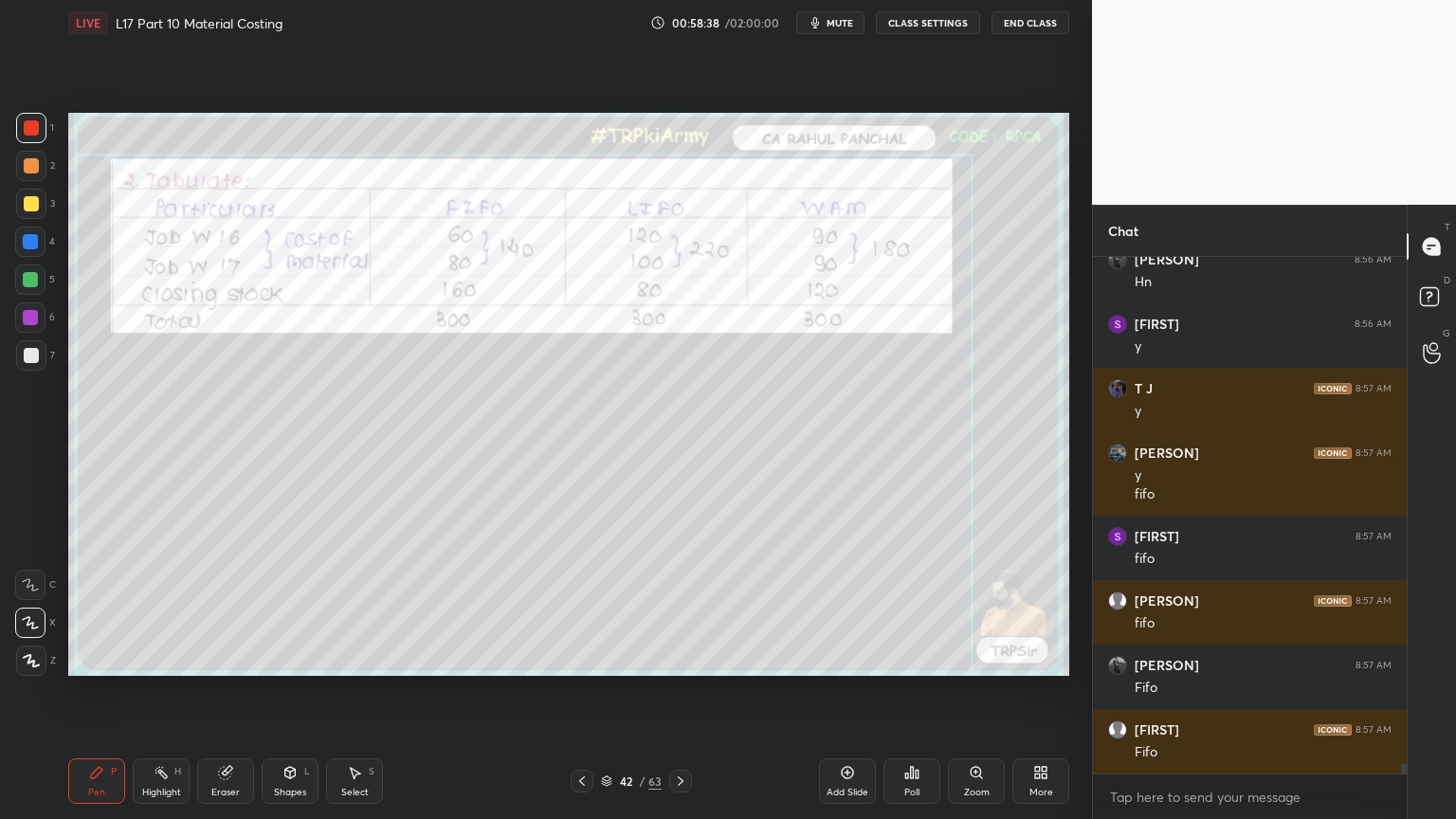click 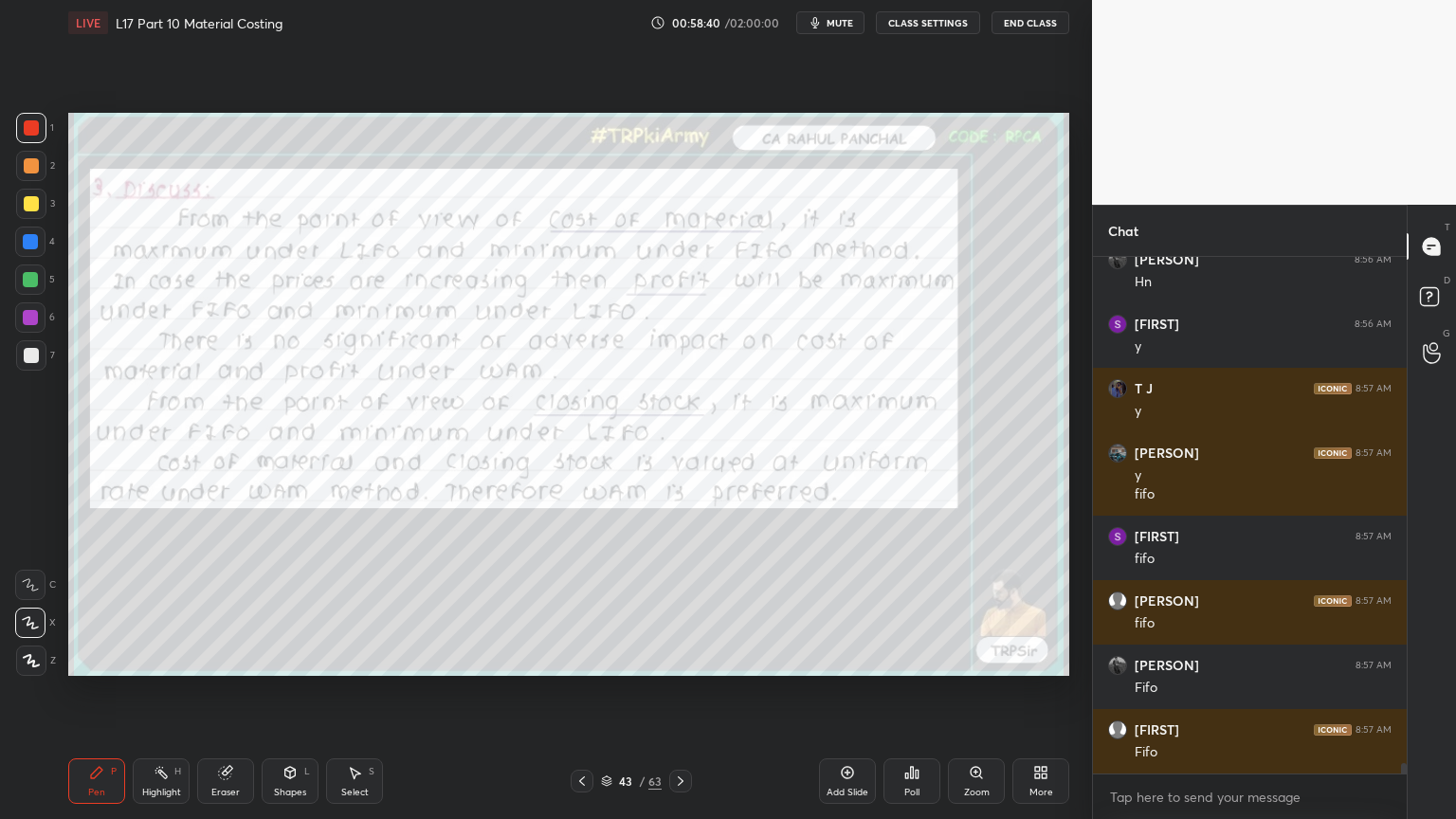 click on "Eraser" at bounding box center (226, 781) 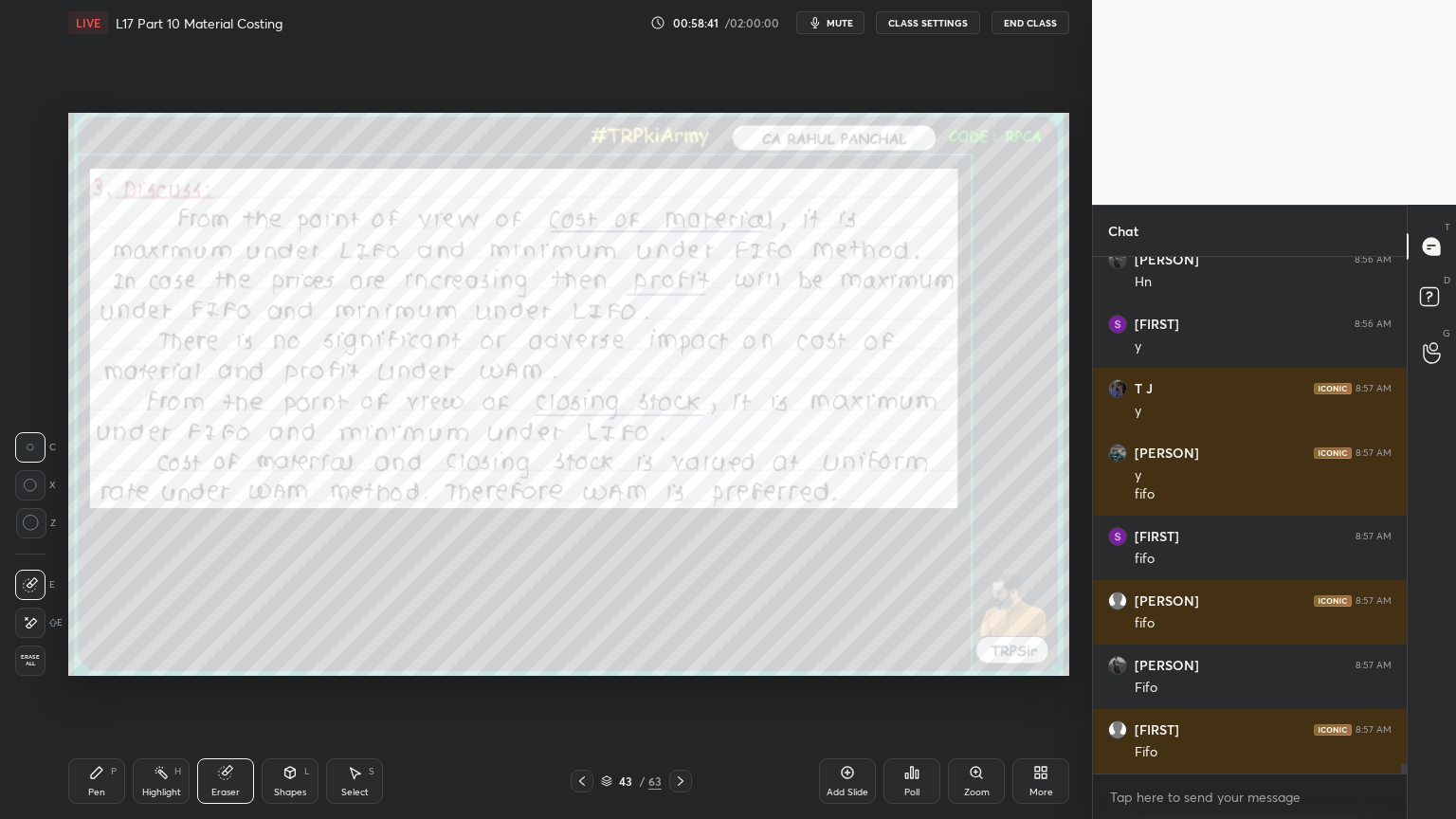 click on "Erase all" at bounding box center (30, 661) 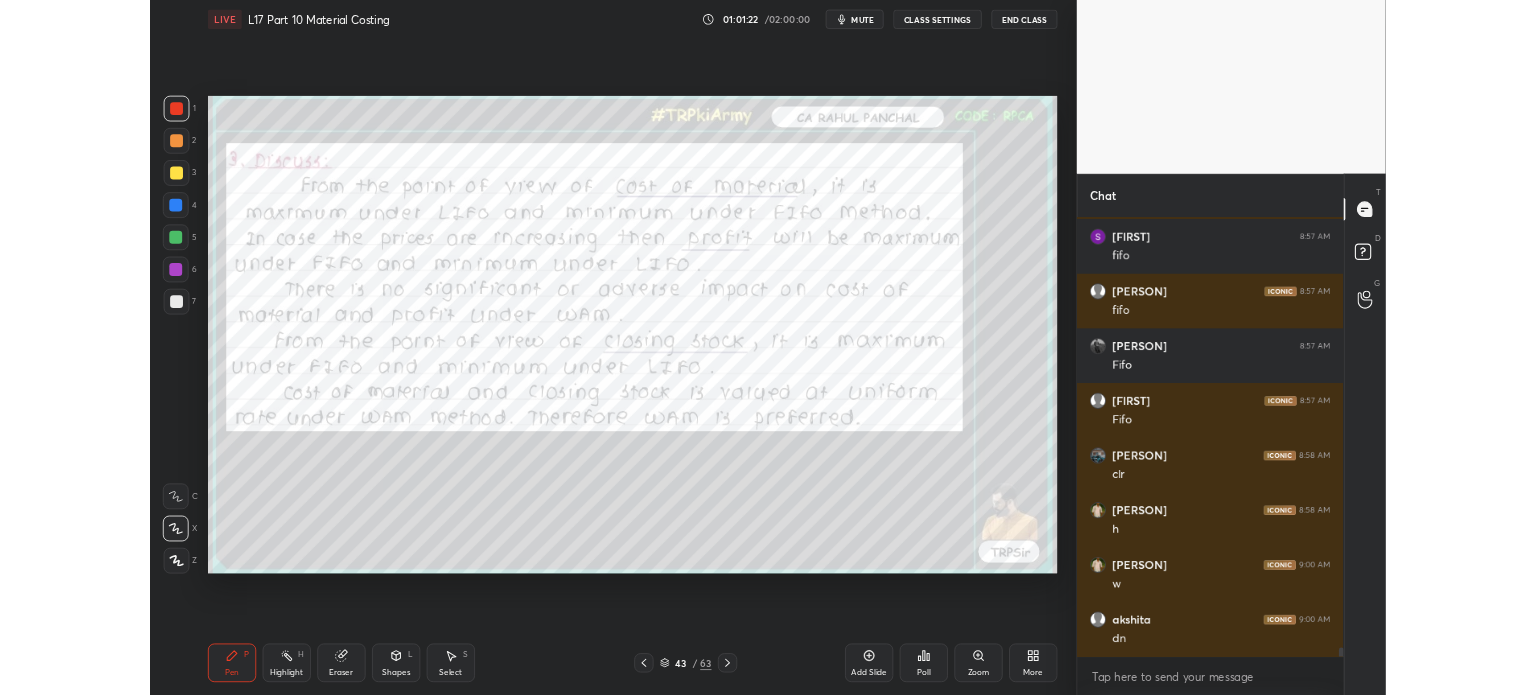 scroll, scrollTop: 27439, scrollLeft: 0, axis: vertical 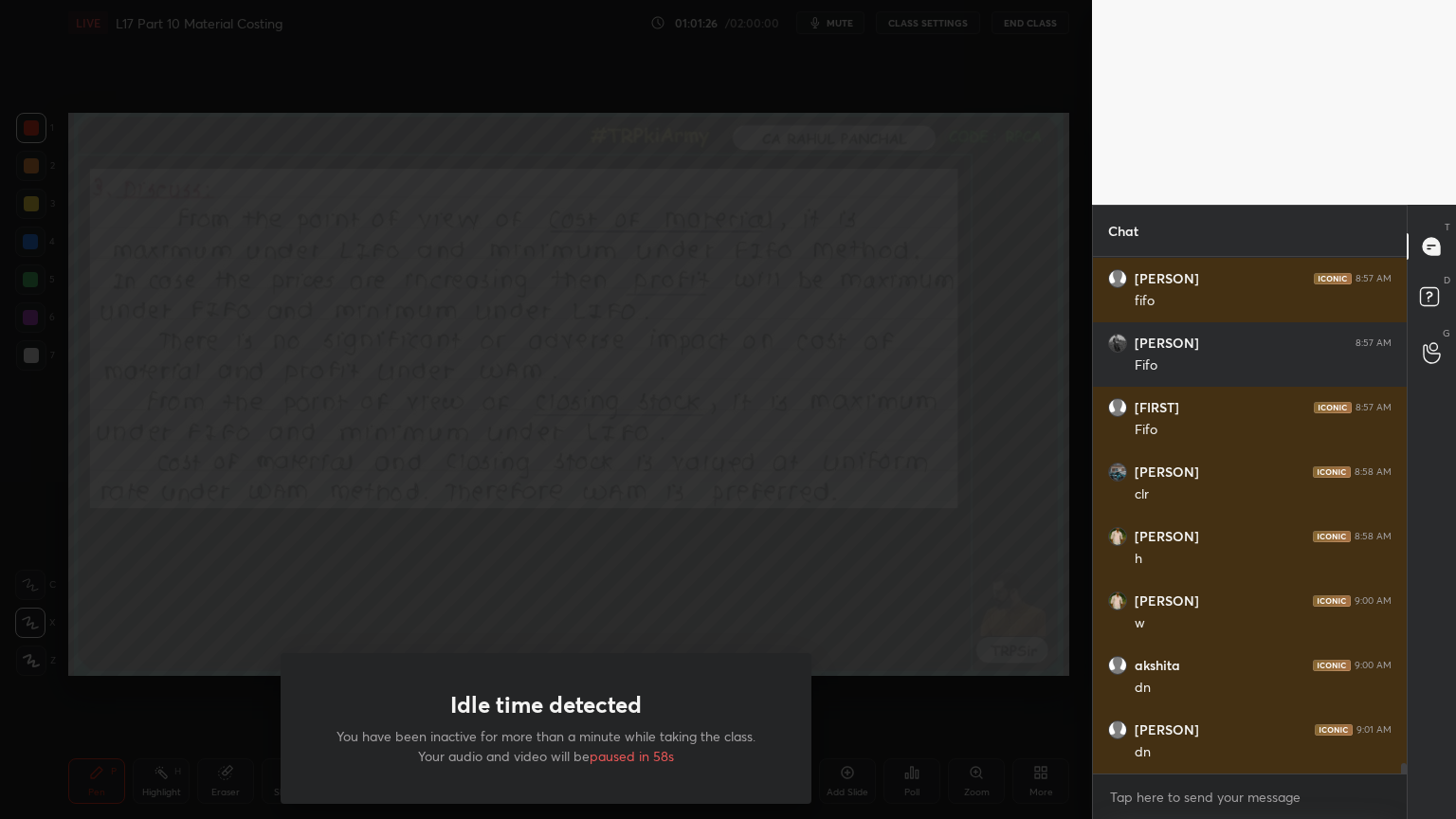 click on "Idle time detected You have been inactive for more than a minute while taking the class. Your audio and video will be  paused in 58s" at bounding box center [546, 410] 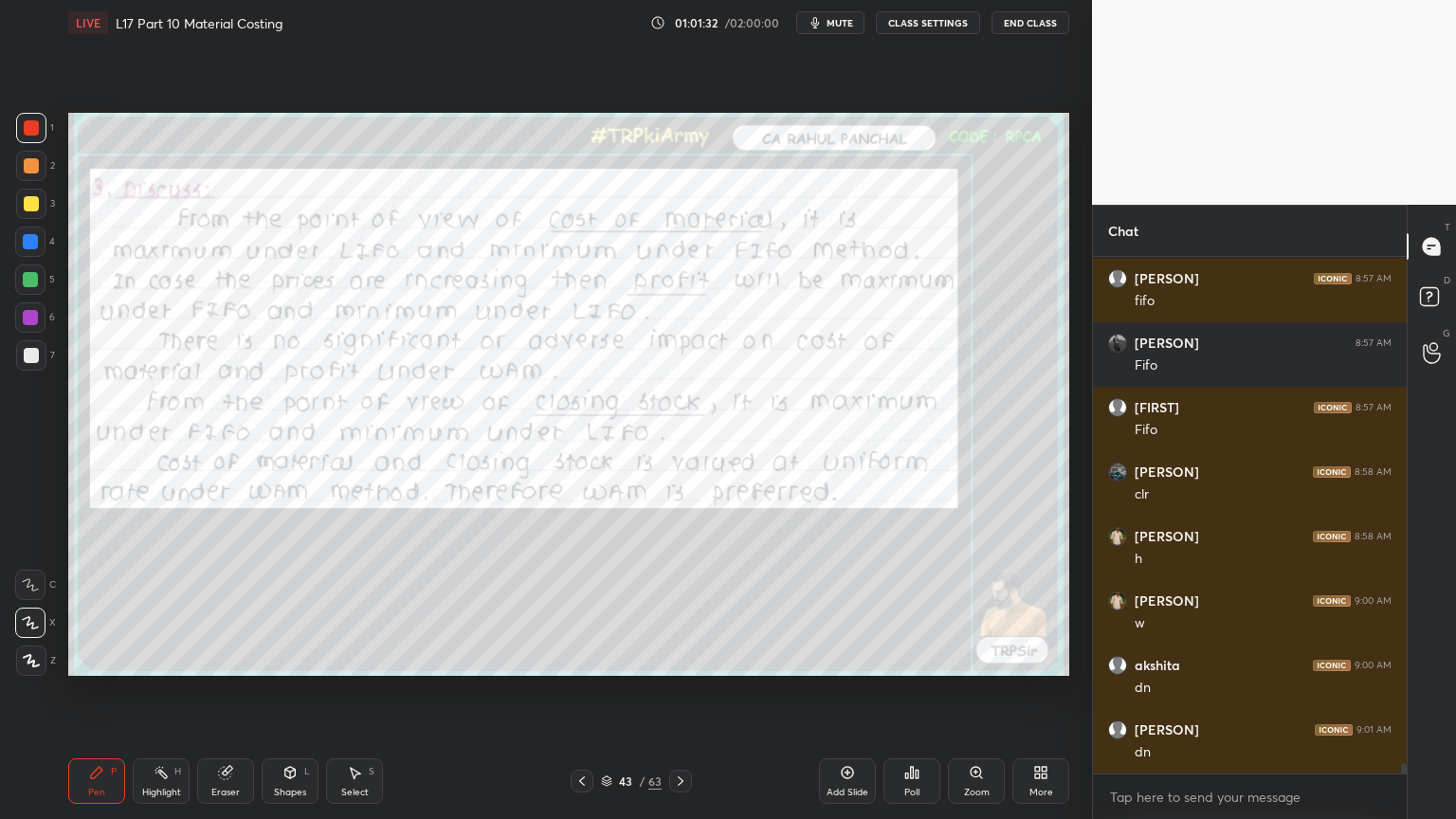 click on "More" at bounding box center [1041, 781] 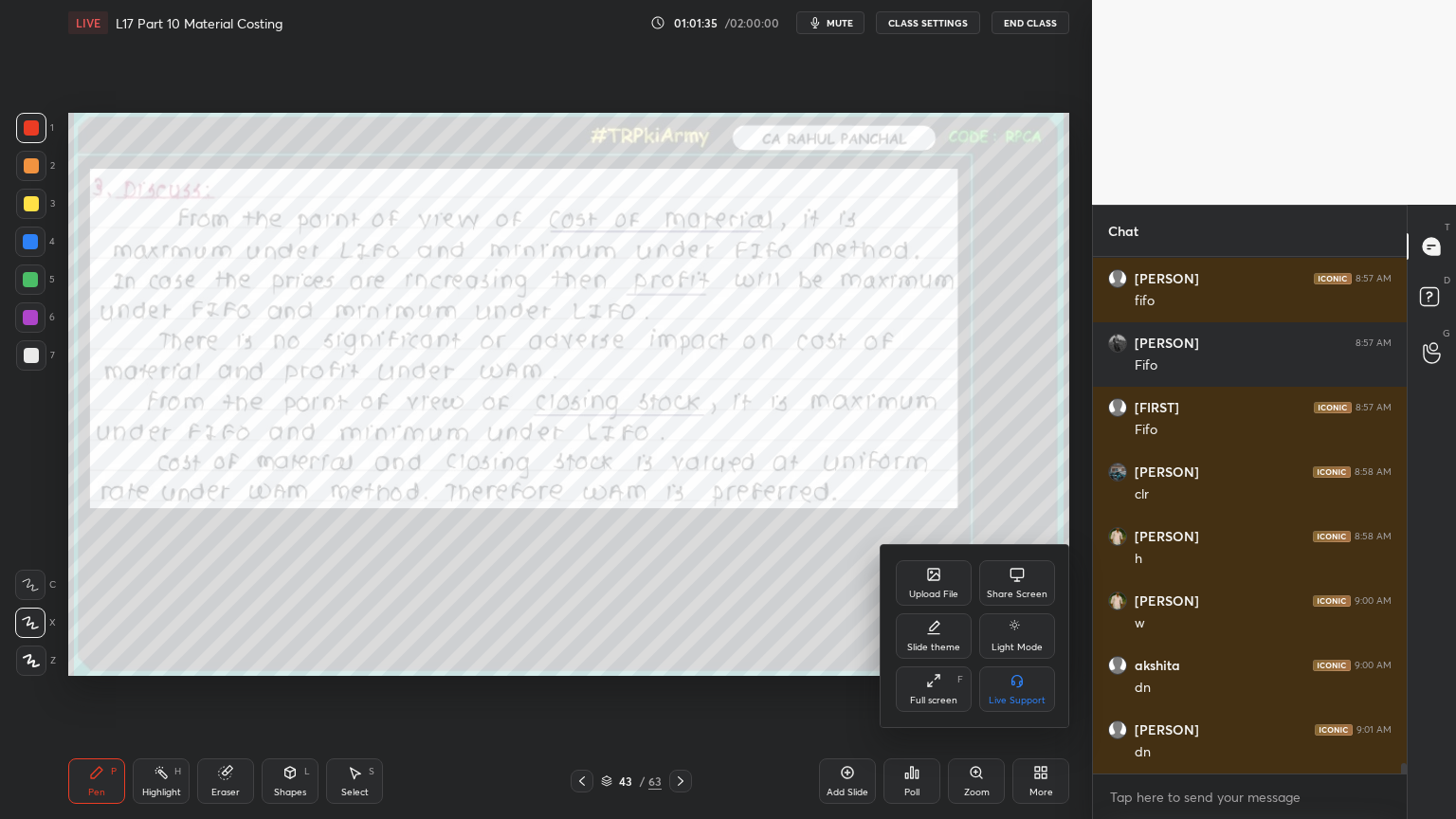 click at bounding box center [728, 410] 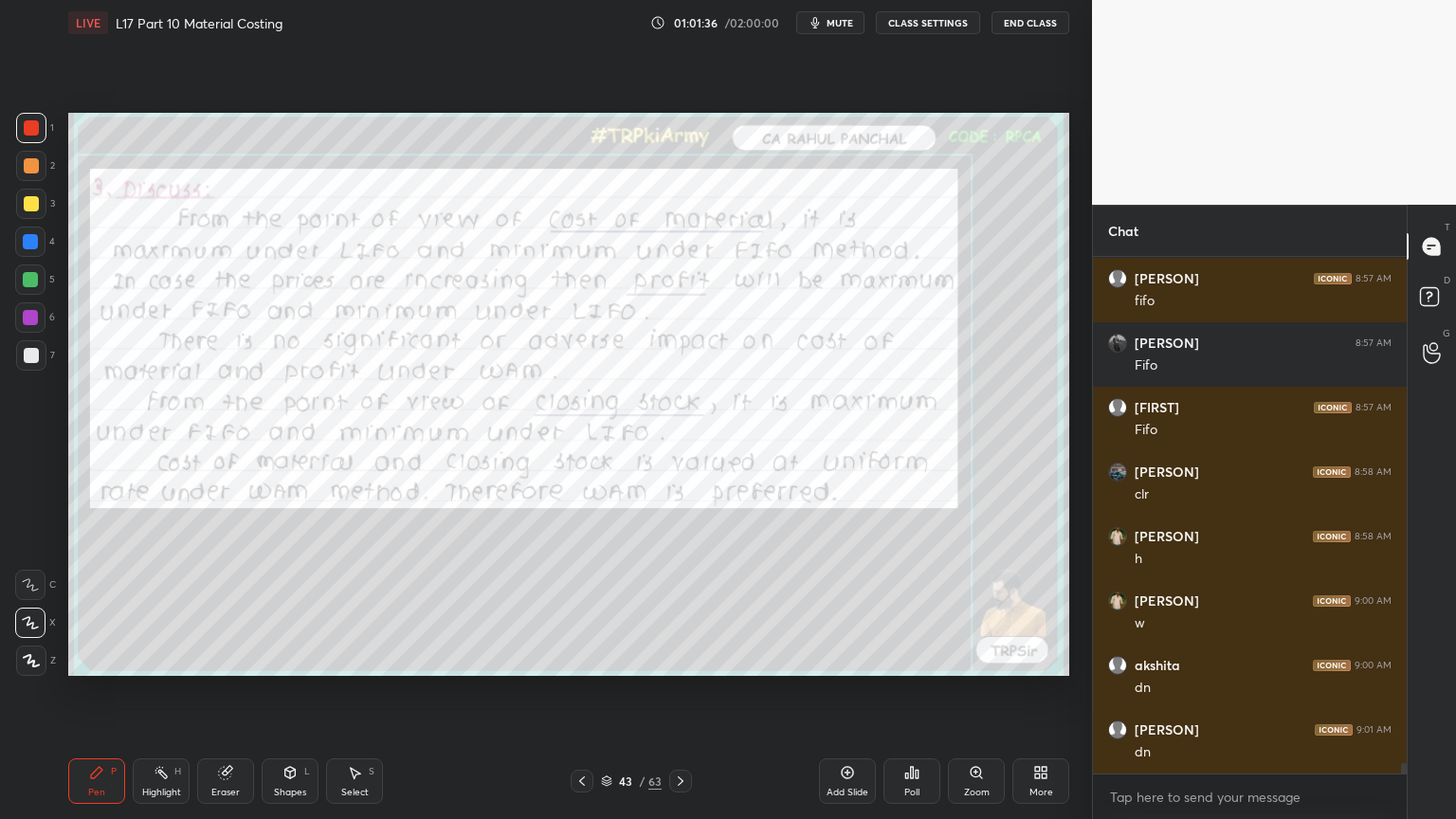 click on "More" at bounding box center [1041, 781] 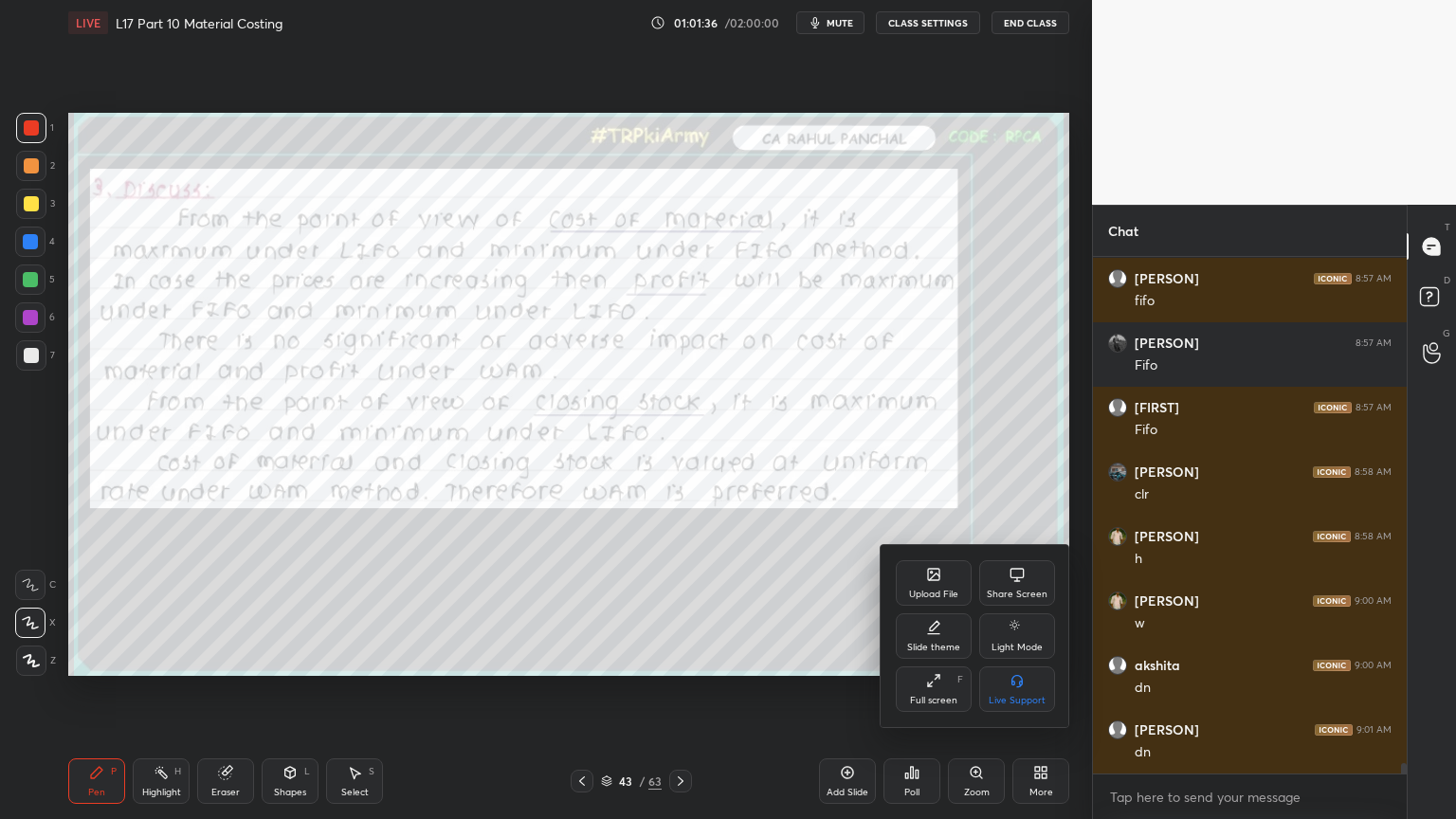 click on "Full screen" at bounding box center (934, 701) 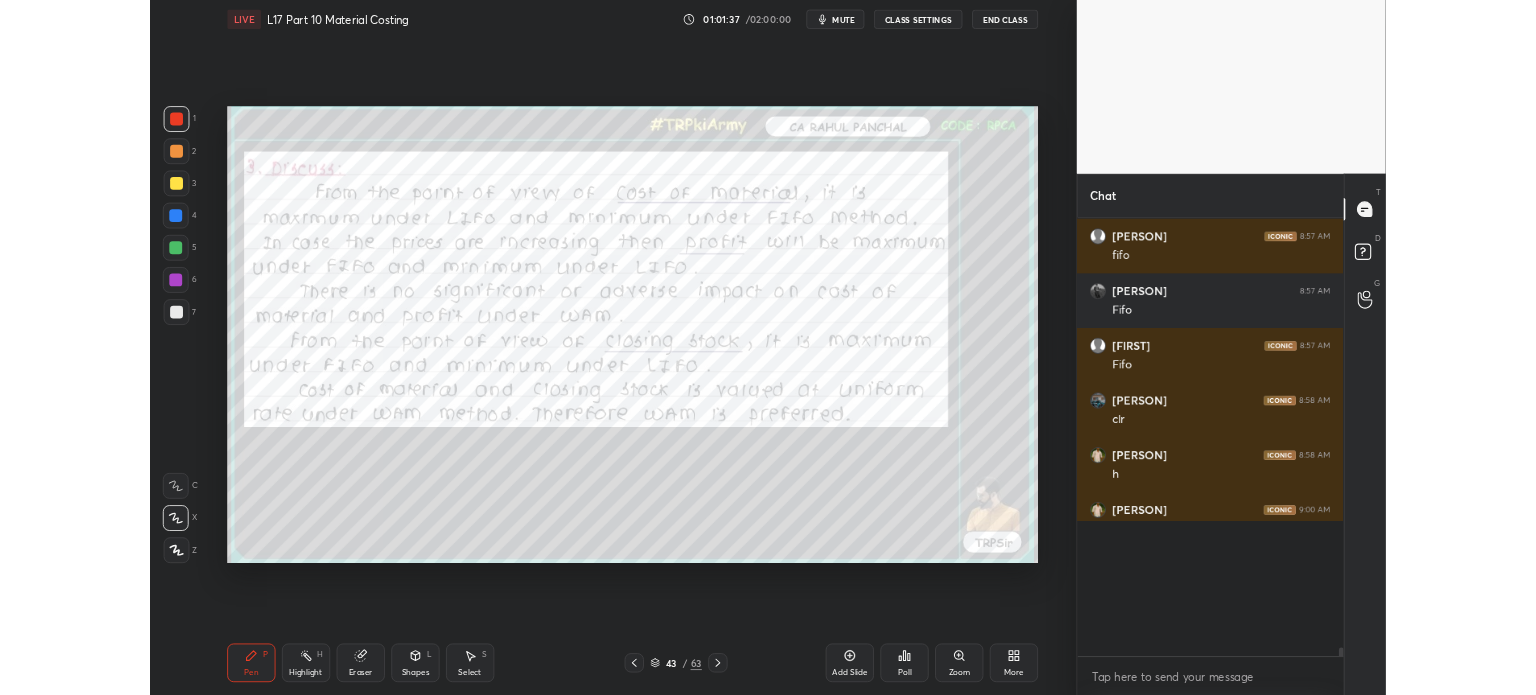 scroll, scrollTop: 567, scrollLeft: 1072, axis: both 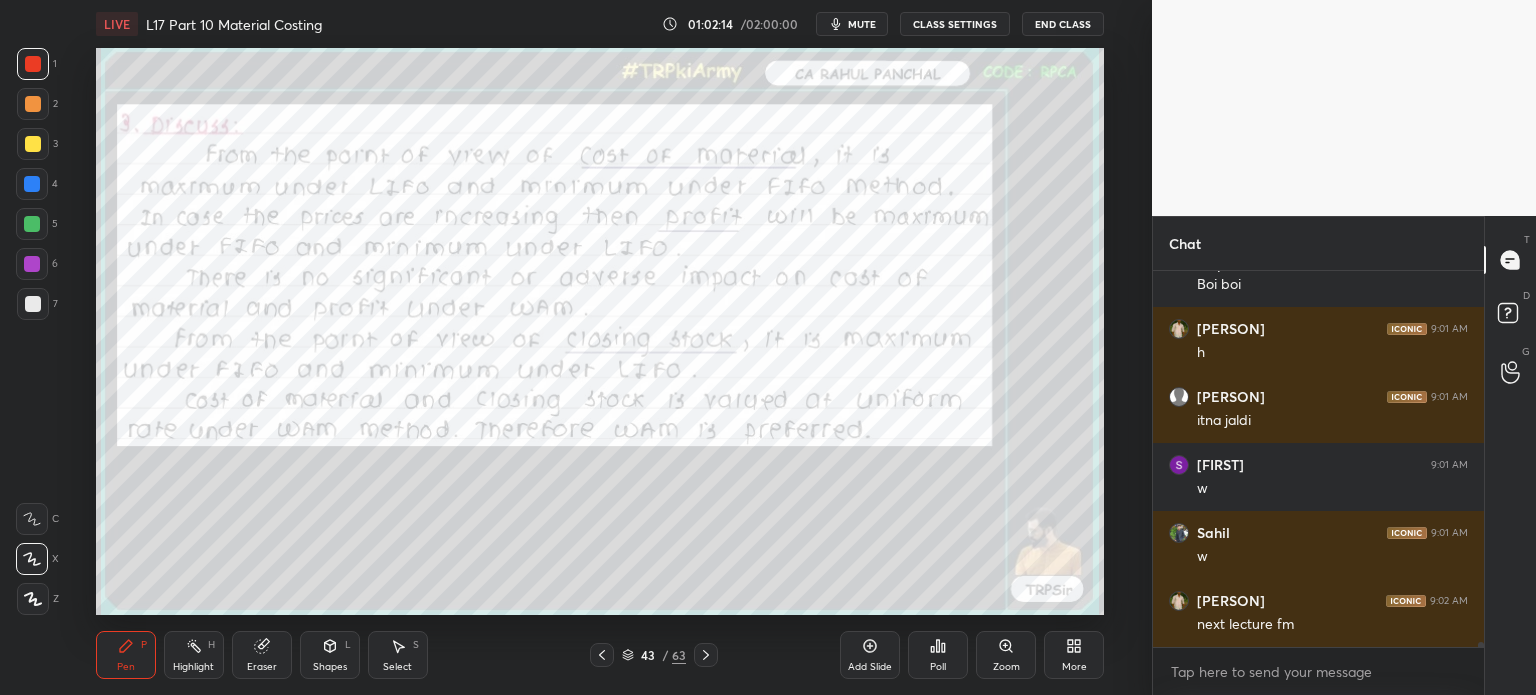 click on "End Class" at bounding box center (1063, 24) 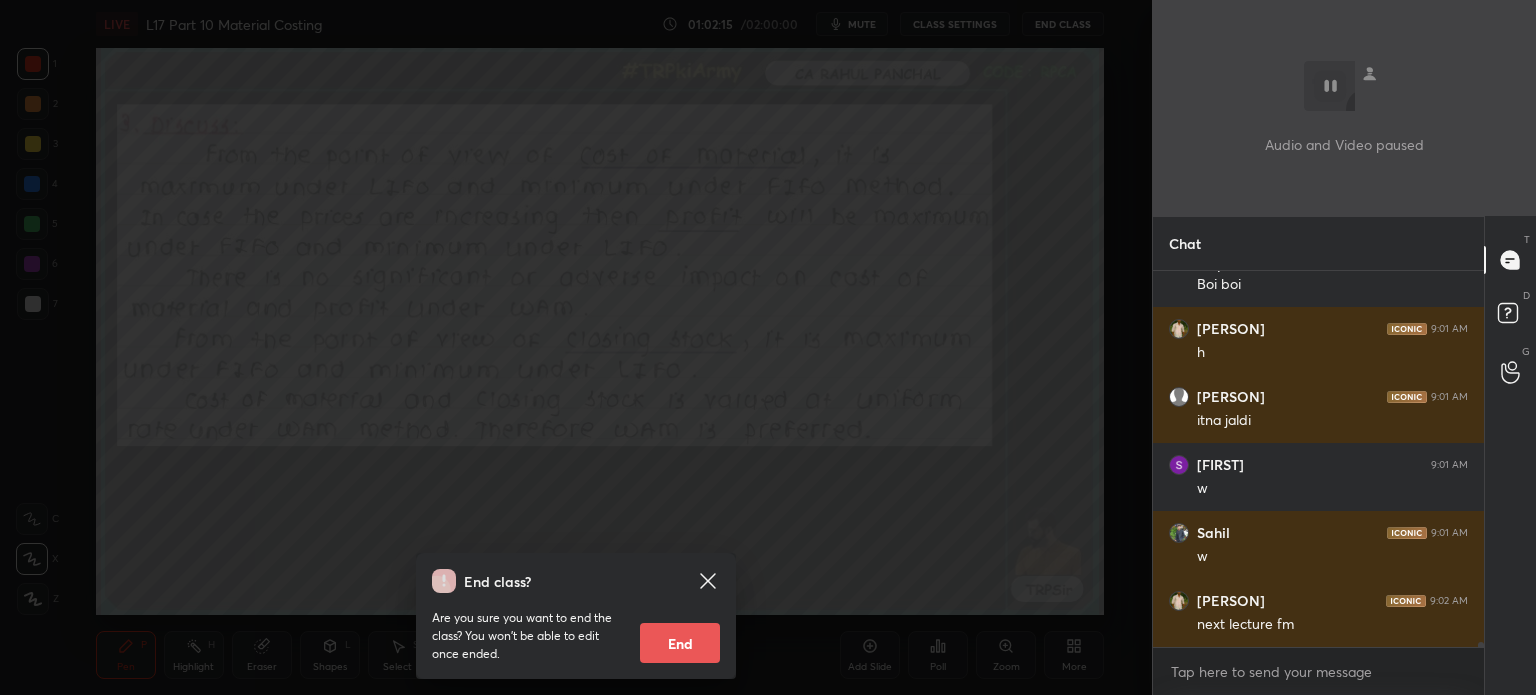 click on "End" at bounding box center (680, 643) 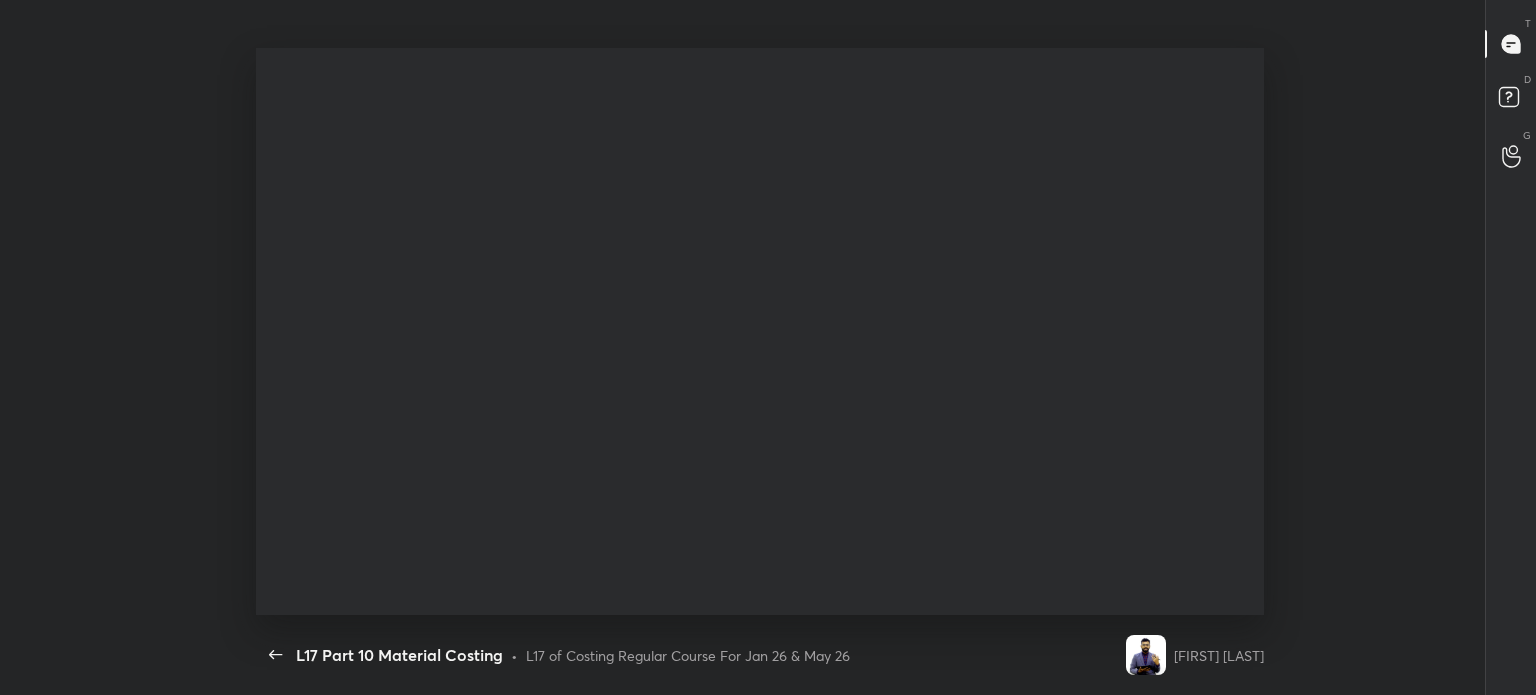 scroll, scrollTop: 99432, scrollLeft: 98796, axis: both 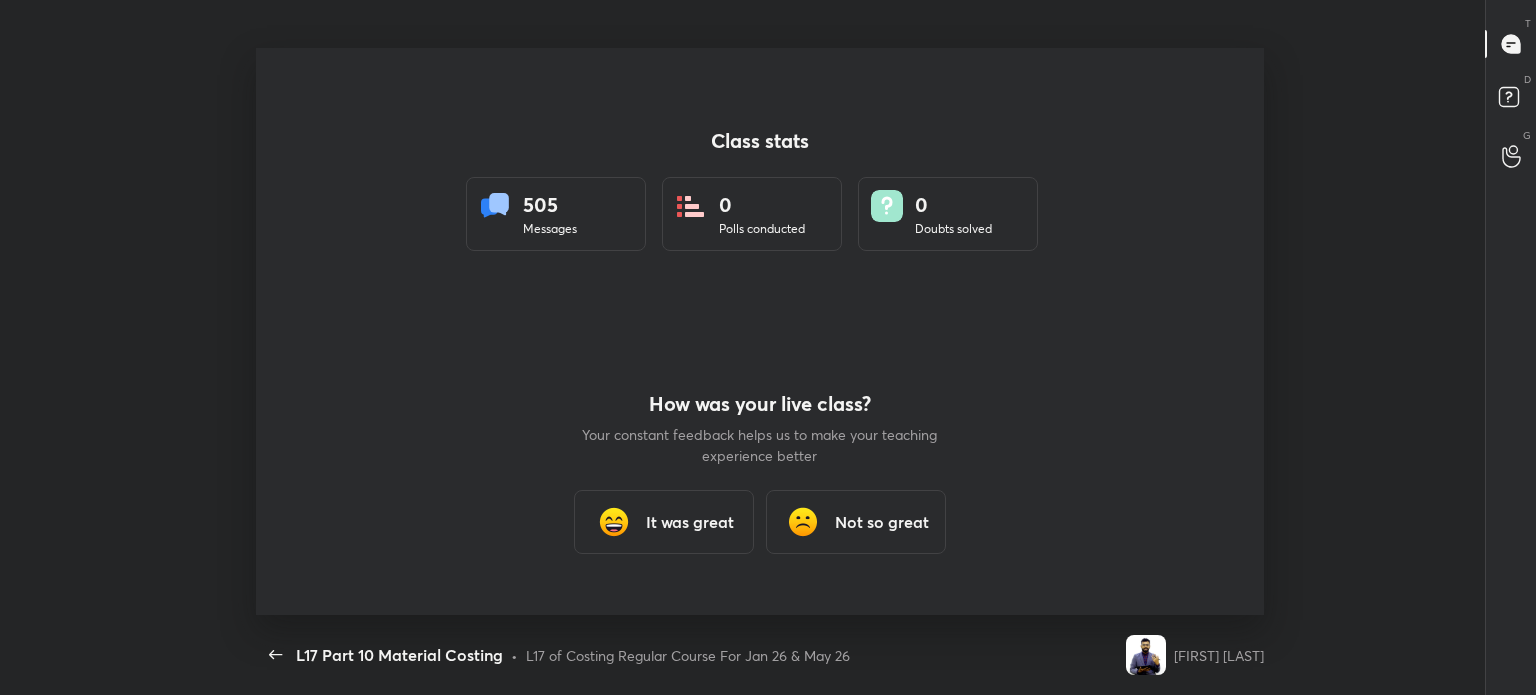 click on "L17 Part 10 Material Costing" at bounding box center (648, 24) 